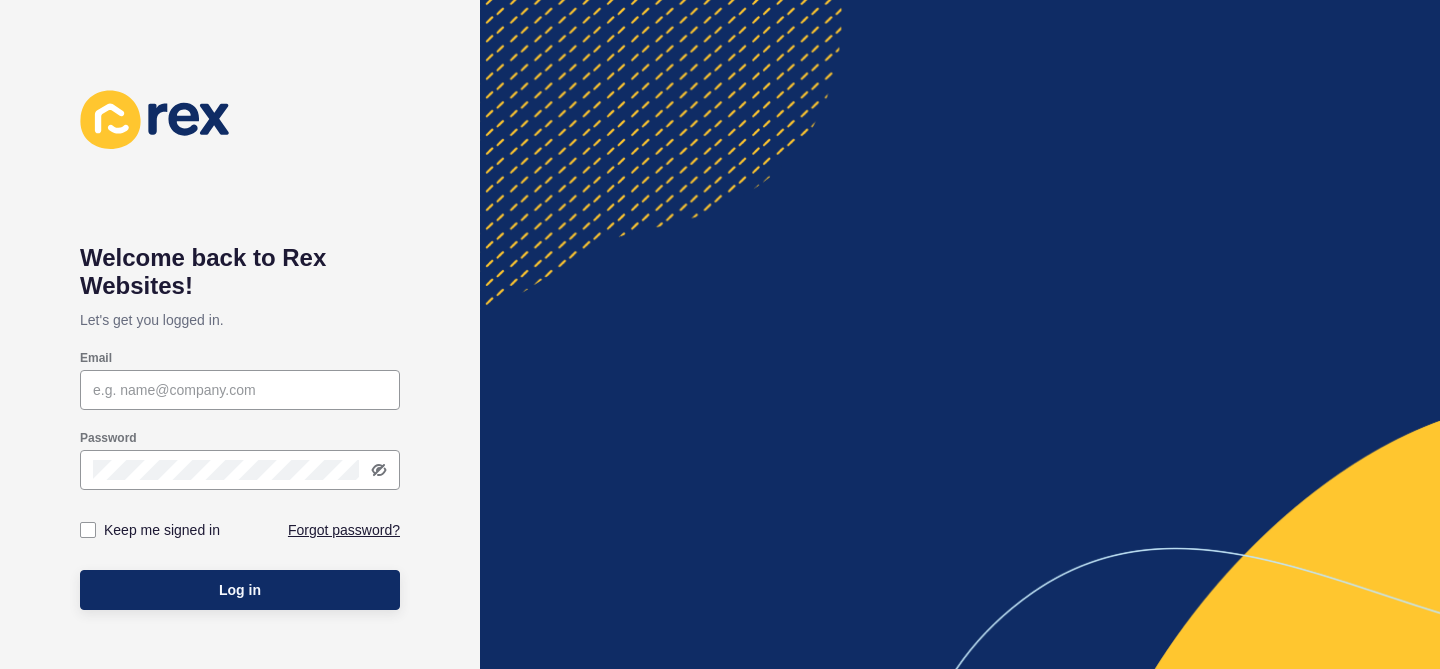 scroll, scrollTop: 0, scrollLeft: 0, axis: both 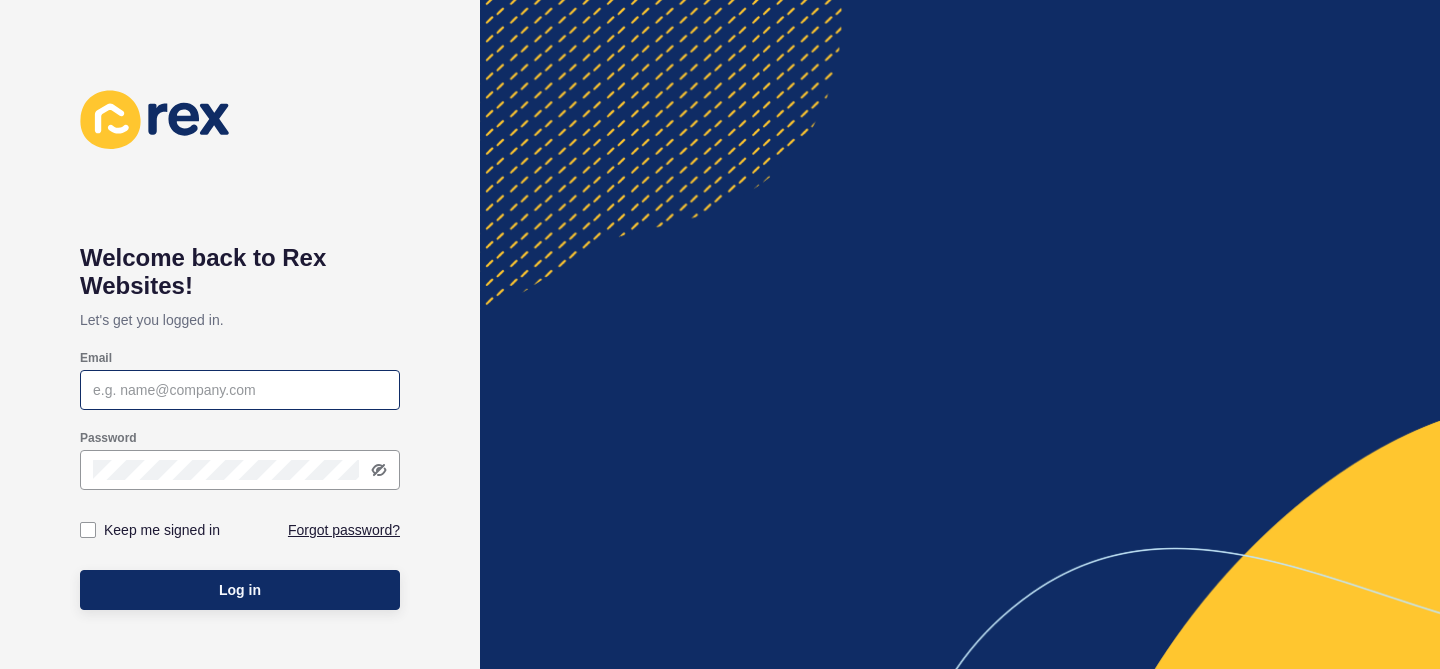 click at bounding box center [240, 390] 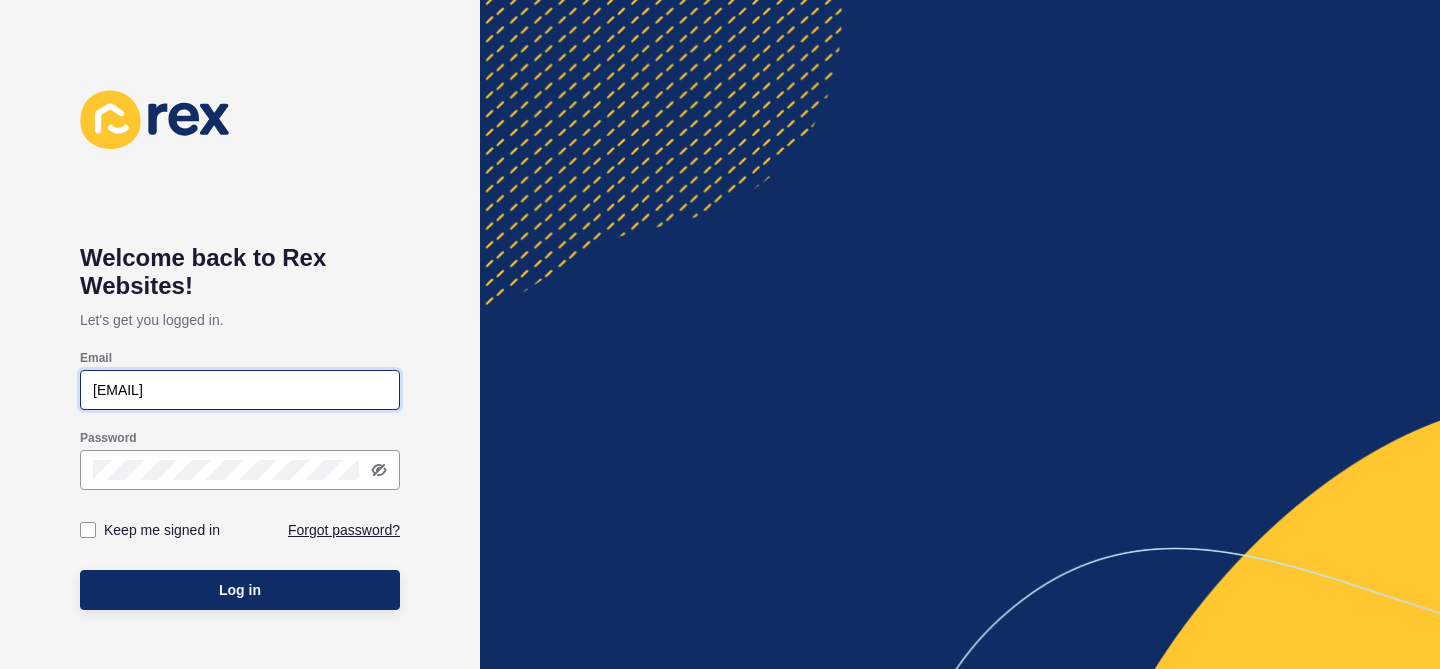 type on "[EMAIL]" 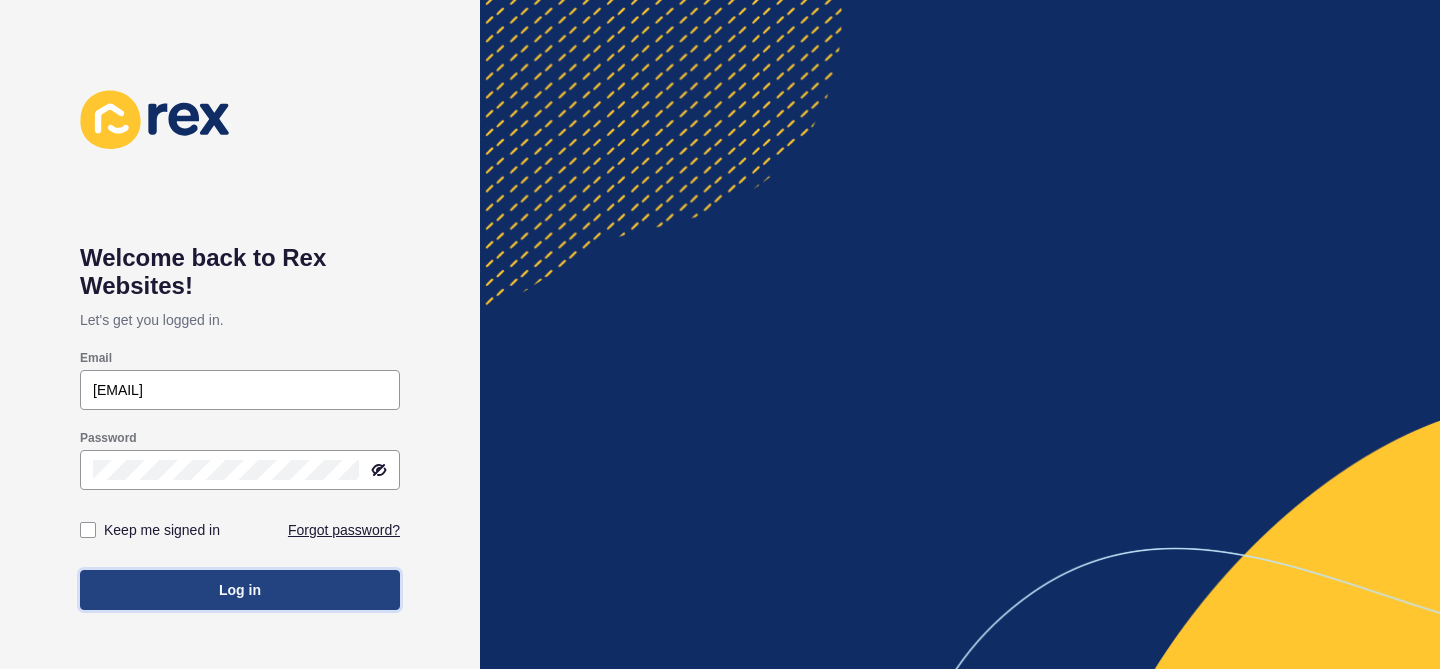 click on "Log in" at bounding box center [240, 590] 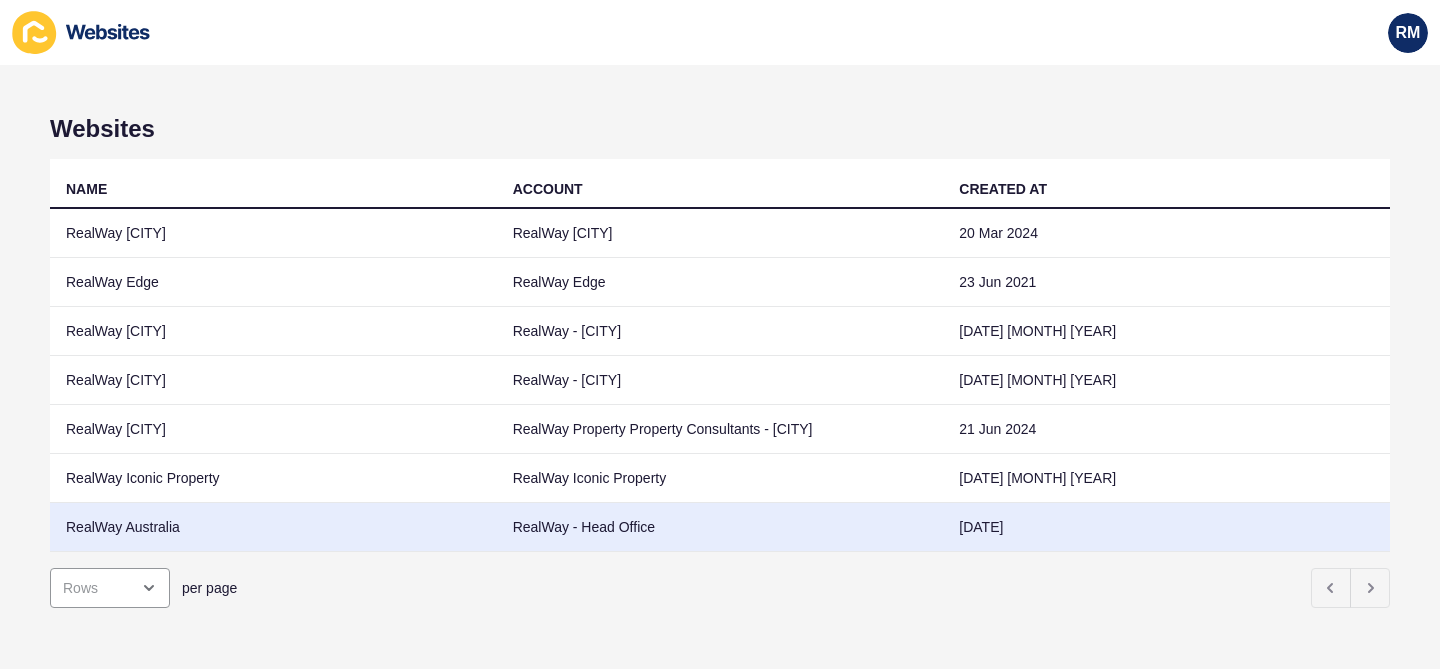 click on "RealWay Australia" at bounding box center [273, 527] 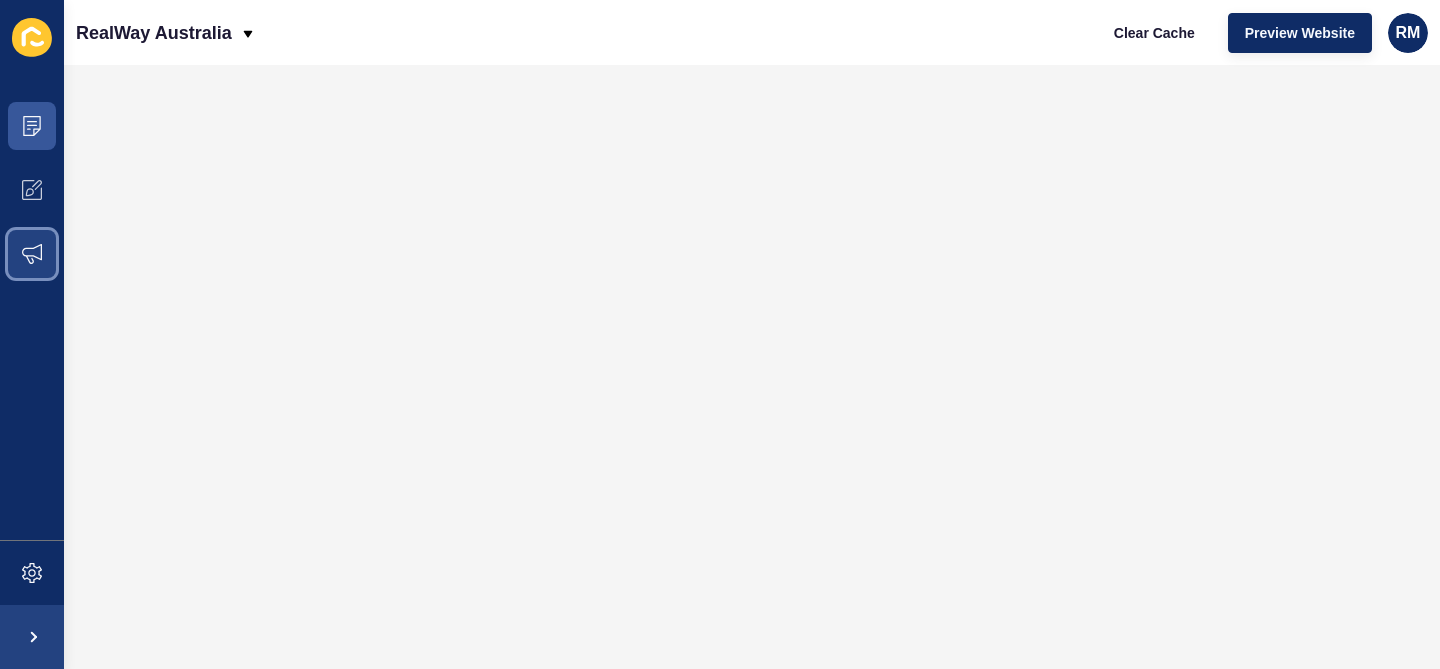 click 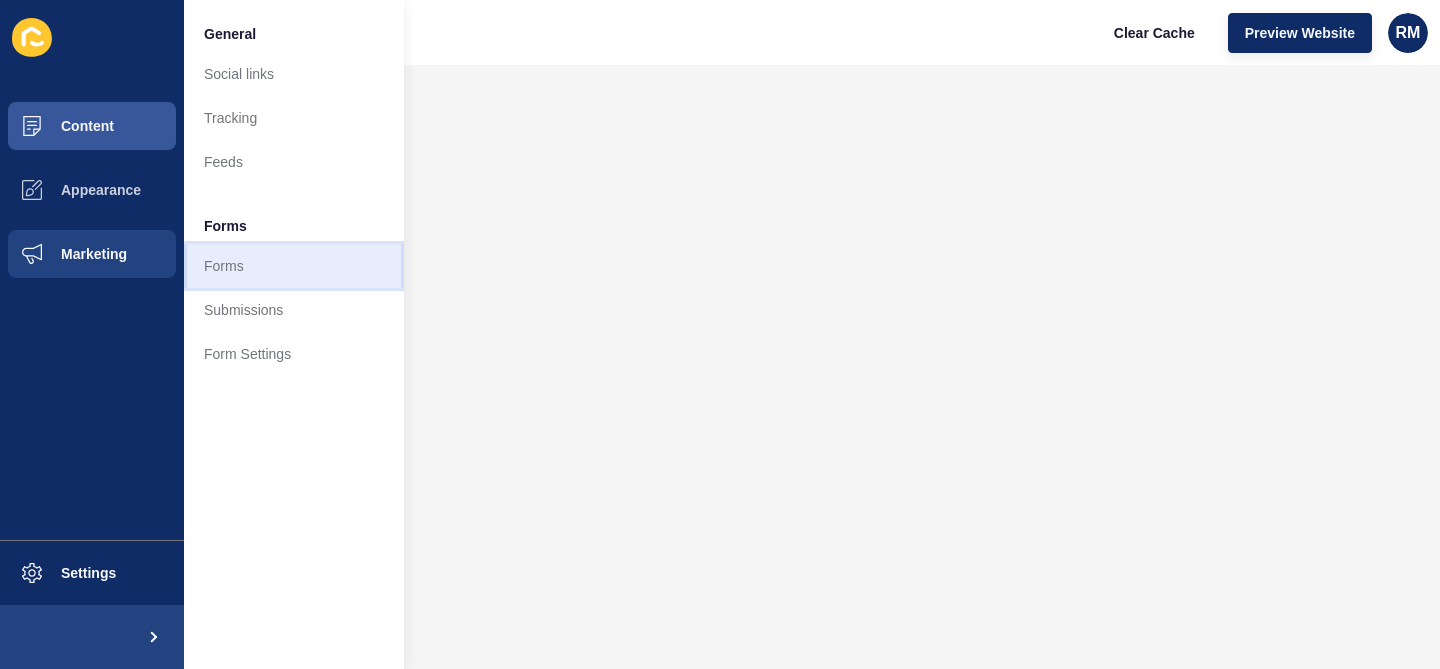 click on "Forms" at bounding box center (294, 266) 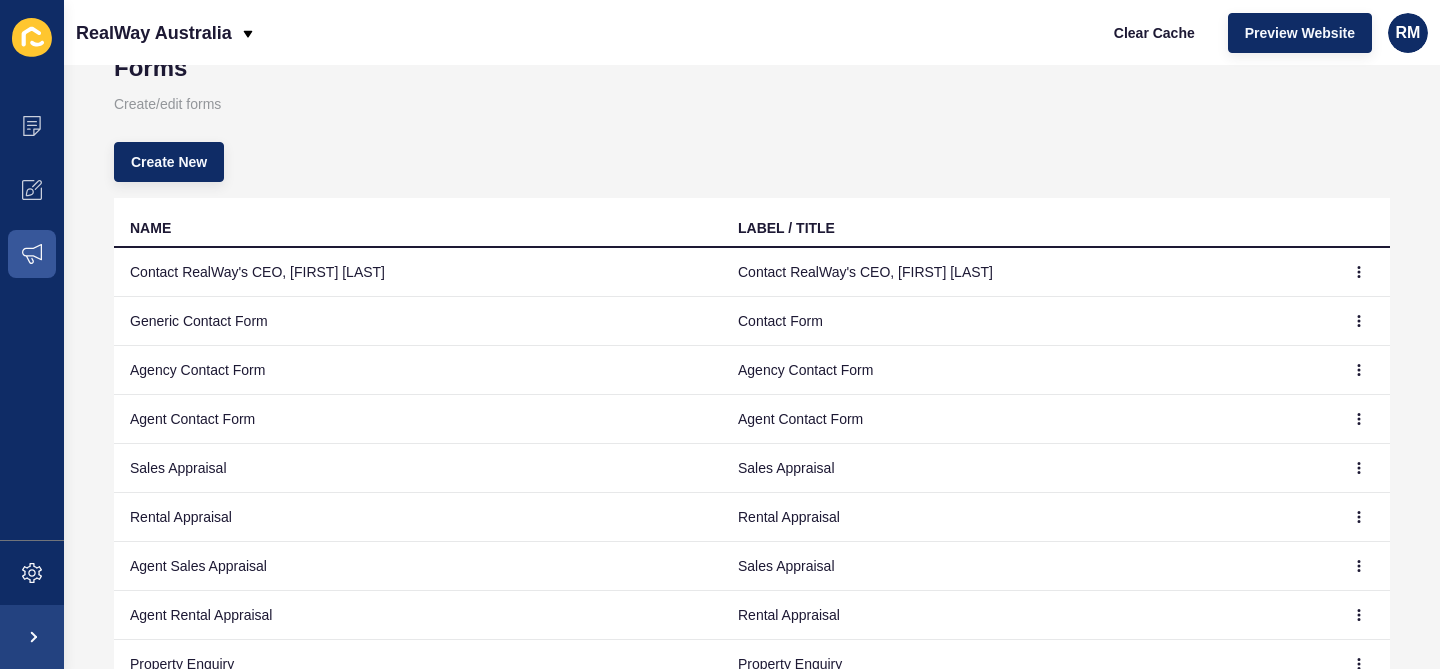 scroll, scrollTop: 65, scrollLeft: 0, axis: vertical 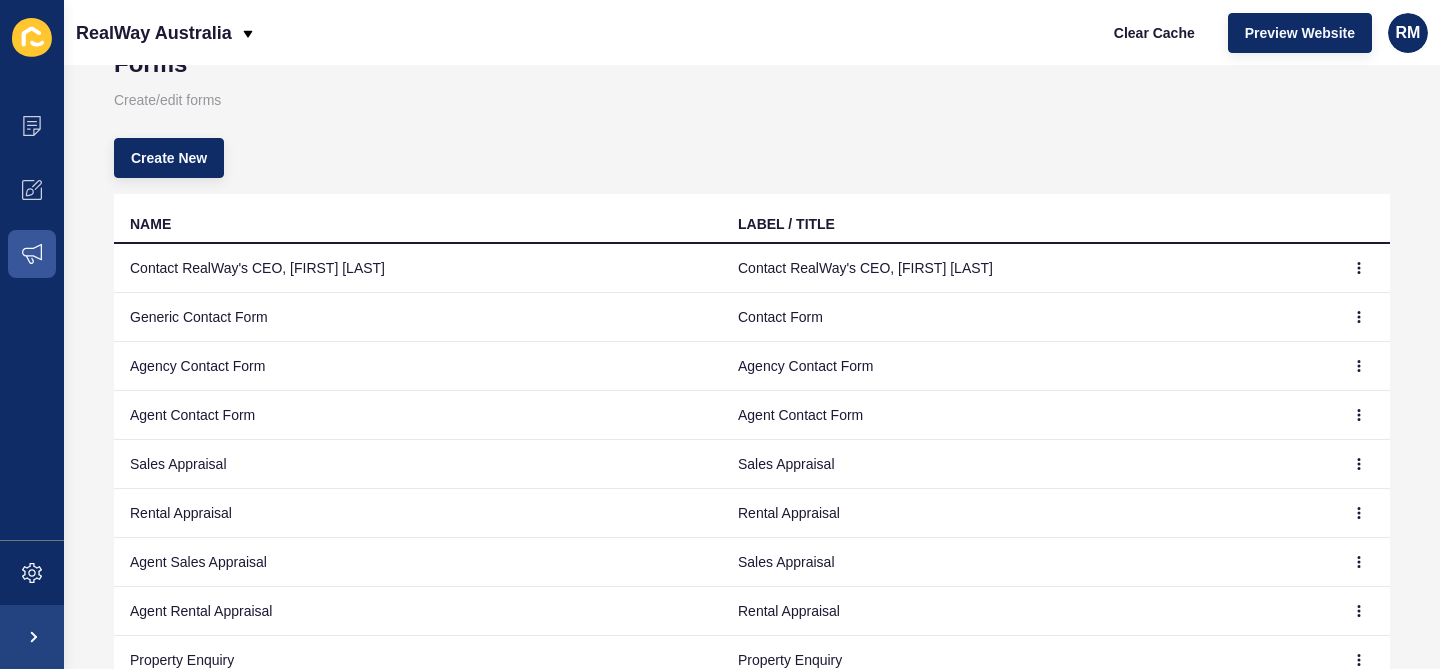 click on "RealWay Australia Clear Cache Preview Website RM" at bounding box center (752, 32) 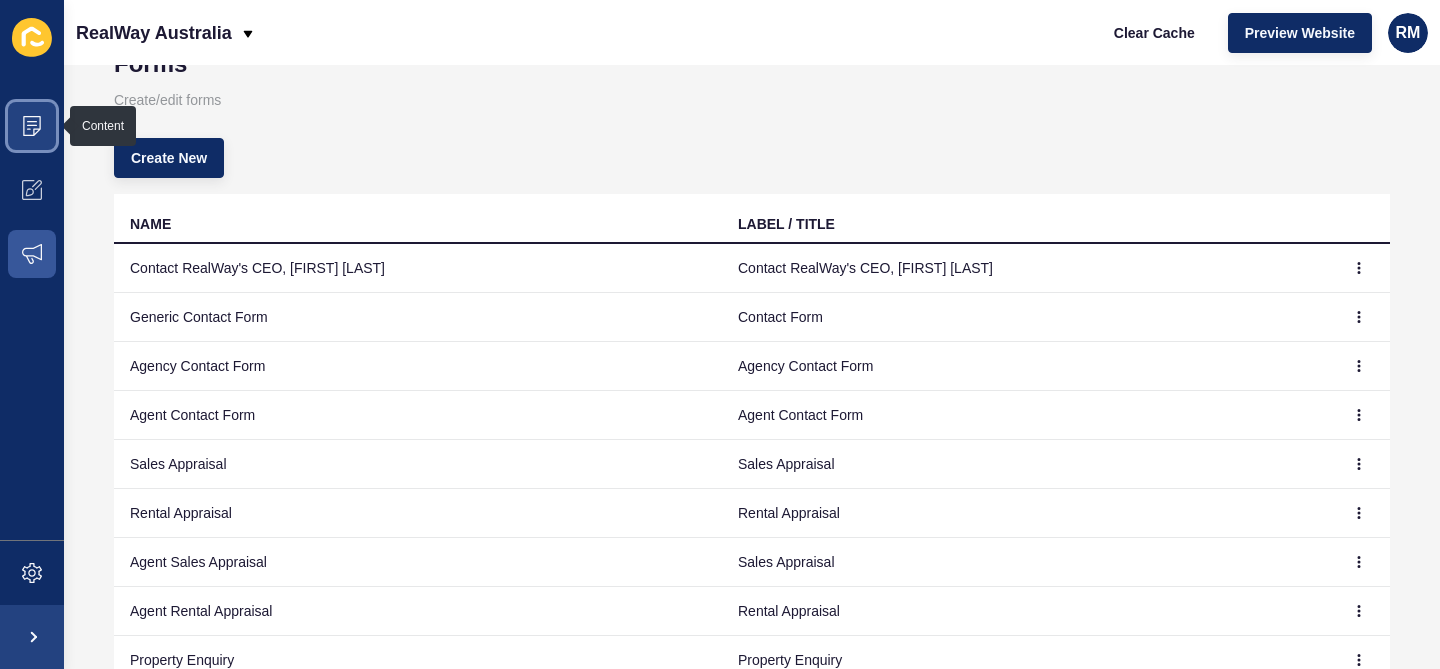click at bounding box center (32, 126) 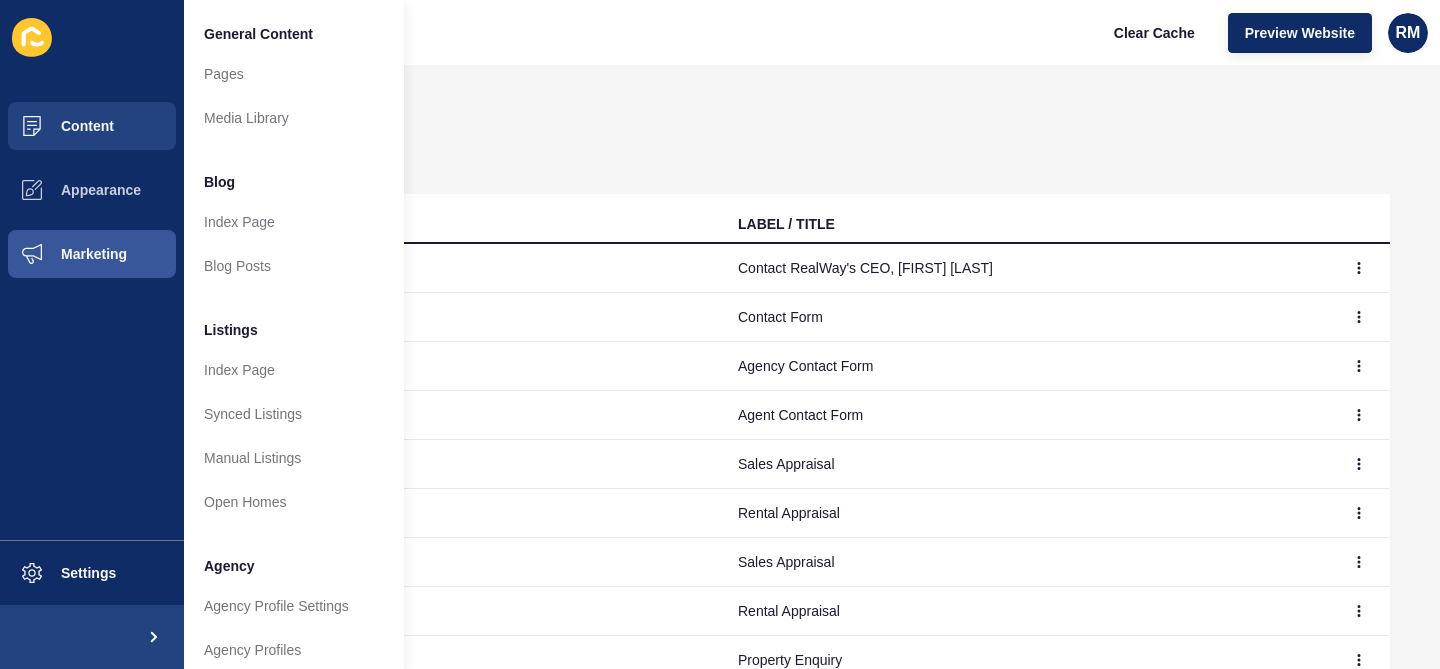 click on "Content Appearance Marketing" at bounding box center [92, 317] 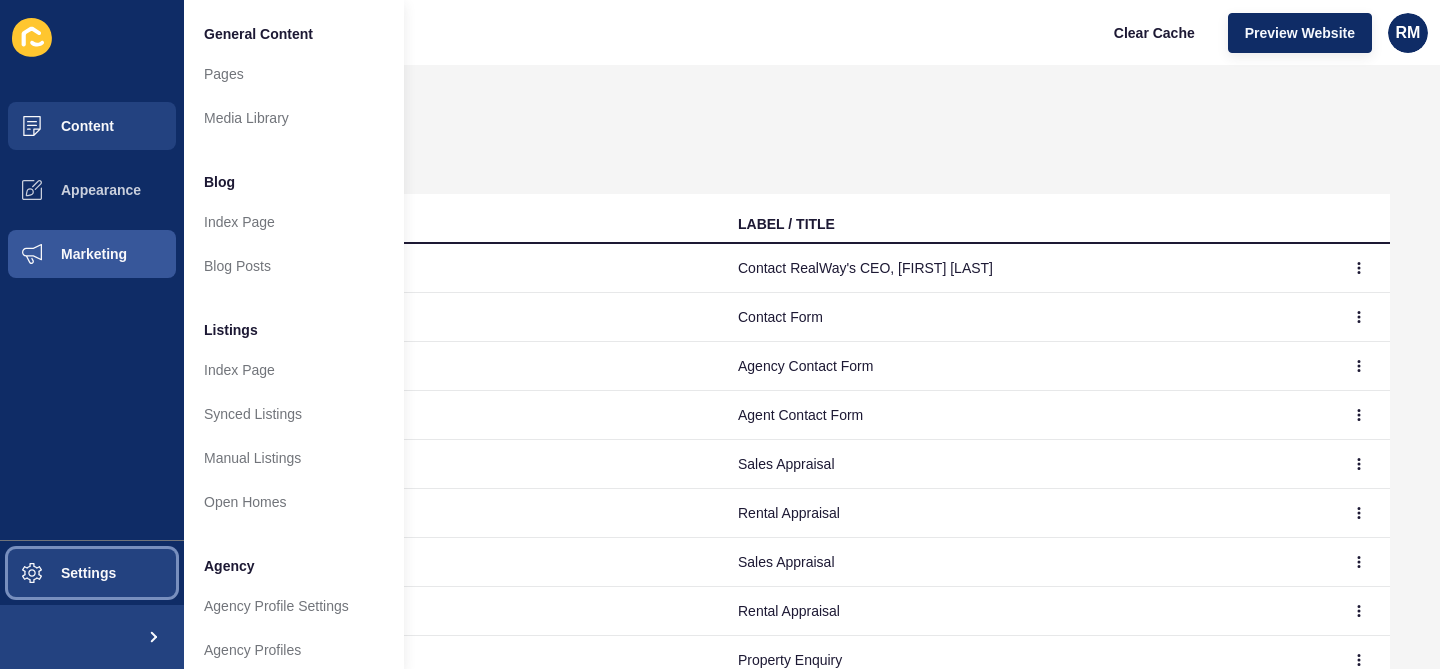 click on "Settings" at bounding box center [56, 573] 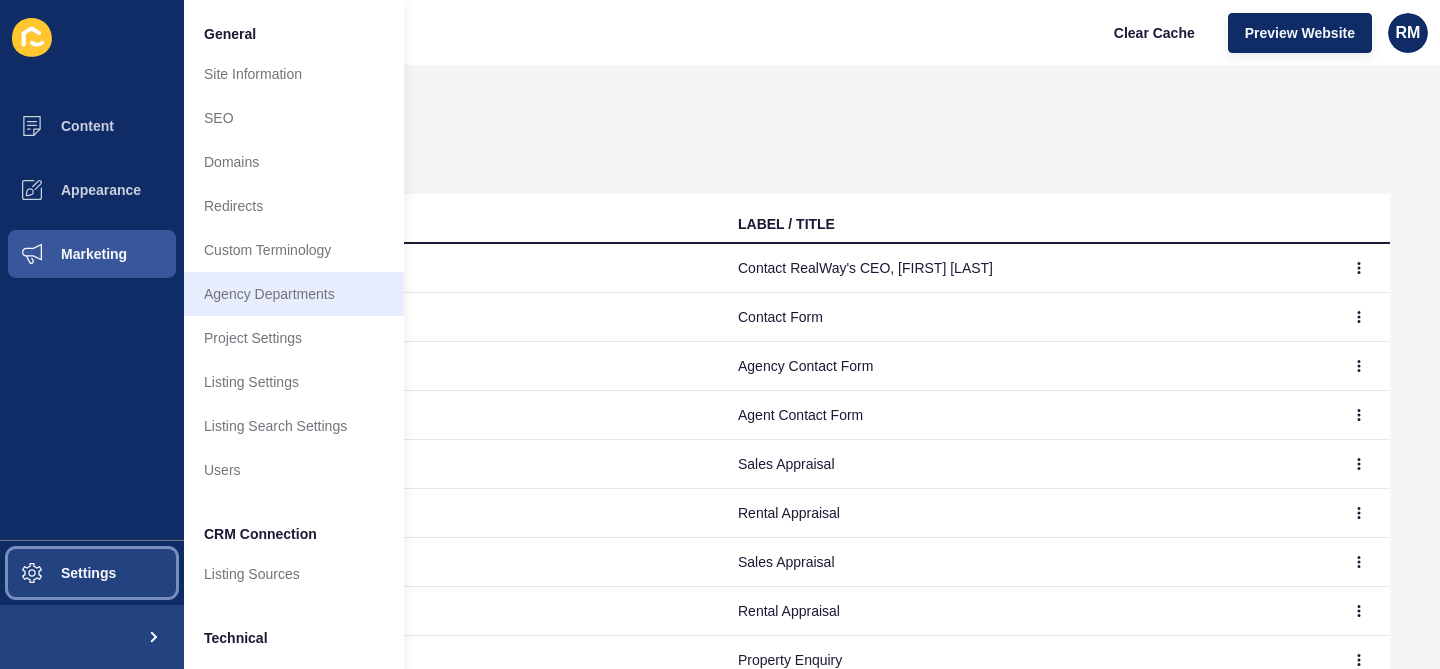 scroll, scrollTop: 131, scrollLeft: 0, axis: vertical 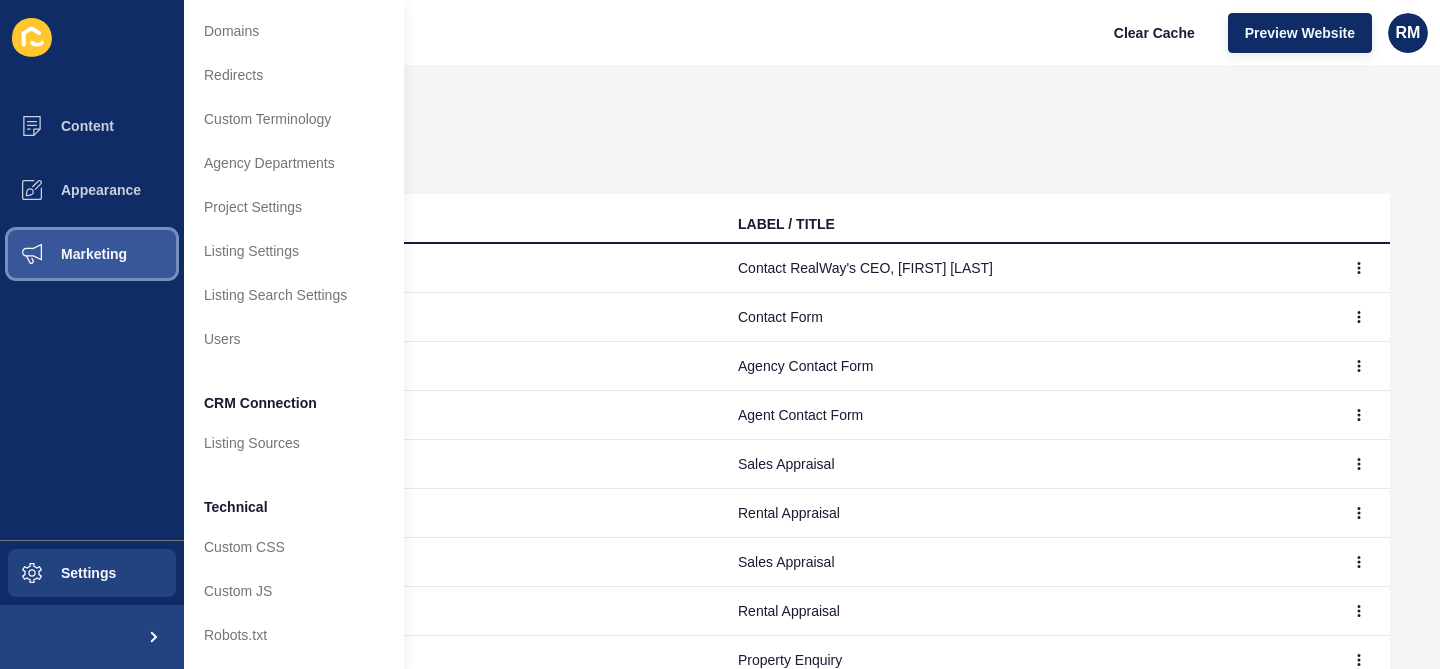 click on "Marketing" at bounding box center [62, 254] 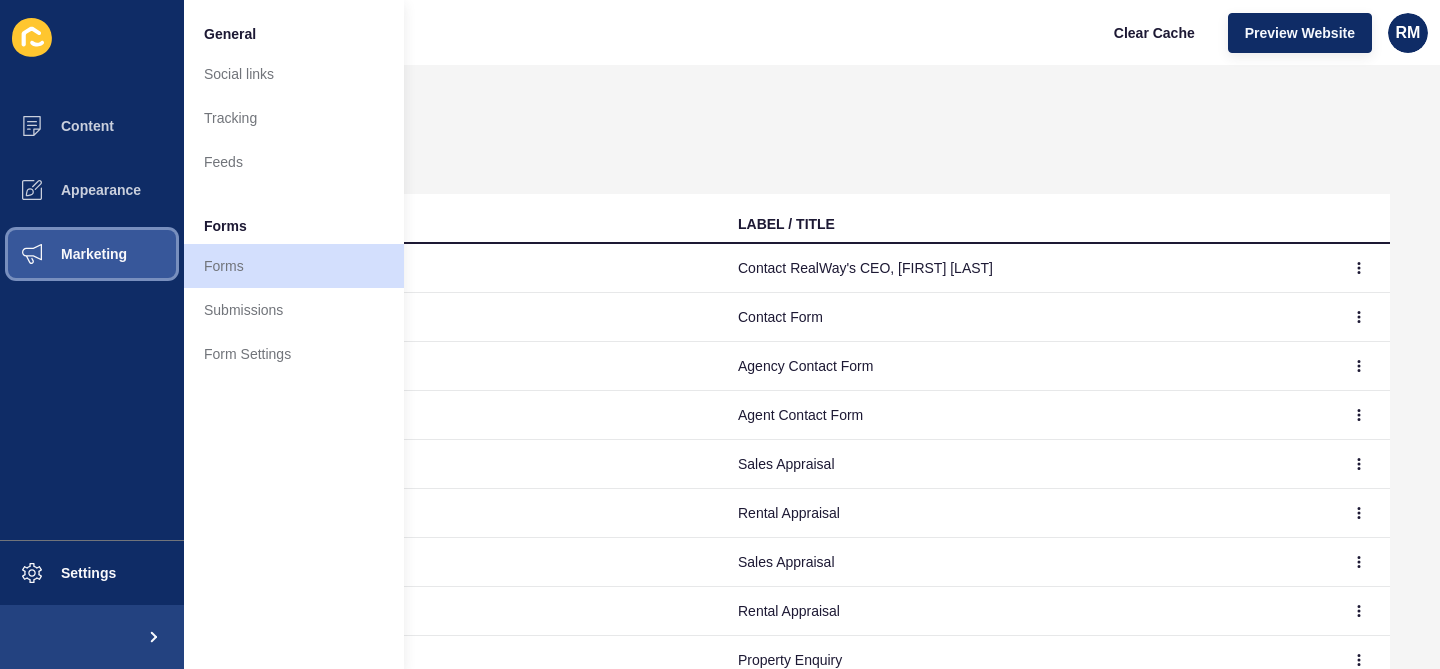 scroll, scrollTop: 0, scrollLeft: 0, axis: both 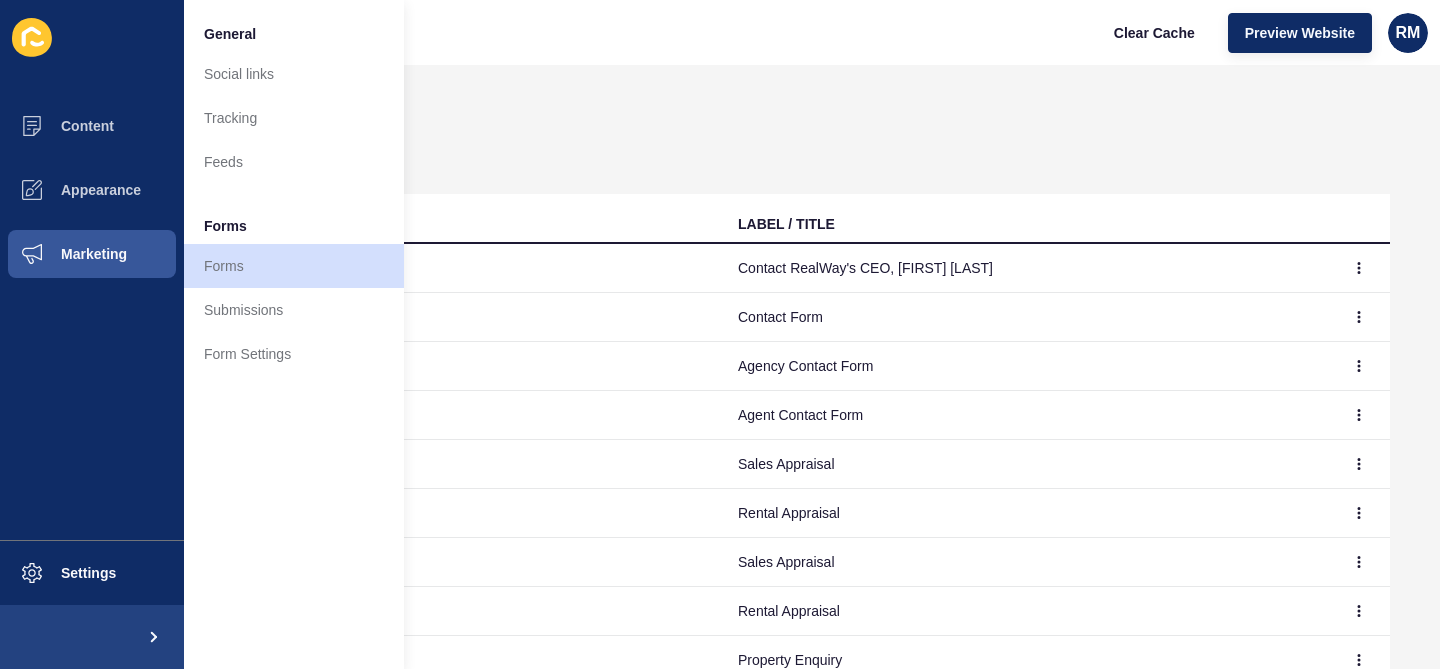 click on "Create New" at bounding box center (752, 158) 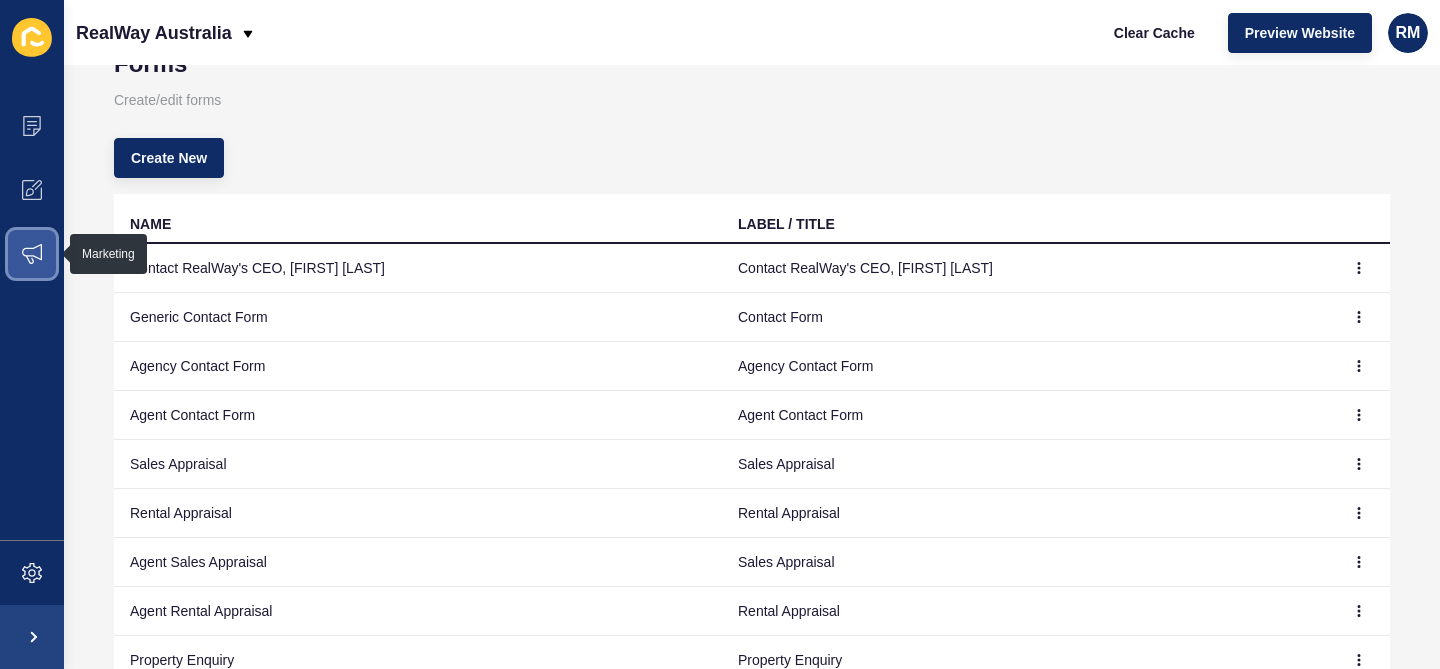 click at bounding box center (32, 254) 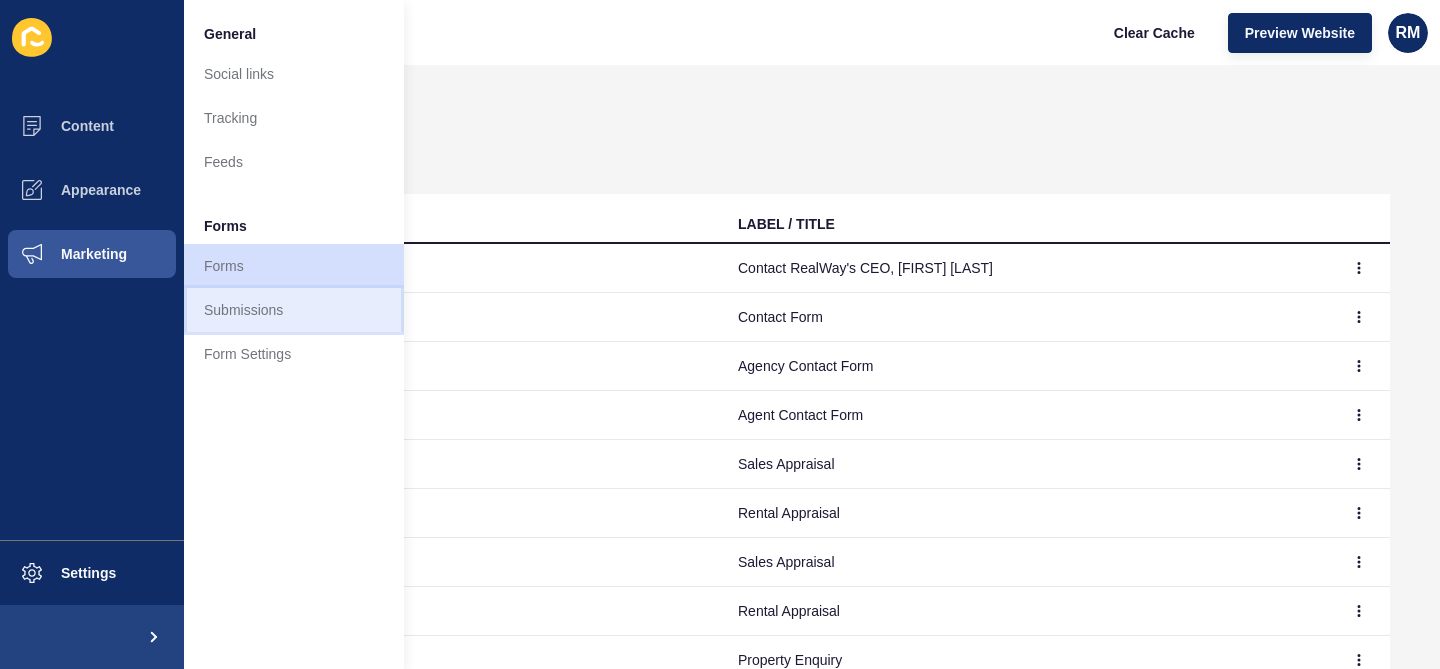 click on "Submissions" at bounding box center [294, 310] 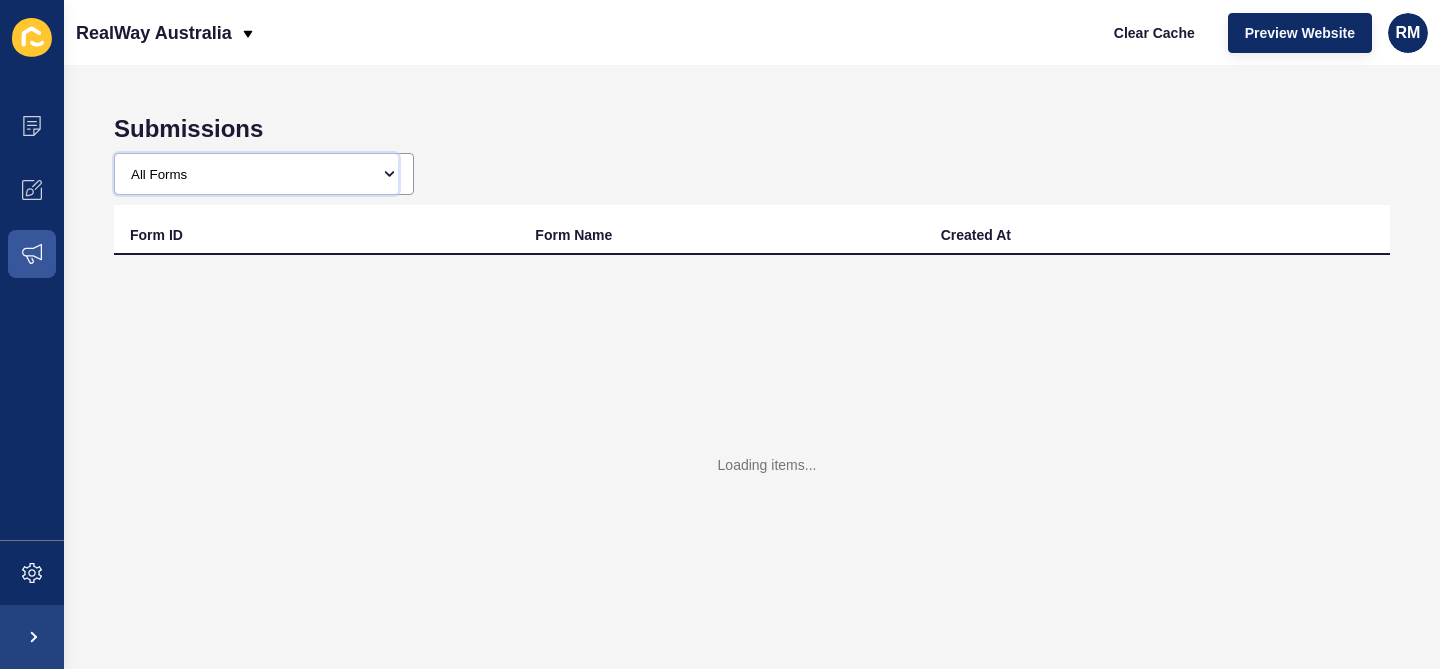 click on "All Forms" at bounding box center (256, 174) 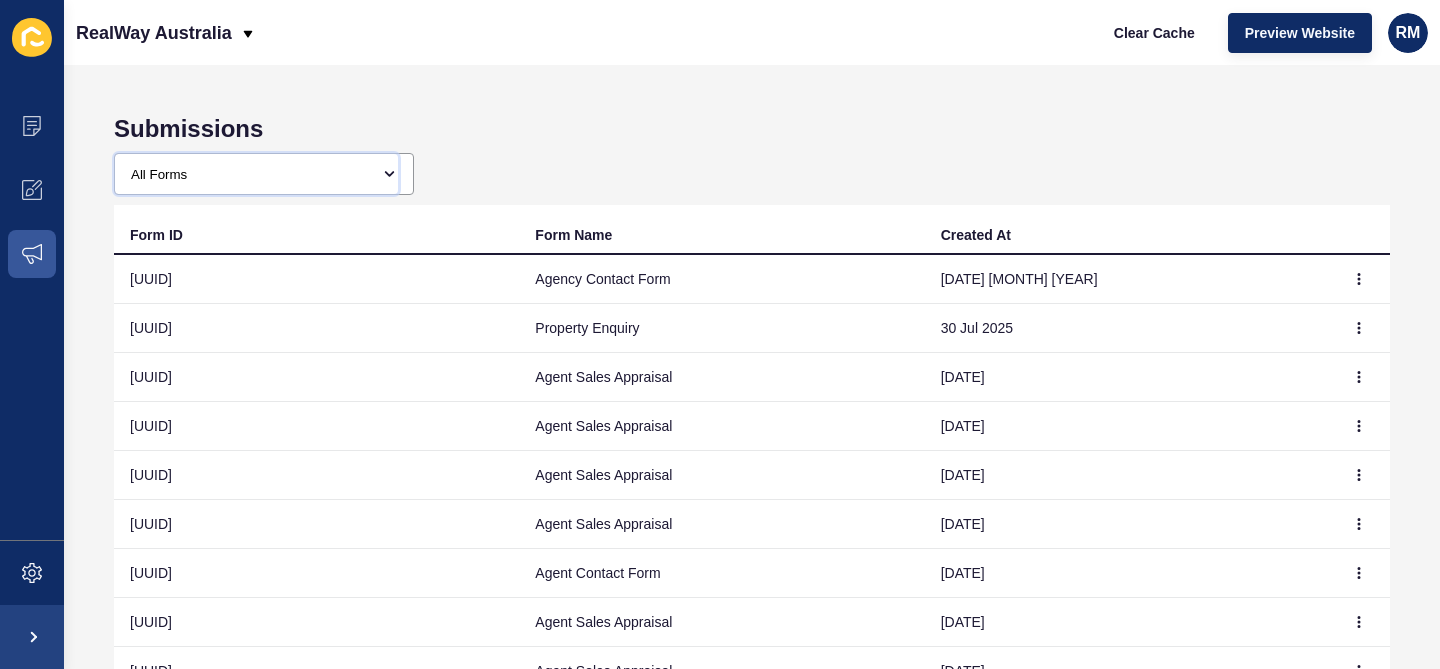 select on "[UUID]" 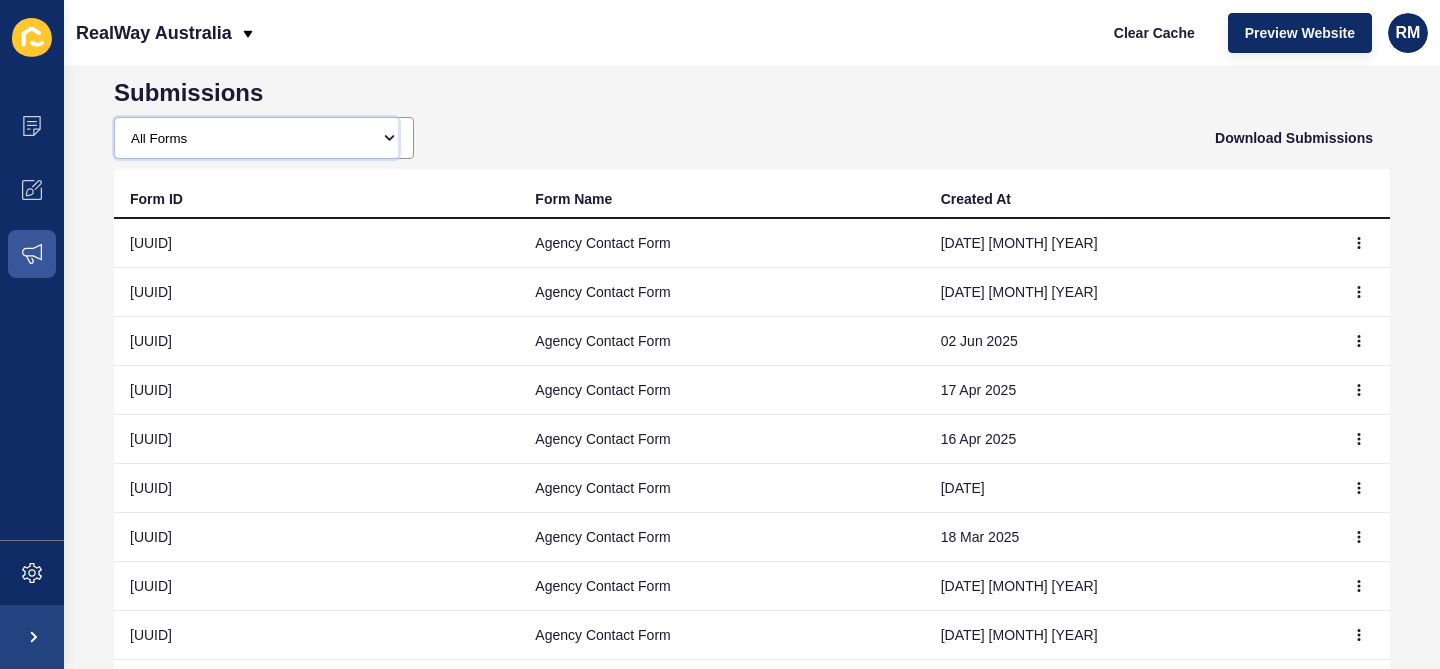 scroll, scrollTop: 45, scrollLeft: 0, axis: vertical 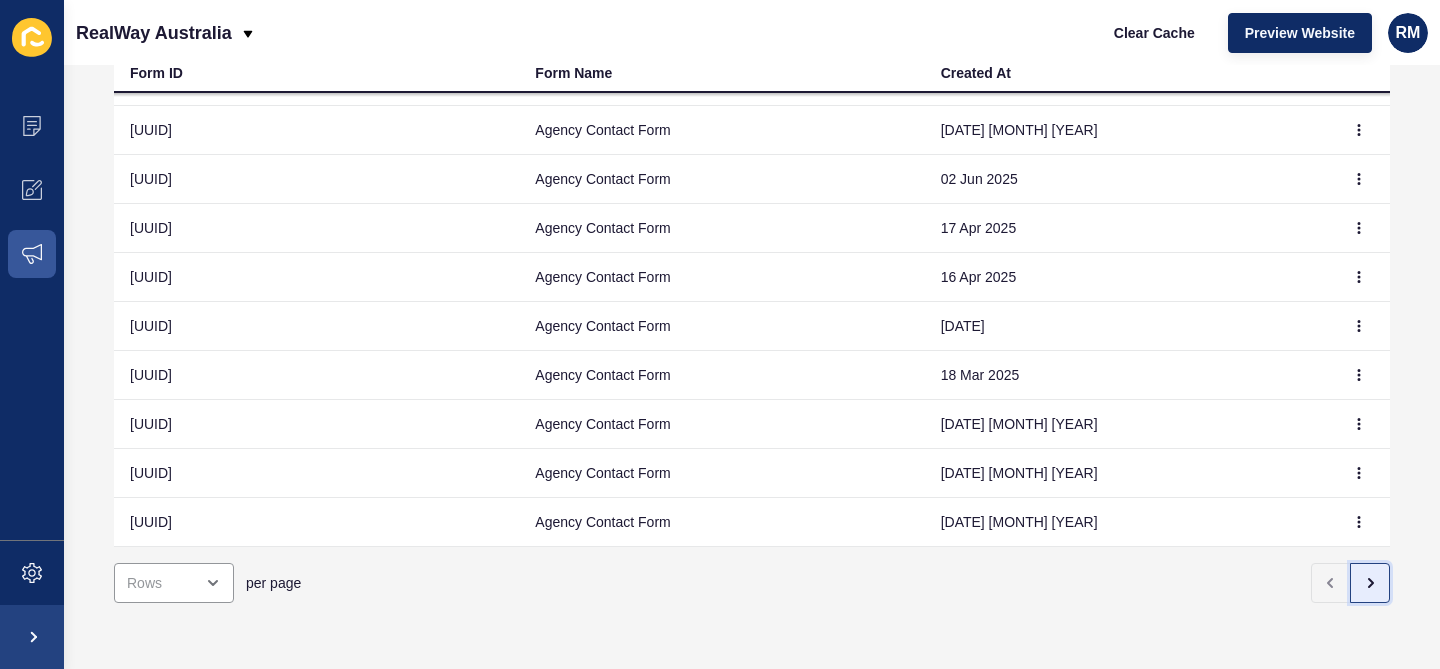 click 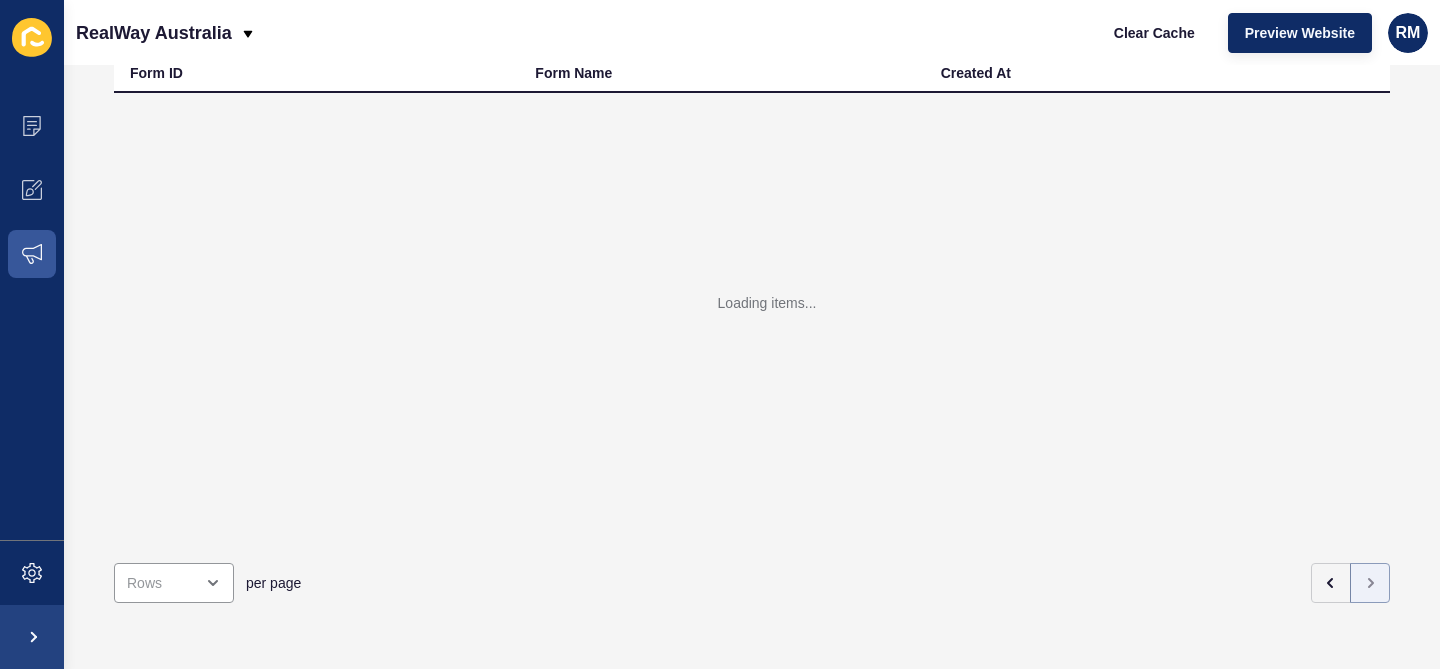 scroll, scrollTop: 0, scrollLeft: 0, axis: both 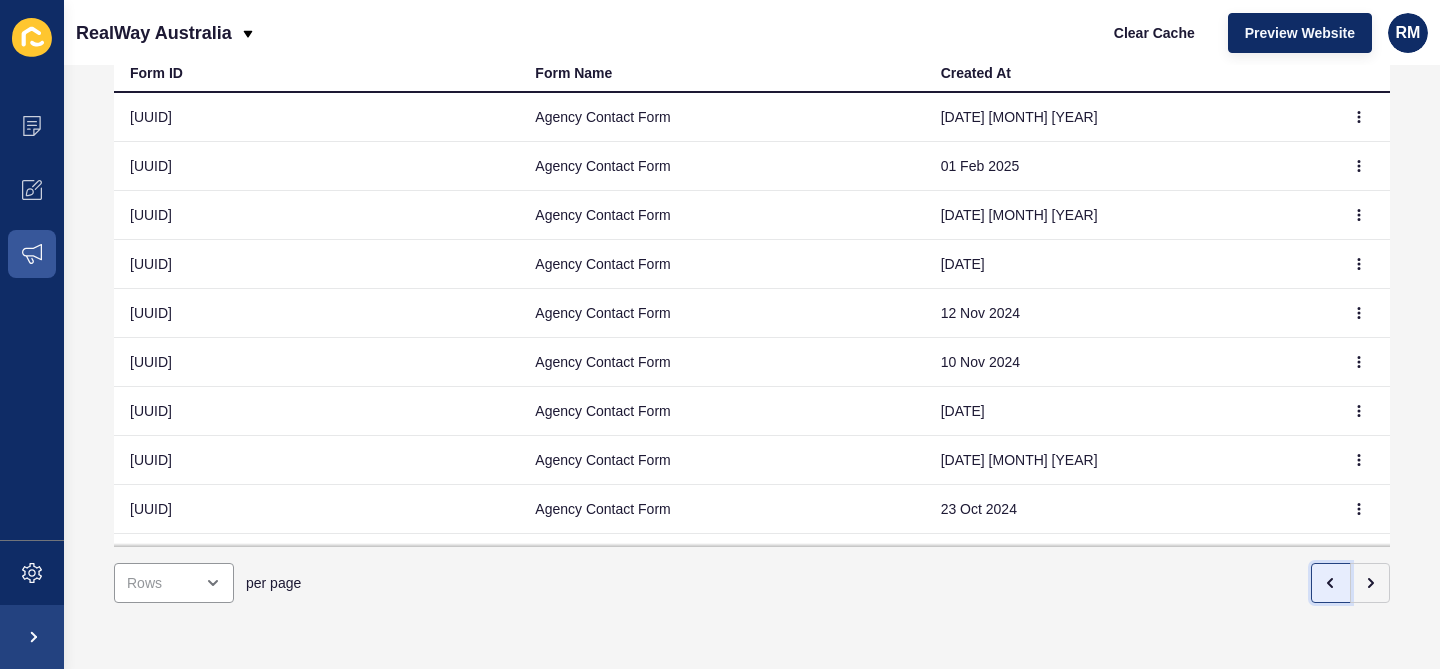 click 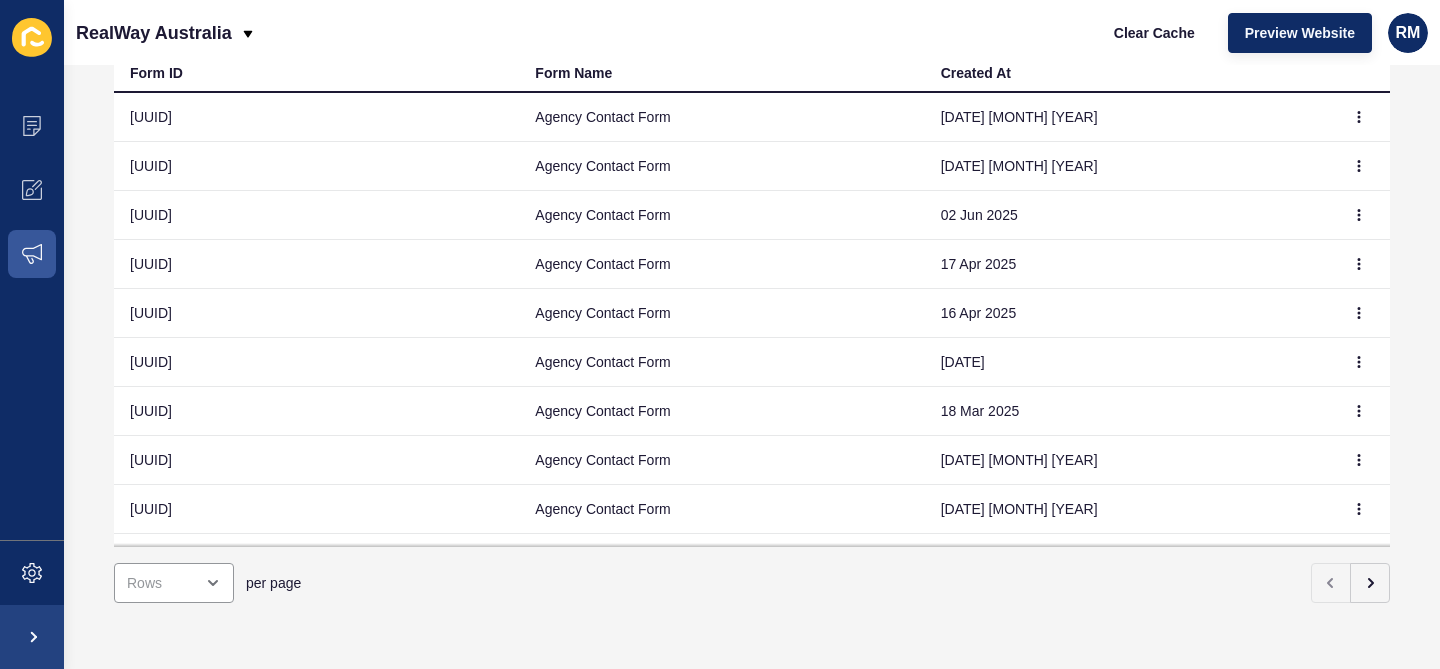 scroll, scrollTop: 0, scrollLeft: 0, axis: both 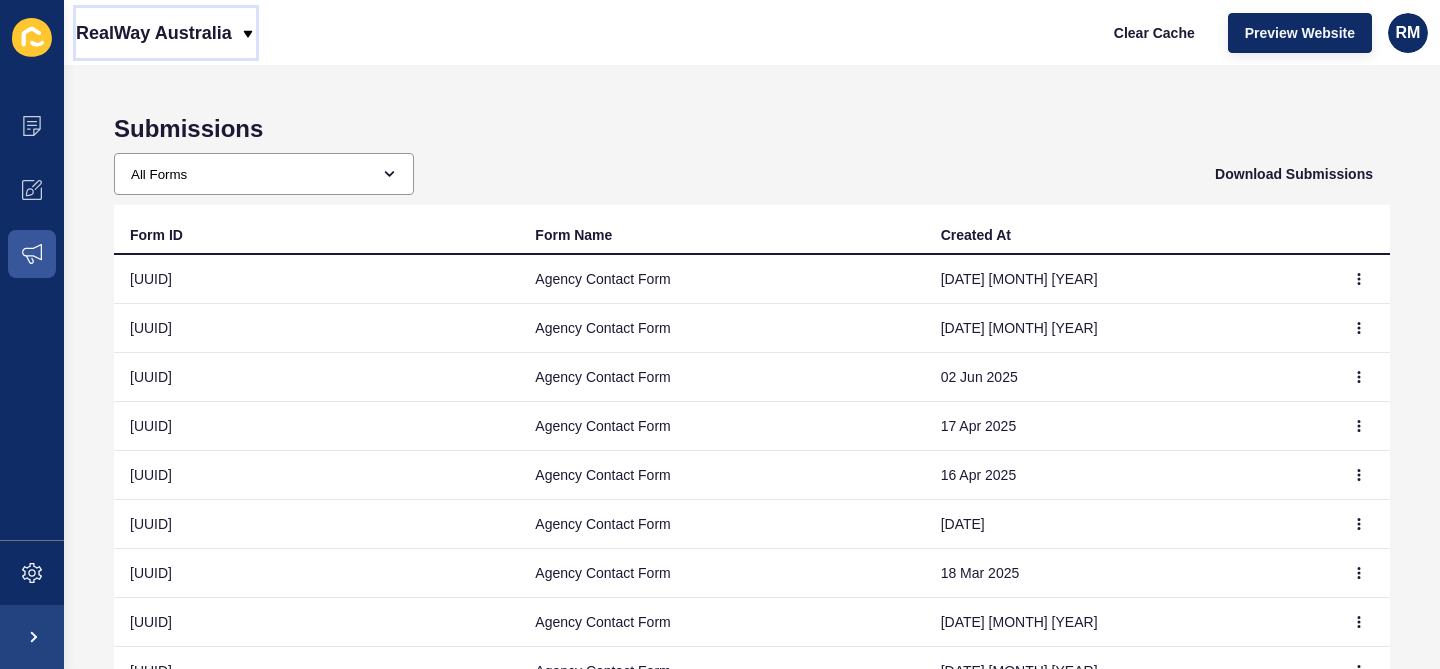 click on "RealWay Australia" at bounding box center (154, 33) 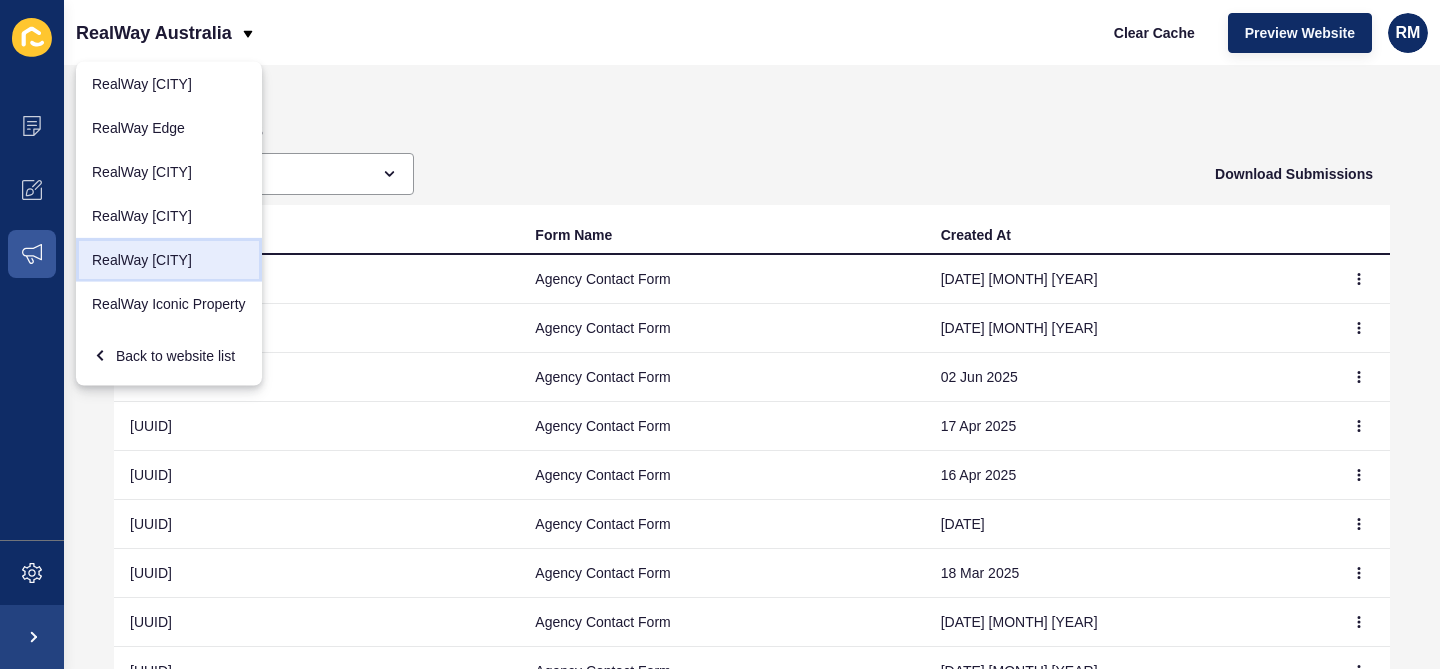 click on "RealWay [CITY]" at bounding box center (169, 260) 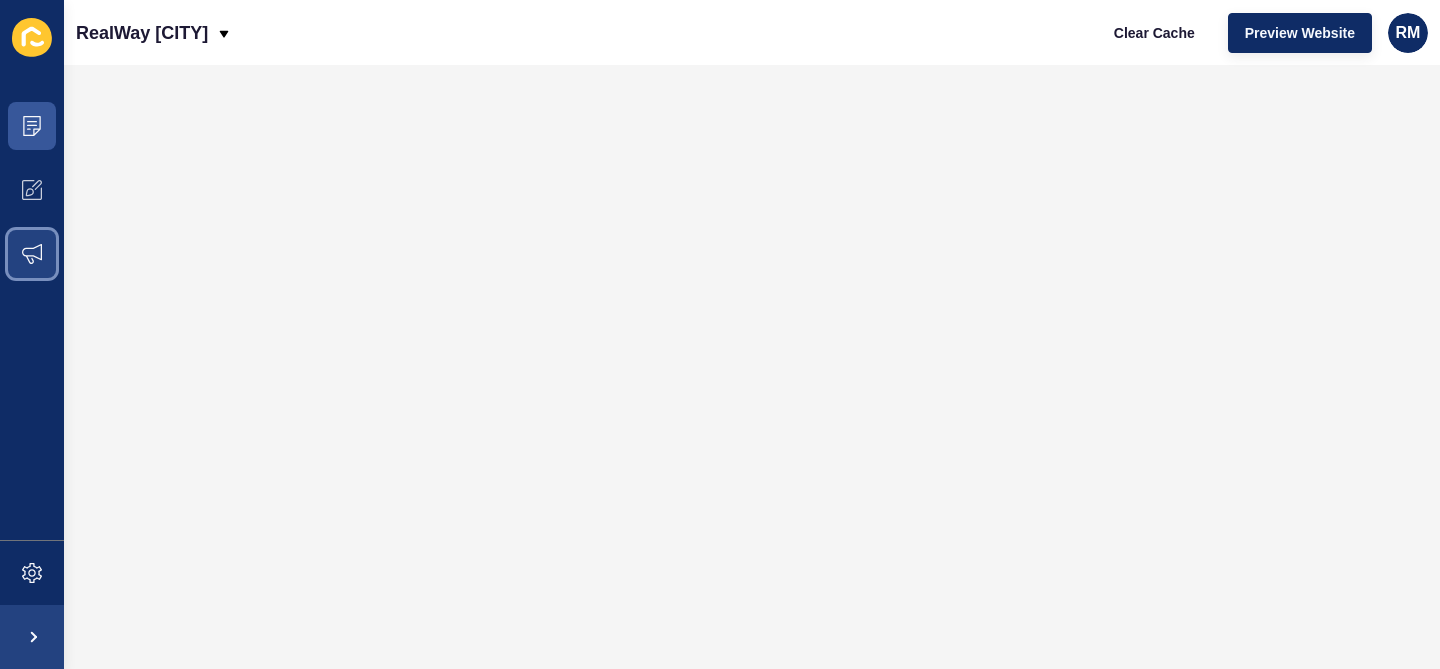 click at bounding box center (32, 254) 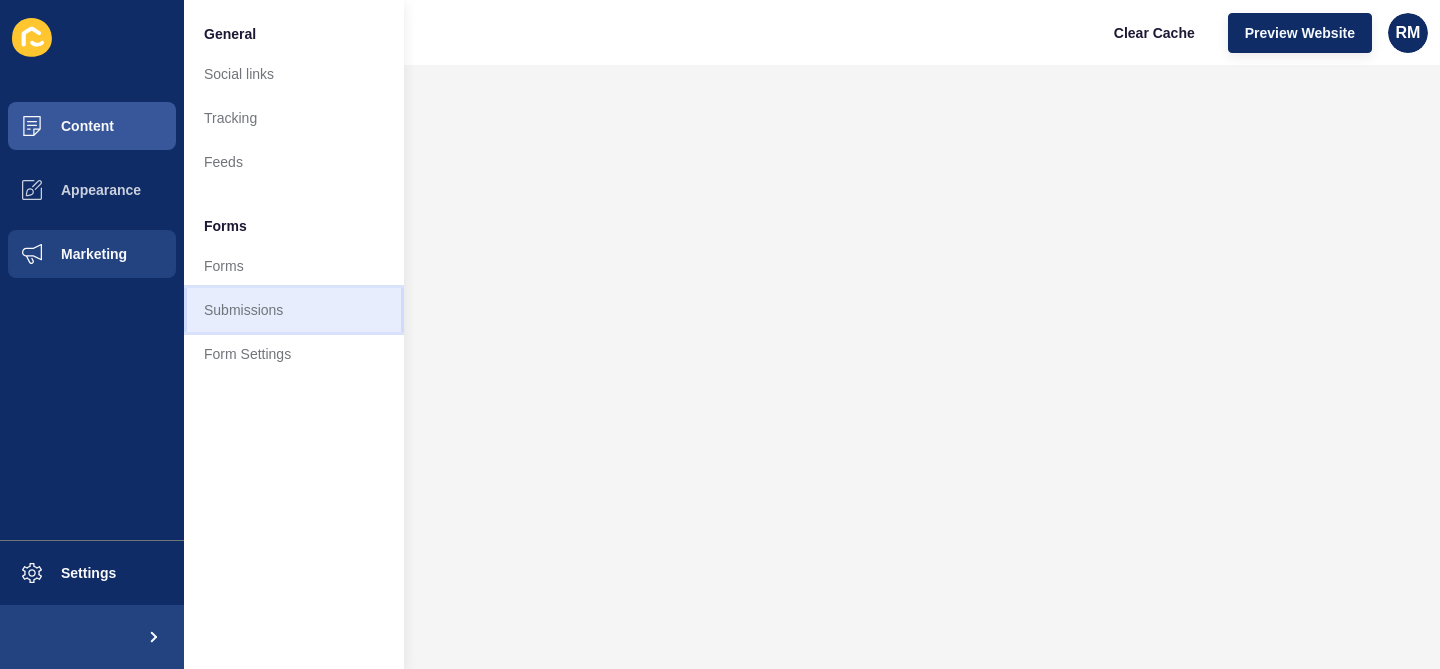click on "Submissions" at bounding box center [294, 310] 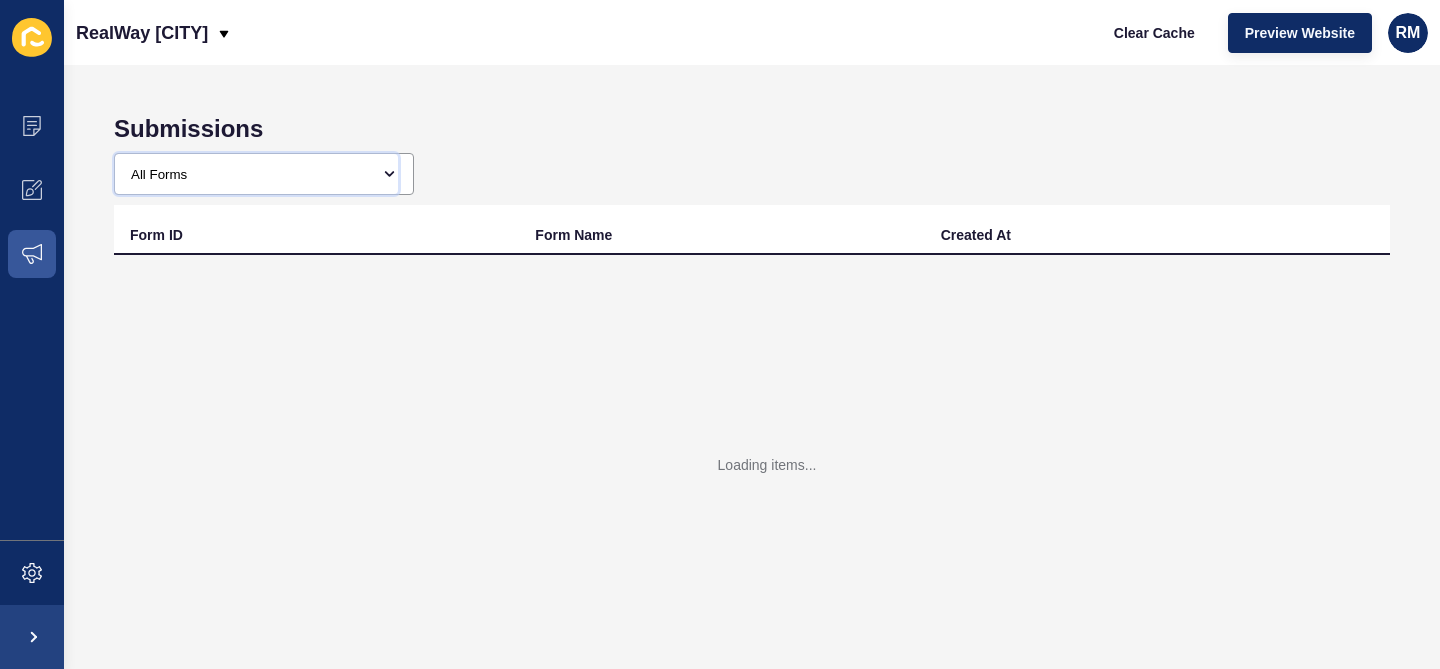 click on "All Forms Agency contact Agent Contact Sales/Market Appraisal Rental Appraisal Property Enquiry Vacate Notice  Maintenance Request Pet Application  Property Alerts Newsletter Tenant Newsletter Development (register interest) Holiday Enquiry Contact RealWay's CEO, Greg Watson" at bounding box center (256, 174) 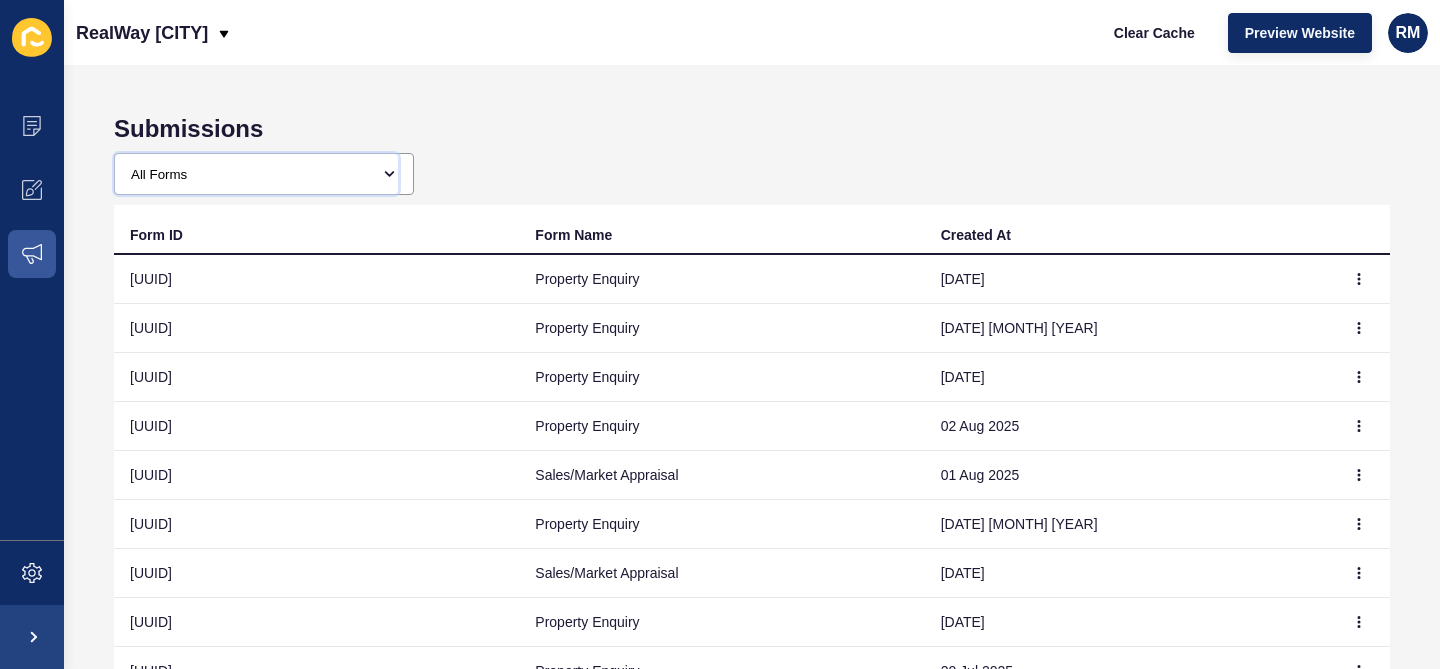 select on "b632bfbc-2f8e-11ef-a417-b68e1bd92d7d" 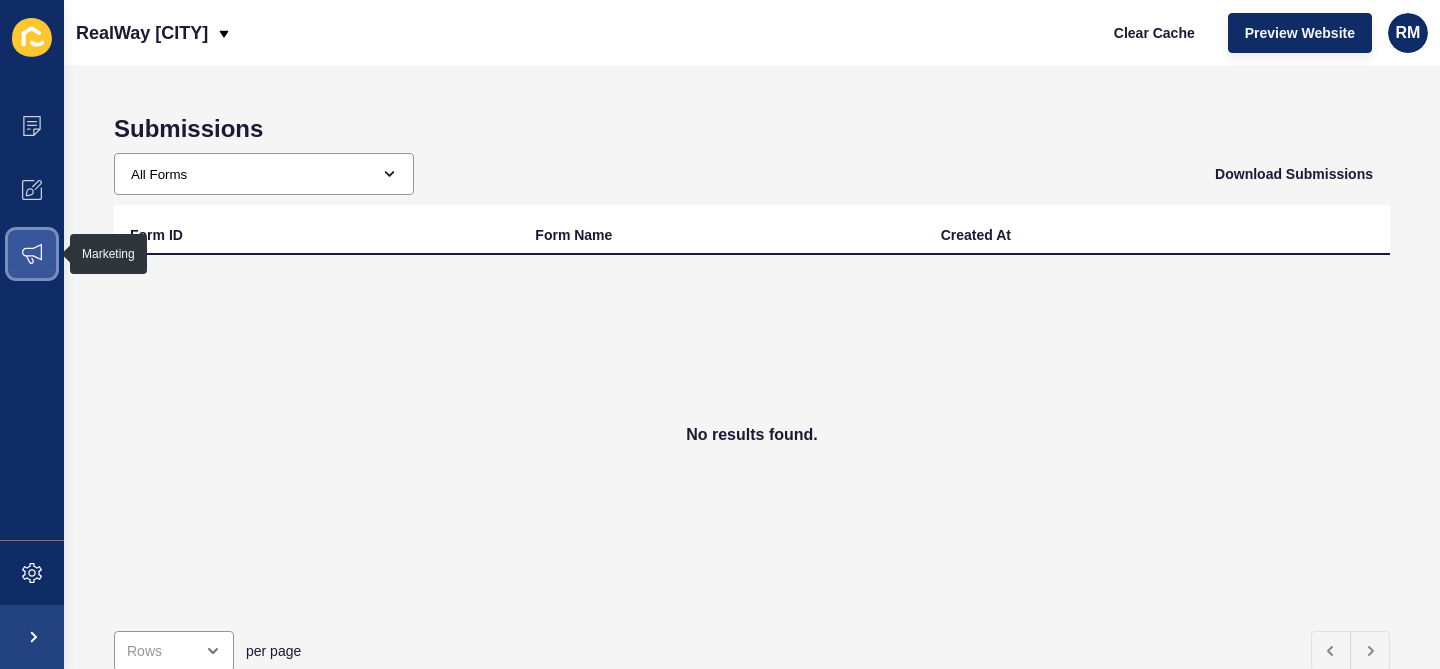 click at bounding box center [32, 254] 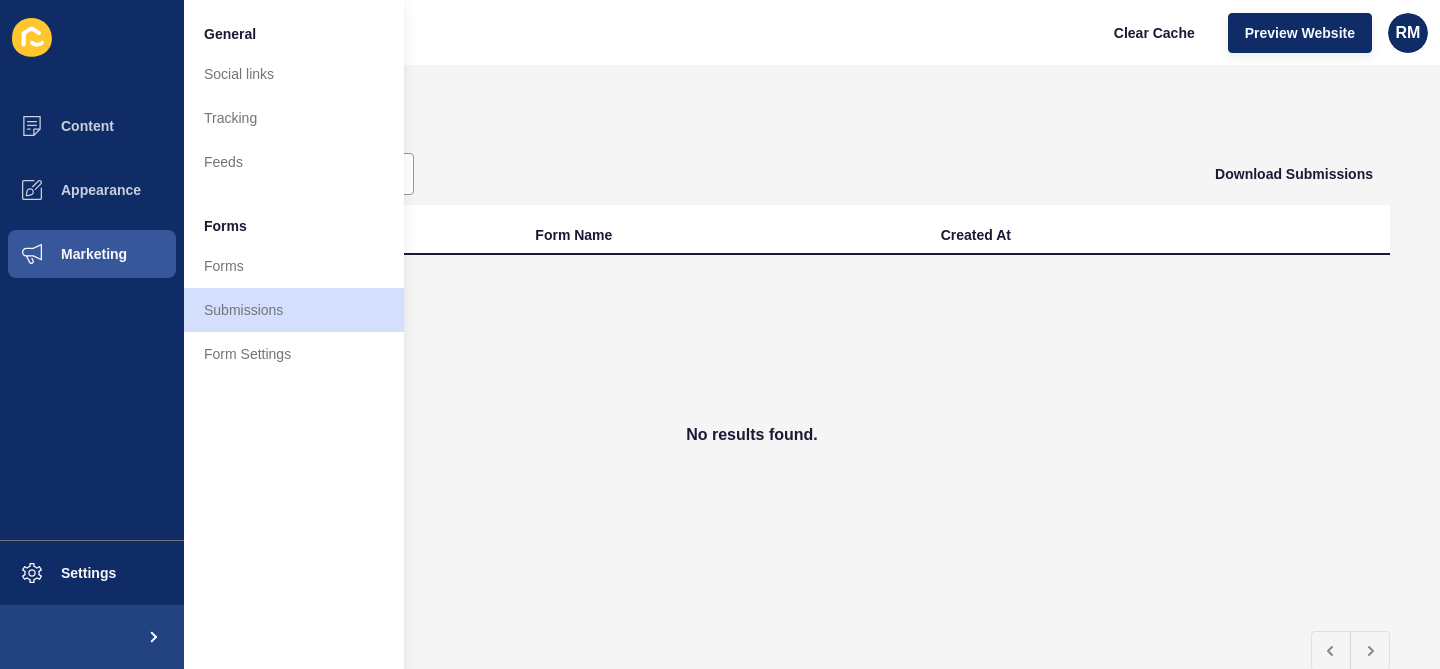 click on "Submissions" at bounding box center [752, 129] 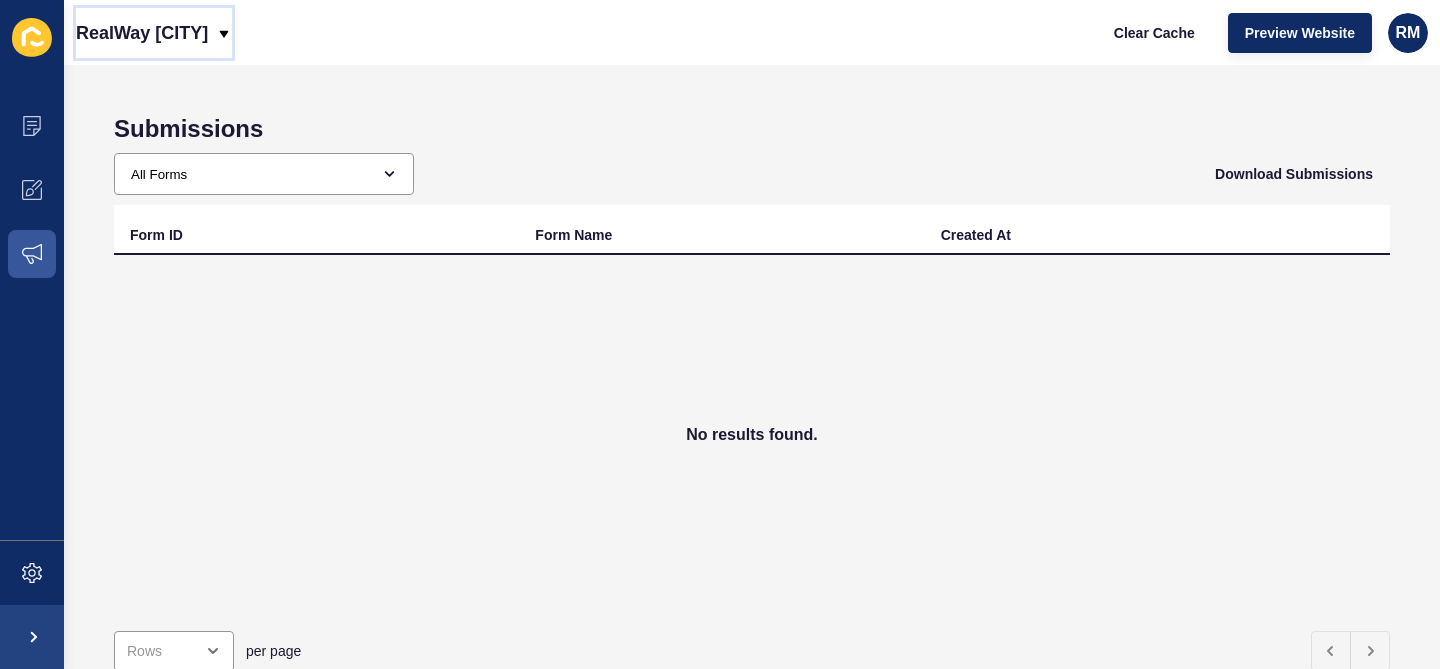click 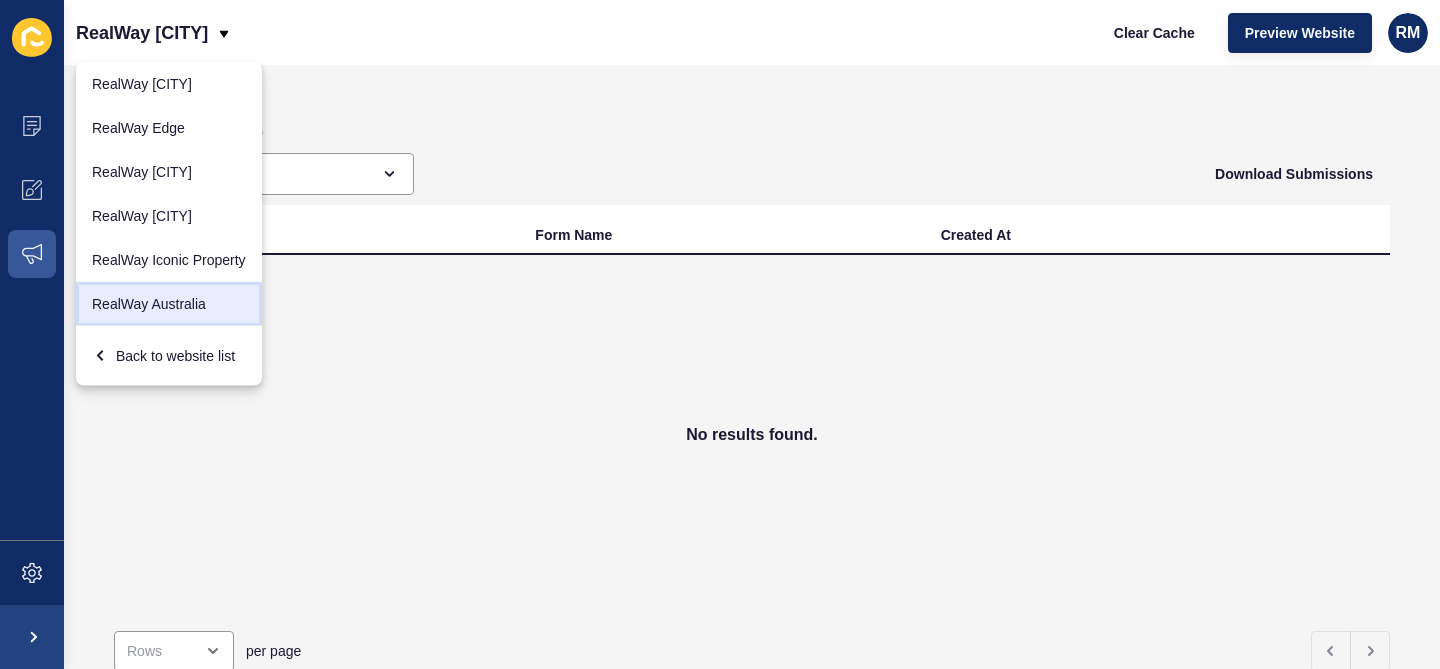 click on "RealWay Australia" at bounding box center (169, 304) 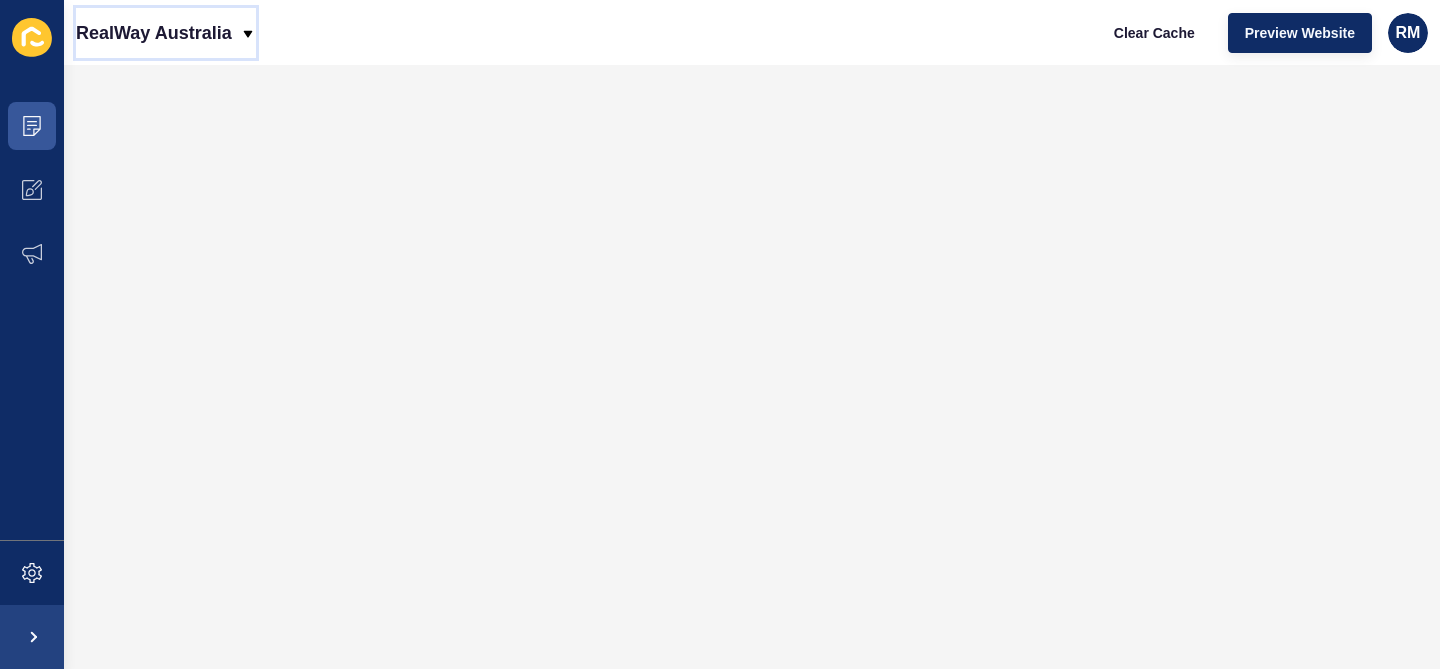 click on "RealWay Australia" at bounding box center [166, 33] 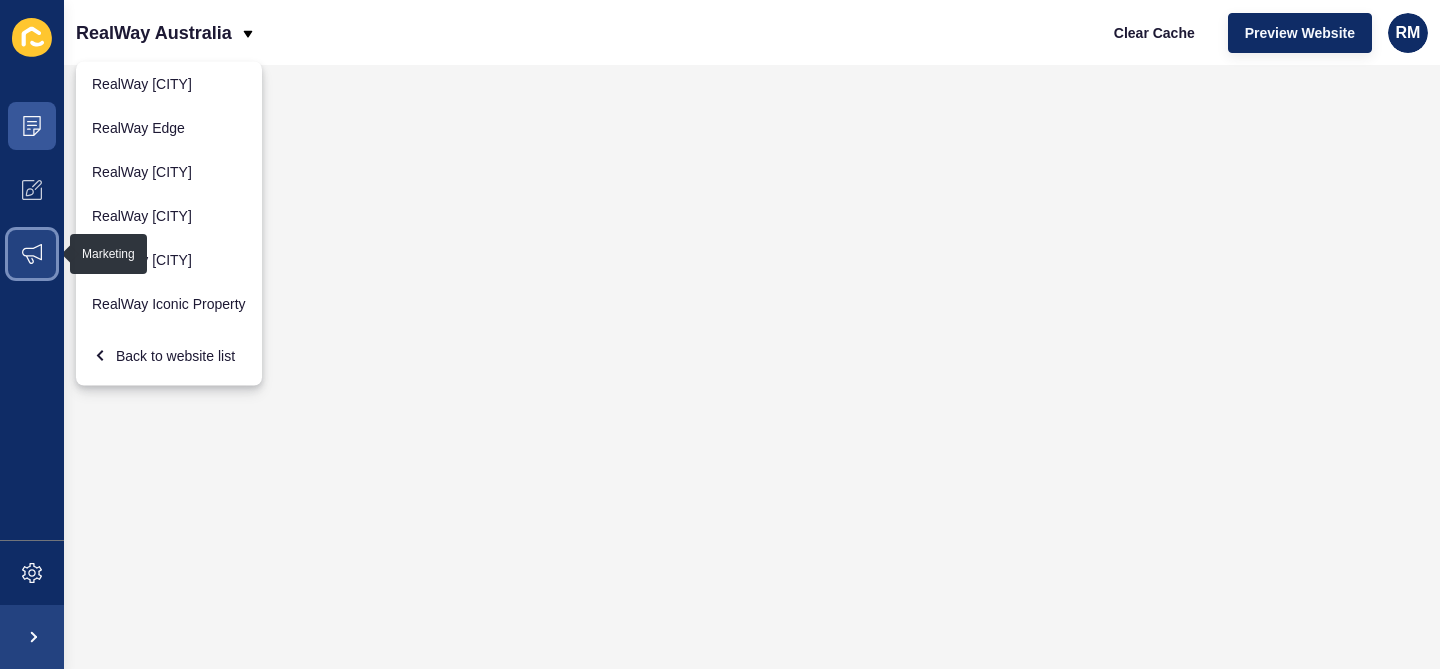 click at bounding box center (32, 254) 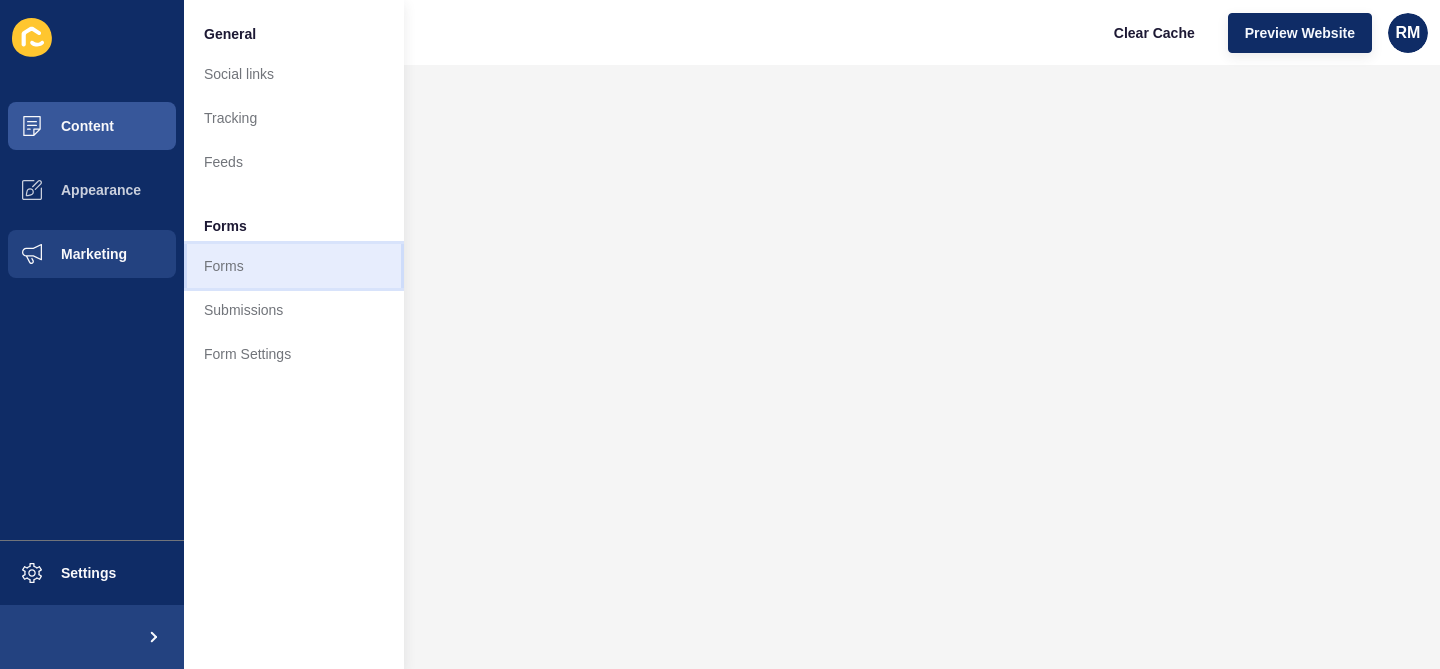 click on "Forms" at bounding box center [294, 266] 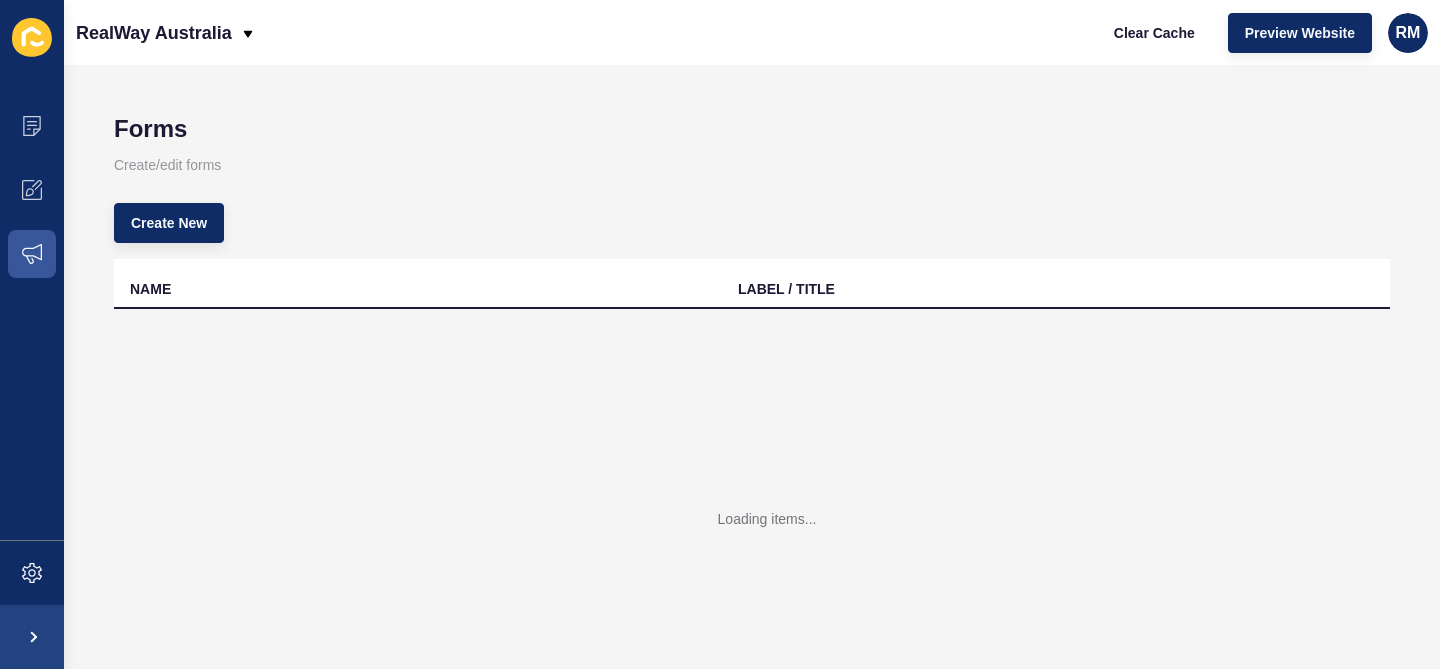 scroll, scrollTop: 216, scrollLeft: 0, axis: vertical 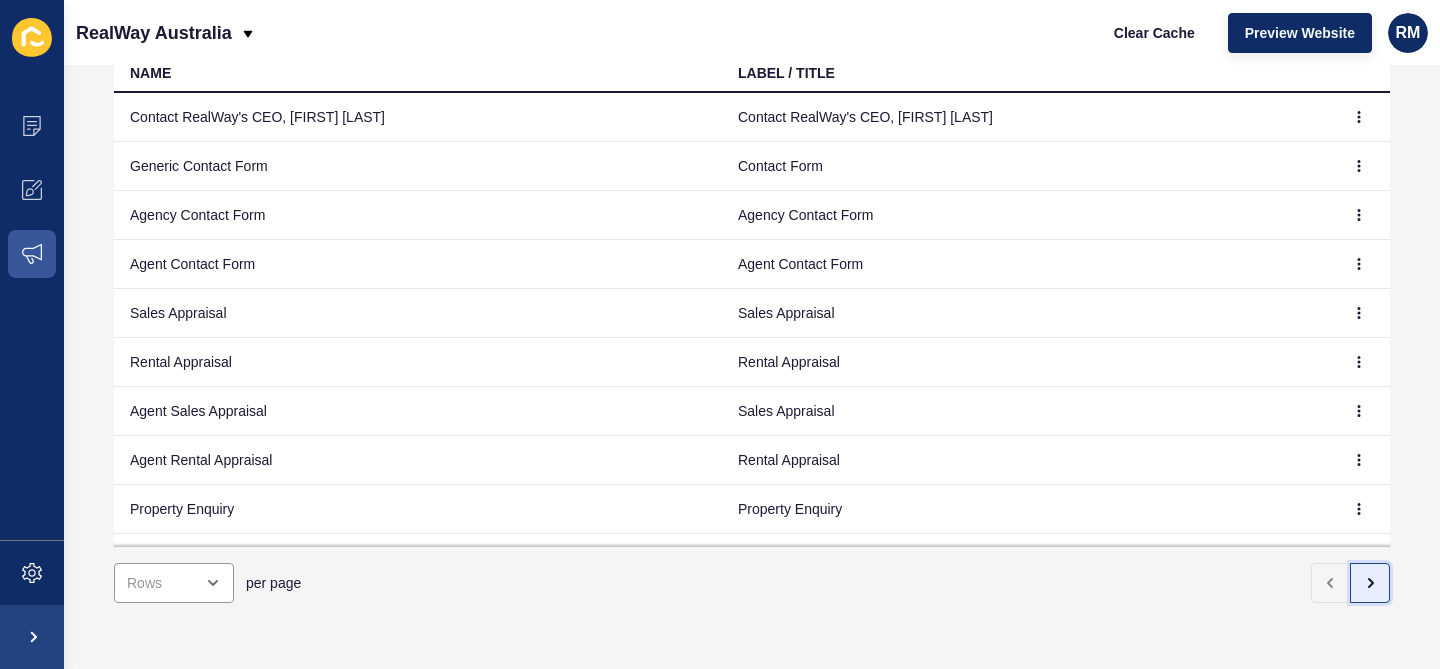 click 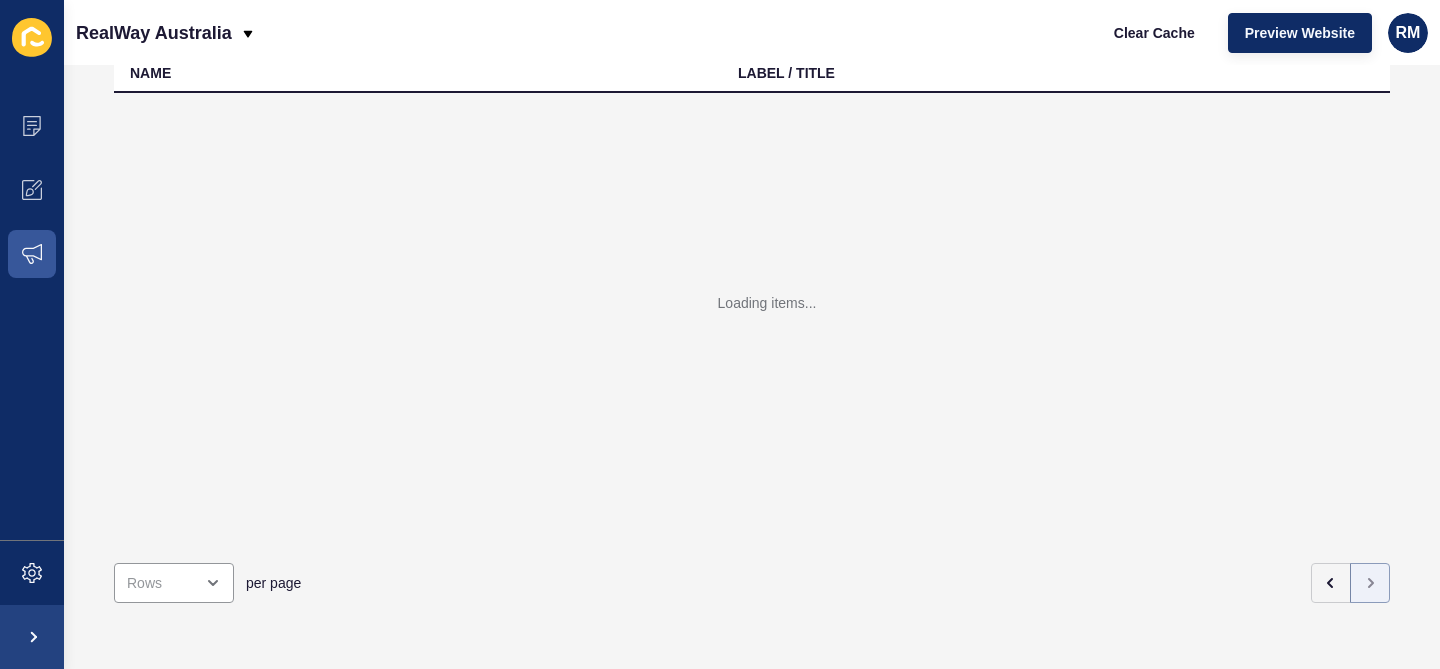 scroll, scrollTop: 154, scrollLeft: 0, axis: vertical 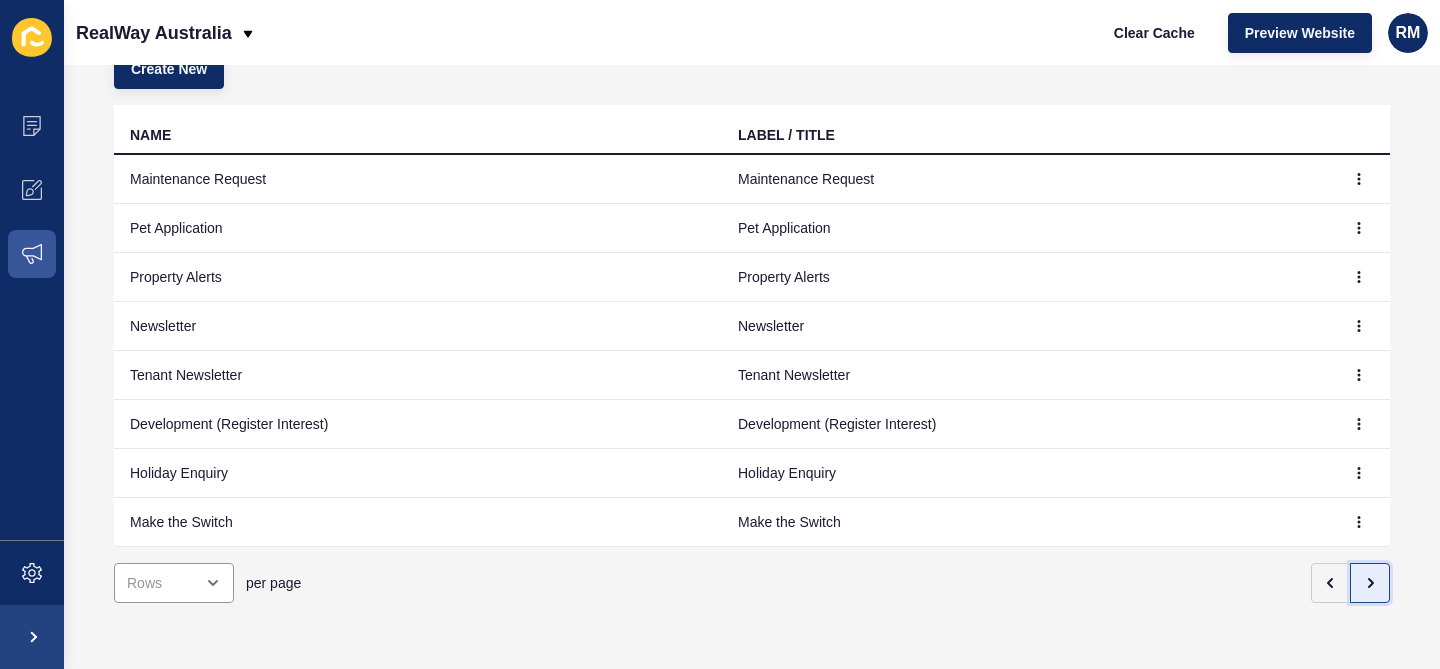 click 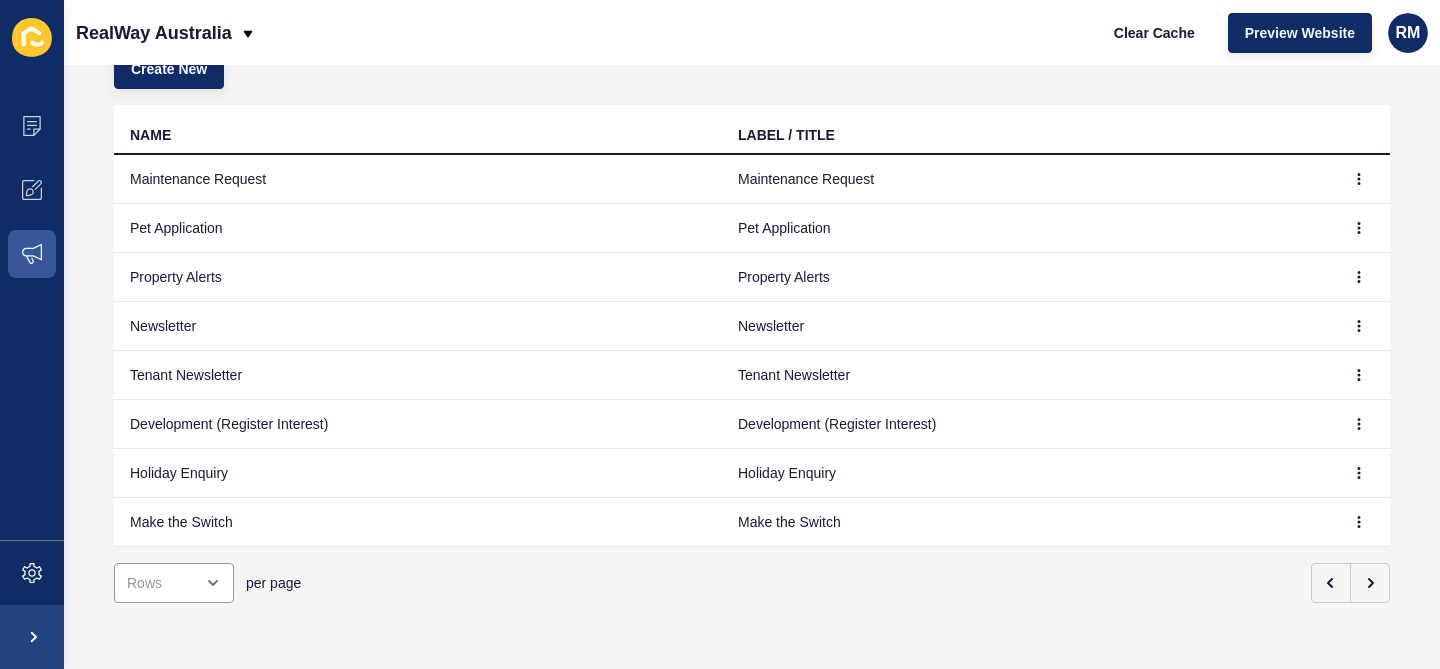 click on "per page" at bounding box center [752, 583] 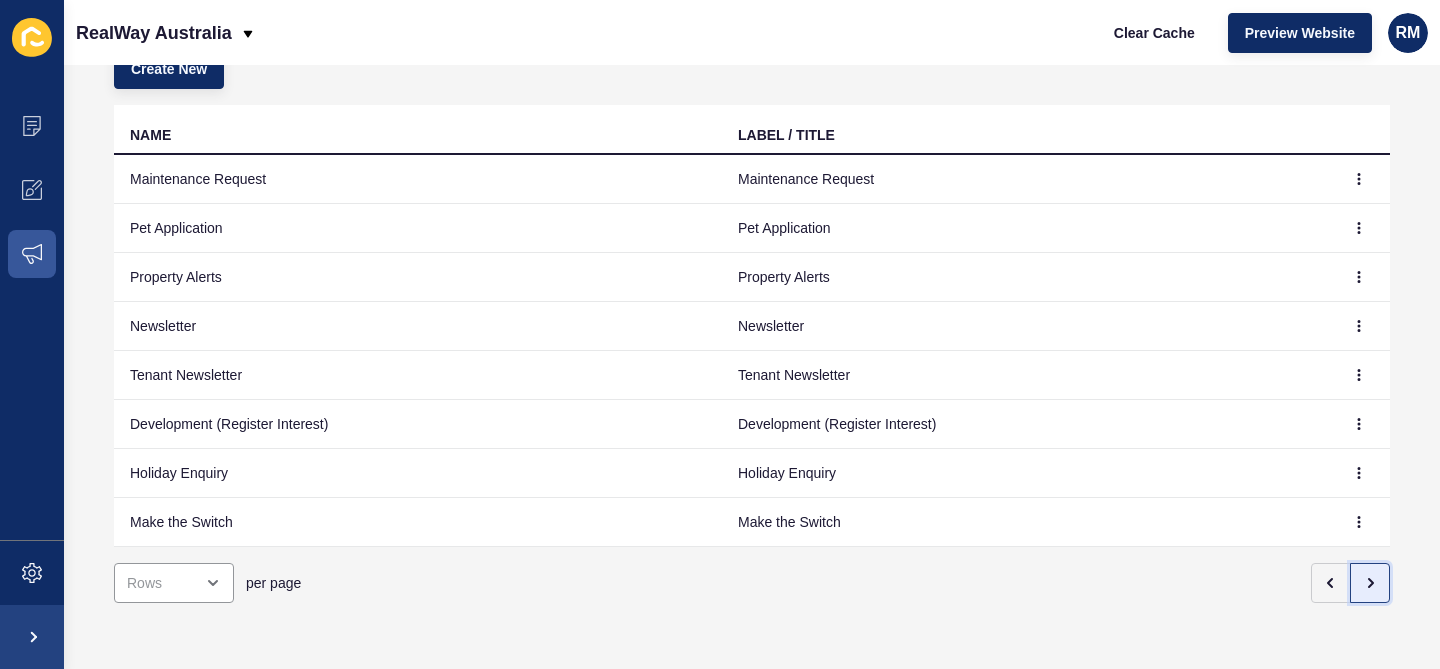 click at bounding box center [1370, 583] 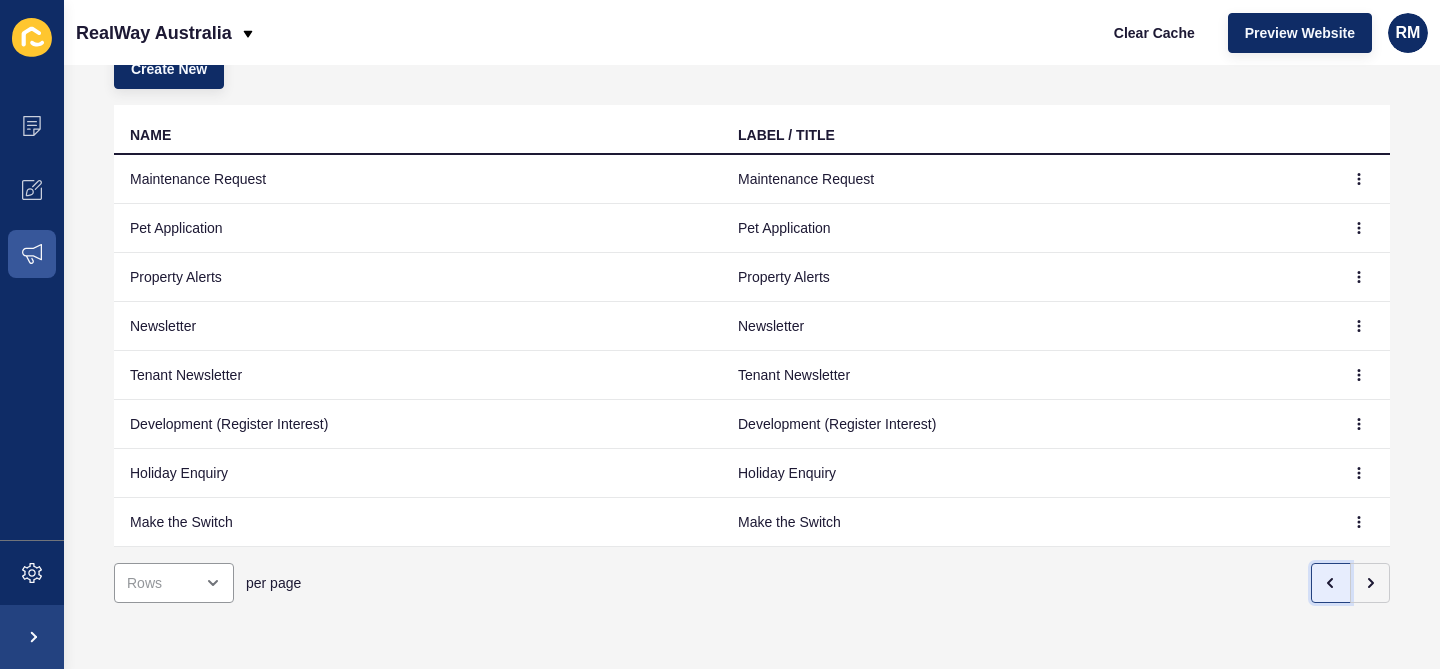 click at bounding box center (1331, 583) 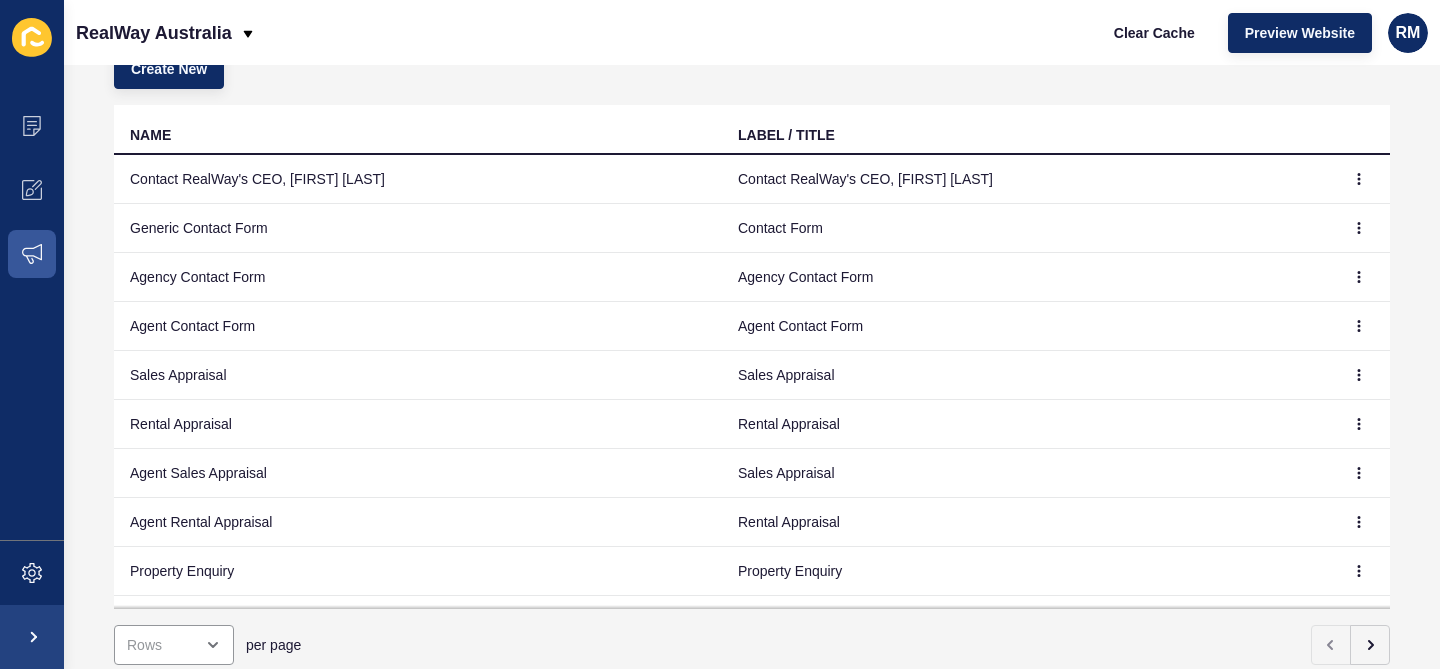 click at bounding box center [1360, 277] 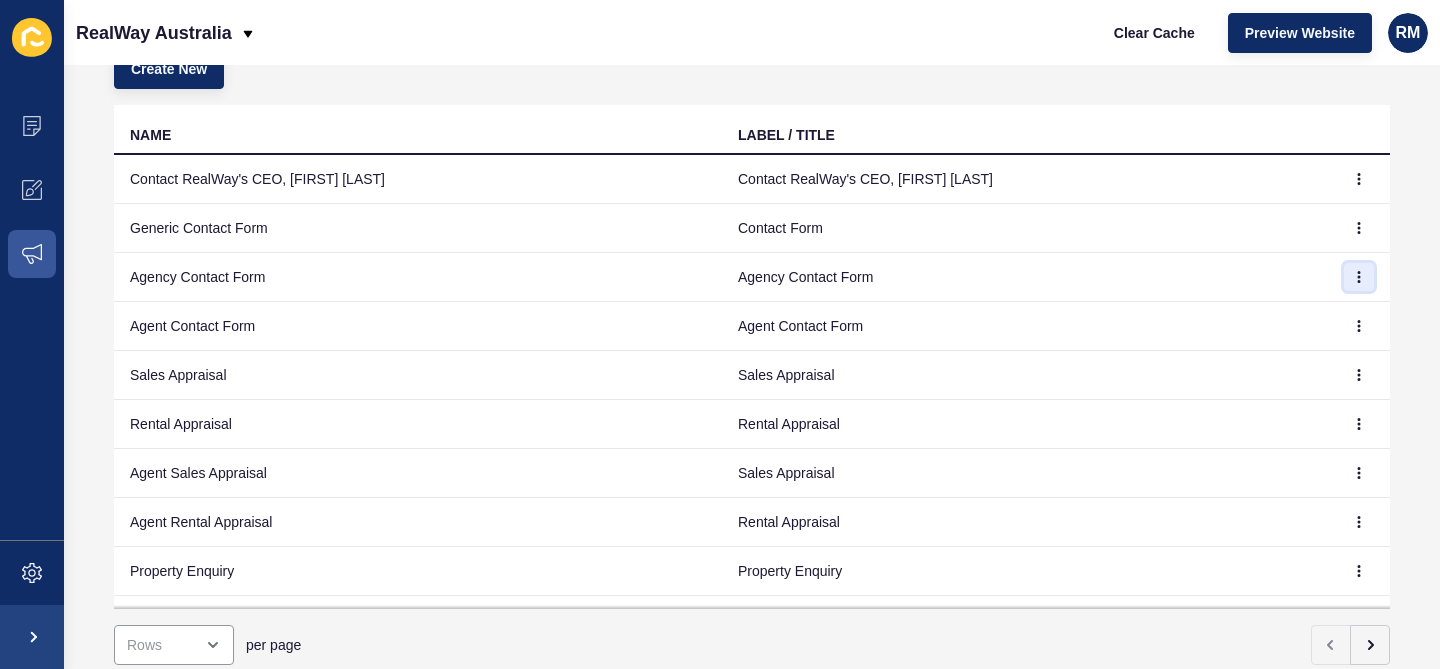 click at bounding box center (1359, 277) 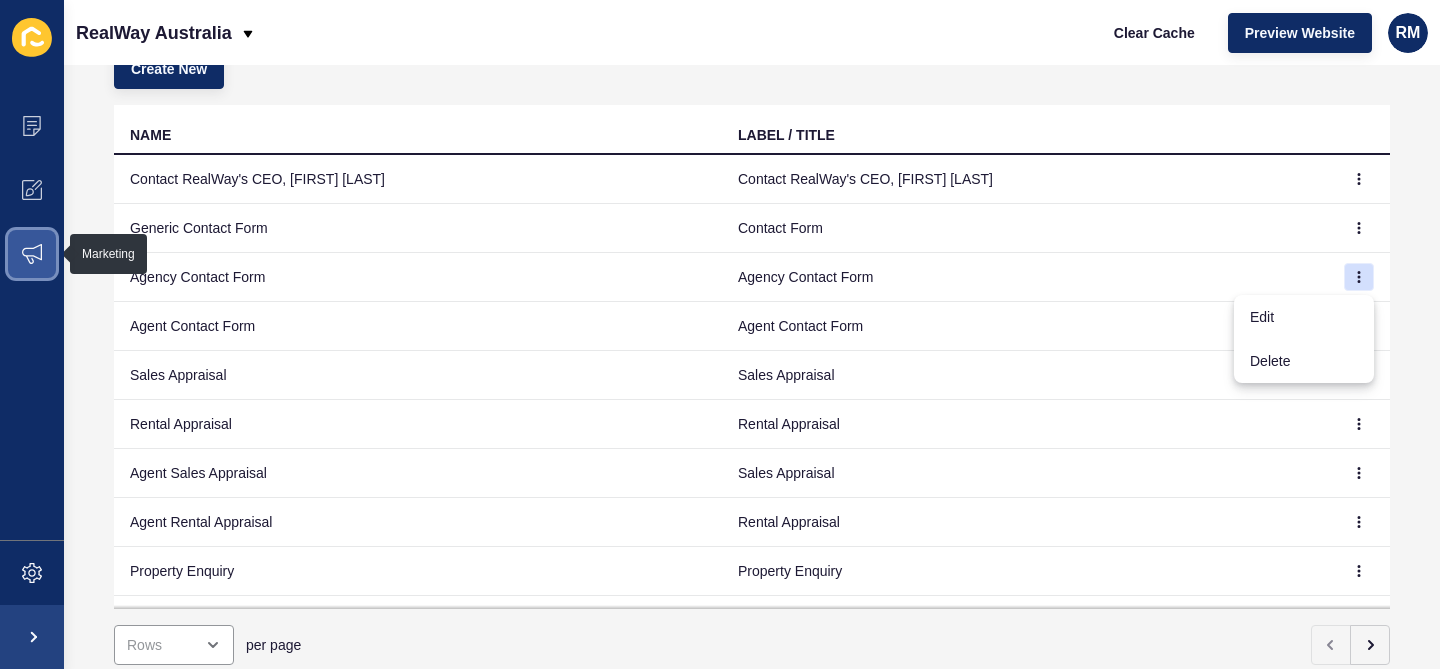 click 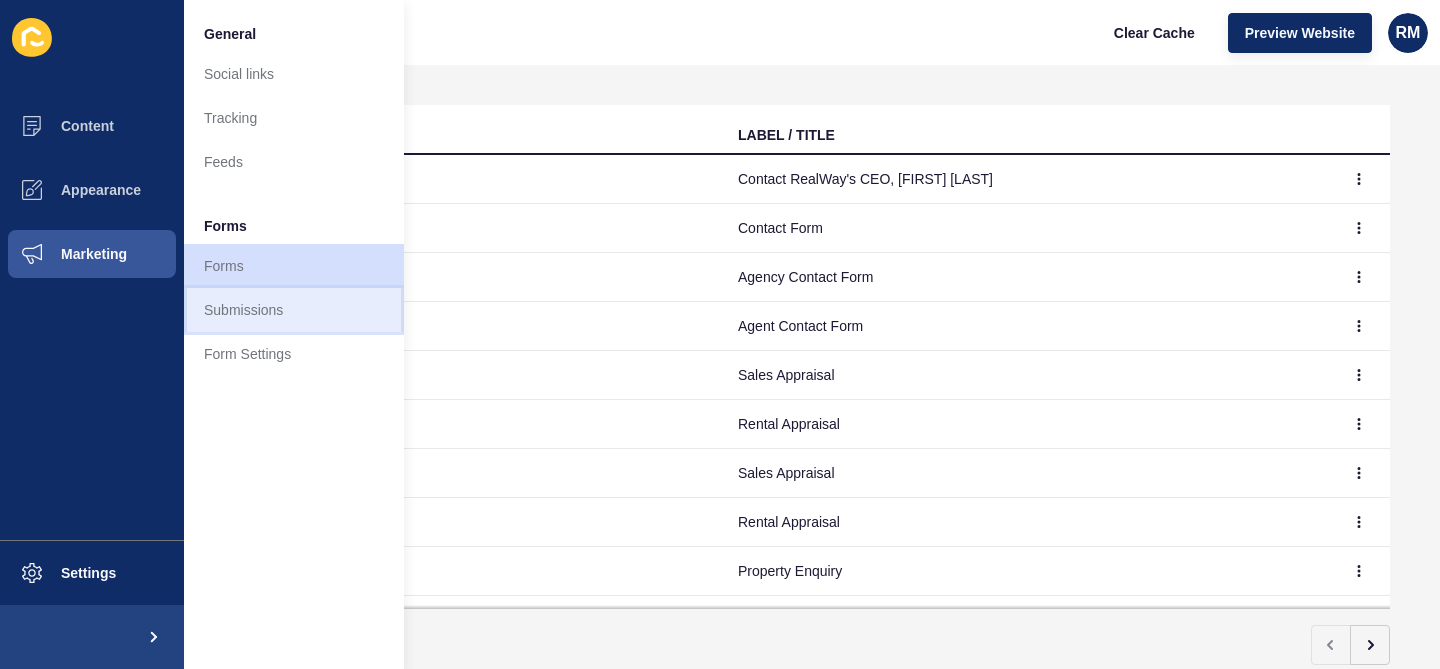 click on "Submissions" at bounding box center [294, 310] 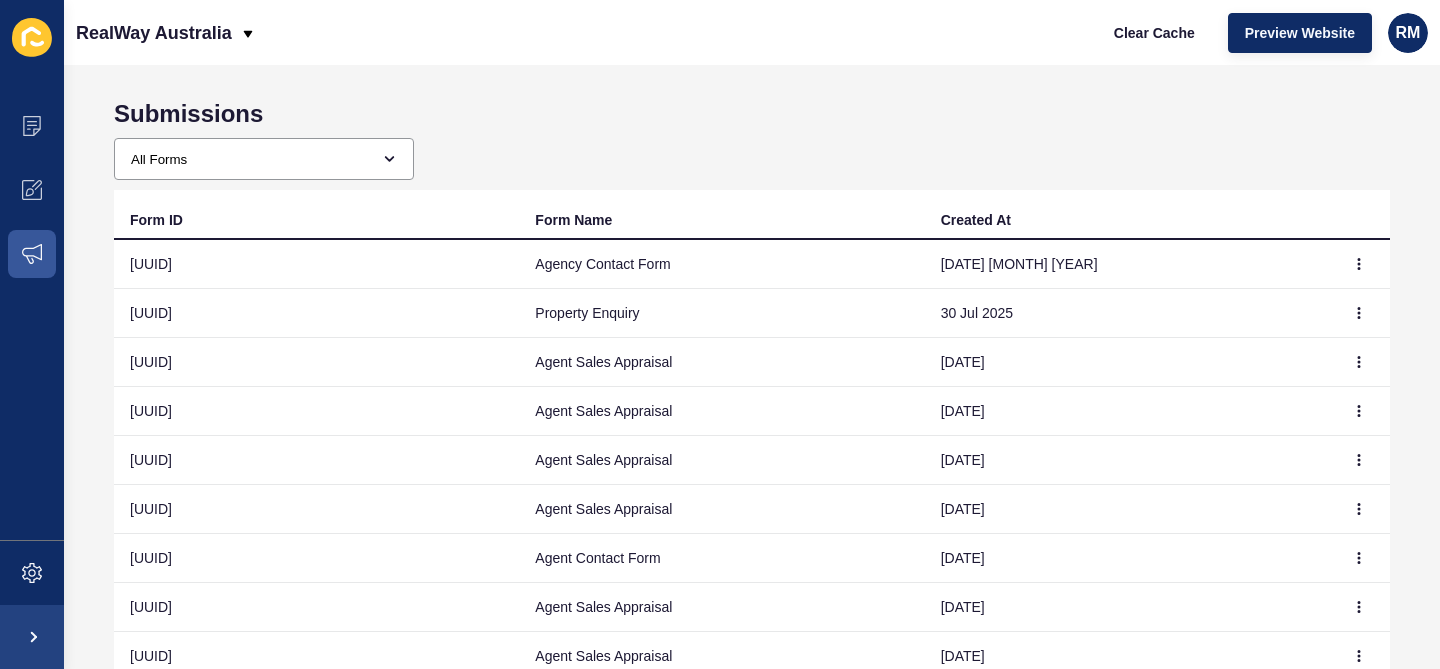 scroll, scrollTop: 18, scrollLeft: 0, axis: vertical 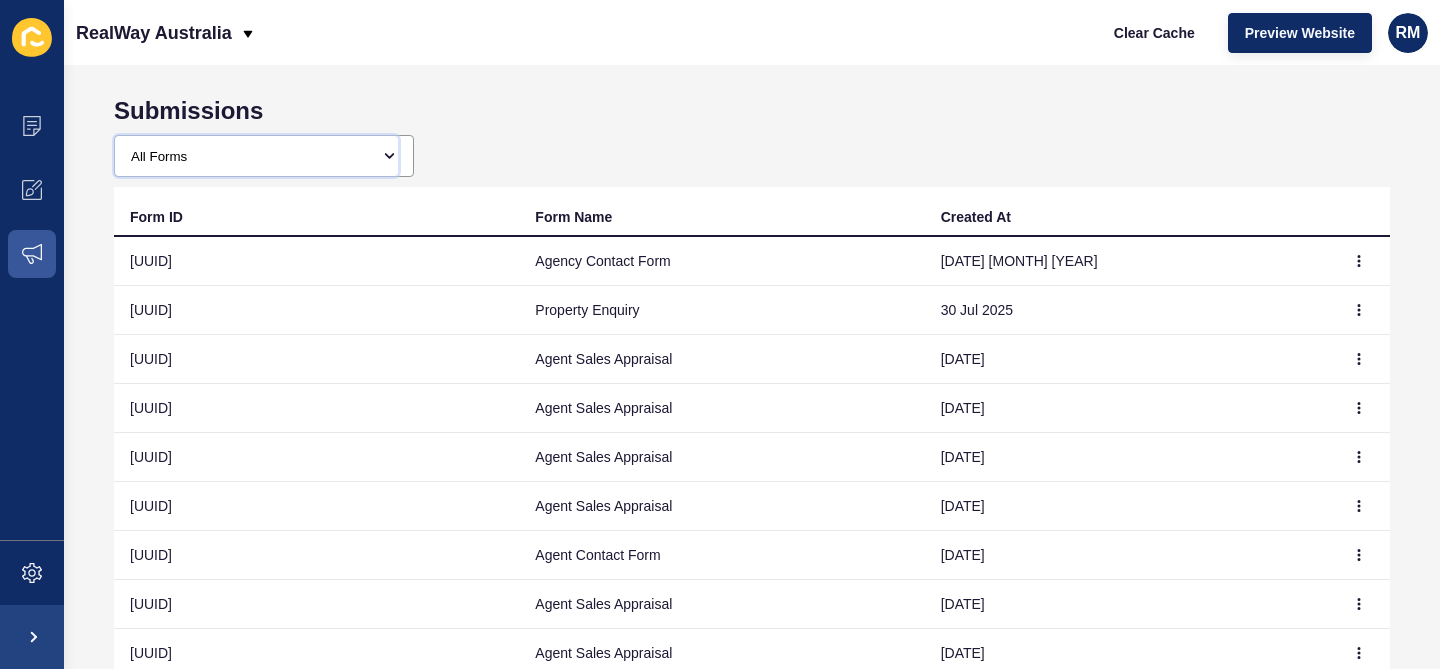click on "All Forms Contact RealWay's CEO, Greg Watson Generic Contact Form Agency Contact Form Agent Contact Form Sales Appraisal Rental Appraisal Agent Sales Appraisal Agent Rental Appraisal Property Enquiry Vacate Notice Maintenance Request Pet Application Property Alerts Newsletter Tenant Newsletter Development (Register Interest) Holiday Enquiry Make the Switch" at bounding box center [256, 156] 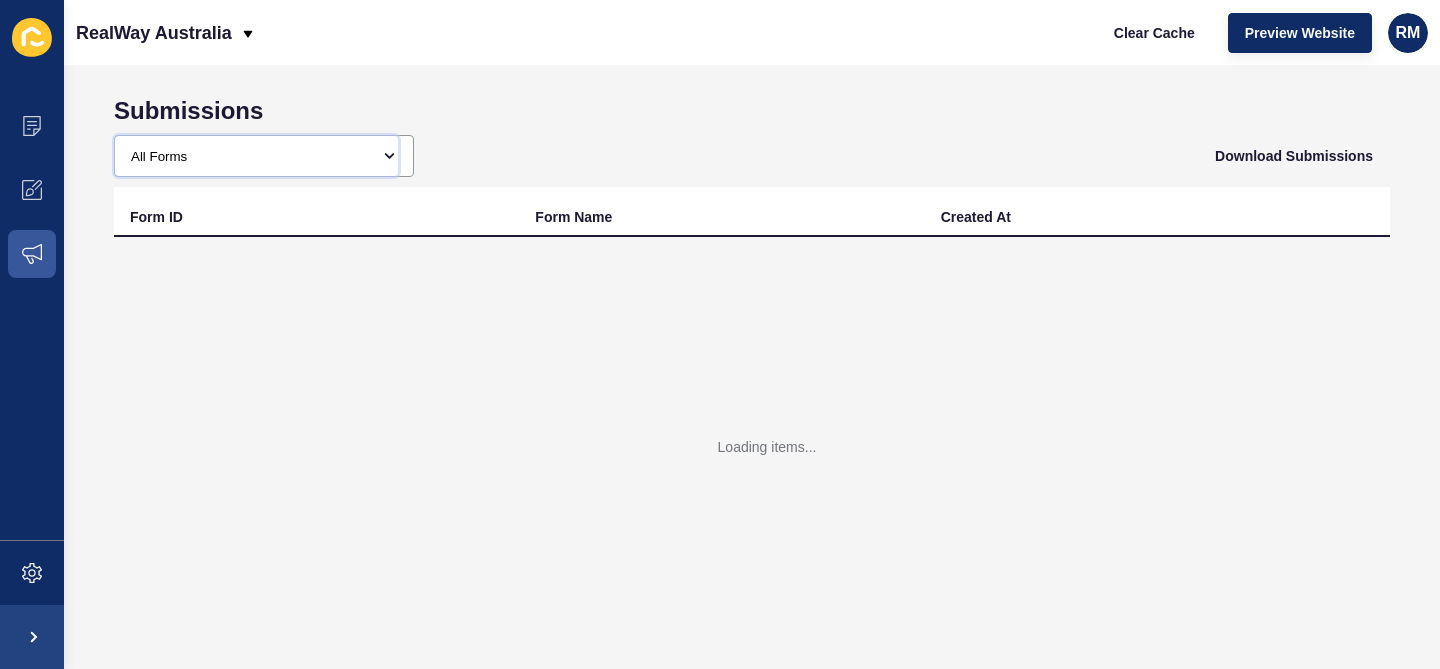 click on "All Forms Contact RealWay's CEO, Greg Watson Generic Contact Form Agency Contact Form Agent Contact Form Sales Appraisal Rental Appraisal Agent Sales Appraisal Agent Rental Appraisal Property Enquiry Vacate Notice Maintenance Request Pet Application Property Alerts Newsletter Tenant Newsletter Development (Register Interest) Holiday Enquiry Make the Switch" at bounding box center (256, 156) 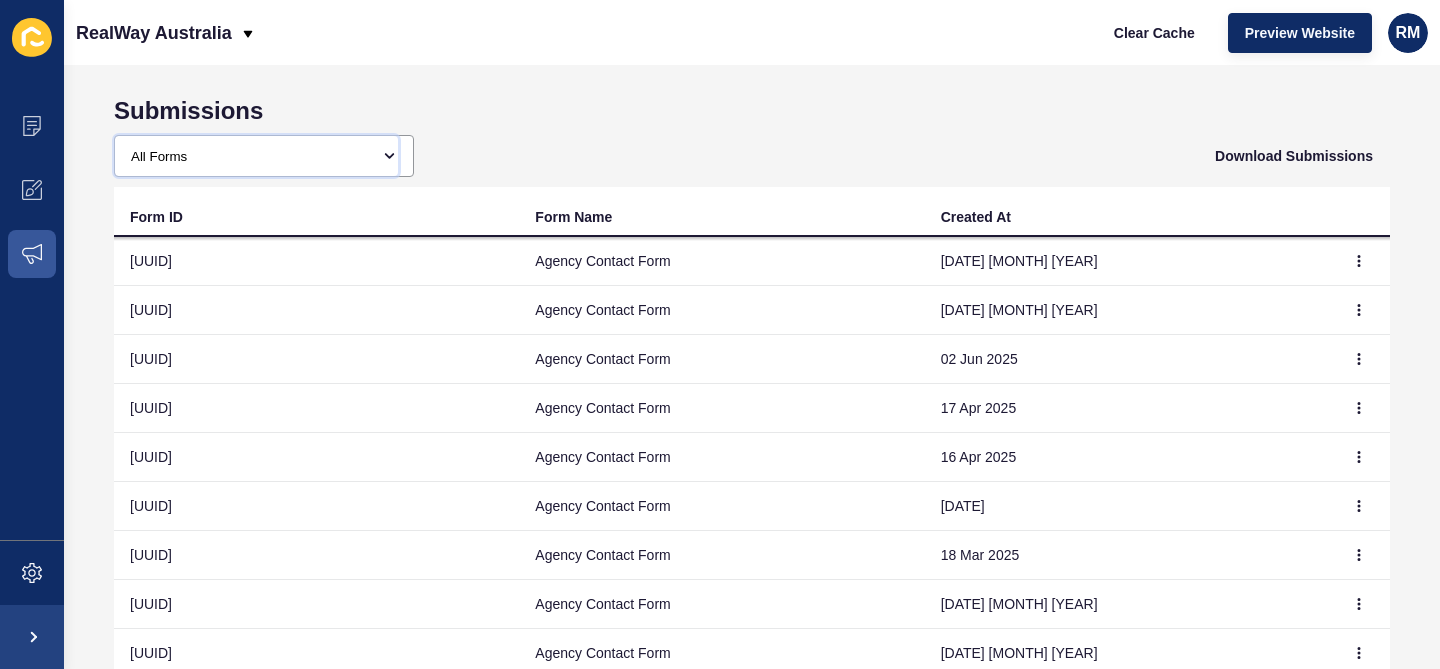 scroll, scrollTop: 36, scrollLeft: 0, axis: vertical 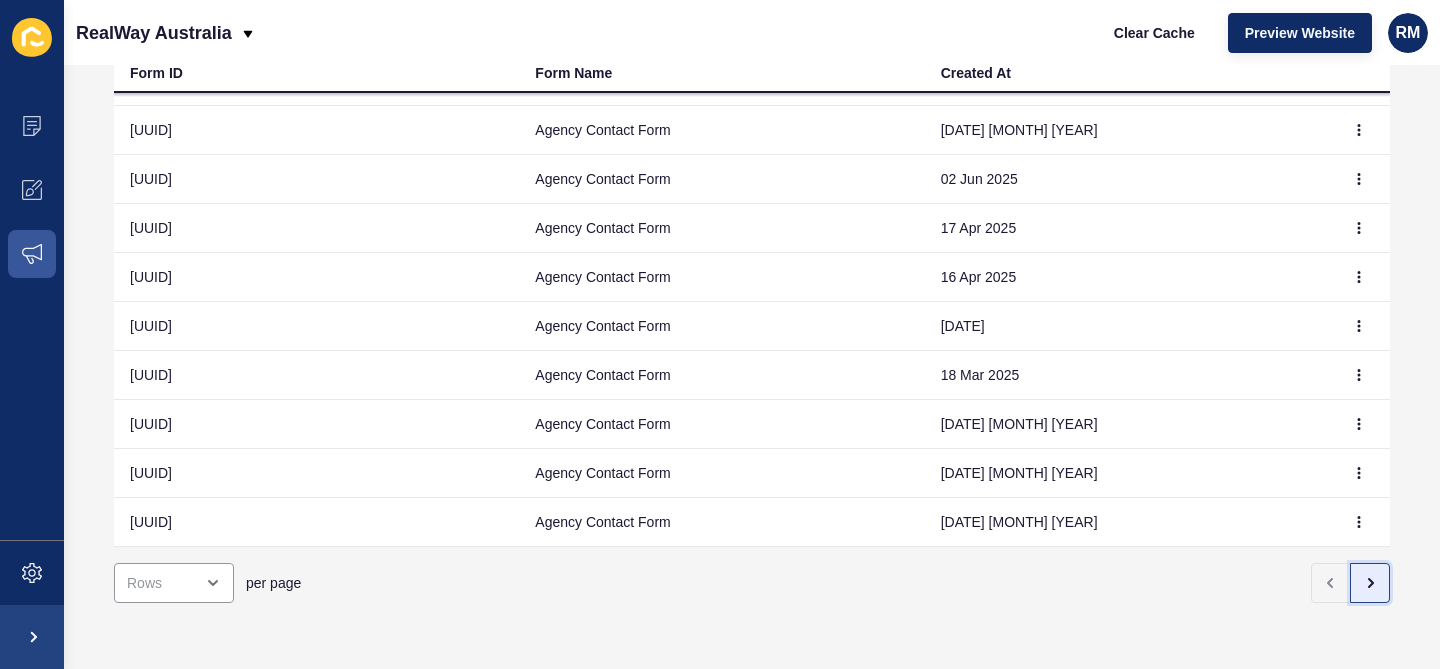 click at bounding box center [1370, 583] 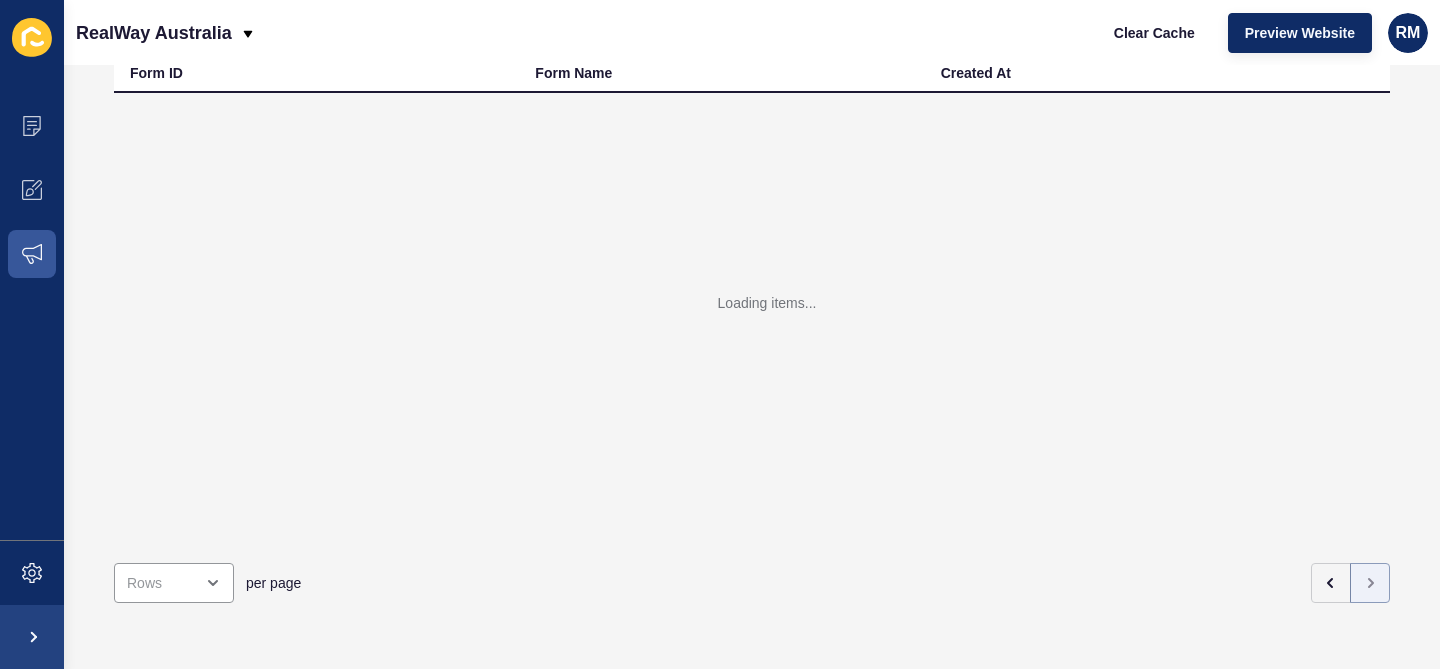 scroll, scrollTop: 0, scrollLeft: 0, axis: both 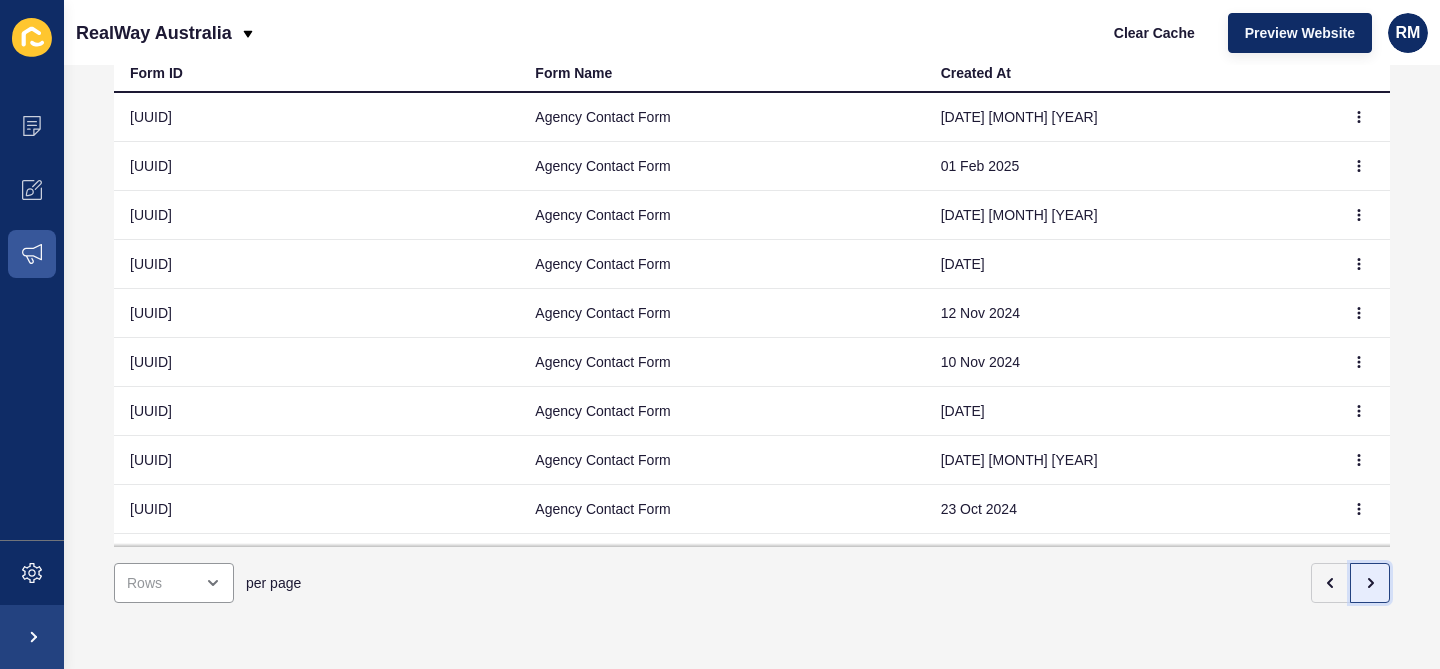 click 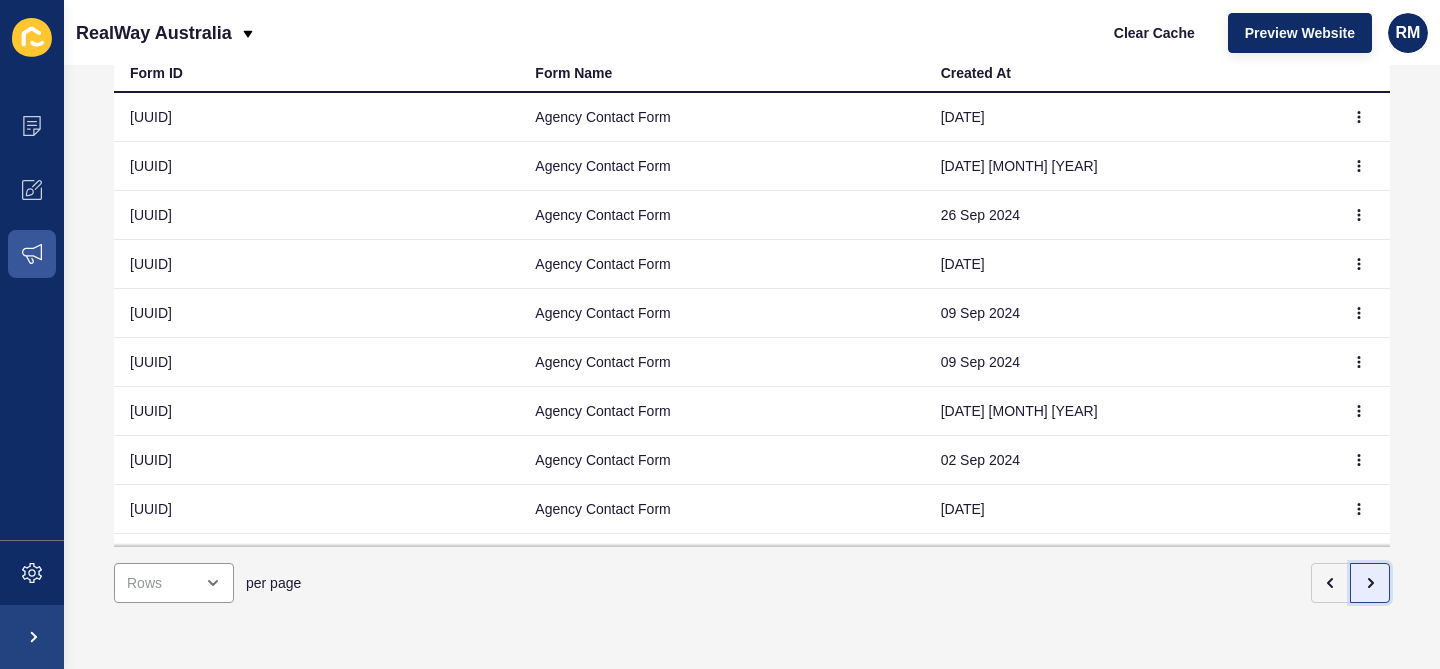 click 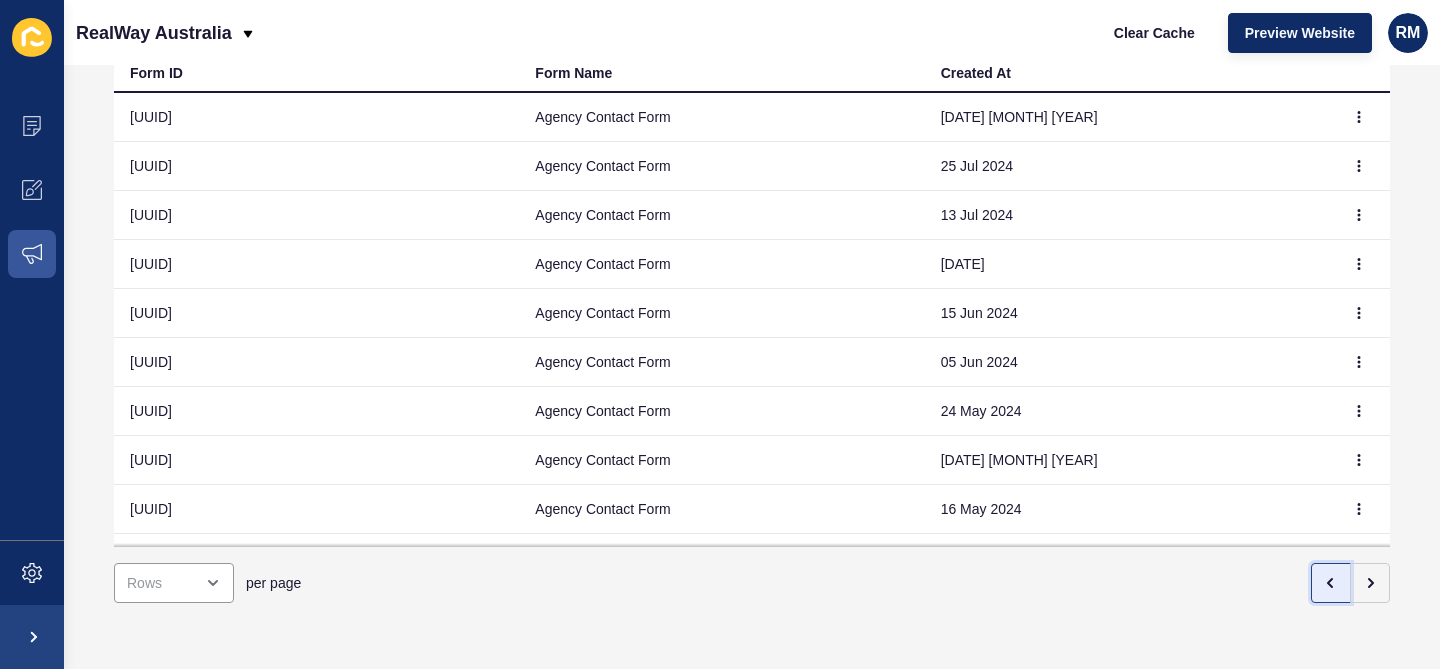 click at bounding box center [1331, 583] 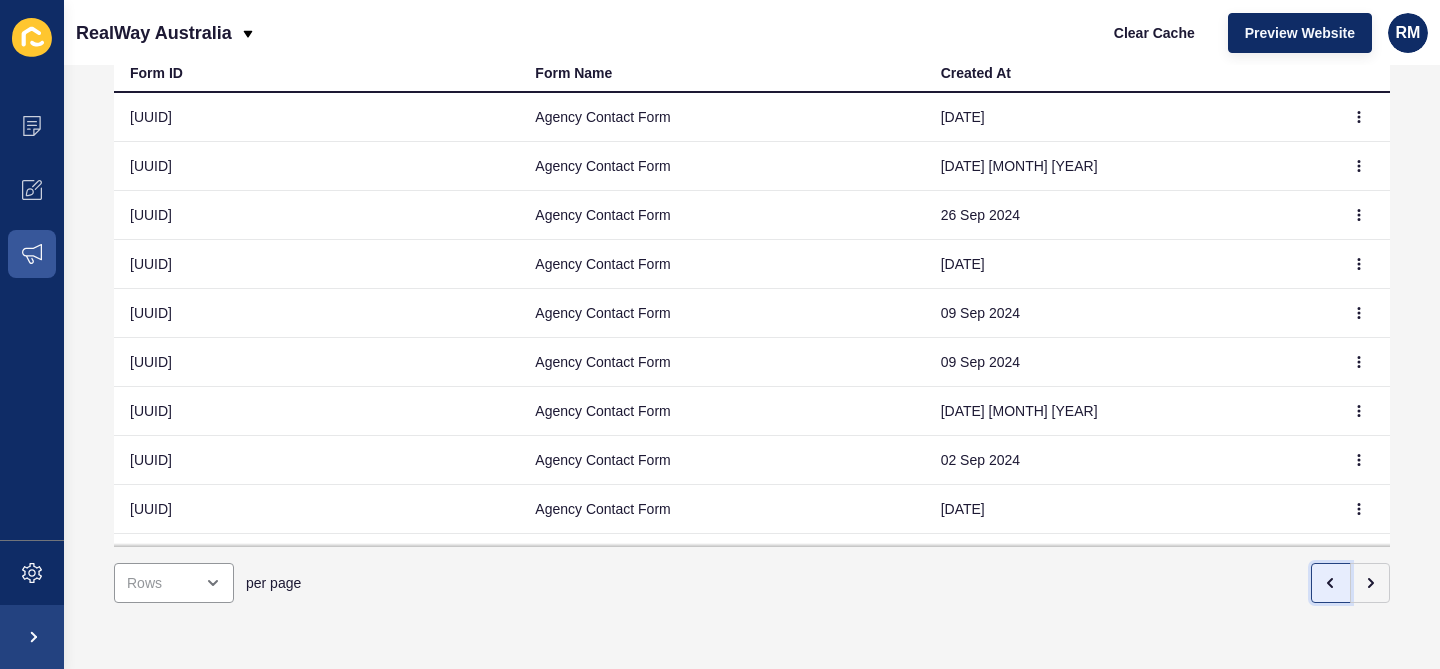 click at bounding box center (1331, 583) 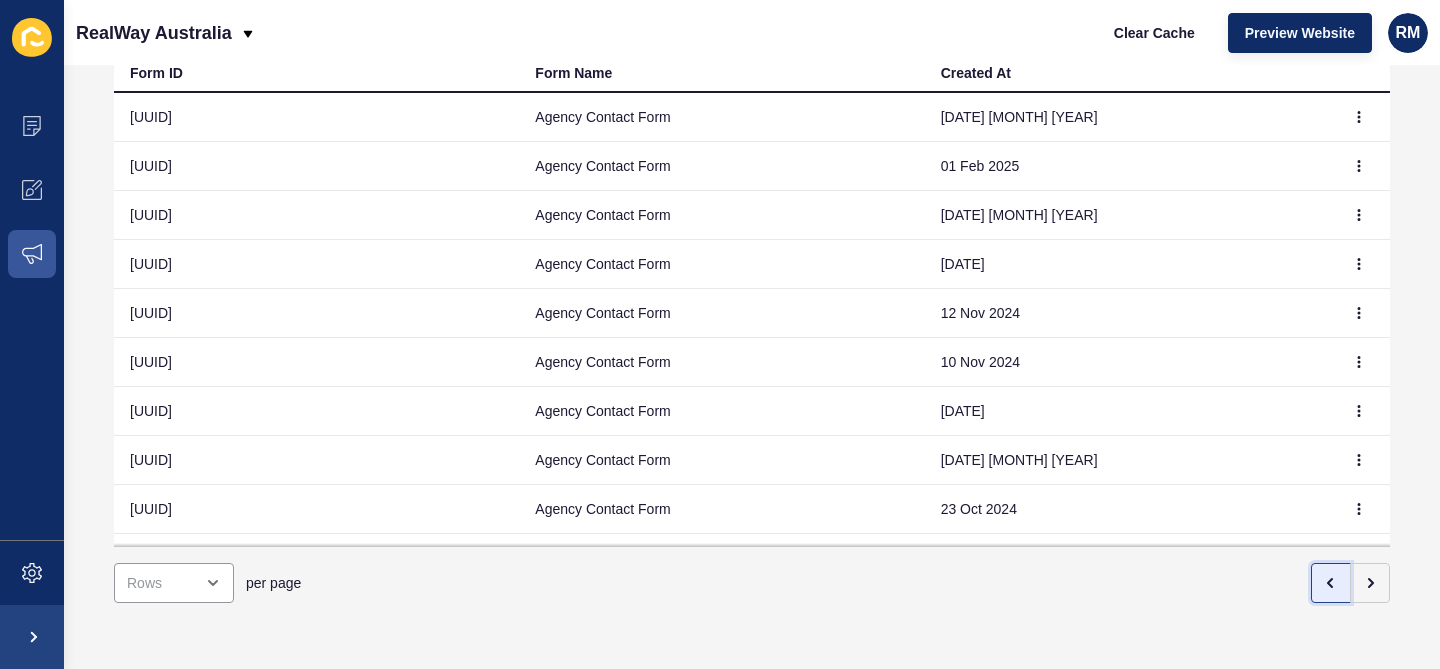 click at bounding box center [1331, 583] 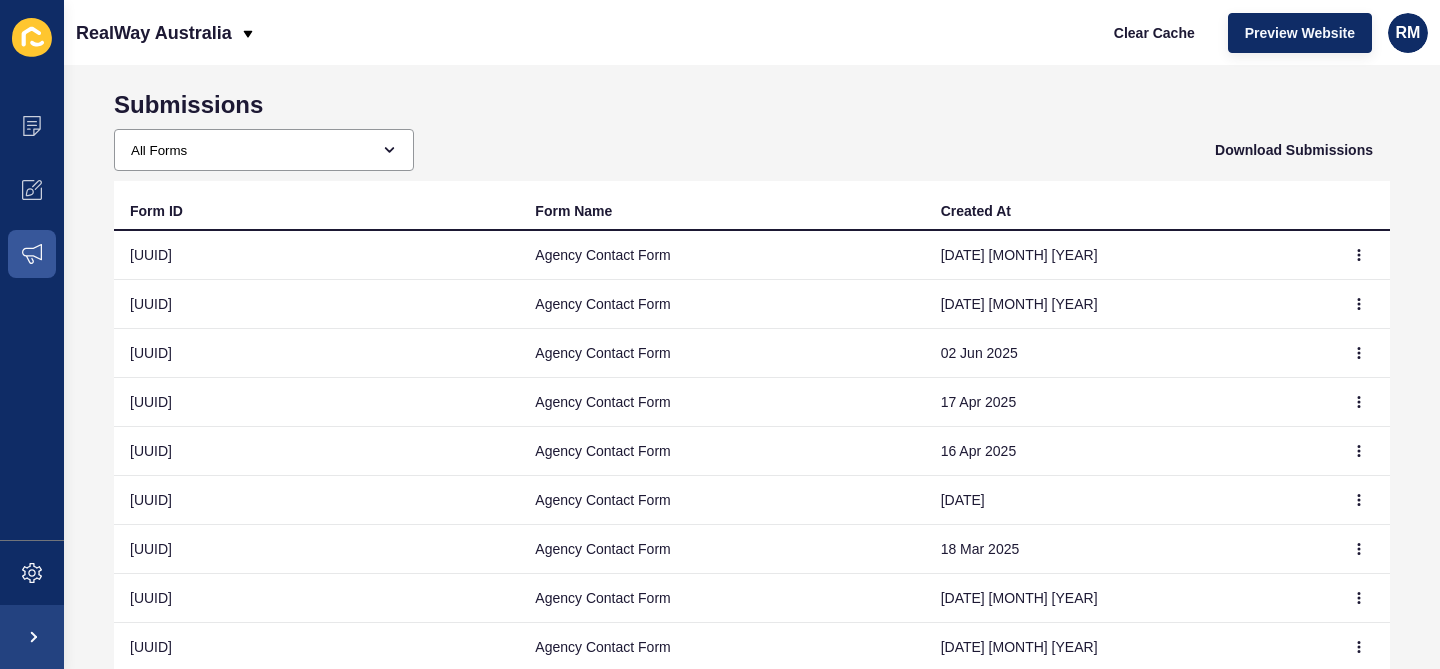 scroll, scrollTop: 18, scrollLeft: 0, axis: vertical 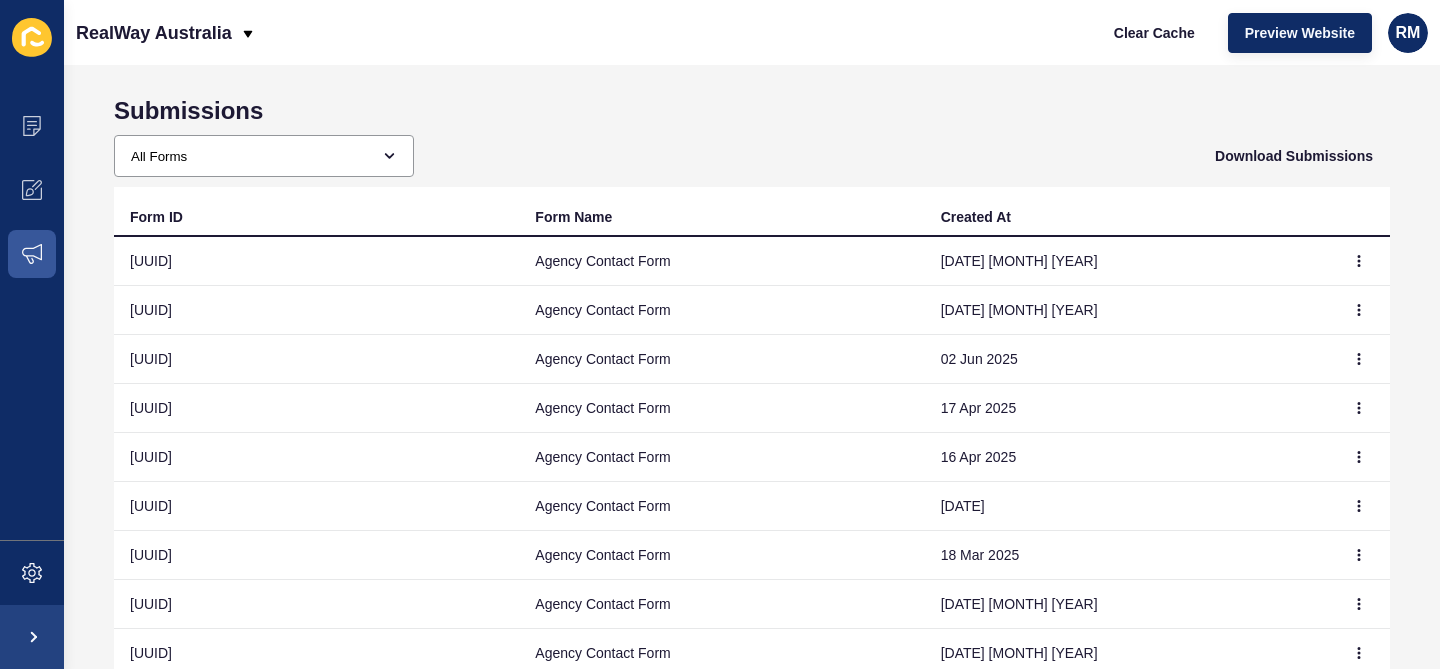 click at bounding box center [1360, 261] 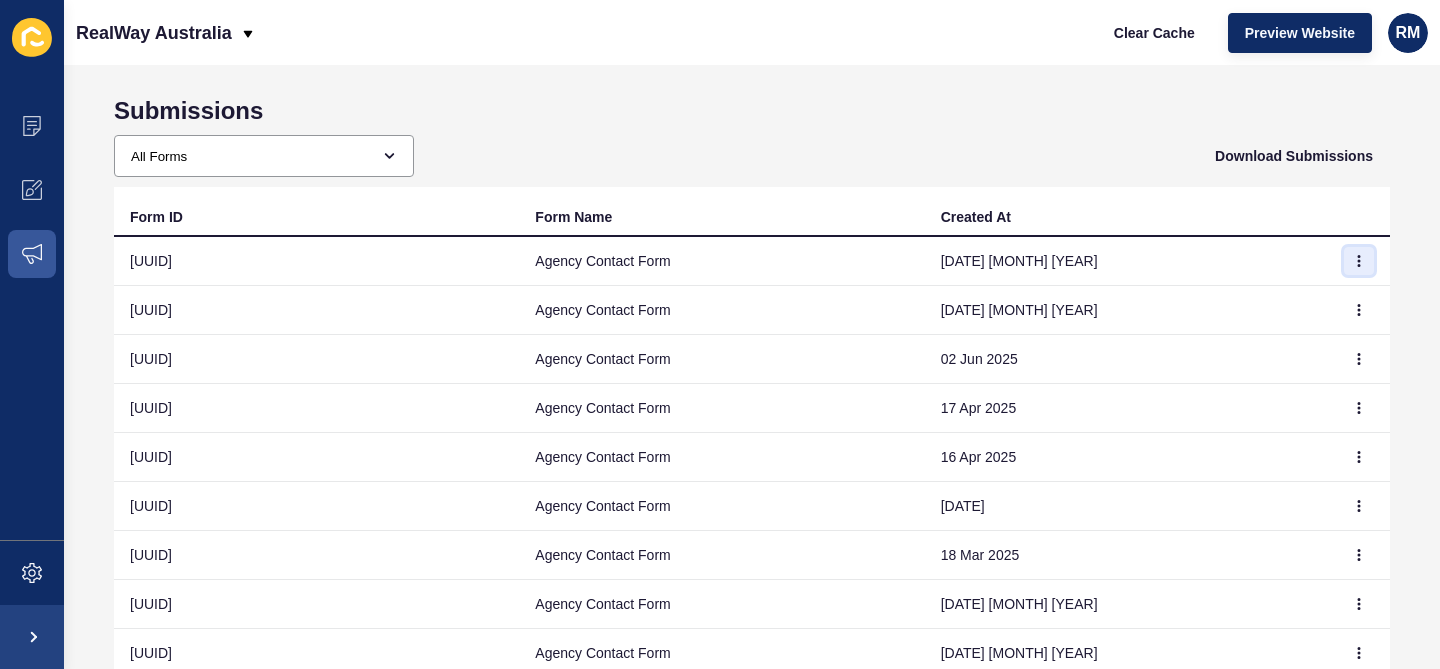 click at bounding box center (1359, 261) 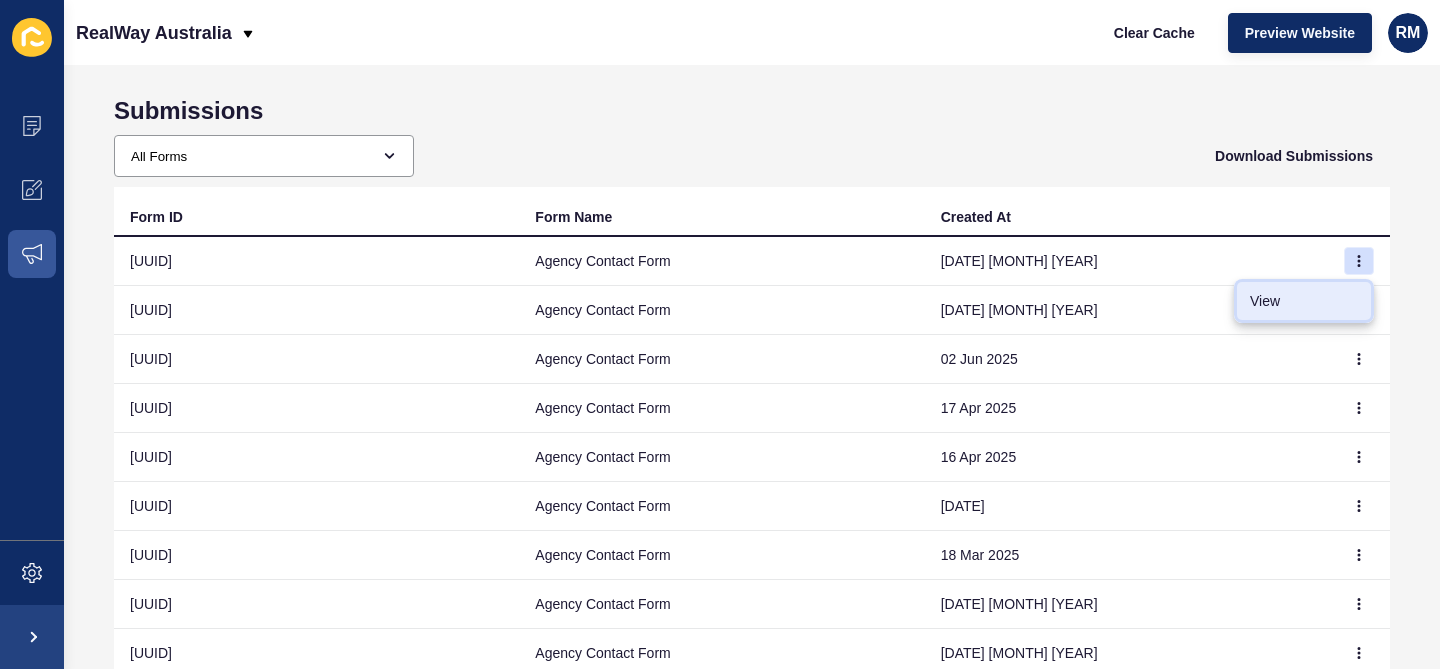 click on "View" at bounding box center [1304, 301] 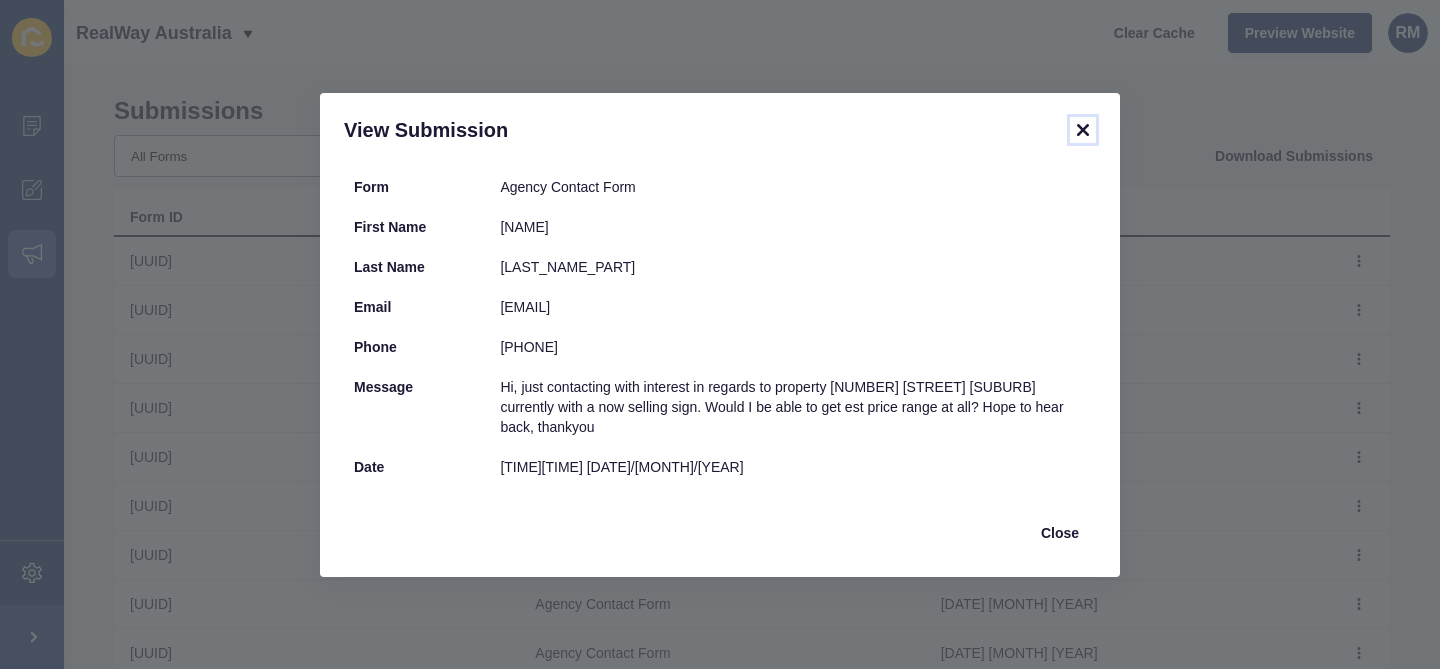 click 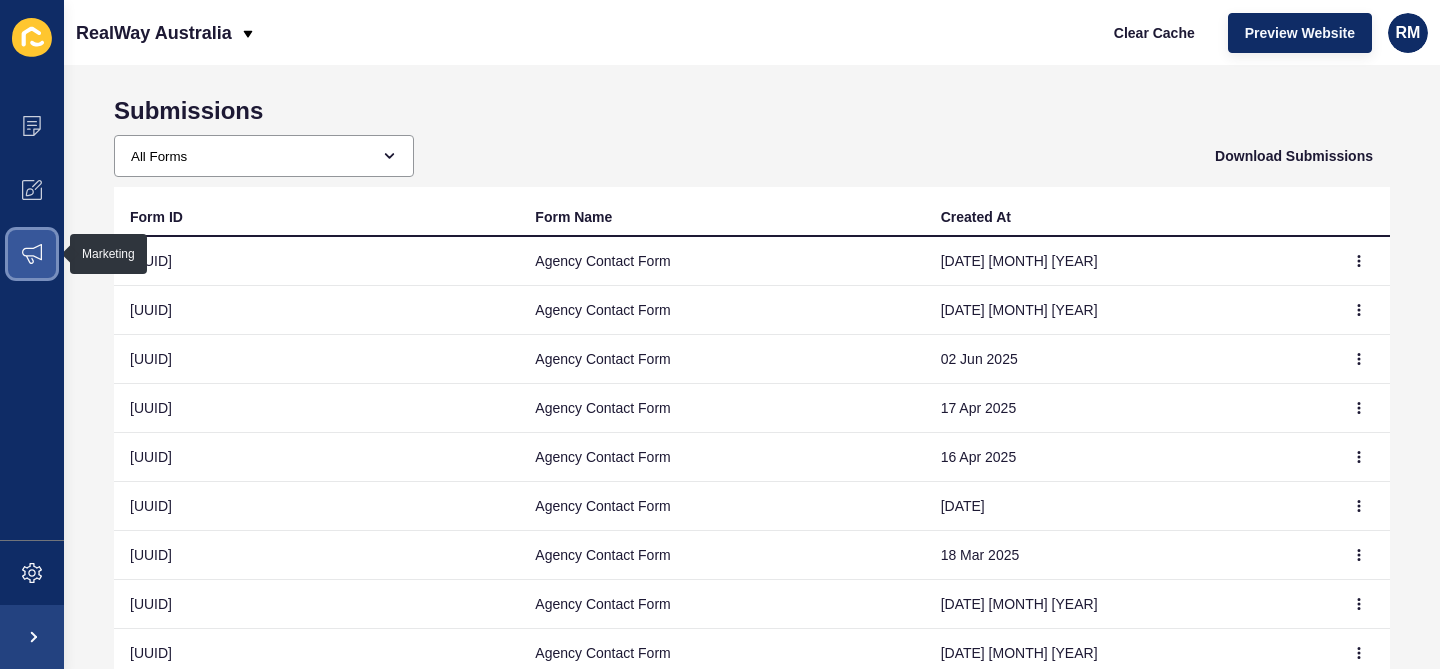click at bounding box center [32, 254] 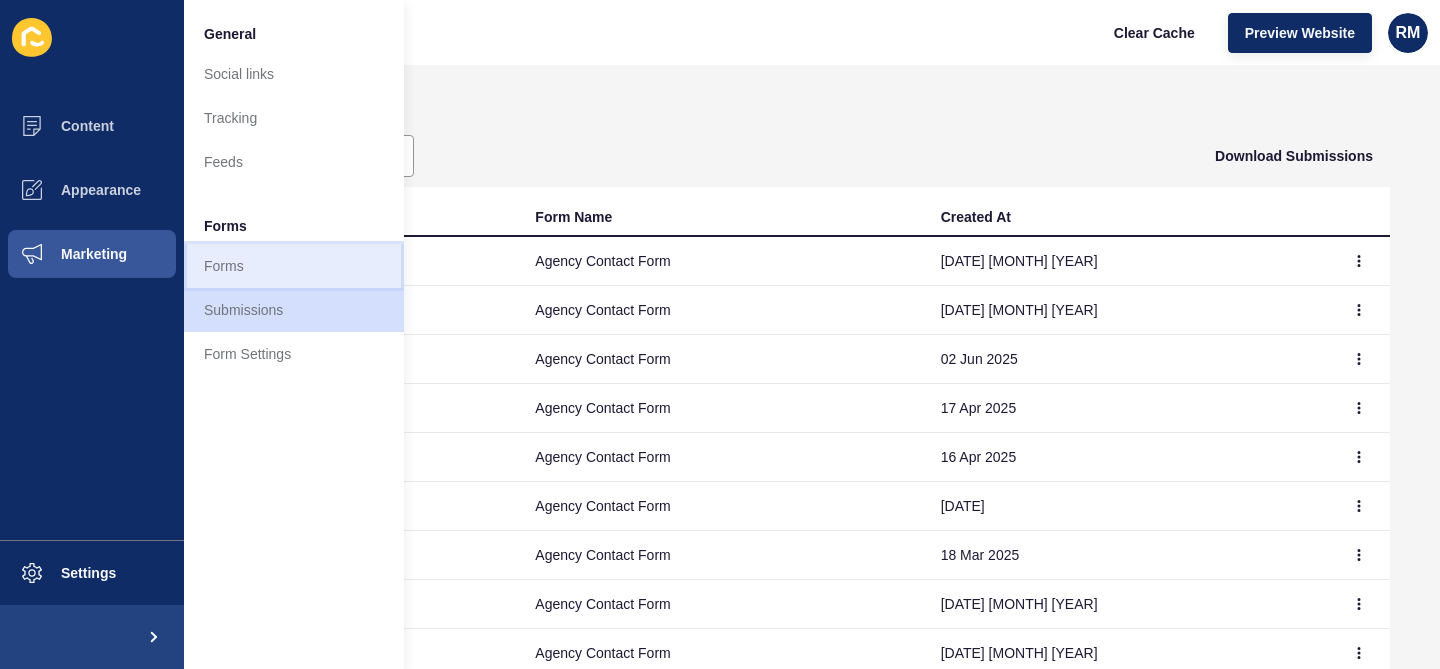 click on "Forms" at bounding box center (294, 266) 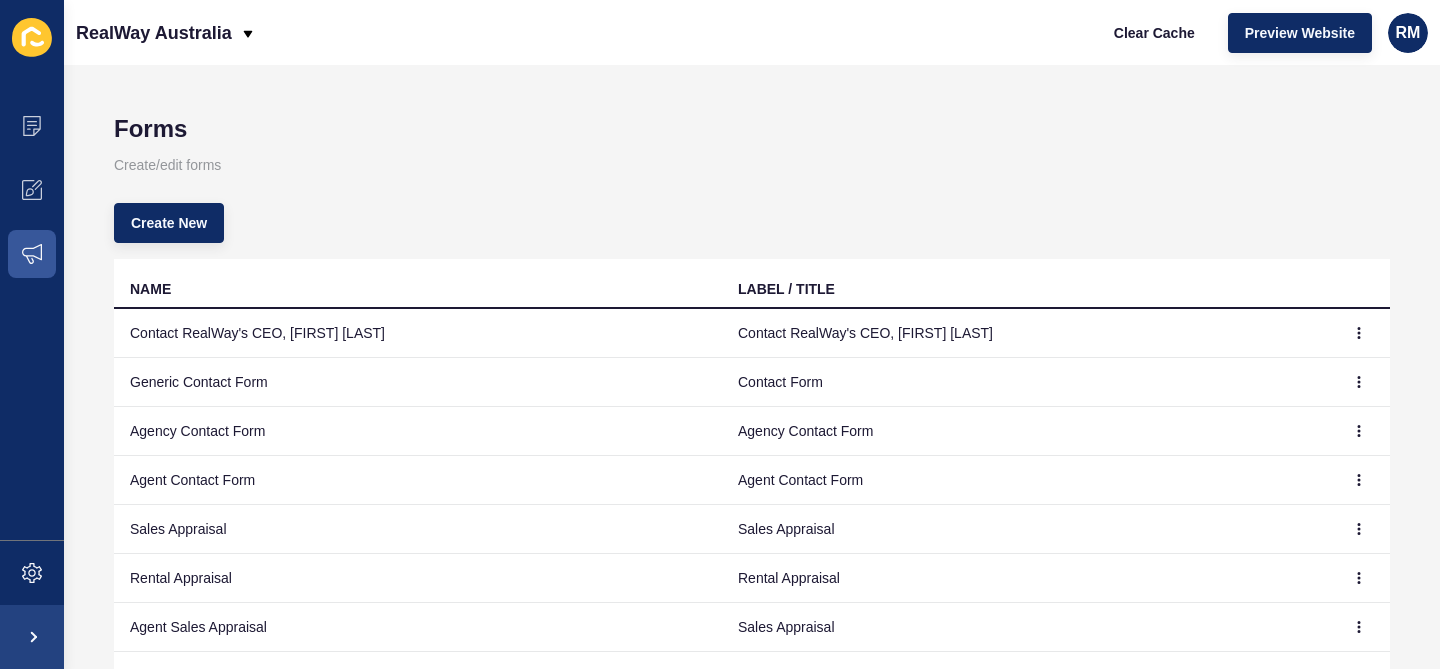 click on "Forms Create/edit forms Create New NAME LABEL / TITLE   Contact RealWay's CEO, Greg Watson Contact RealWay's CEO, Greg Watson Generic Contact Form Contact Form Agency Contact Form Agency Contact Form Agent Contact Form Agent Contact Form Sales Appraisal Sales Appraisal Rental Appraisal Rental Appraisal Agent Sales Appraisal Sales Appraisal Agent Rental Appraisal Rental Appraisal Property Enquiry Property Enquiry Vacate Notice Vacate Notice per page" at bounding box center [752, 367] 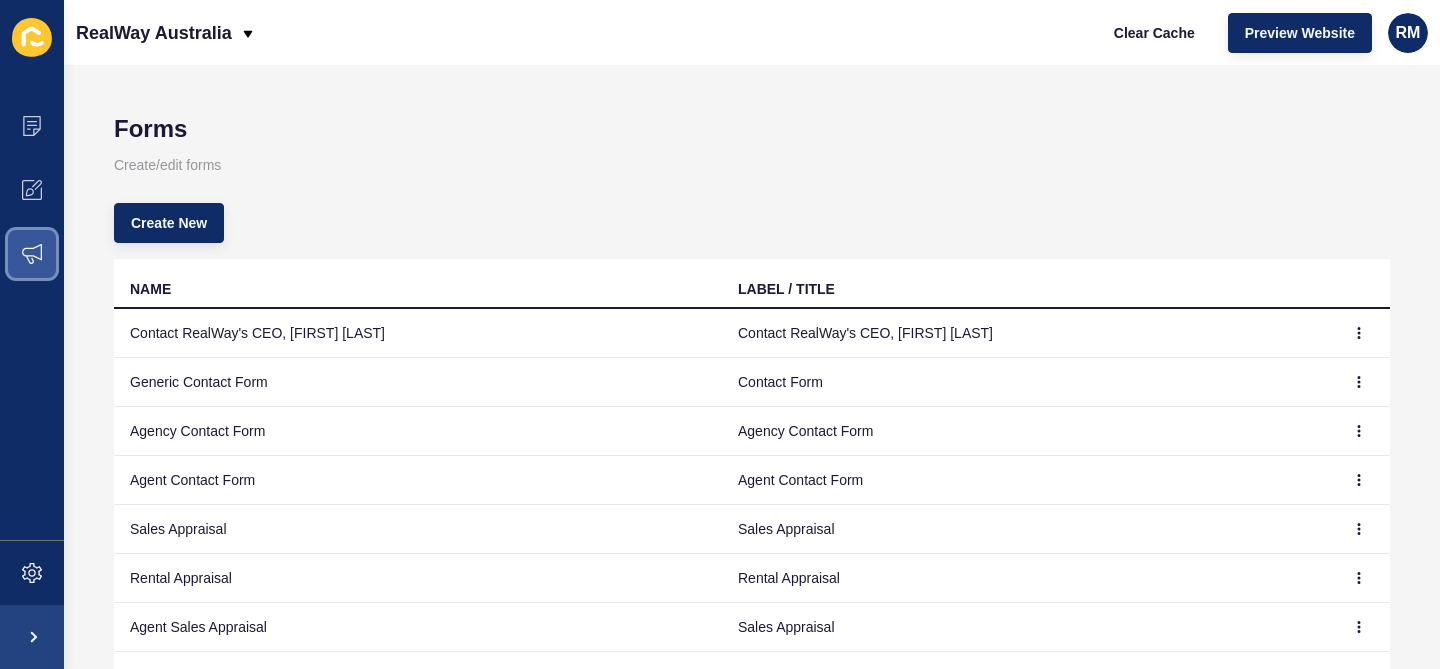 click 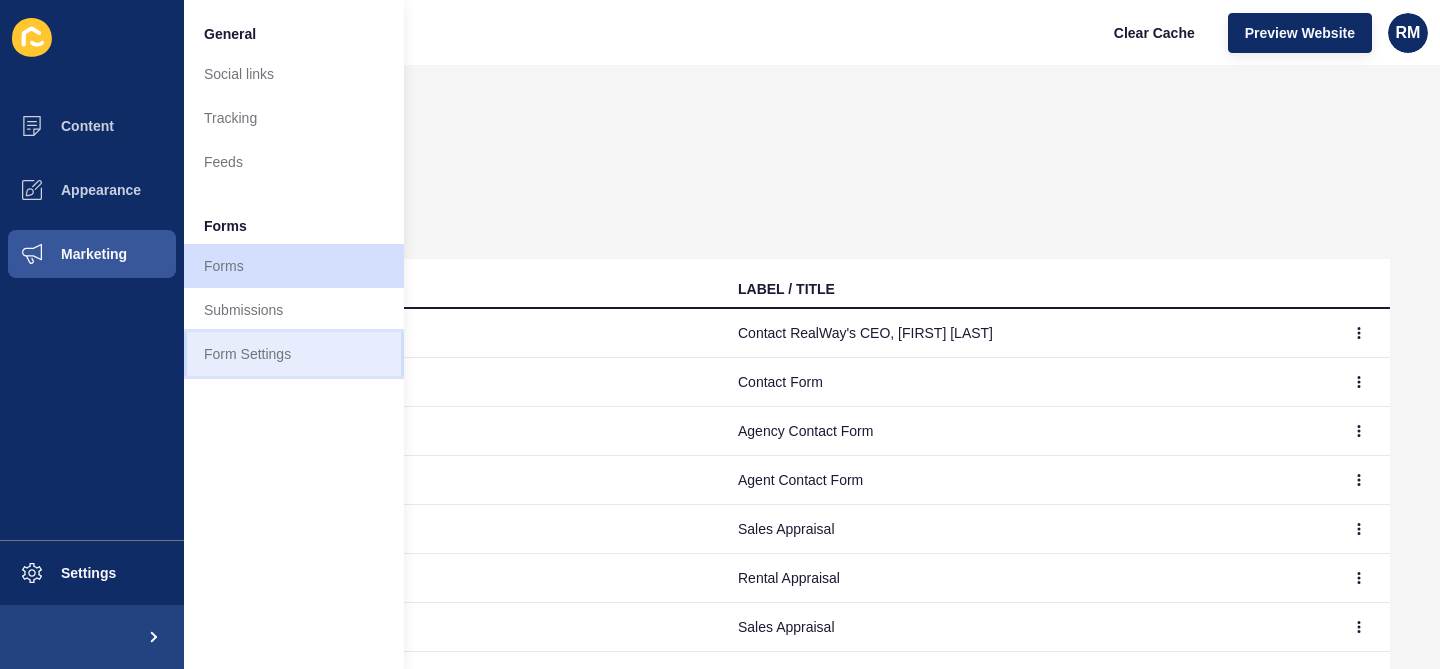 click on "Form Settings" at bounding box center (294, 354) 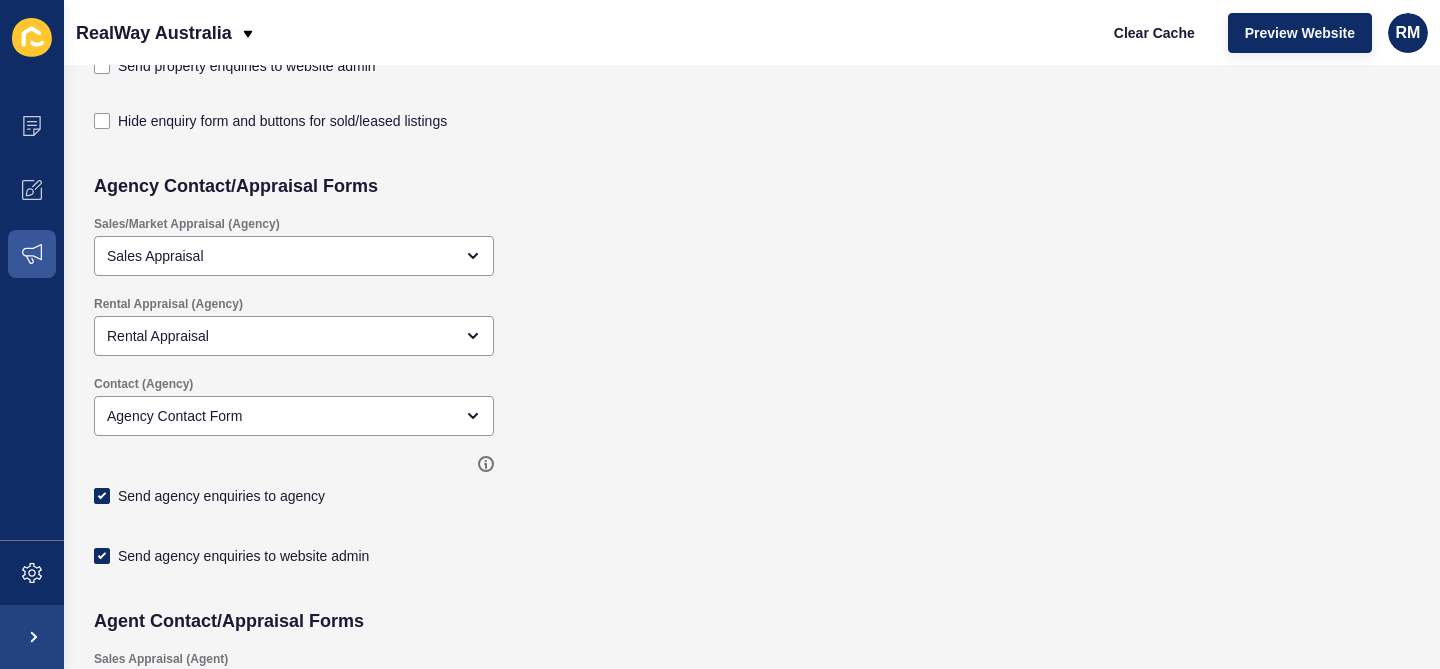 scroll, scrollTop: 450, scrollLeft: 0, axis: vertical 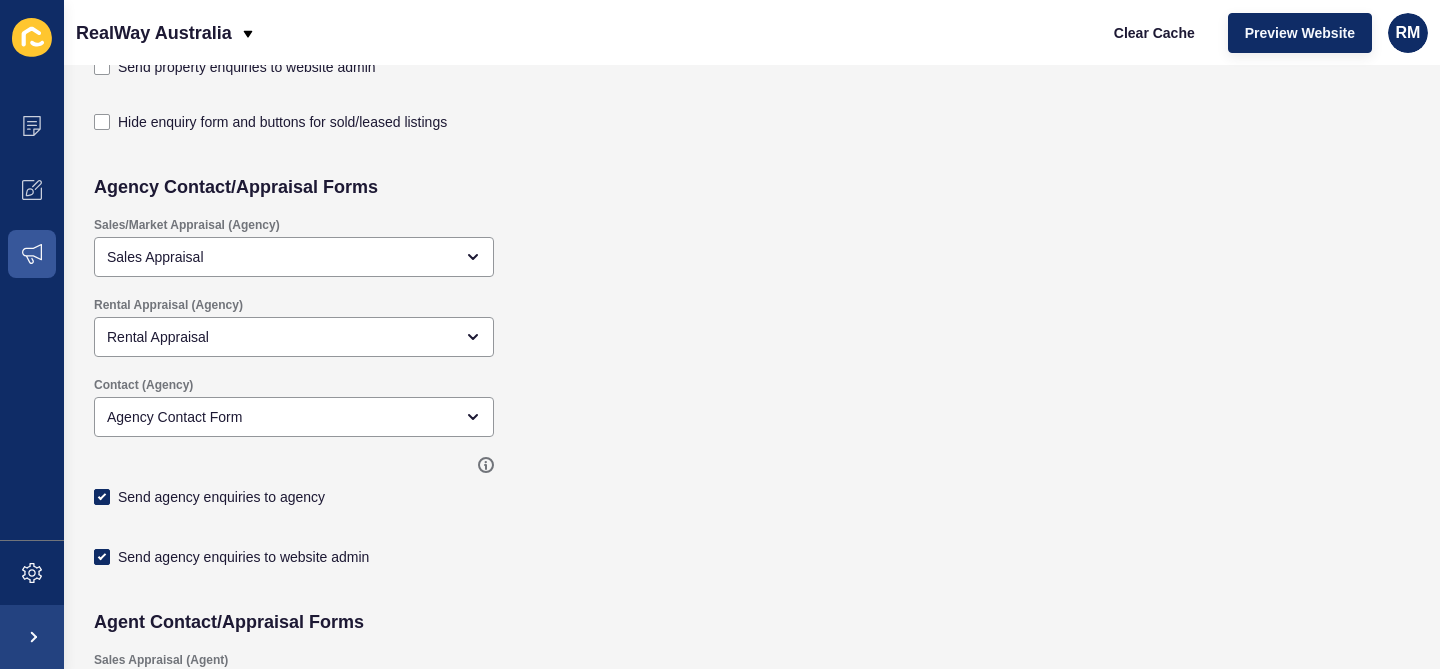 click on "Clear Cache Preview Website RM" at bounding box center [1262, 33] 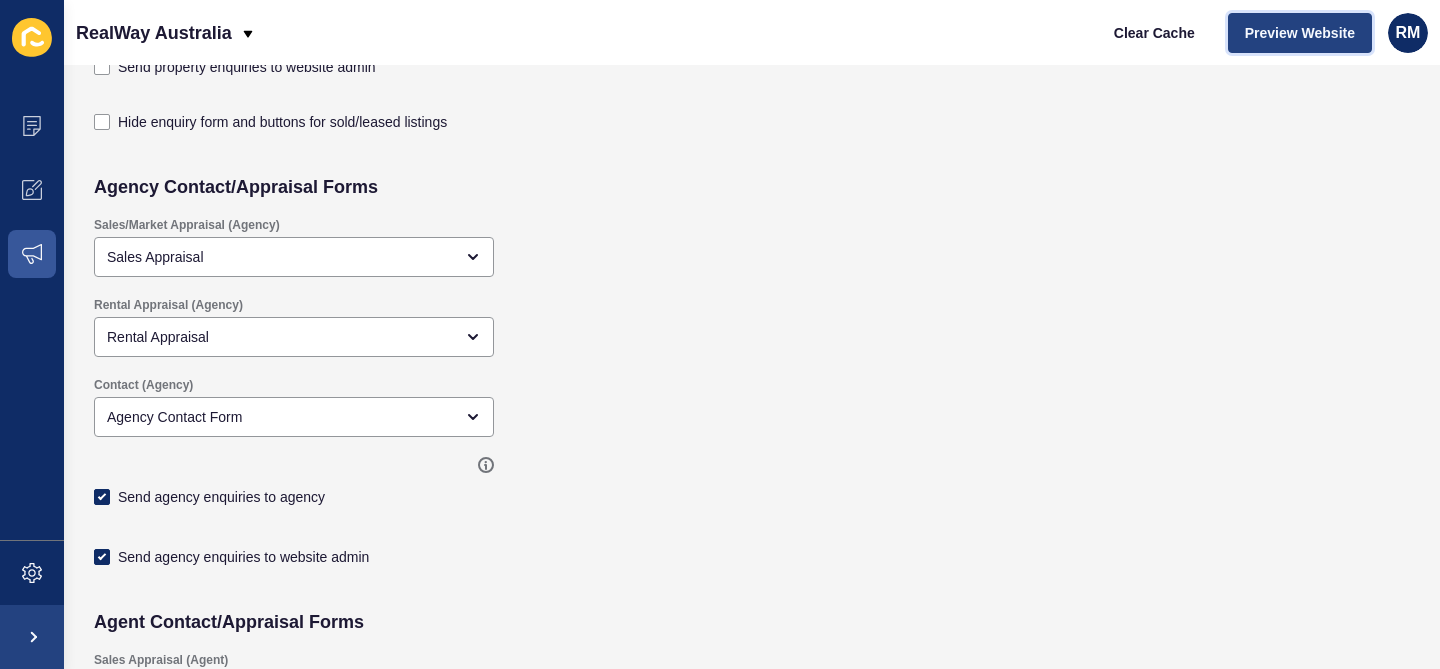 click on "Preview Website" at bounding box center [1300, 33] 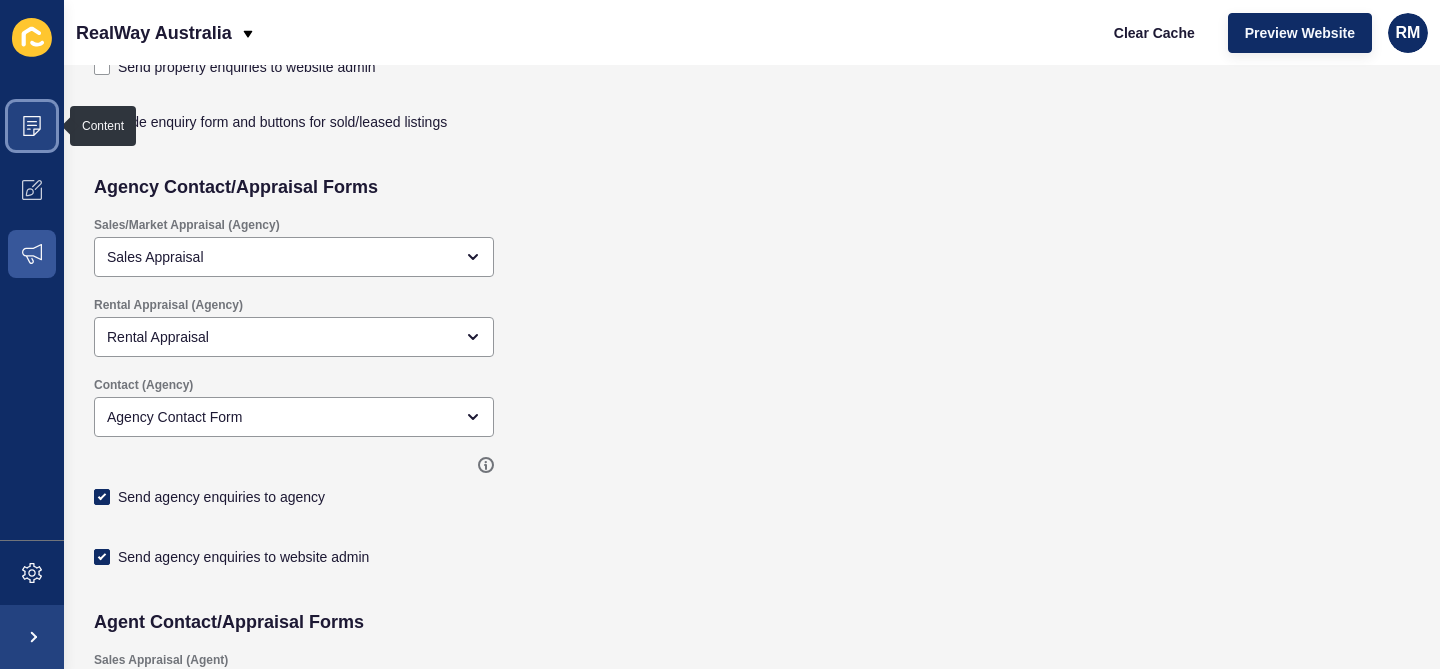 click at bounding box center (32, 126) 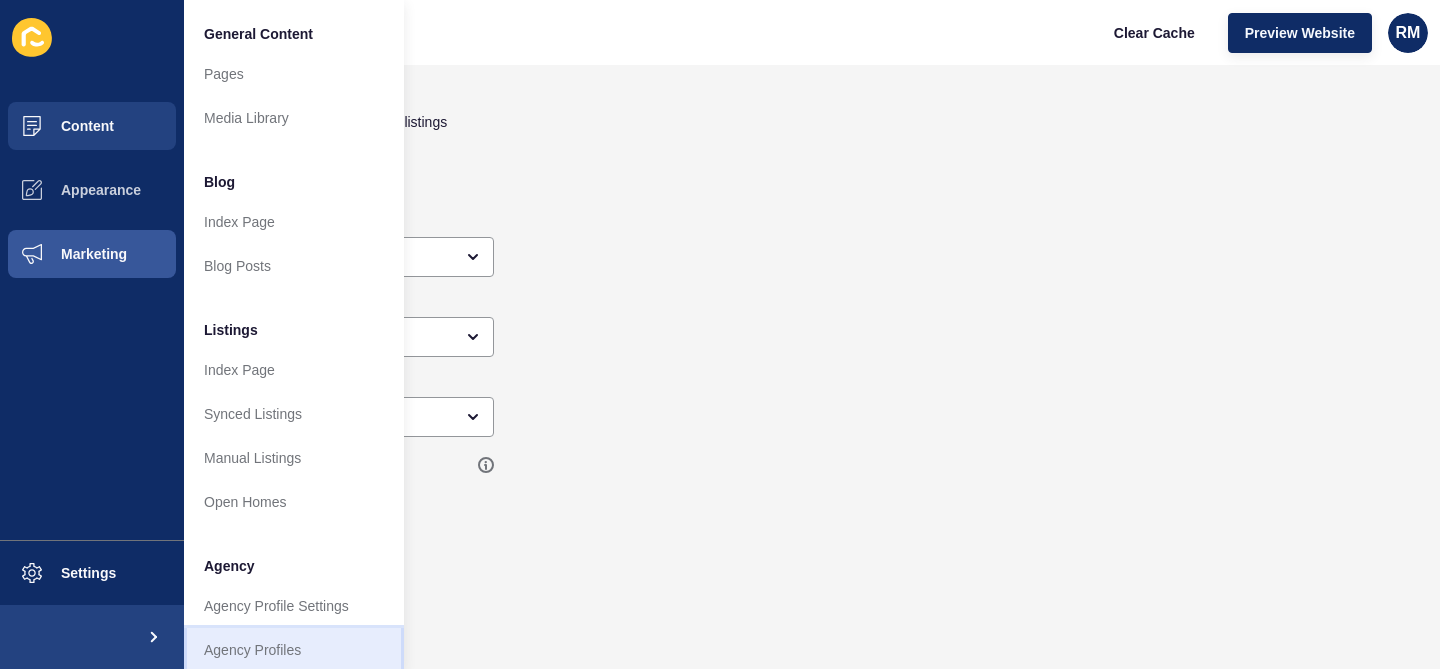 click on "Agency Profiles" at bounding box center [294, 650] 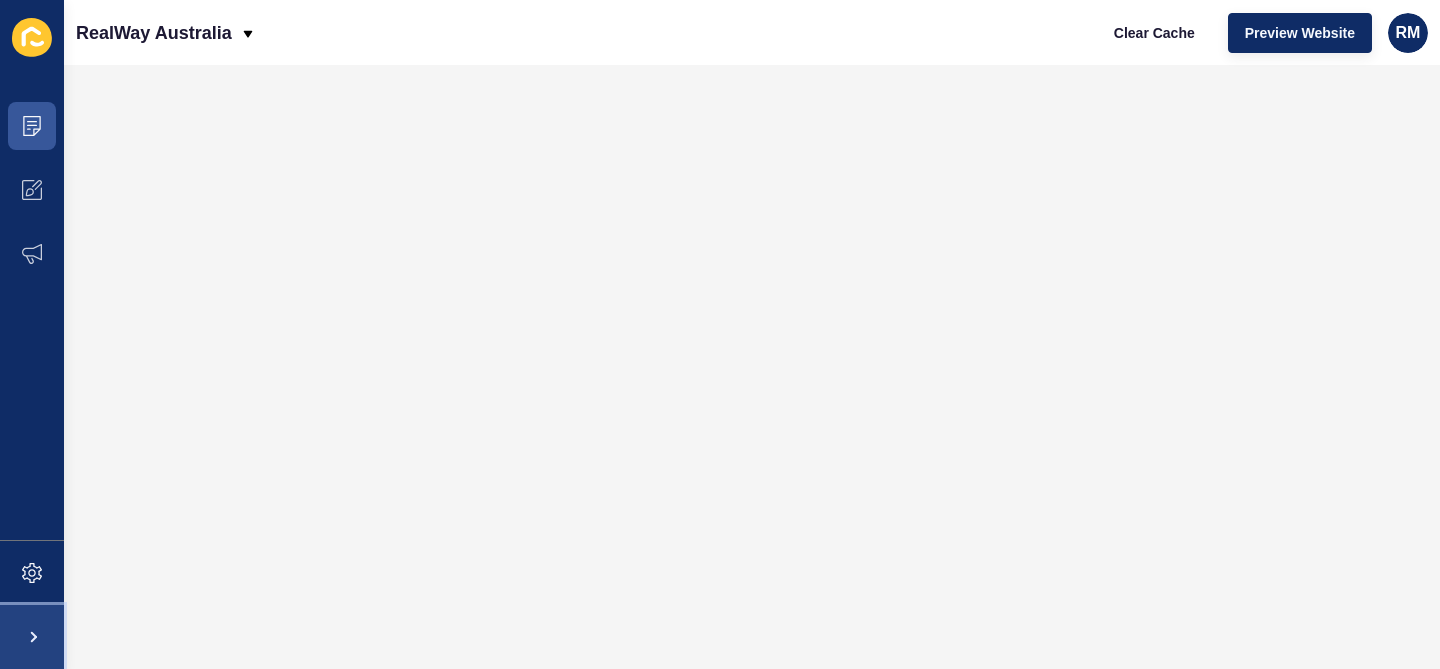 click at bounding box center [32, 637] 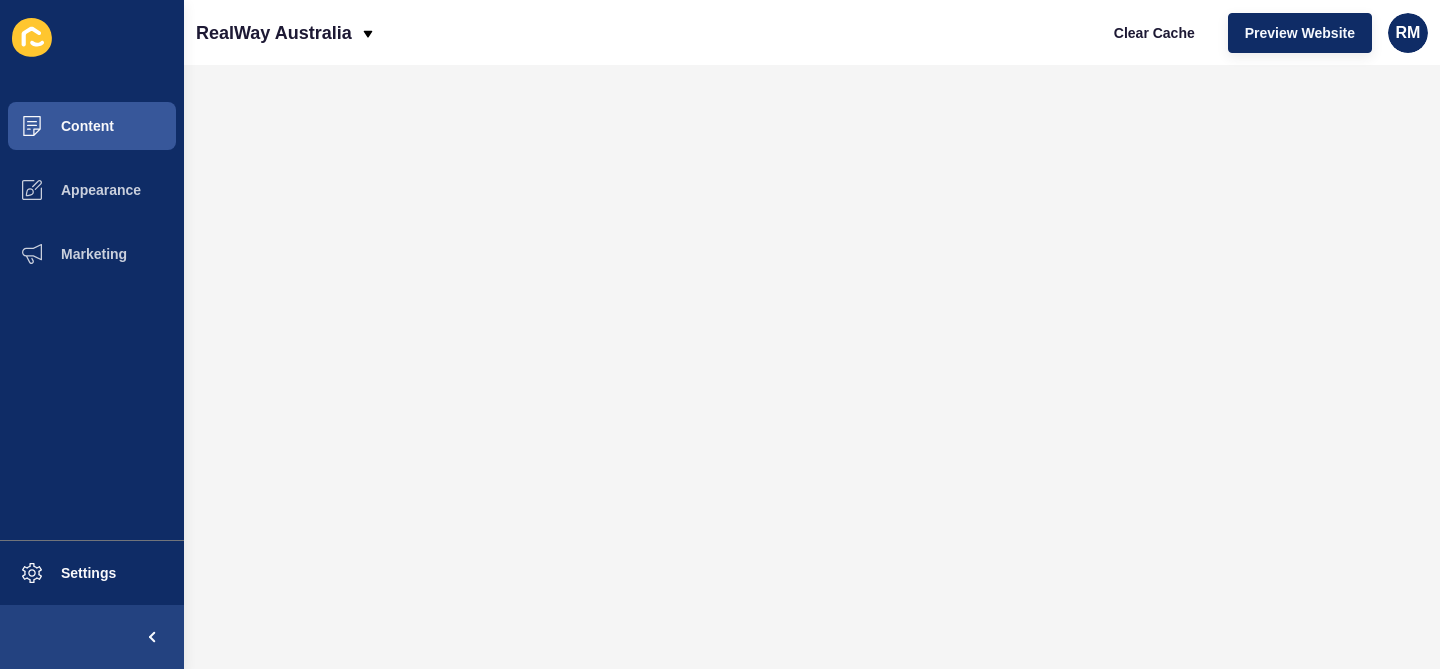 click on "Content Appearance Marketing" at bounding box center [92, 317] 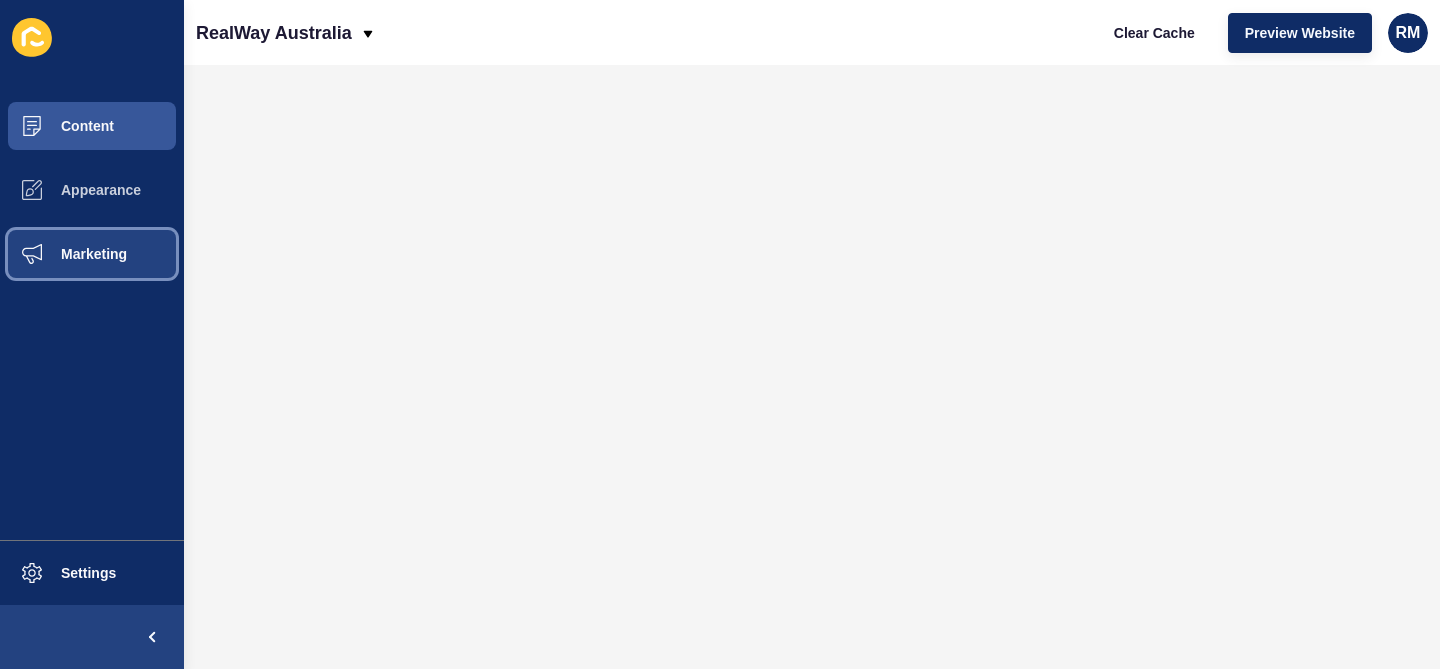 click on "Marketing" at bounding box center [92, 254] 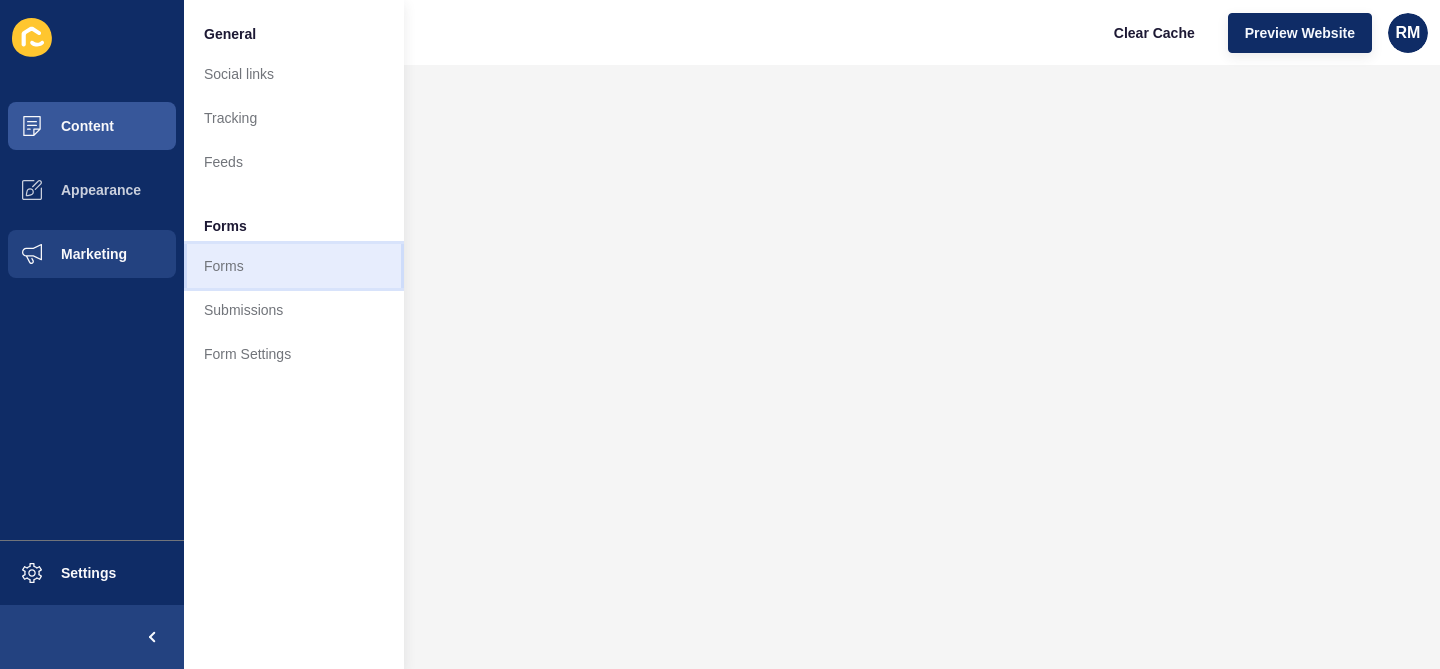 click on "Forms" at bounding box center (294, 266) 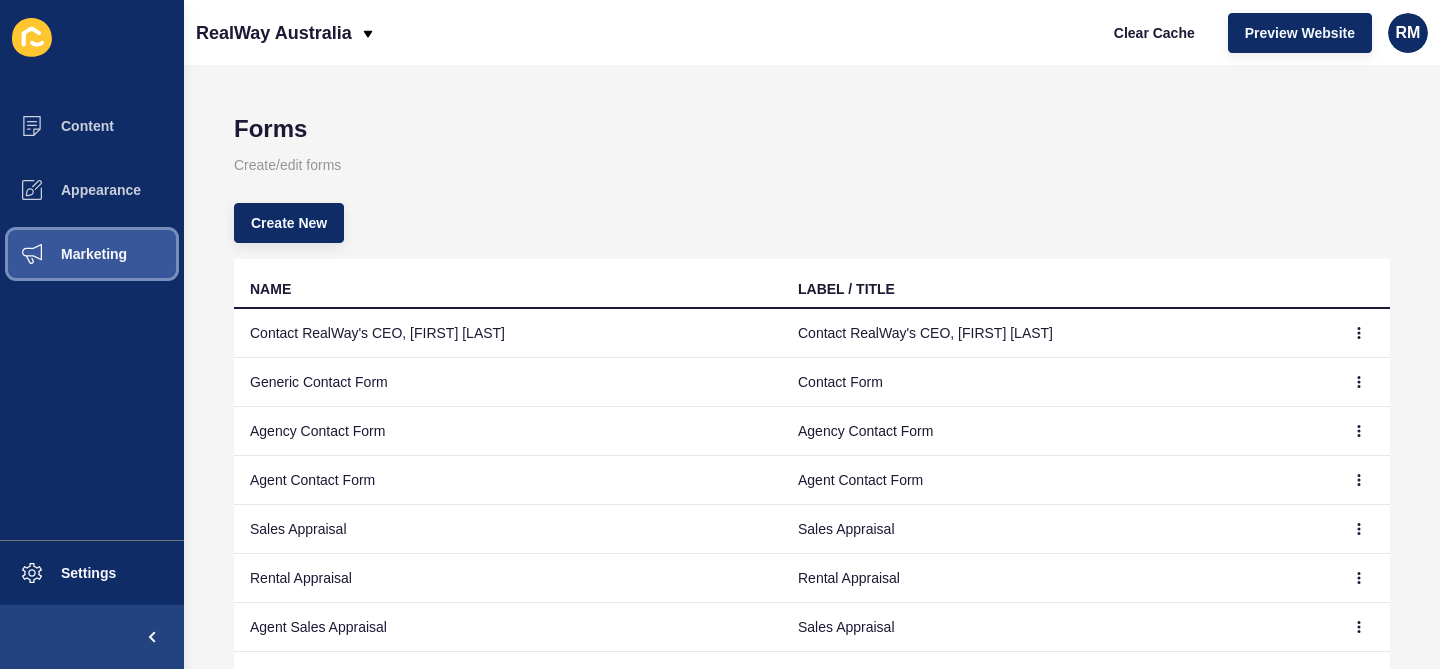 click on "Marketing" at bounding box center (92, 254) 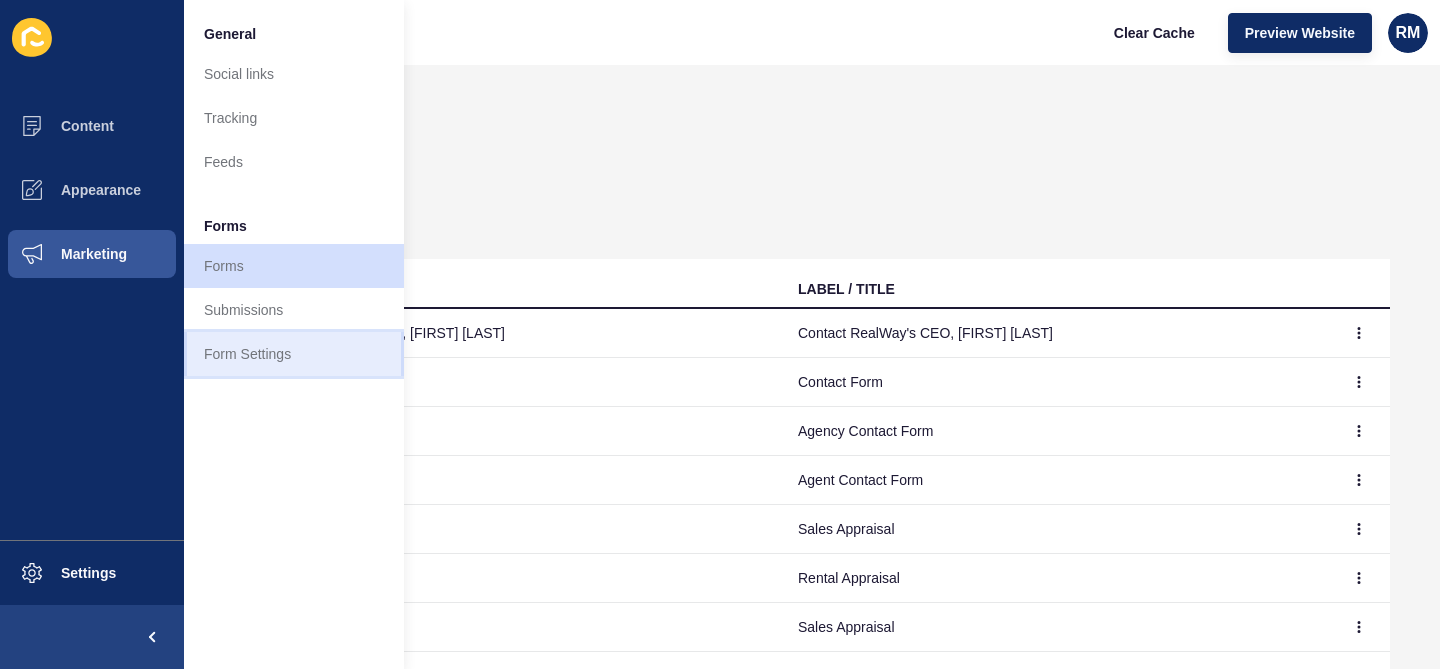click on "Form Settings" at bounding box center [294, 354] 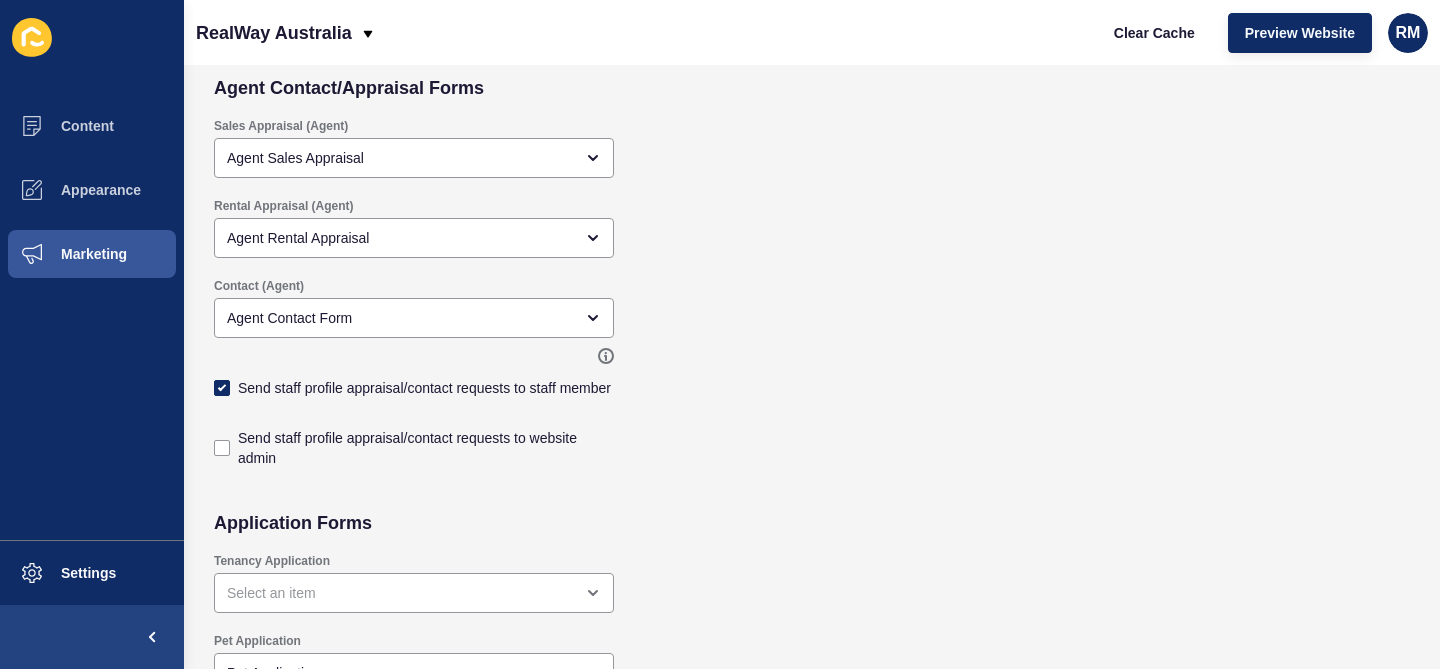 scroll, scrollTop: 980, scrollLeft: 0, axis: vertical 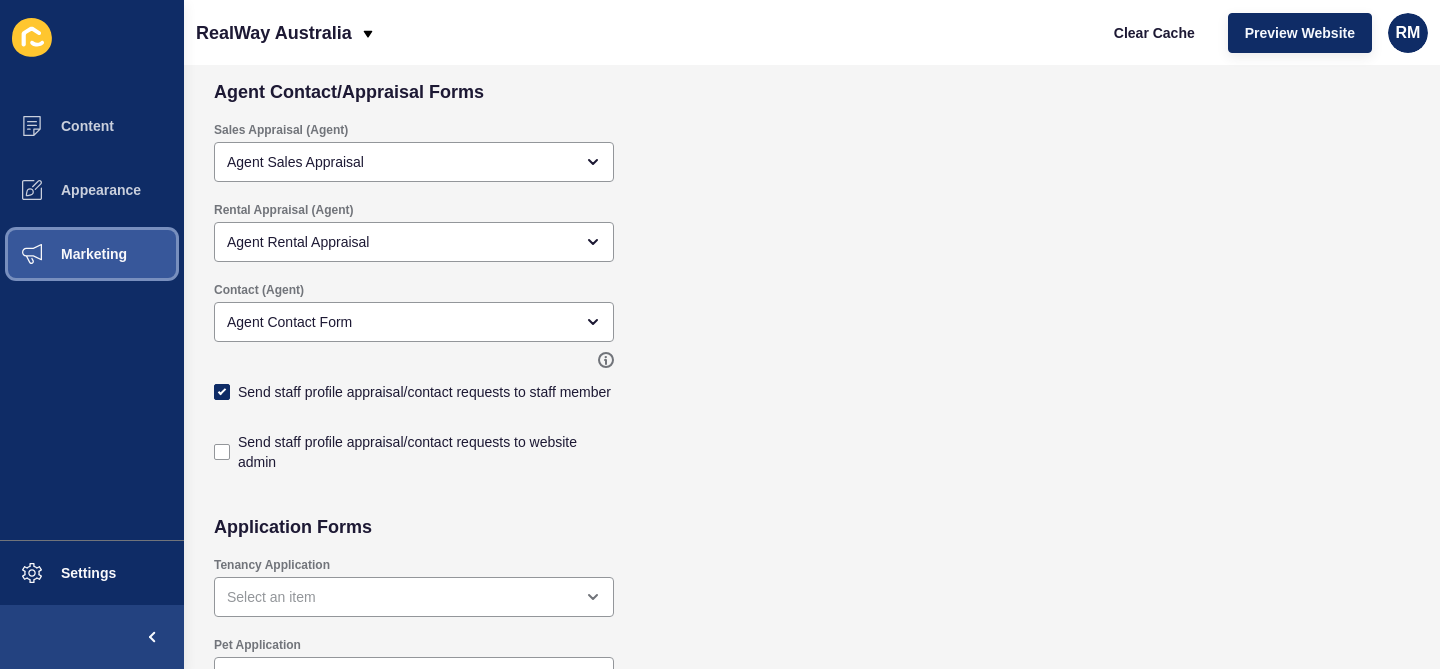 click on "Marketing" at bounding box center (92, 254) 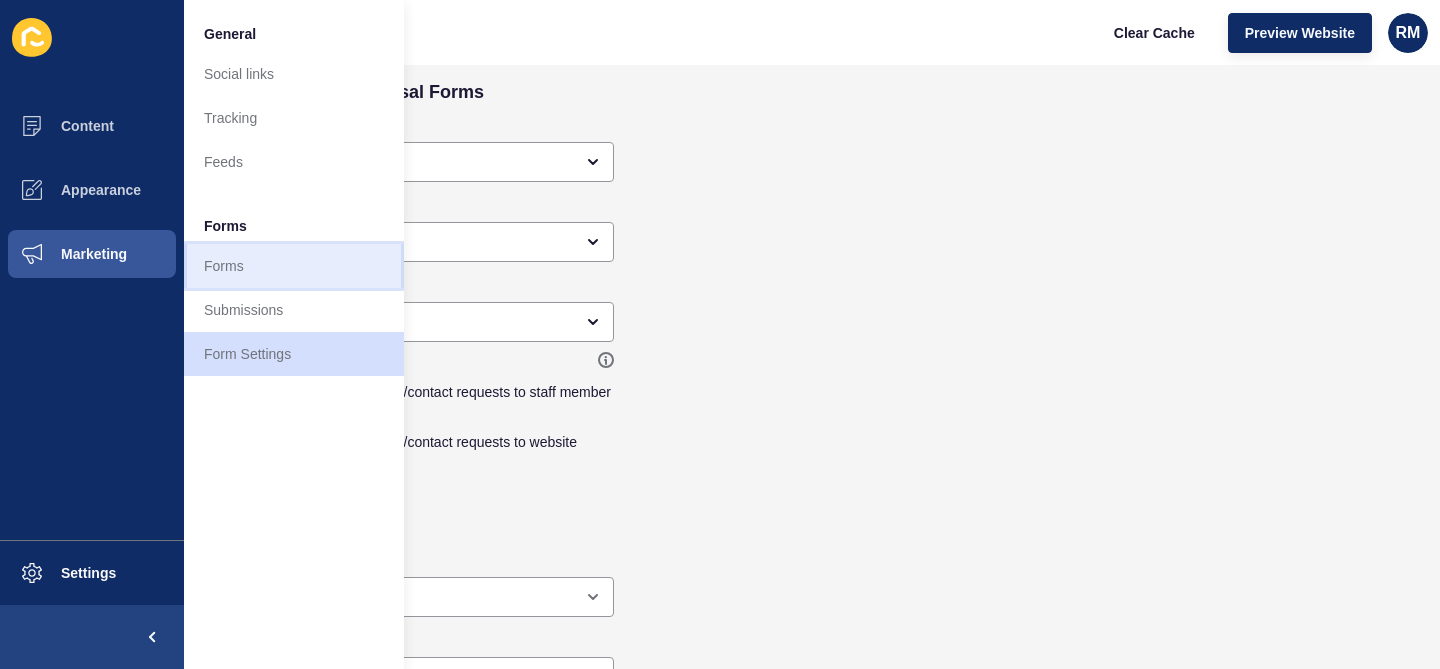 click on "Forms" at bounding box center [294, 266] 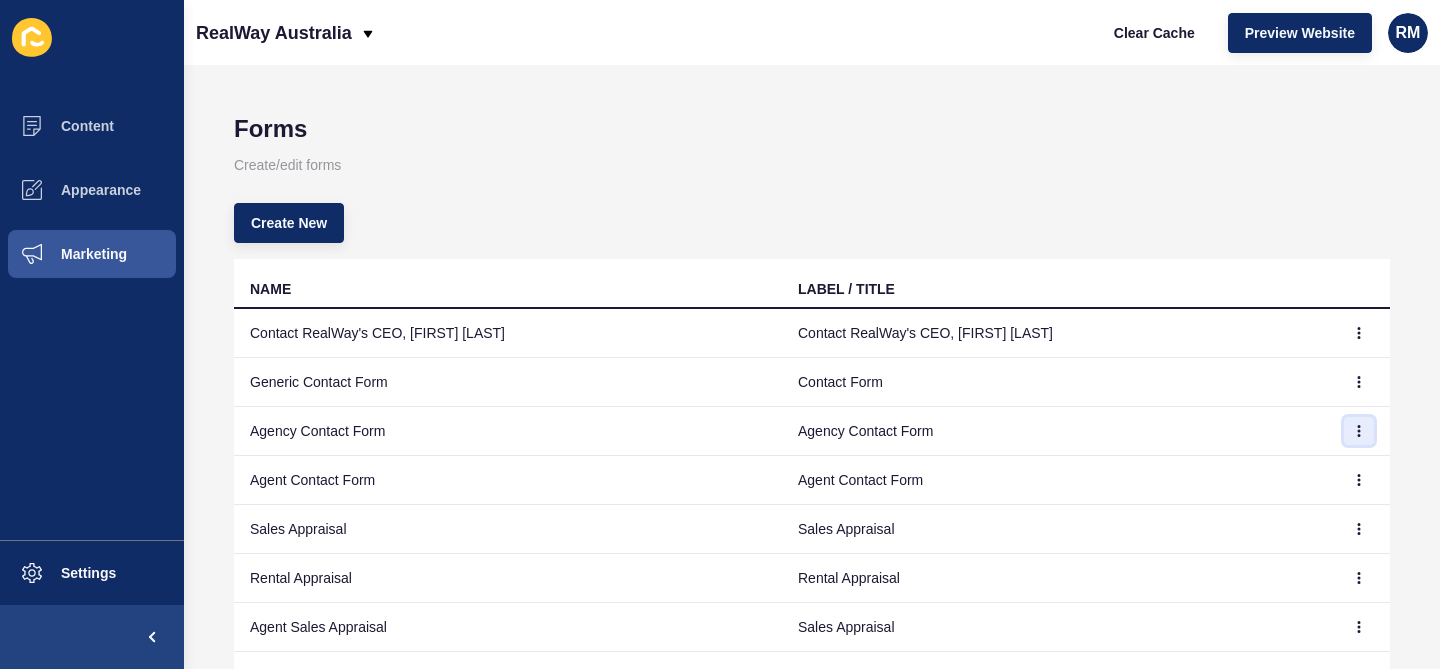 click at bounding box center (1359, 431) 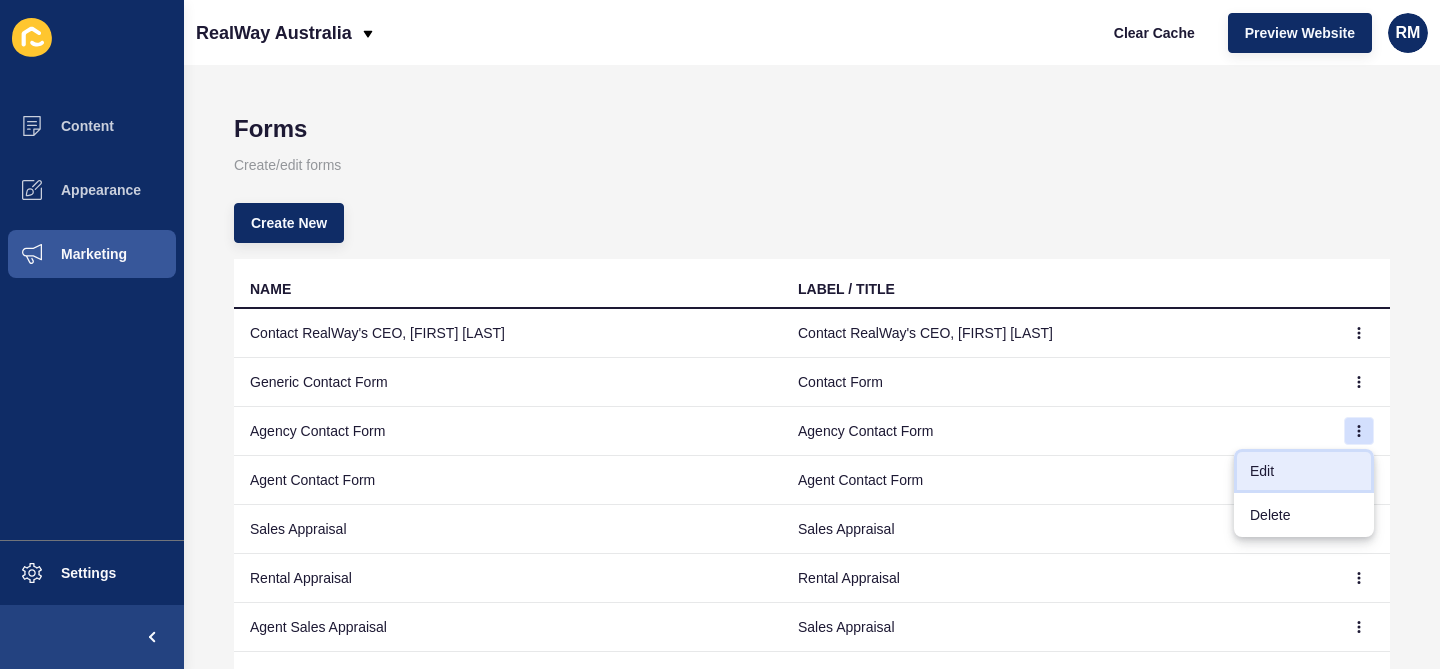 click on "Edit" at bounding box center (1304, 471) 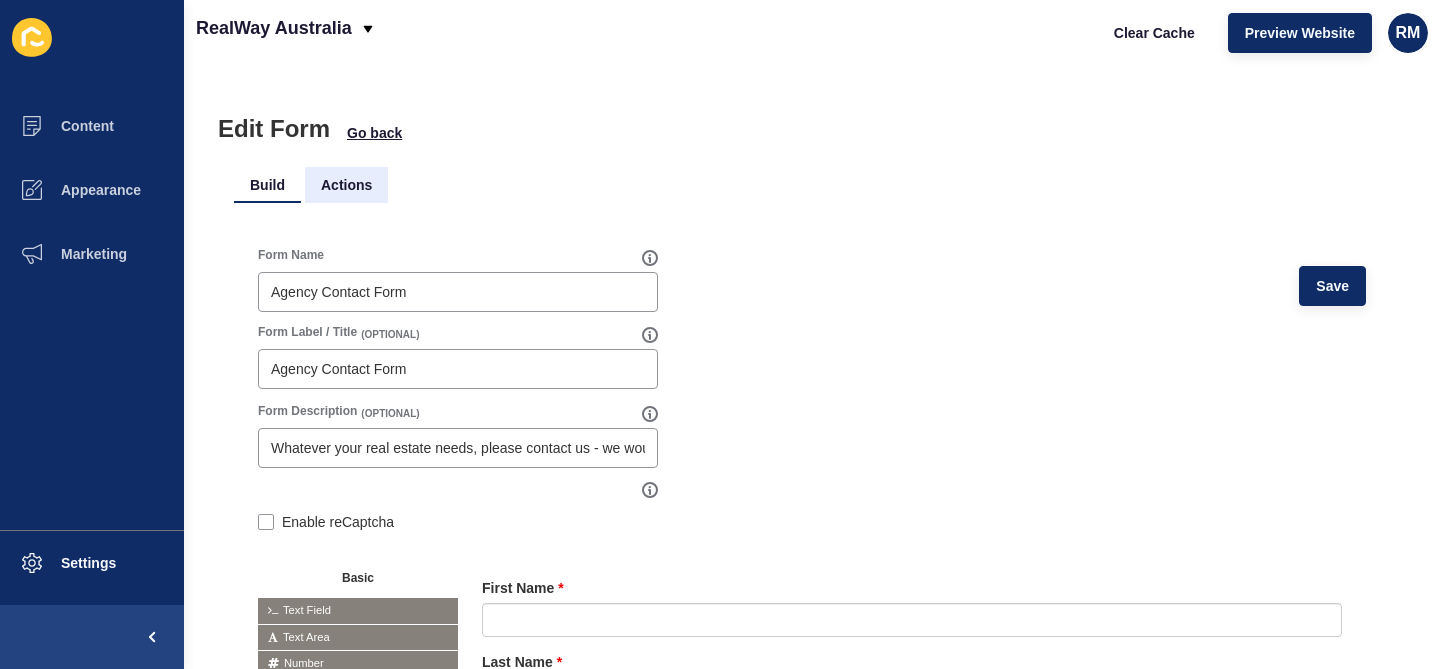 click on "Actions" at bounding box center (346, 185) 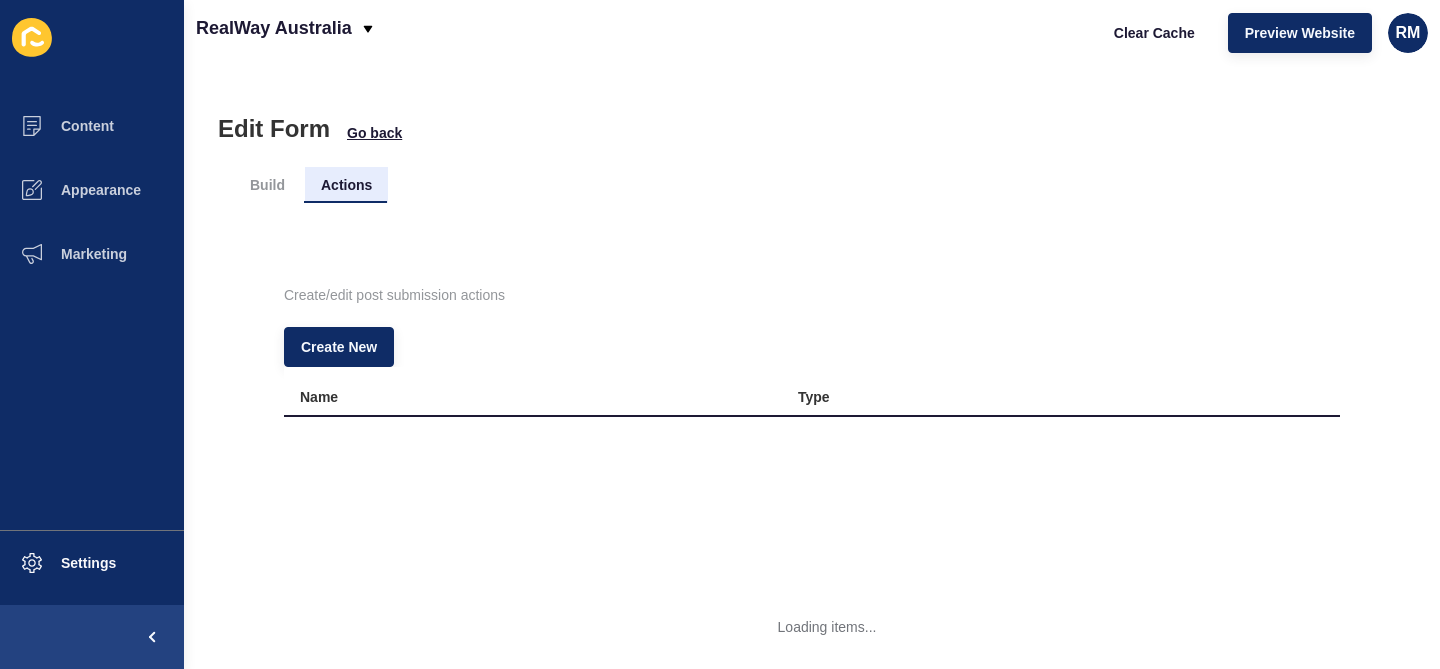 scroll, scrollTop: 0, scrollLeft: 0, axis: both 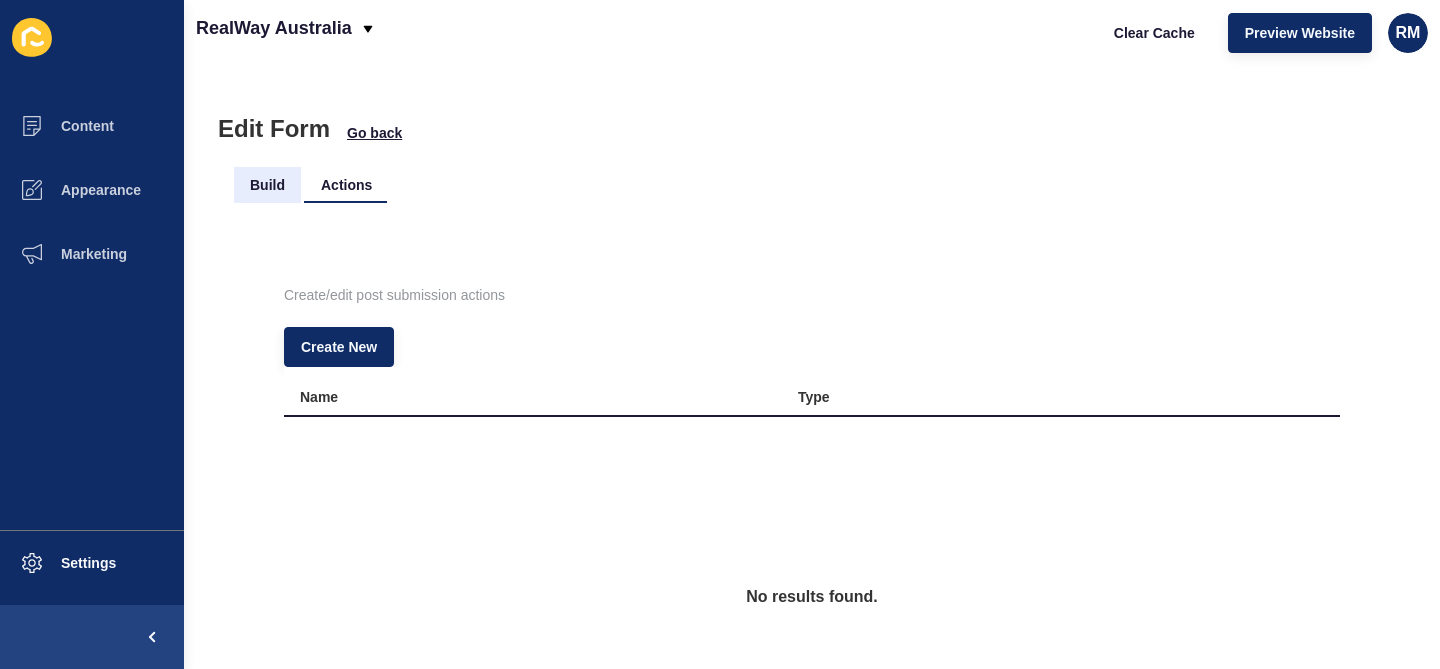 click on "Build" at bounding box center [267, 185] 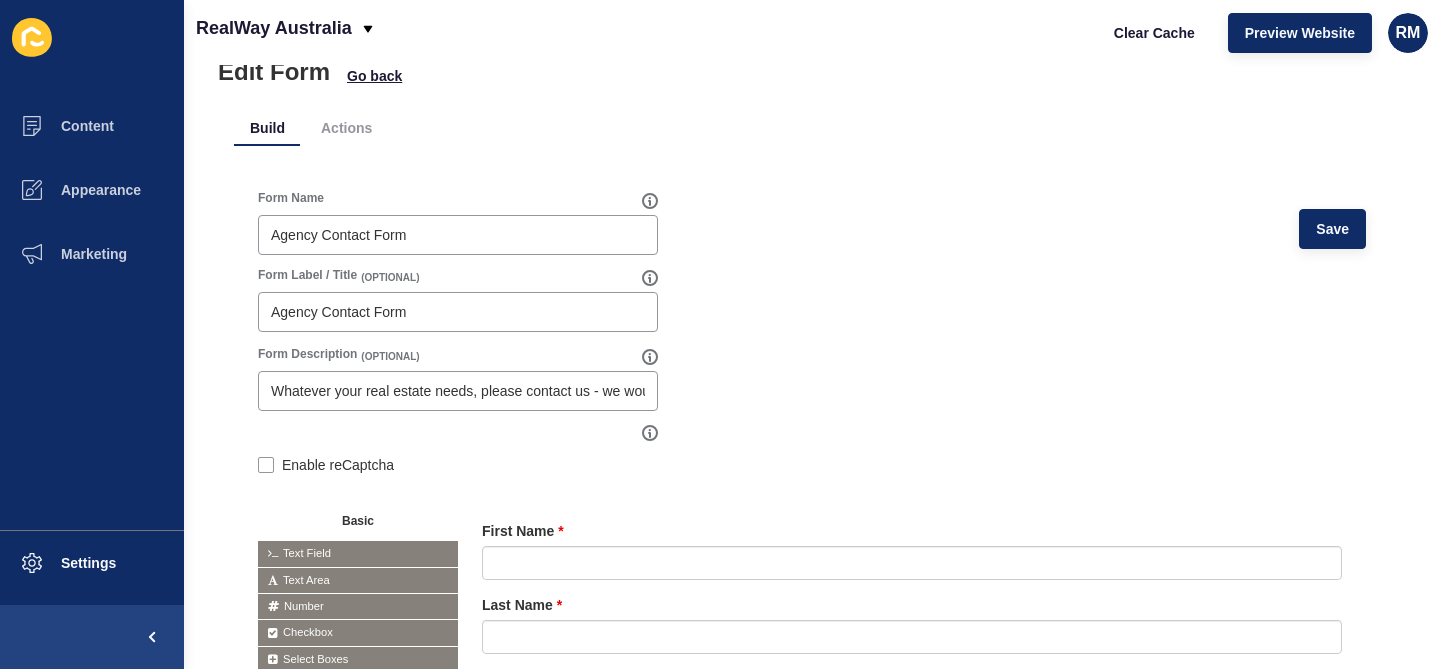 scroll, scrollTop: 334, scrollLeft: 0, axis: vertical 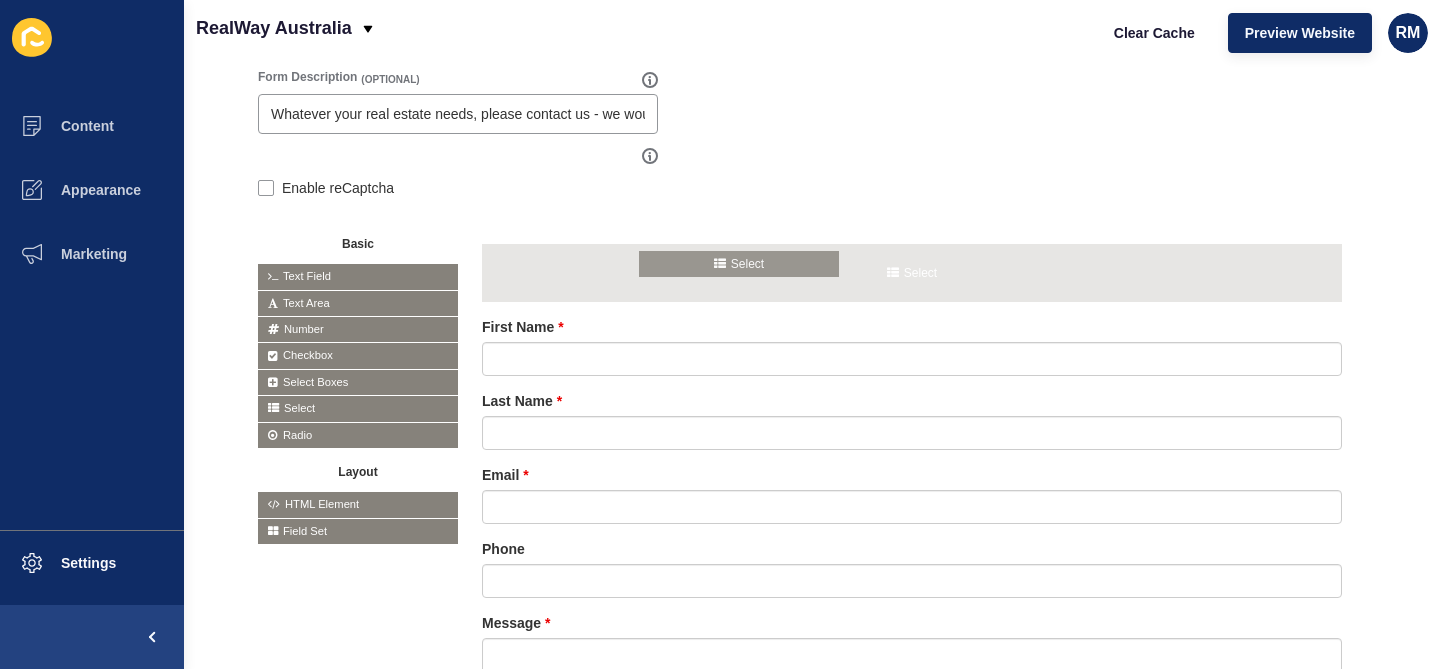 drag, startPoint x: 311, startPoint y: 412, endPoint x: 691, endPoint y: 266, distance: 407.0823 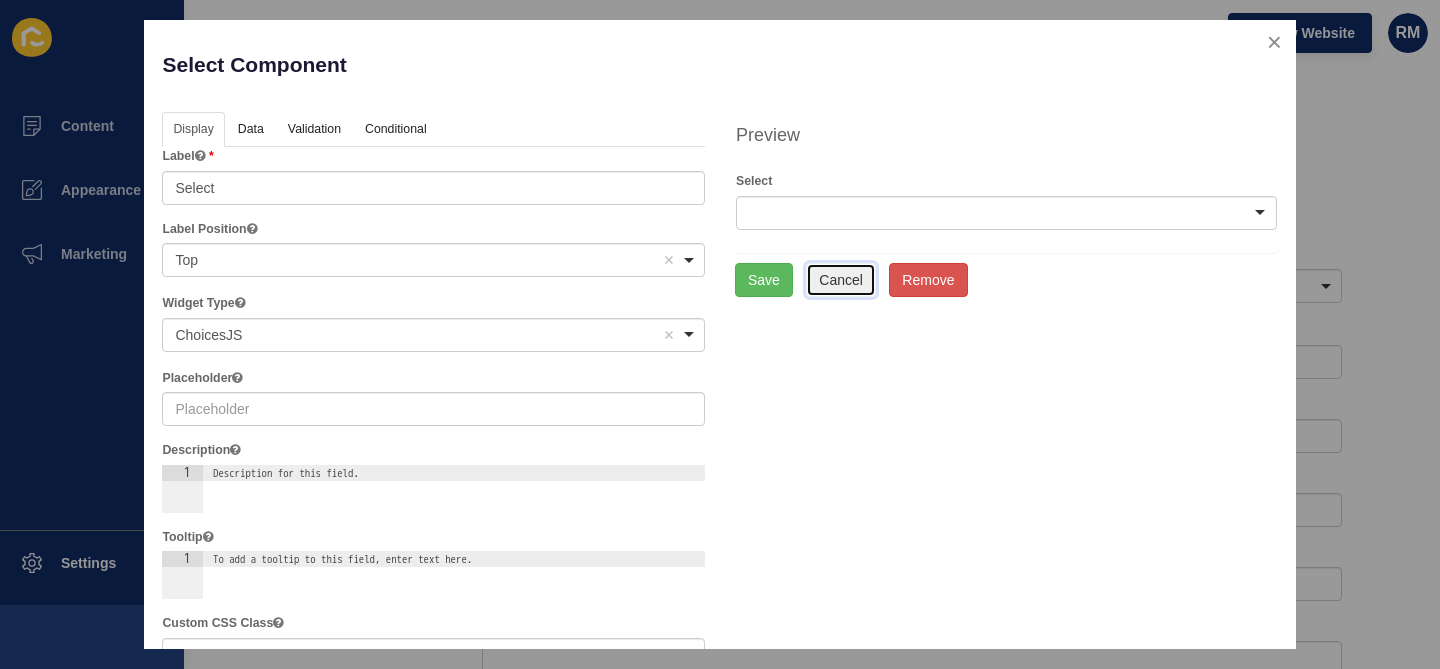 click on "Cancel" at bounding box center (841, 280) 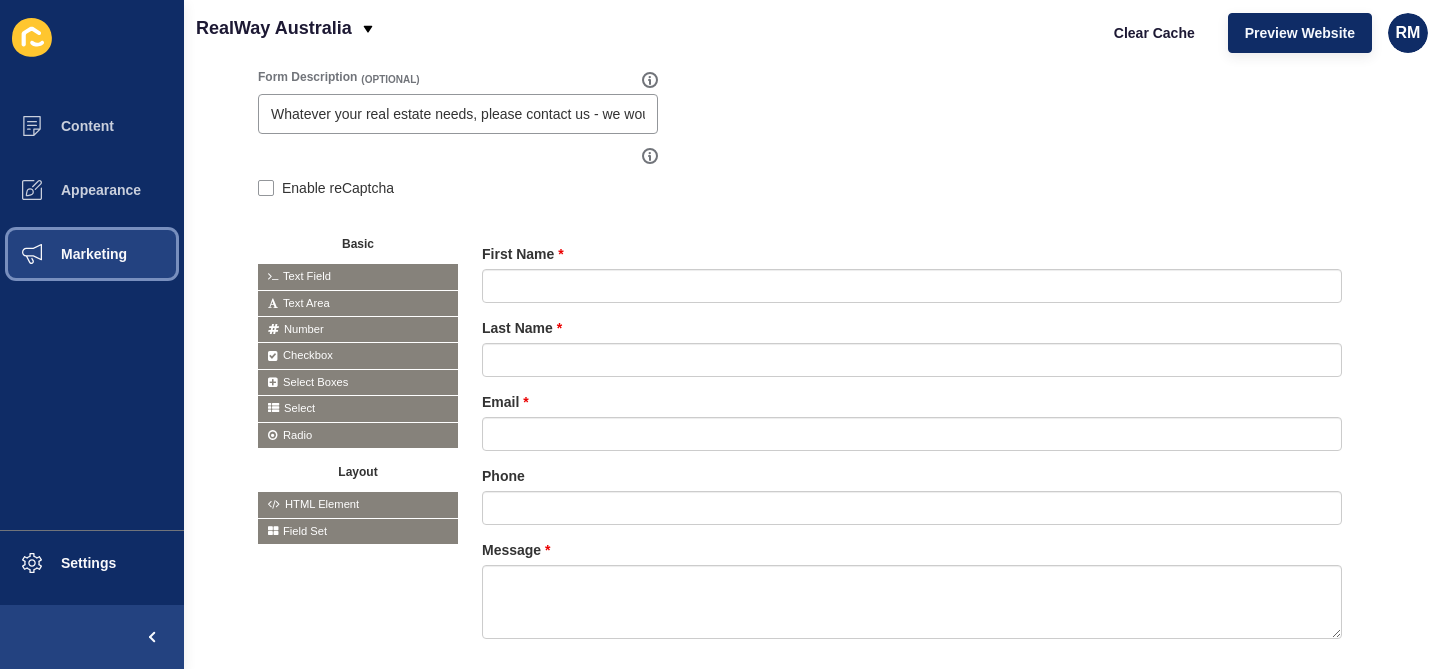 click at bounding box center (32, 254) 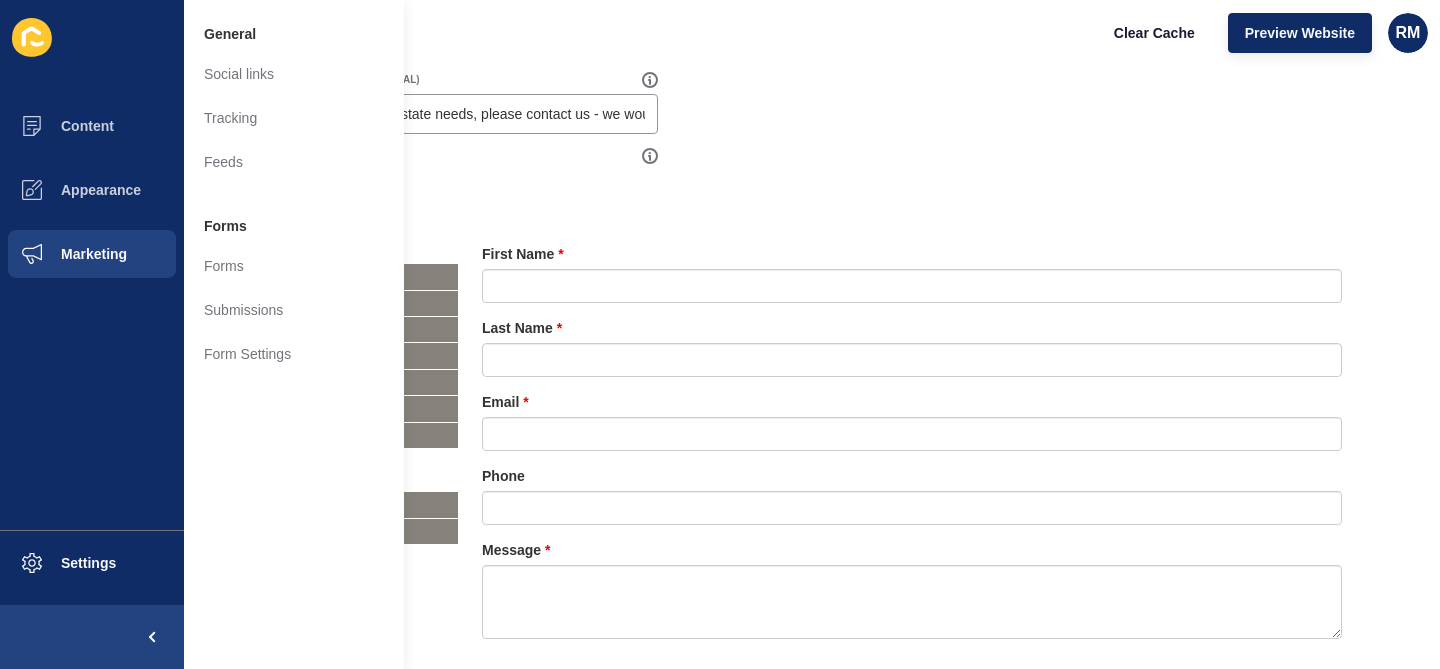 click on "Form Name Agency Contact Form Save Form Label / Title (OPTIONAL) Agency Contact Form Form Description (OPTIONAL) Whatever your real estate needs, please contact us - we would love to help! Enable reCaptcha
Basic
Text Field
Text Area
Number
Password
Checkbox
Select Boxes
Select
Radio
Button
Advanced" at bounding box center (812, 300) 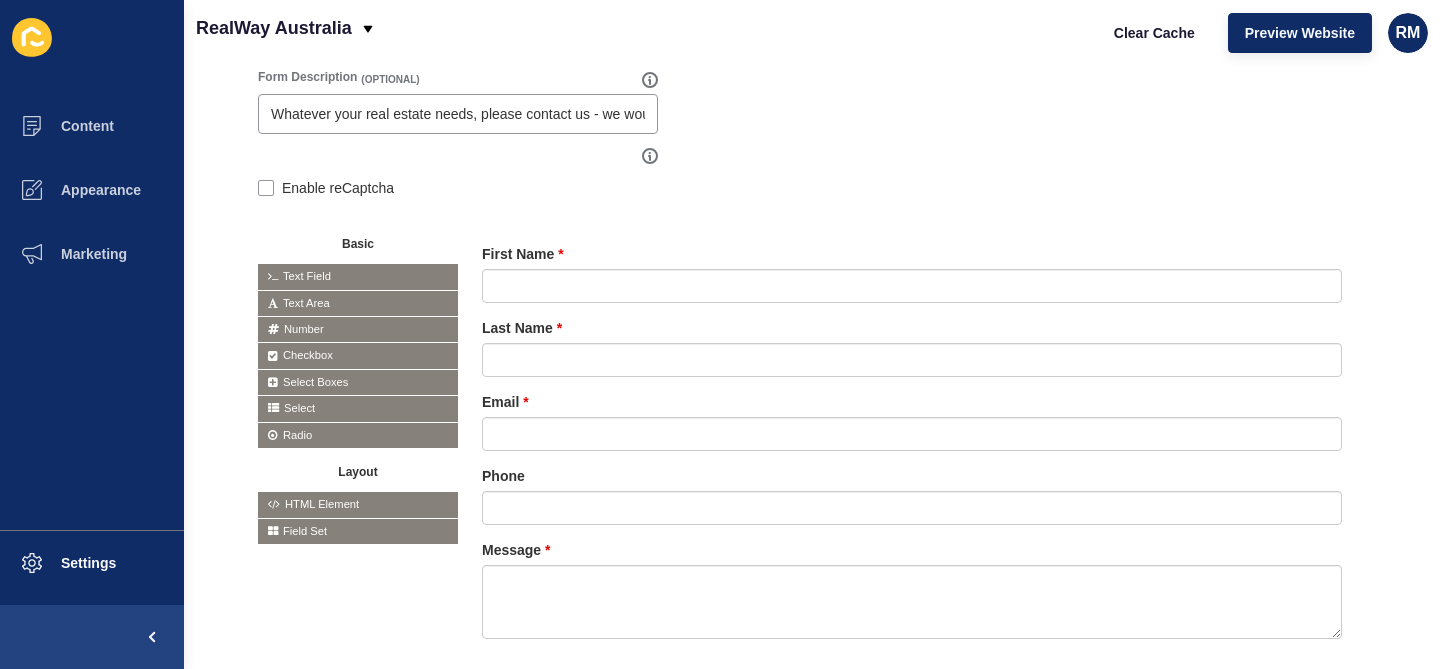 scroll, scrollTop: 0, scrollLeft: 0, axis: both 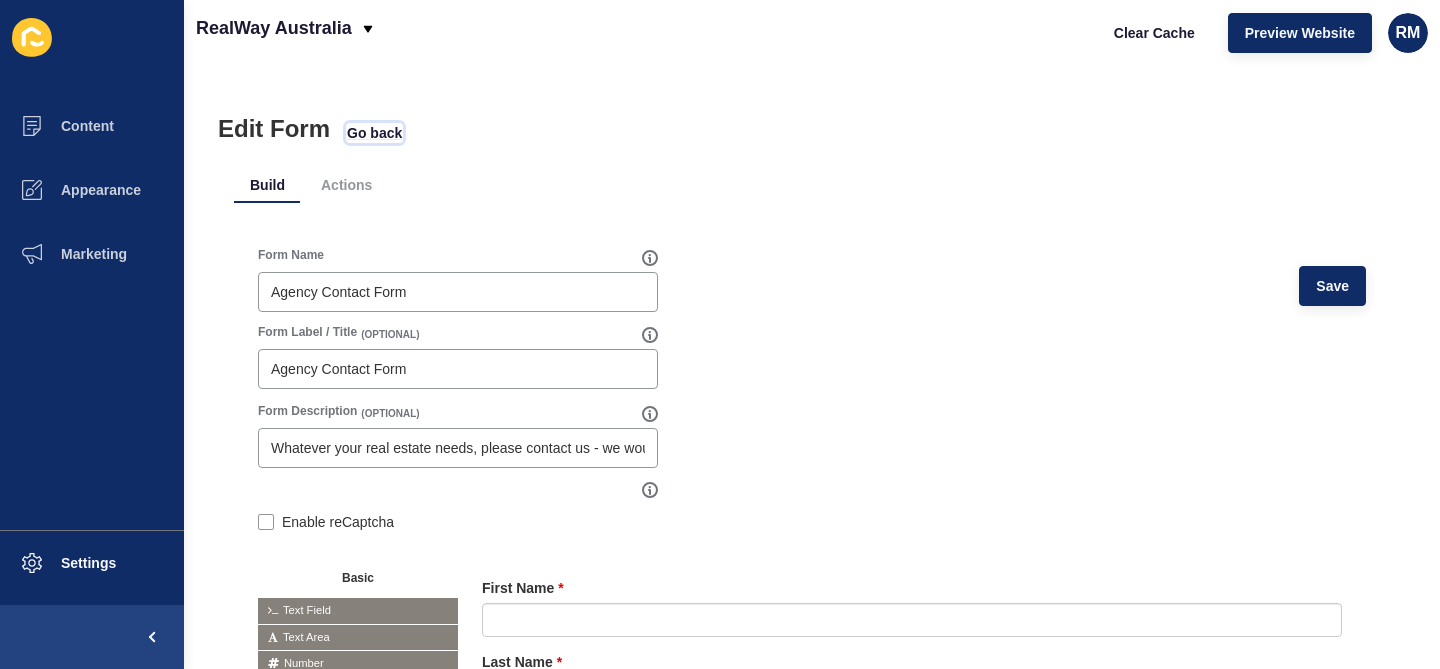 click on "Go back" at bounding box center (374, 133) 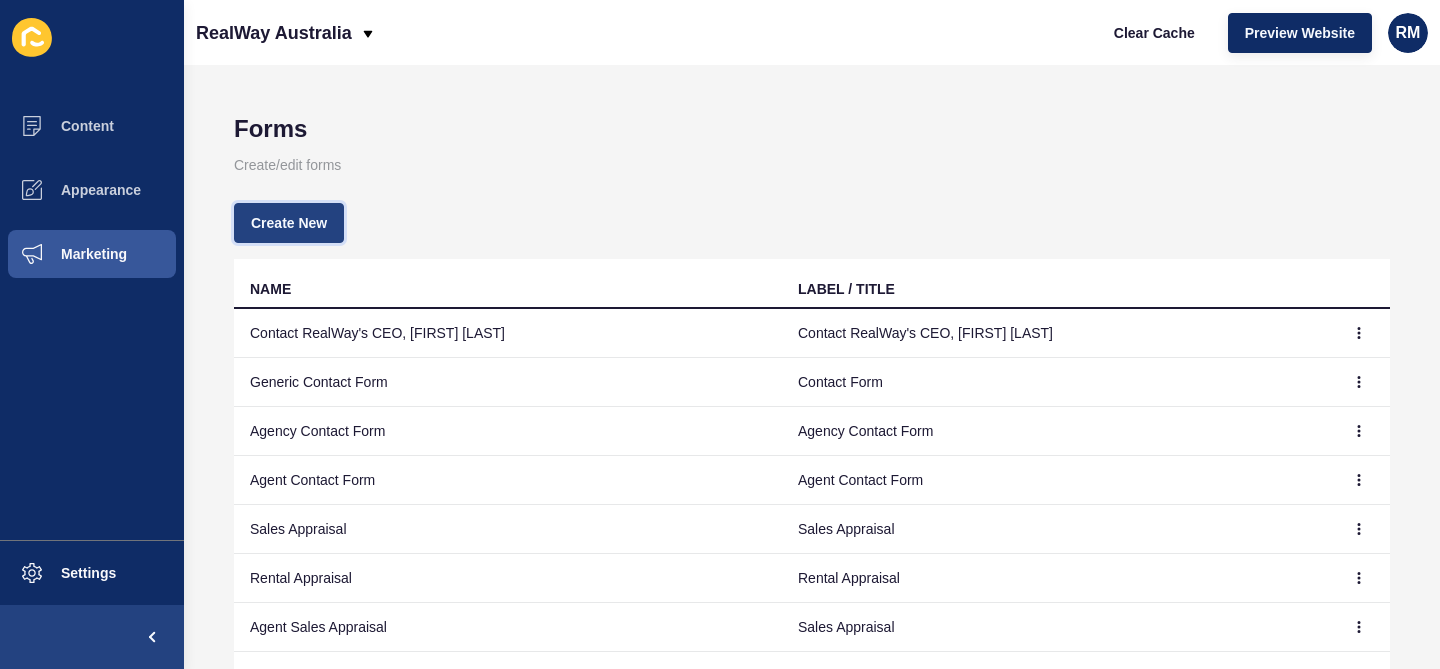 click on "Create New" at bounding box center (289, 223) 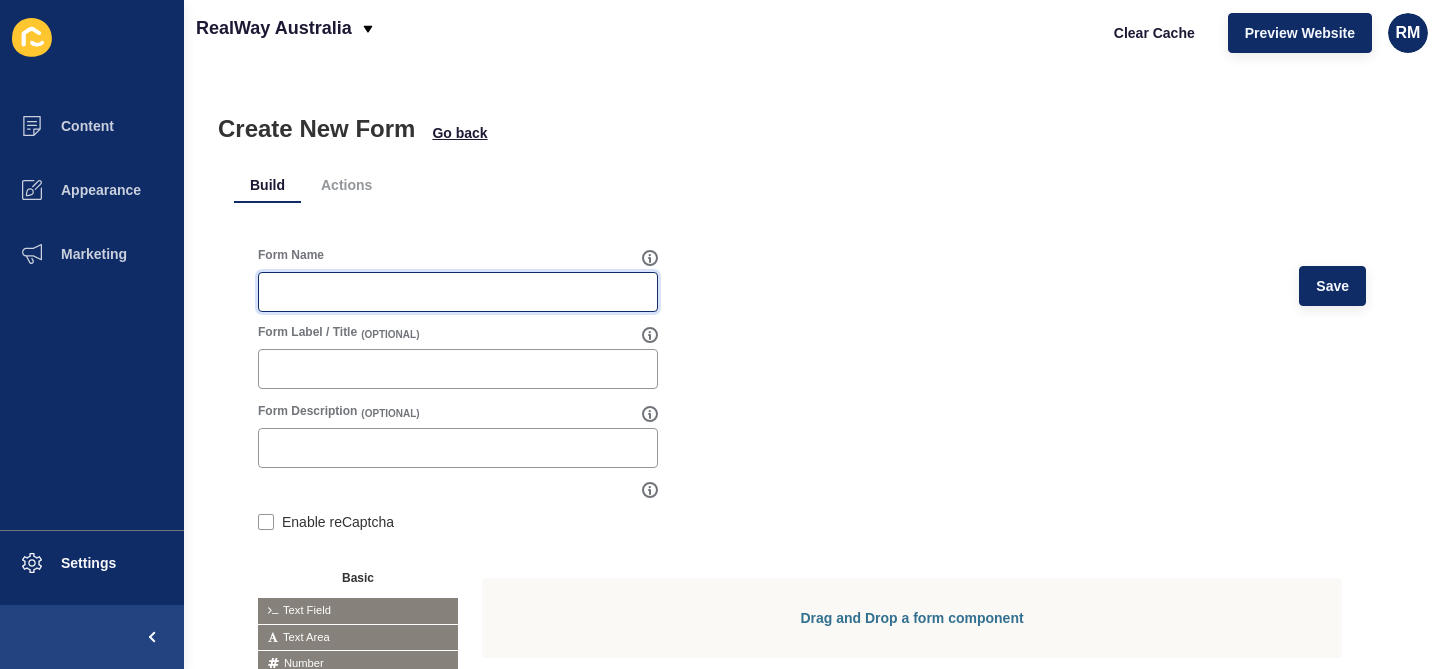 click on "Form Name" at bounding box center (458, 292) 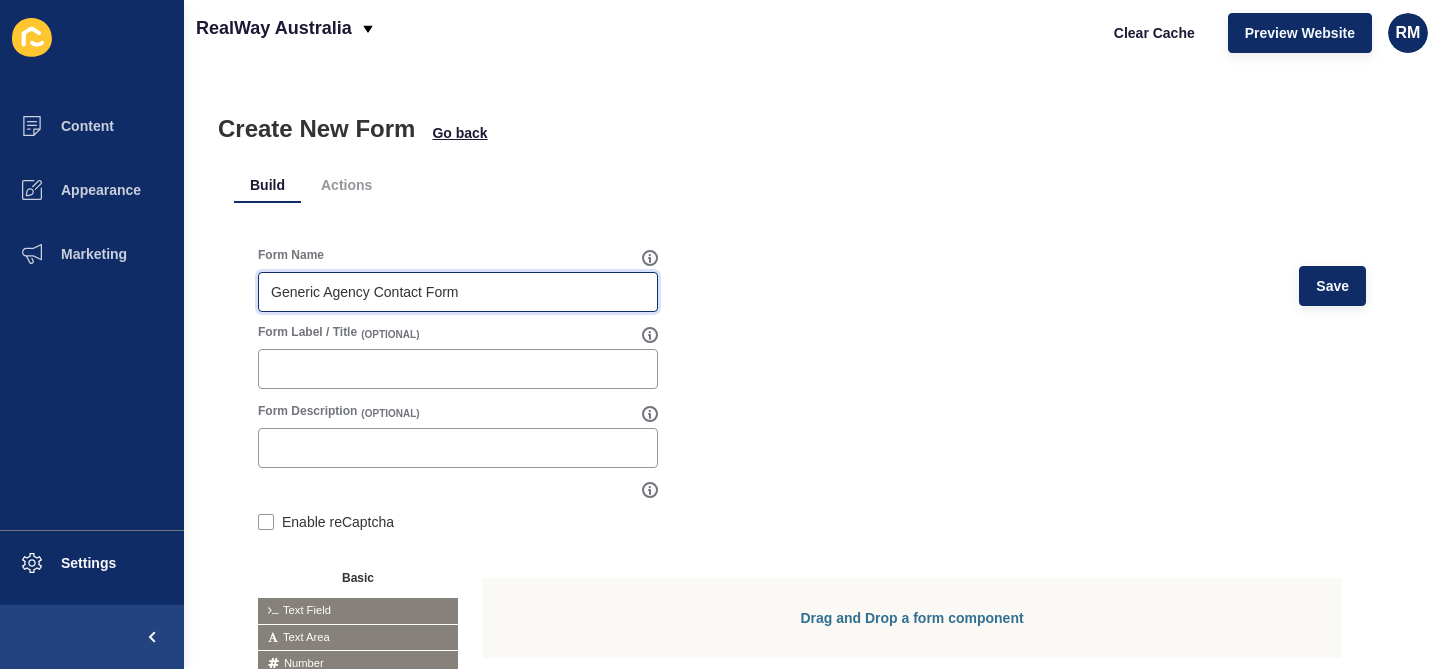 type on "Generic Agency Contact Form" 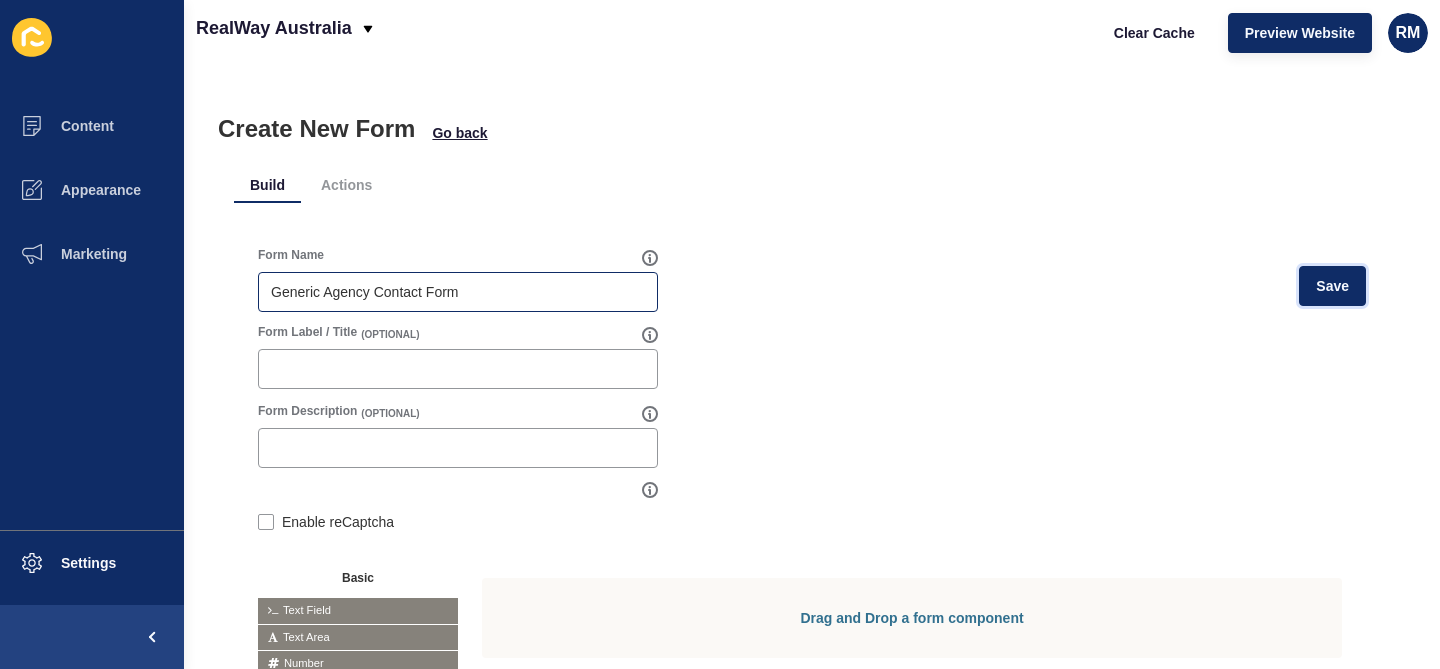 type 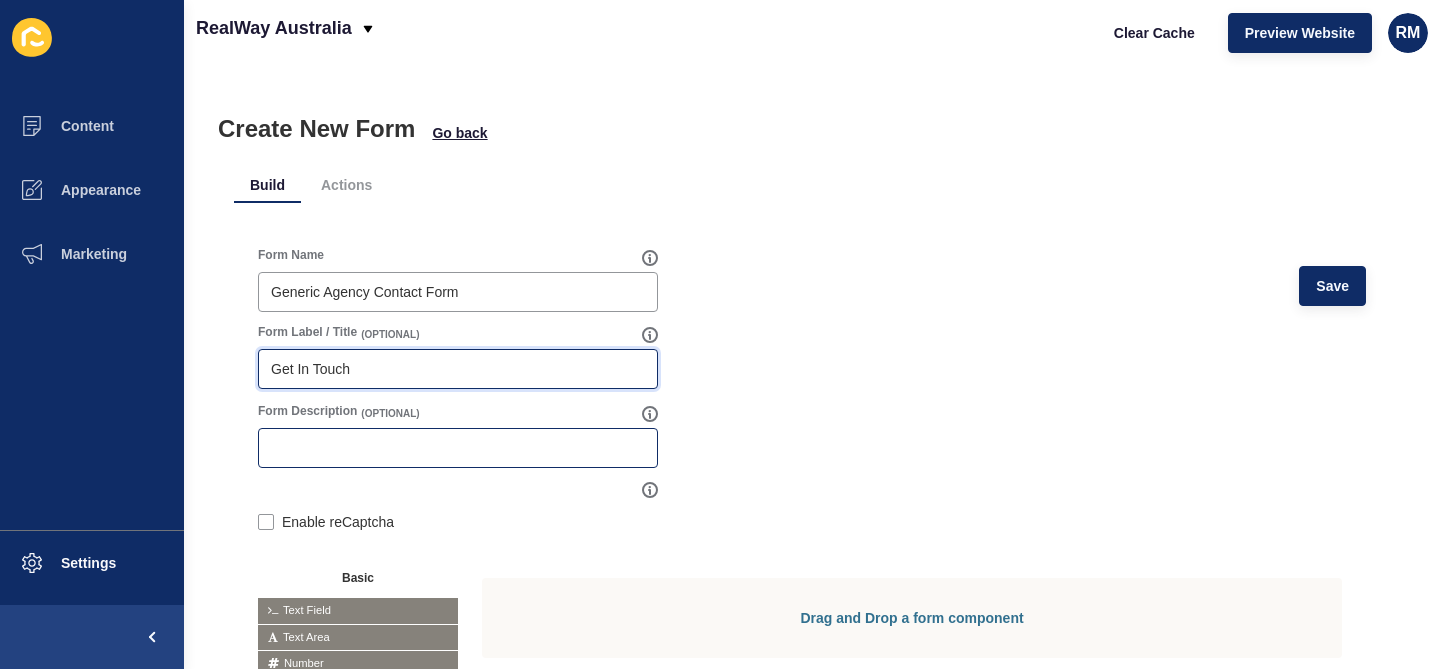 type on "Get In Touch" 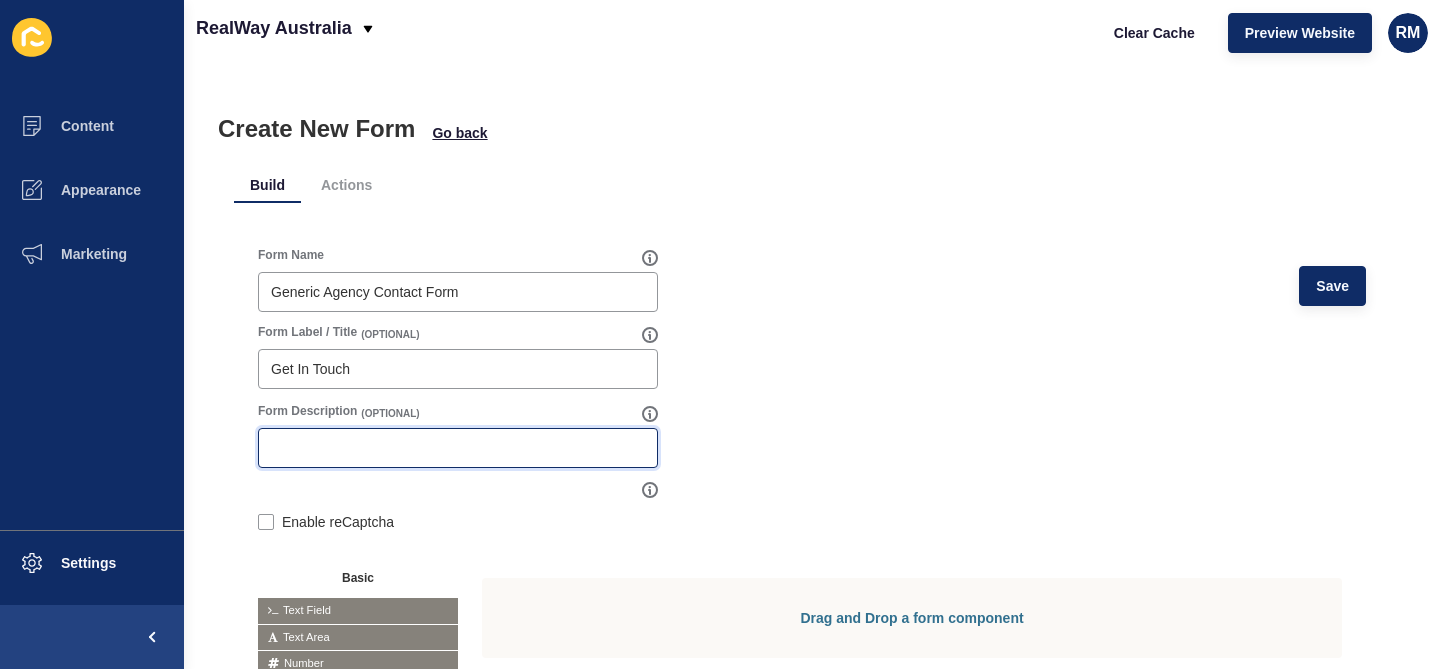click on "Form Description" at bounding box center (458, 448) 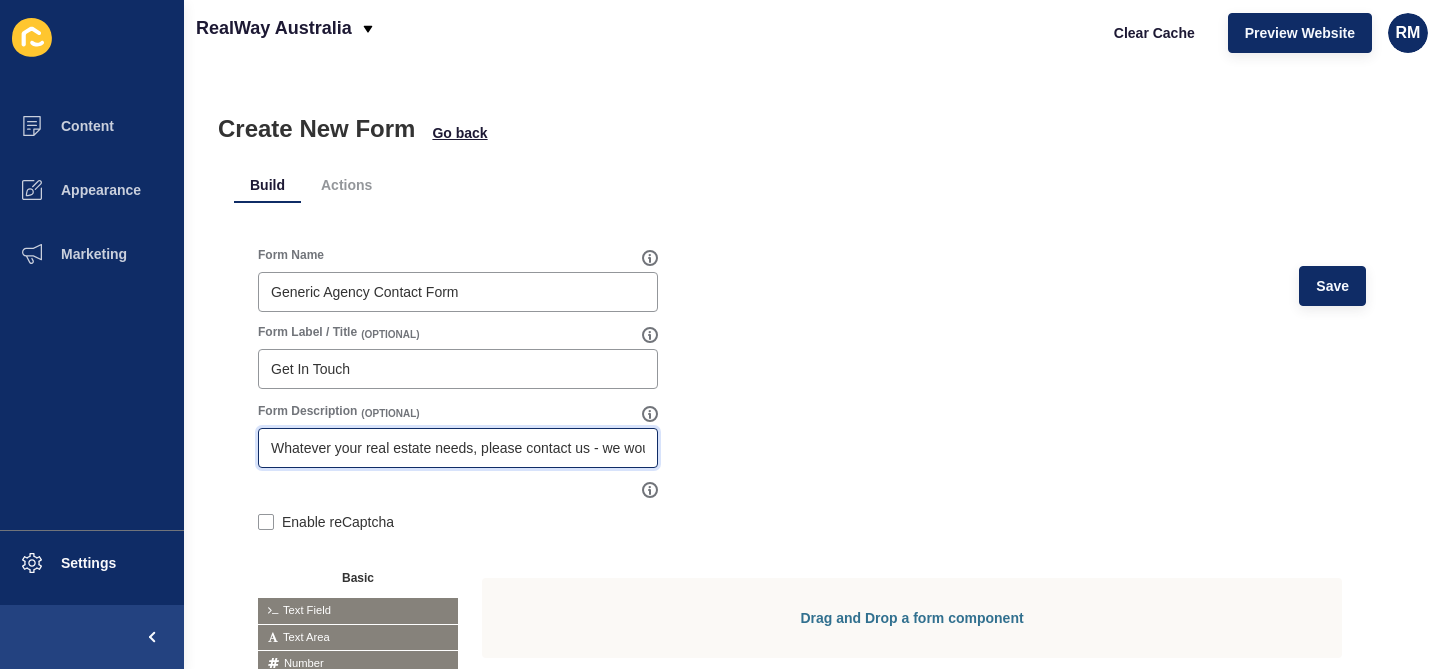 scroll, scrollTop: 0, scrollLeft: 114, axis: horizontal 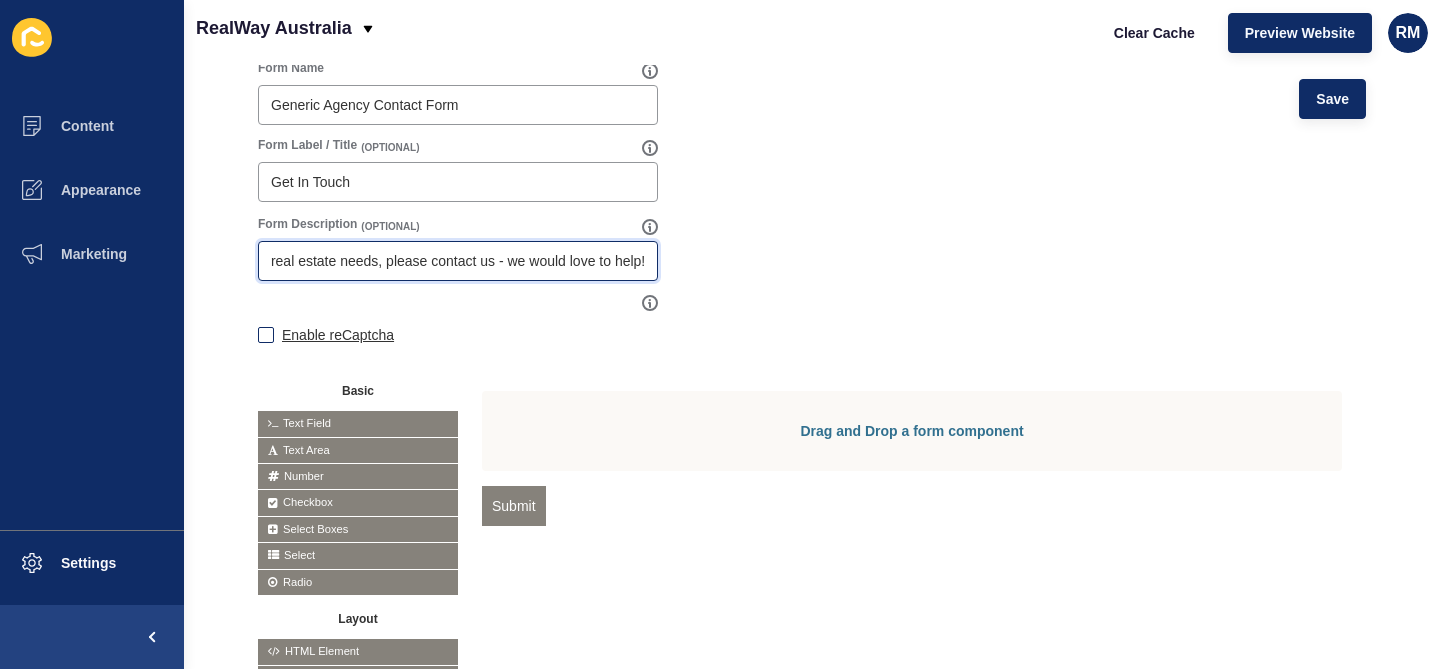 type on "Whatever your real estate needs, please contact us - we would love to help!" 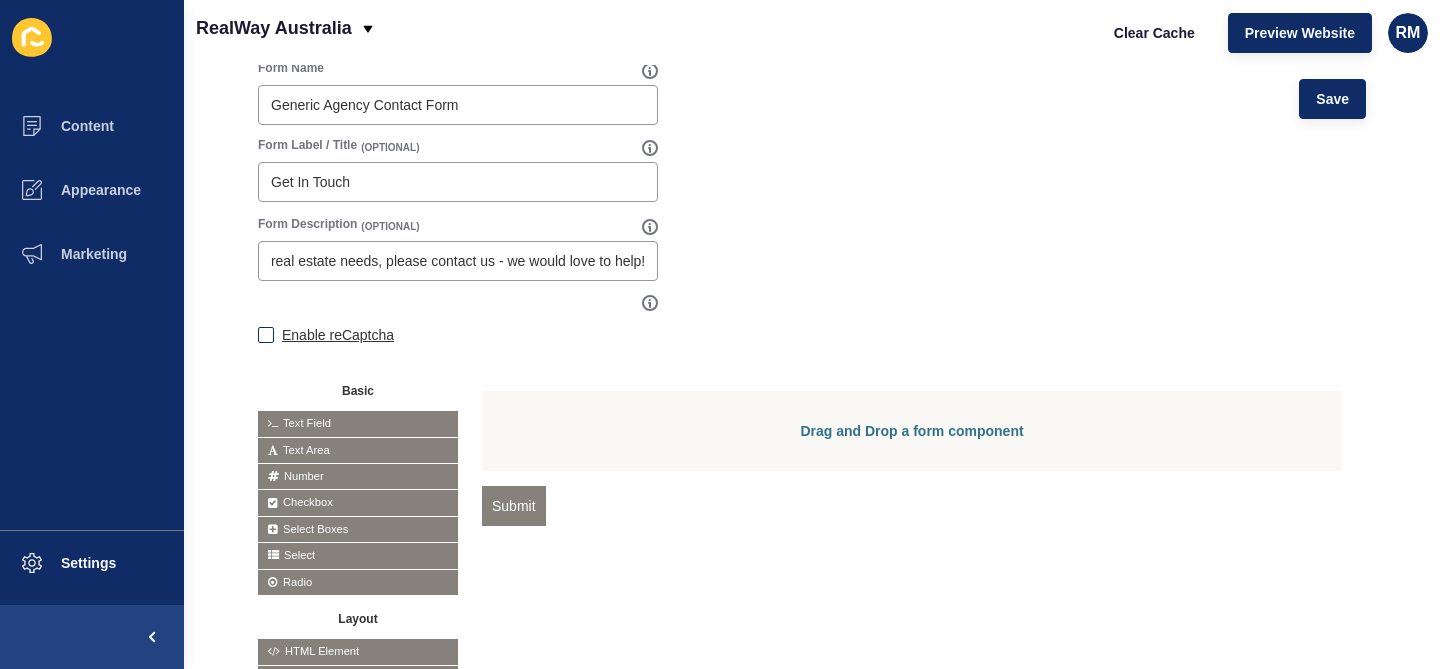 scroll, scrollTop: 0, scrollLeft: 0, axis: both 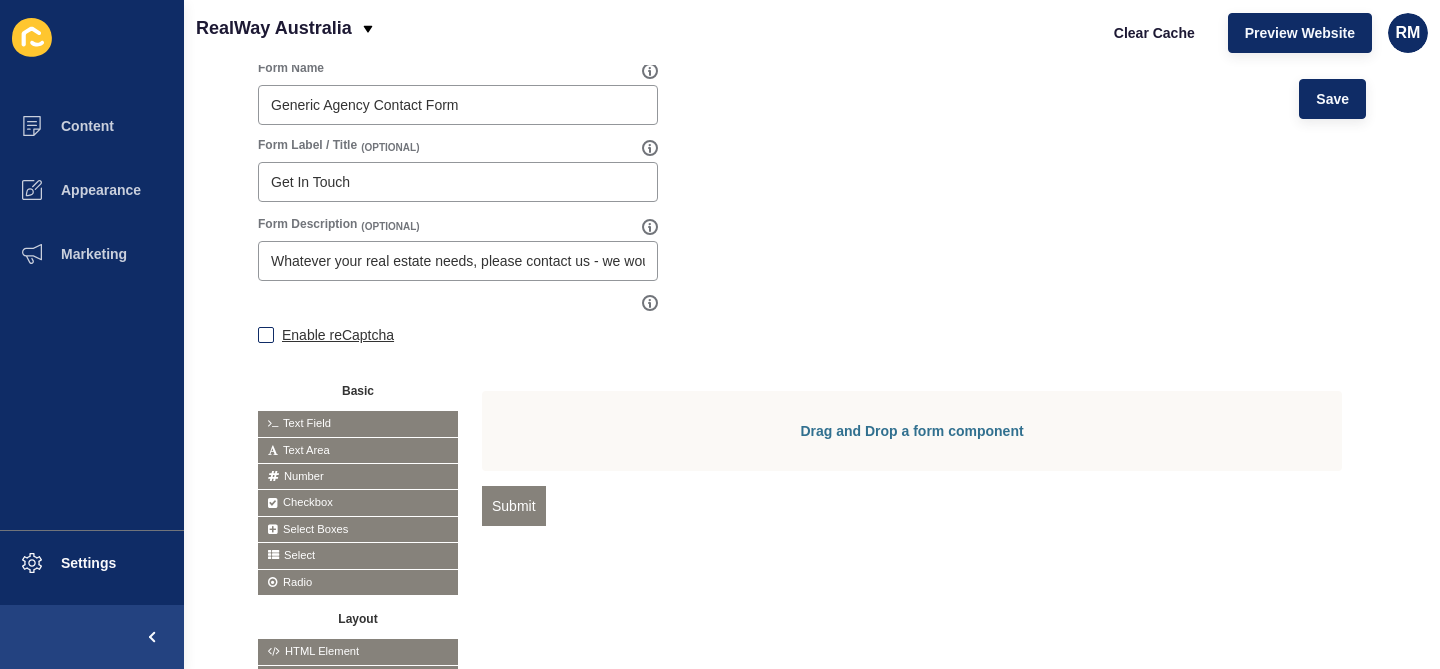 click on "Enable reCaptcha" at bounding box center (338, 335) 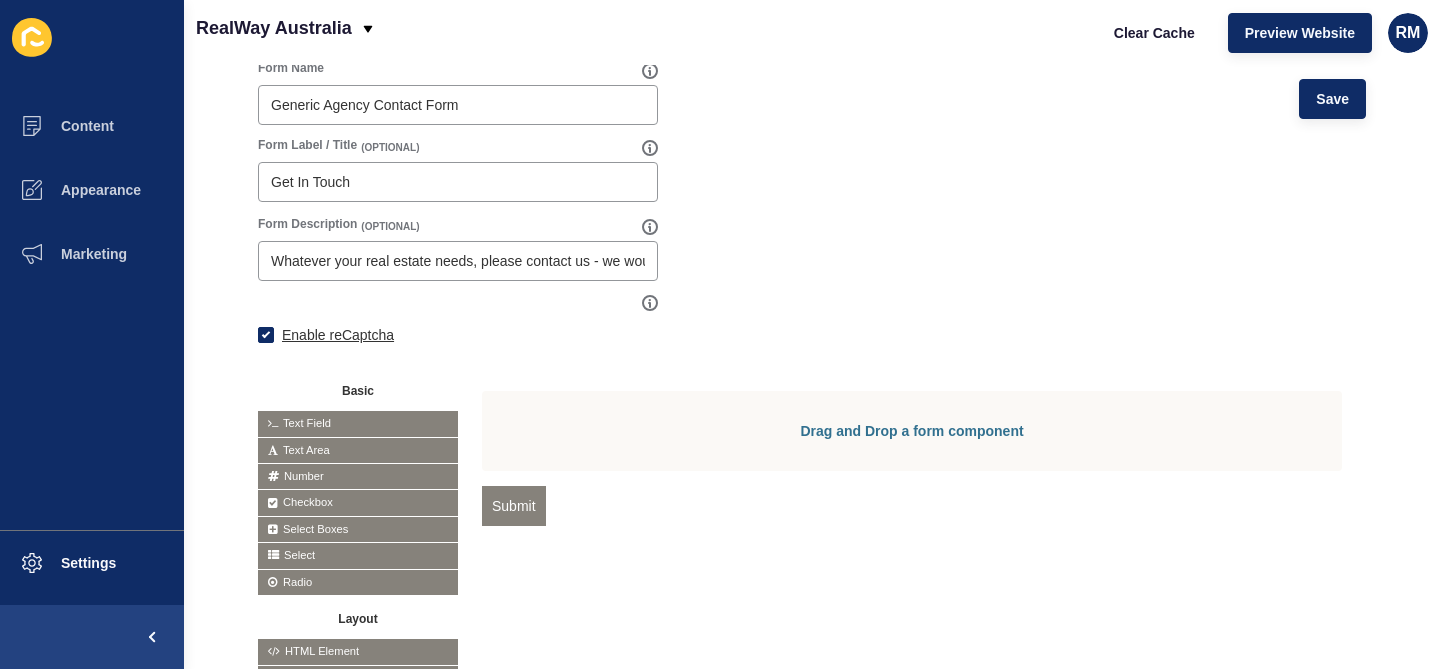 checkbox on "true" 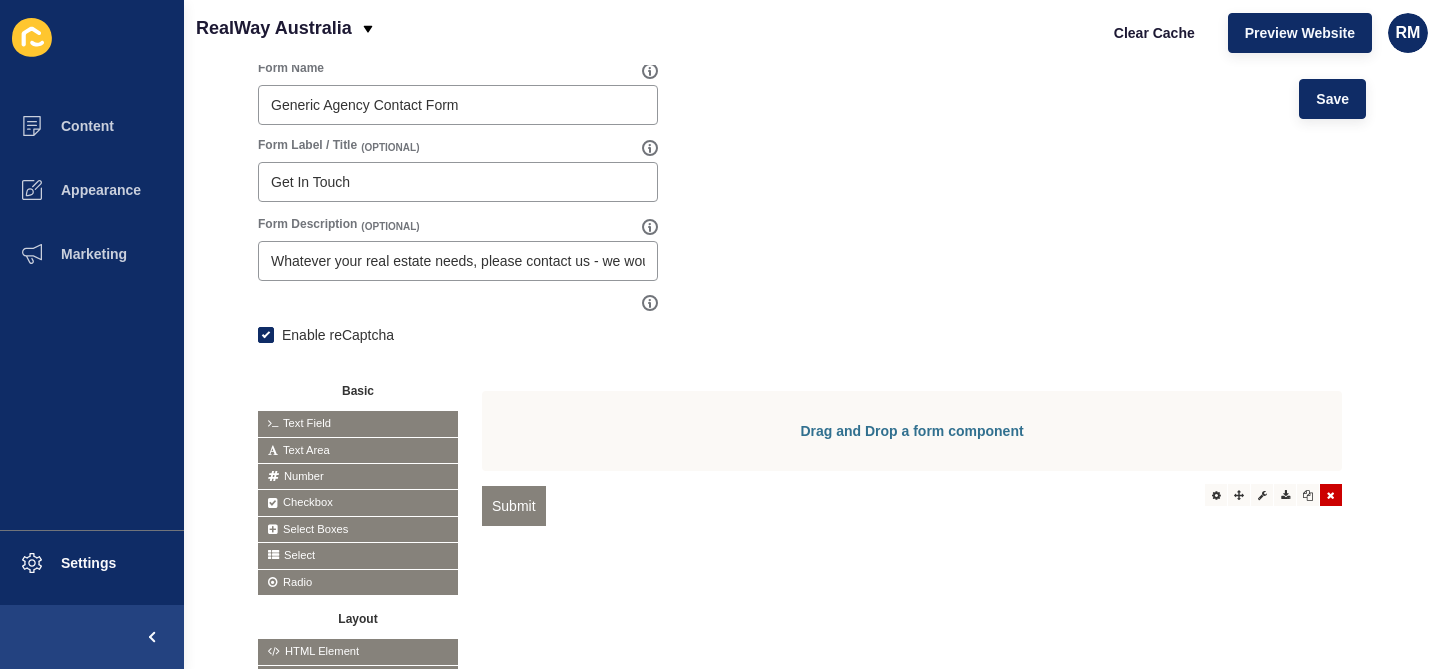 click at bounding box center [1331, 495] 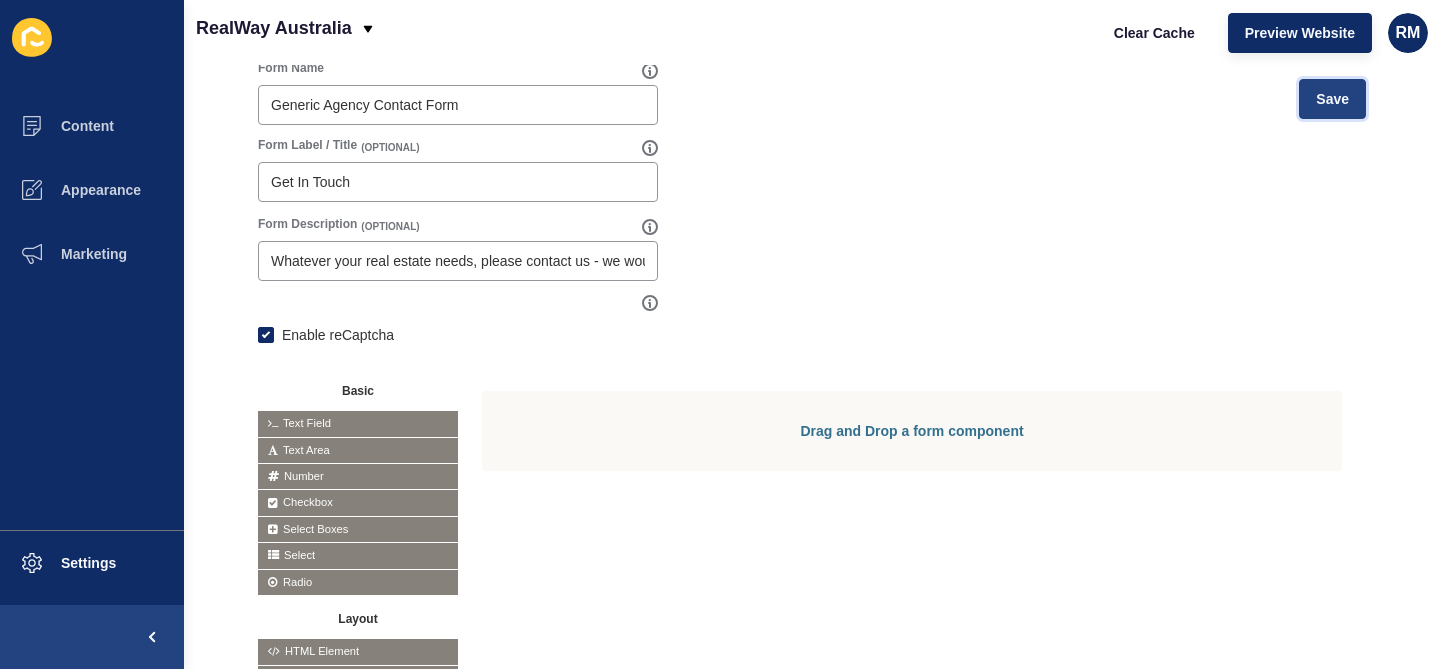 click on "Save" at bounding box center [1332, 99] 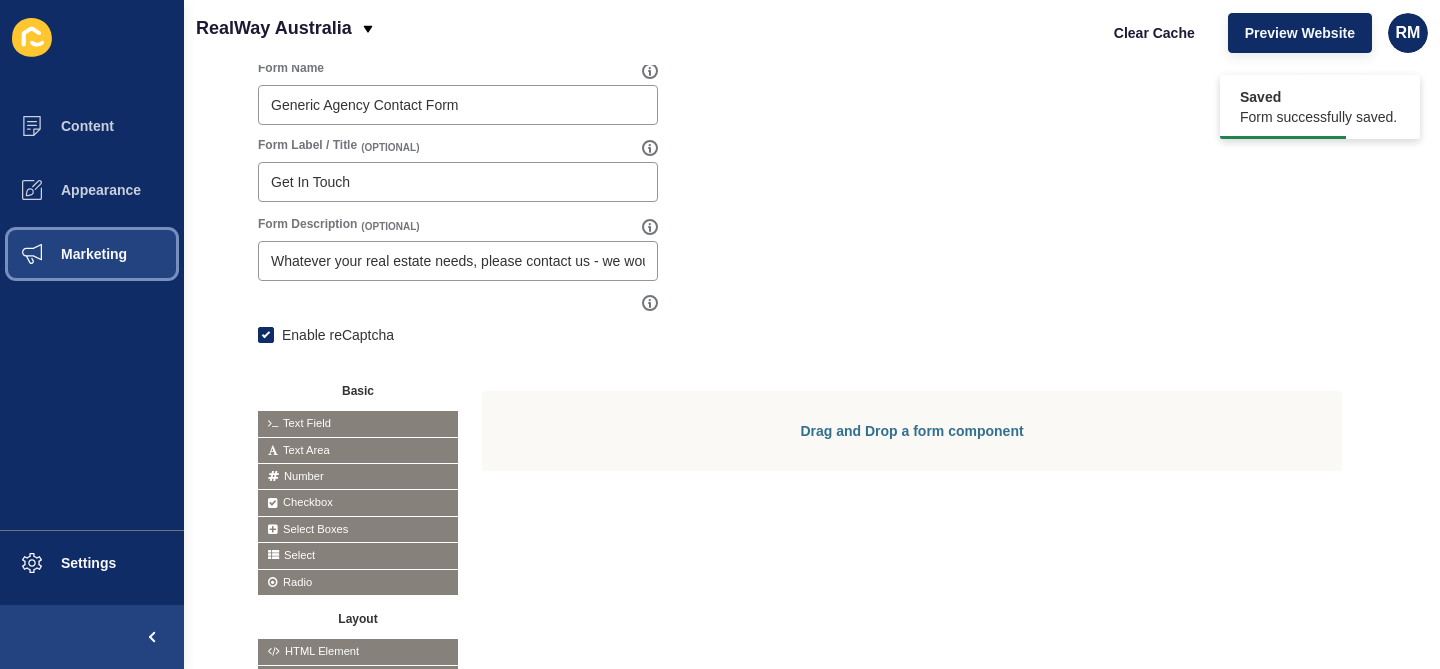 click on "Marketing" at bounding box center (62, 254) 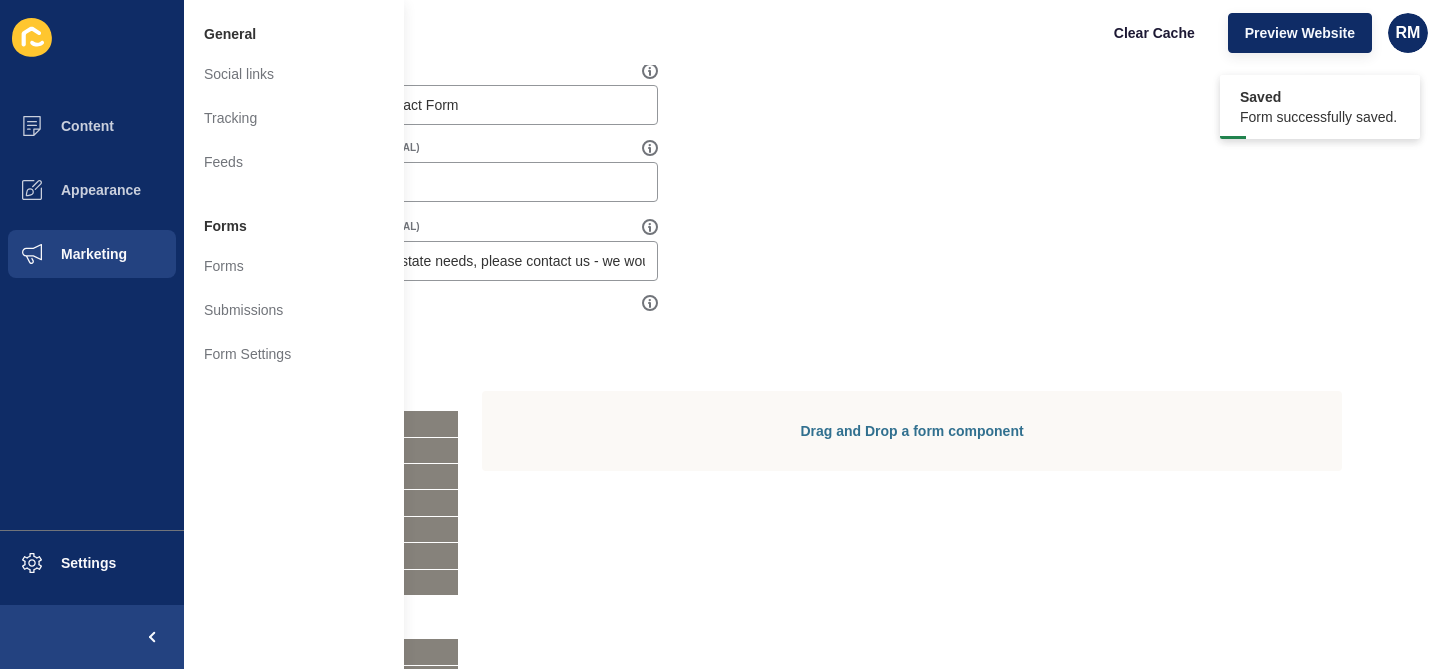 click on "Form Name Generic Agency Contact Form Save Form Label / Title (OPTIONAL) Get In Touch Form Description (OPTIONAL) Whatever your real estate needs, please contact us - we would love to help! Enable reCaptcha
Basic
Text Field
Text Area
Number
Password
Checkbox
Select Boxes
Select
Radio
Button
Advanced" at bounding box center (812, 376) 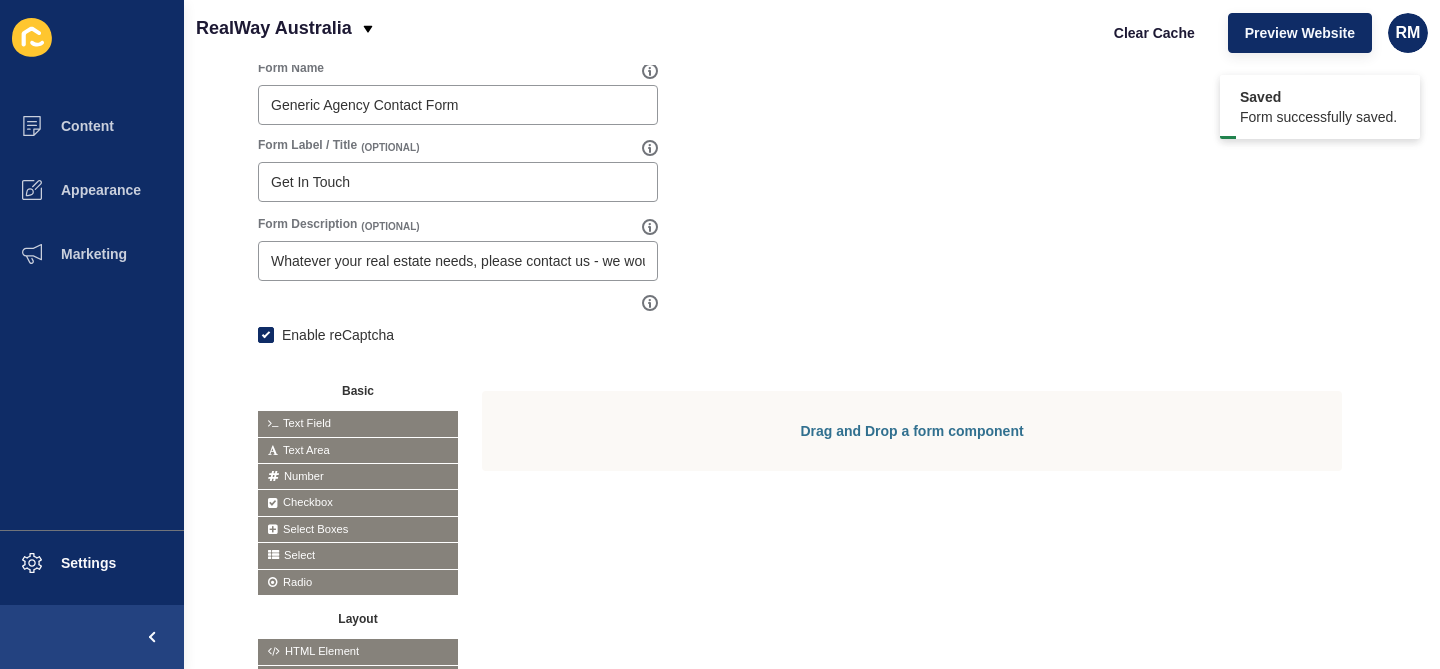 scroll, scrollTop: 0, scrollLeft: 0, axis: both 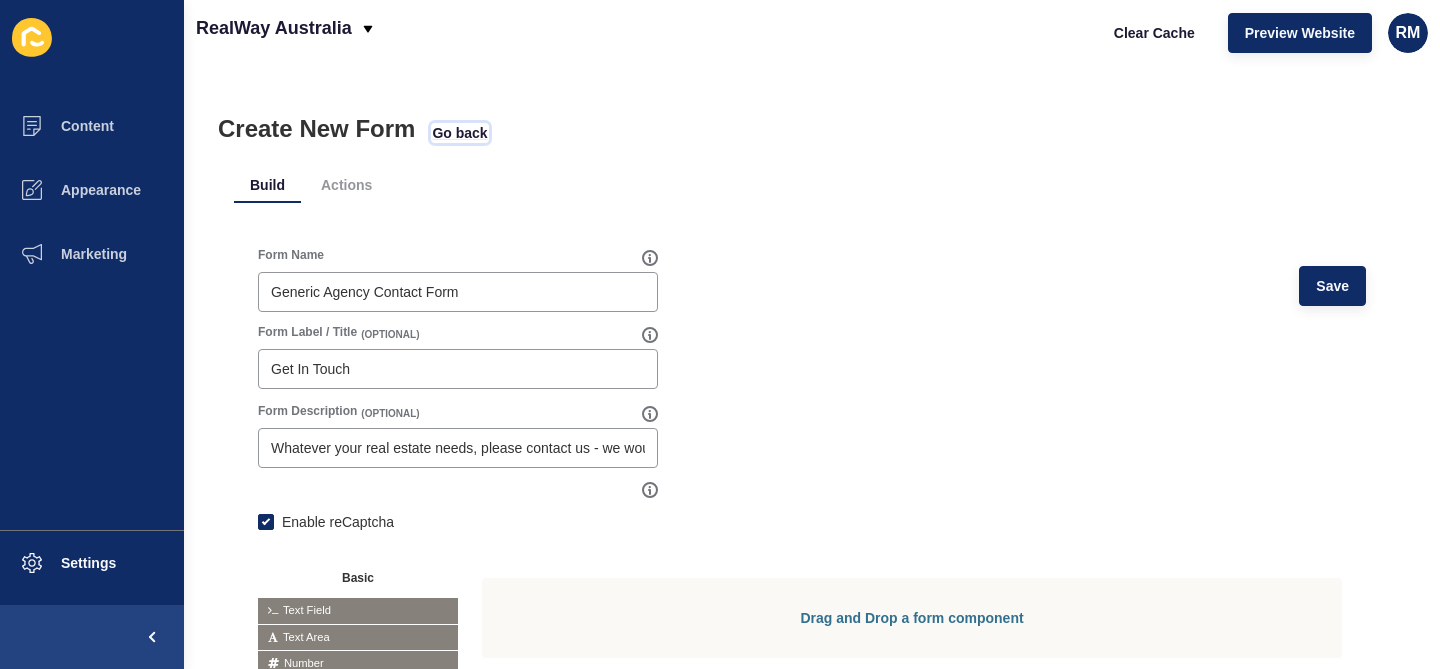 click on "Go back" at bounding box center (459, 133) 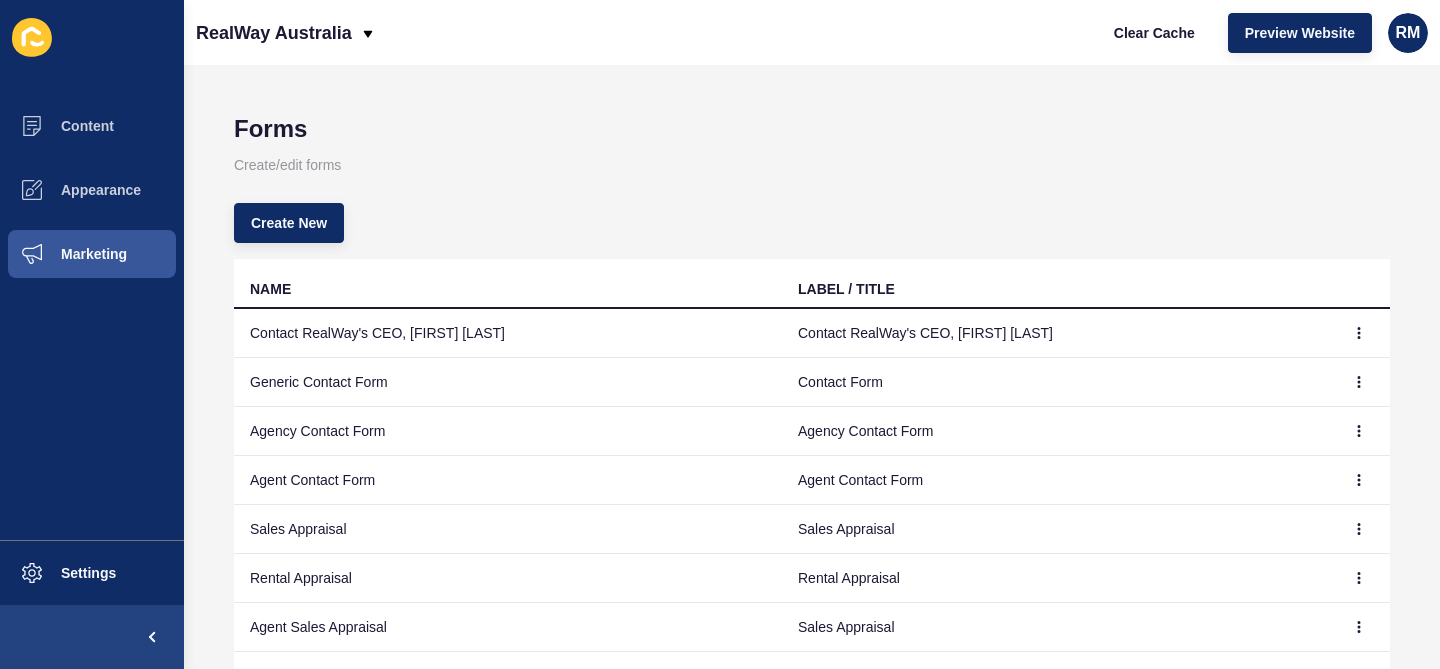 scroll, scrollTop: 36, scrollLeft: 0, axis: vertical 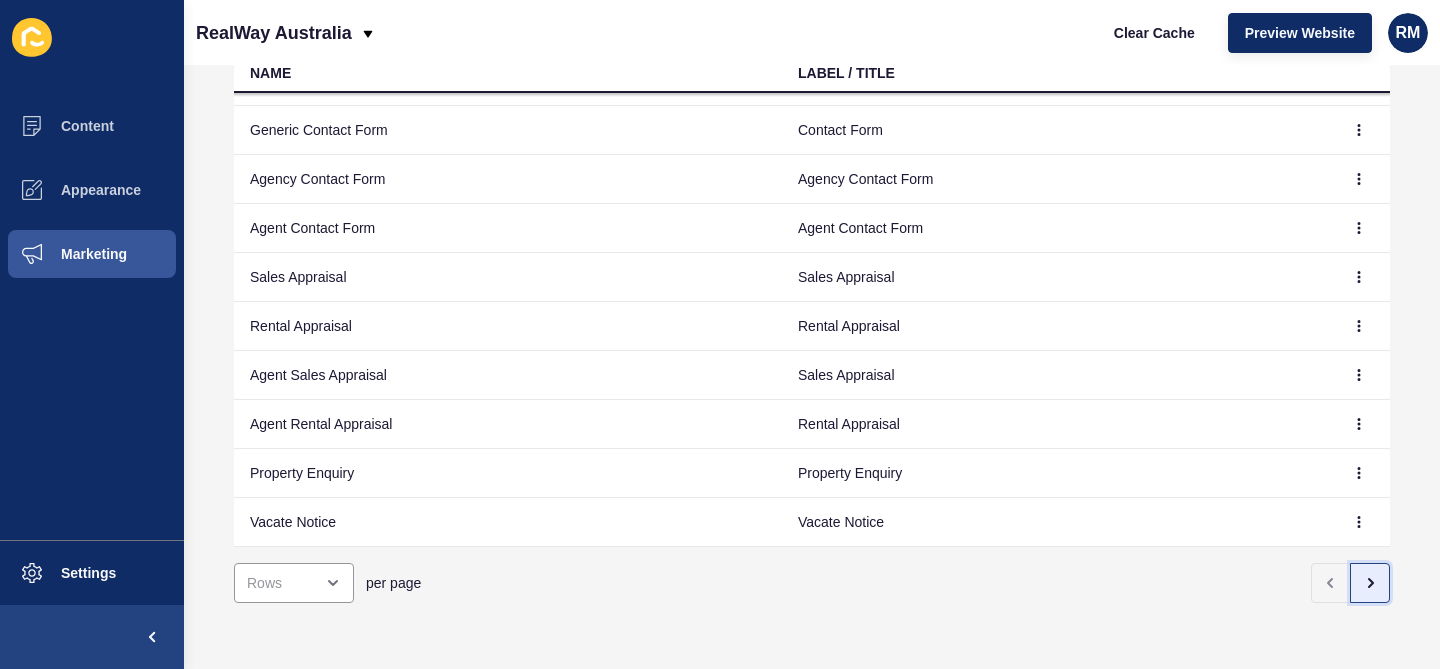 click at bounding box center [1370, 583] 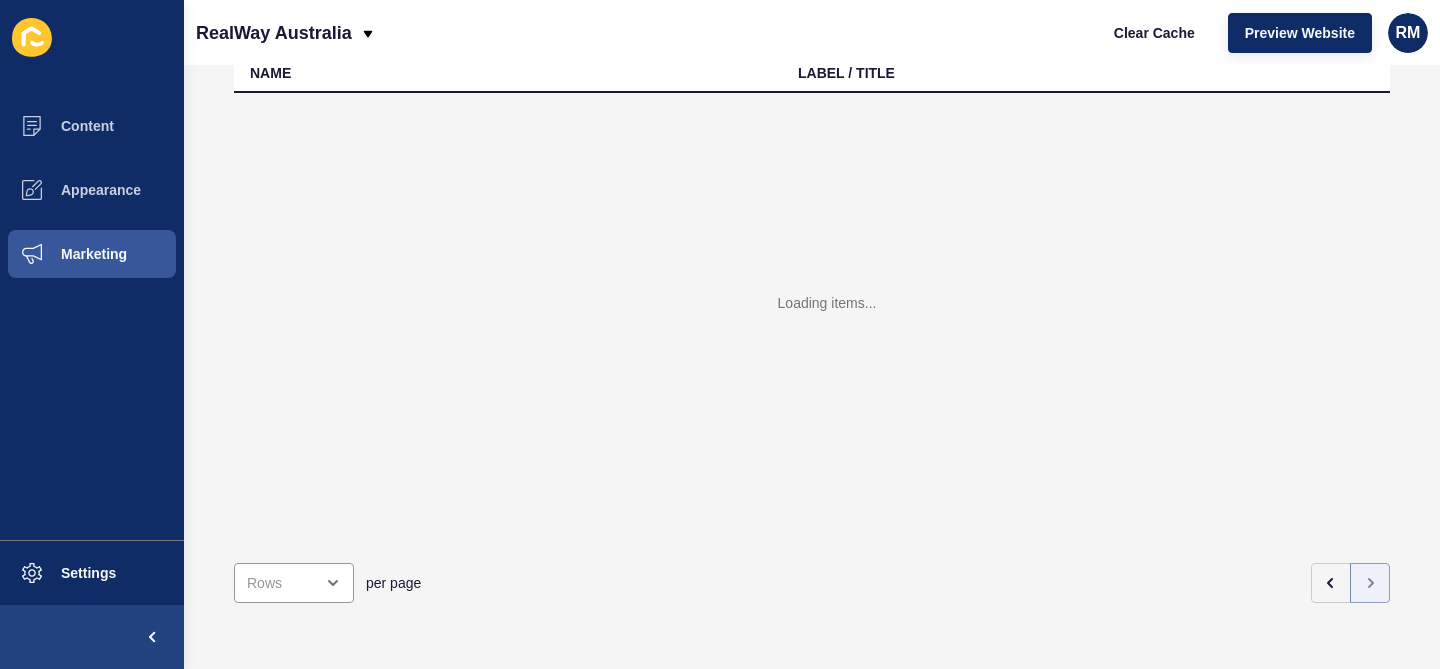 scroll, scrollTop: 0, scrollLeft: 0, axis: both 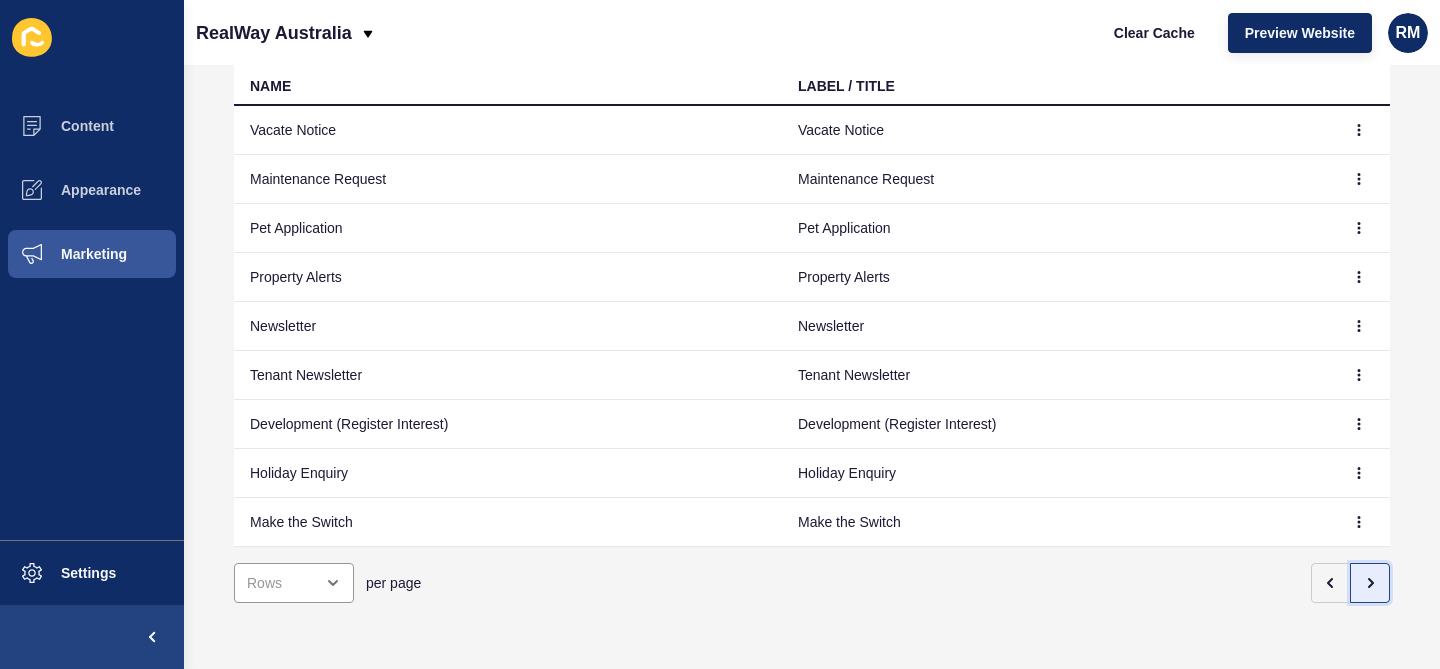 click at bounding box center (1370, 583) 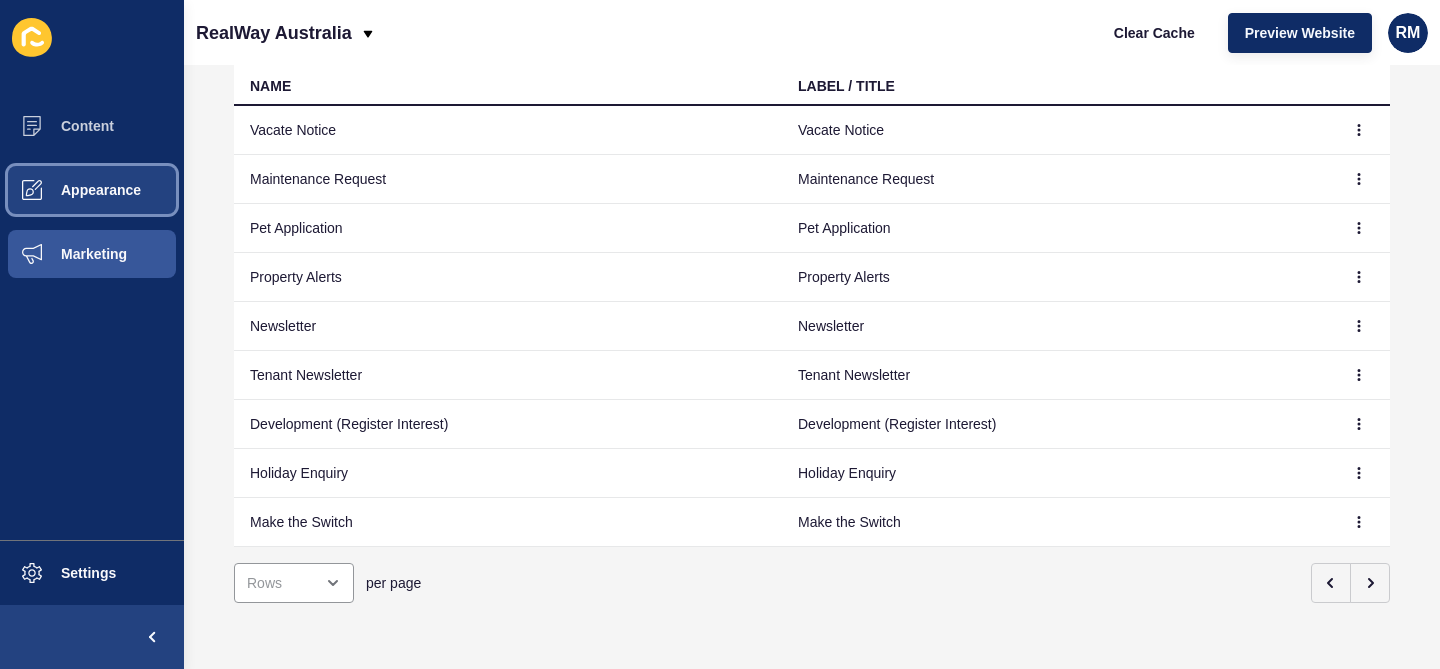 click on "Appearance" at bounding box center [69, 190] 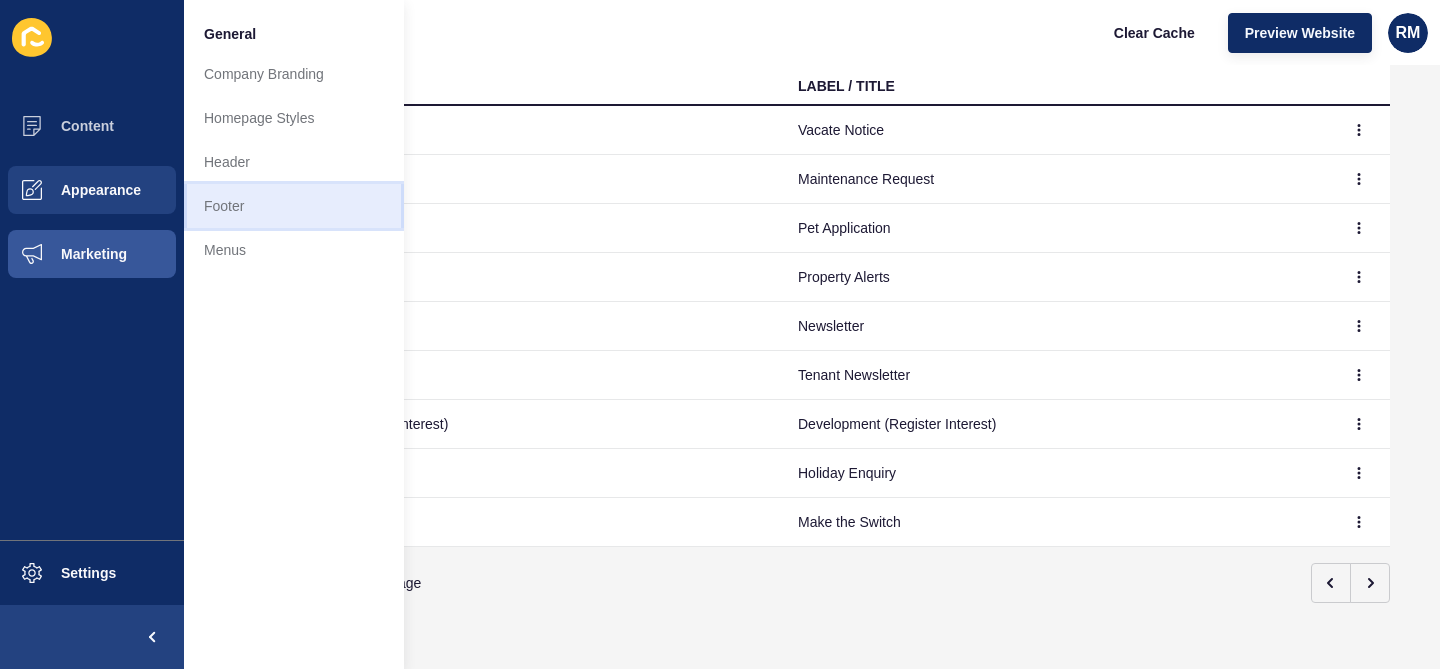 click on "Footer" at bounding box center [294, 206] 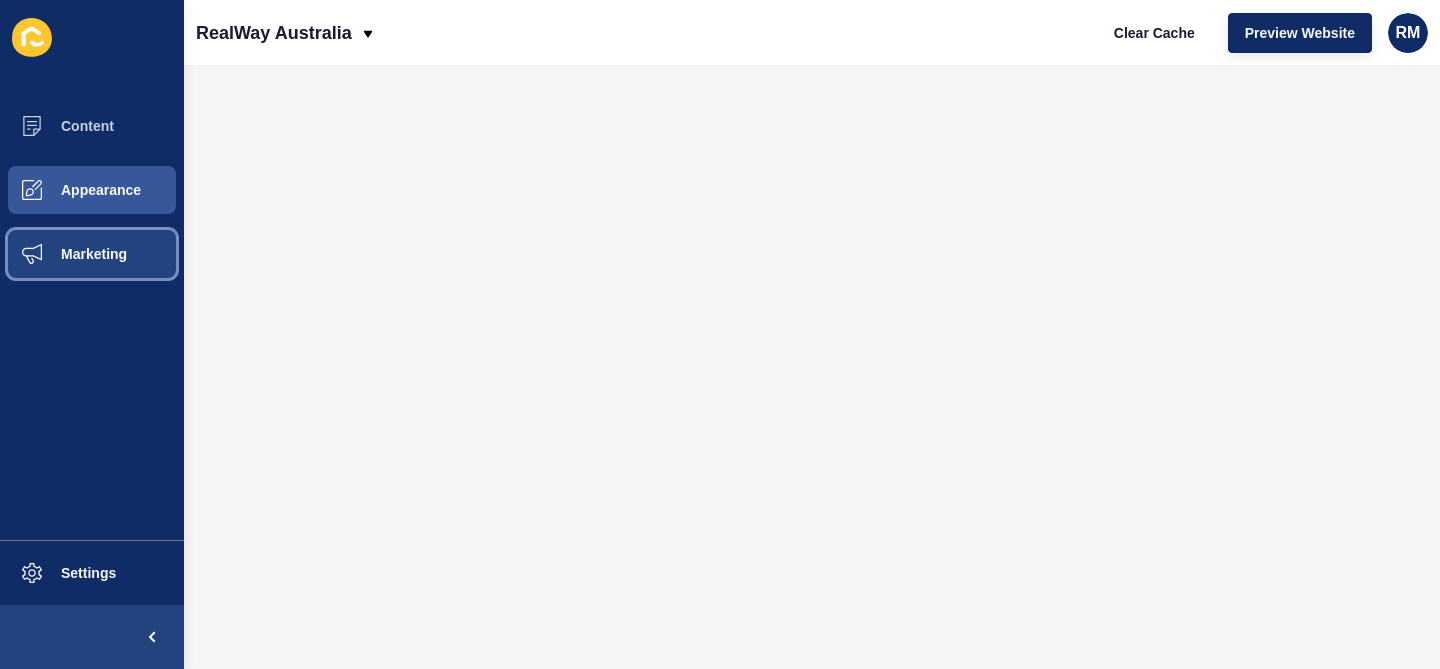click on "Marketing" at bounding box center [92, 254] 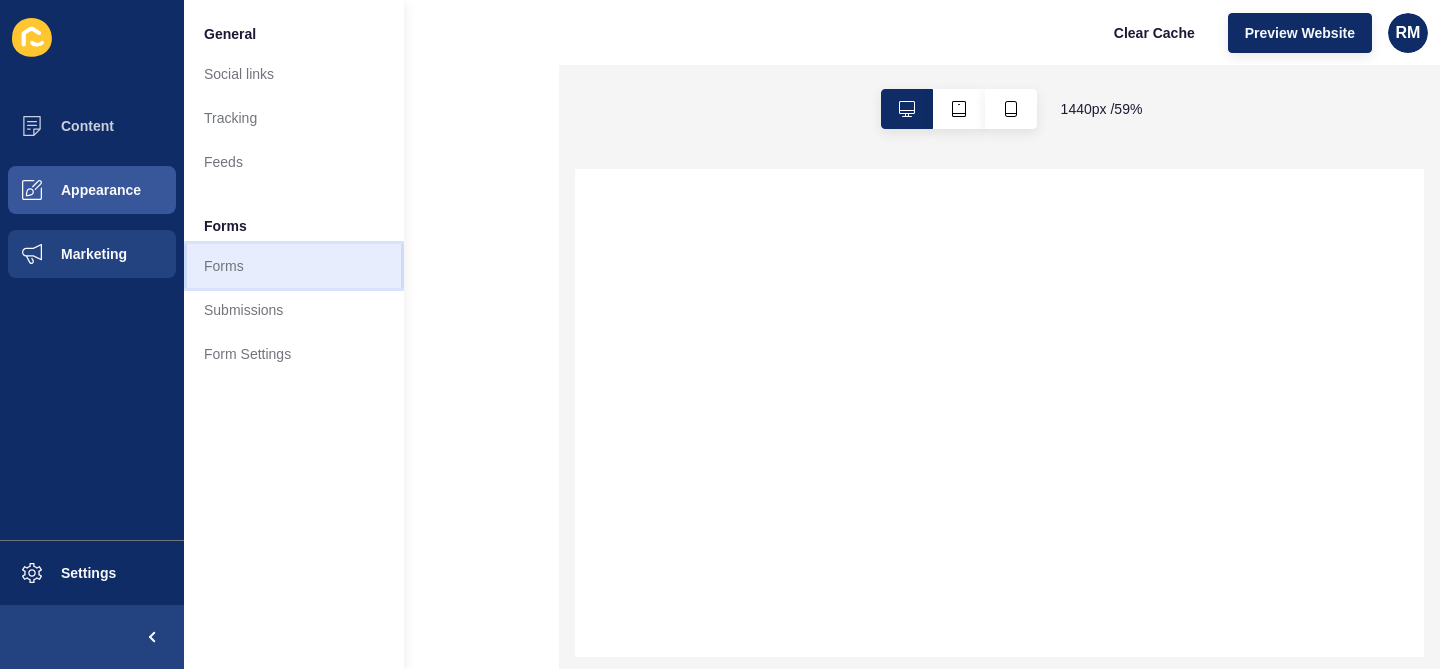 click on "Forms" at bounding box center (294, 266) 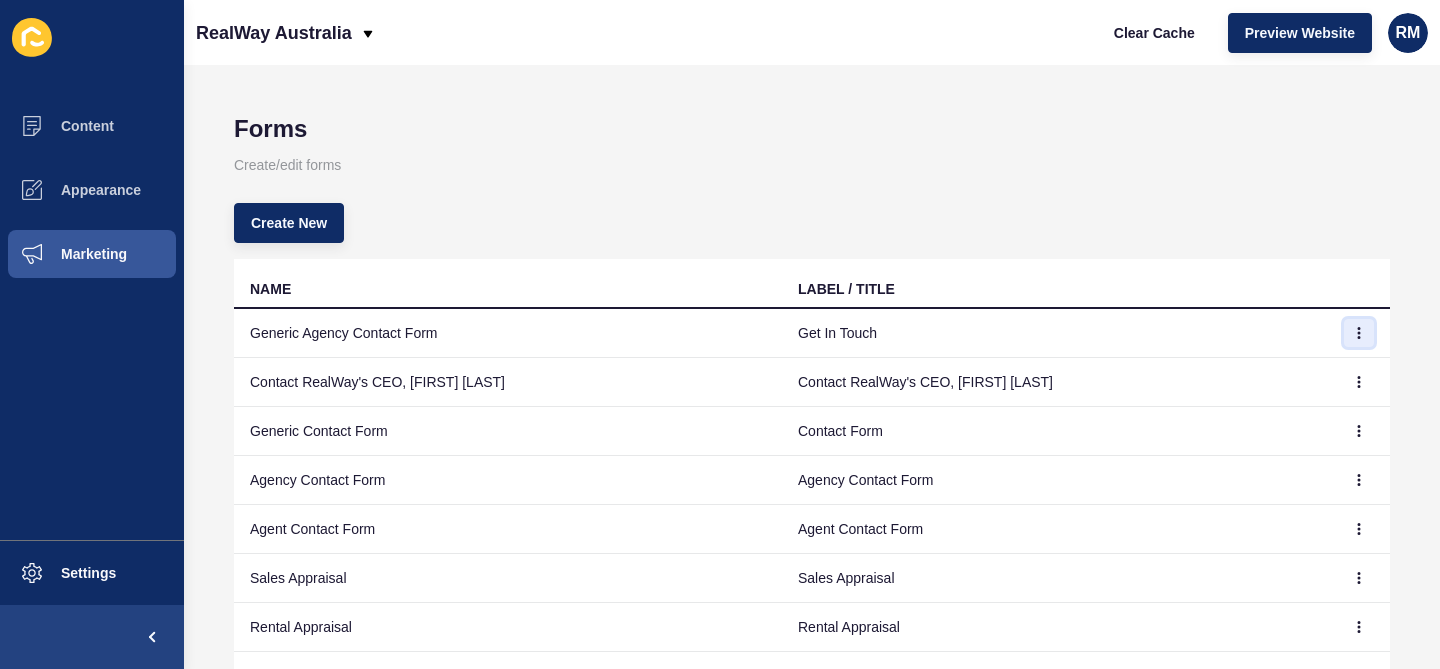 click 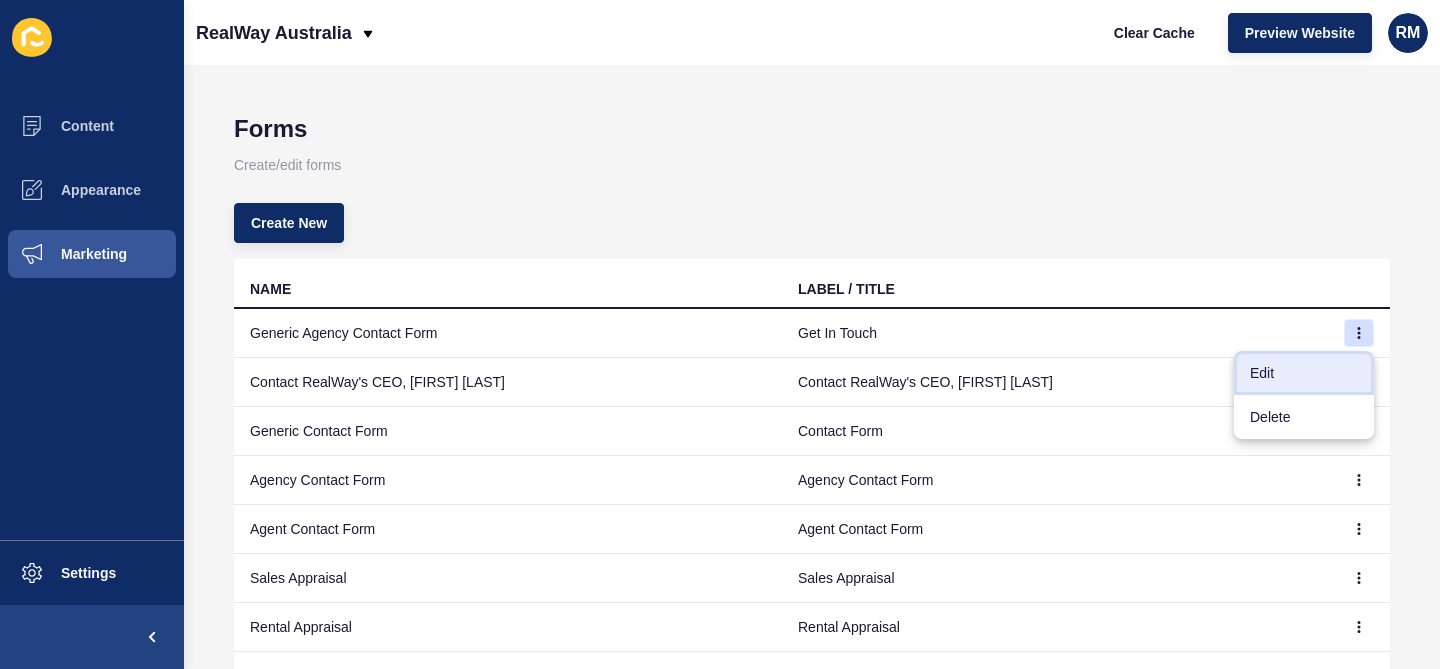 click on "Edit" at bounding box center [1304, 373] 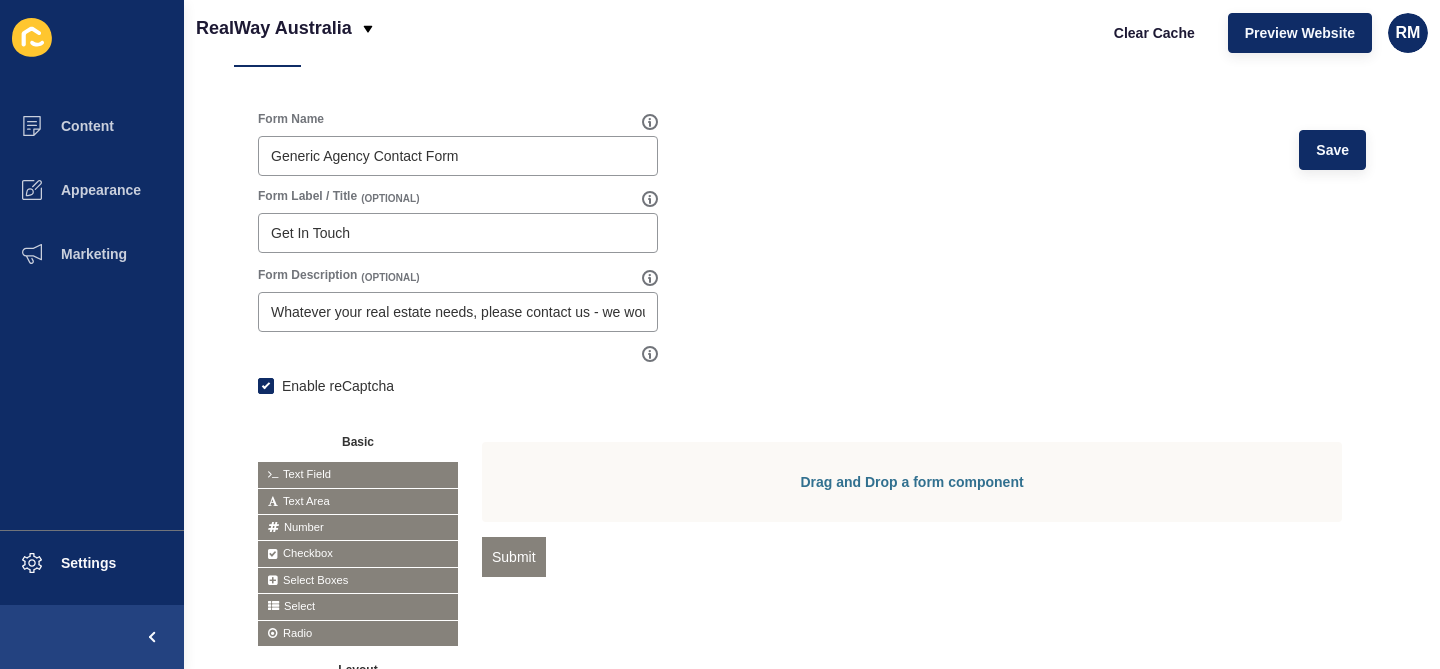 scroll, scrollTop: 284, scrollLeft: 0, axis: vertical 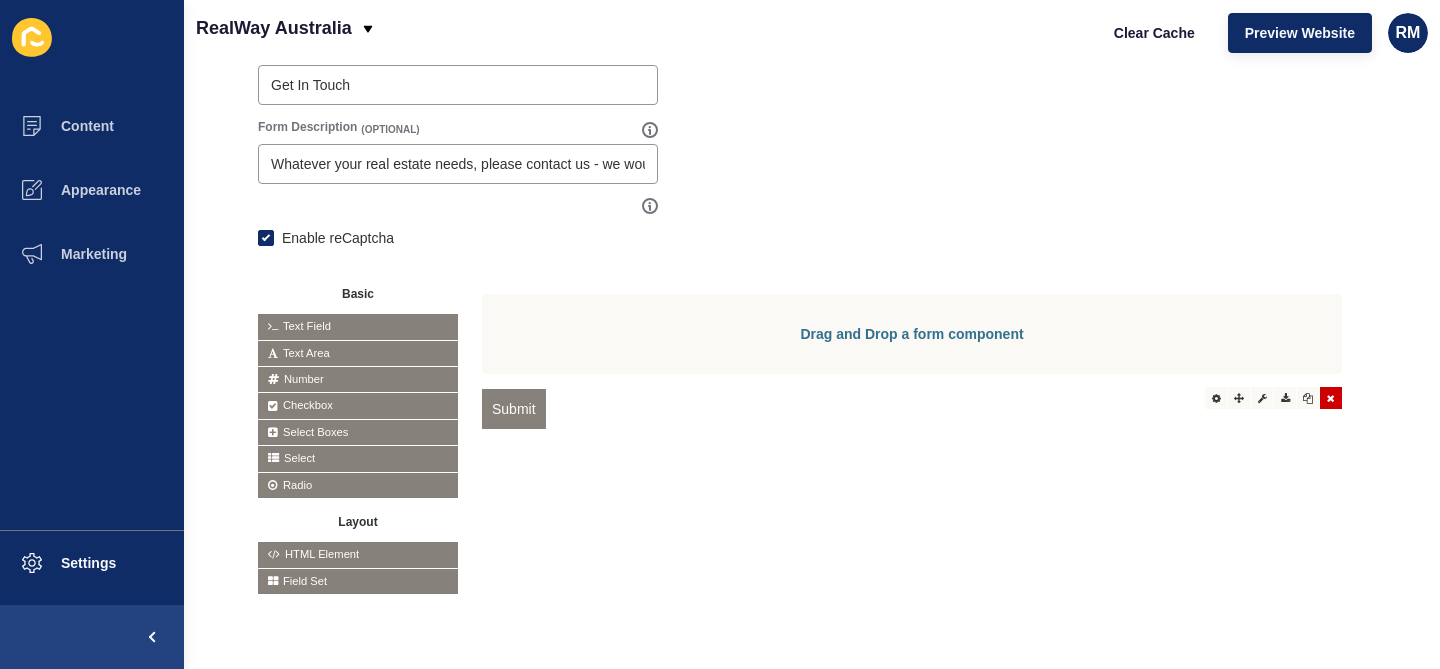 click at bounding box center [1331, 398] 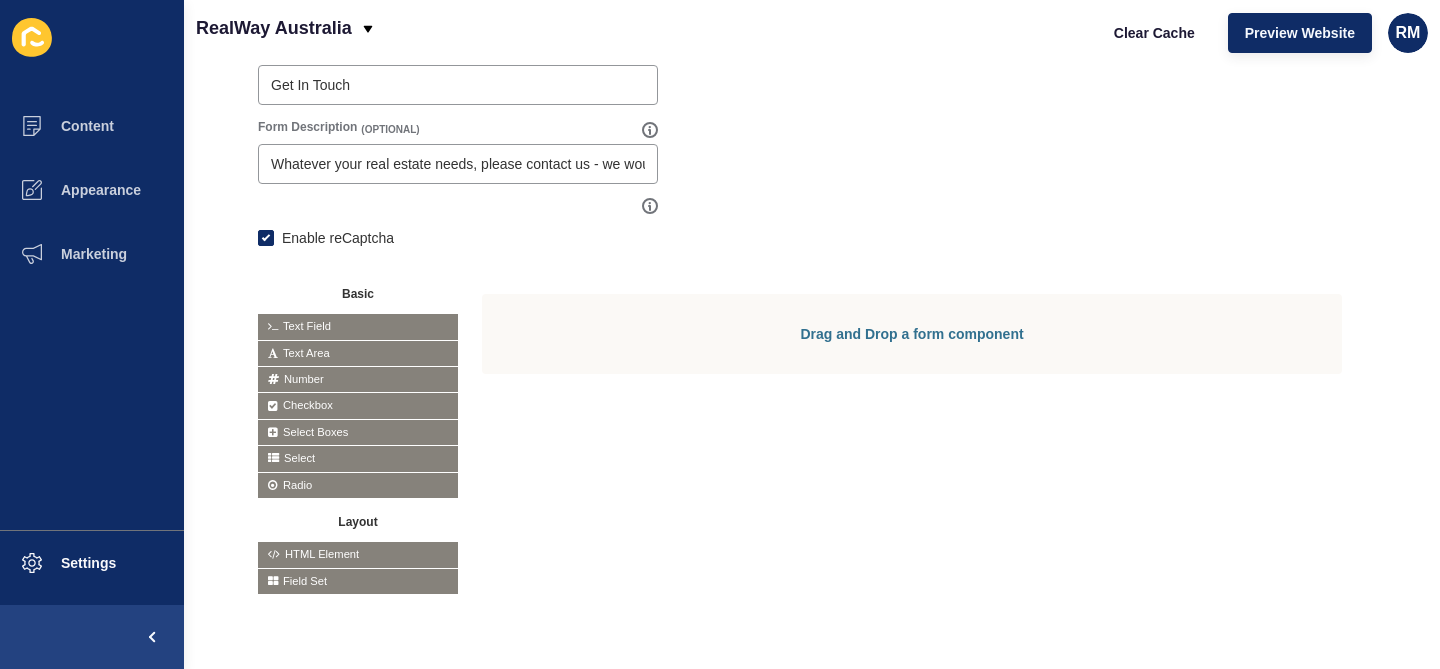 drag, startPoint x: 404, startPoint y: 312, endPoint x: 560, endPoint y: 322, distance: 156.32019 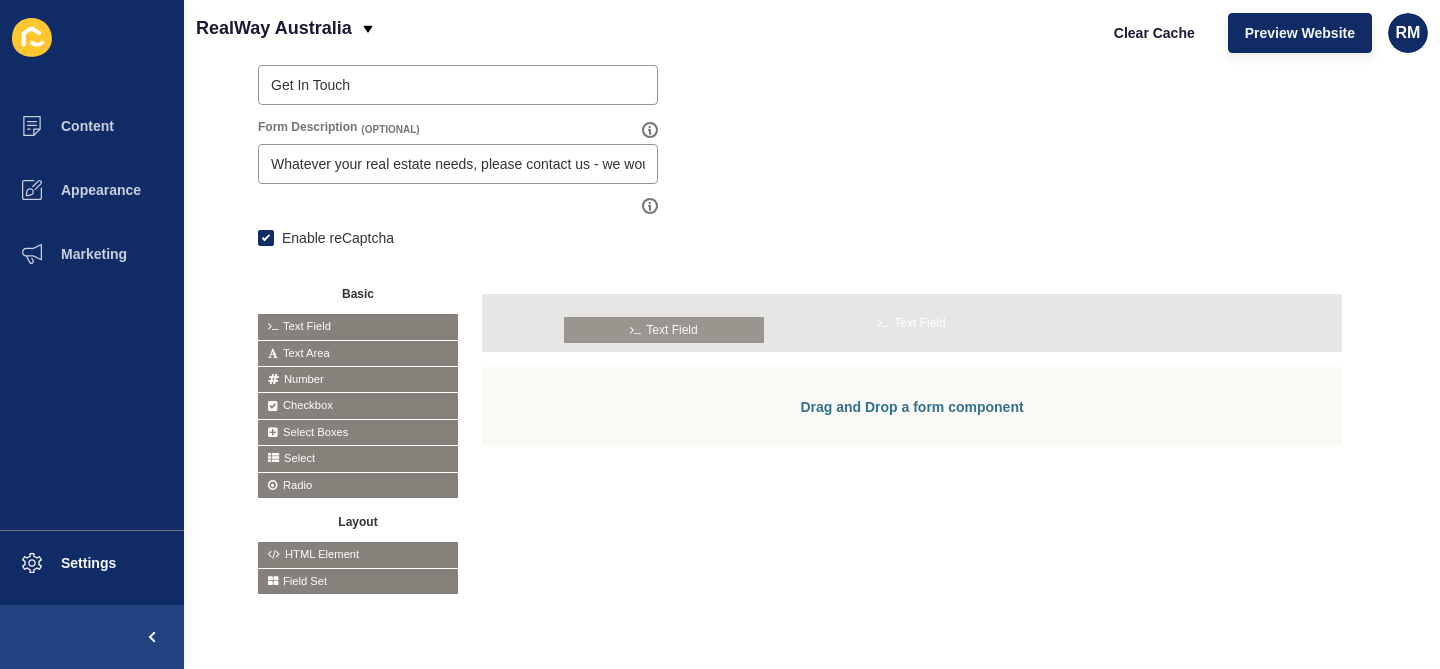 drag, startPoint x: 423, startPoint y: 318, endPoint x: 735, endPoint y: 322, distance: 312.02563 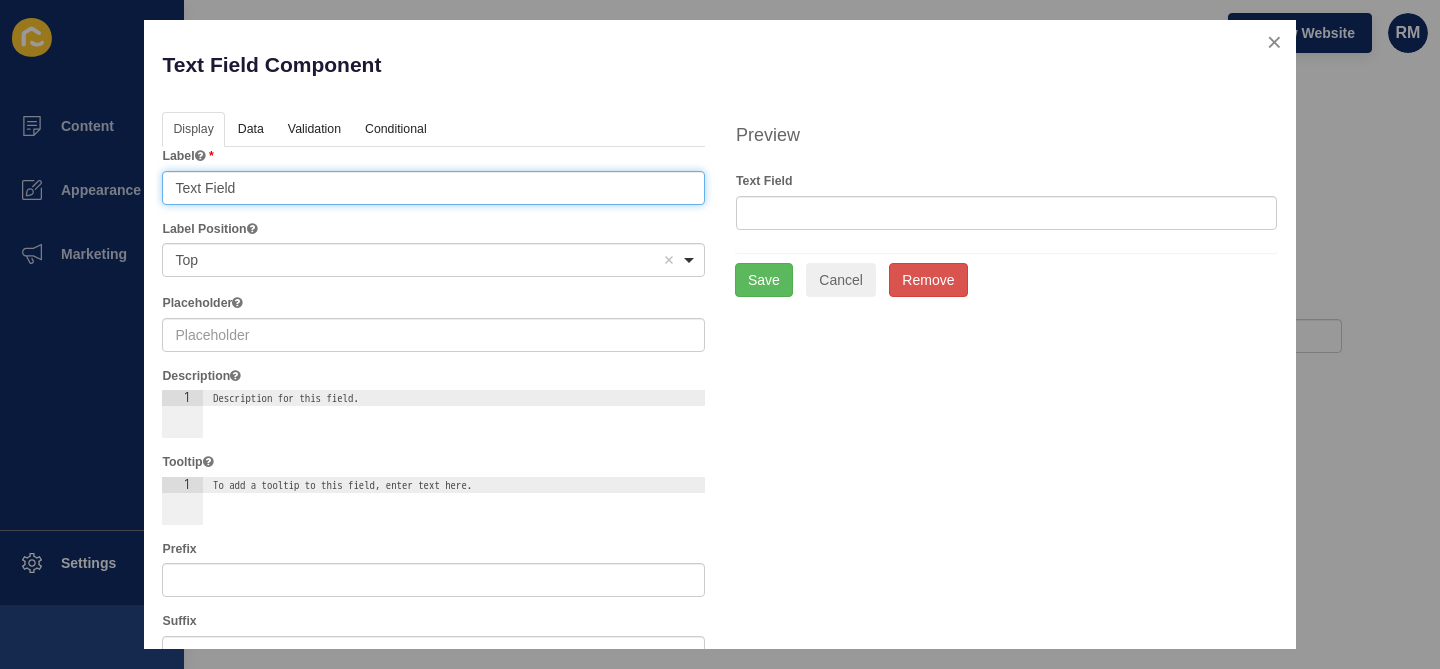 drag, startPoint x: 400, startPoint y: 174, endPoint x: 429, endPoint y: 214, distance: 49.40648 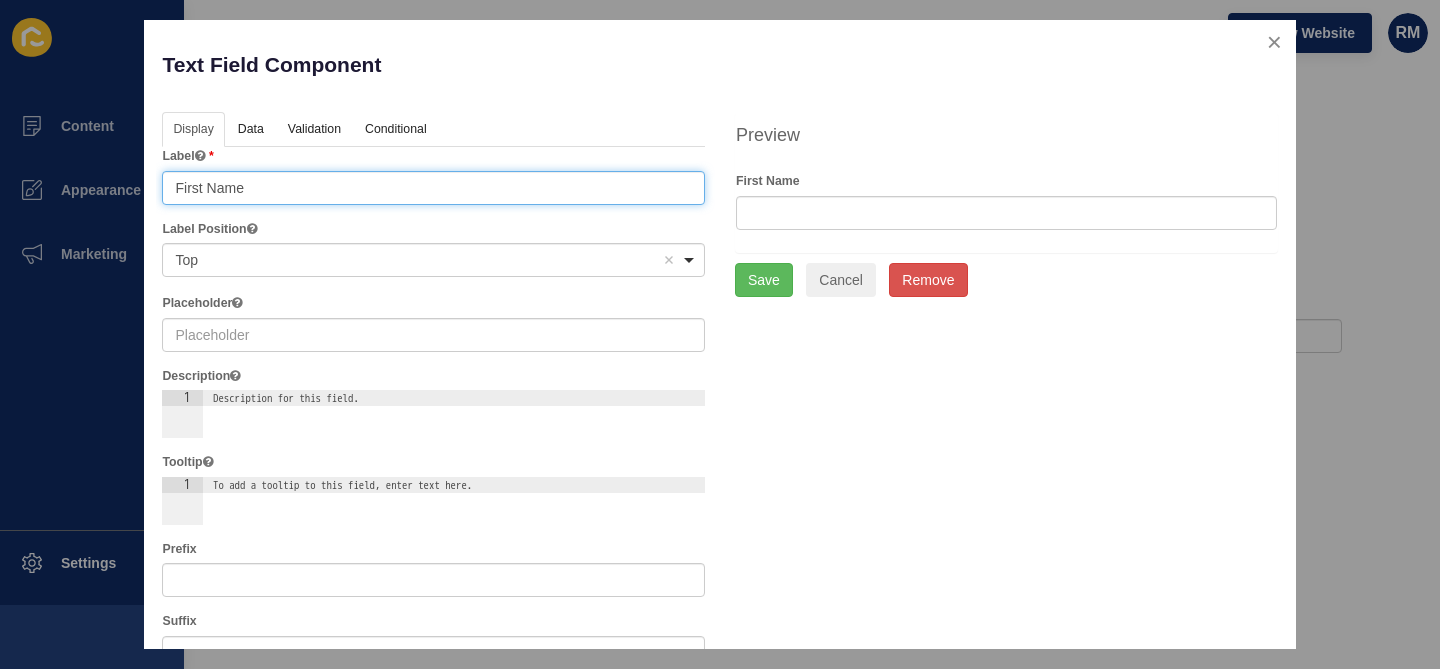 type on "First Name" 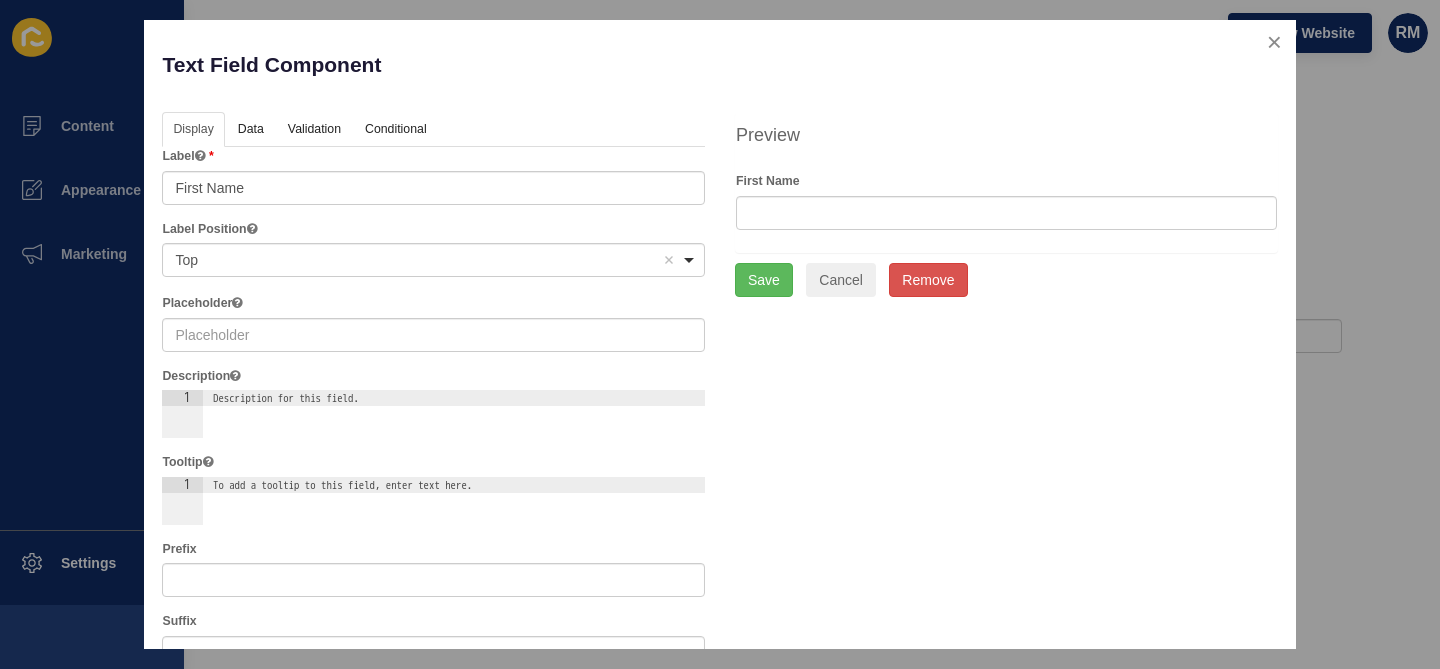 click on "Text Field Component" at bounding box center (433, 74) 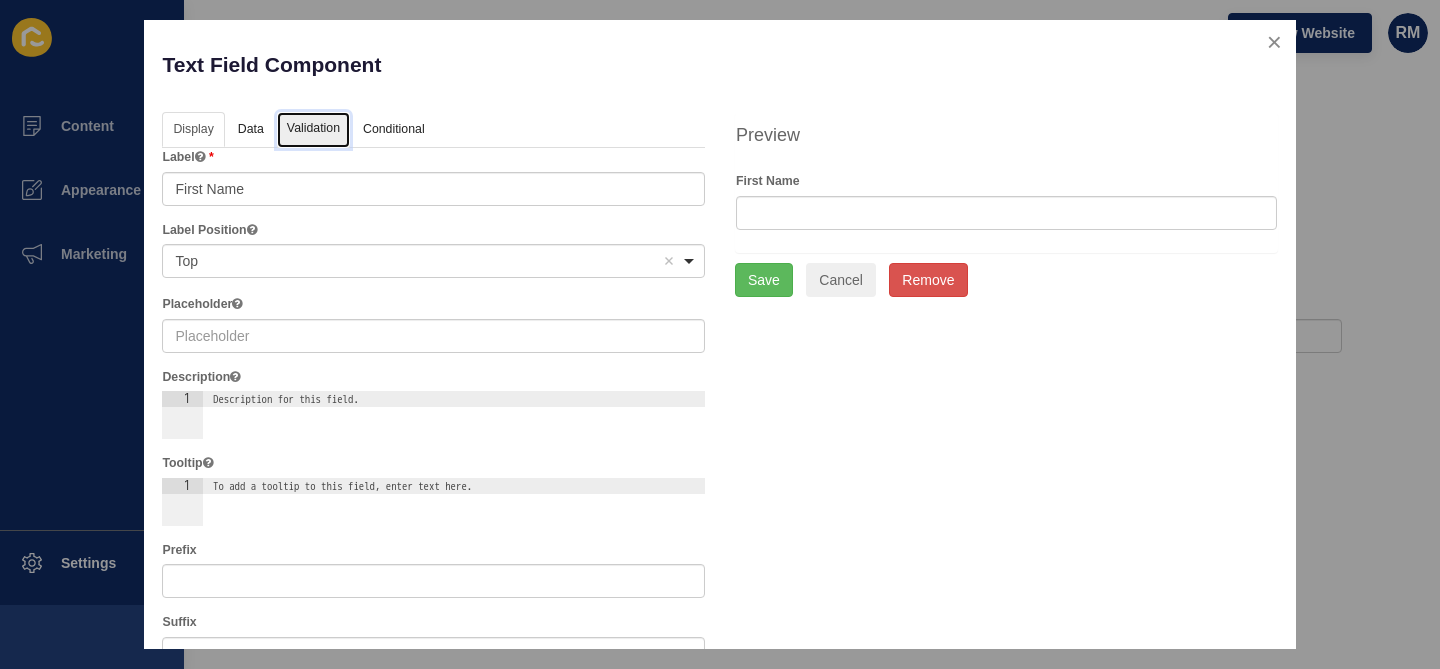 click on "Validation" at bounding box center (313, 130) 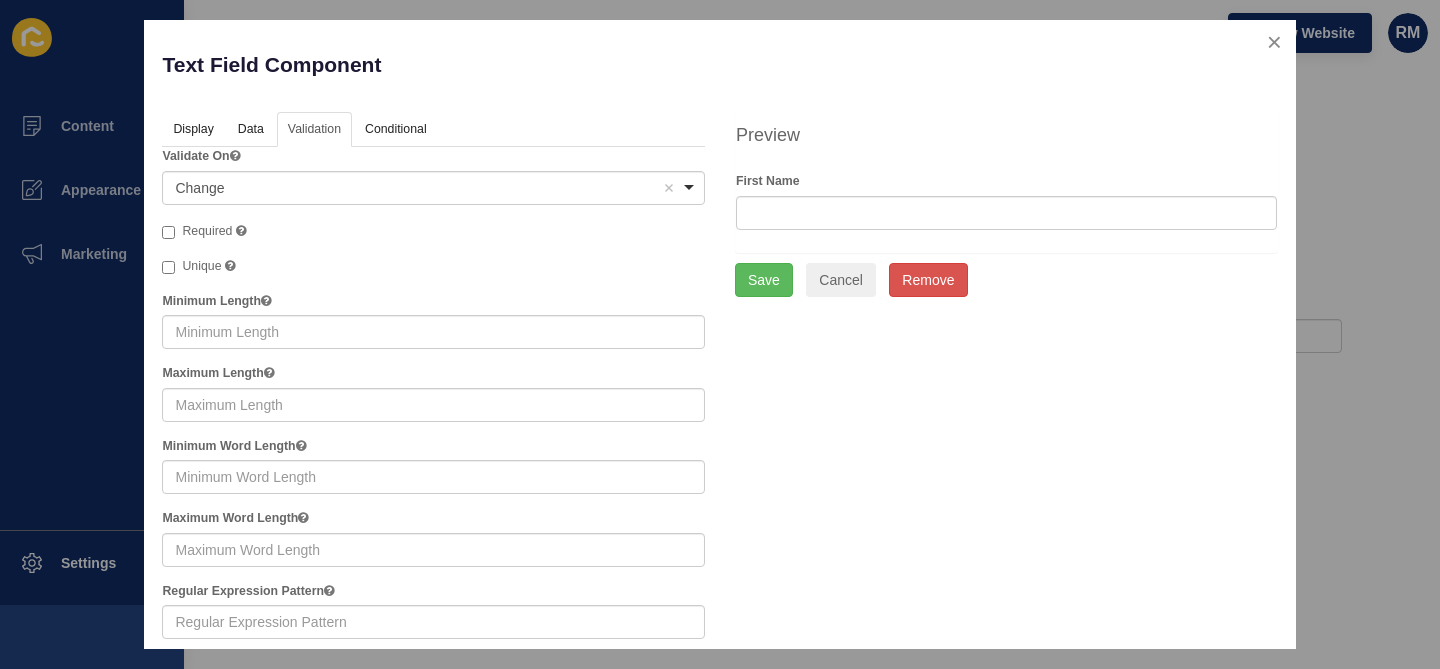 click on "Required" at bounding box center (207, 231) 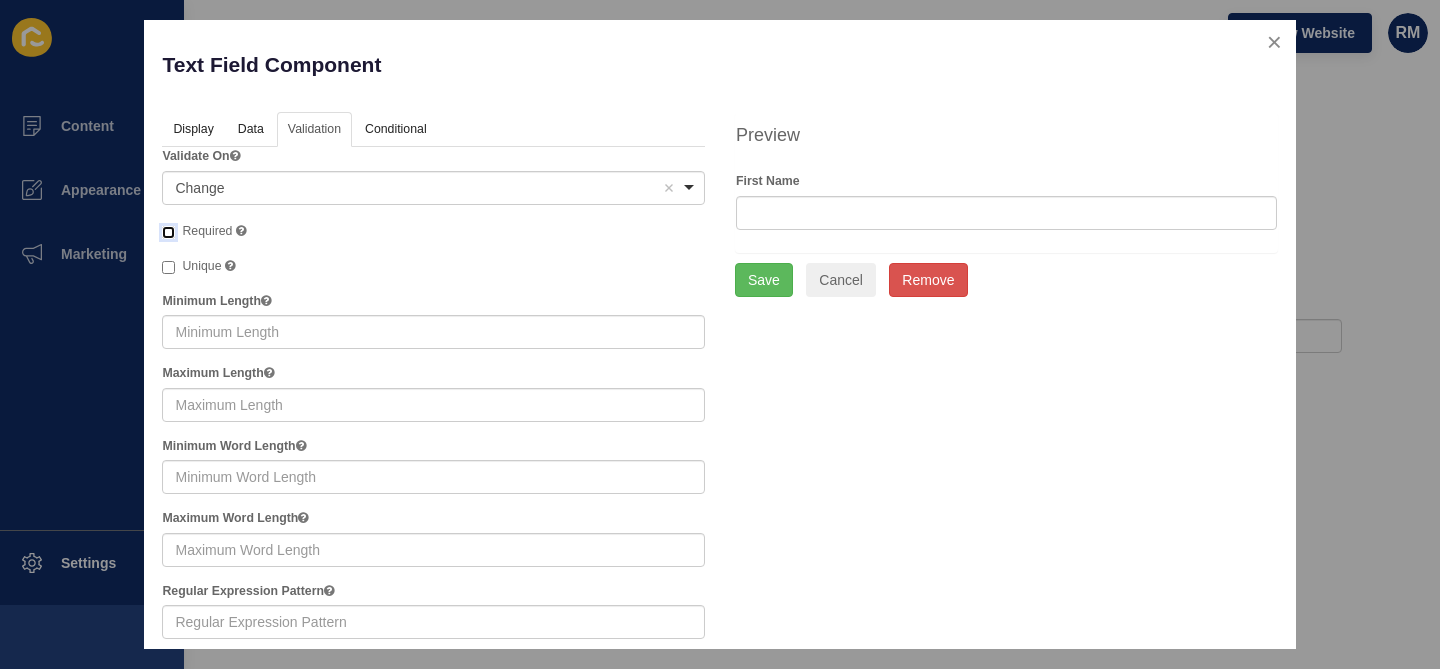 click on "Required" at bounding box center [168, 232] 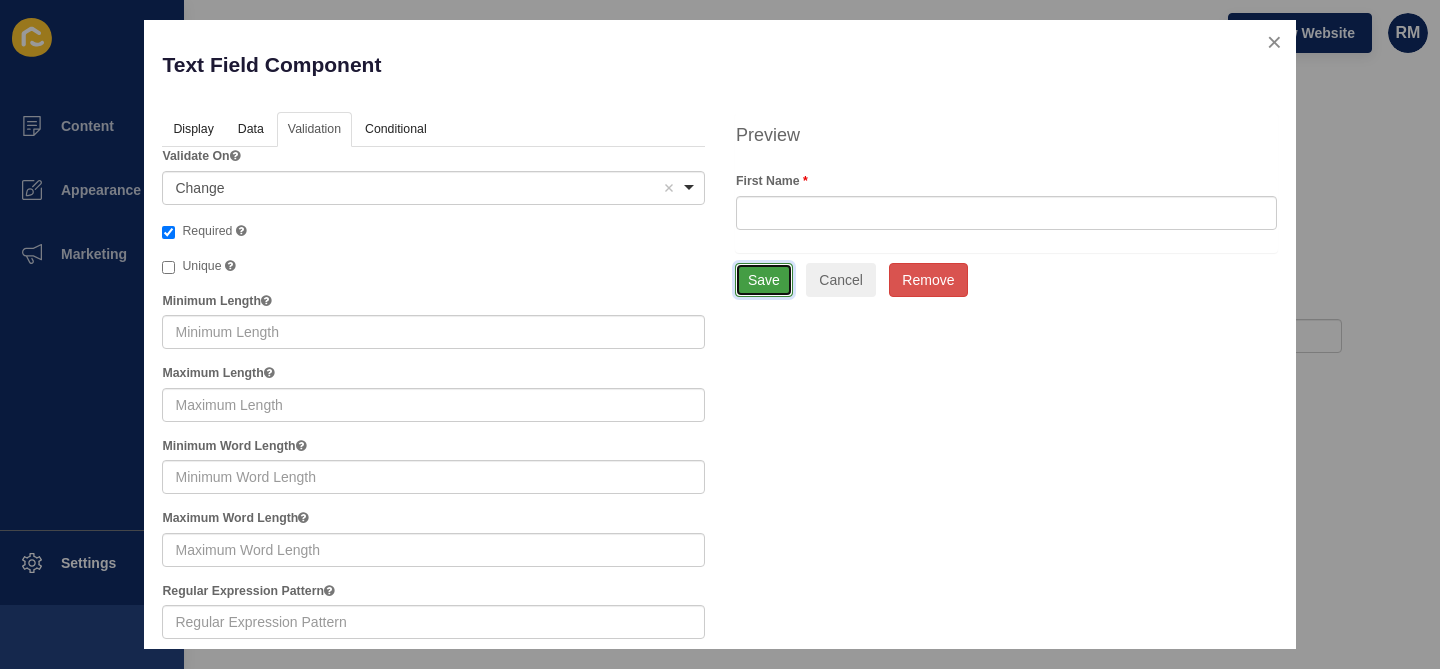 click on "Save" at bounding box center [764, 280] 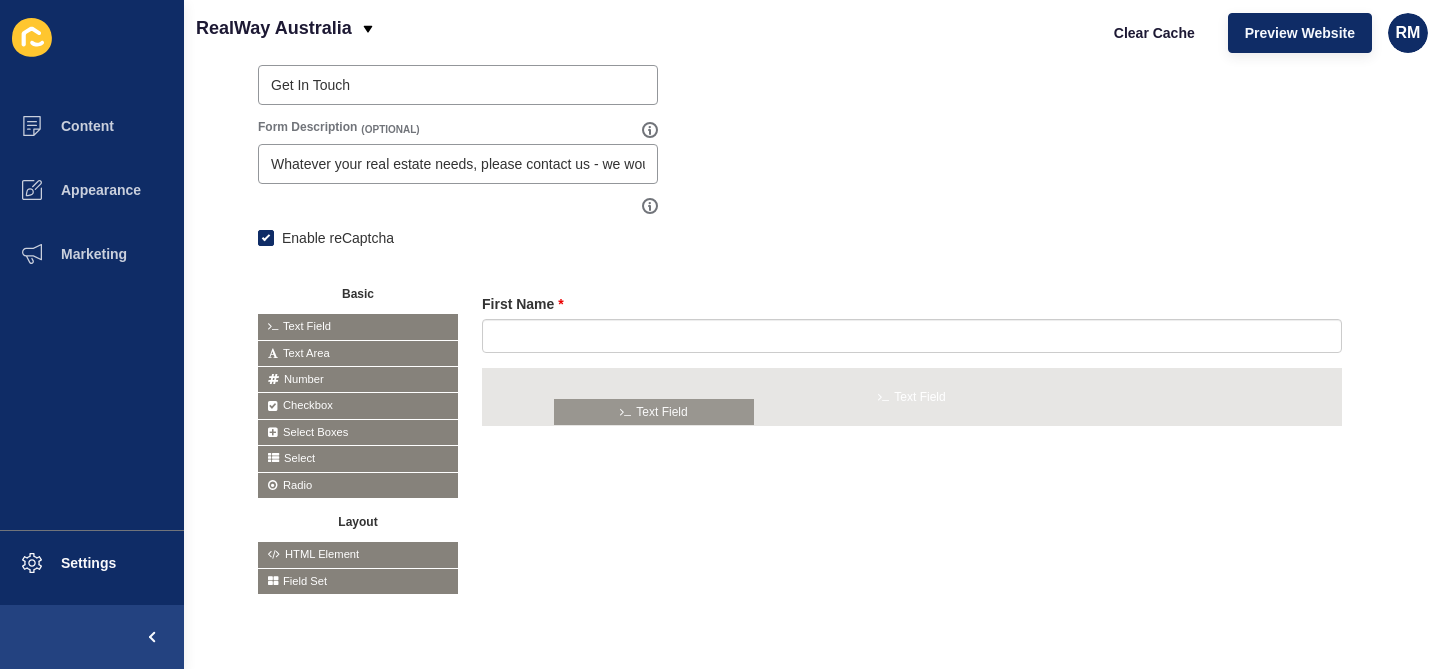 drag, startPoint x: 388, startPoint y: 324, endPoint x: 686, endPoint y: 409, distance: 309.88547 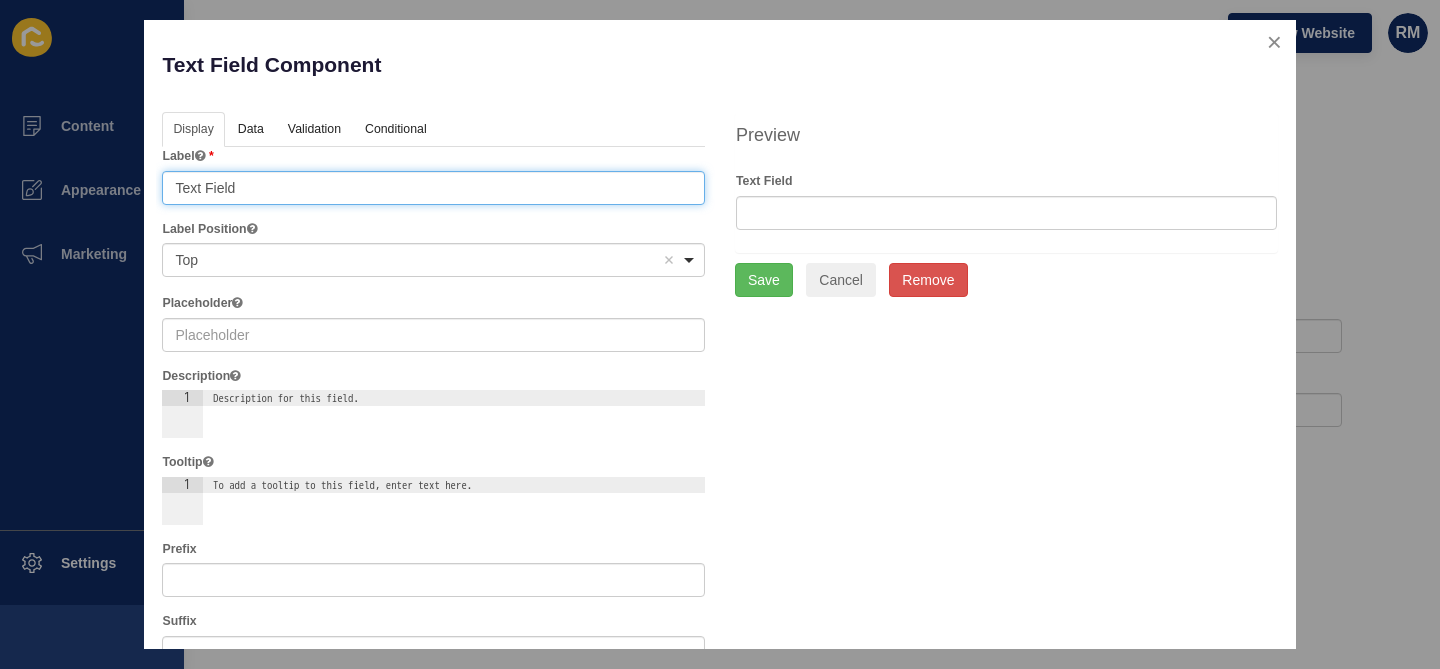 drag, startPoint x: 395, startPoint y: 186, endPoint x: 395, endPoint y: 167, distance: 19 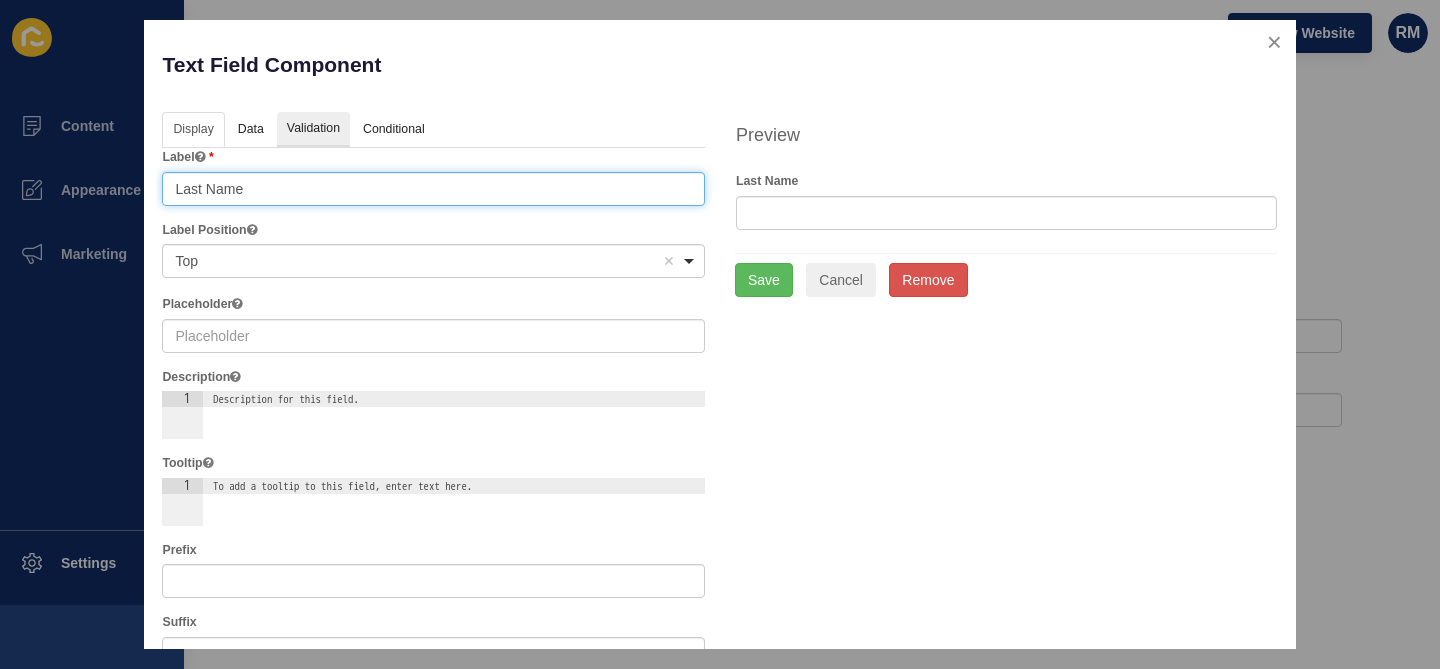 type on "Last Name" 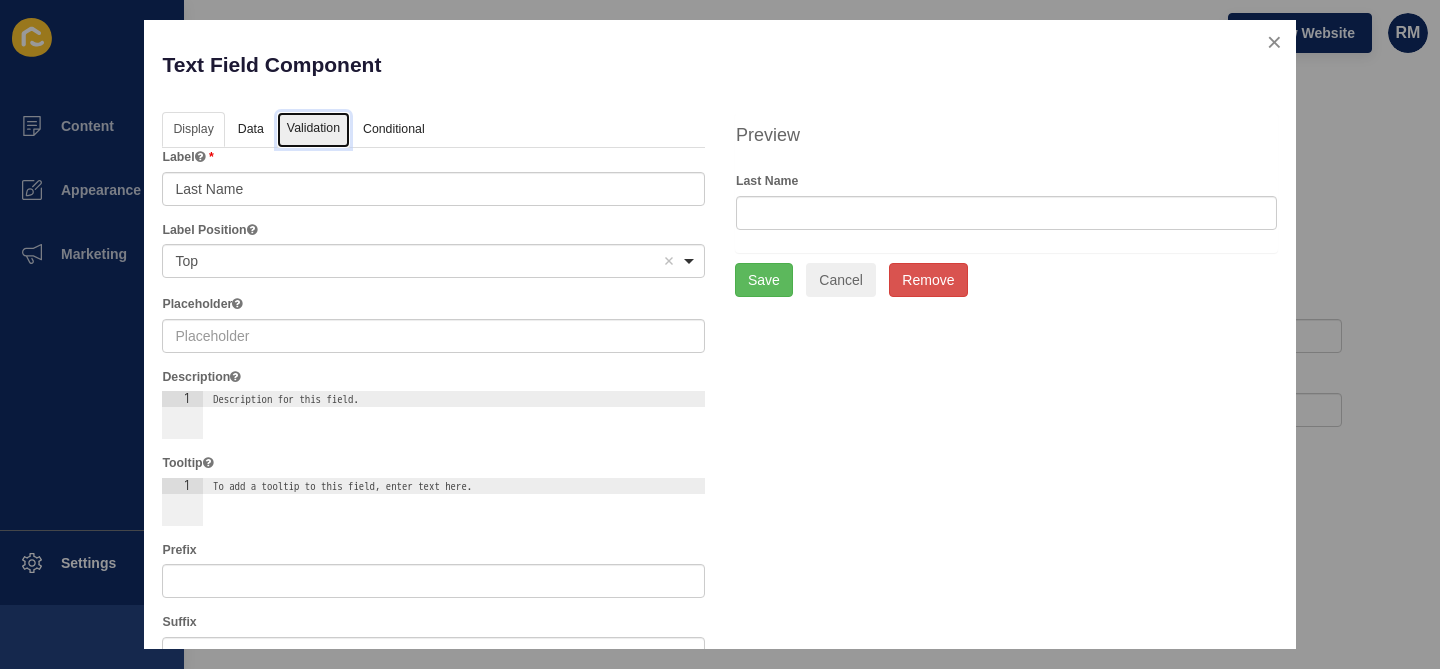 click on "Validation" at bounding box center (313, 130) 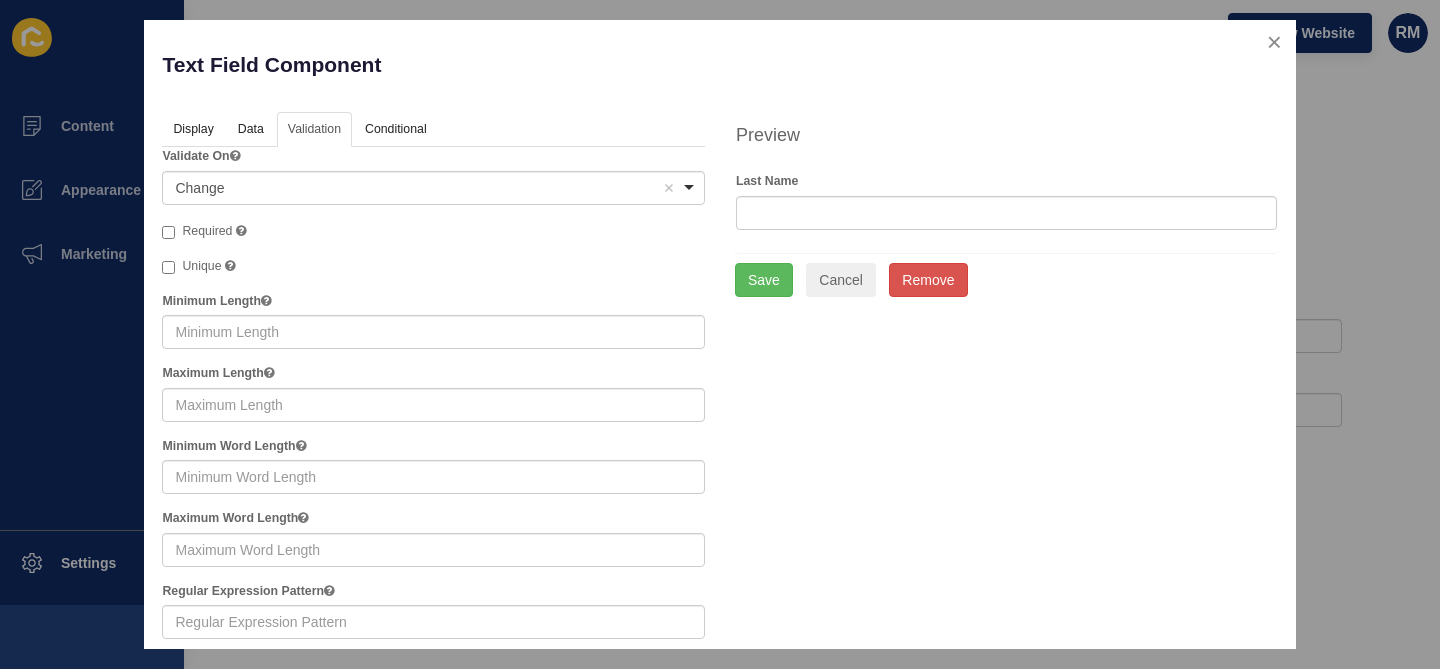 click on "Validate On
<span>Change</span> Change Remove item Change Blur
Required
Unique
Minimum Length
Maximum Length
Minimum Word Length
Maximum Word Length
Regular Expression Pattern
Error Label
Custom Error Message" at bounding box center (433, 491) 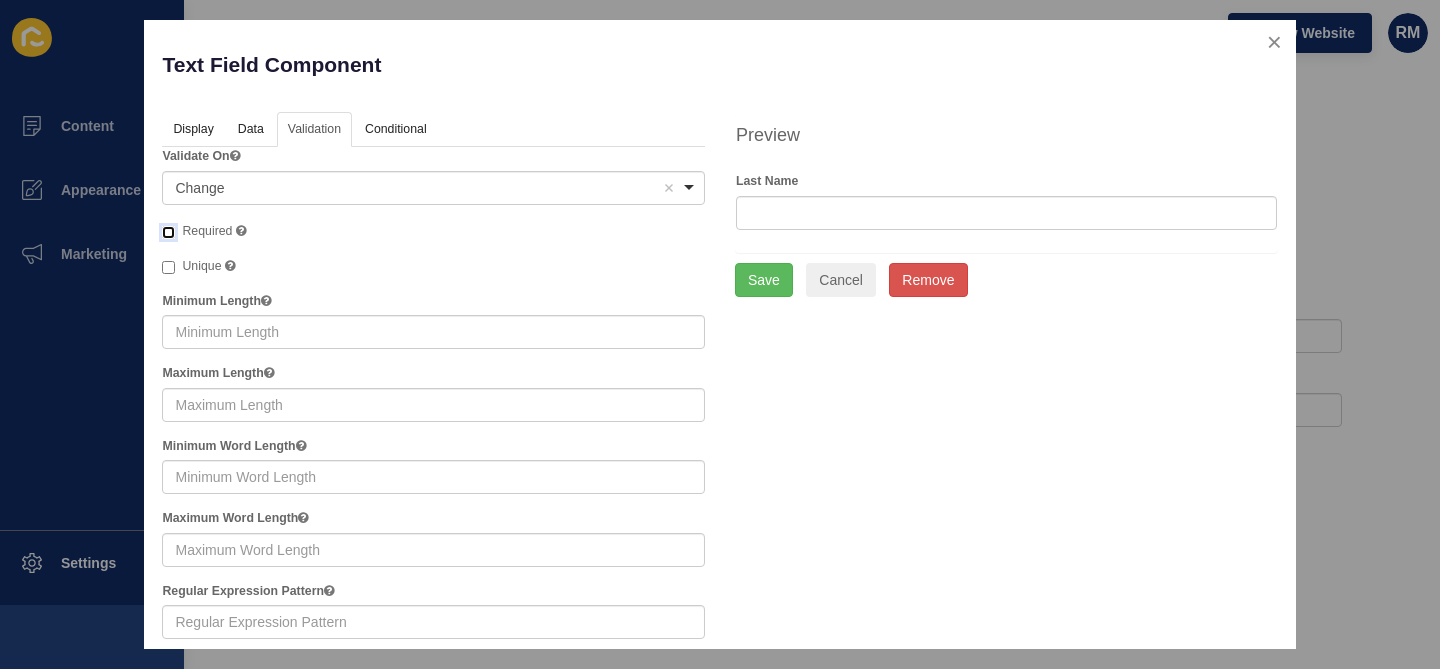 click on "Required" at bounding box center (168, 232) 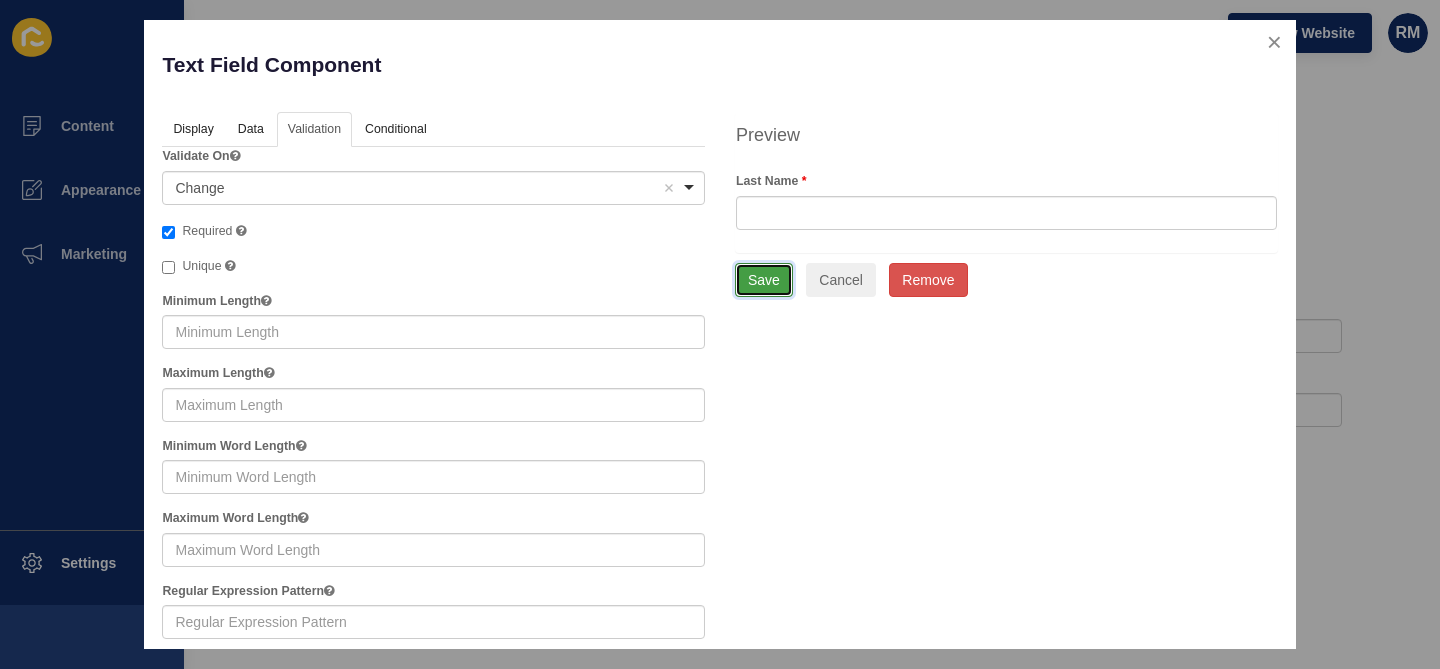 click on "Save" at bounding box center (764, 280) 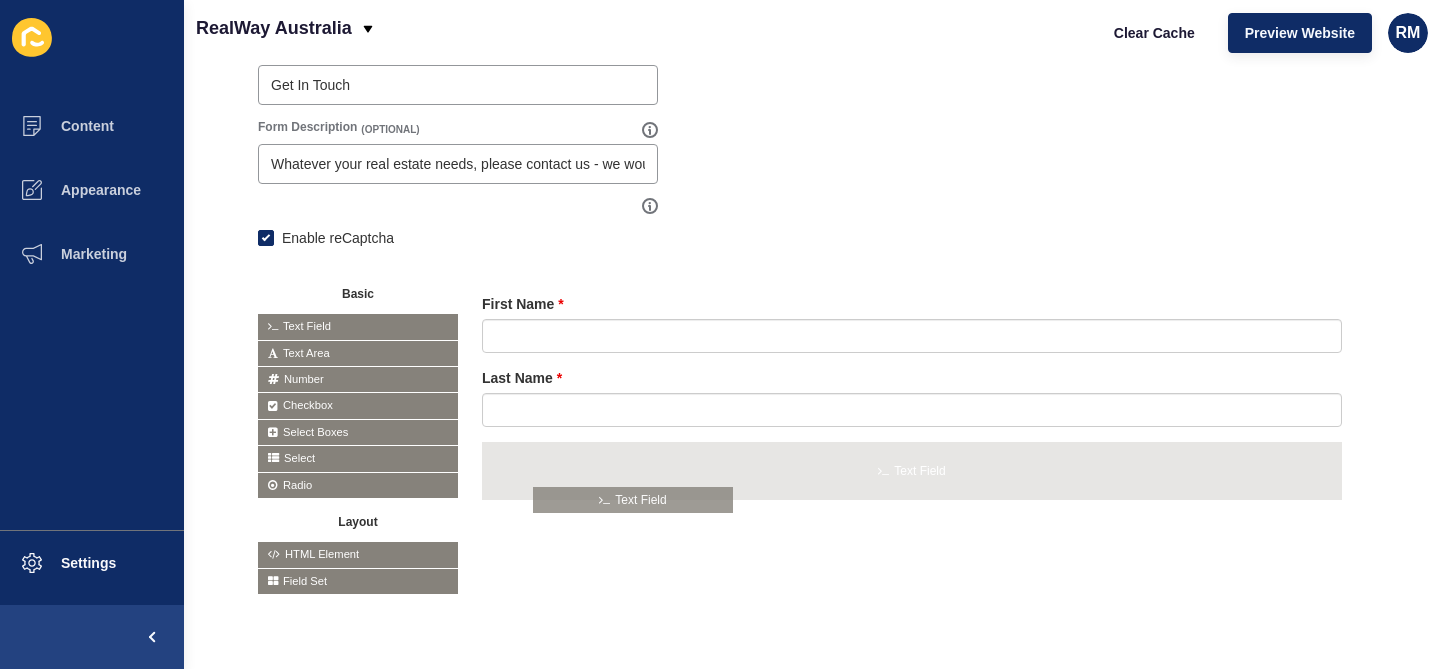 drag, startPoint x: 371, startPoint y: 329, endPoint x: 647, endPoint y: 502, distance: 325.7376 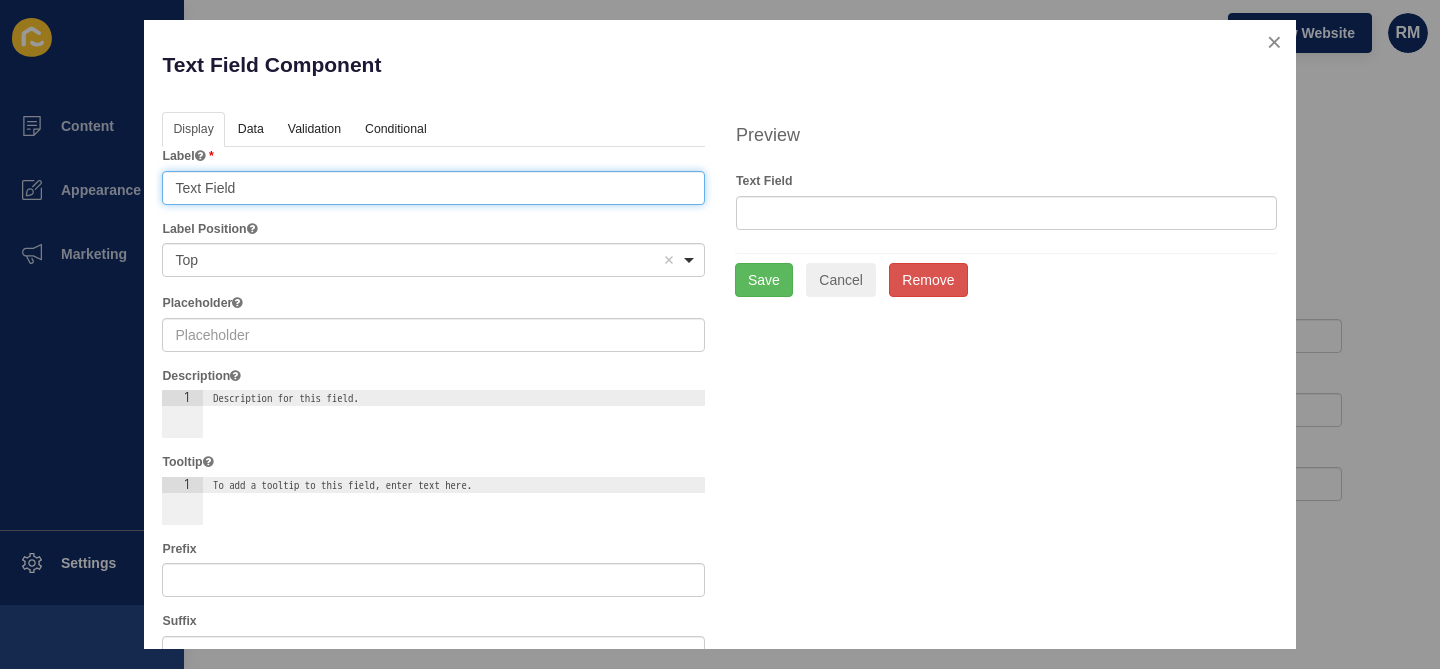drag, startPoint x: 401, startPoint y: 186, endPoint x: 407, endPoint y: 161, distance: 25.70992 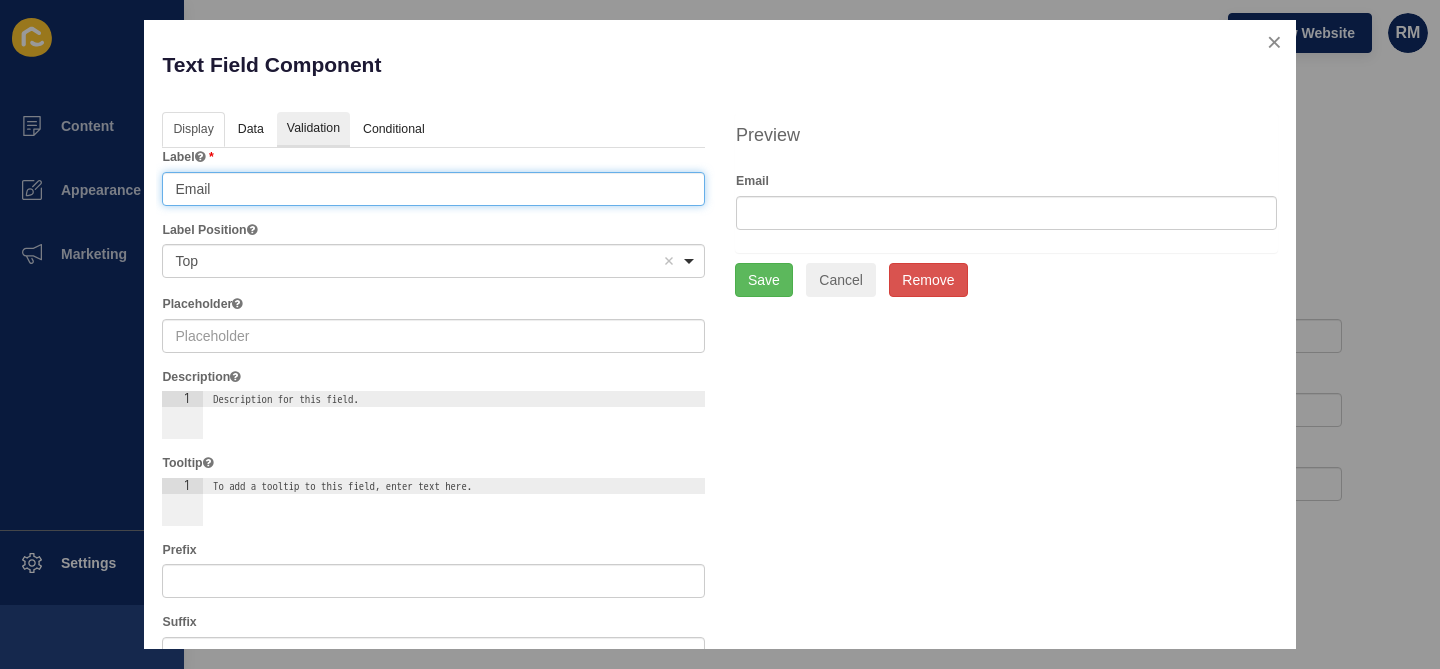 type on "Email" 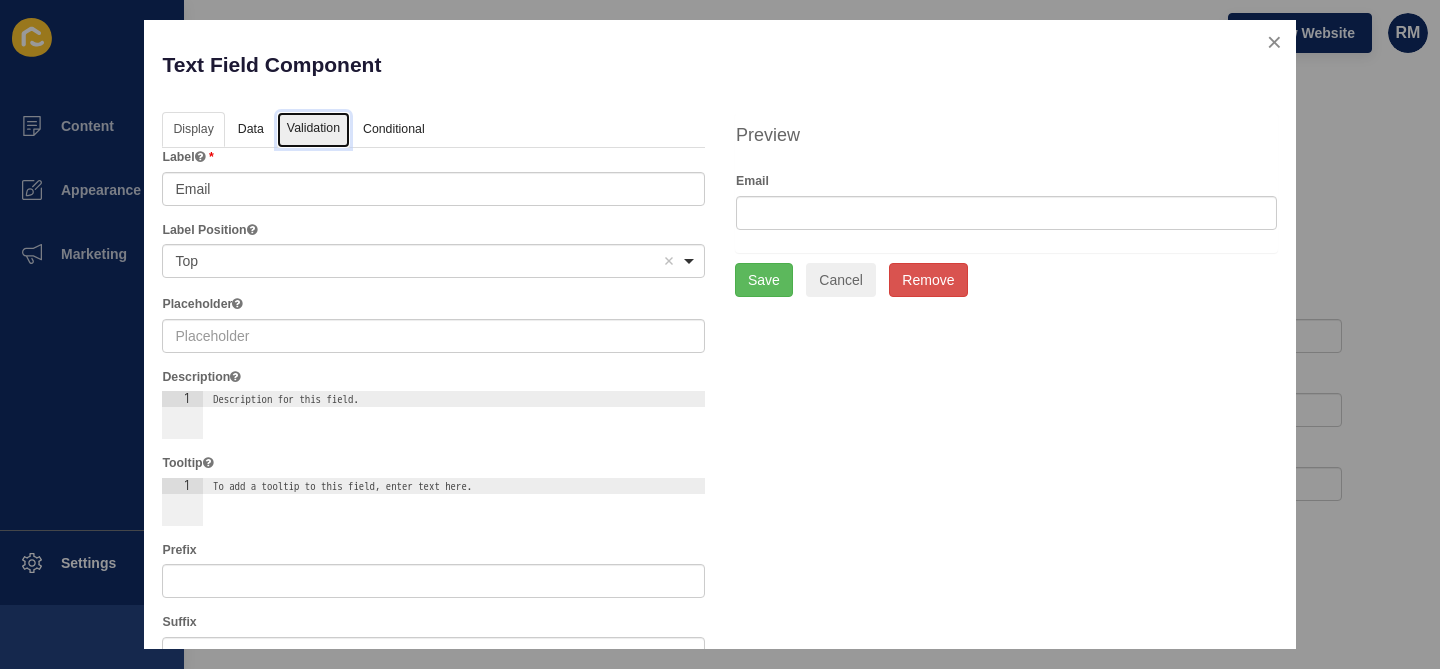 click on "Validation" at bounding box center (313, 130) 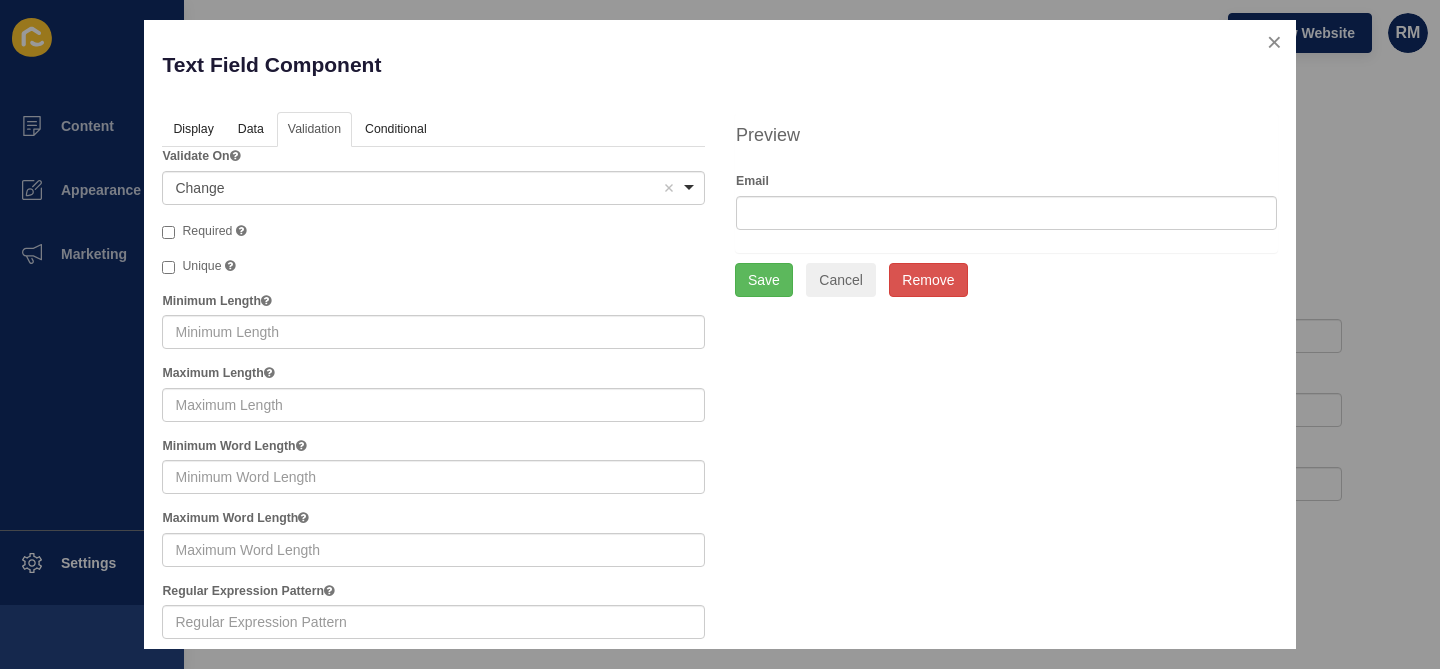 click on "Validate On
<span>Change</span> Change Remove item Change Blur
Required
Unique
Minimum Length
Maximum Length
Minimum Word Length
Maximum Word Length
Regular Expression Pattern
Error Label
Custom Error Message" at bounding box center [433, 491] 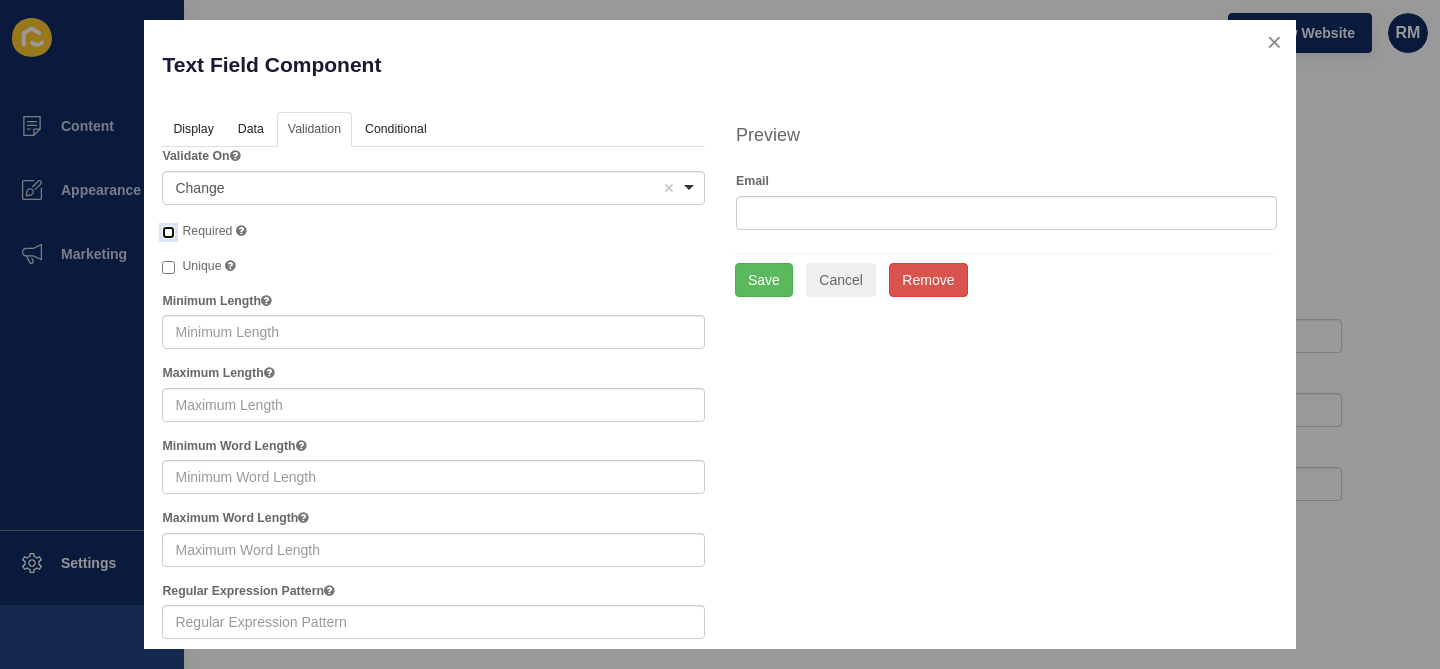 click on "Required" at bounding box center [168, 232] 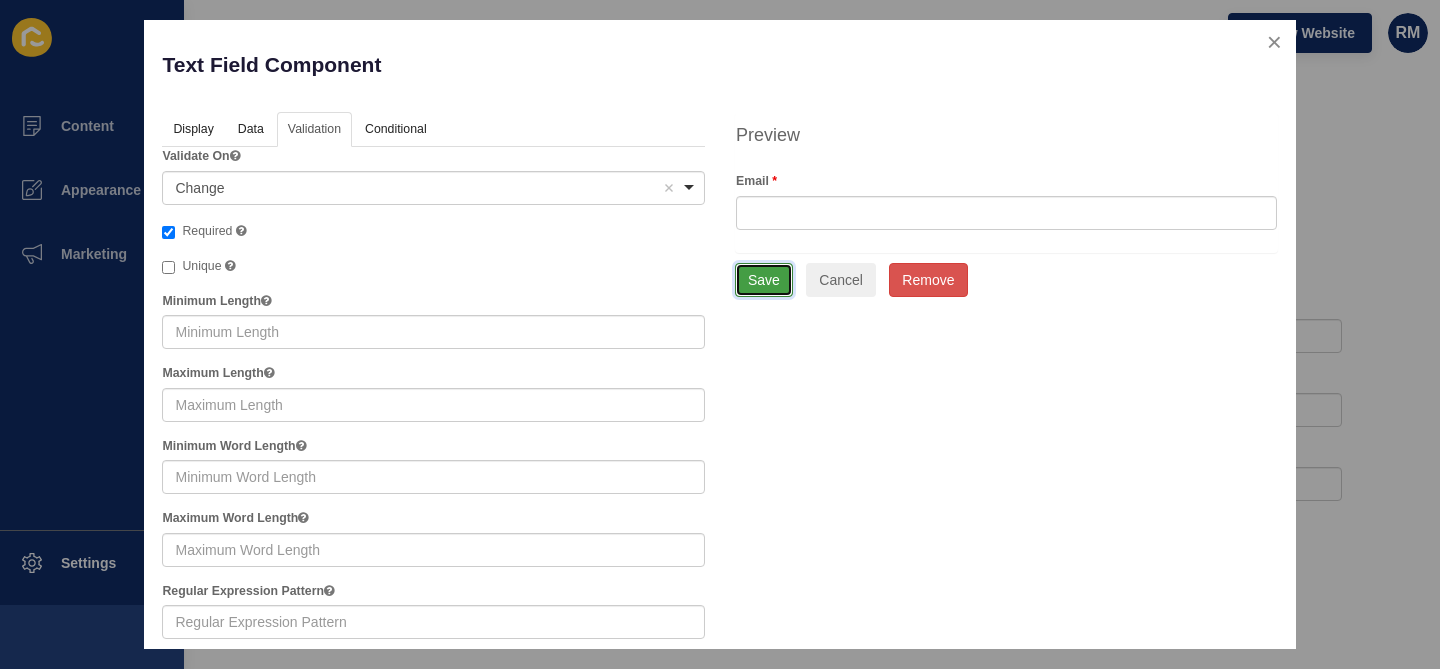 click on "Save" at bounding box center (764, 280) 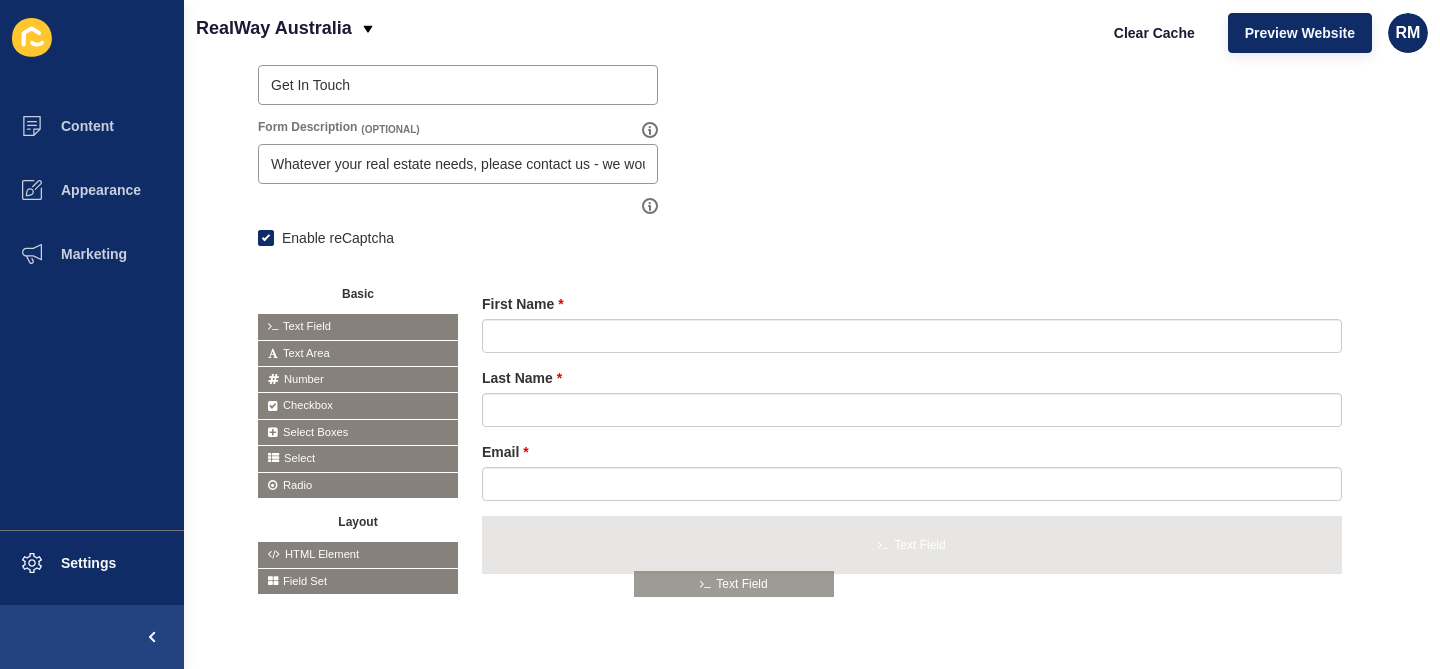 drag, startPoint x: 295, startPoint y: 321, endPoint x: 676, endPoint y: 572, distance: 456.24774 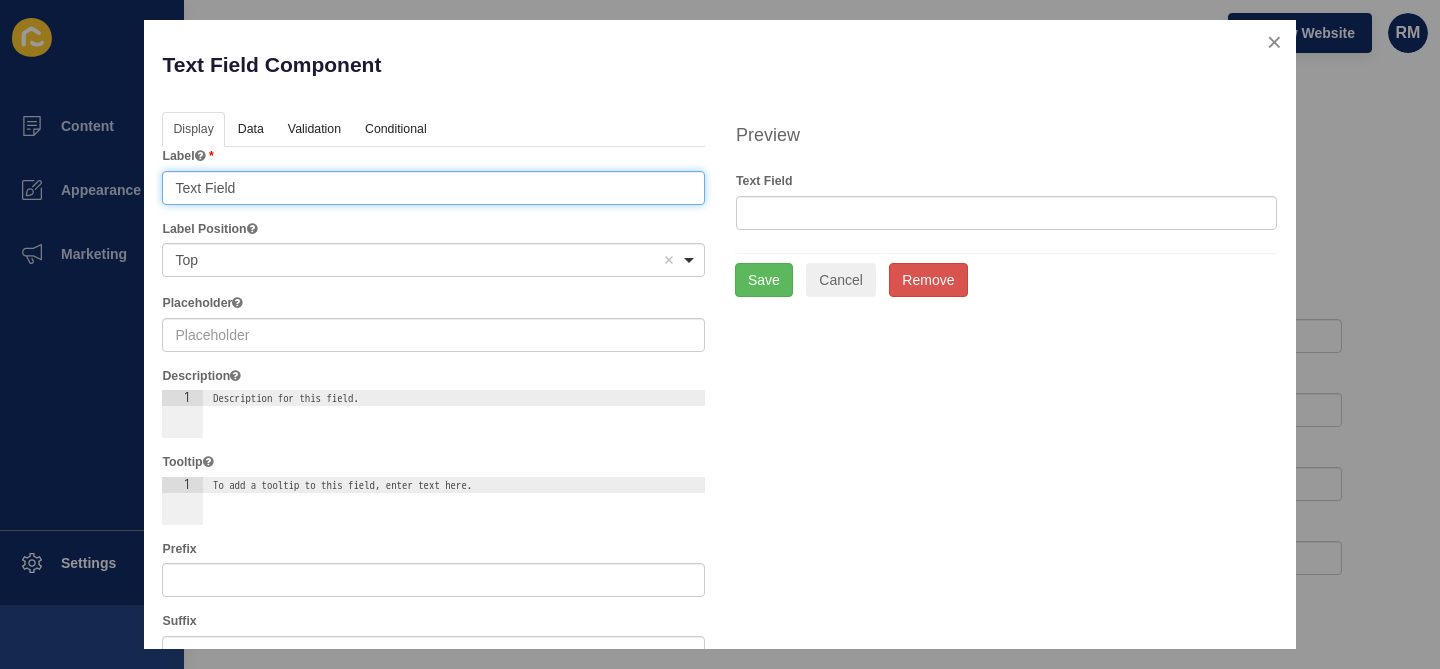 drag, startPoint x: 502, startPoint y: 196, endPoint x: 529, endPoint y: 163, distance: 42.638012 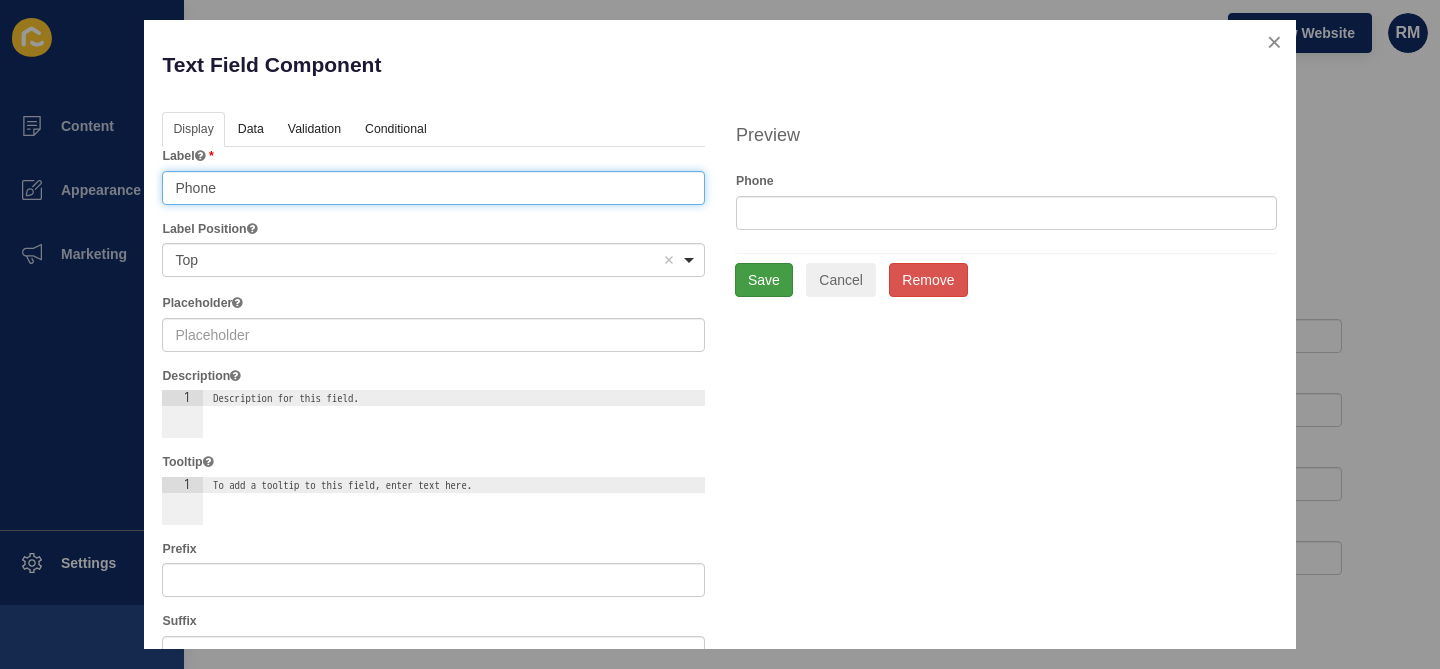 type on "Phone" 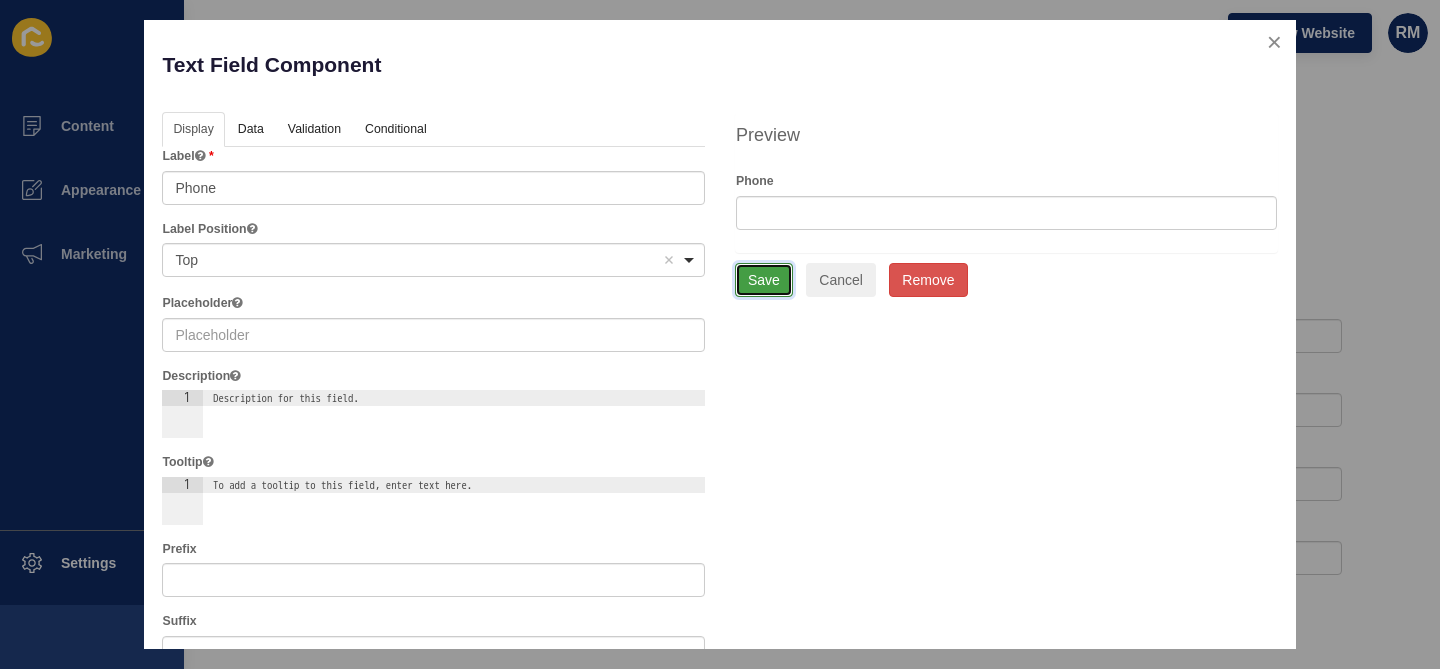 click on "Save" at bounding box center [764, 280] 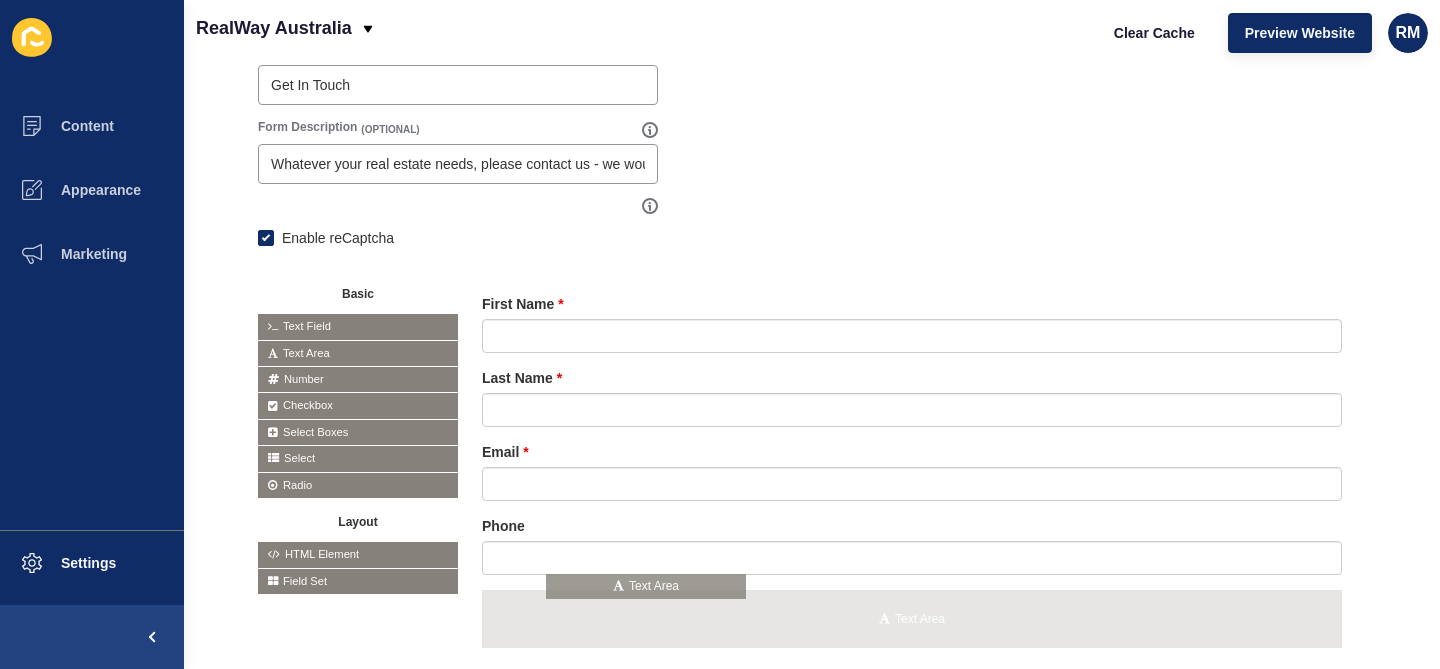 drag, startPoint x: 354, startPoint y: 355, endPoint x: 647, endPoint y: 589, distance: 374.97333 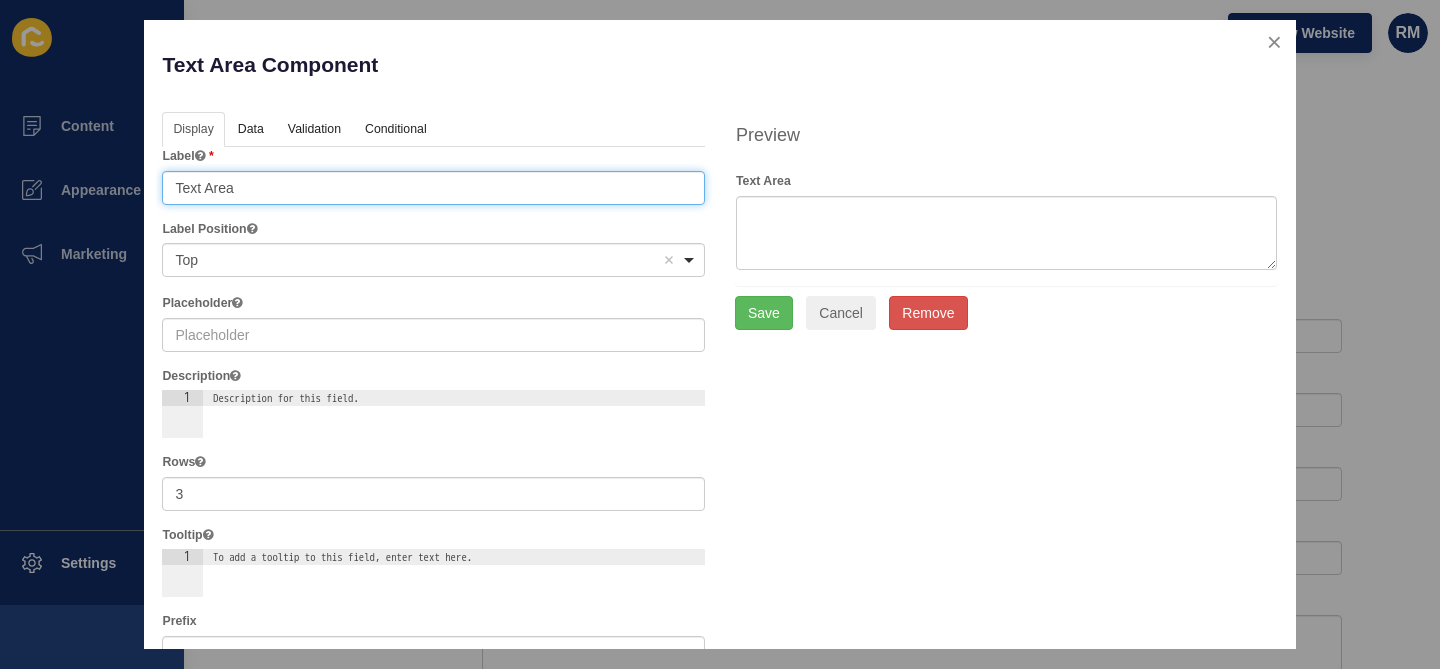 drag, startPoint x: 388, startPoint y: 174, endPoint x: 452, endPoint y: 208, distance: 72.47068 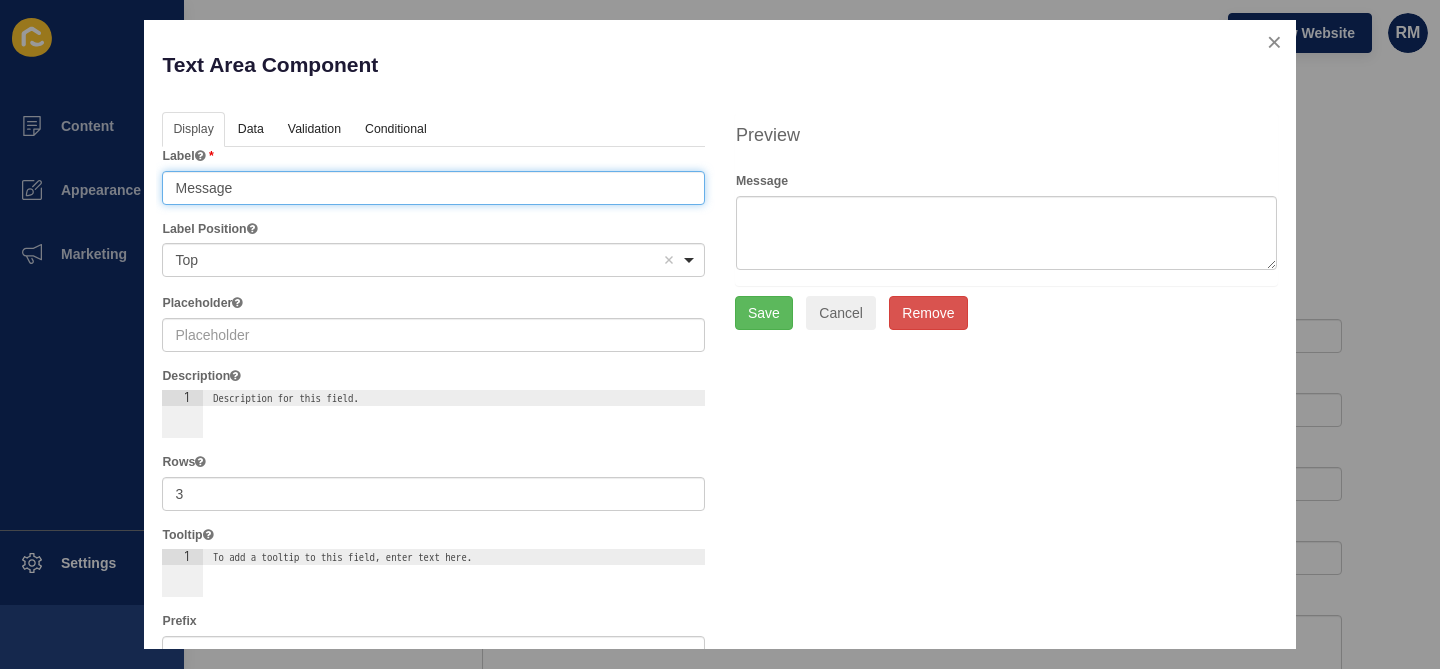 type on "Message" 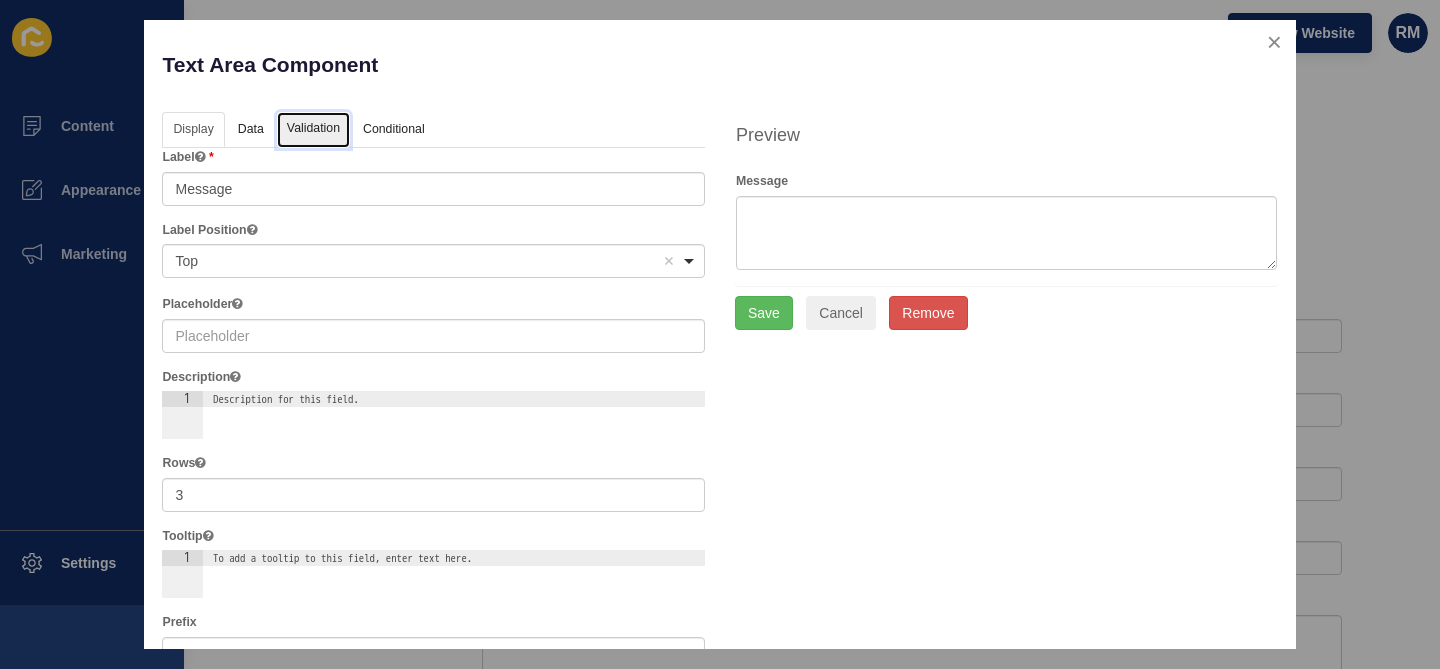 click on "Validation" at bounding box center [313, 130] 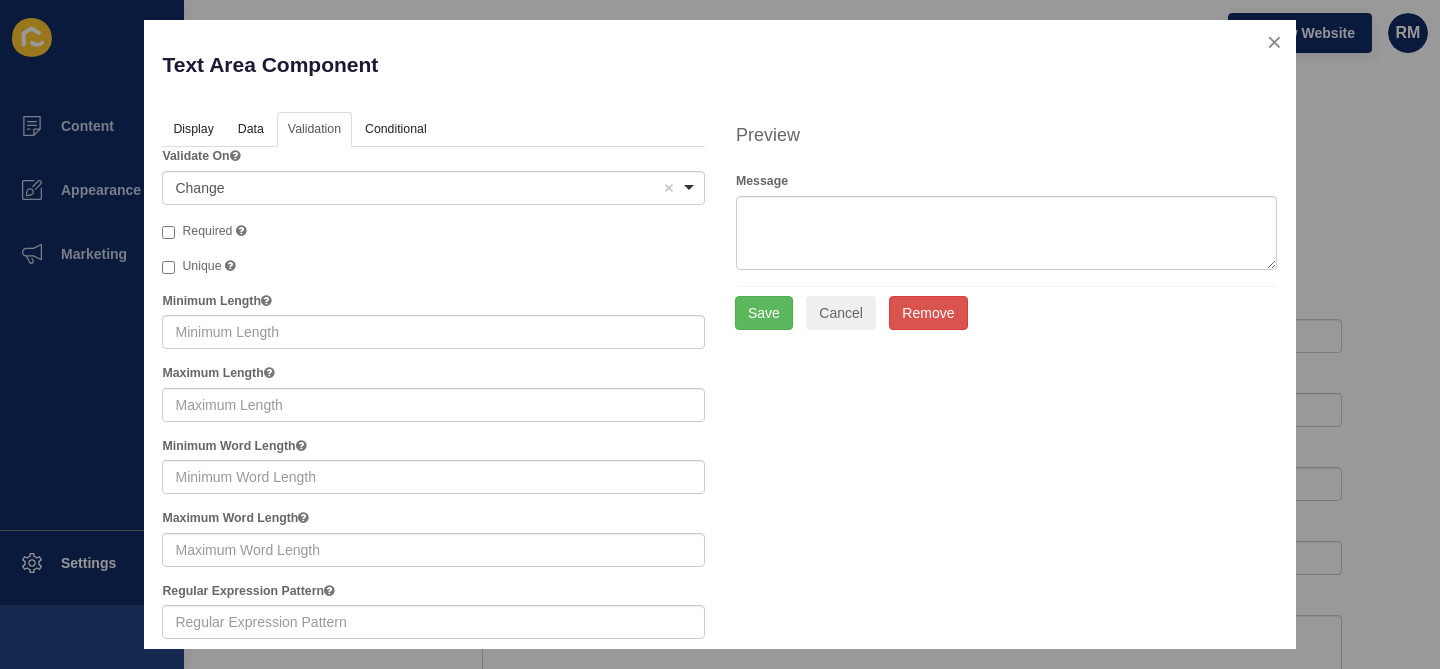 click on "Validate On
<span>Change</span> Change Remove item Change Blur
Required
Unique
Minimum Length
Maximum Length
Minimum Word Length
Maximum Word Length
Regular Expression Pattern
Error Label
Custom Error Message" at bounding box center (433, 491) 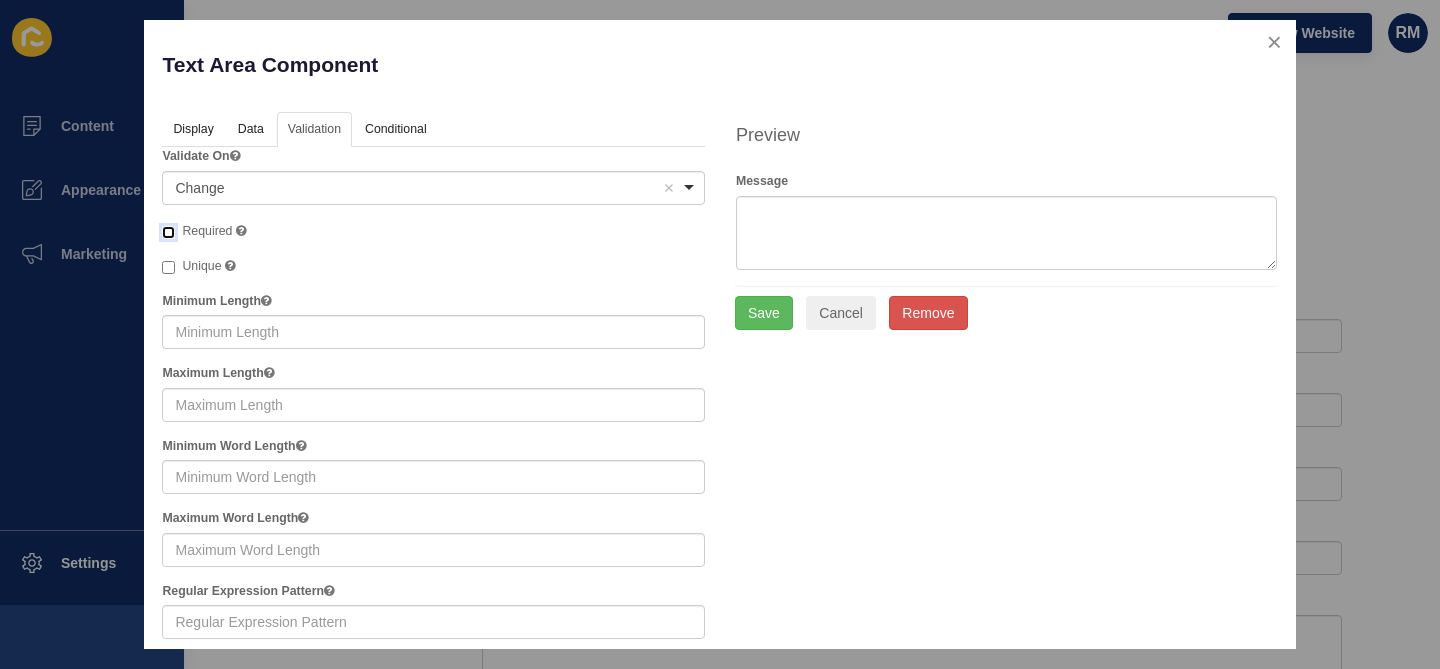 click on "Required" at bounding box center [168, 232] 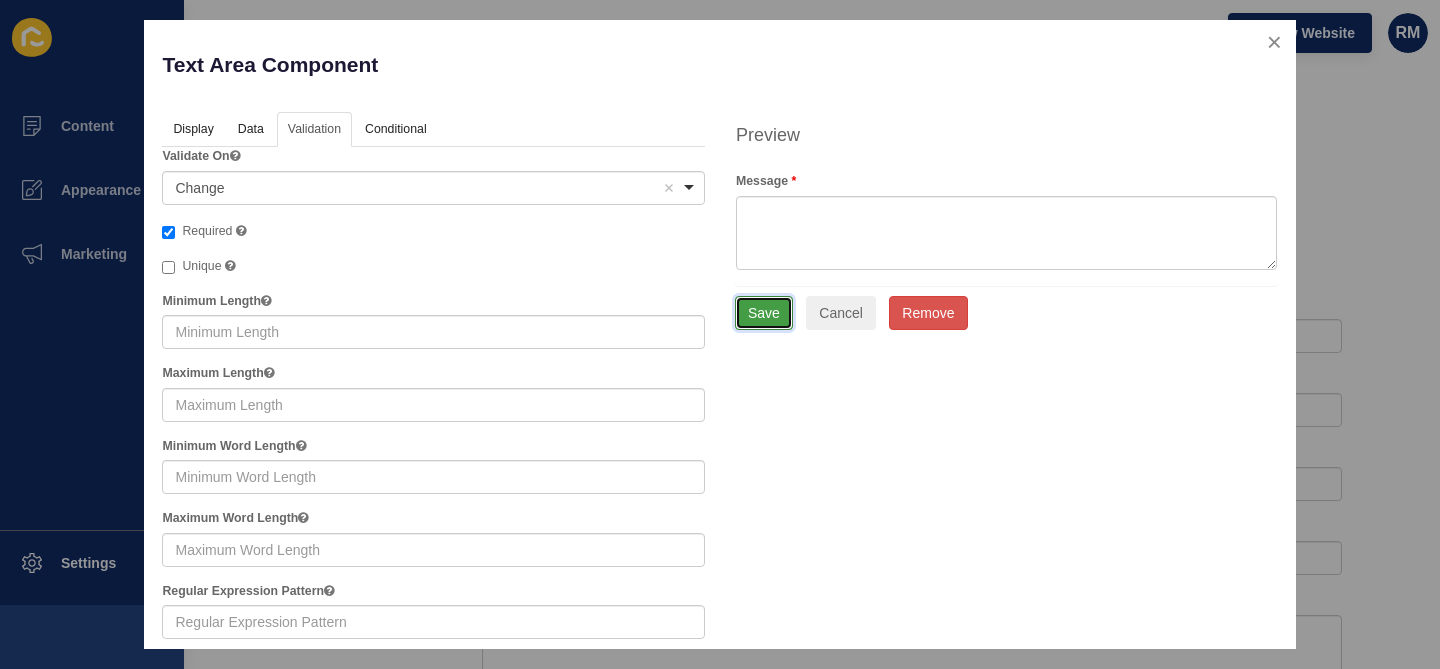 click on "Save" at bounding box center [764, 313] 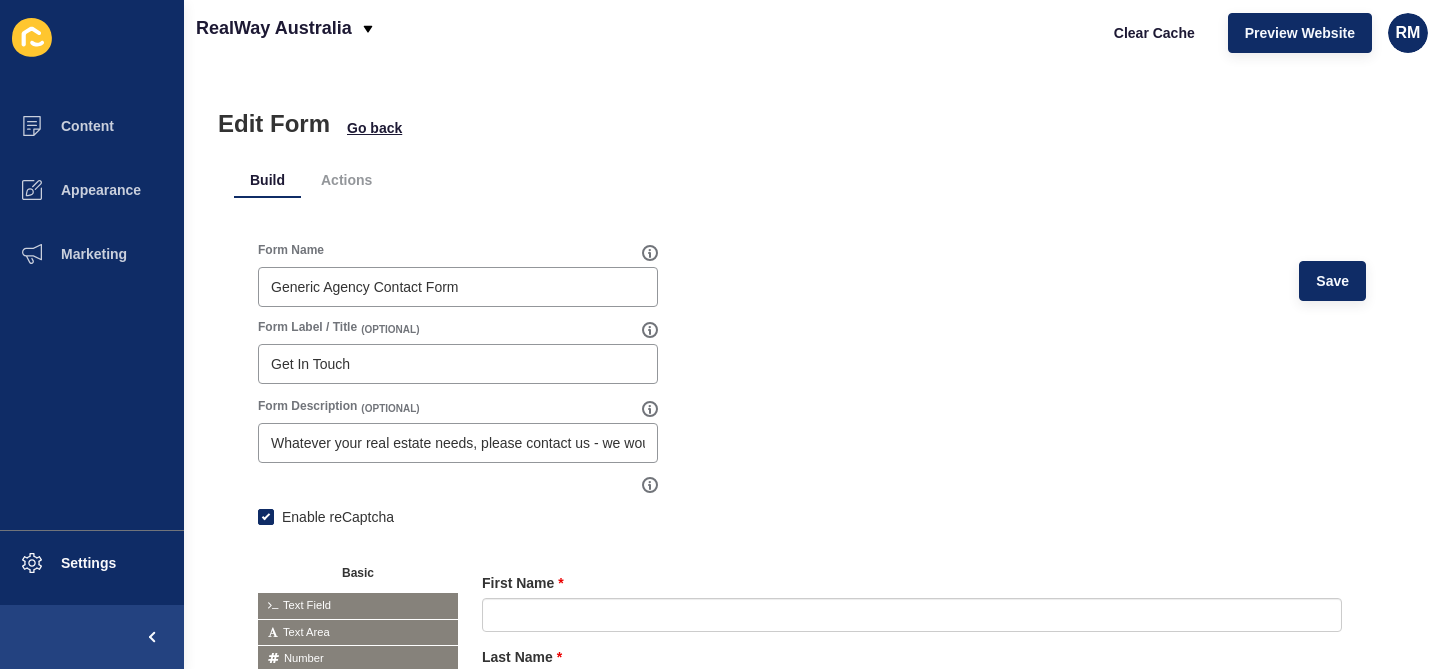 scroll, scrollTop: 0, scrollLeft: 0, axis: both 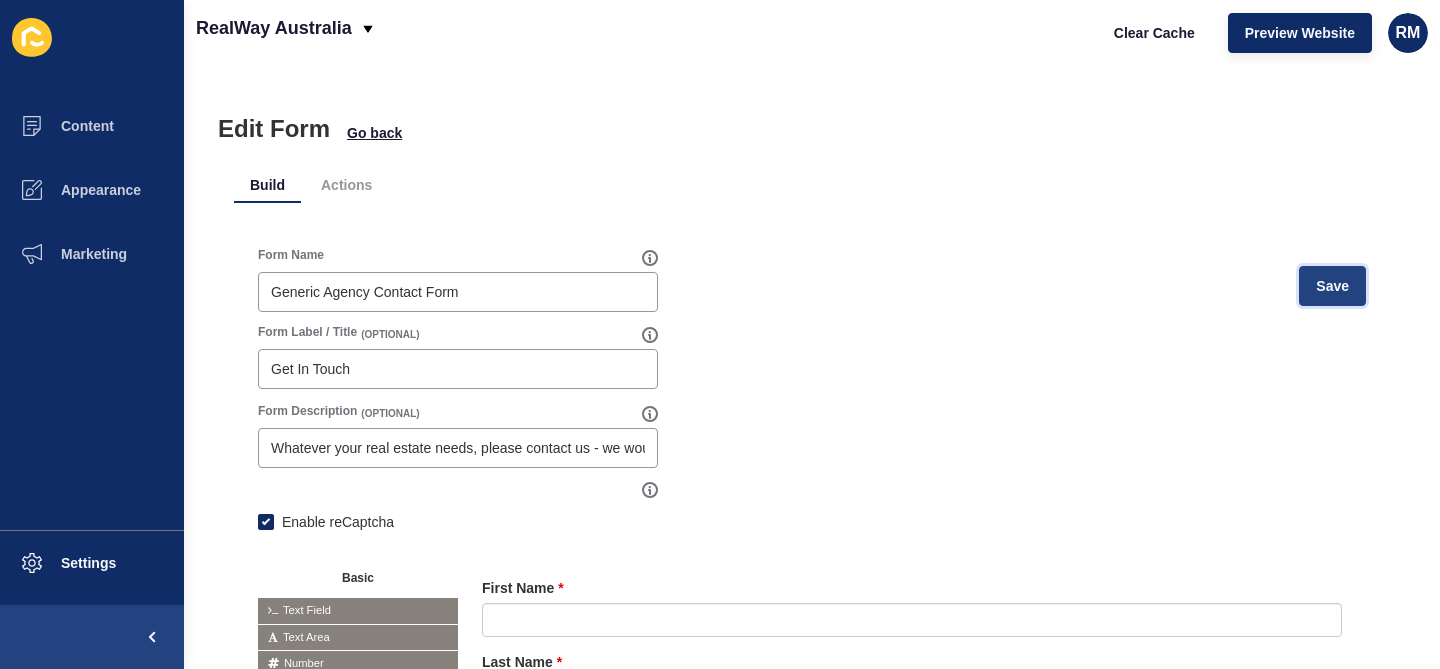 click on "Save" at bounding box center (1332, 286) 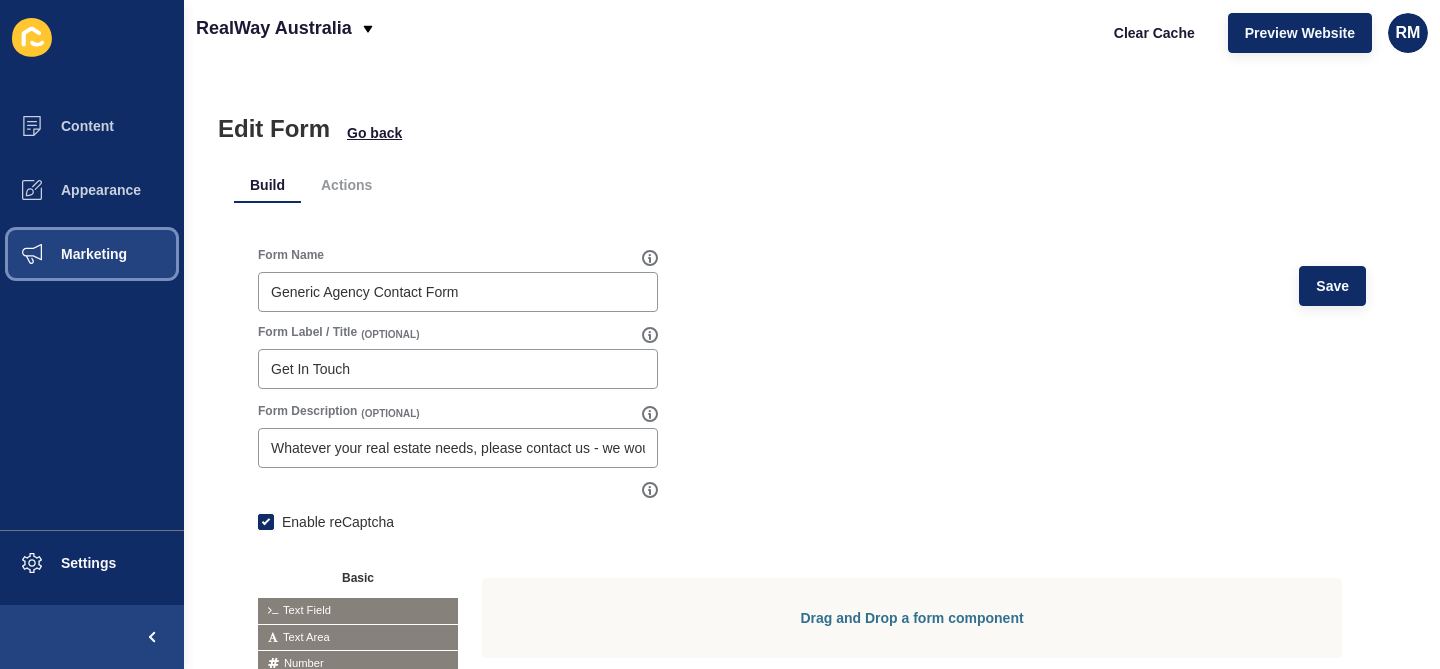 click on "Marketing" at bounding box center [92, 254] 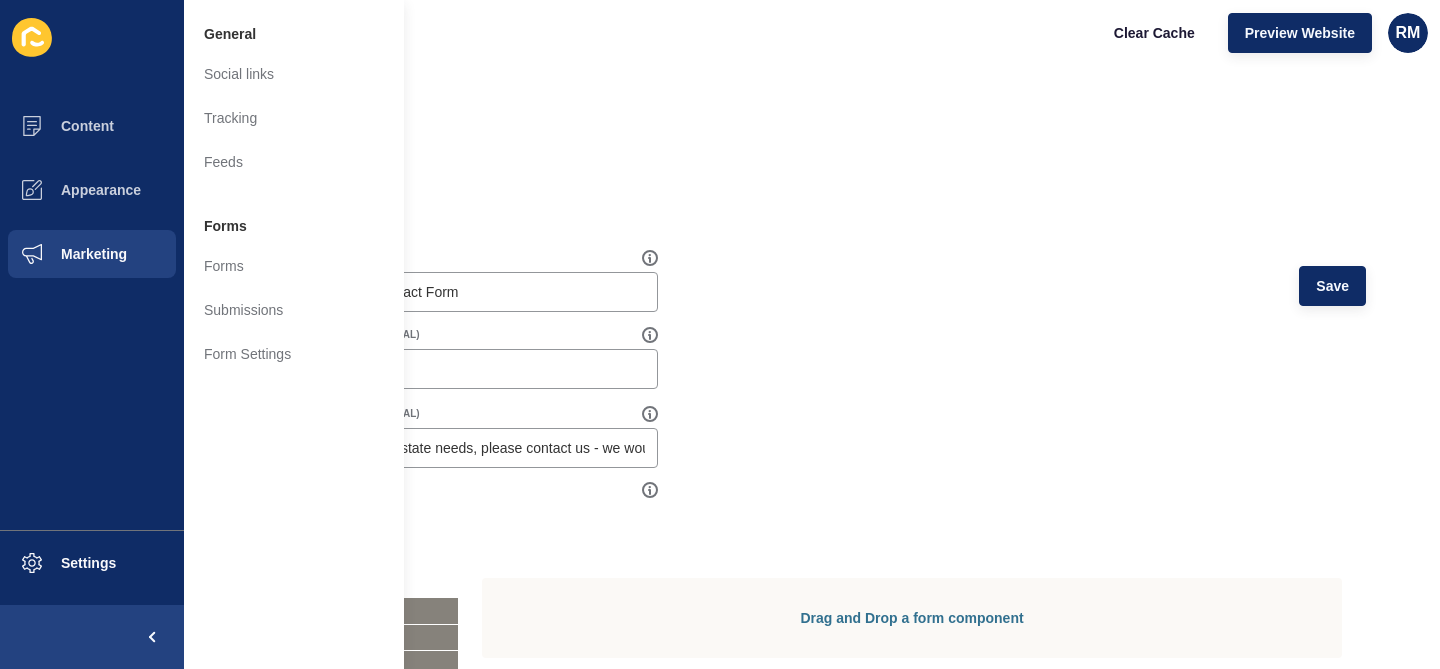 click on "Build Actions" at bounding box center (812, 185) 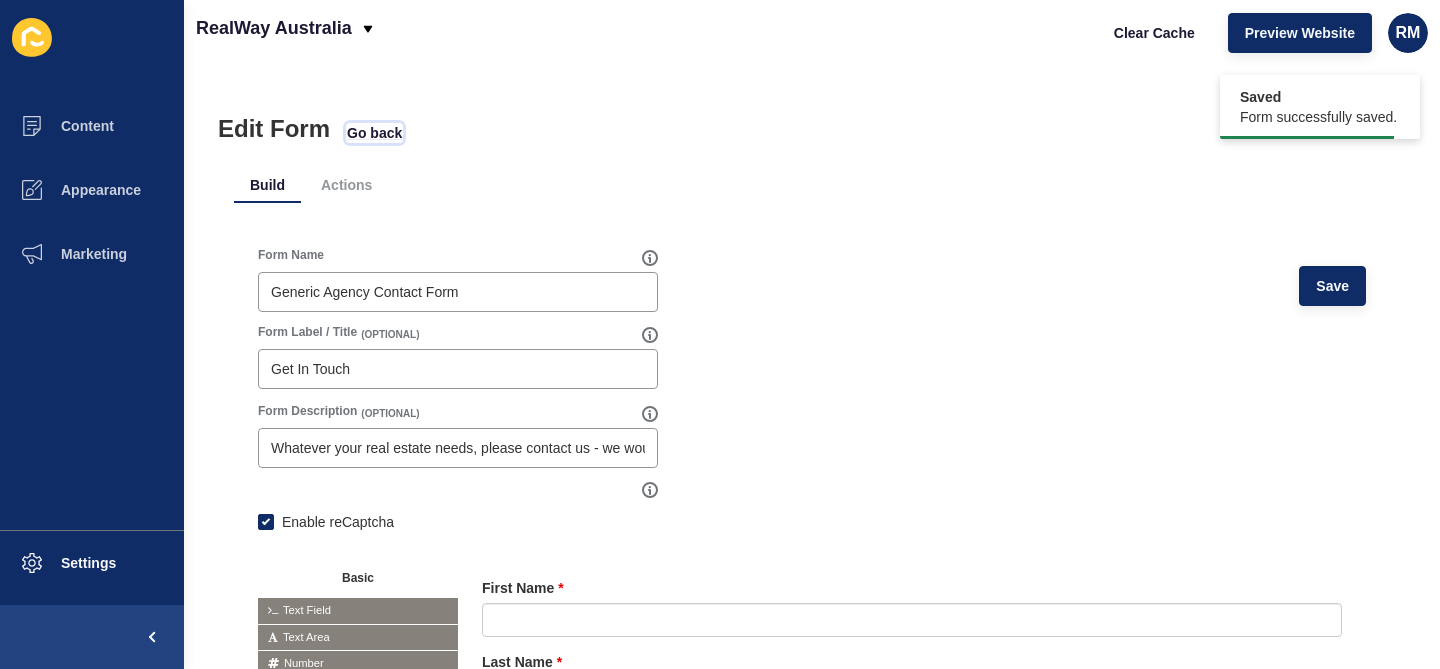 click on "Go back" at bounding box center (374, 133) 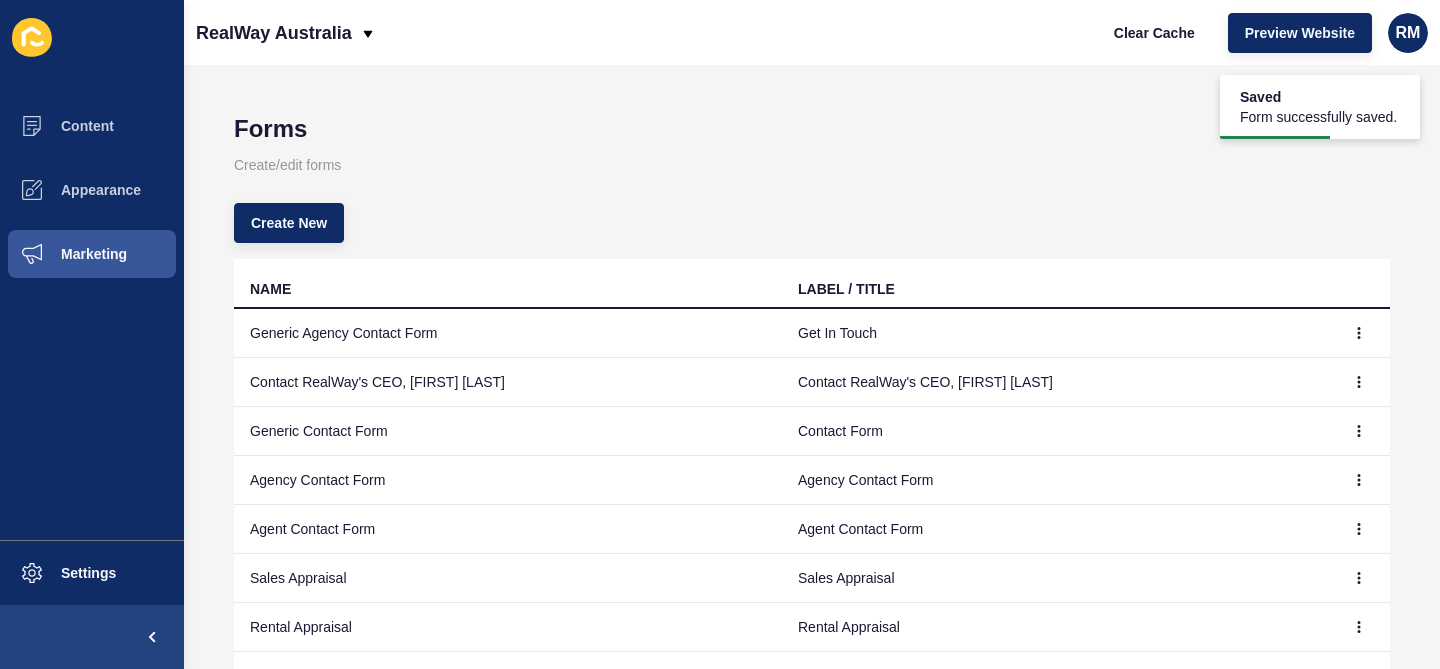 click at bounding box center (1360, 333) 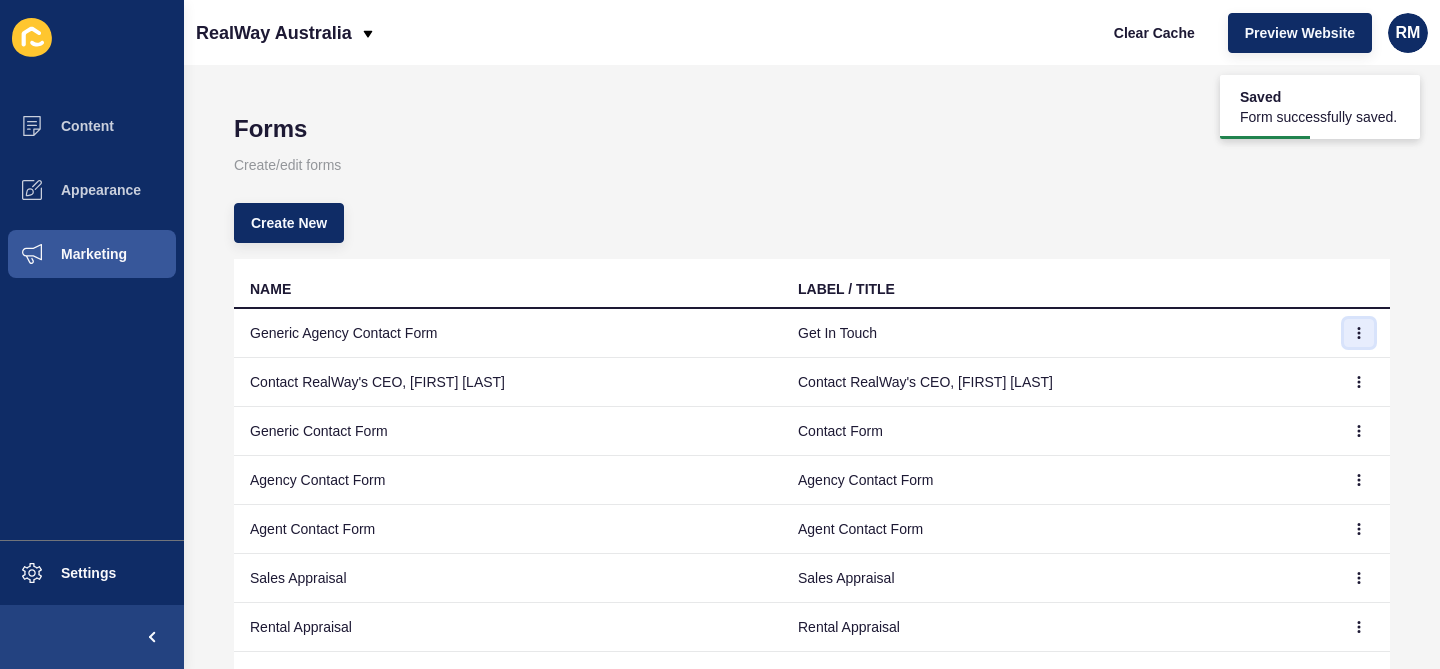 click 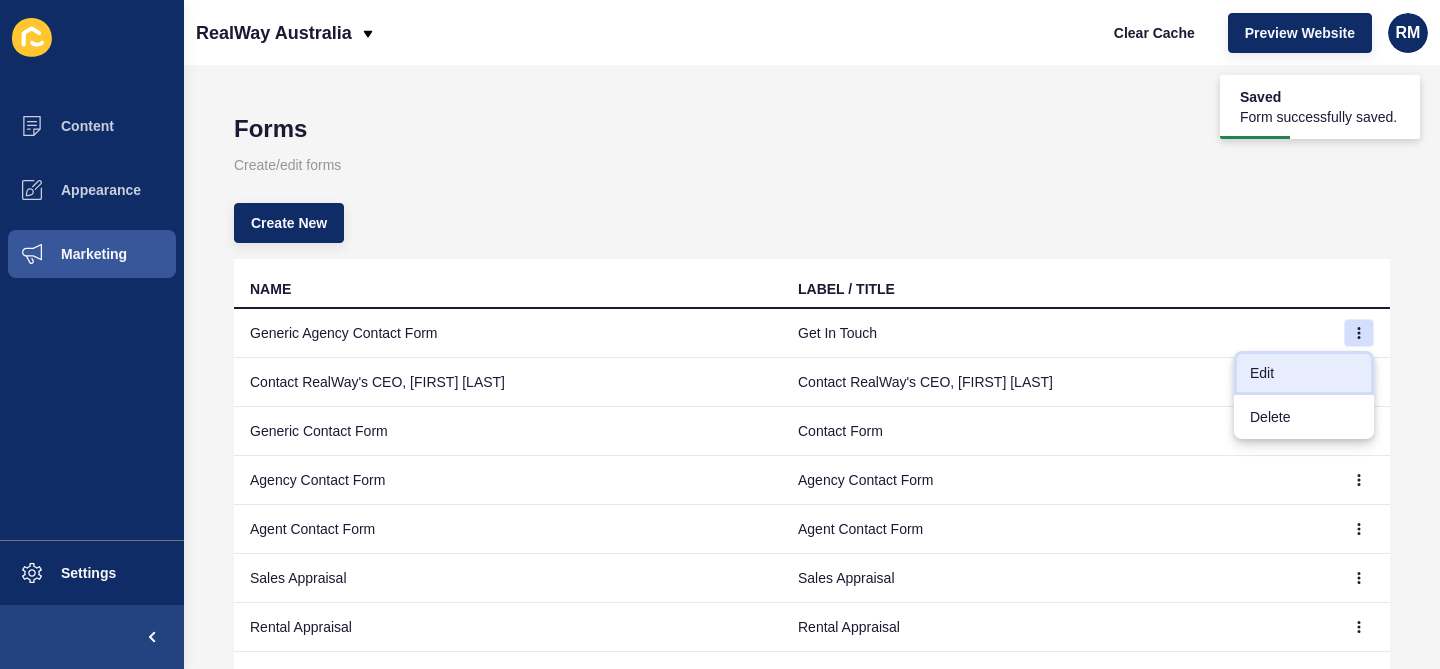 click on "Edit" at bounding box center (1304, 373) 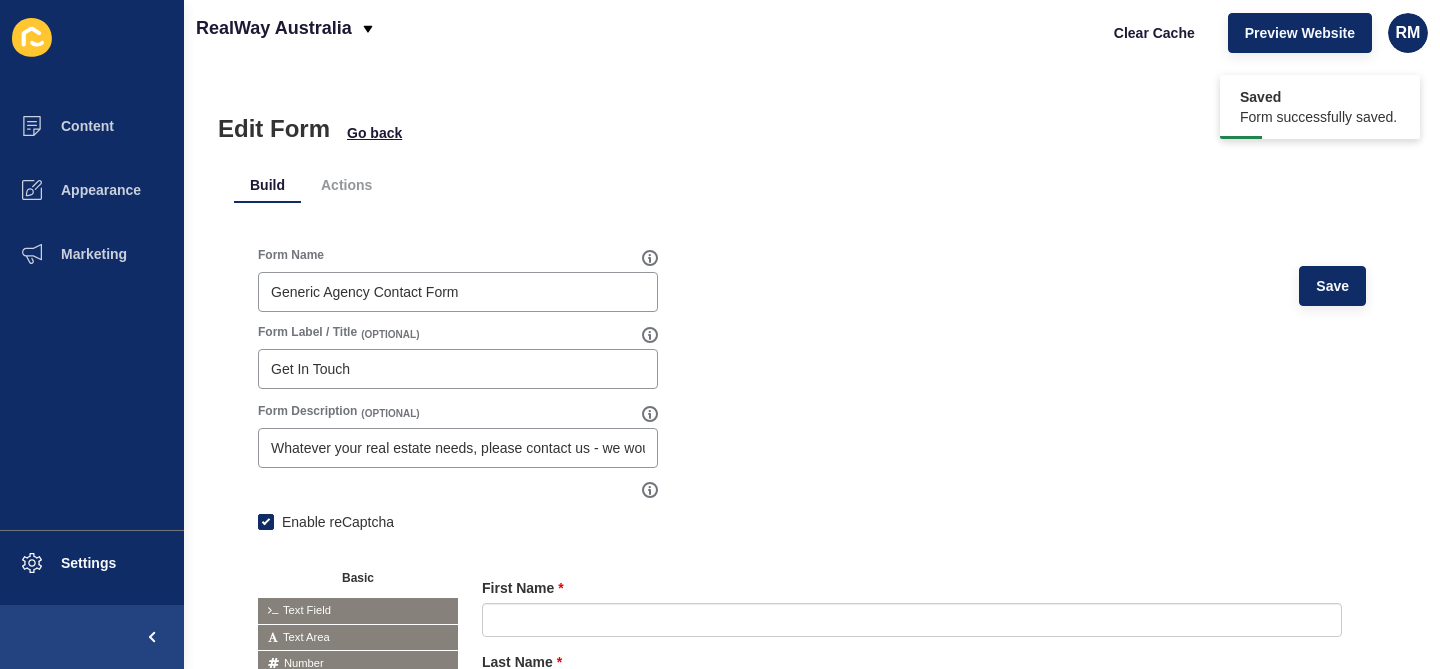 scroll, scrollTop: 320, scrollLeft: 0, axis: vertical 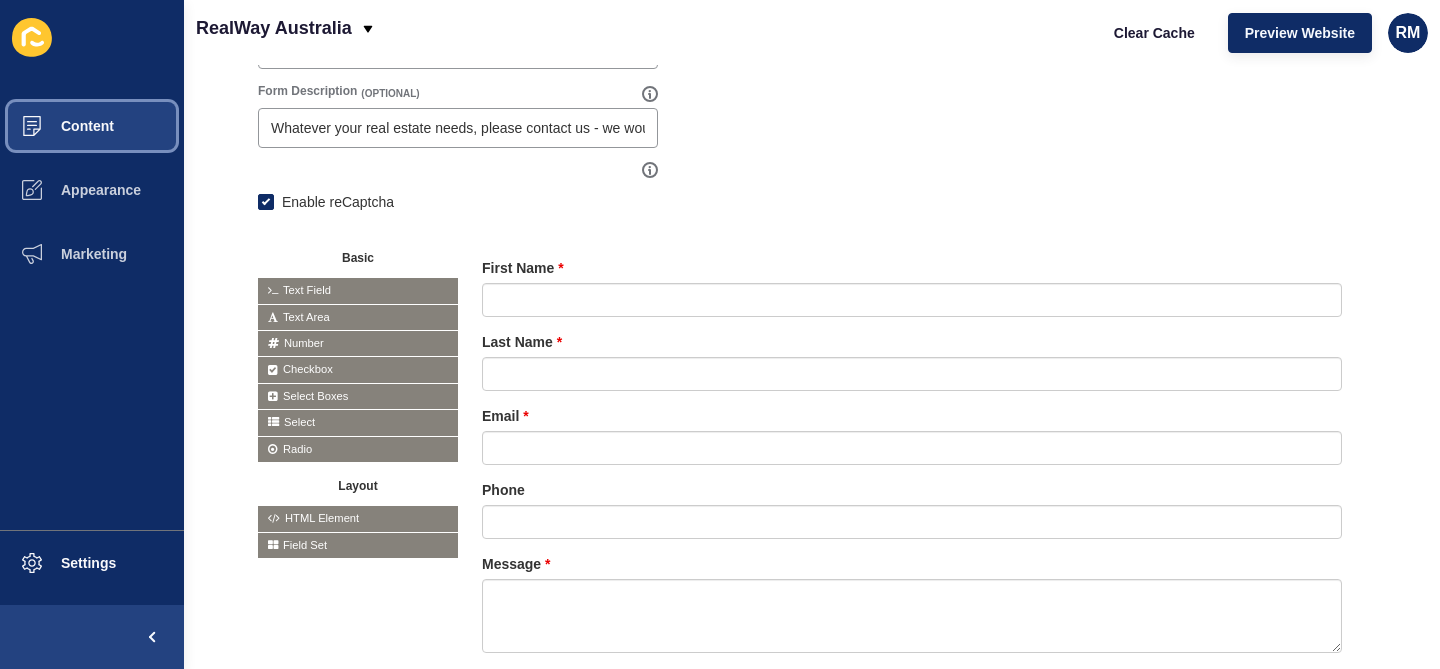 click on "Content" at bounding box center (55, 126) 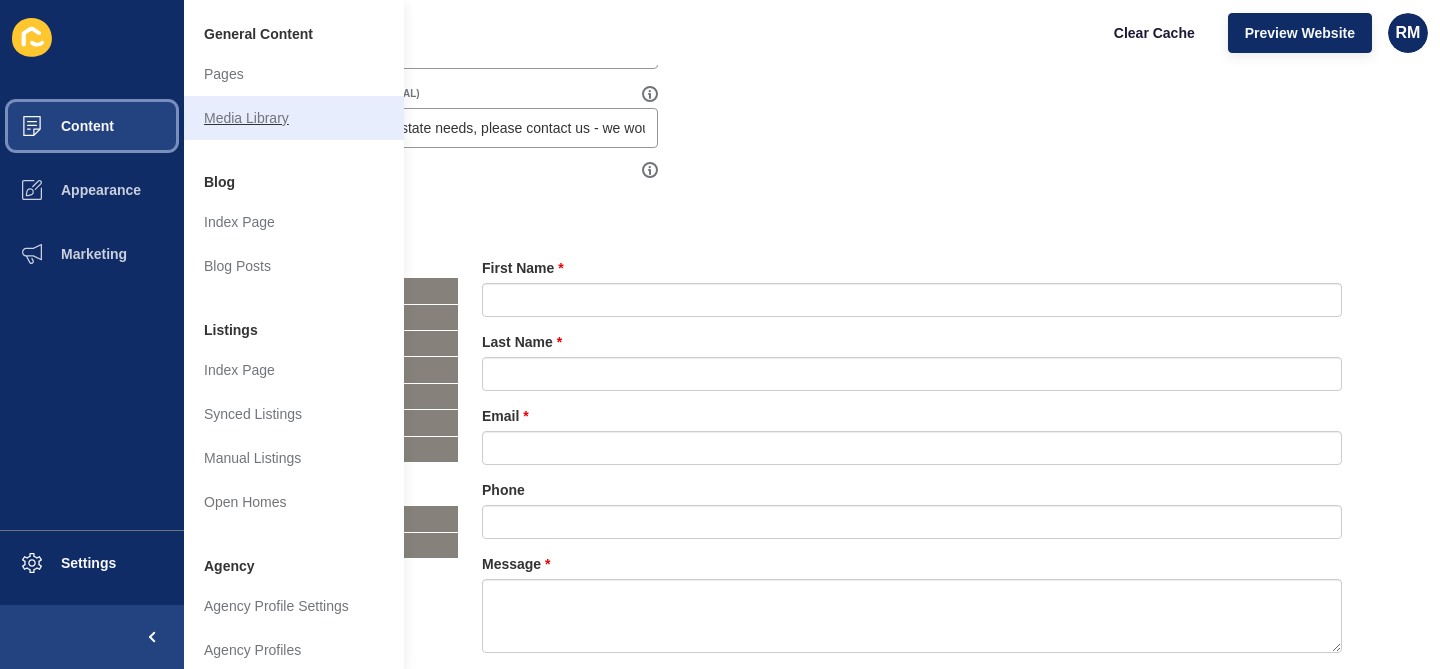 type 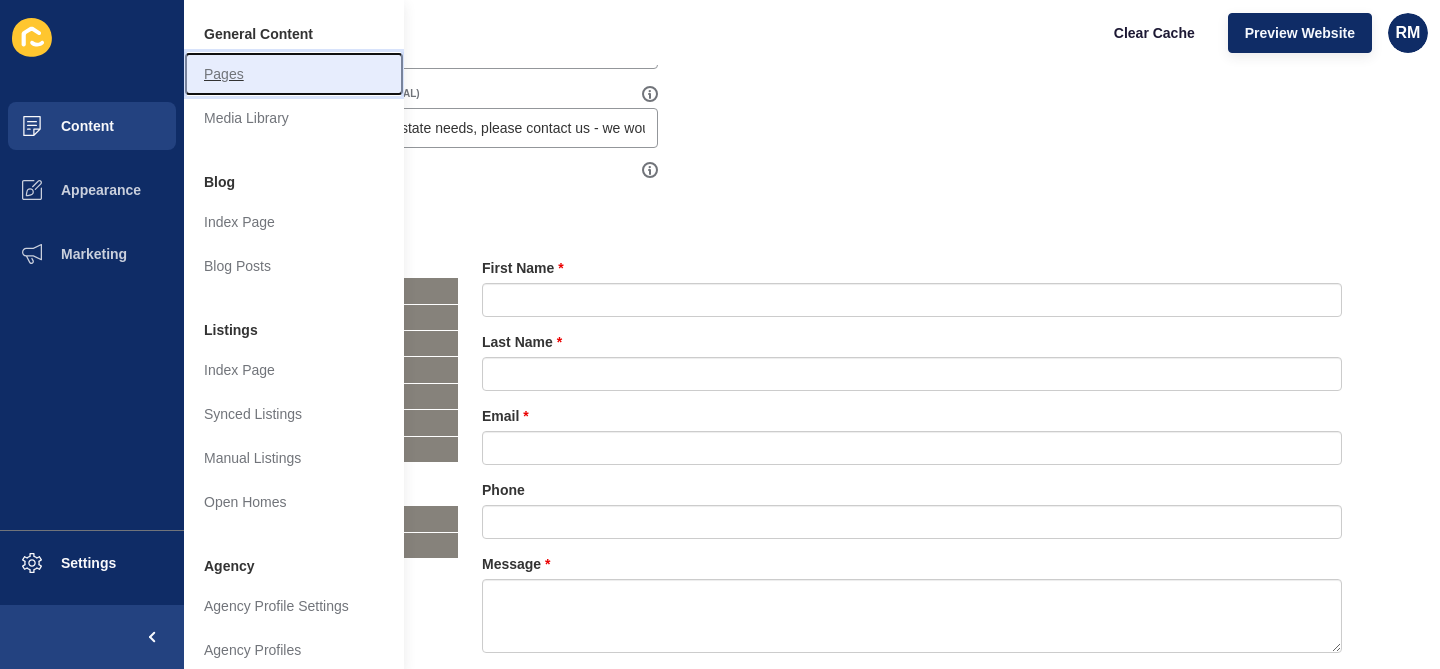 click on "Pages" at bounding box center (294, 74) 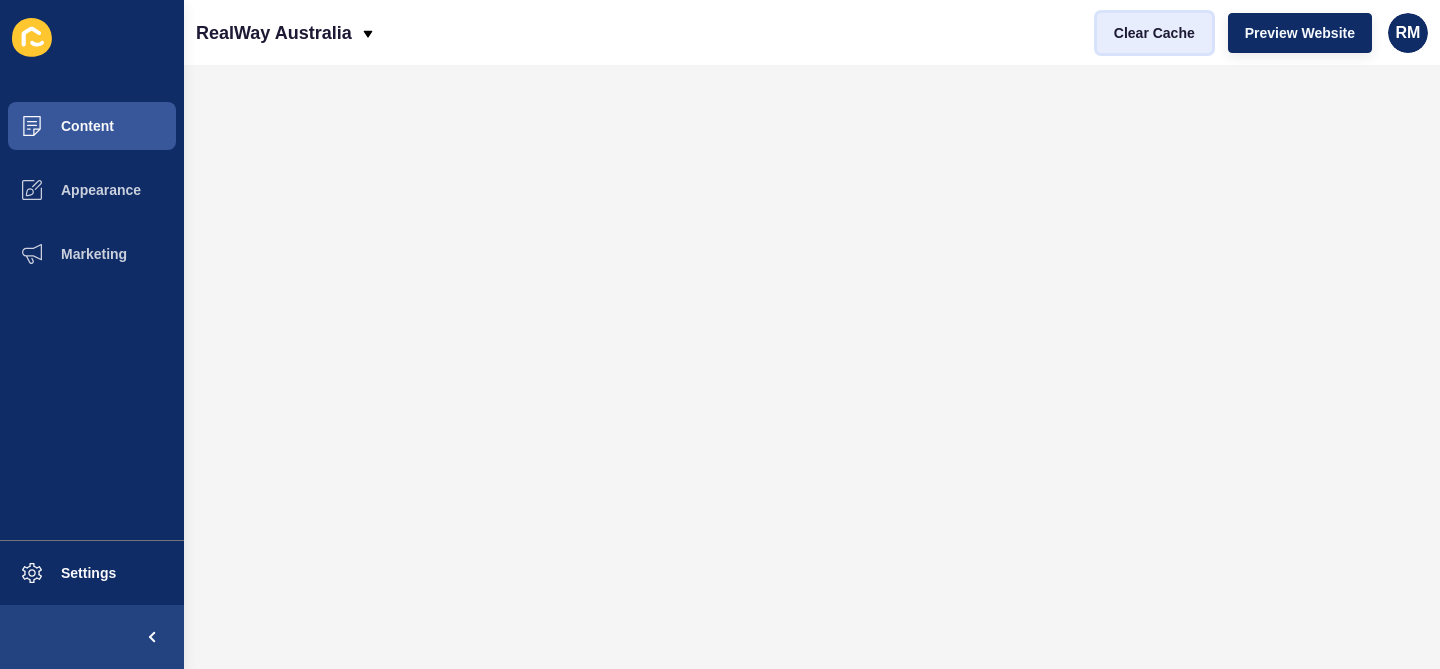 click on "Clear Cache" at bounding box center (1154, 33) 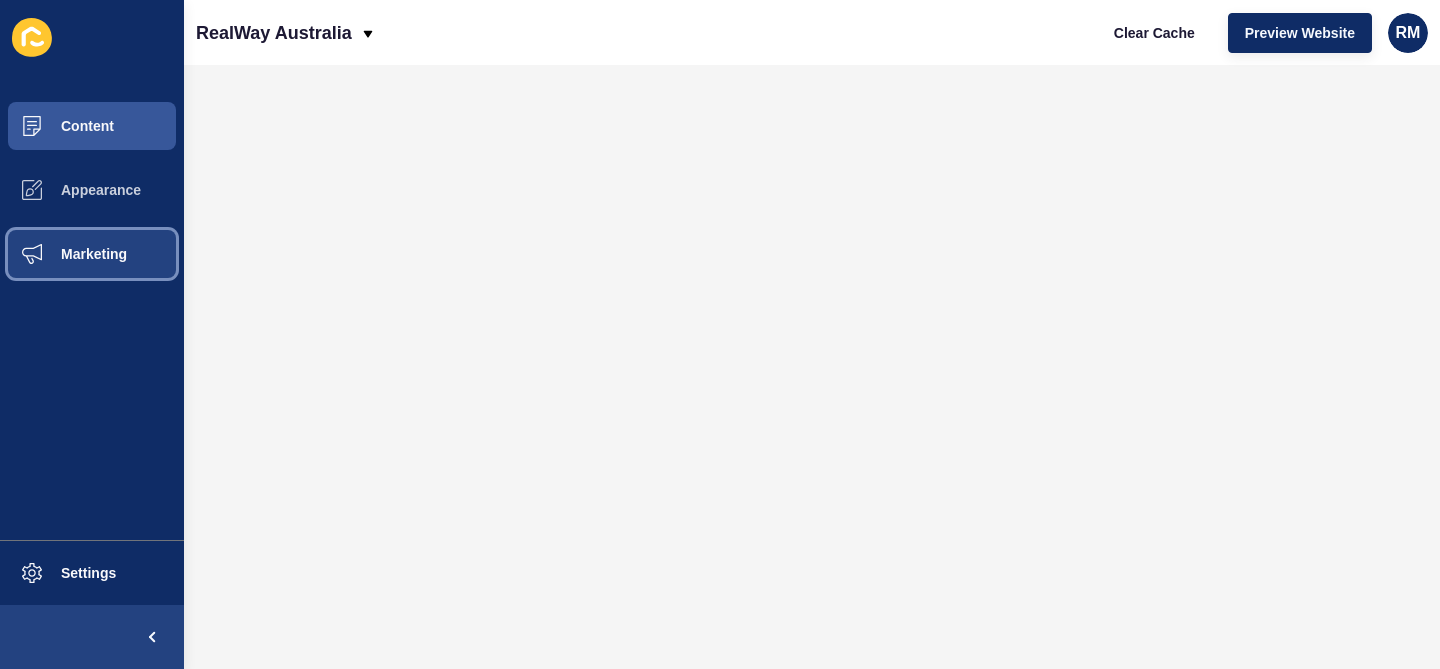 click on "Marketing" at bounding box center [92, 254] 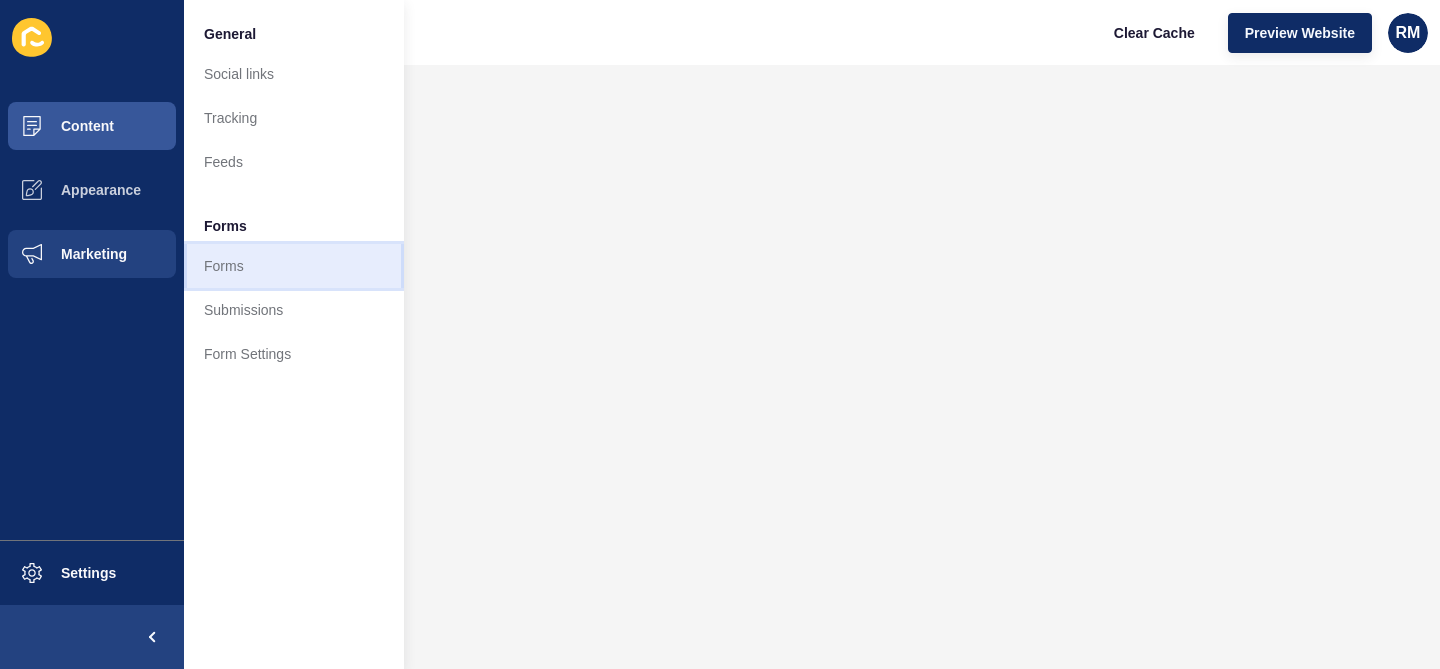click on "Forms" at bounding box center [294, 266] 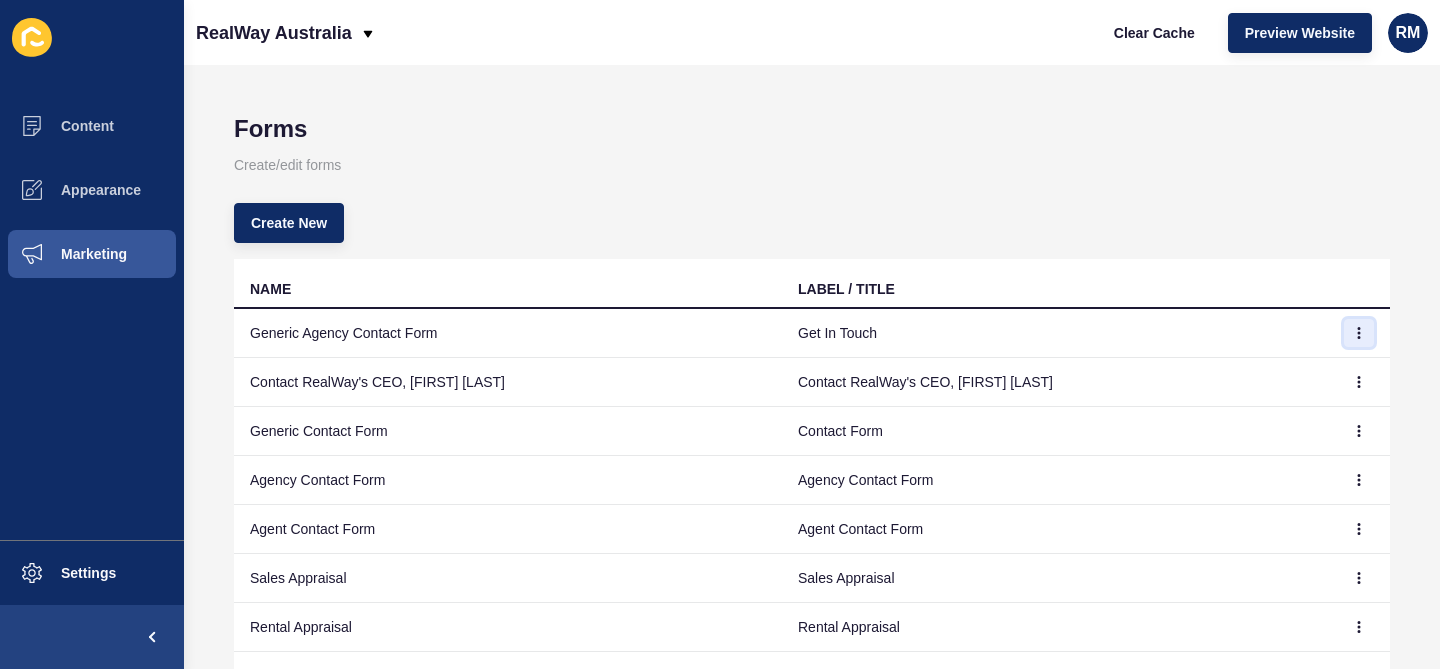 click at bounding box center (1359, 333) 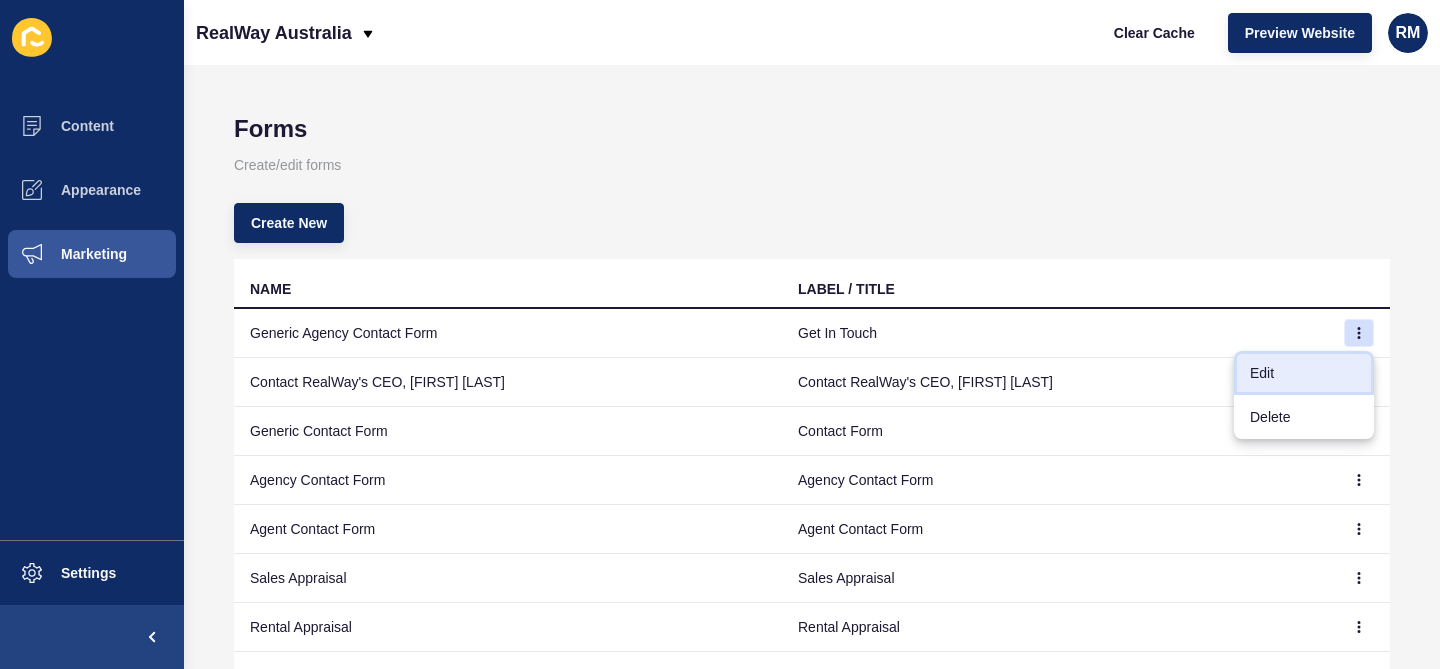 click on "Edit" at bounding box center (1304, 373) 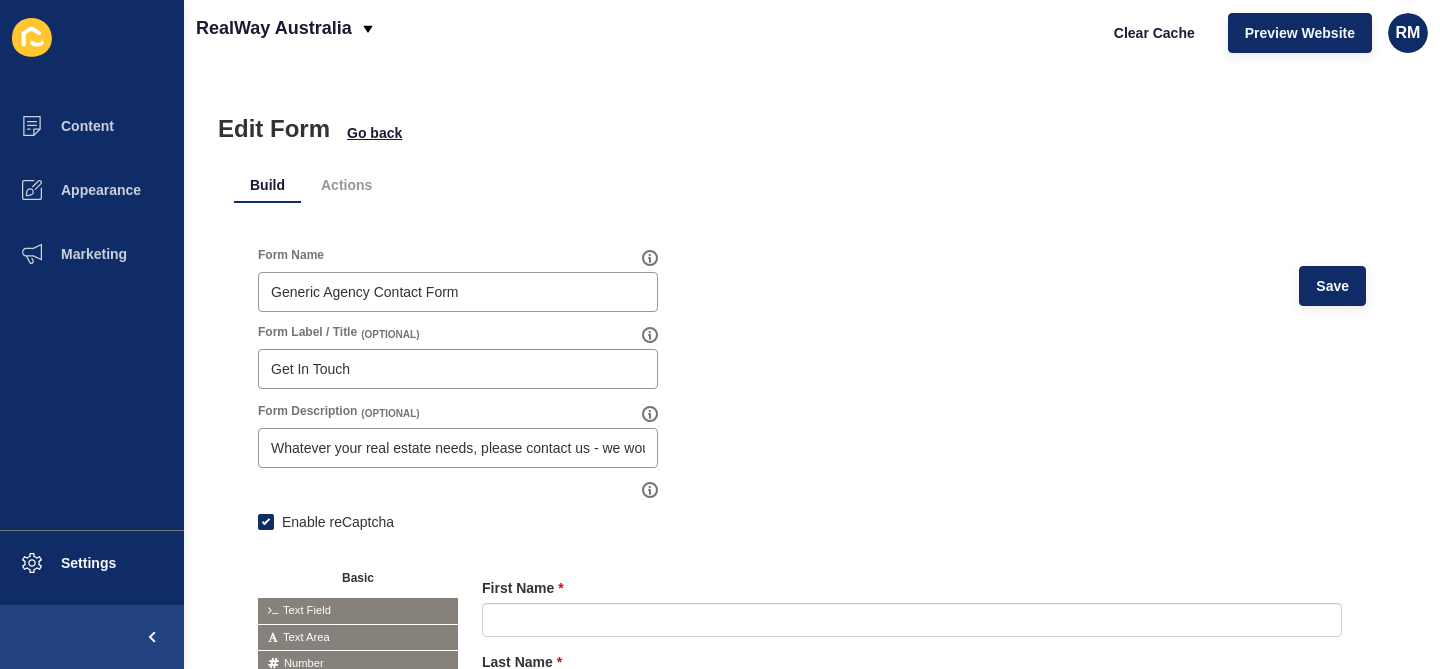 scroll, scrollTop: 287, scrollLeft: 0, axis: vertical 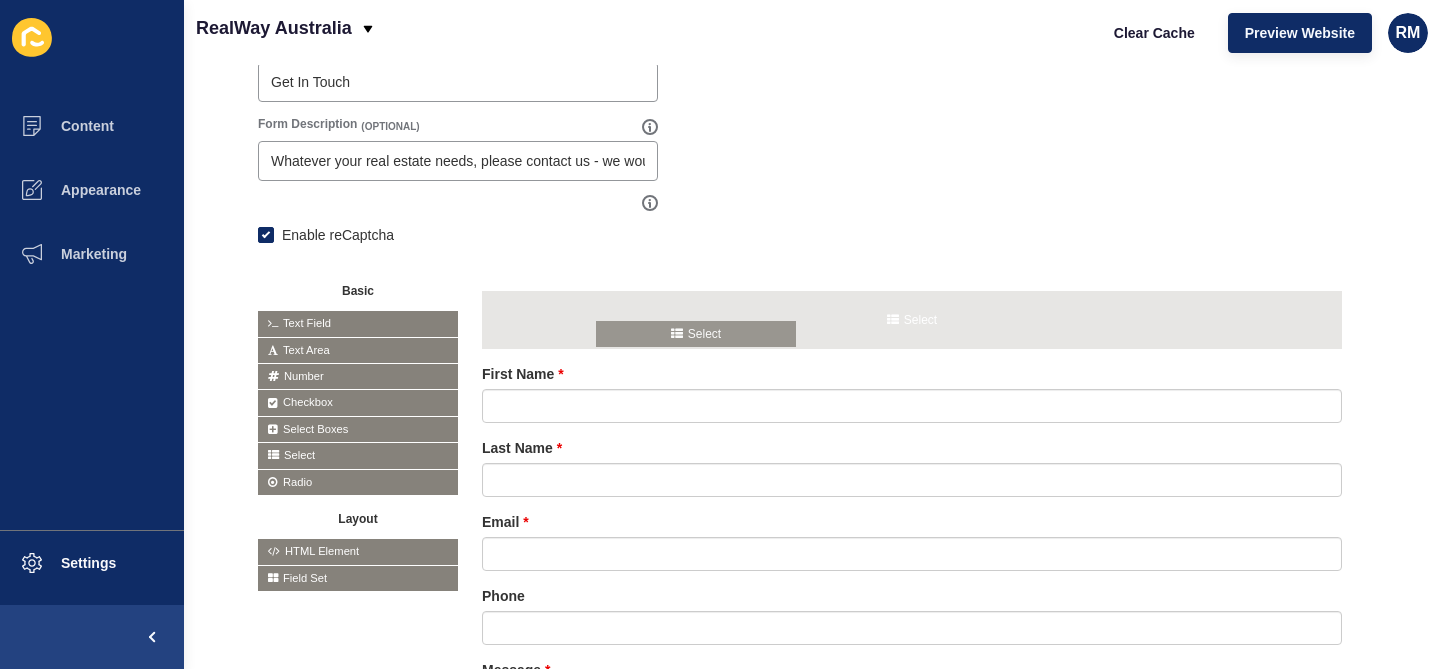drag, startPoint x: 330, startPoint y: 456, endPoint x: 671, endPoint y: 333, distance: 362.50516 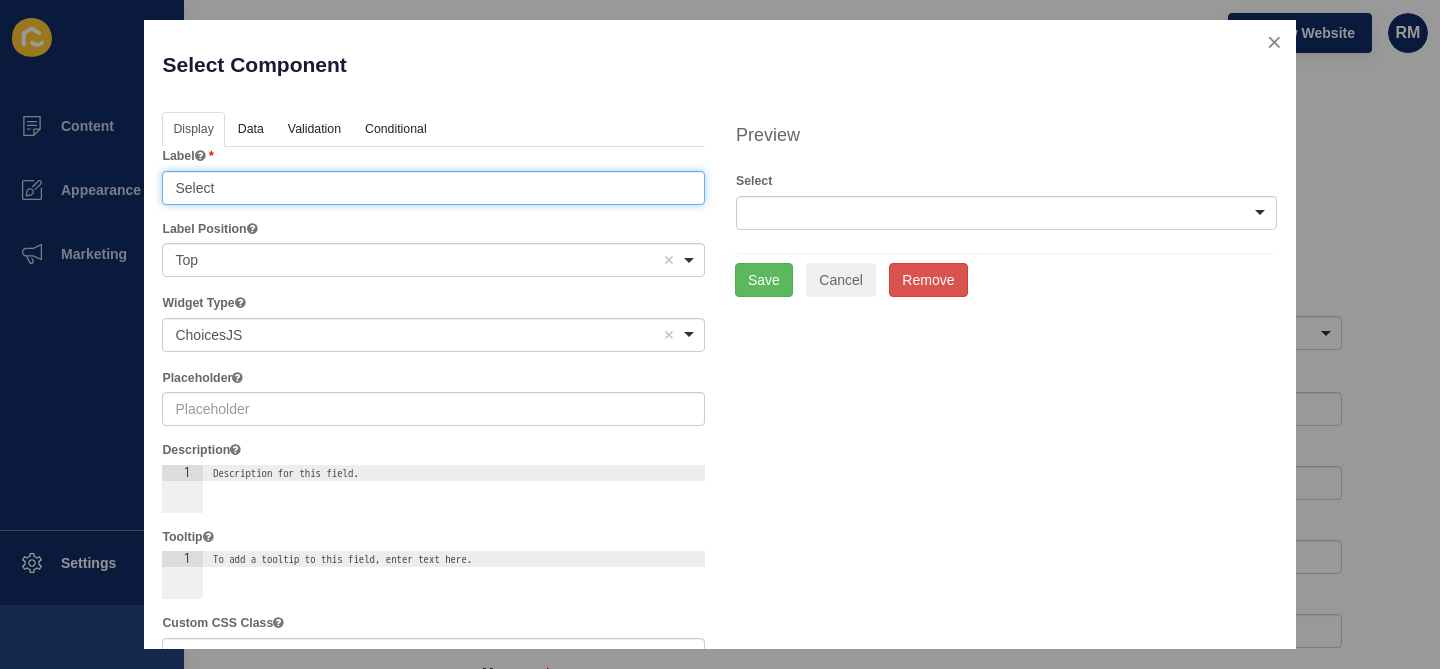 drag, startPoint x: 327, startPoint y: 185, endPoint x: 329, endPoint y: 169, distance: 16.124516 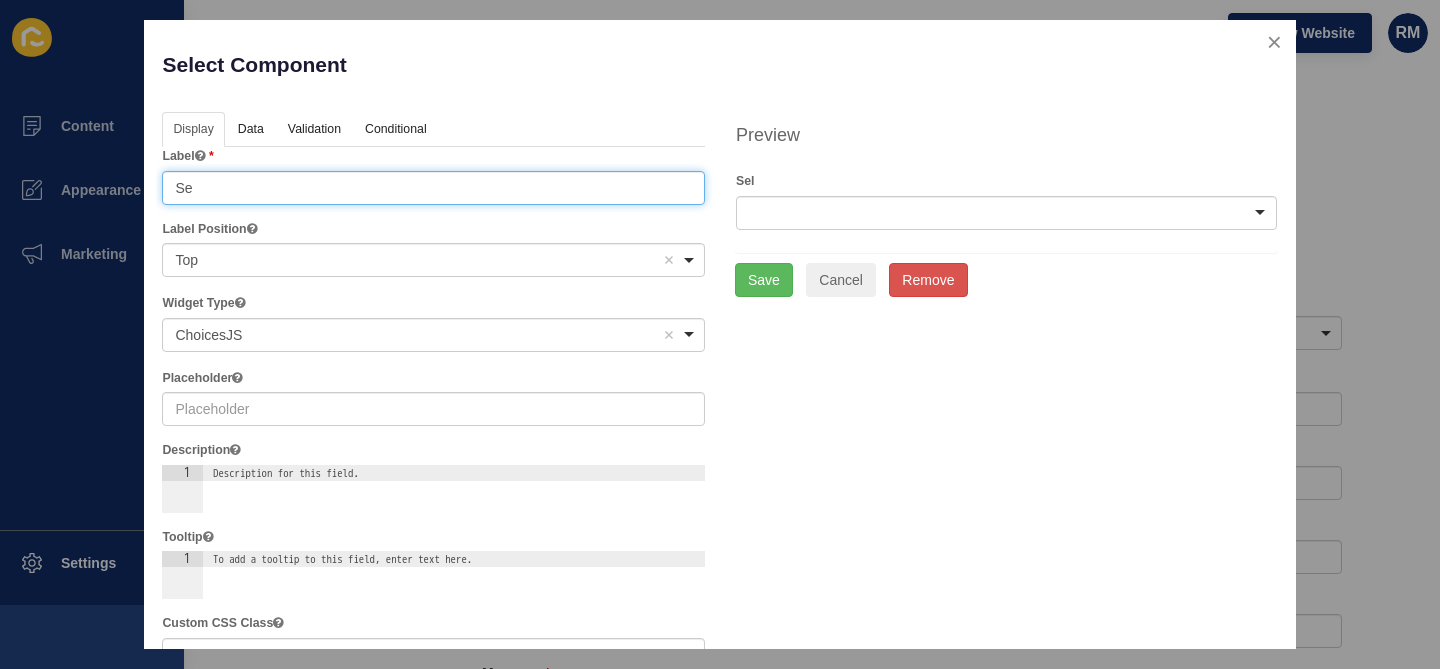 type on "S" 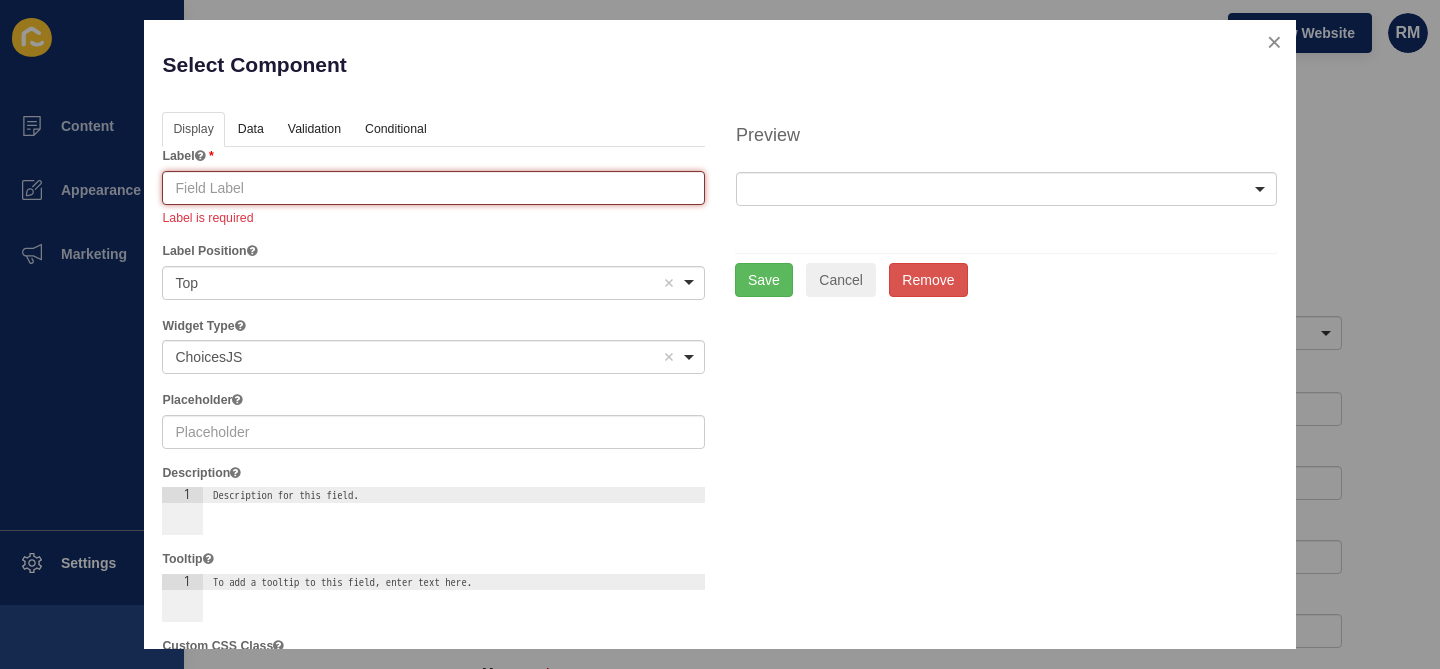 type on "Y" 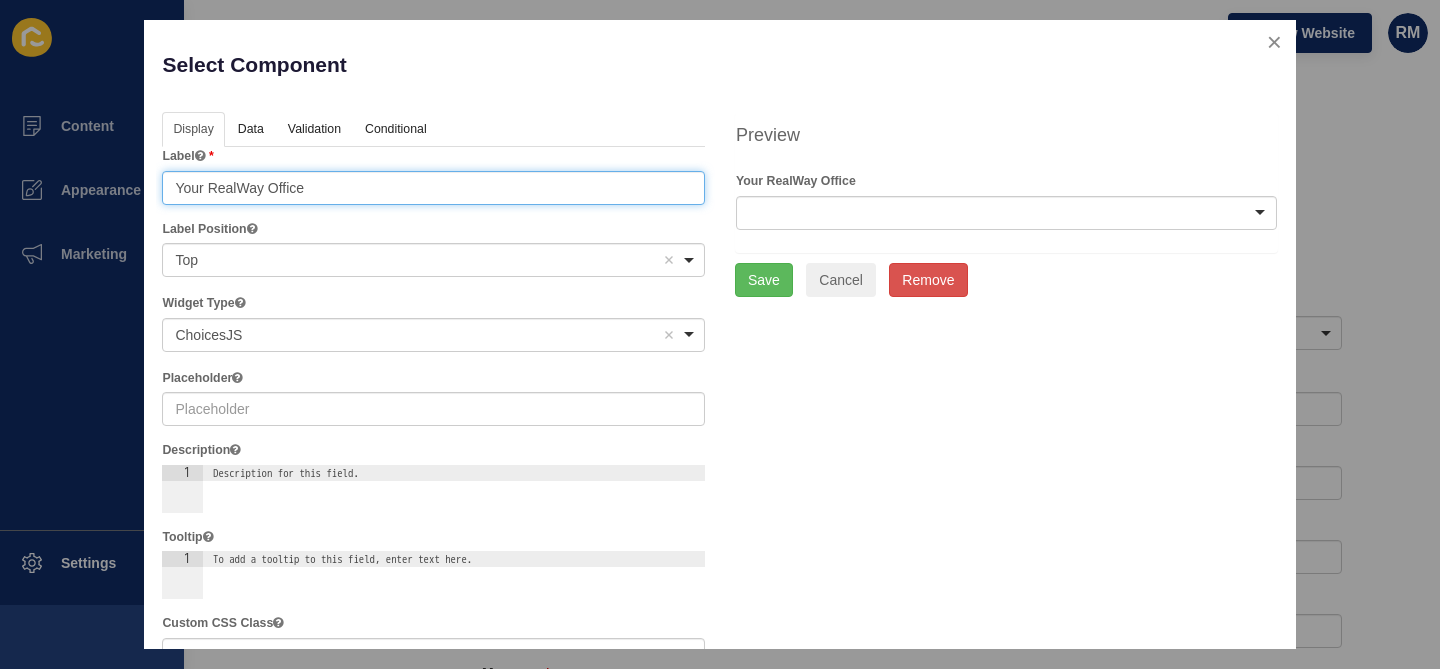 drag, startPoint x: 208, startPoint y: 191, endPoint x: 211, endPoint y: 178, distance: 13.341664 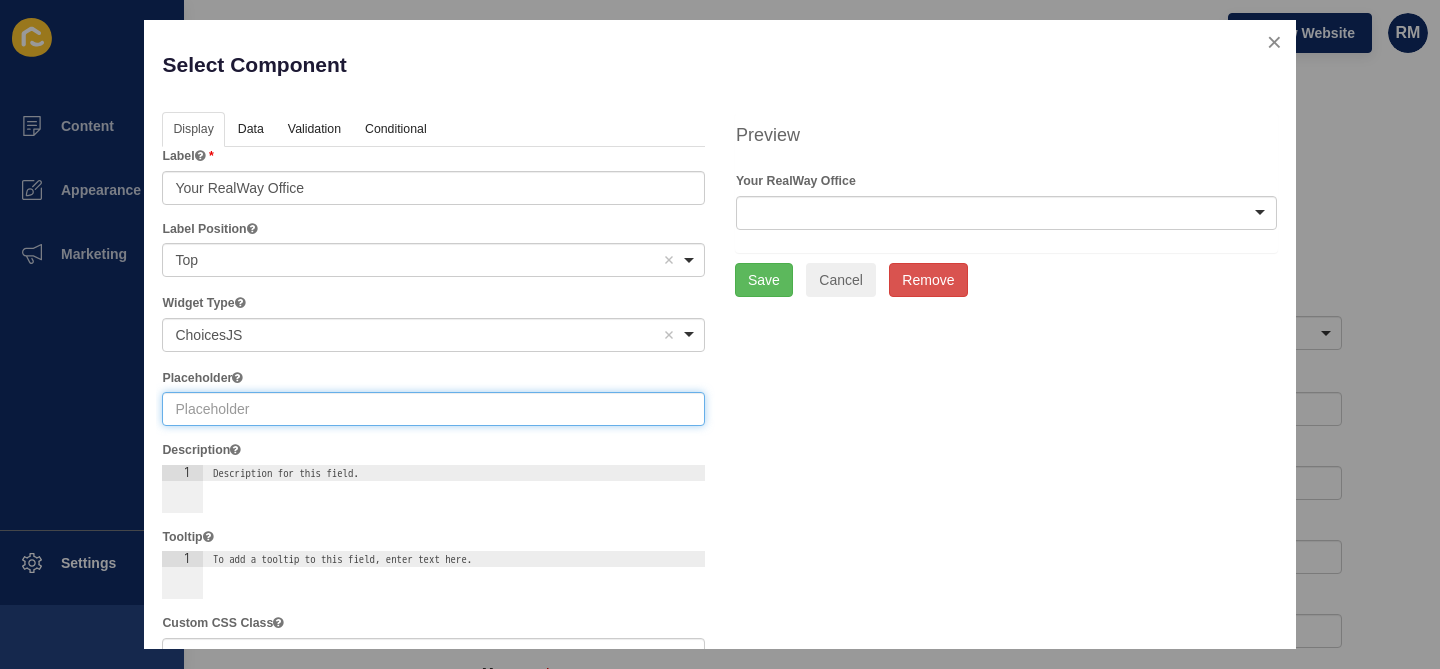 click at bounding box center [433, 409] 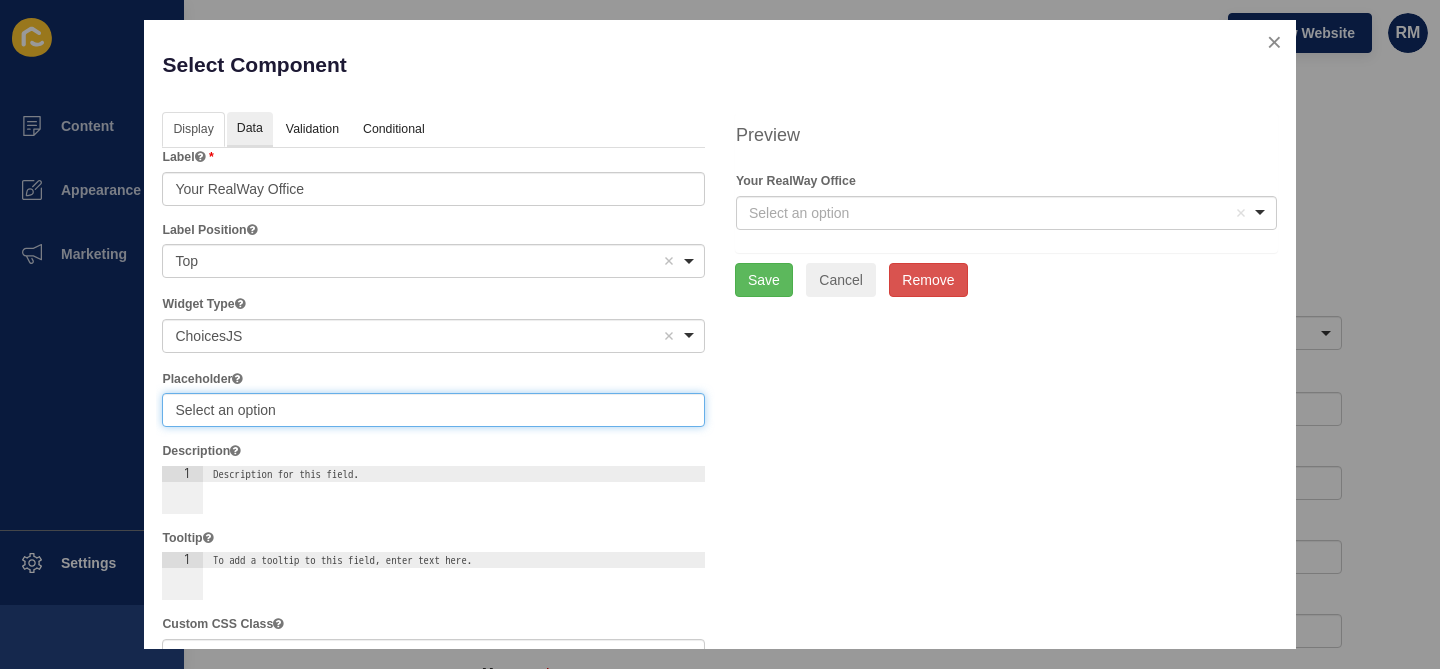 type on "Select an option" 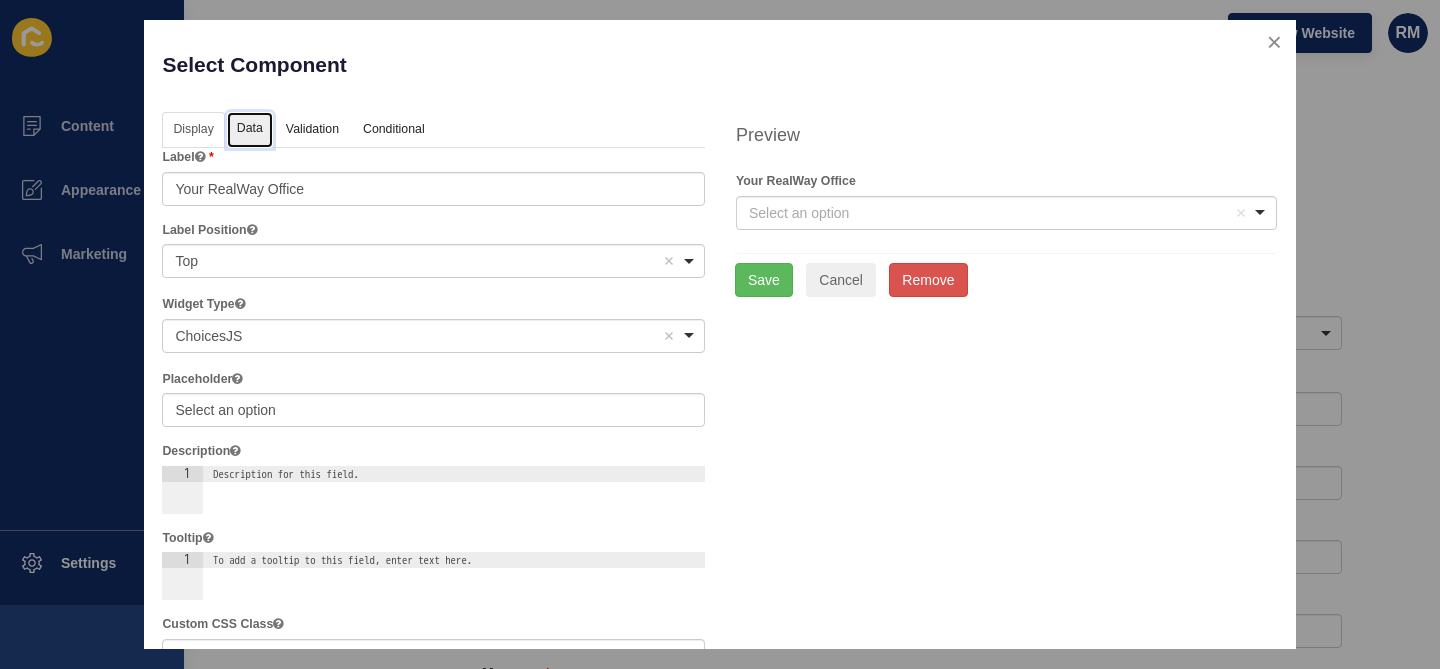 click on "Data" at bounding box center (250, 130) 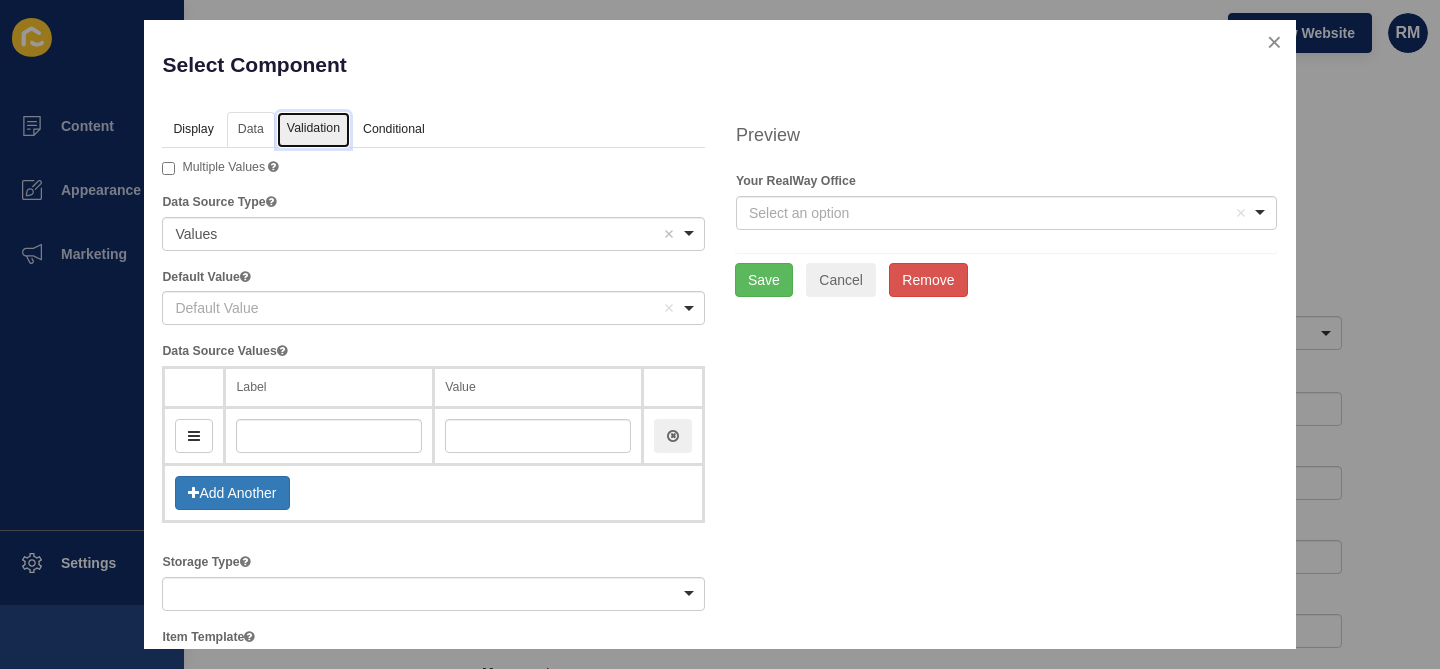 click on "Validation" at bounding box center (313, 130) 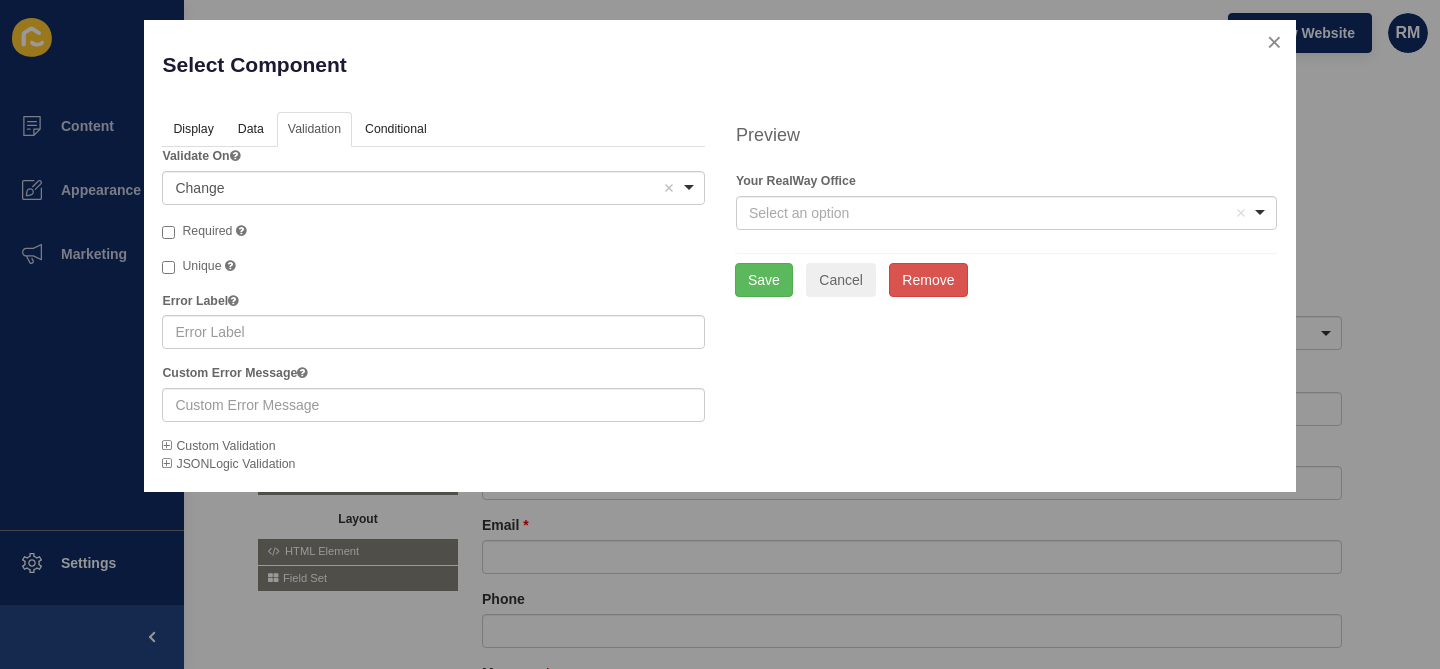 click on "Required" at bounding box center [207, 231] 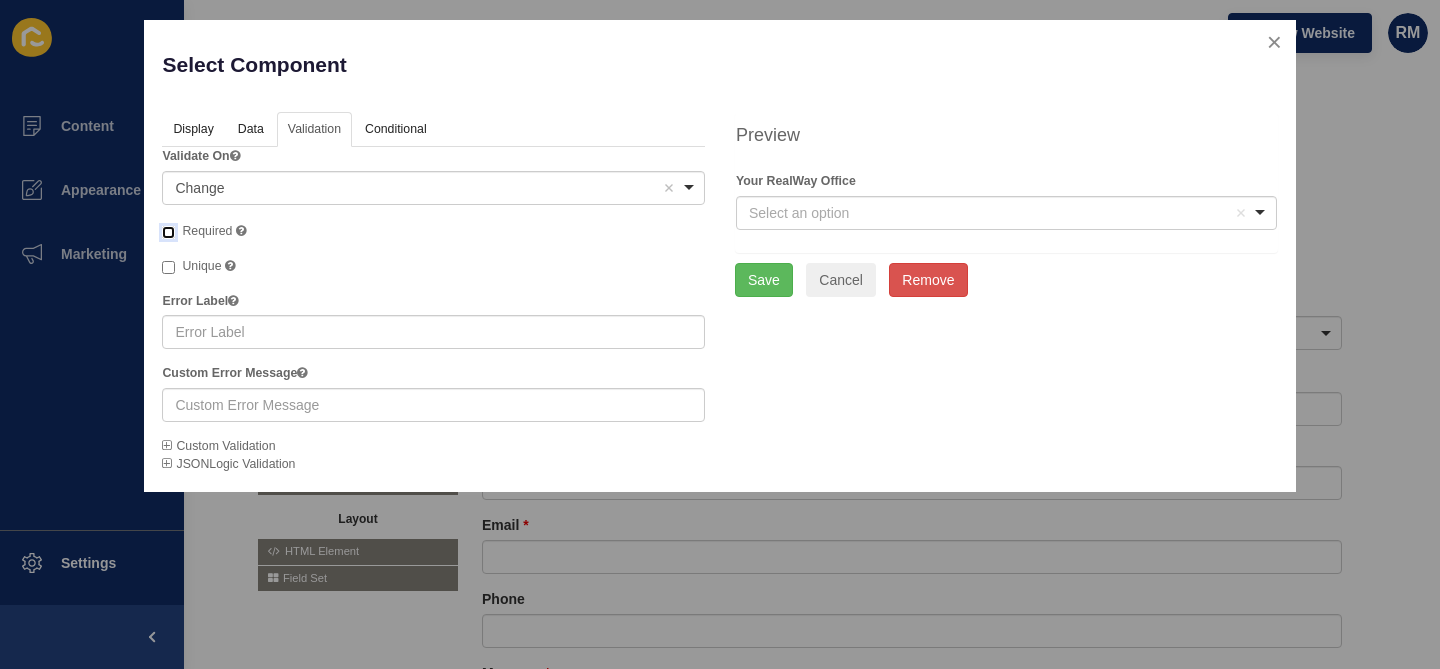 click on "Required
A required field must be filled in before the form can be submitted." at bounding box center (168, 232) 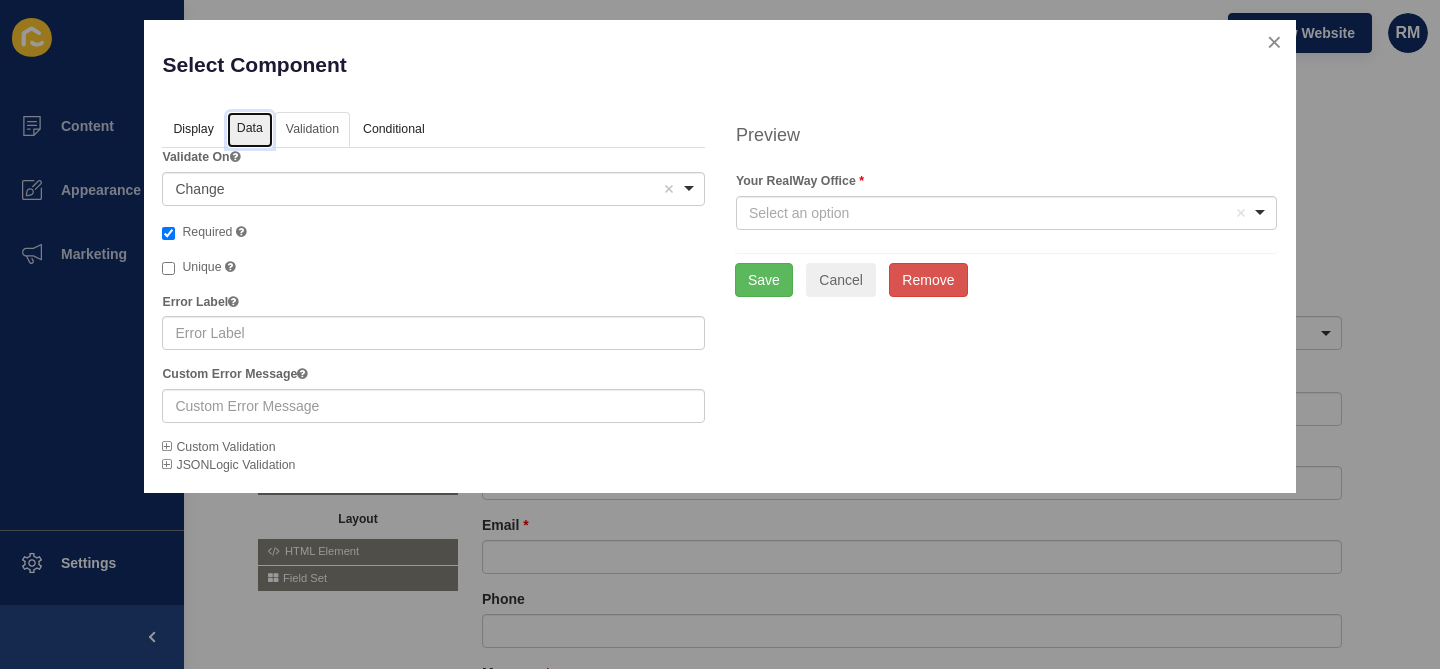 click on "Data" at bounding box center [250, 130] 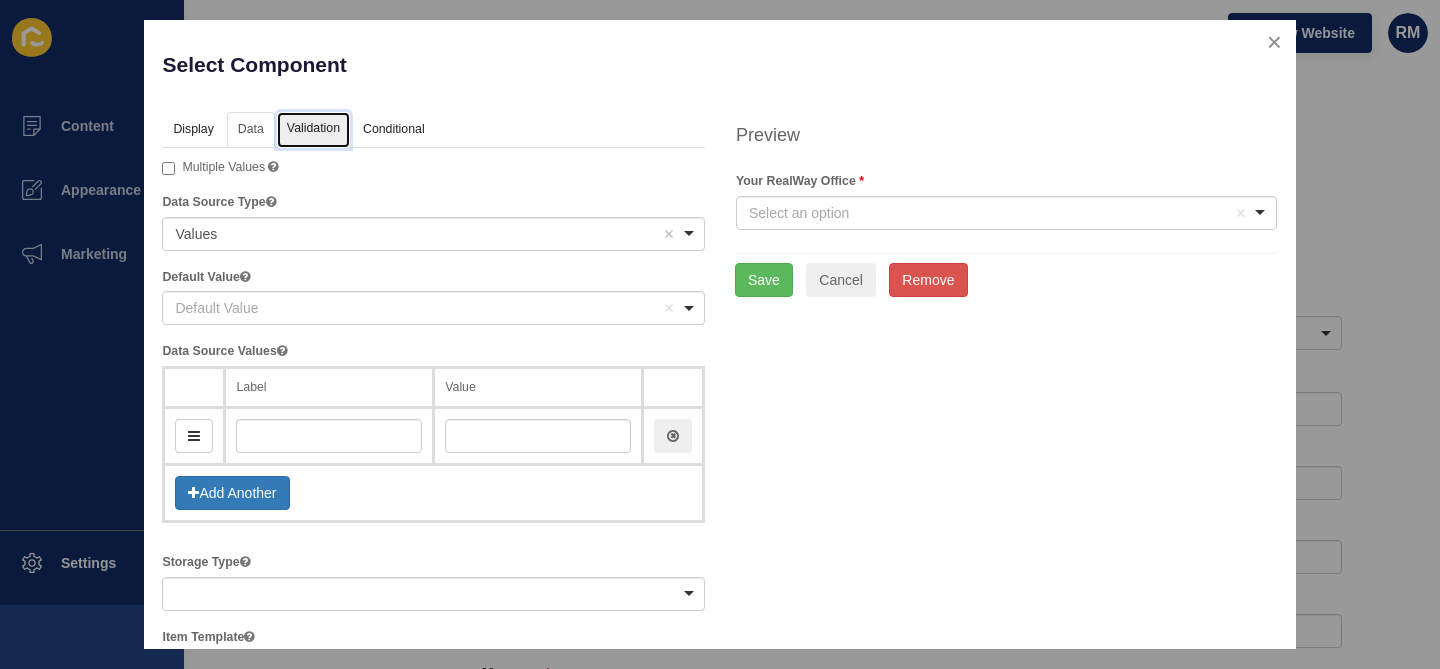 click on "Validation" at bounding box center (313, 130) 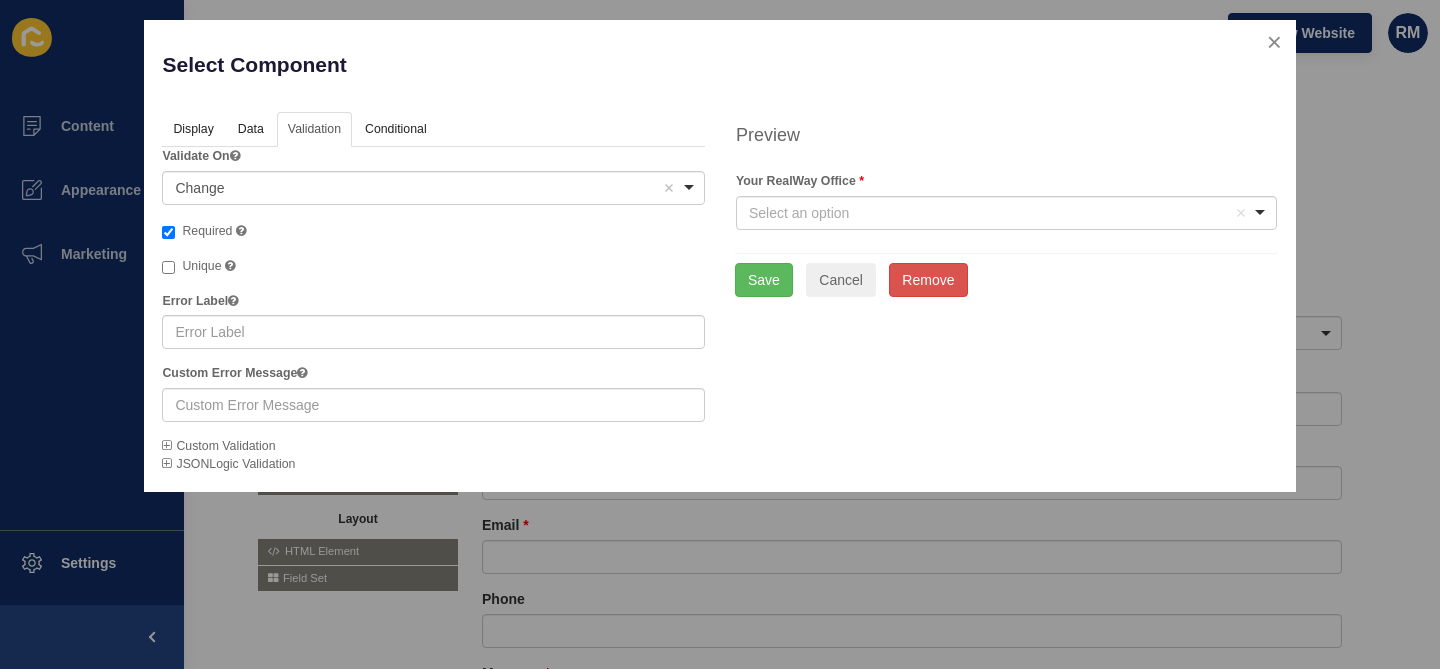 click on "Required" at bounding box center (207, 231) 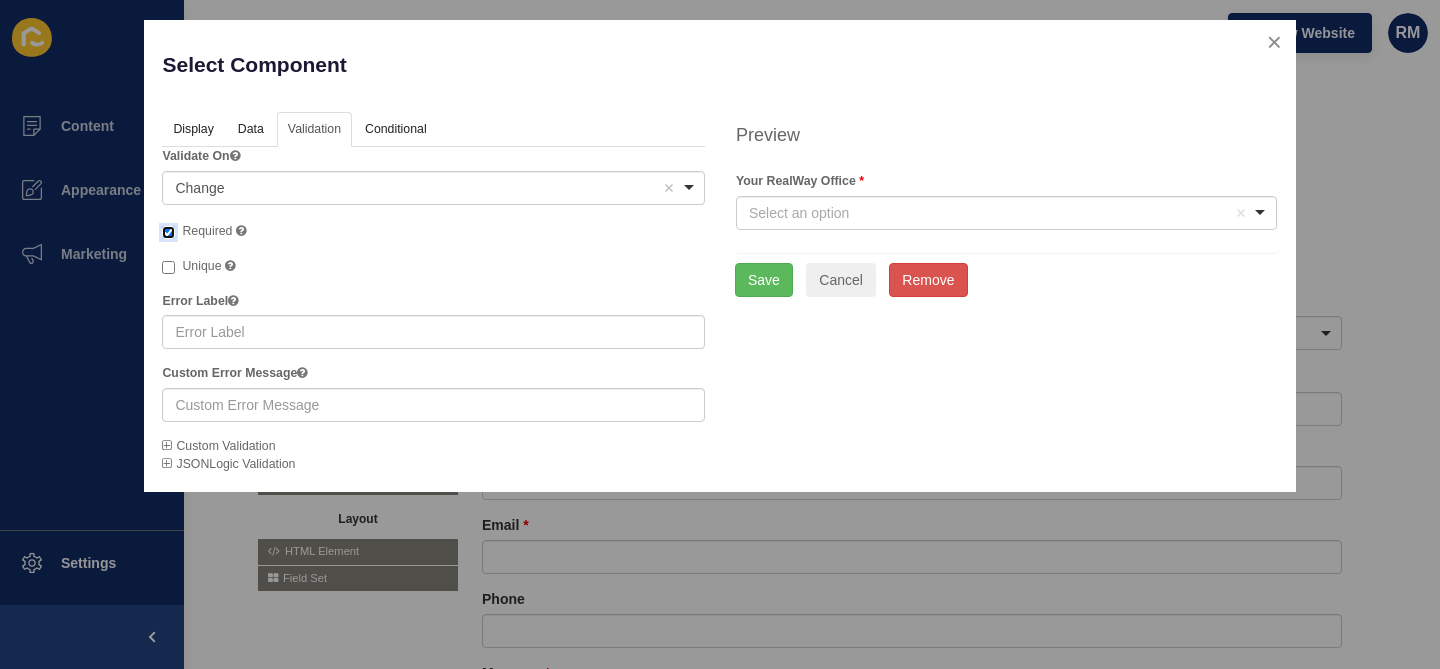click on "Required
A required field must be filled in before the form can be submitted." at bounding box center [168, 232] 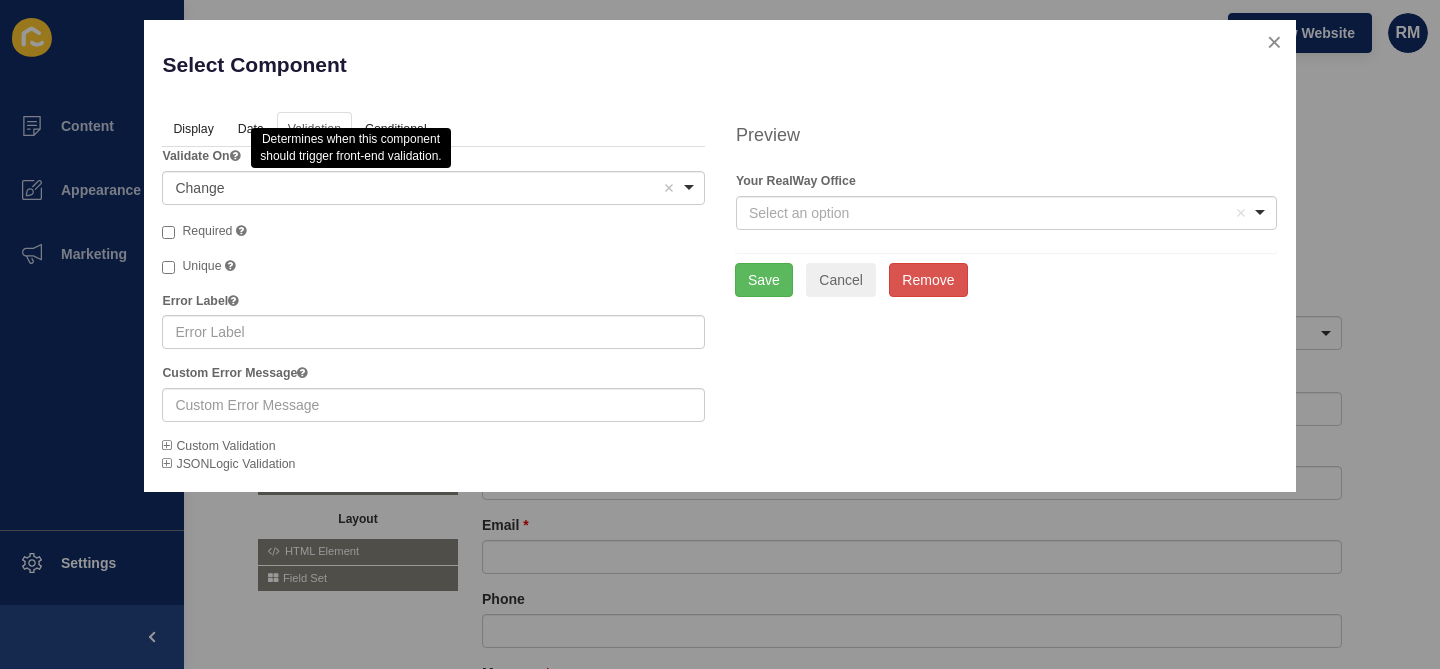 click on "Determines when this component should trigger front-end validation." at bounding box center [347, 148] 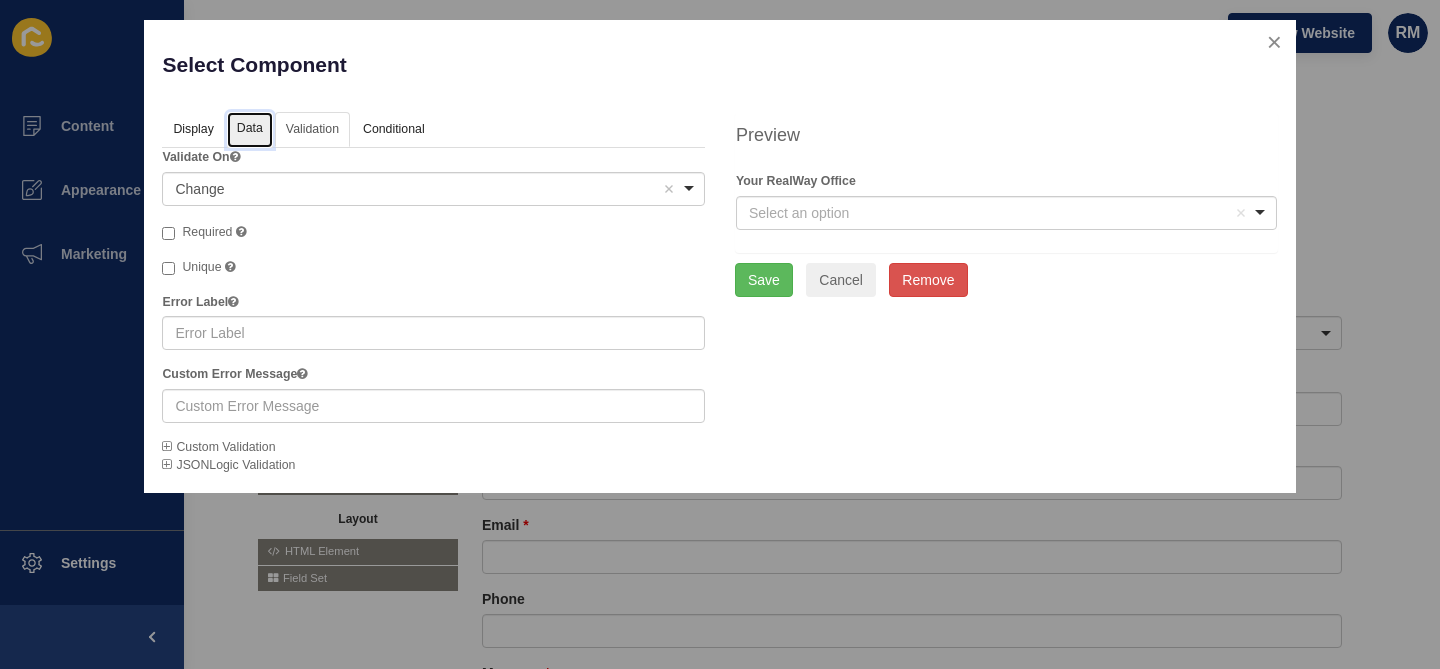 click on "Data" at bounding box center [250, 130] 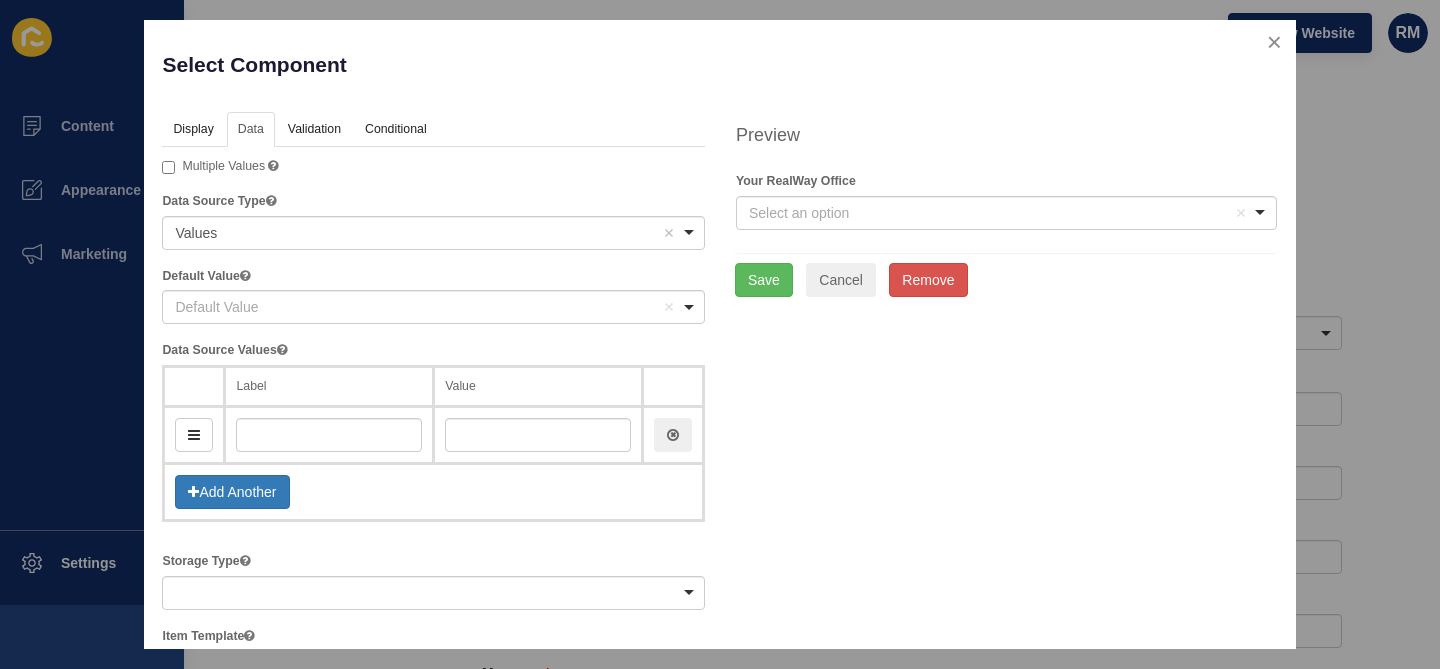 click at bounding box center [329, 435] 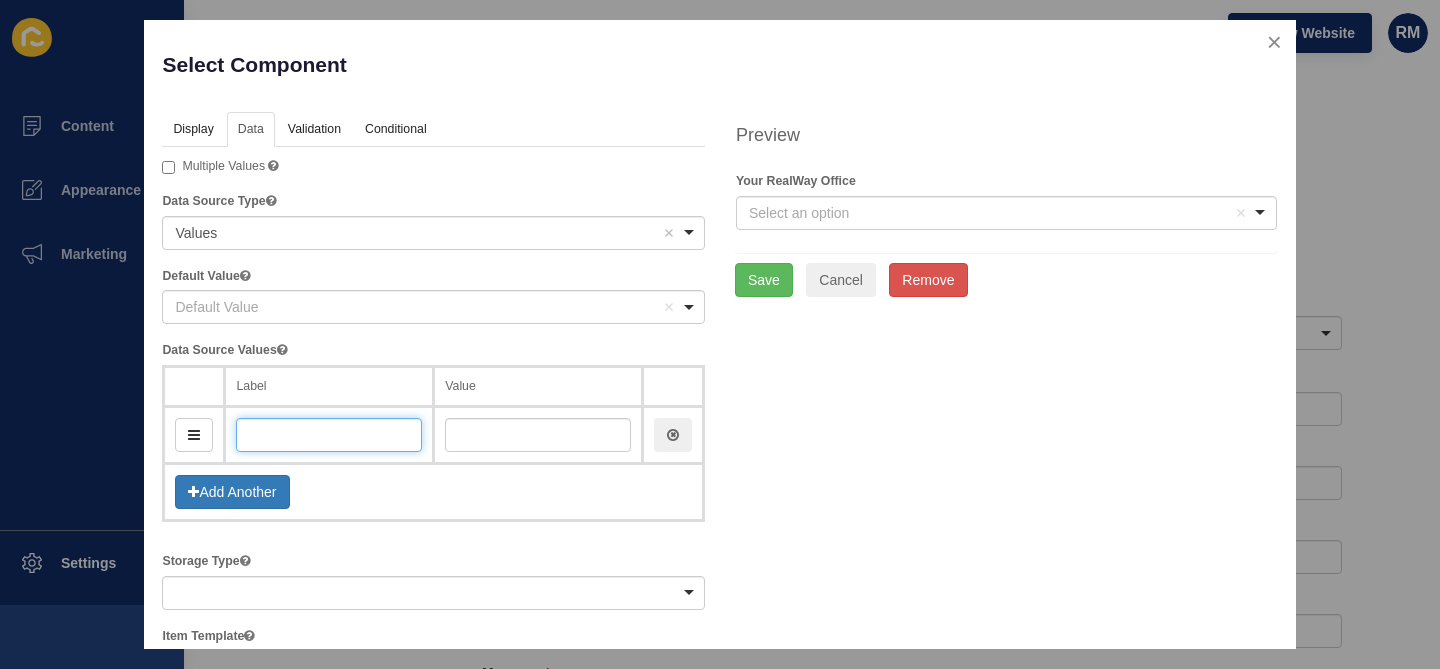 click at bounding box center [329, 435] 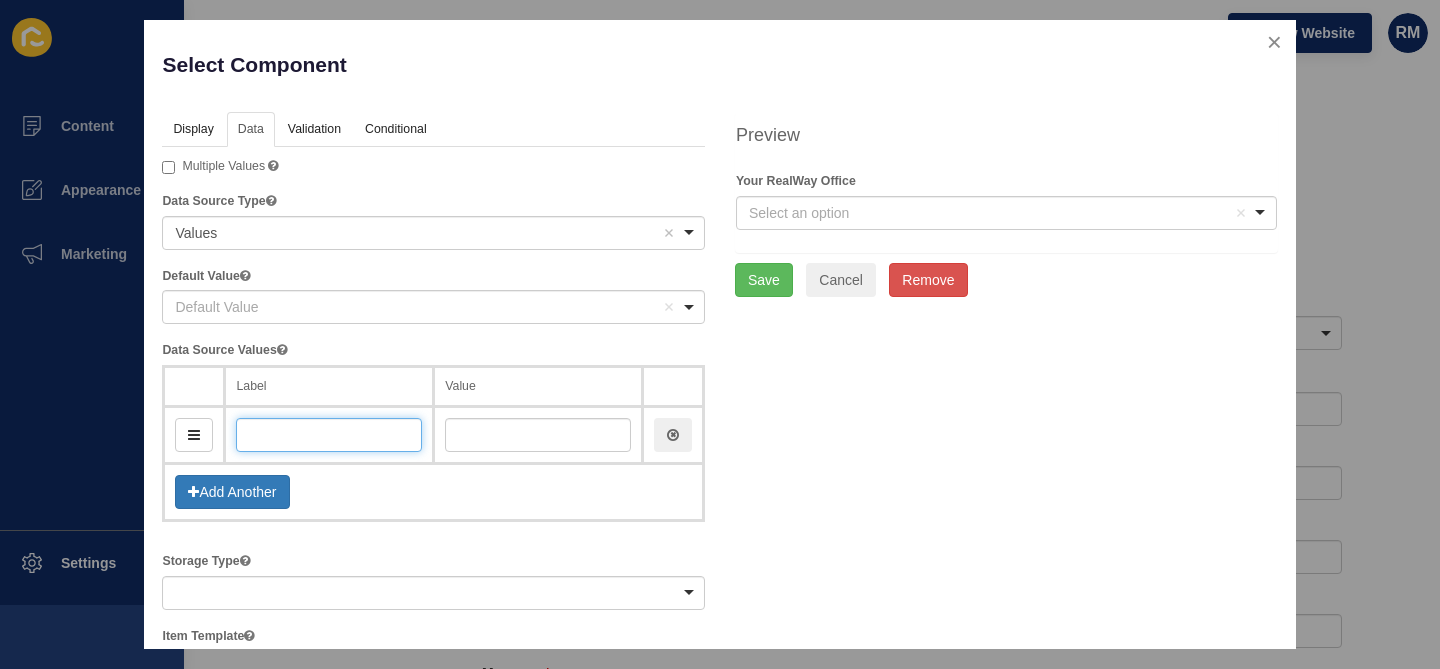 click at bounding box center [329, 435] 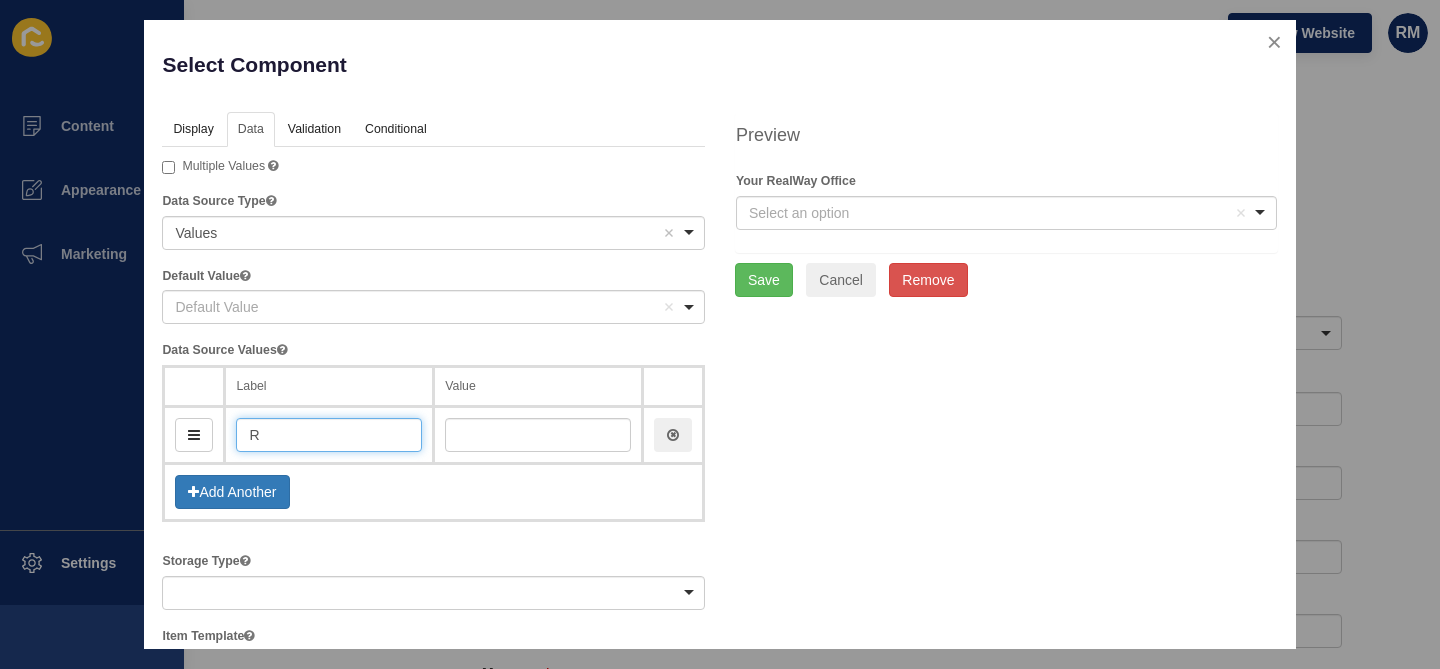 type on "Re" 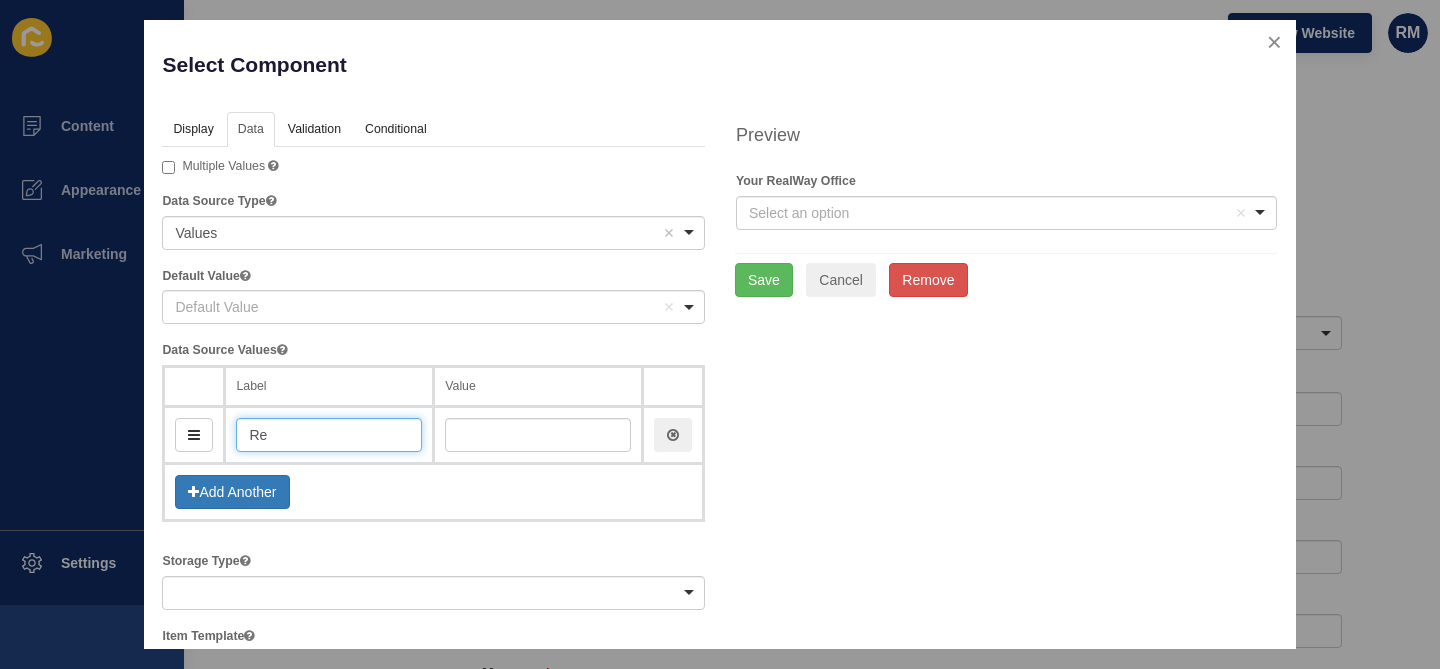 type on "re" 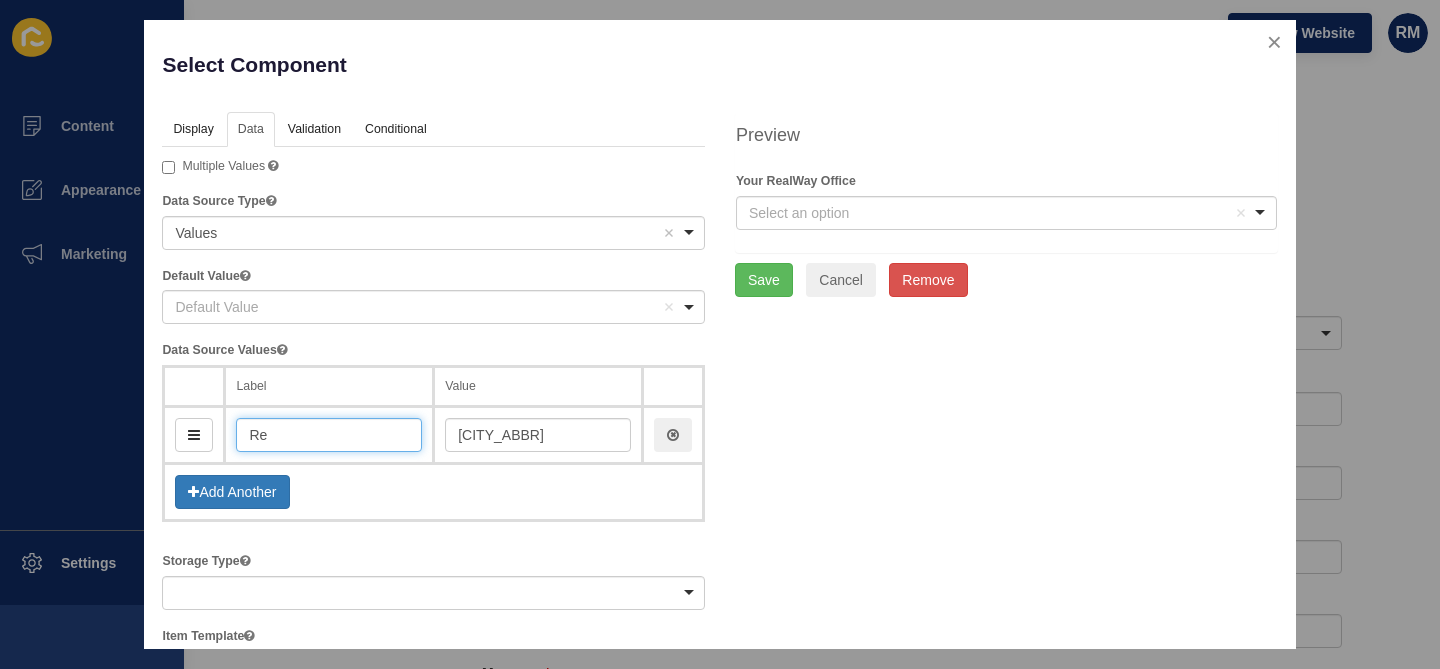 type on "Rea" 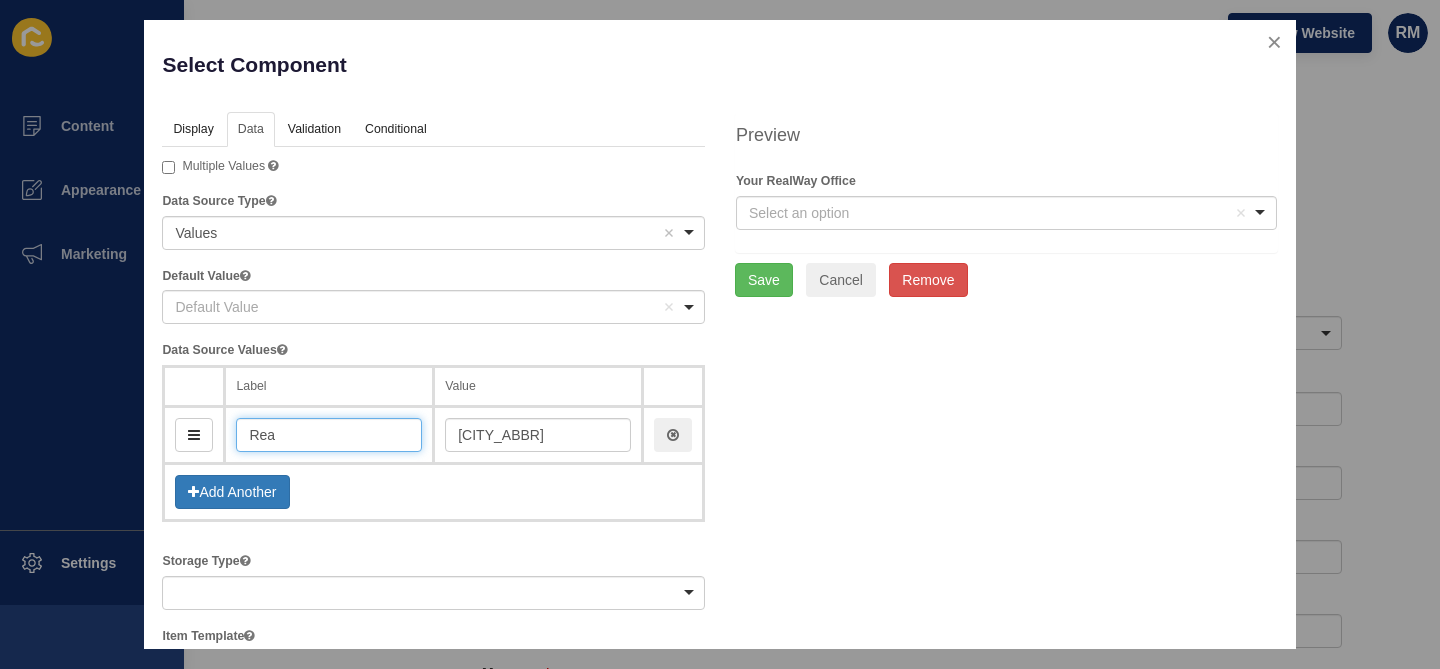 type on "rea" 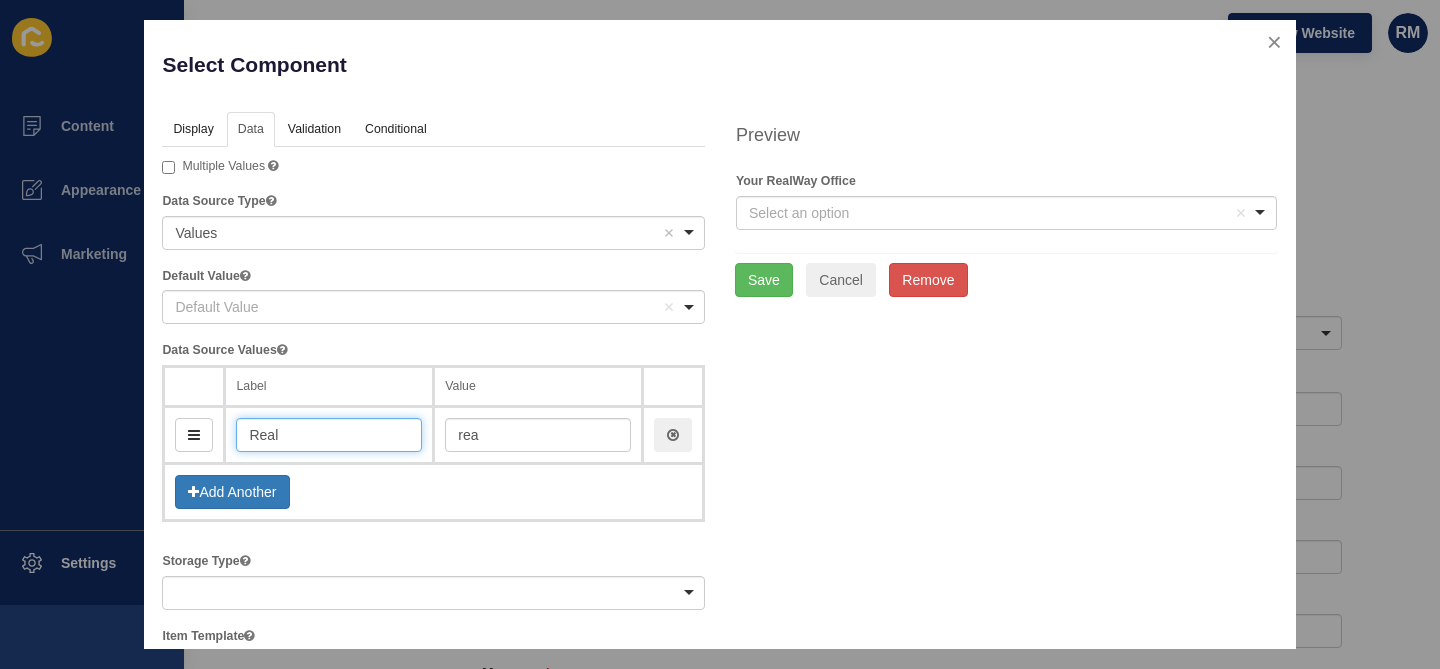 type on "RealW" 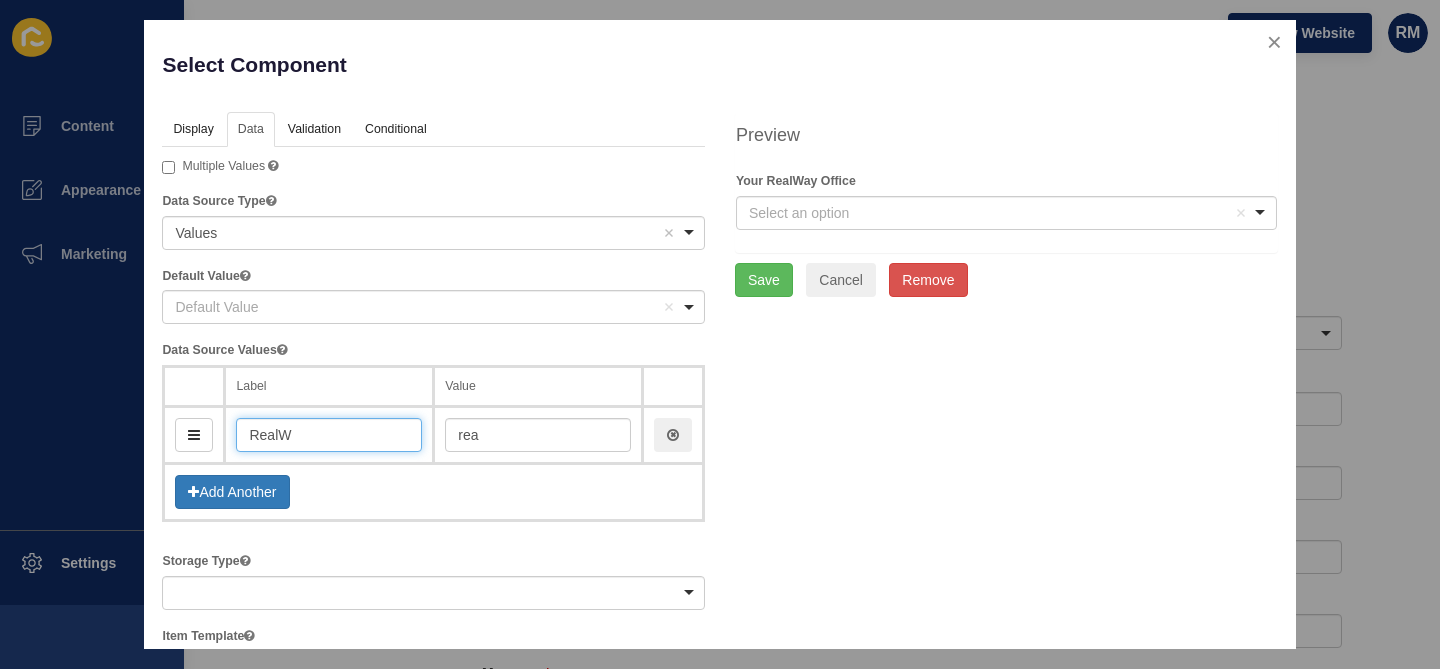 type on "realW" 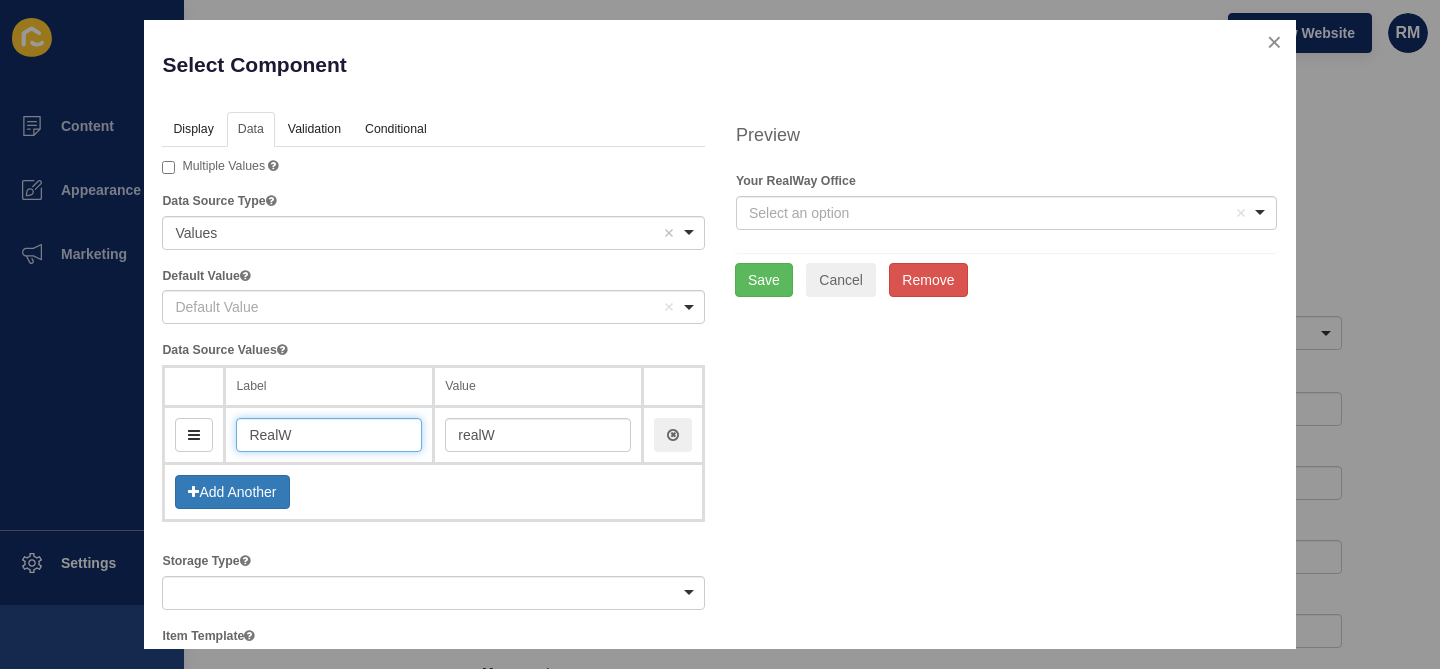 type on "RealWa" 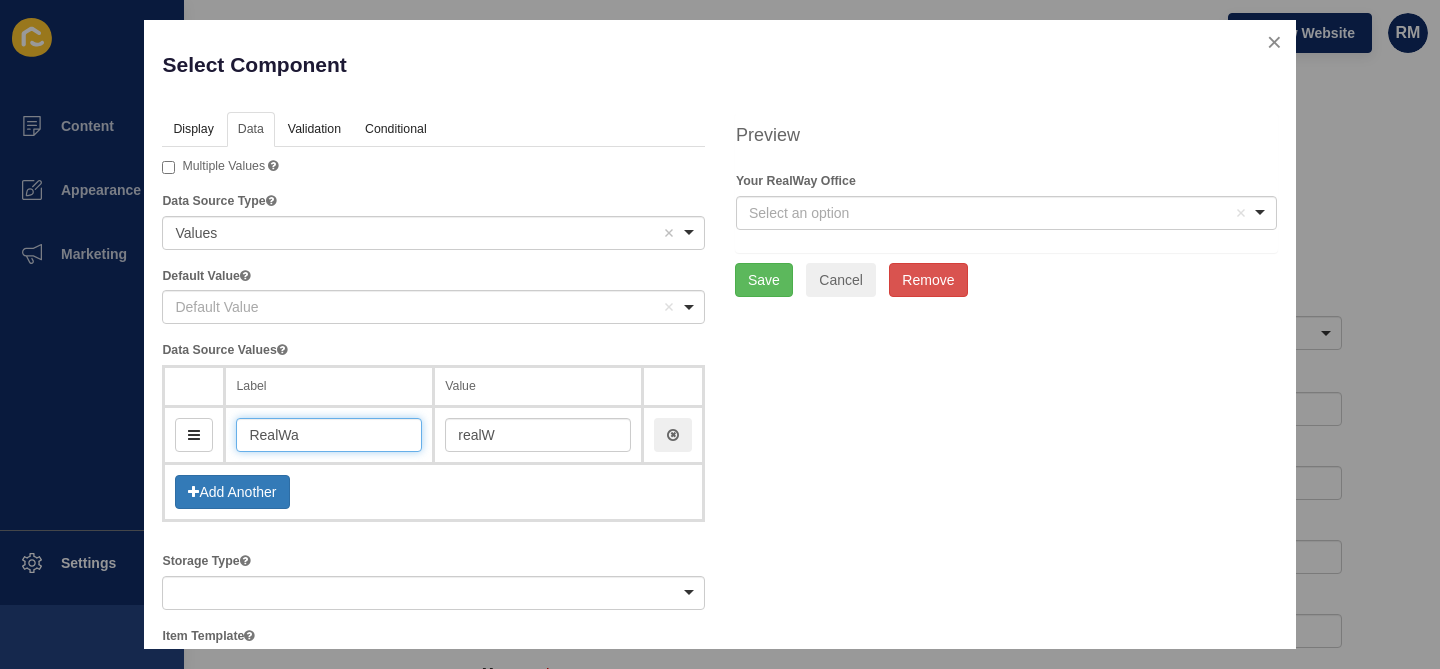 type on "realWa" 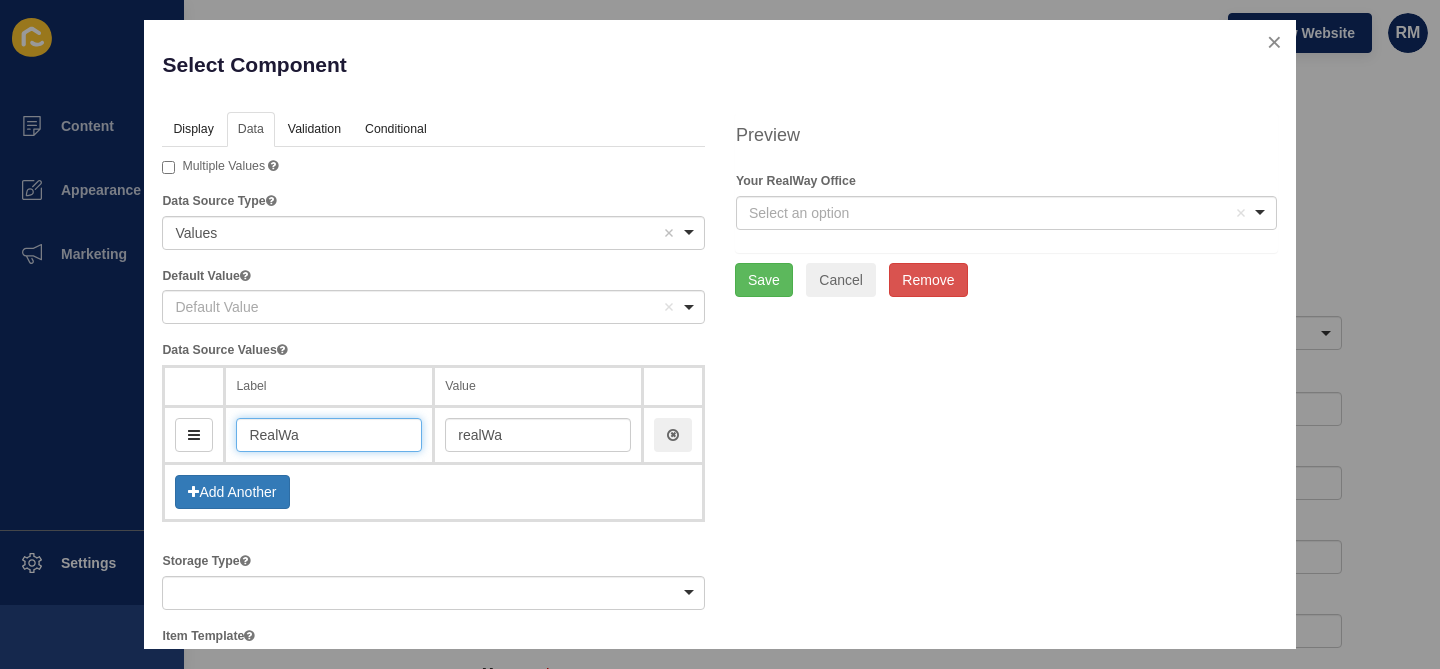 type on "RealWay" 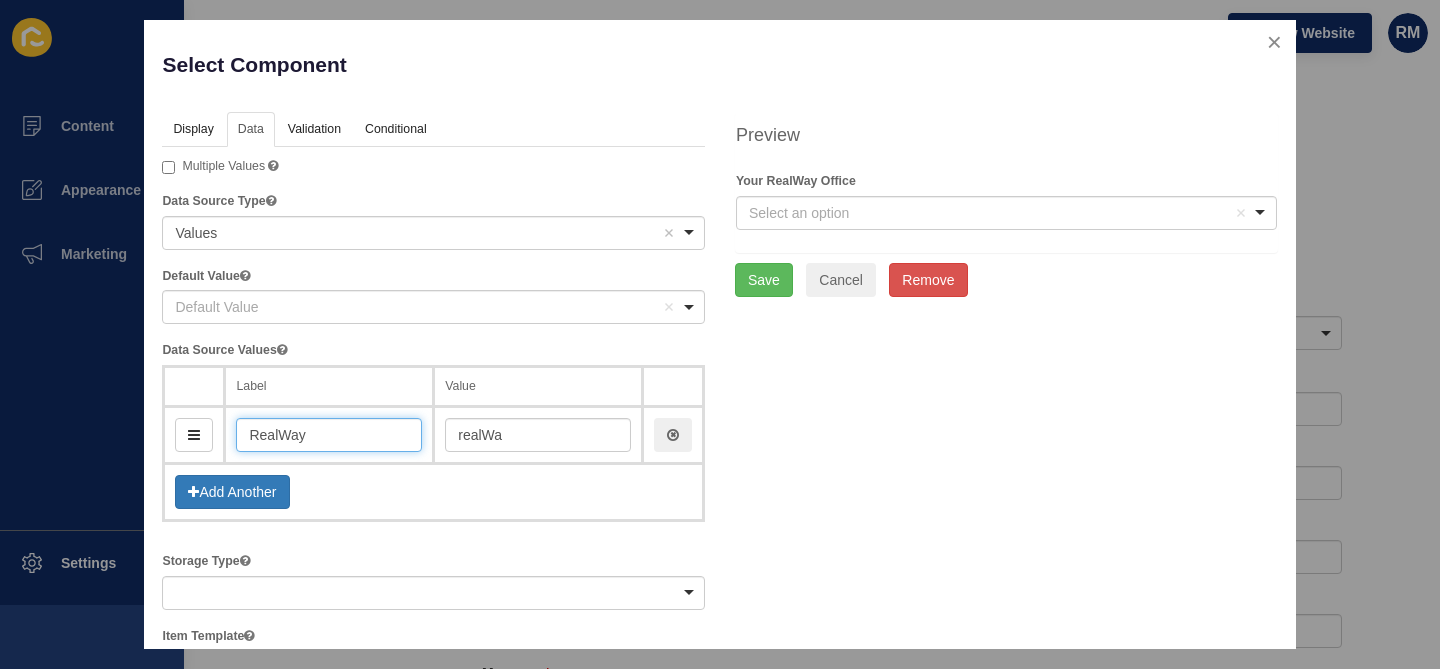 type on "realWay" 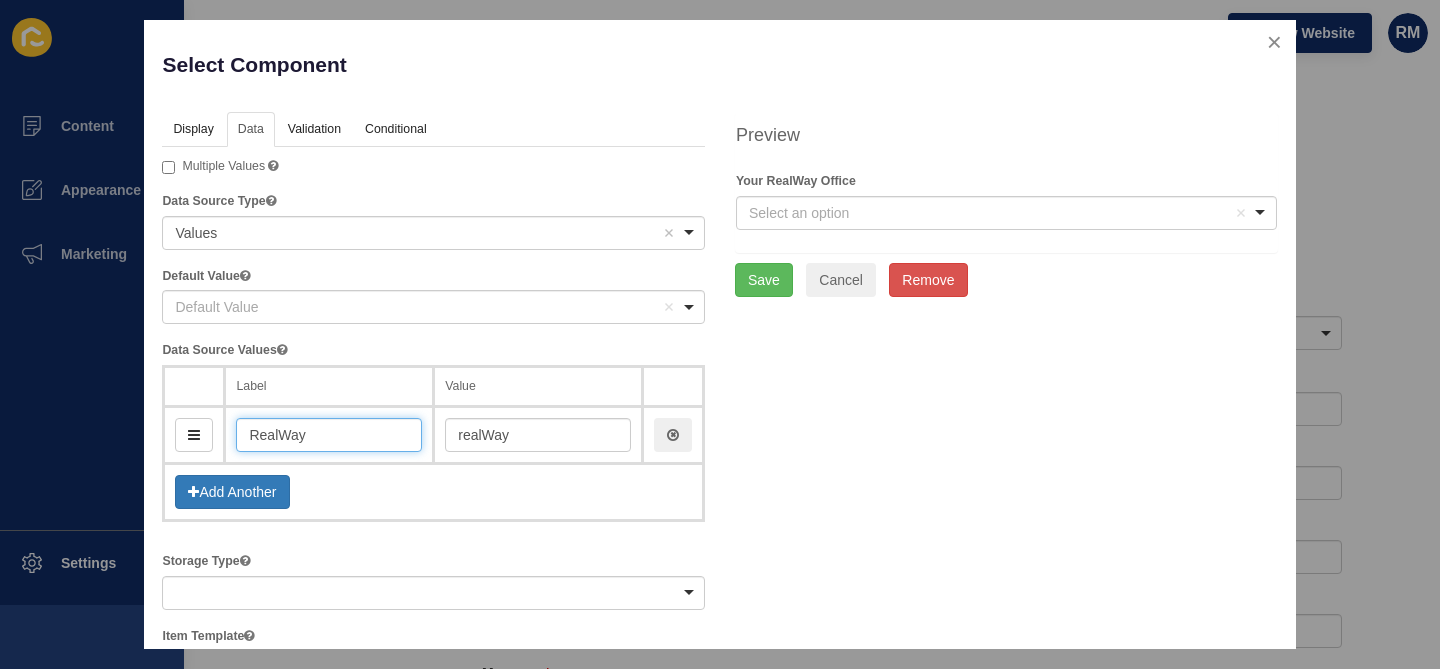 type on "RealWay B" 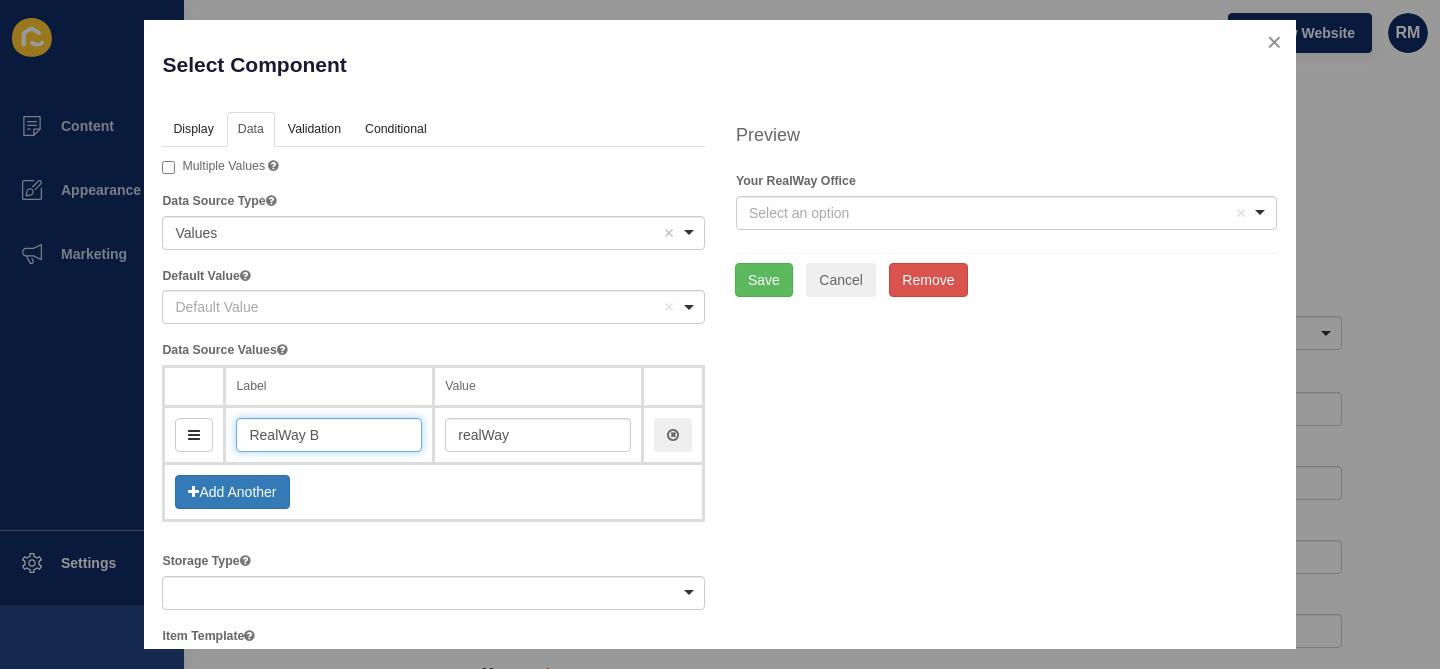 type on "realWayB" 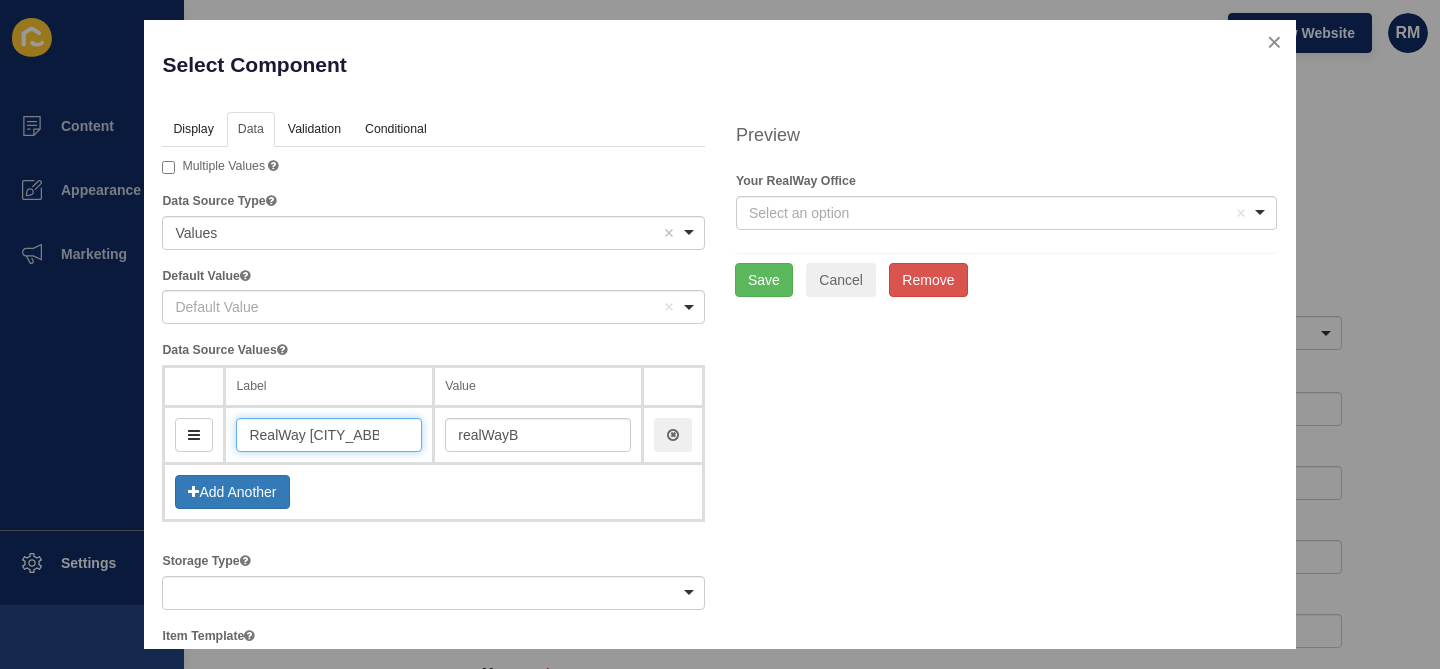 type on "RealWay Bun" 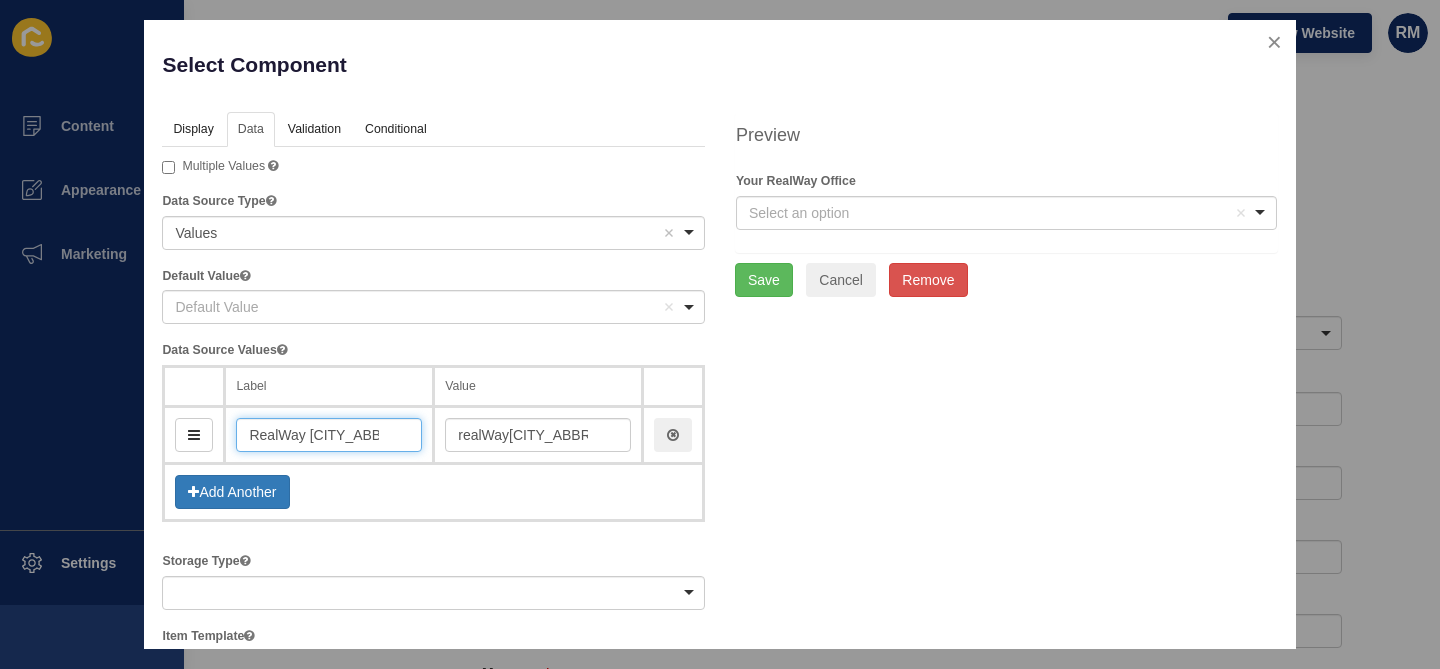type on "RealWay Bund" 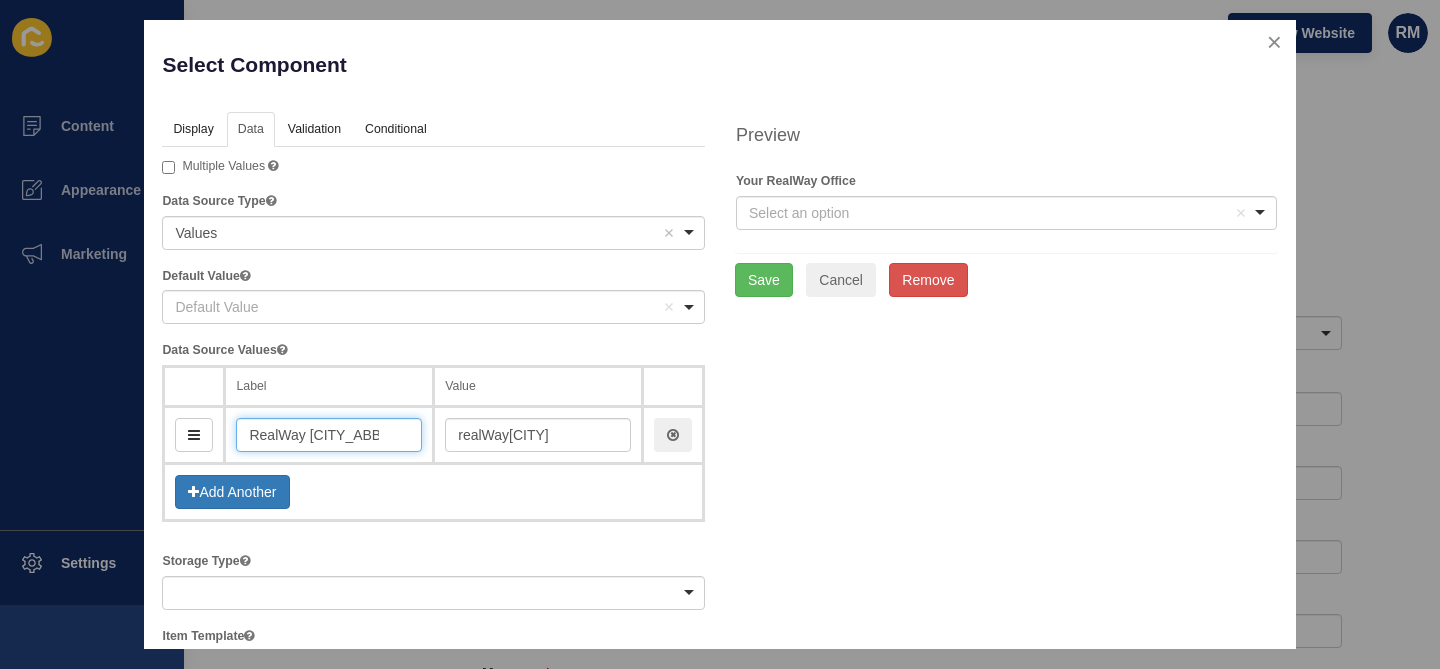 type on "RealWay Bunda" 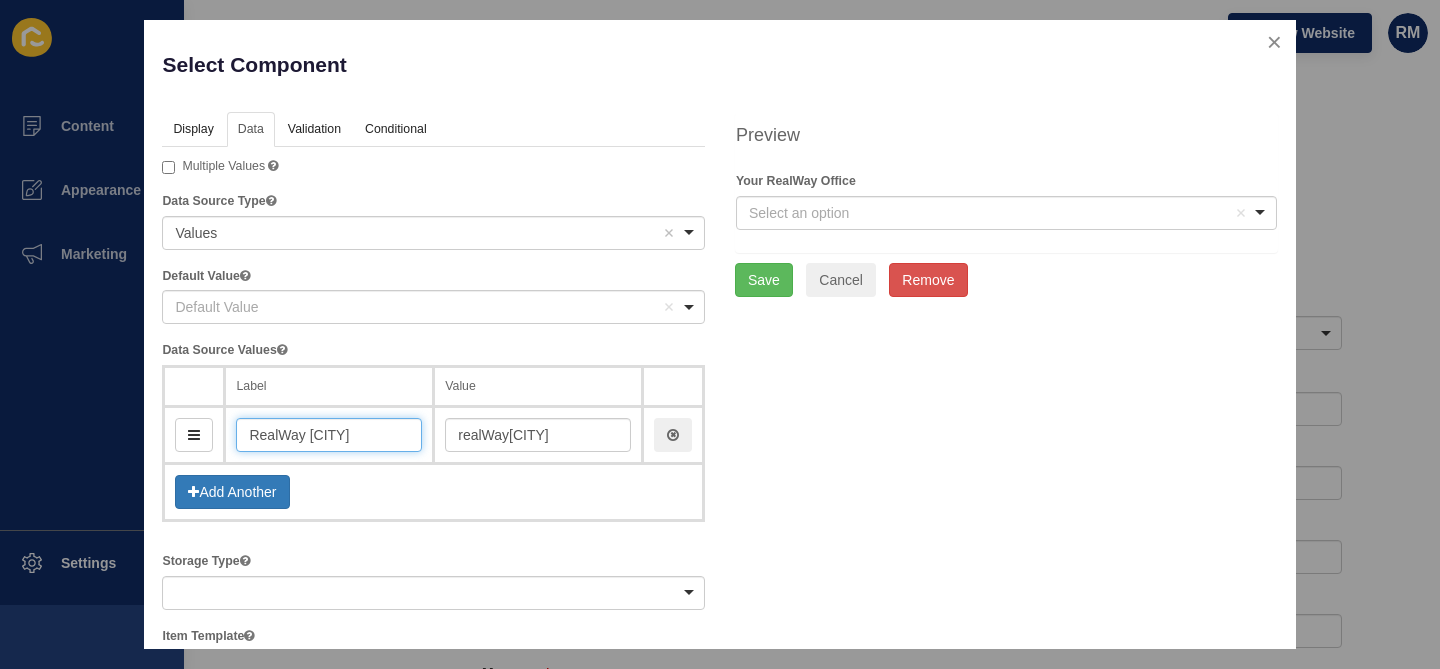 type on "realWayBunda" 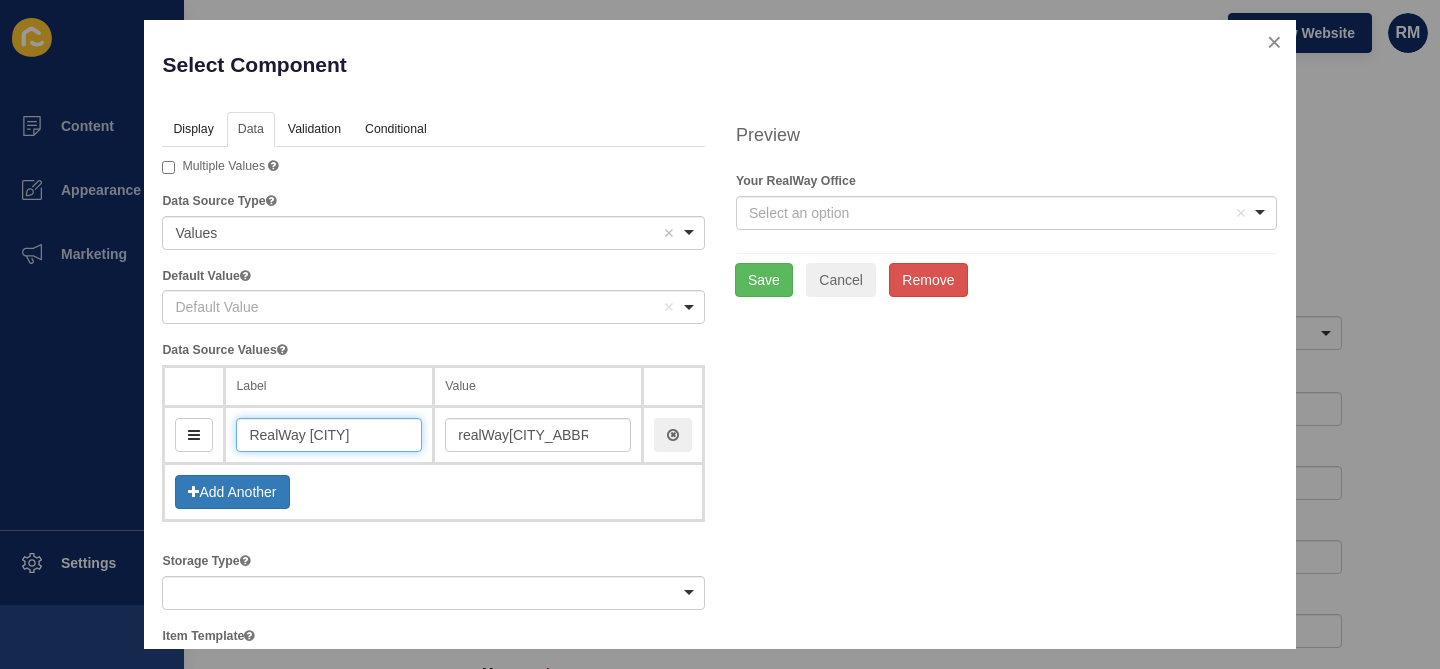 type on "RealWay Bundaber" 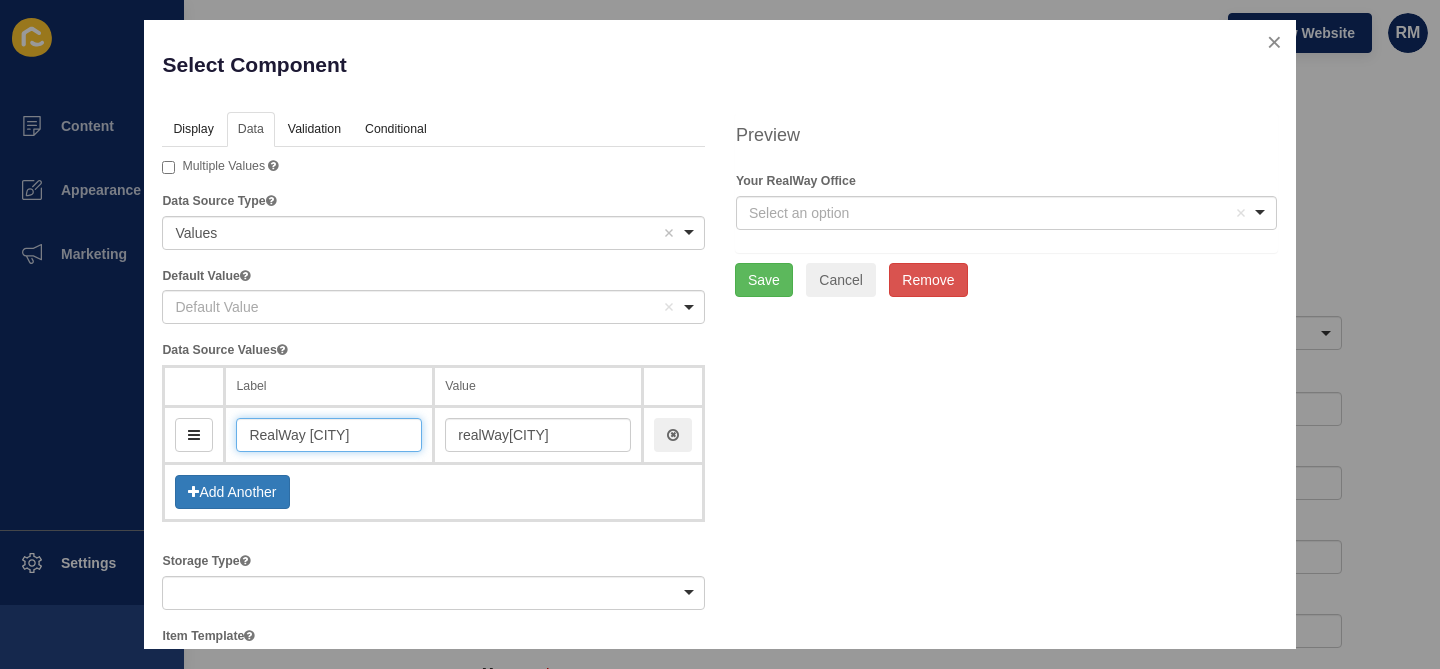 type on "RealWay Bundaberg" 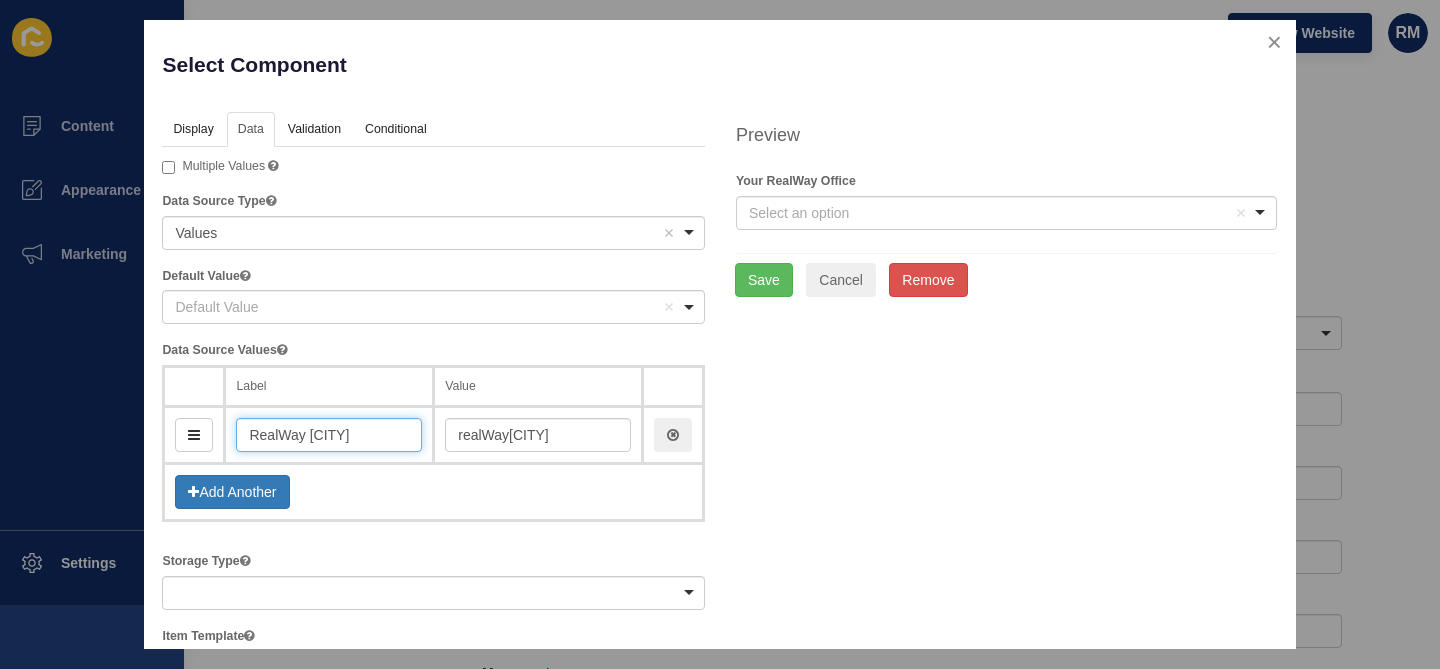drag, startPoint x: 310, startPoint y: 435, endPoint x: 217, endPoint y: 437, distance: 93.0215 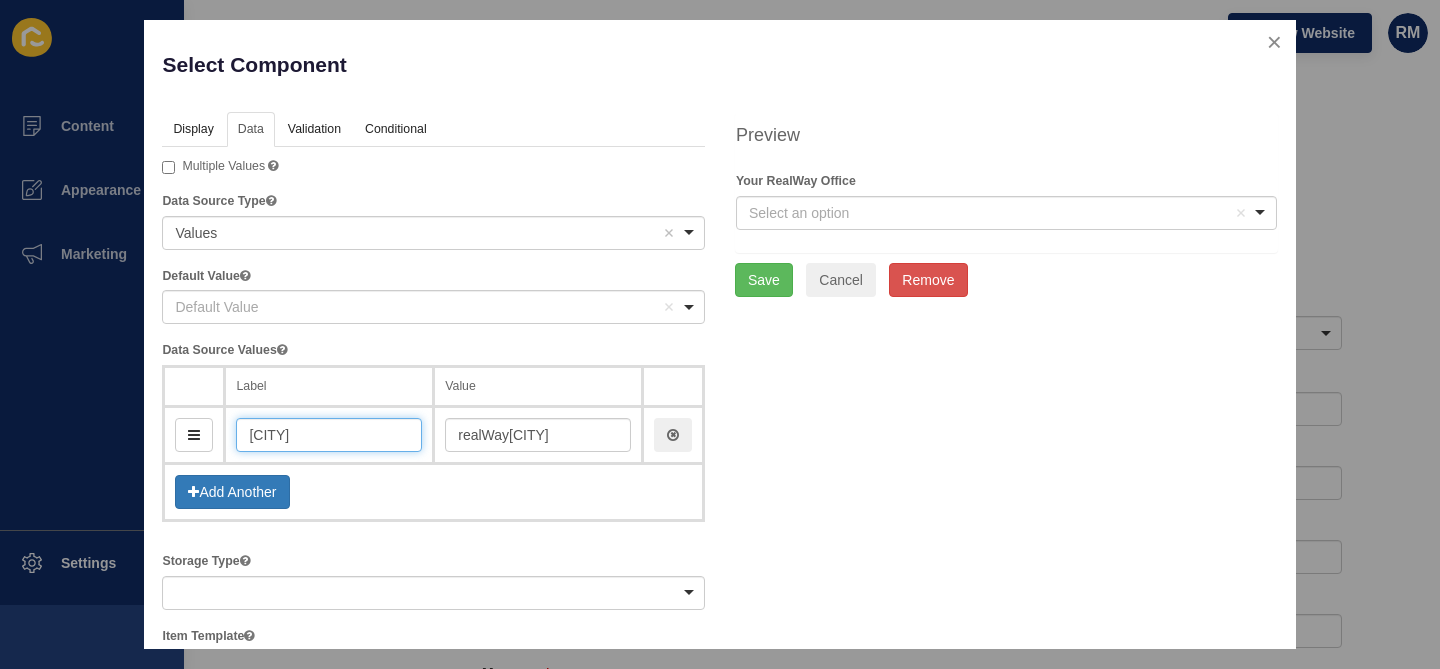 type on "bundaberg" 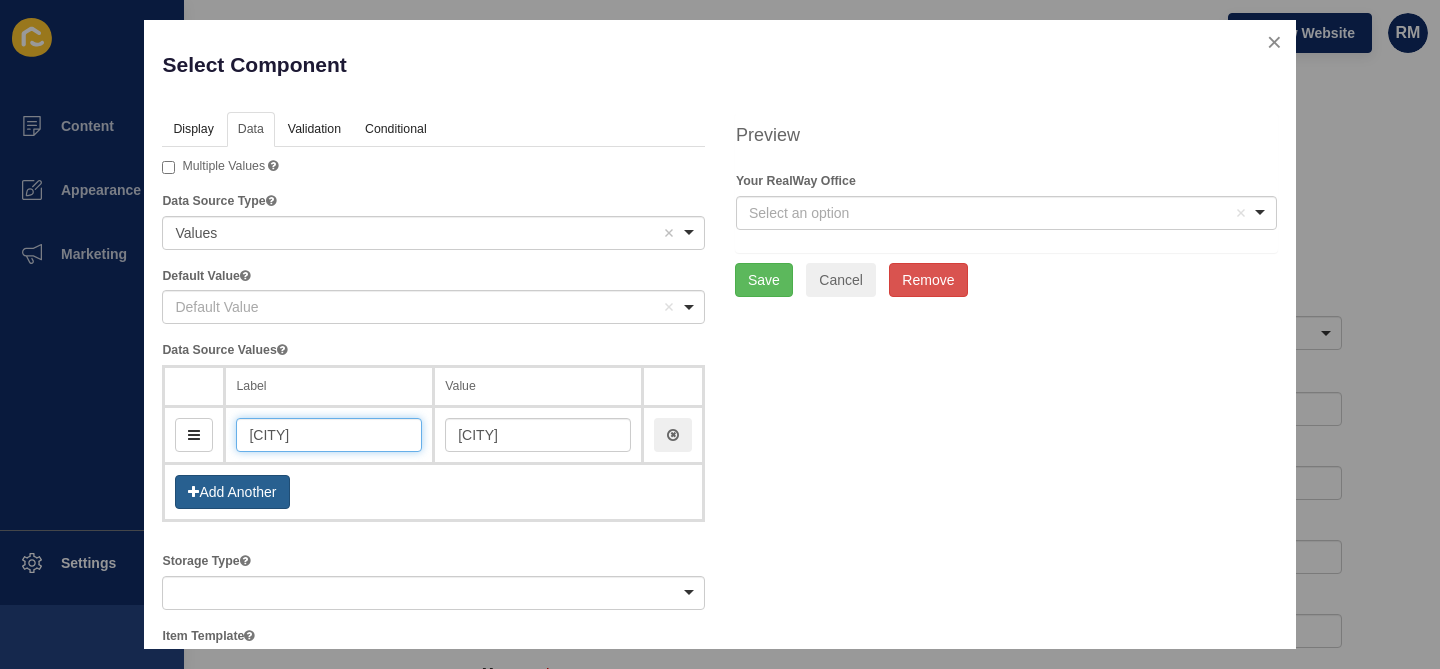 type on "Bundaberg" 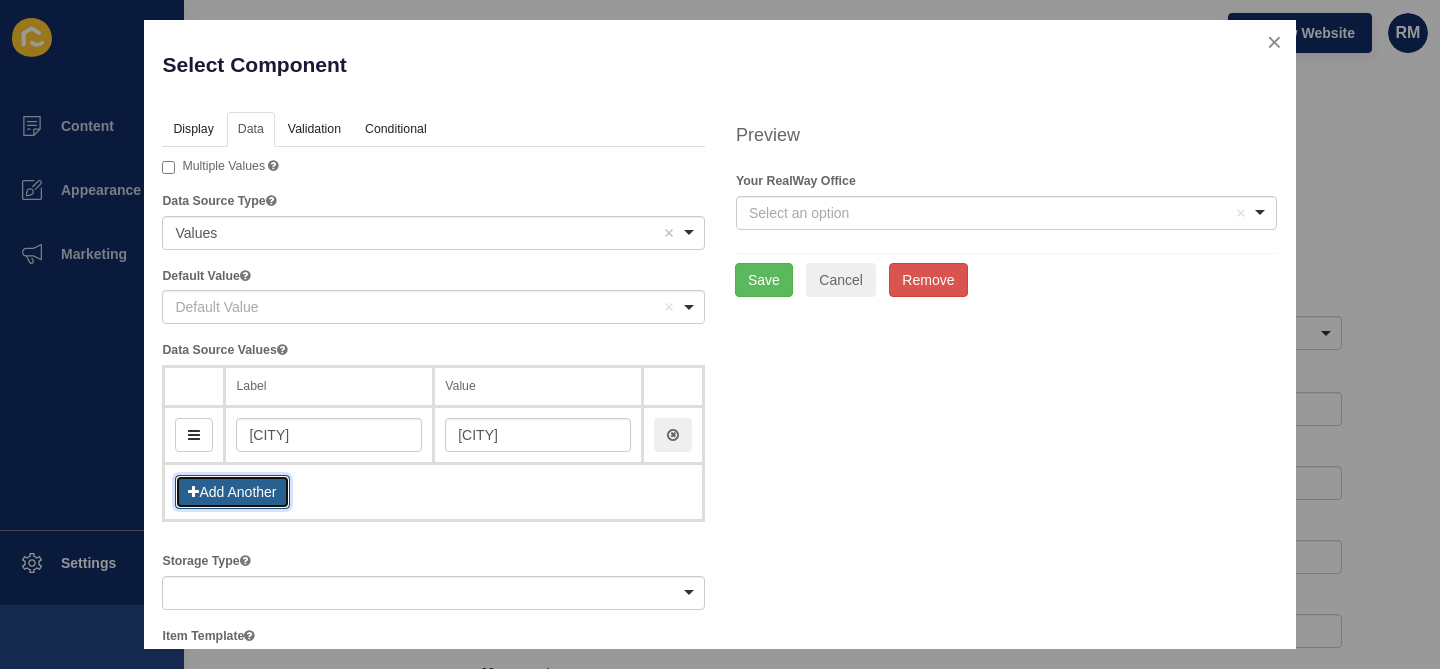 click on "Add Another" at bounding box center (232, 492) 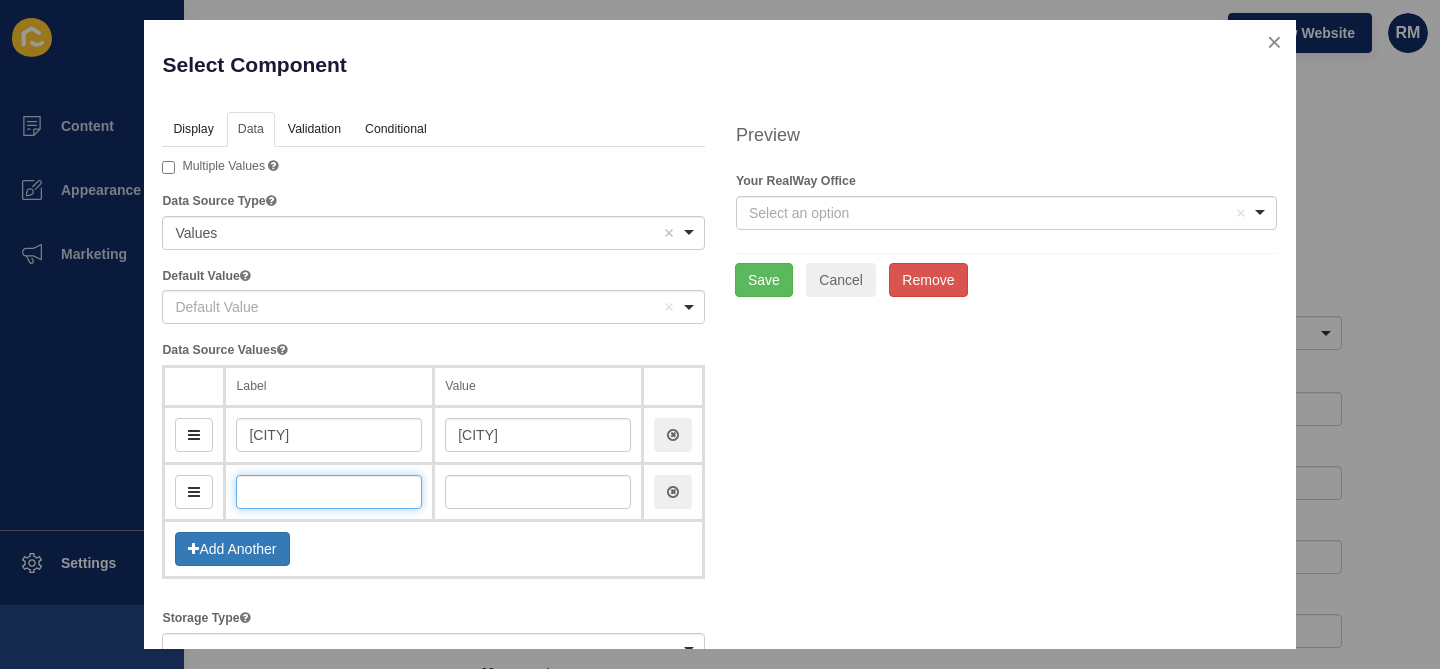 click at bounding box center [329, 492] 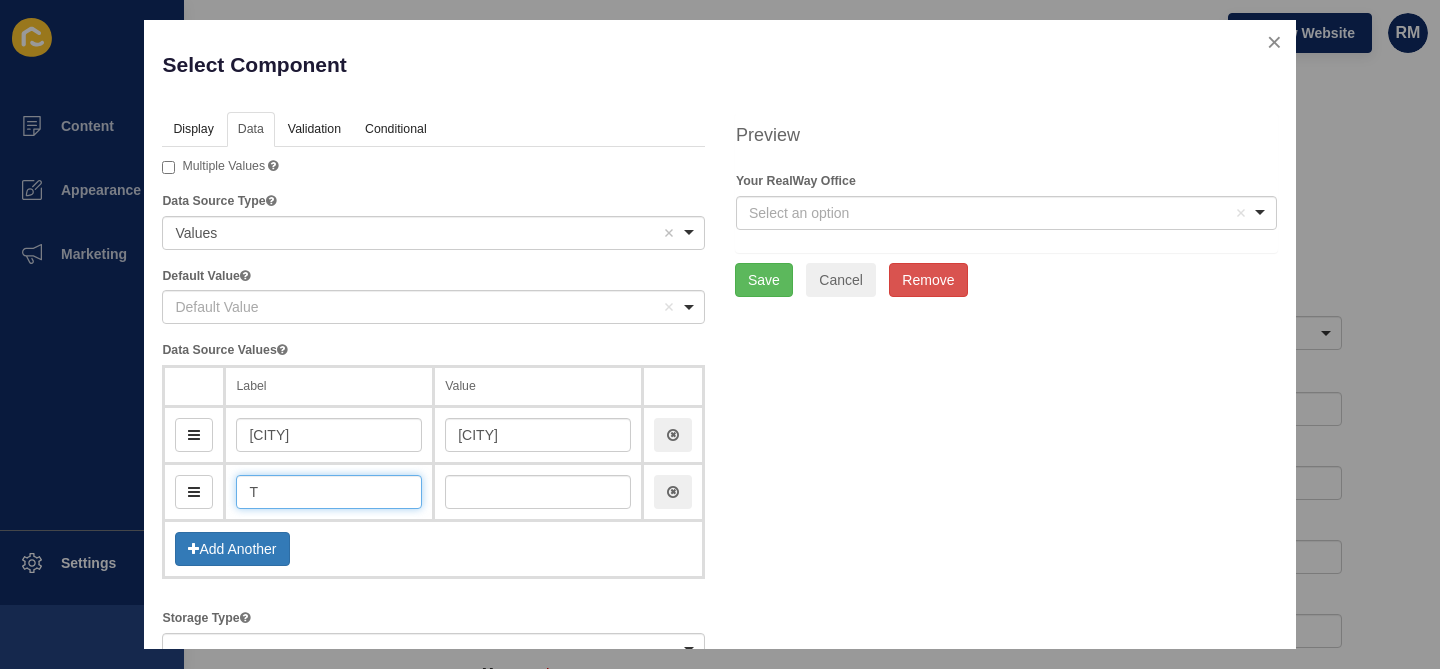 type on "To" 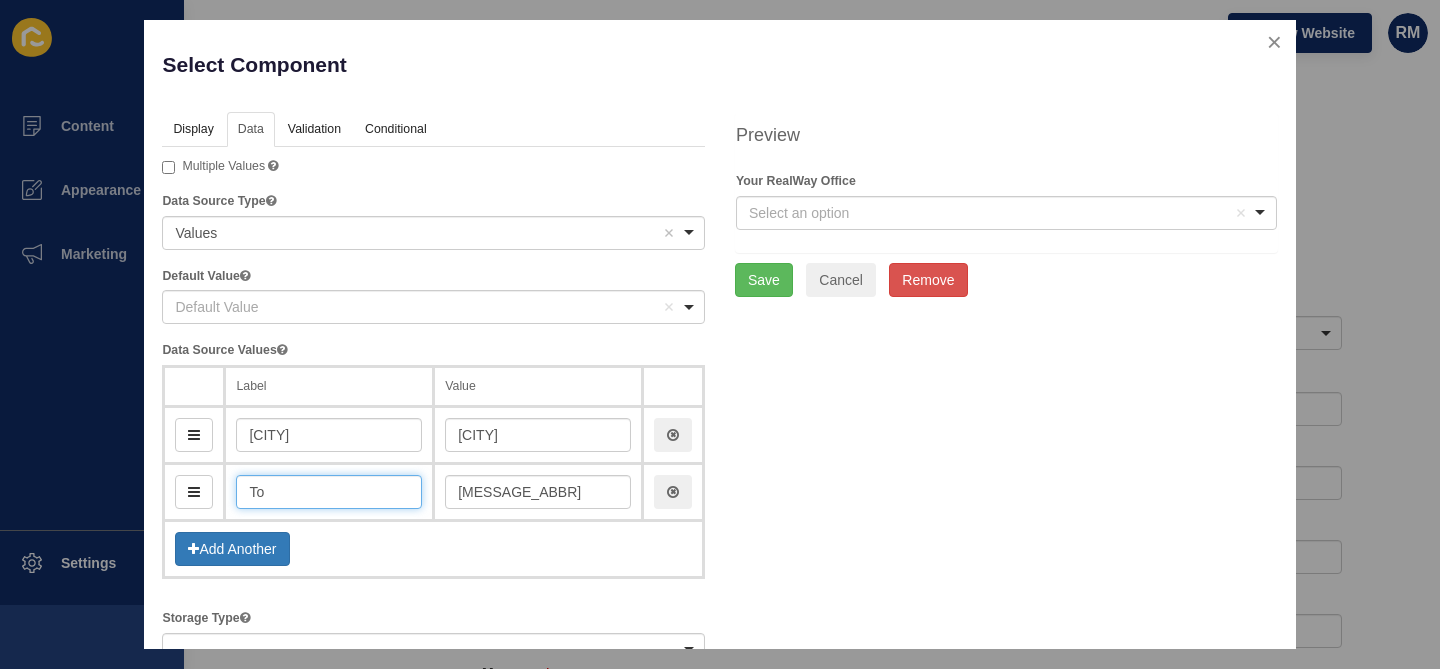 type on "Too" 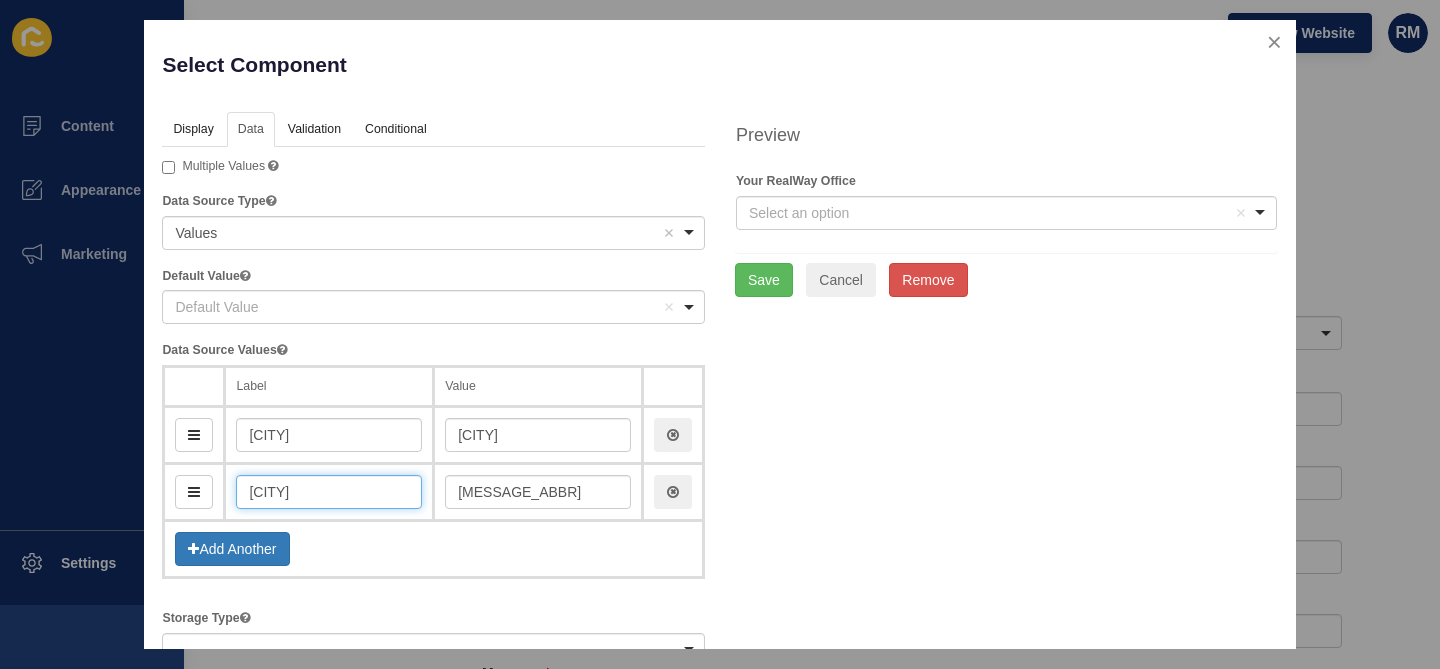 type on "too" 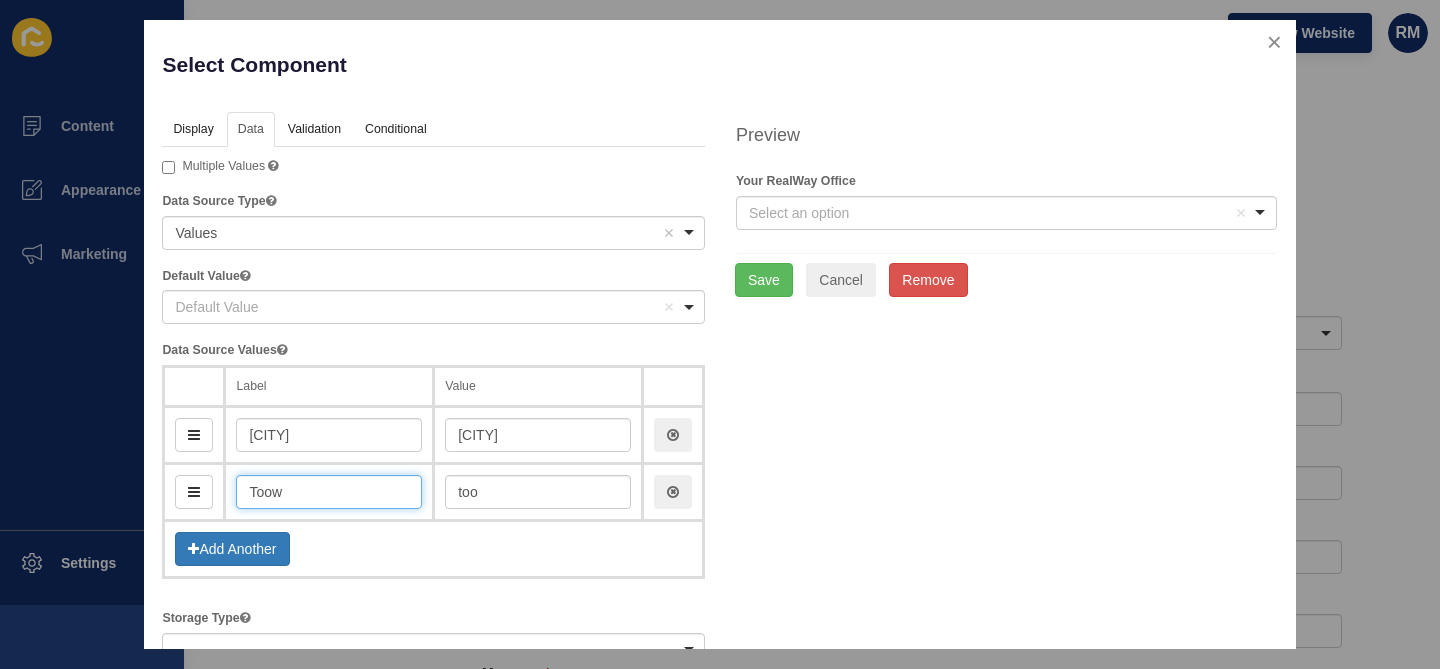 type on "Toowo" 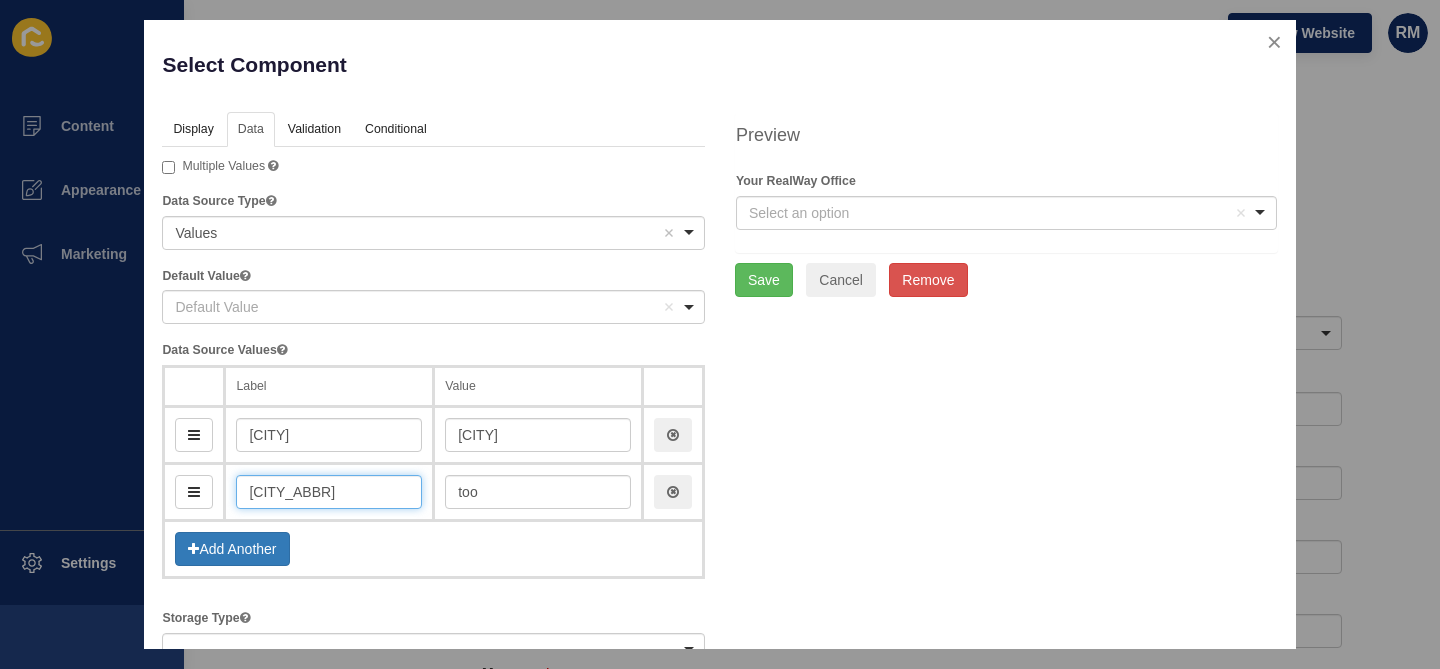 type on "toowo" 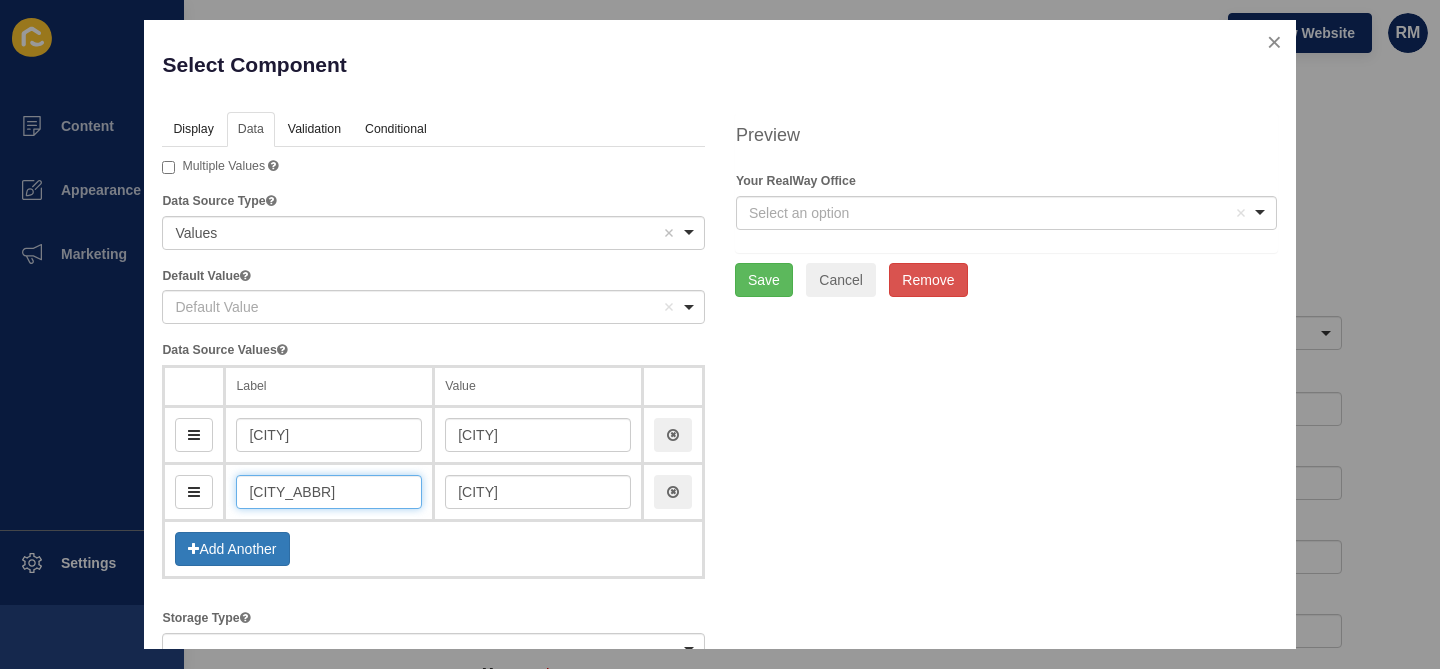 type on "Toowoo" 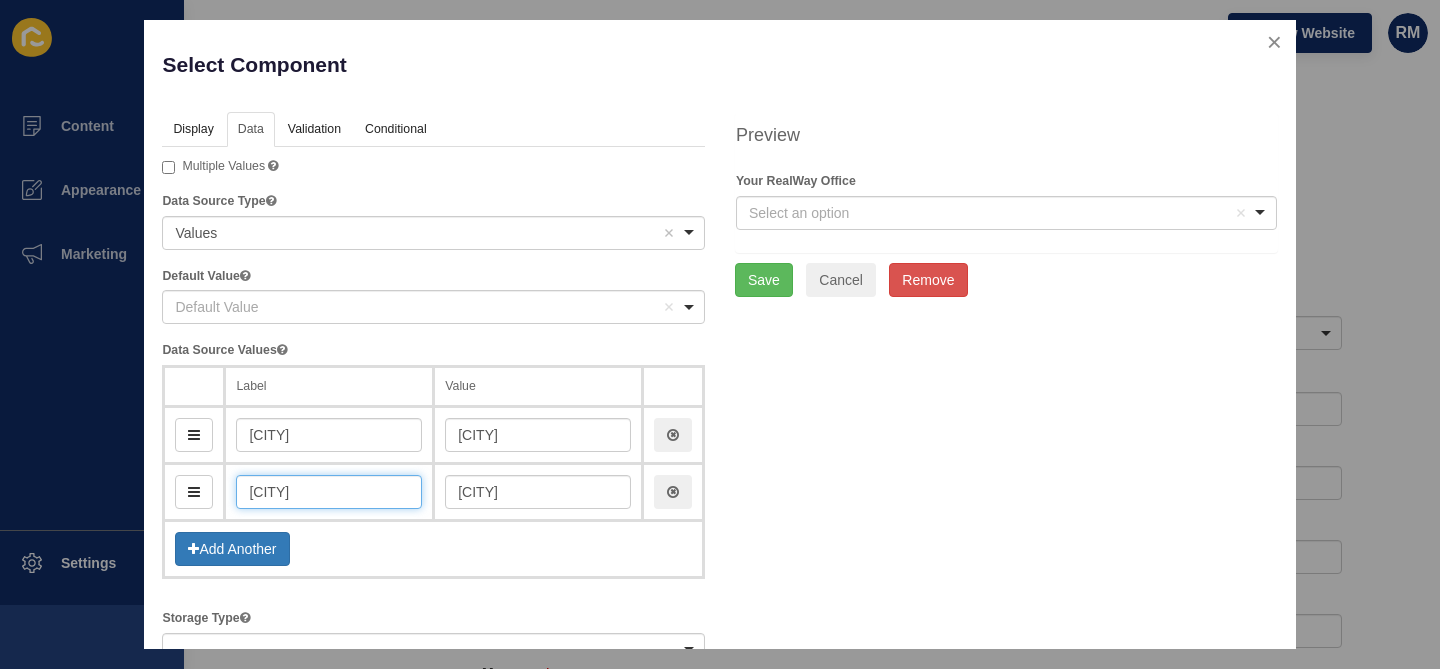 type on "toowoo" 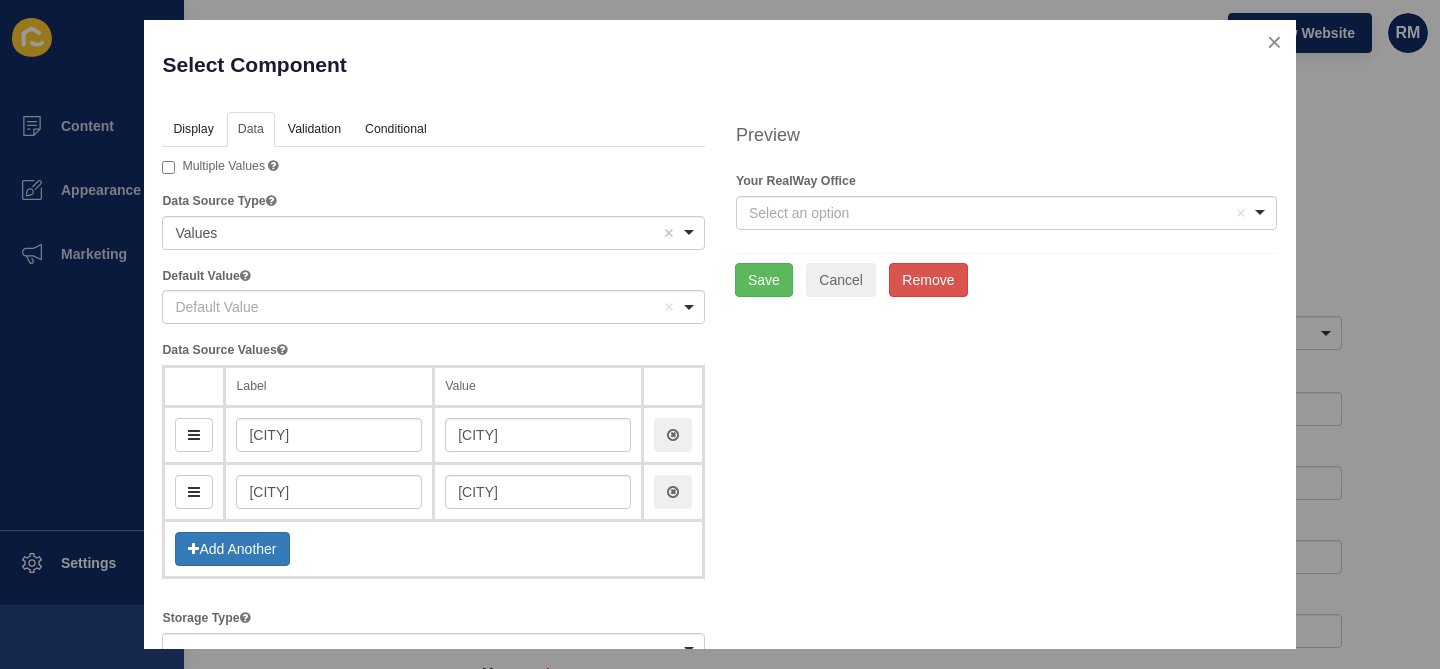 click on "Add Another" at bounding box center (434, 549) 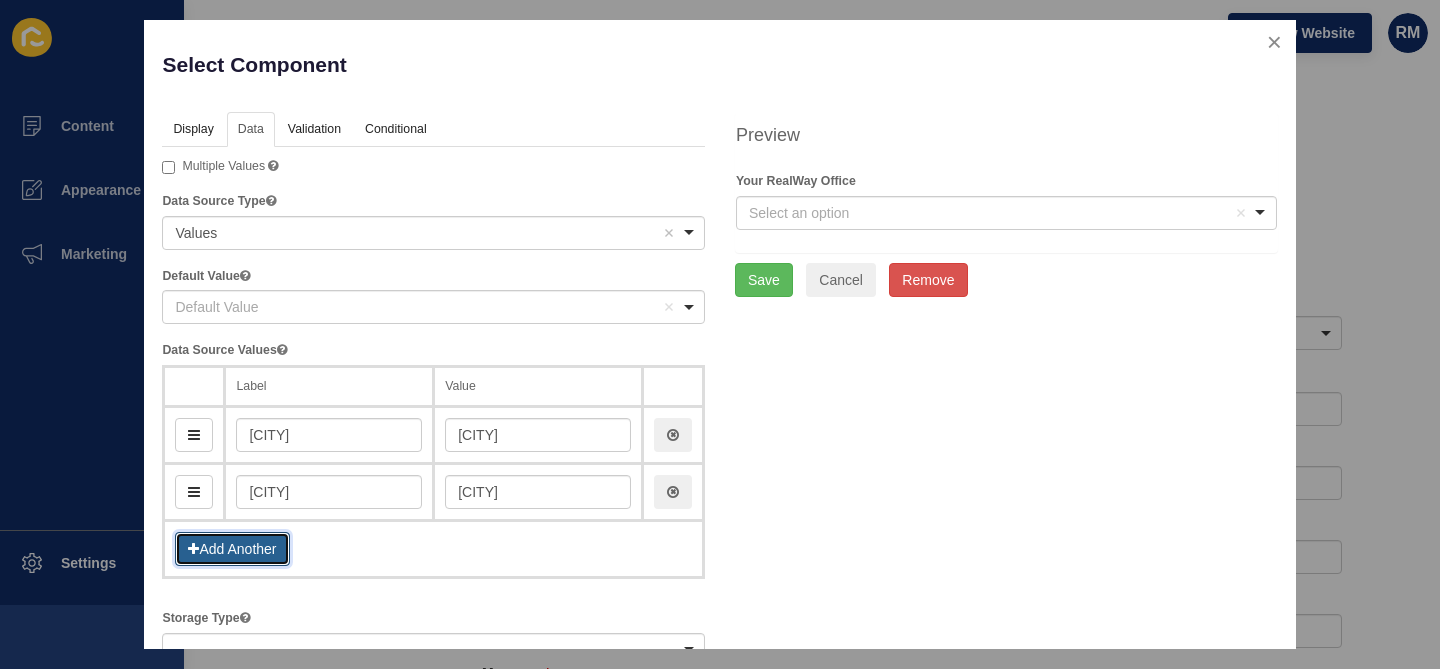 click on "Add Another" at bounding box center [232, 549] 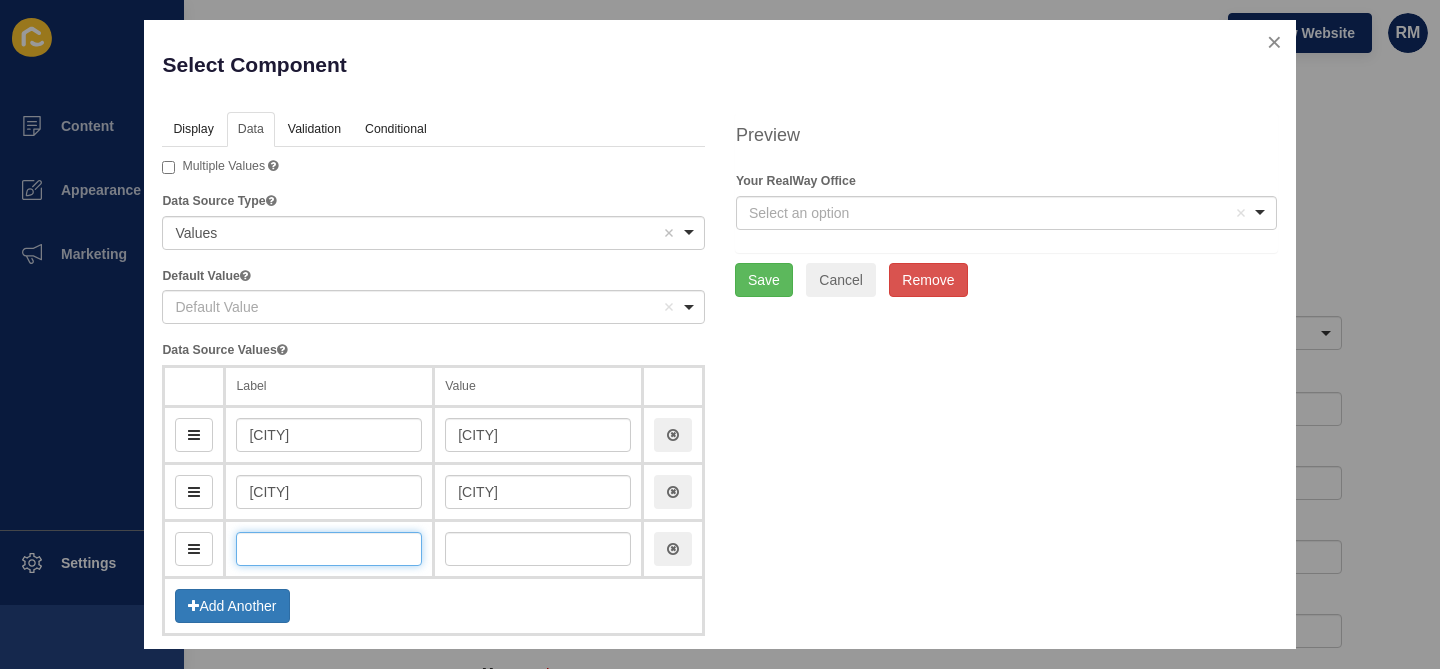 click at bounding box center [329, 549] 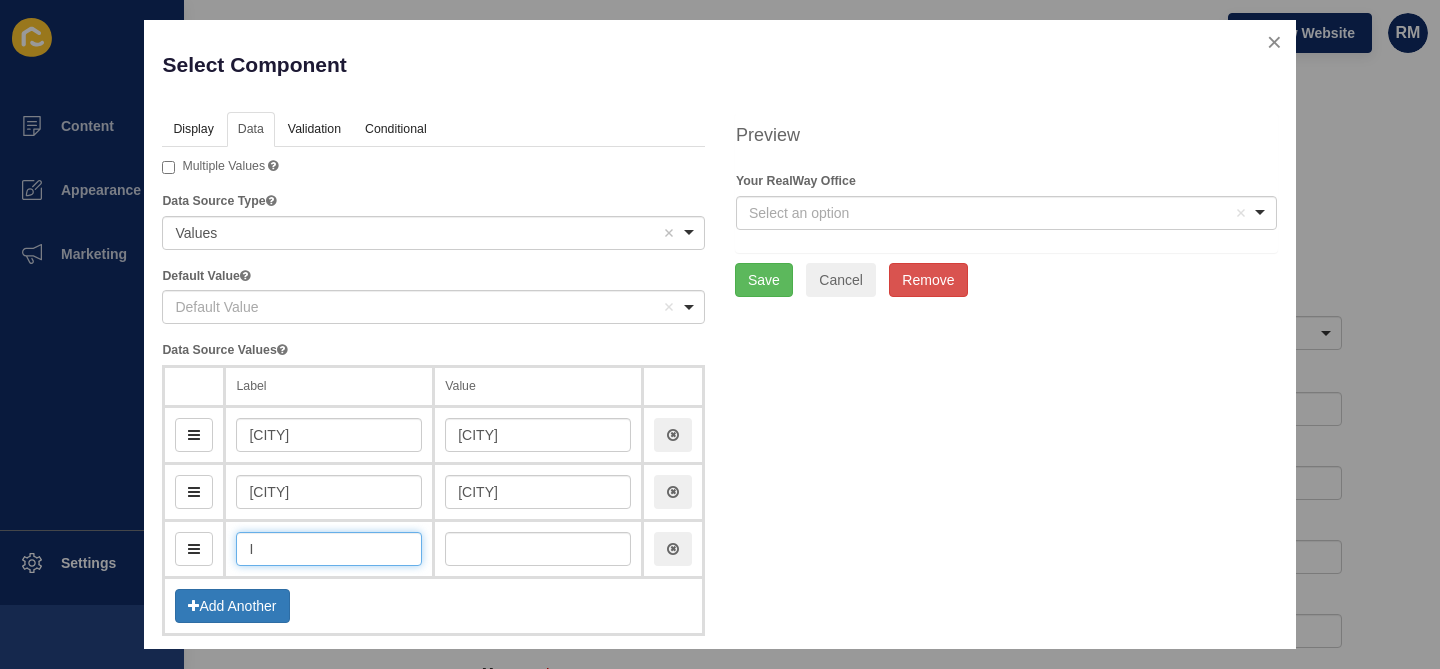 type on "Ip" 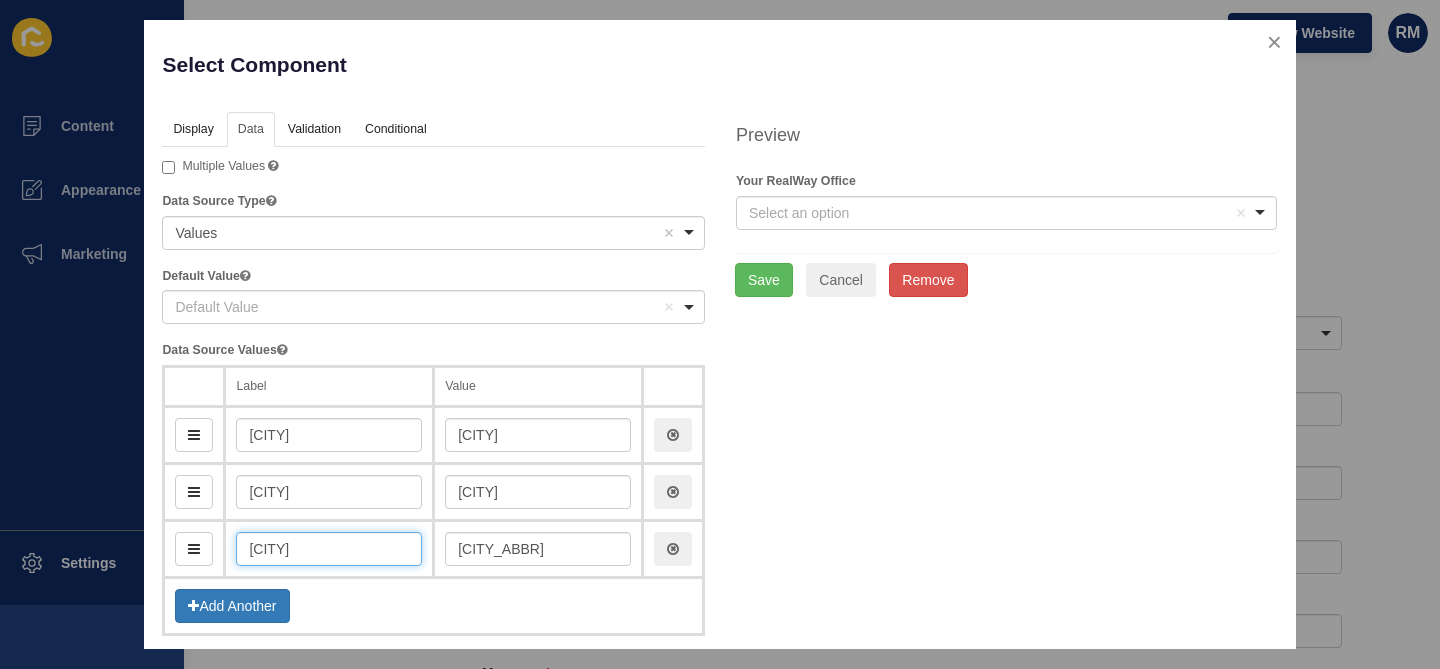 type on "Ipsw" 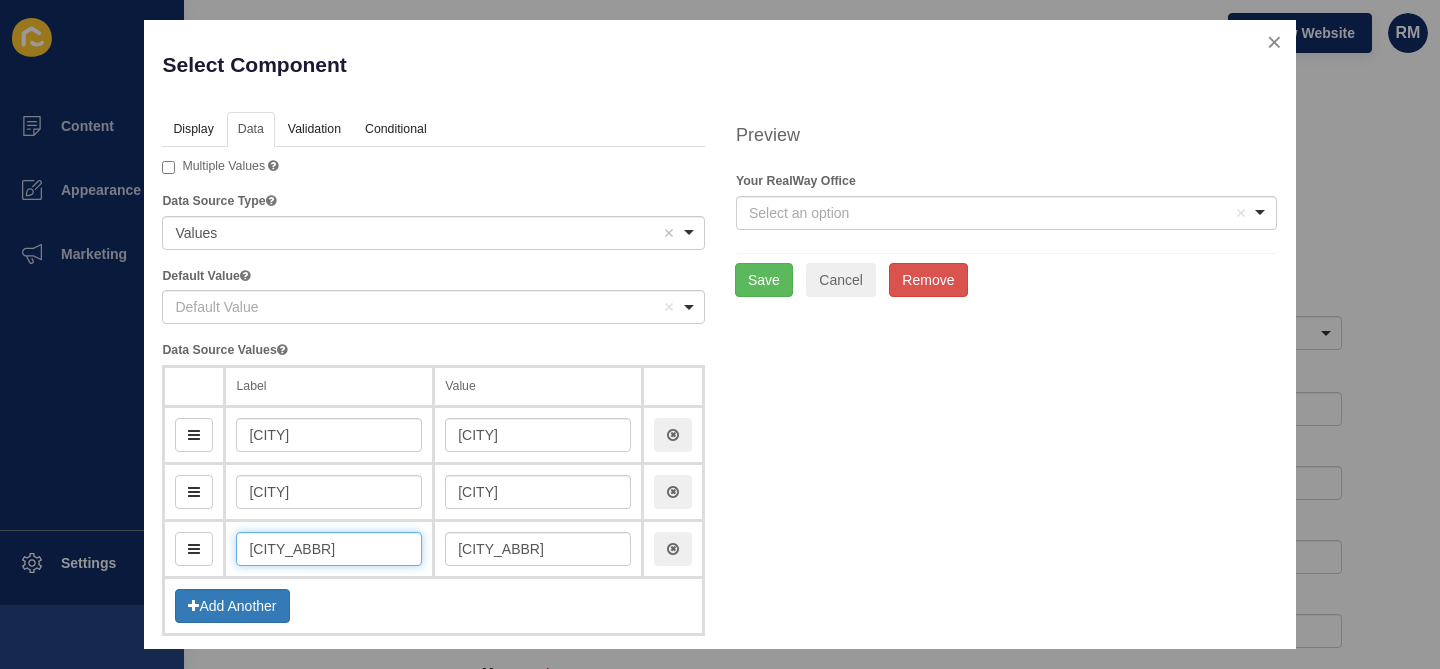 type on "ipsw" 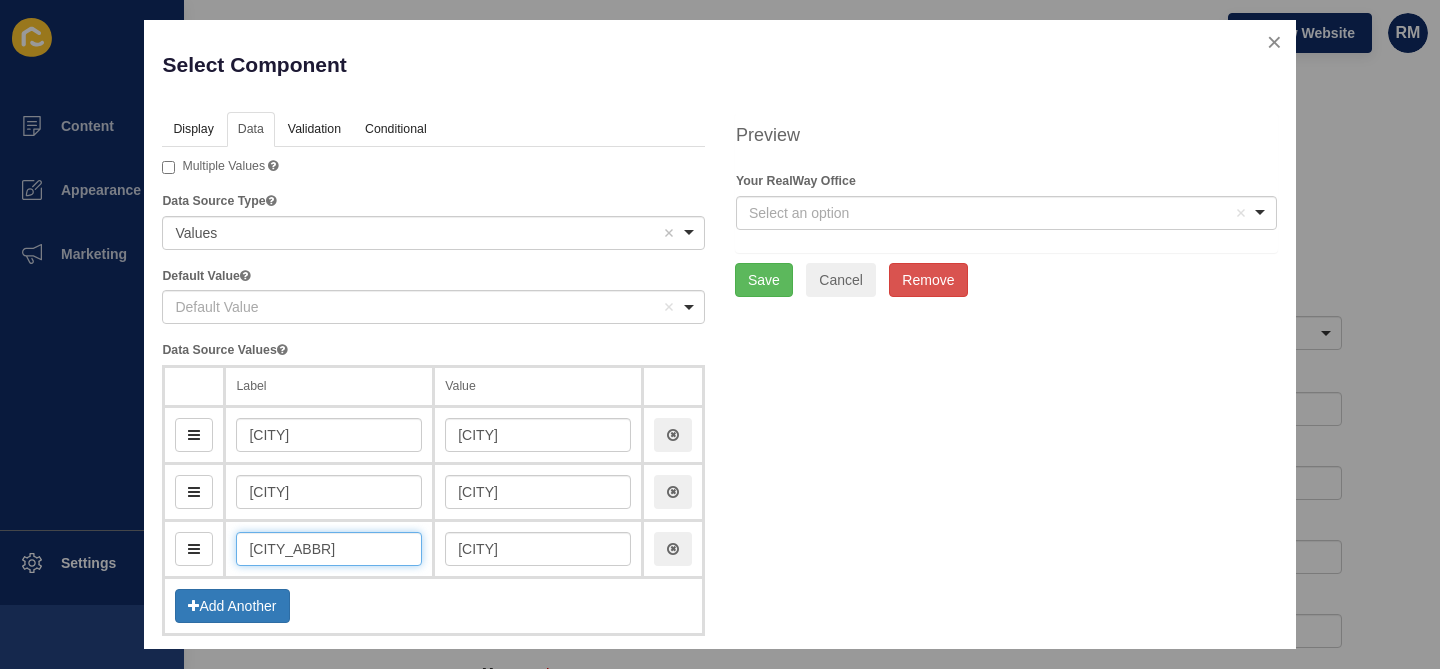 type on "Ipswic" 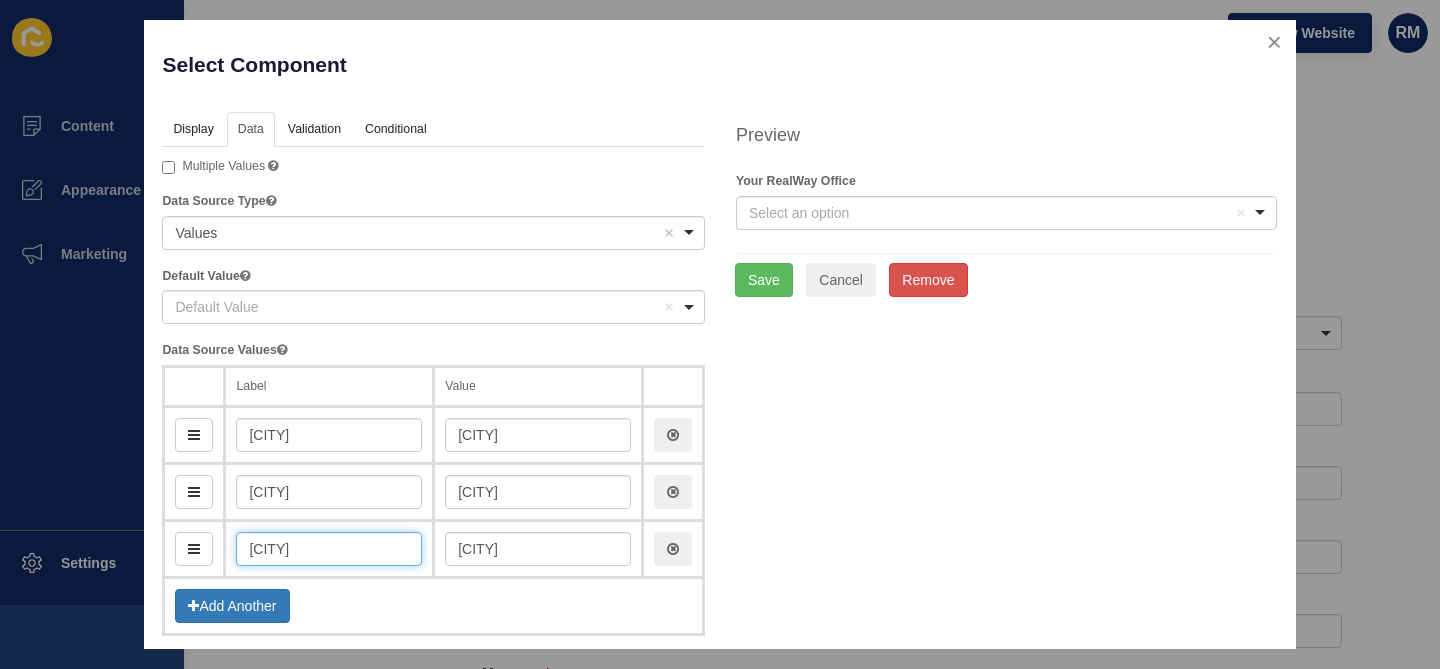 type on "ipswic" 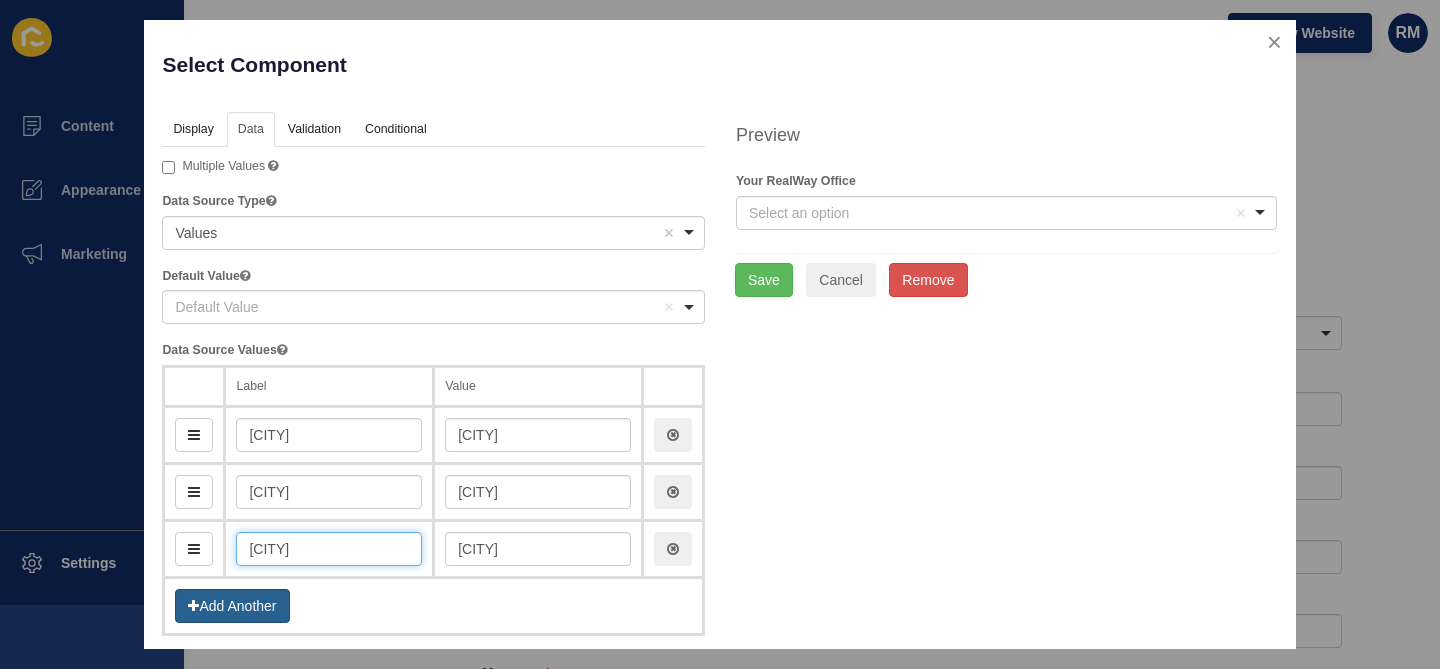 type on "Ipswich" 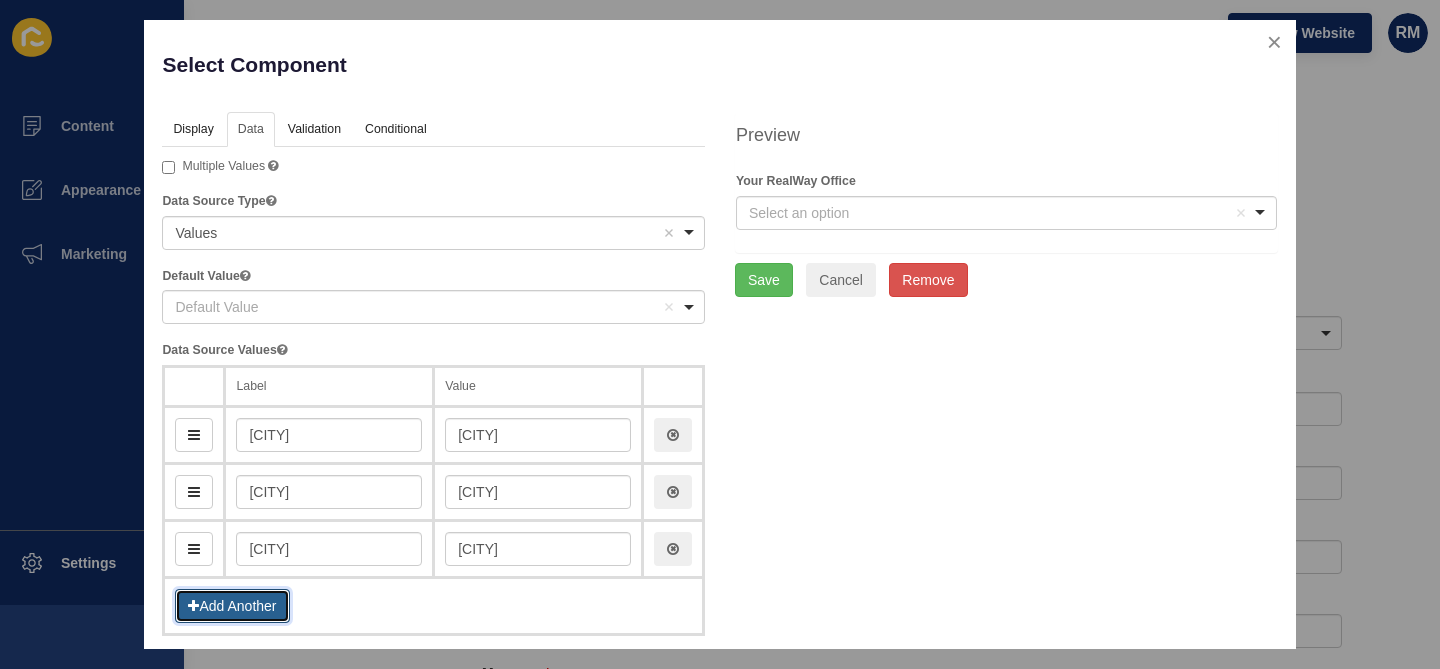 click on "Add Another" at bounding box center [232, 606] 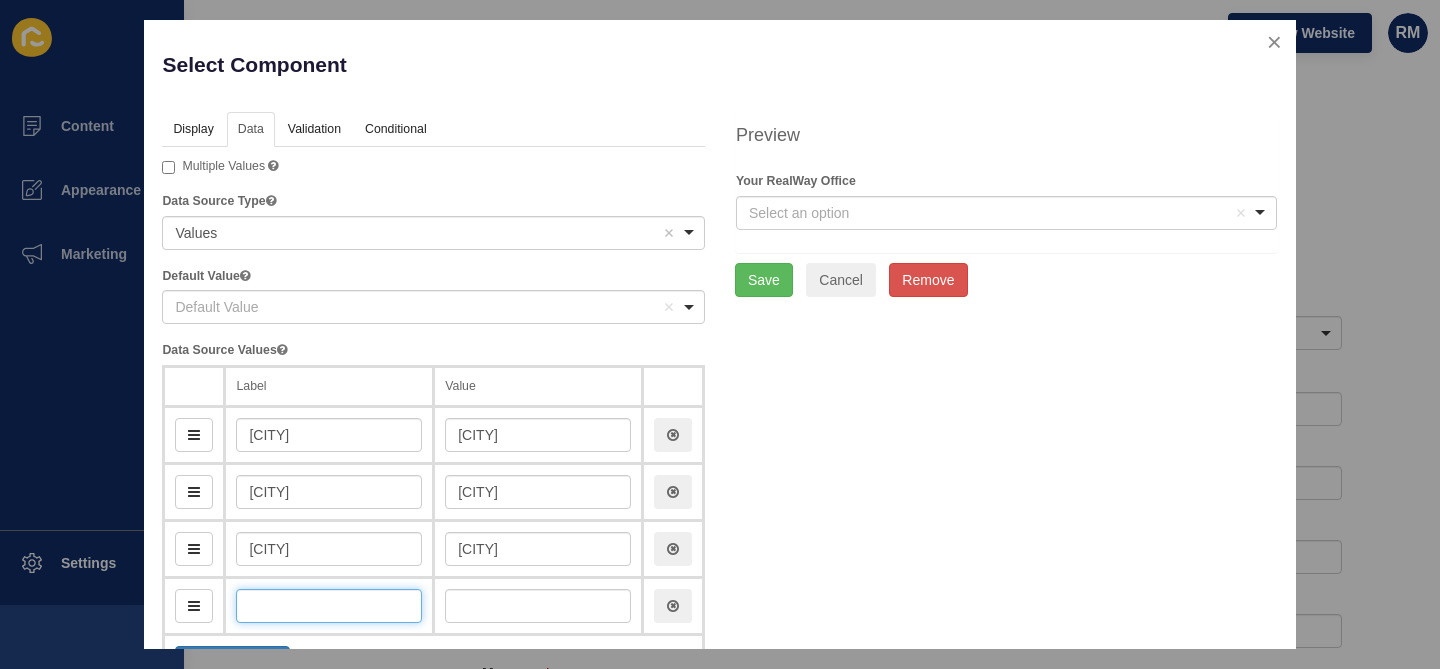 click at bounding box center (329, 606) 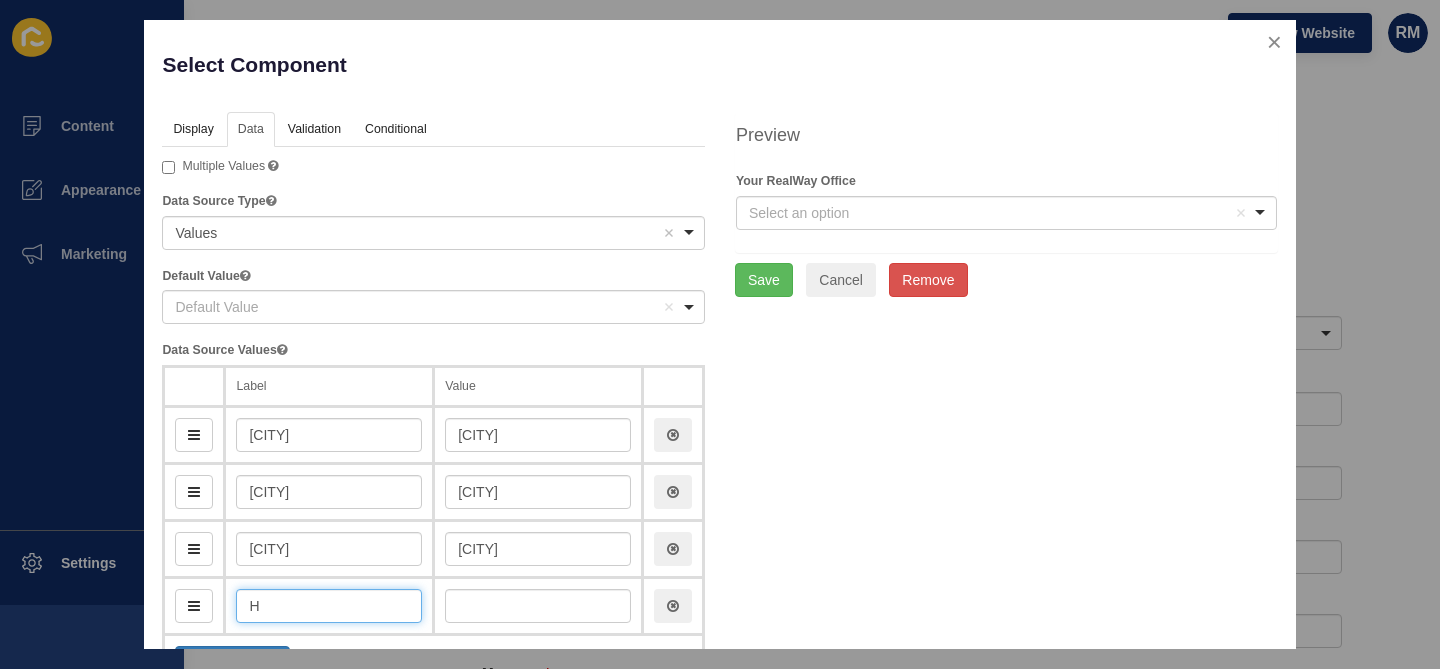 type on "He" 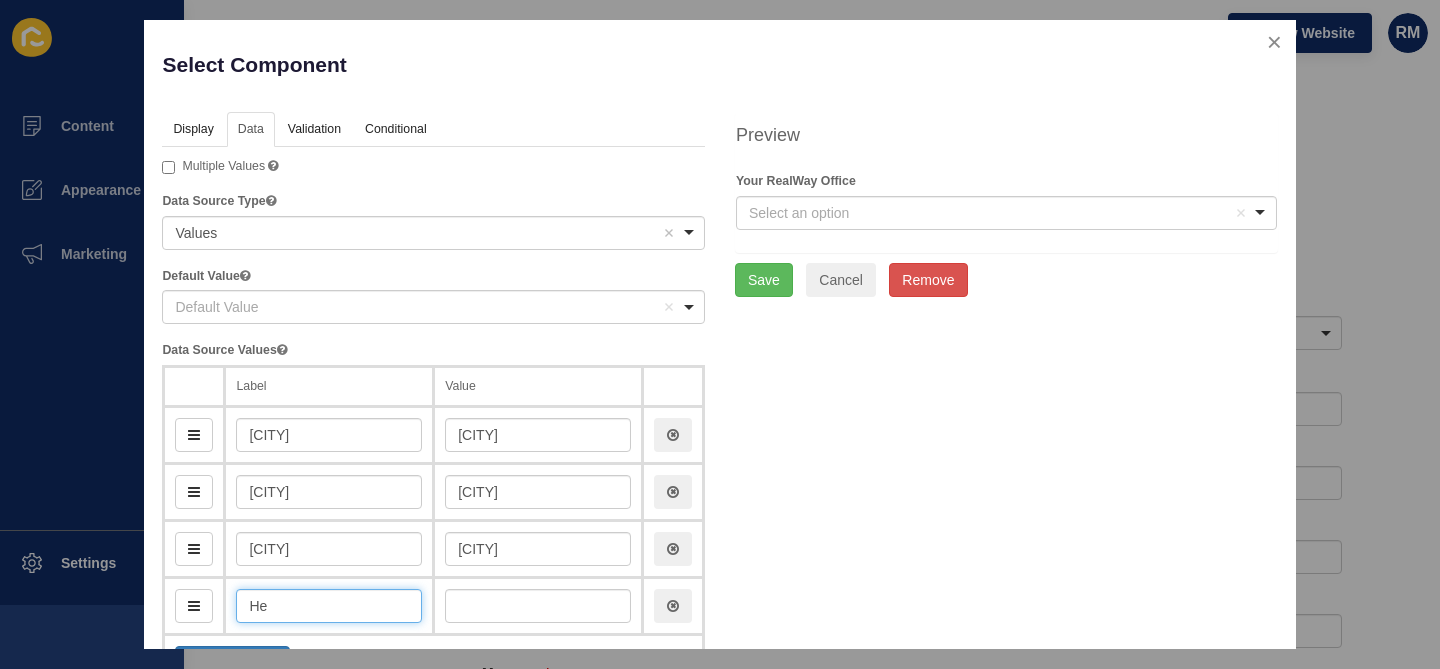 type on "he" 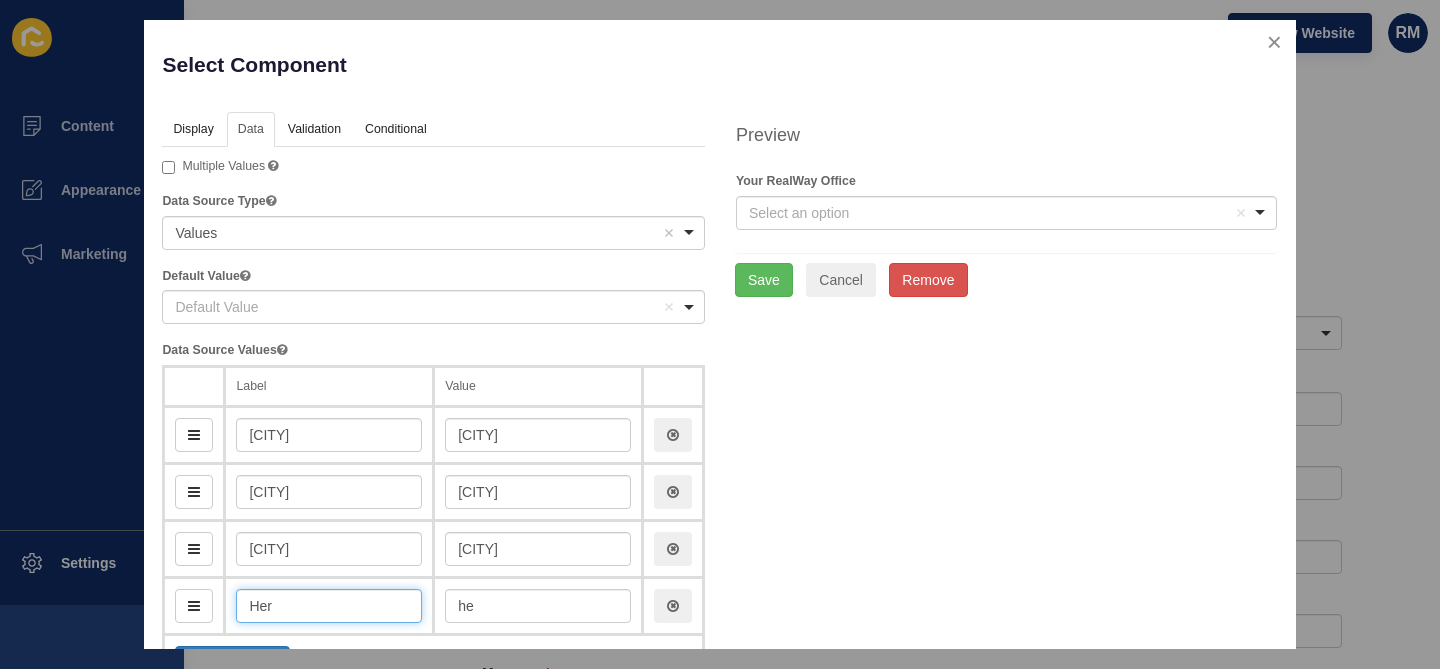 type on "Herb" 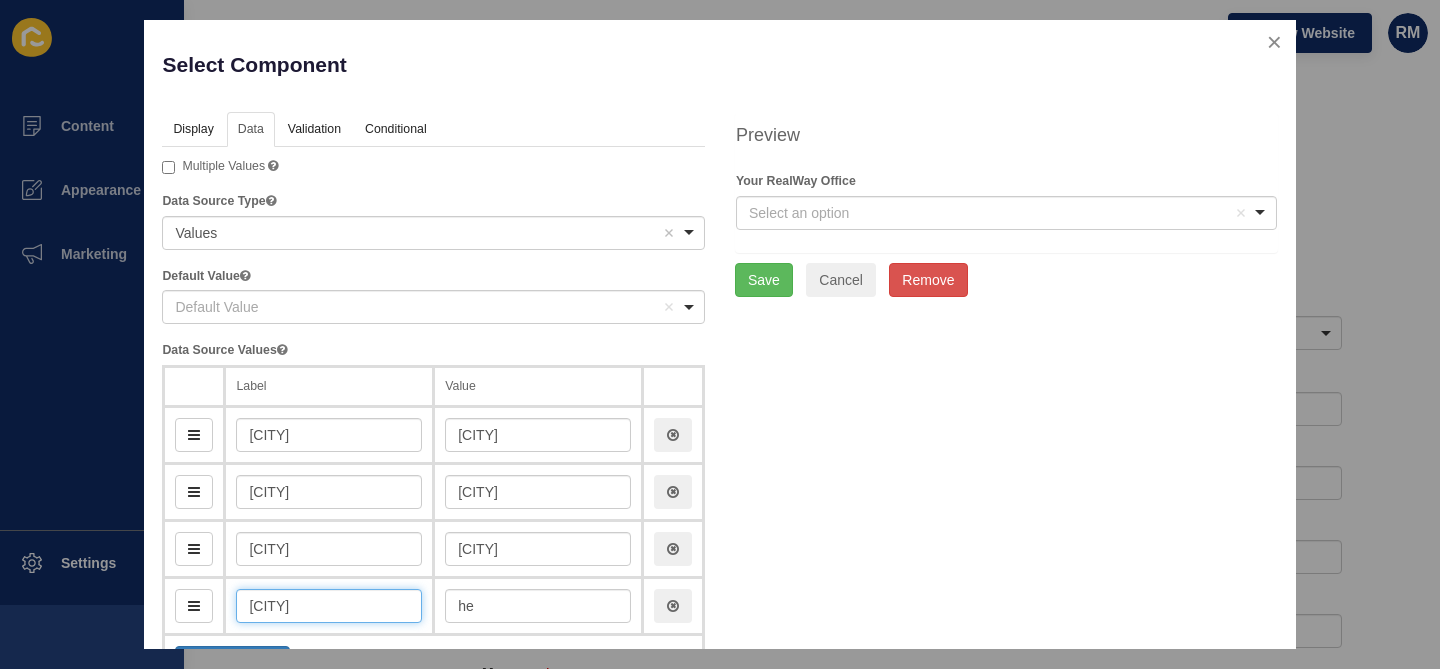 type on "herb" 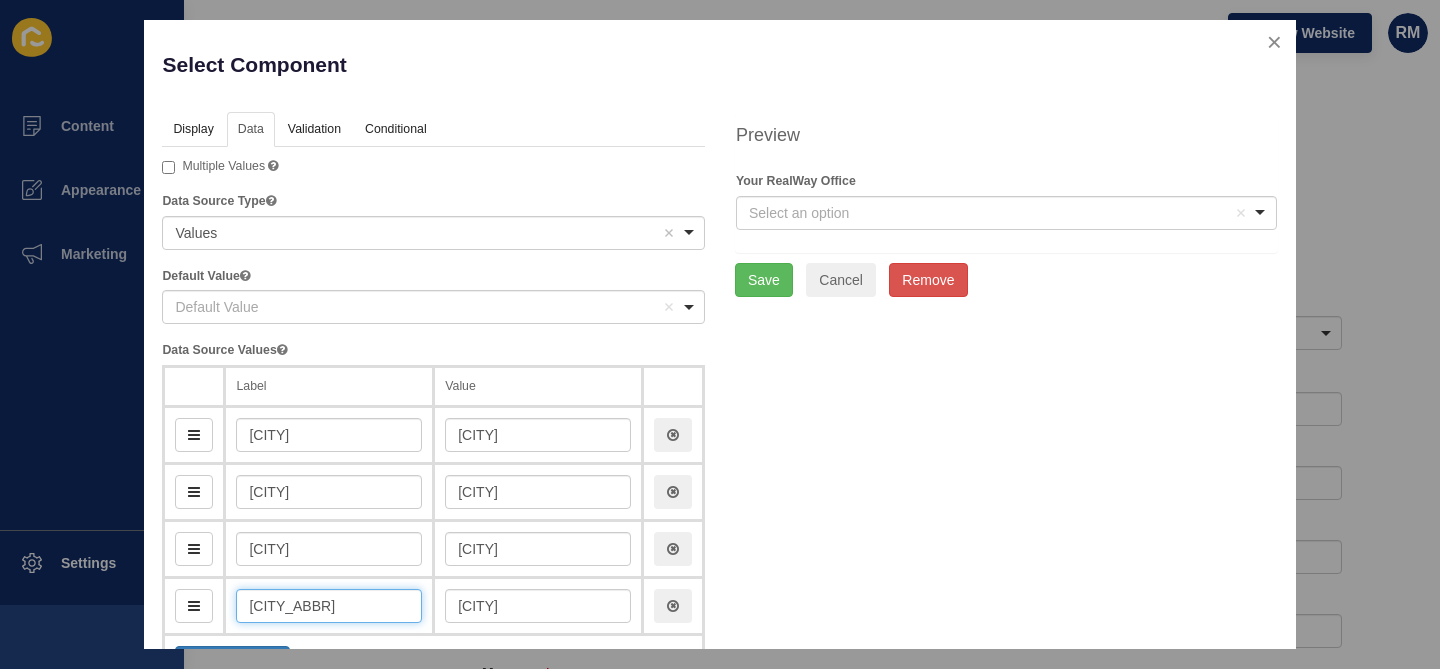 type on "Herbey" 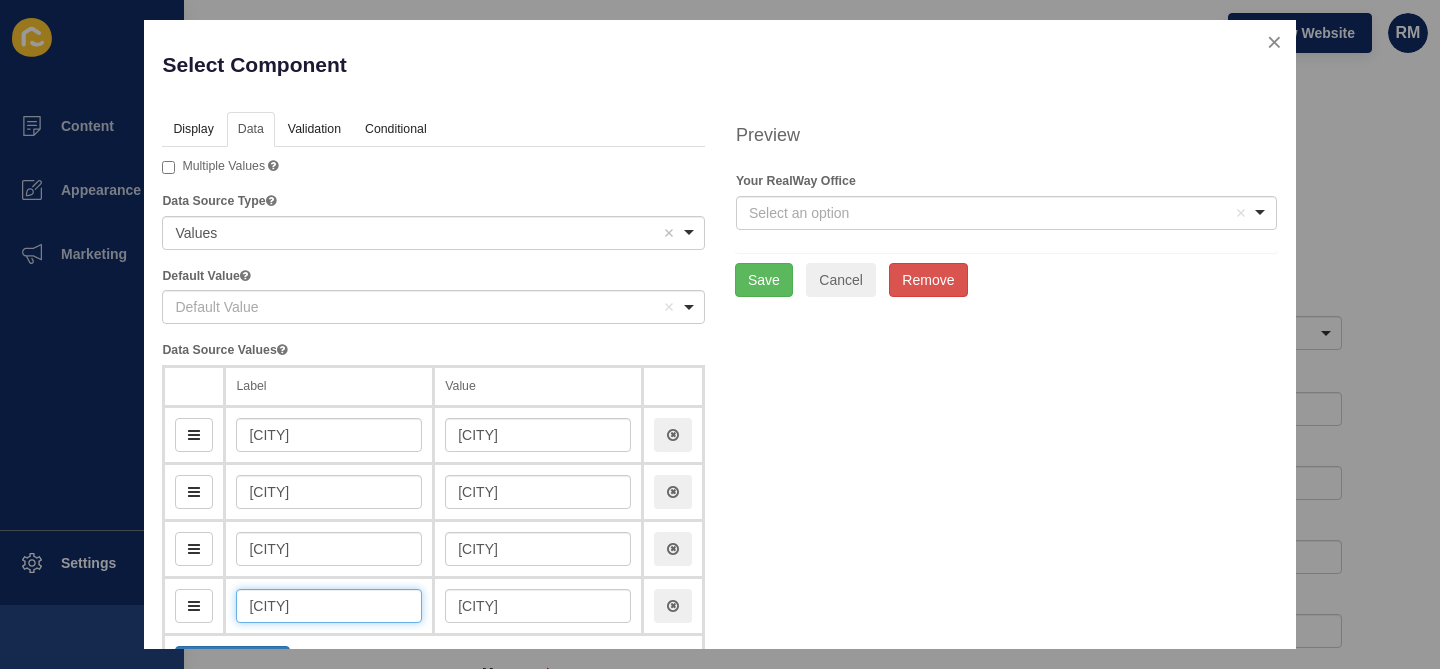 type on "Her" 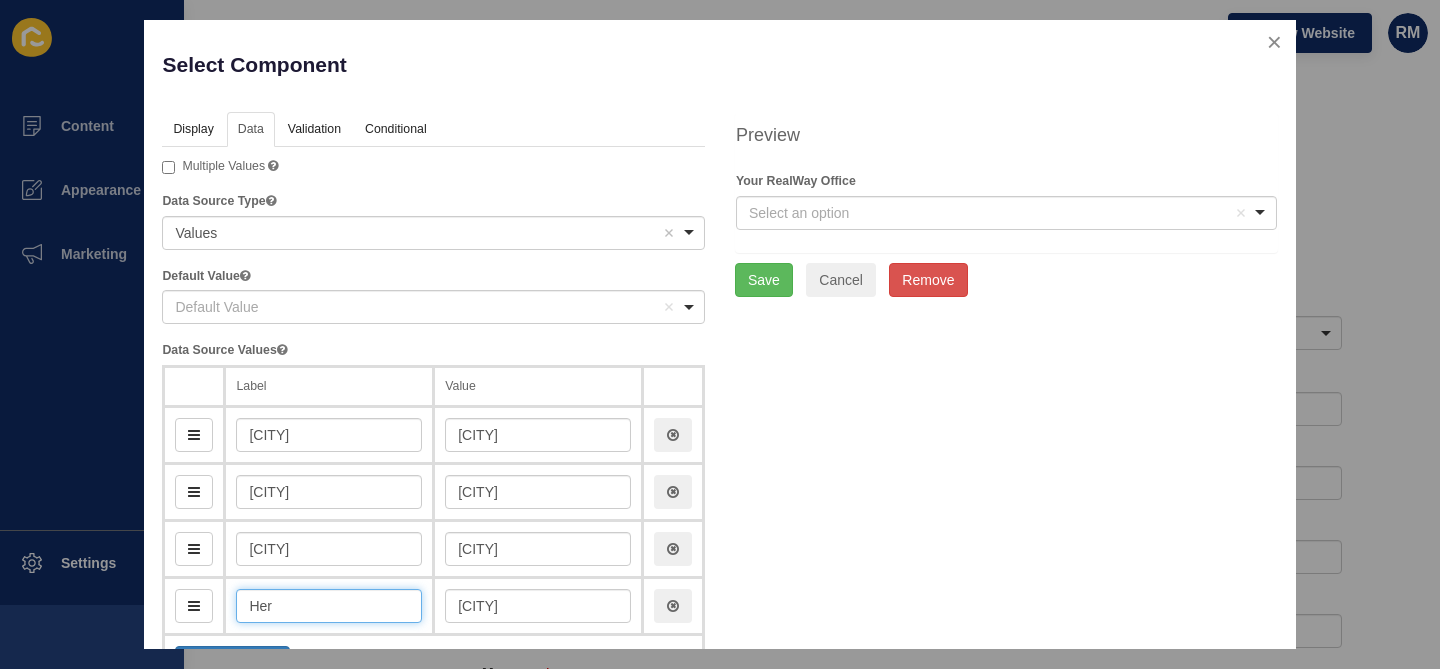 type on "her" 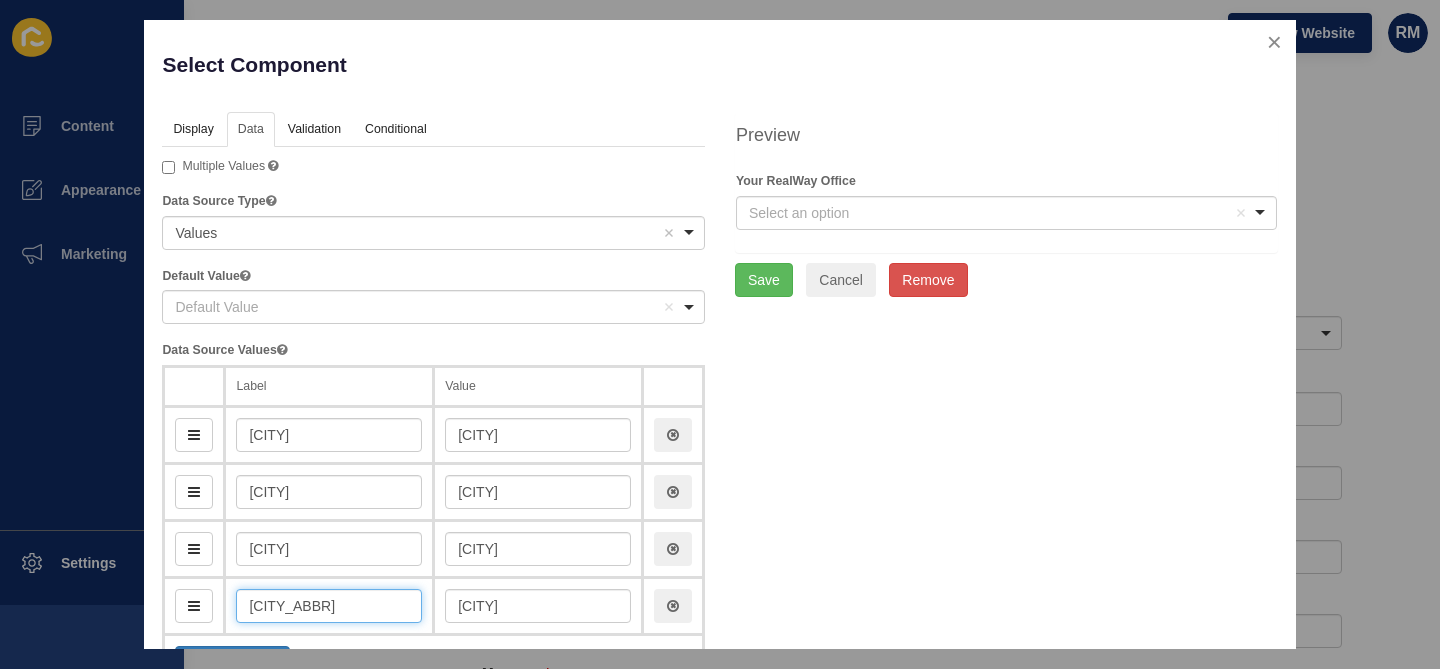 type on "Herver" 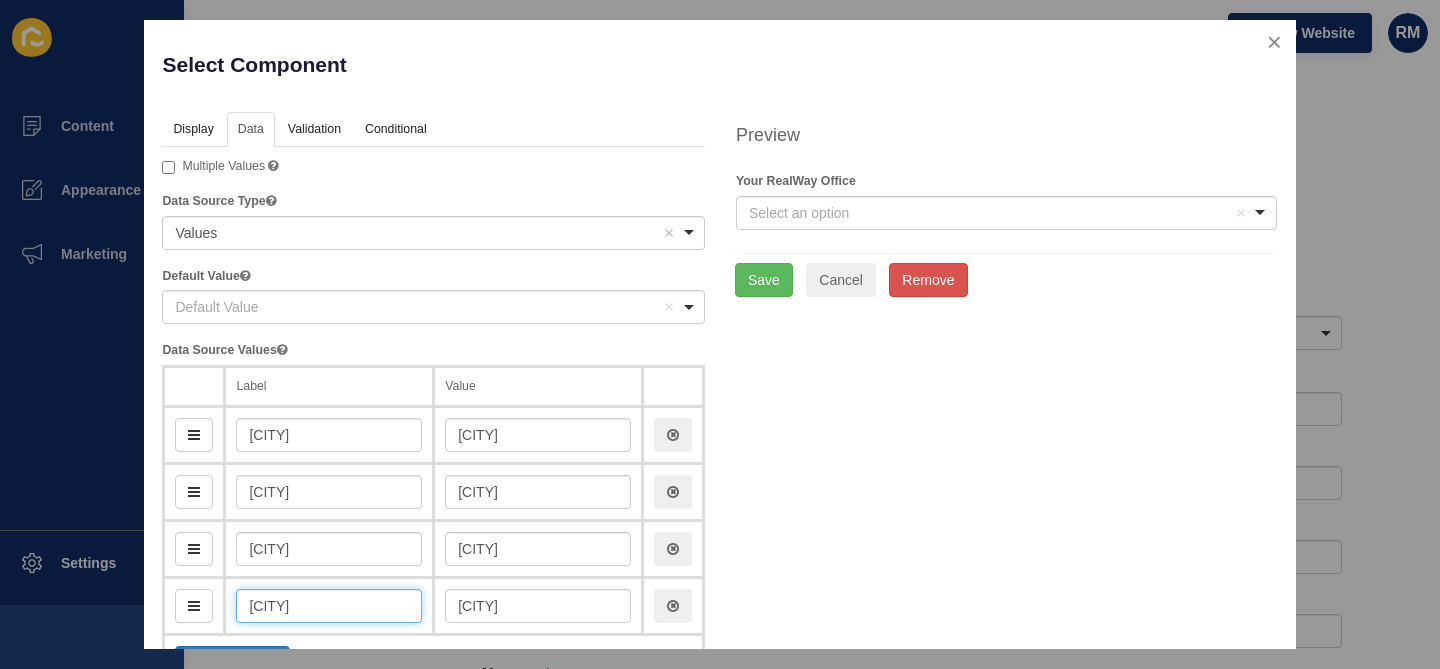 type on "herver" 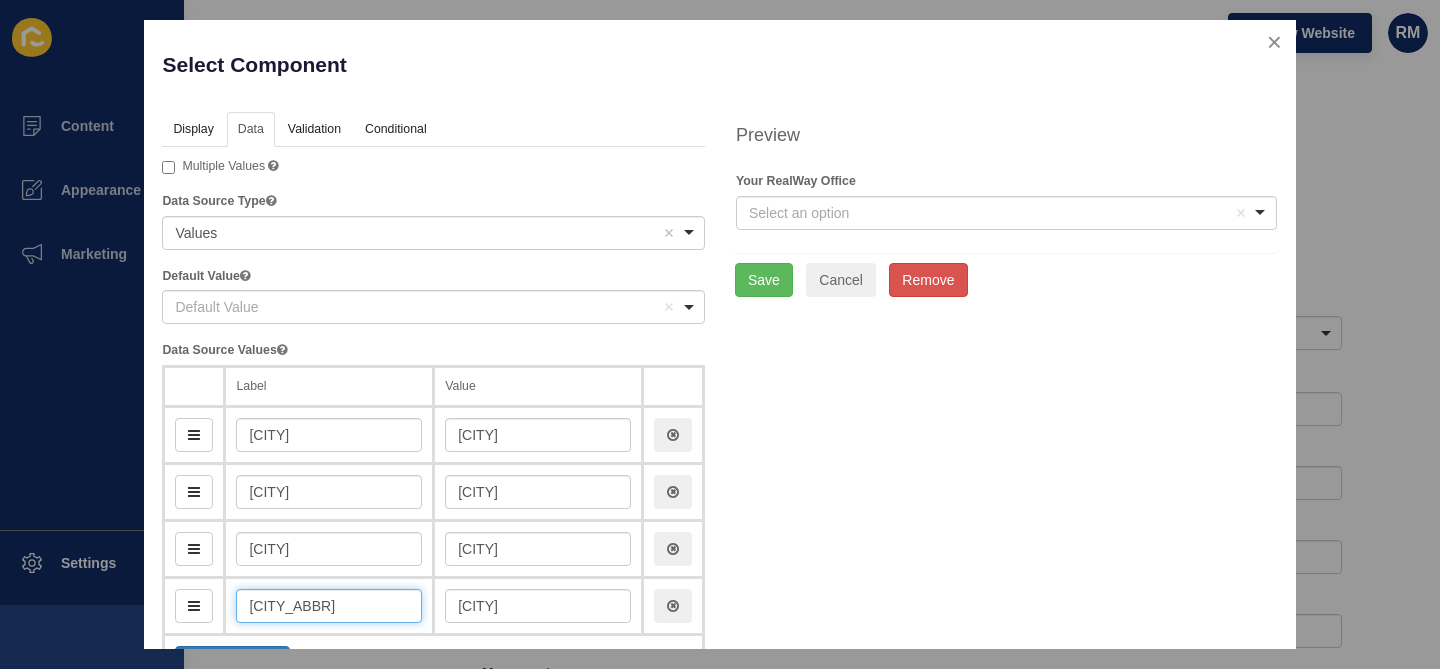 type on "herve" 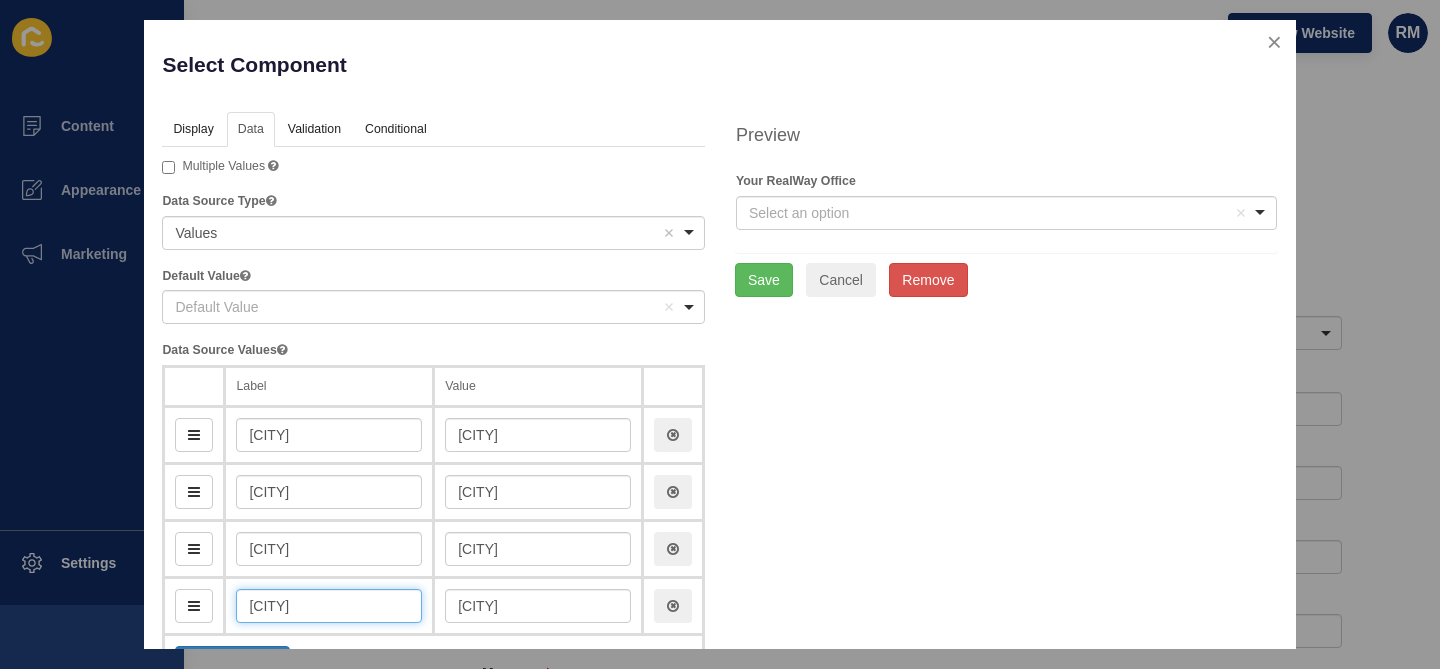 type on "Hervey" 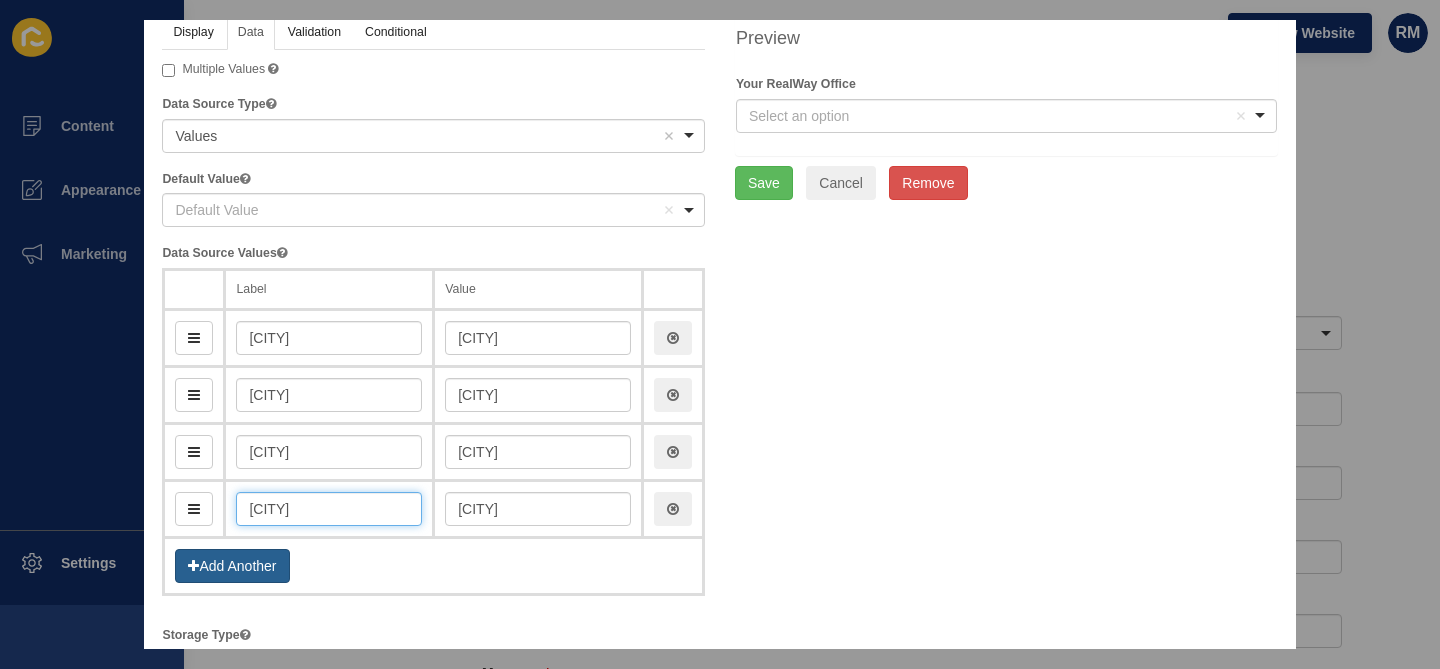 type on "Hervey Bay" 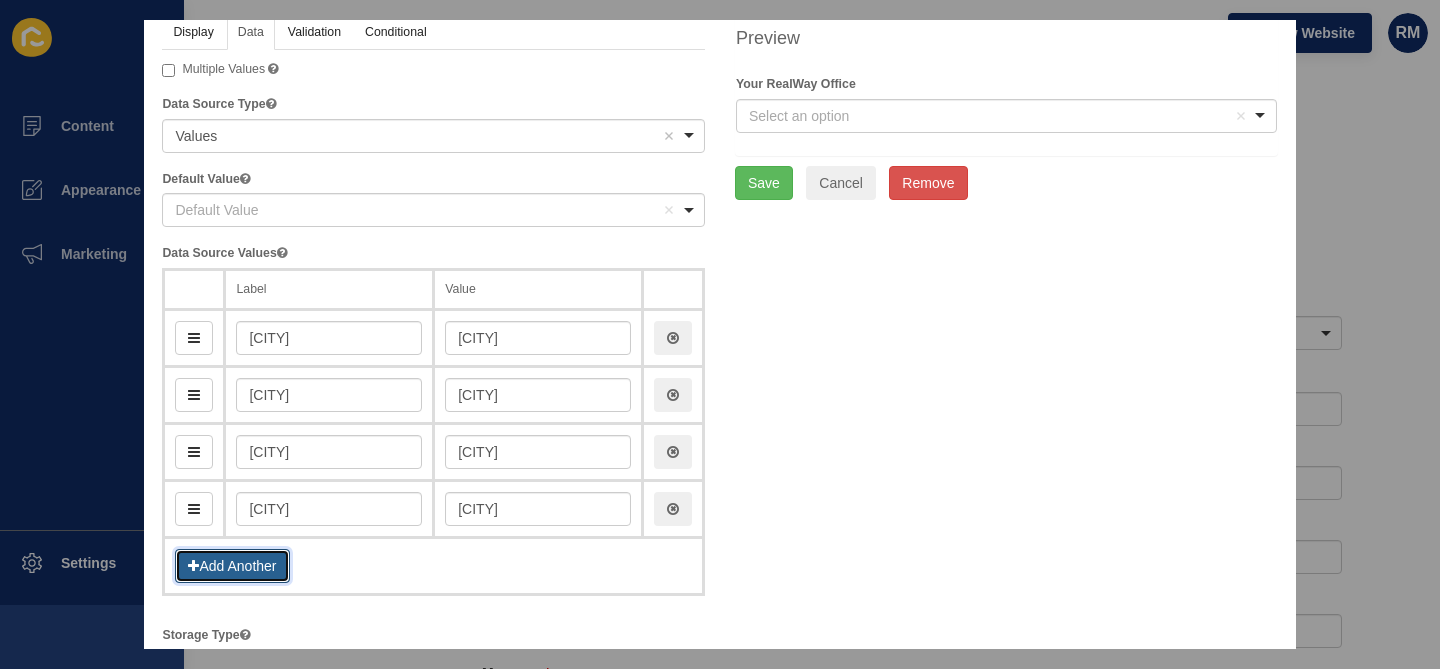 click on "Add Another" at bounding box center (232, 566) 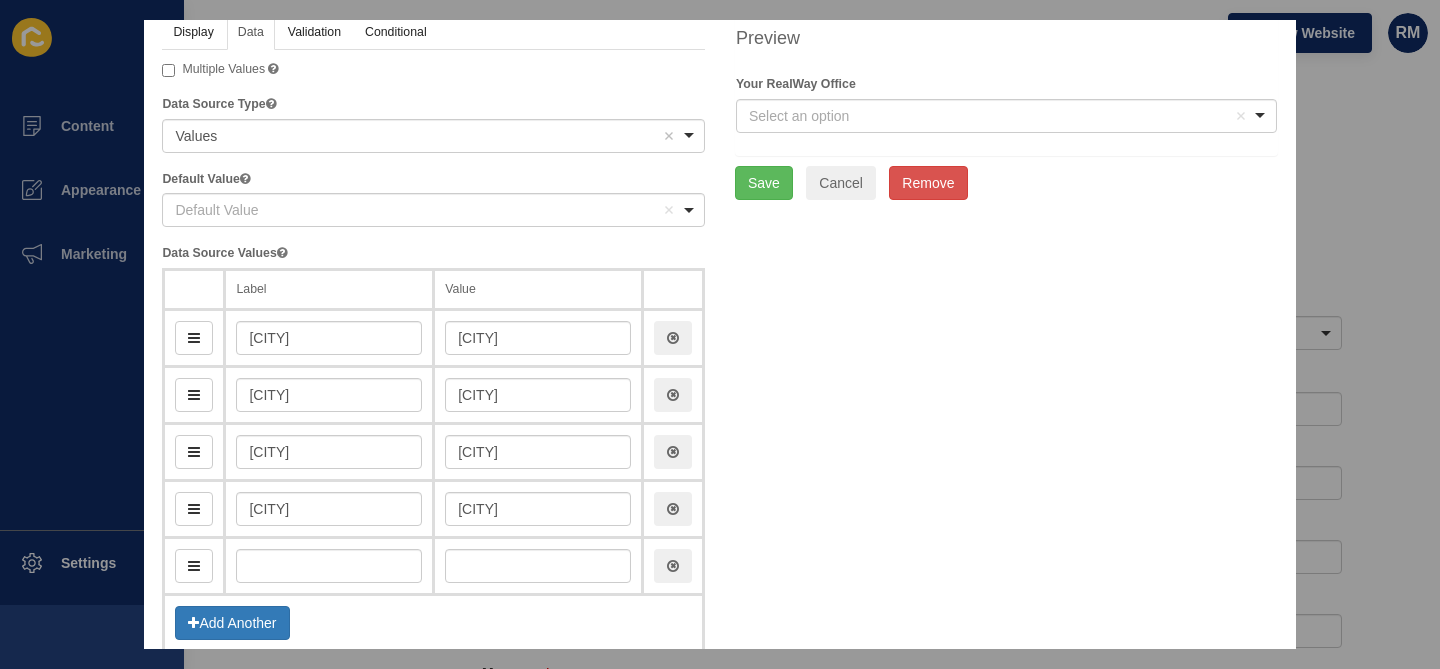 click at bounding box center [329, 566] 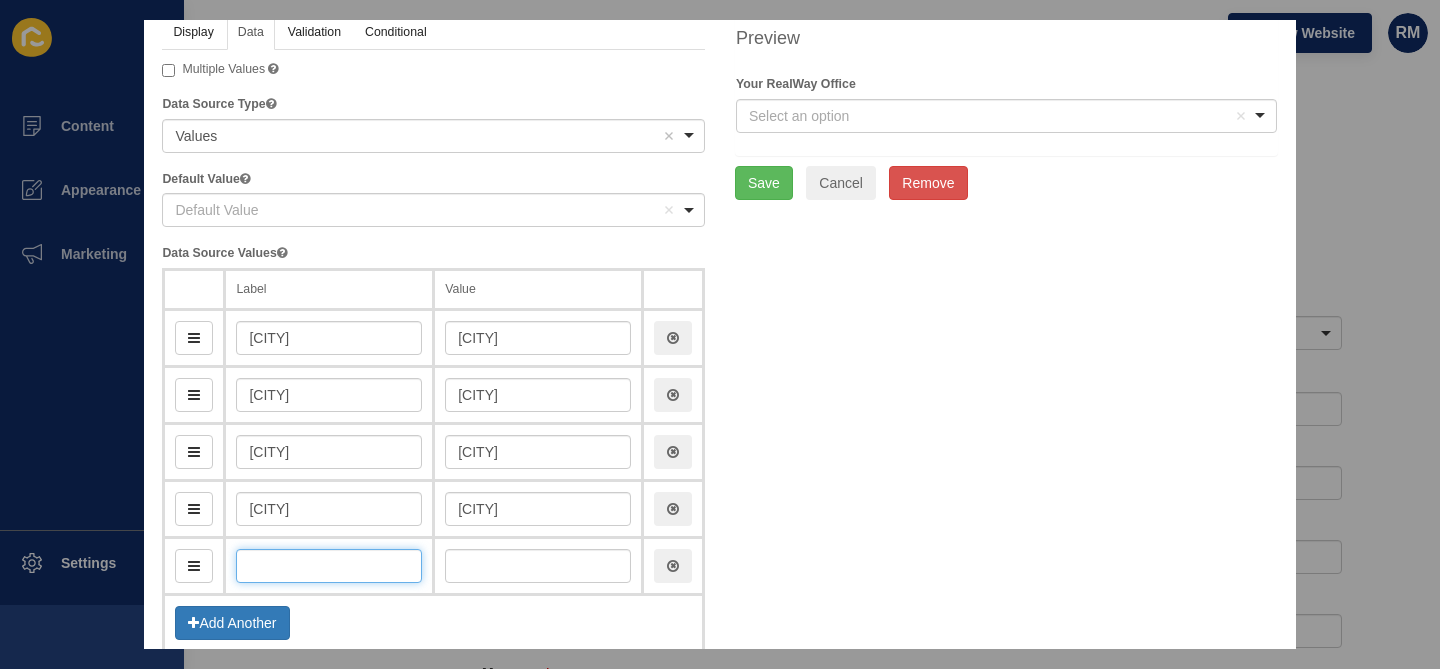 click at bounding box center [329, 566] 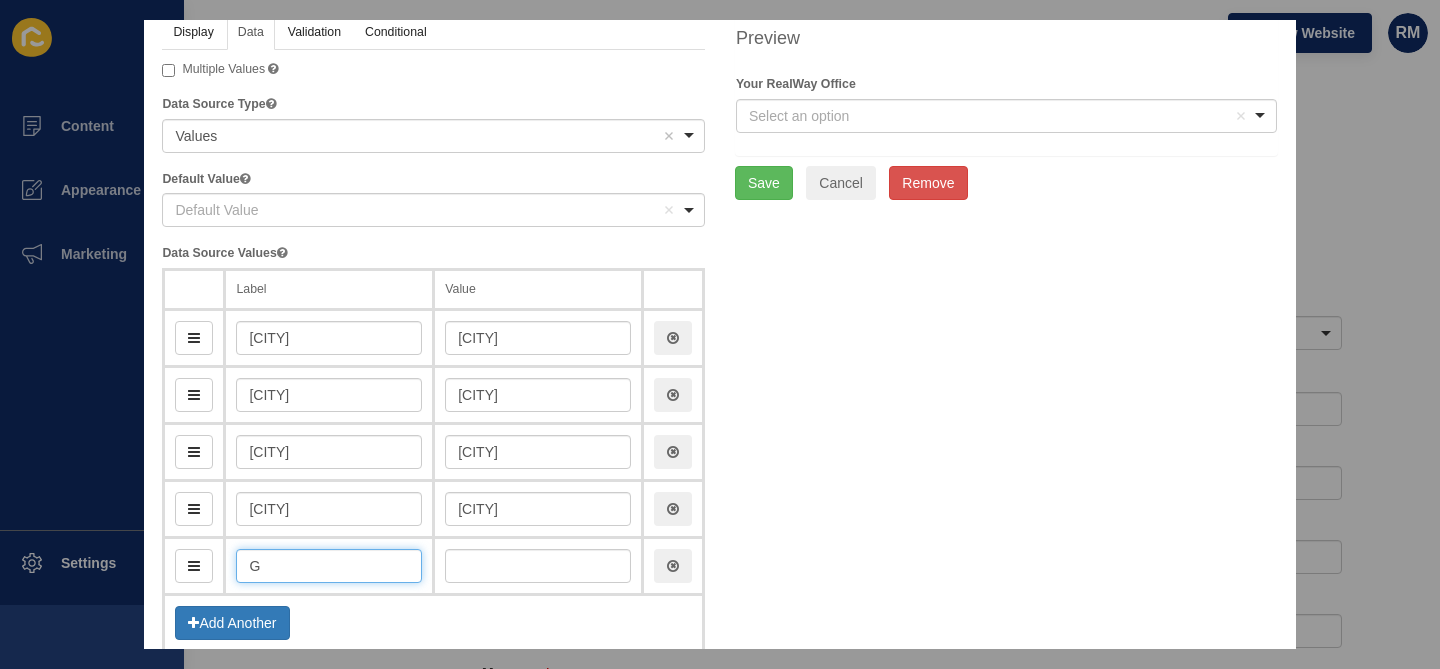 type on "Gr" 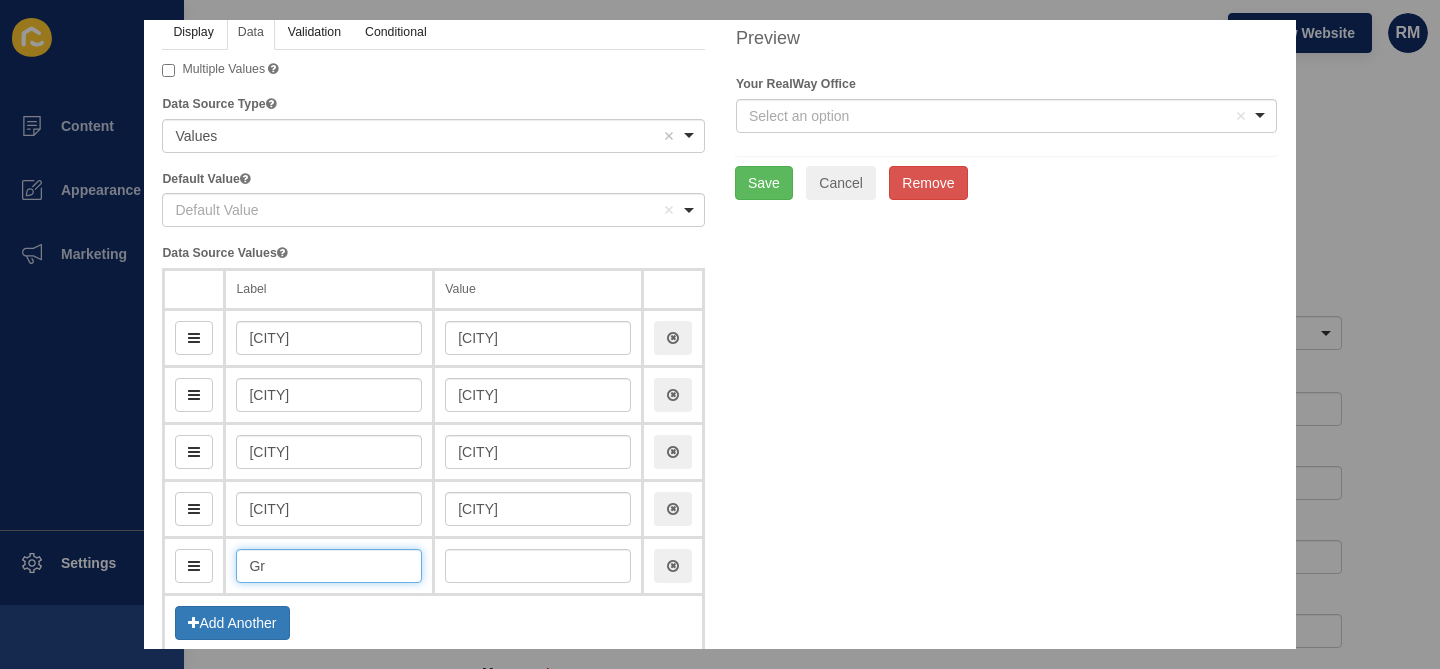 type on "gr" 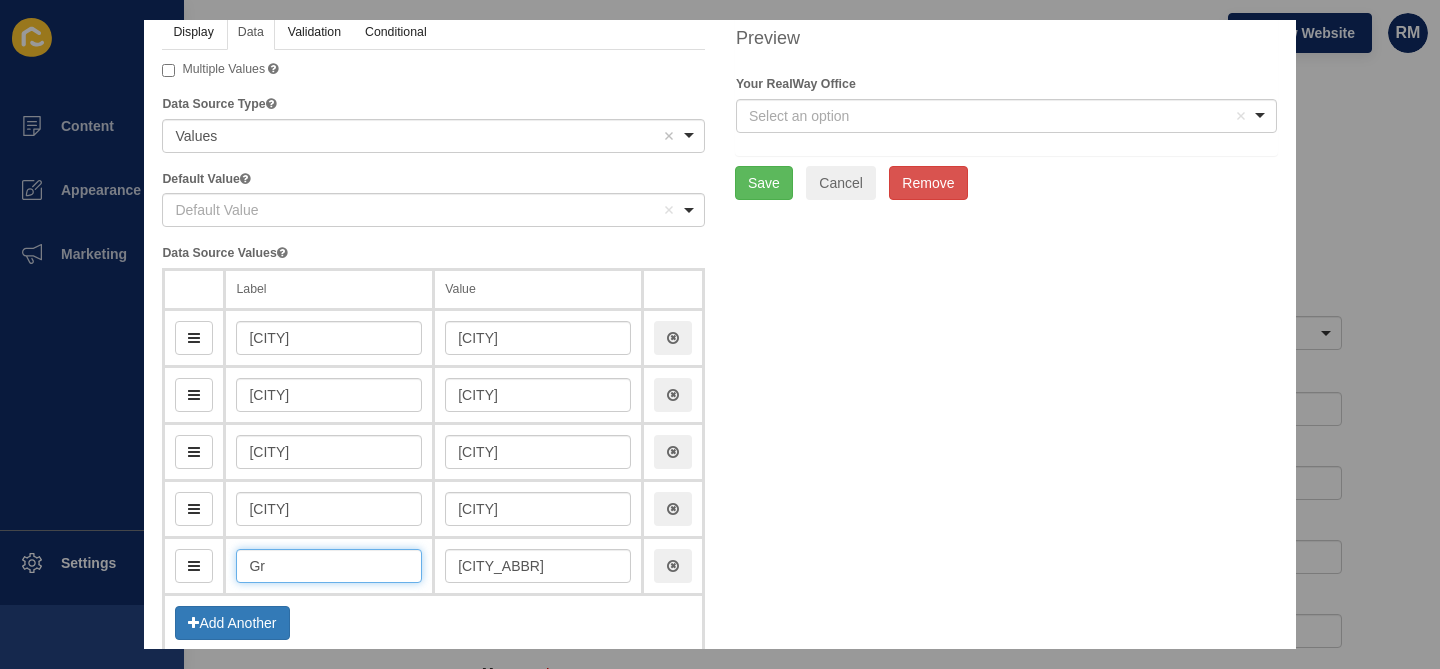 type on "Gre" 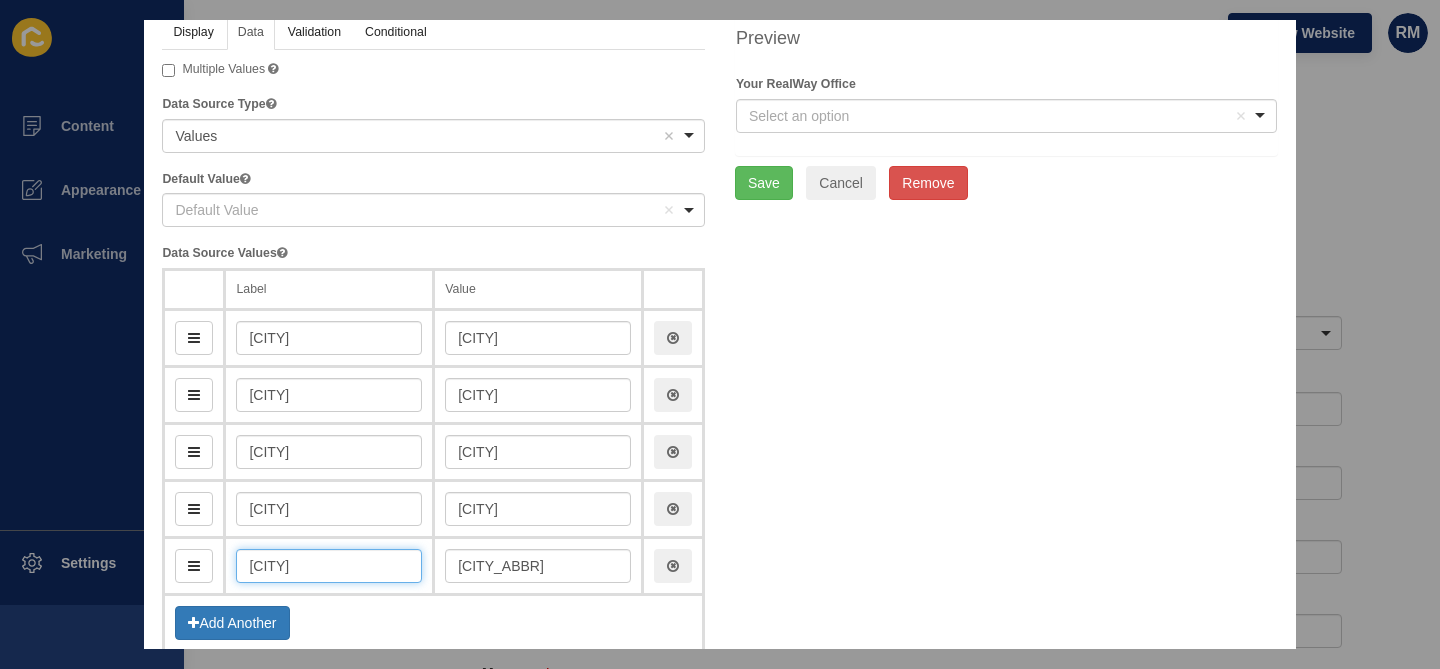 type on "gre" 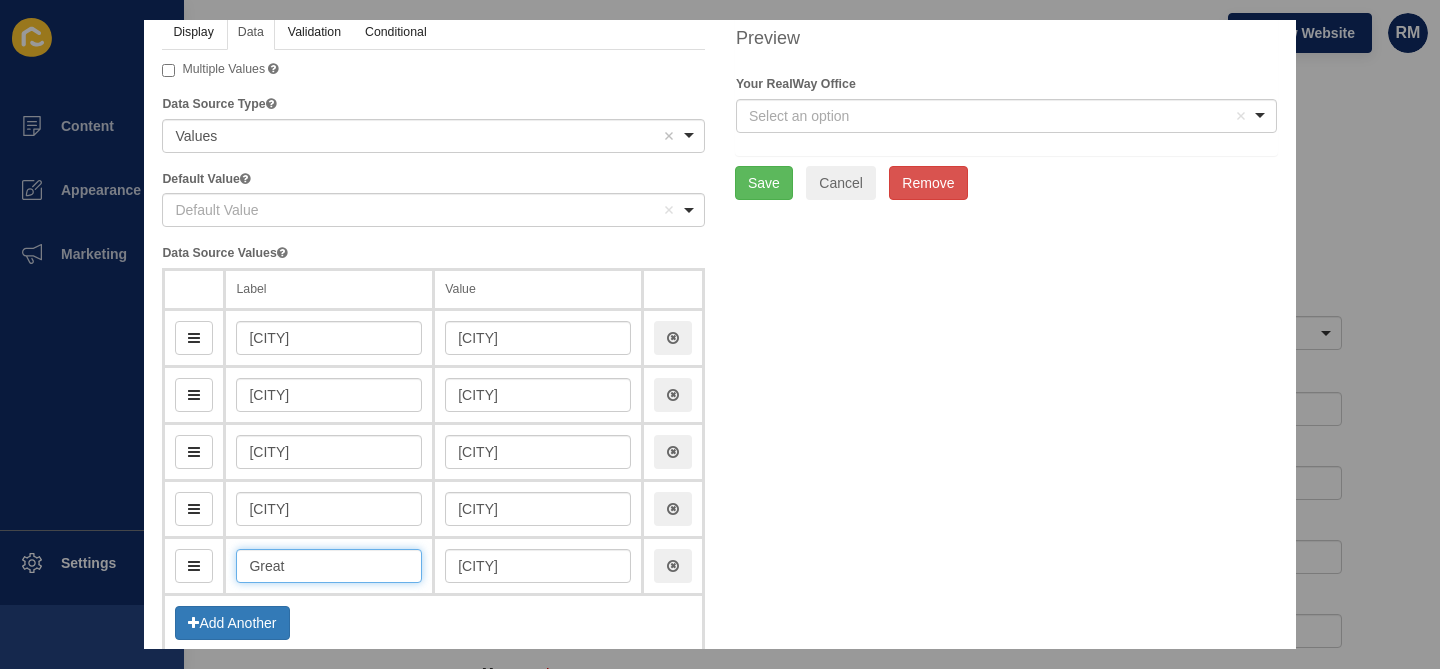 type on "Greate" 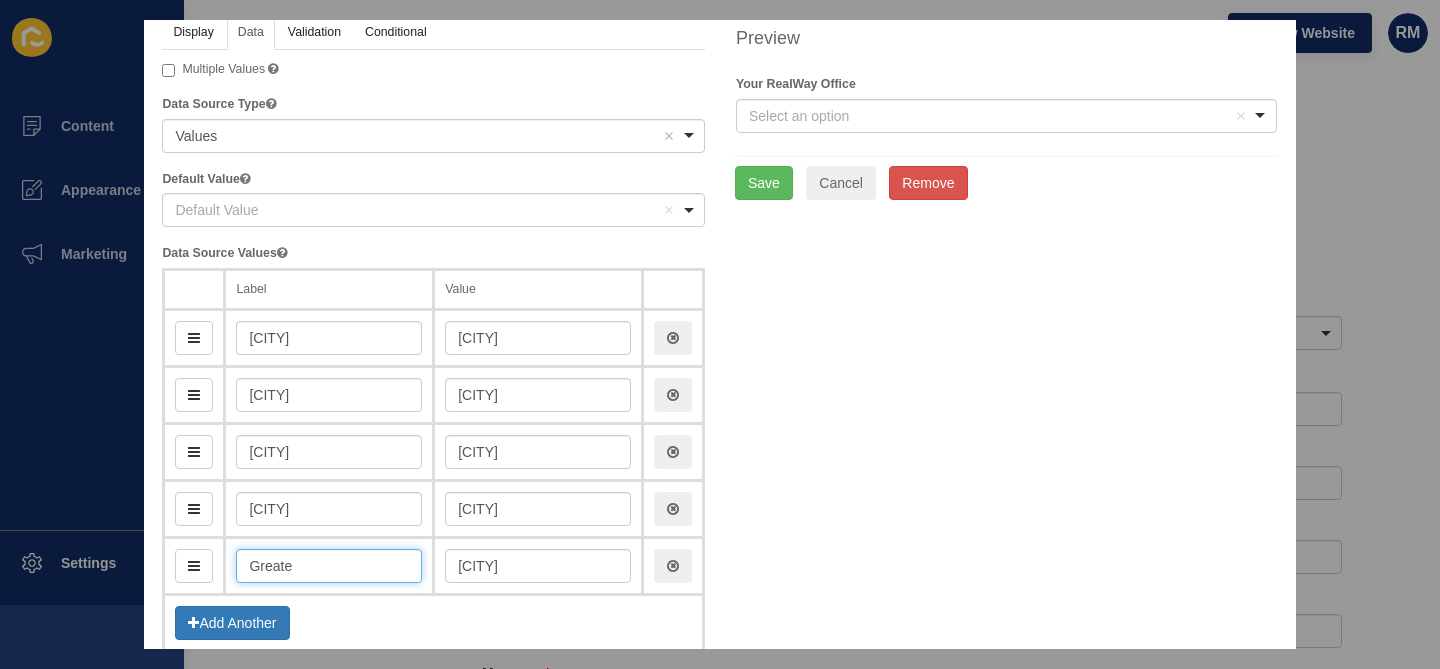 type on "greate" 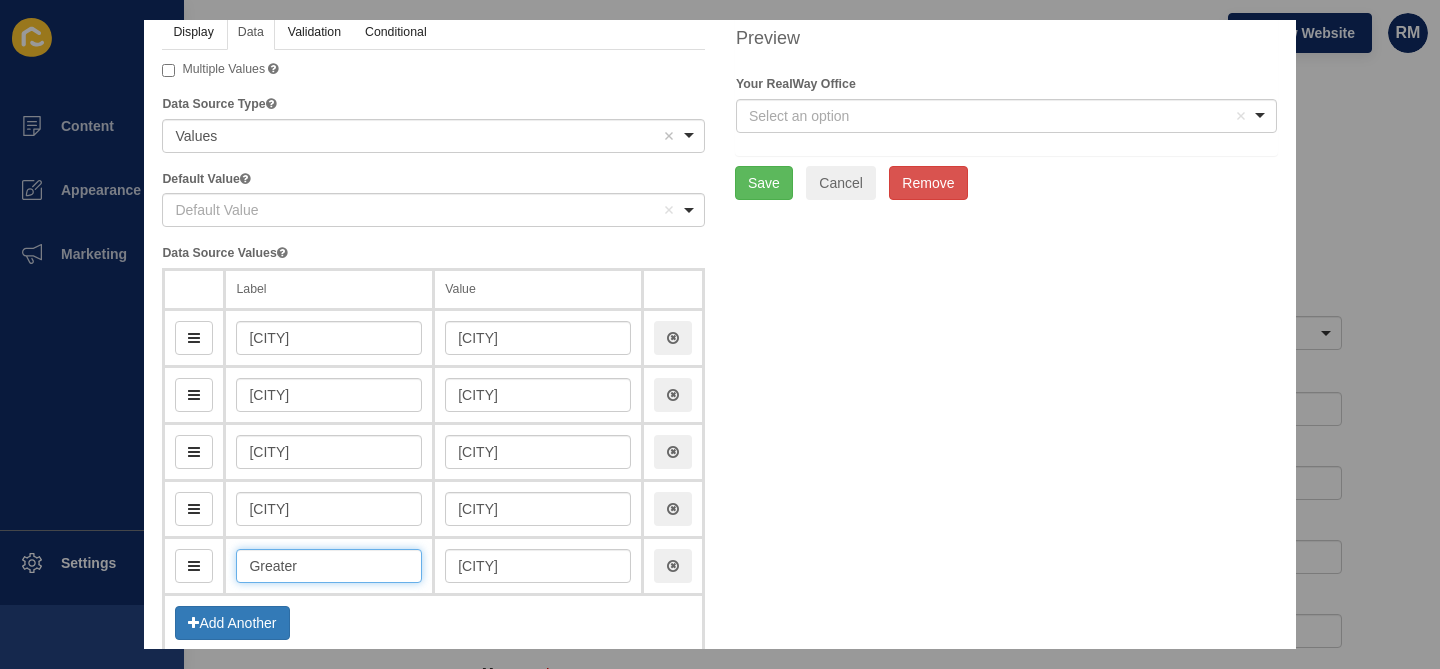 type on "Greater" 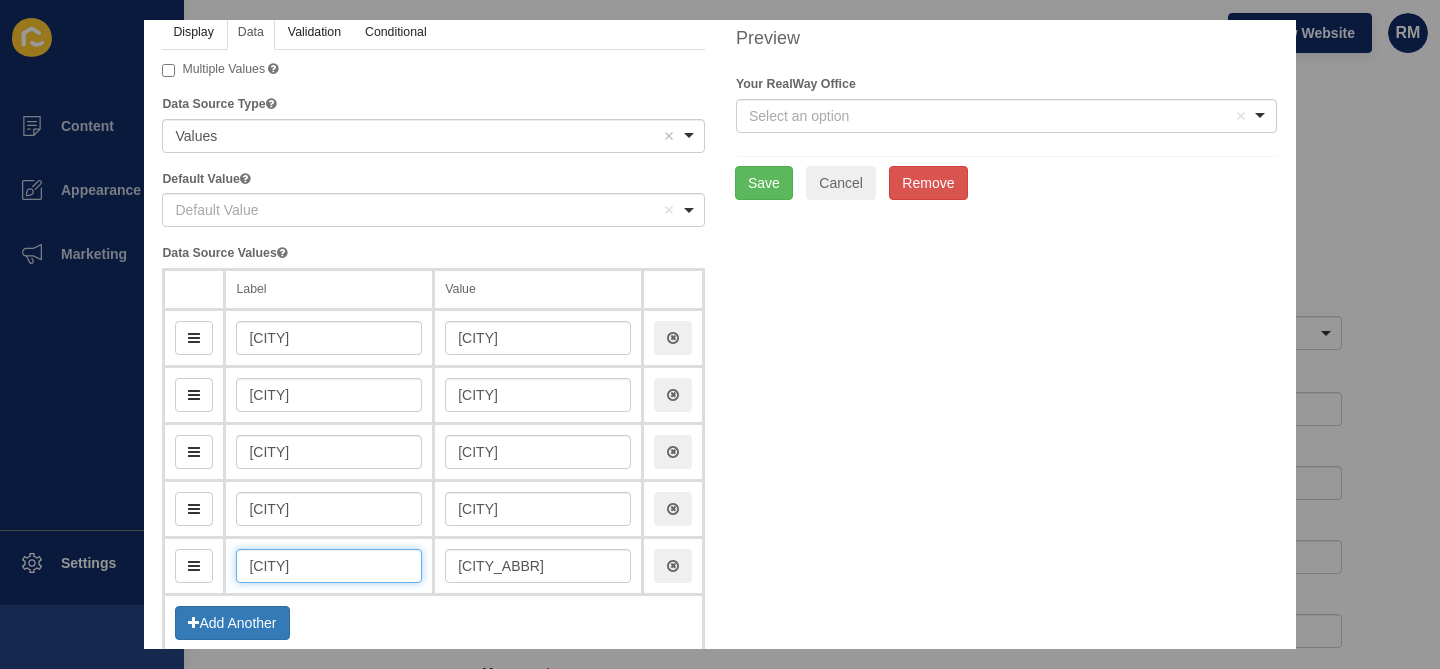 type on "Greater Sp" 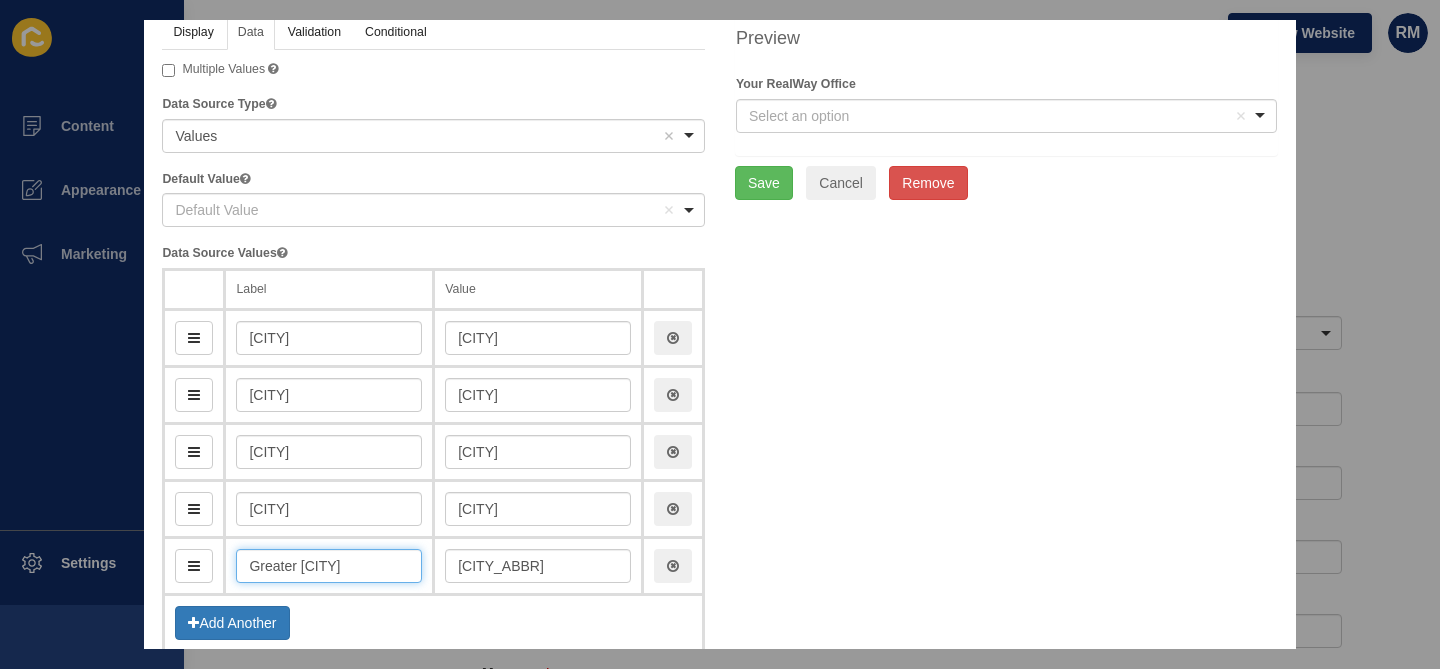 type on "greaterSp" 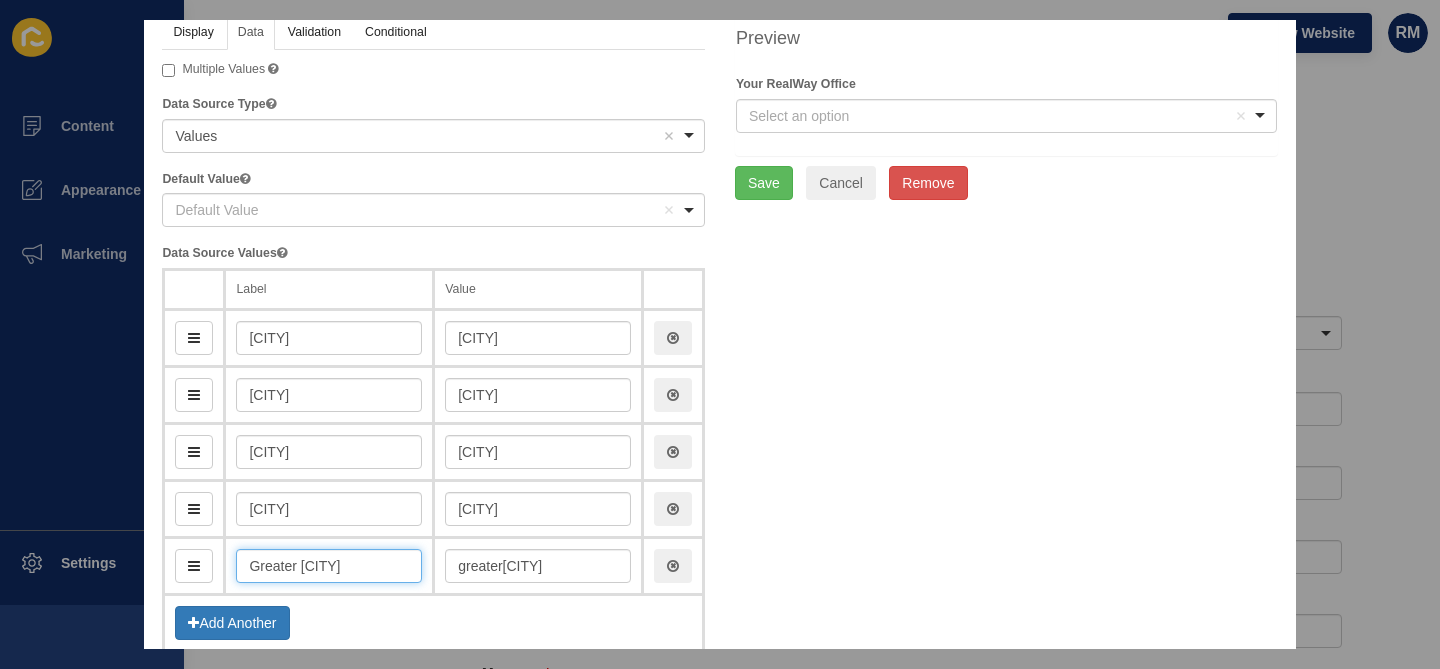 type on "Greater Spri" 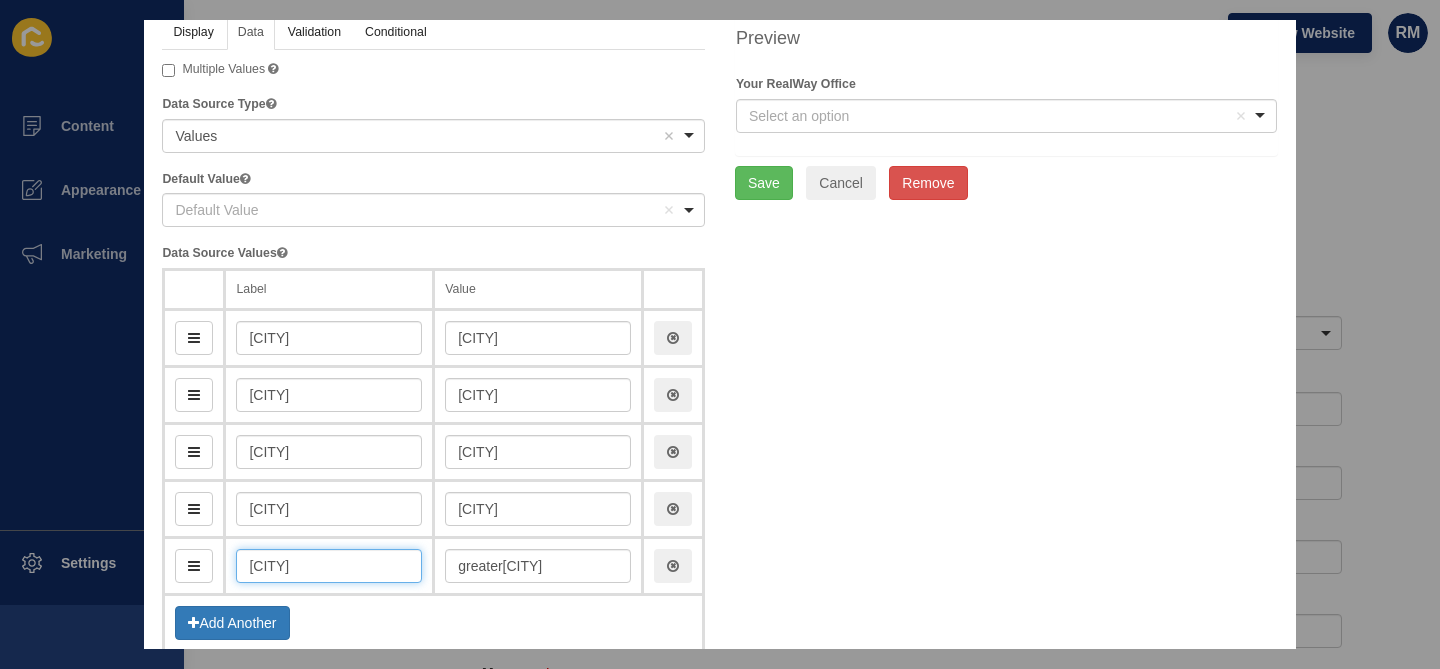 type on "greaterSpri" 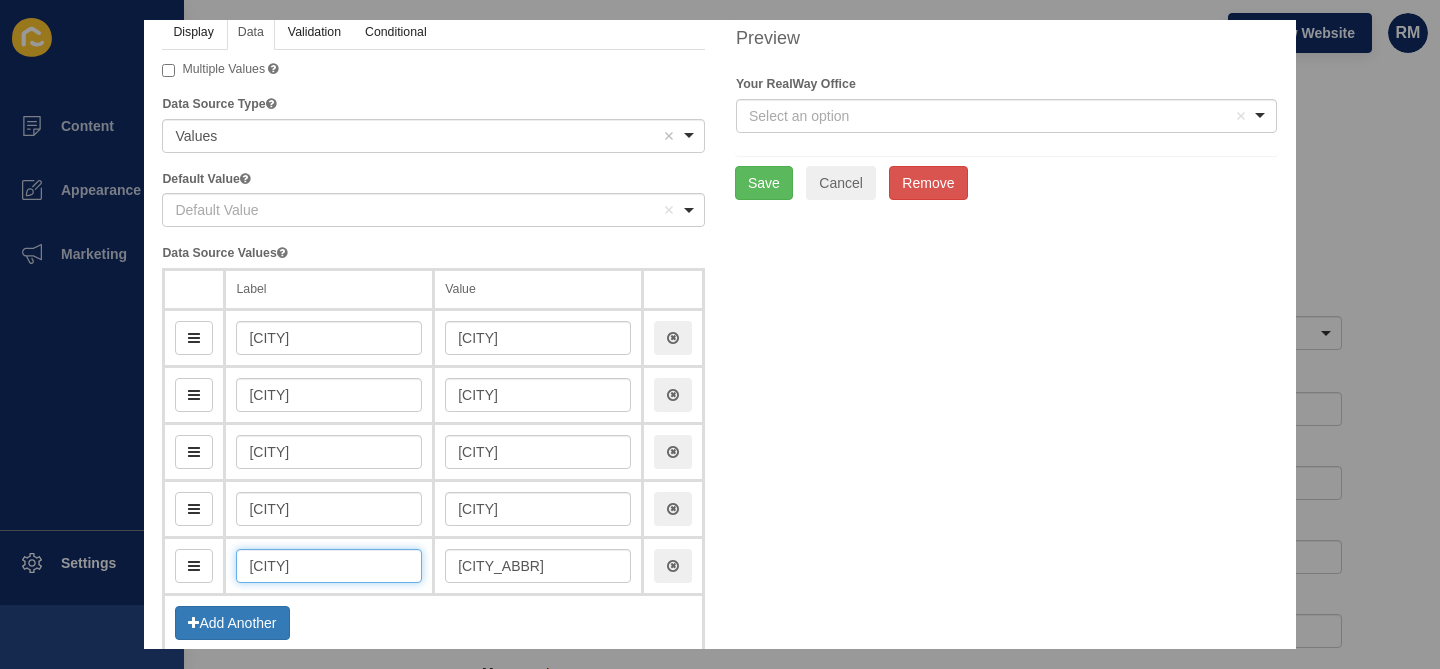 type on "Greater Spring" 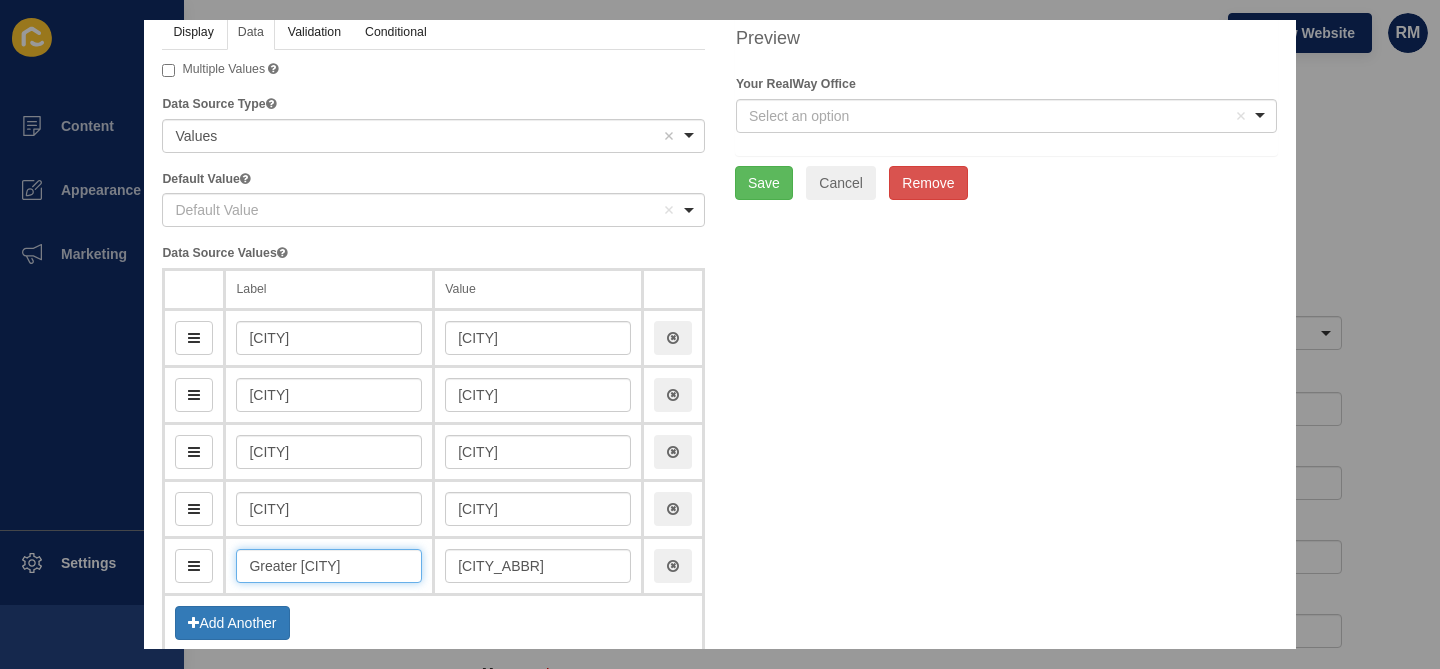 type on "greaterSpring" 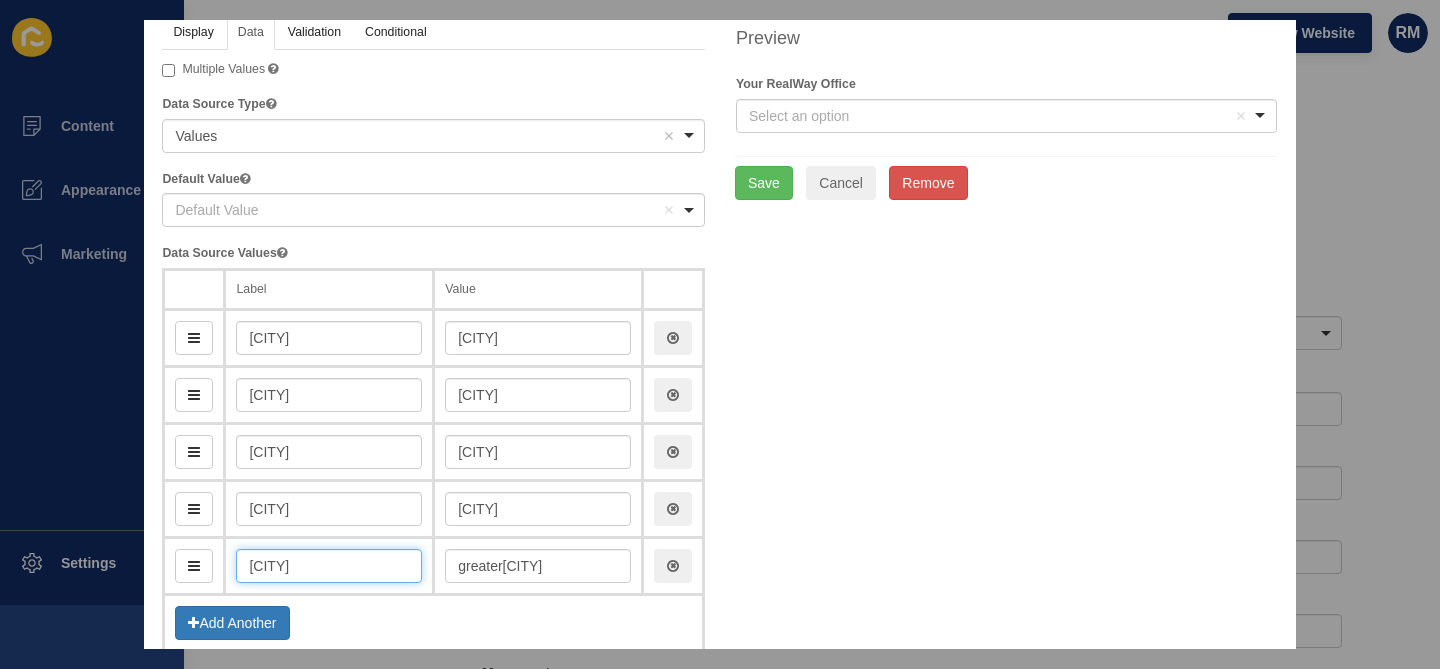type on "Greater Springfi" 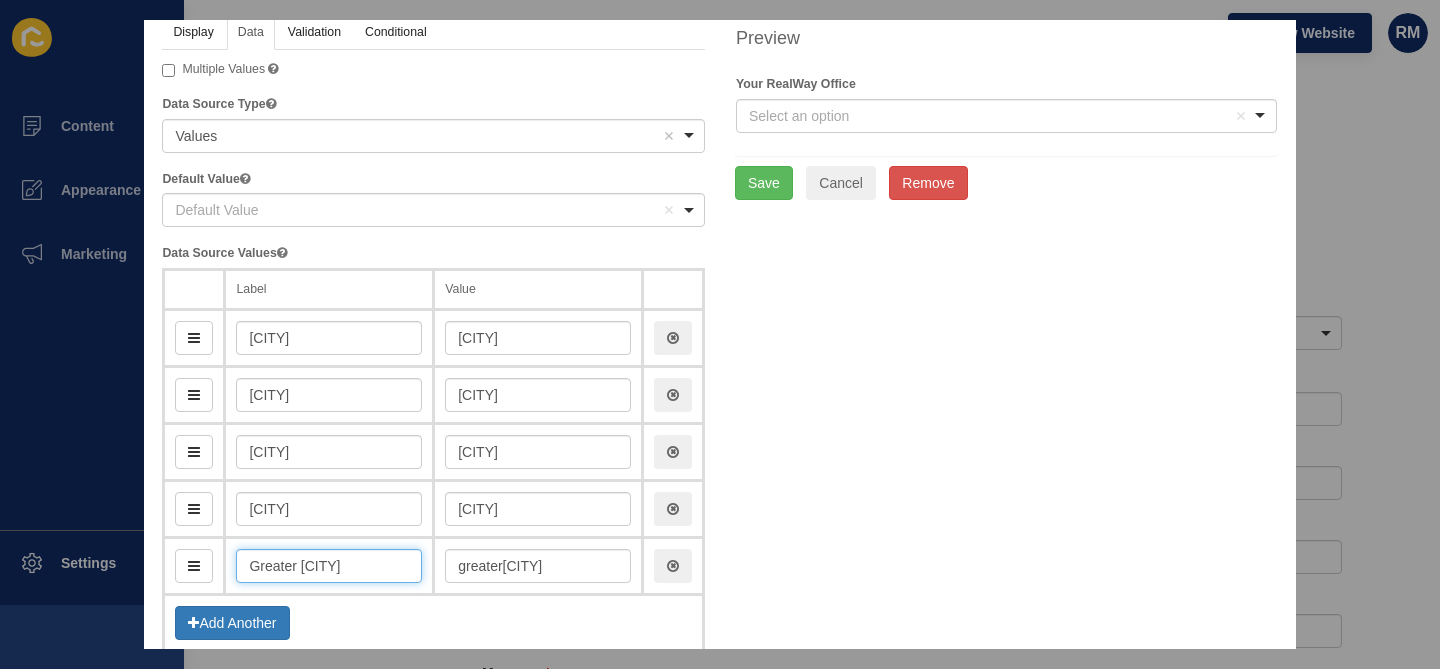 type on "greaterSpringfi" 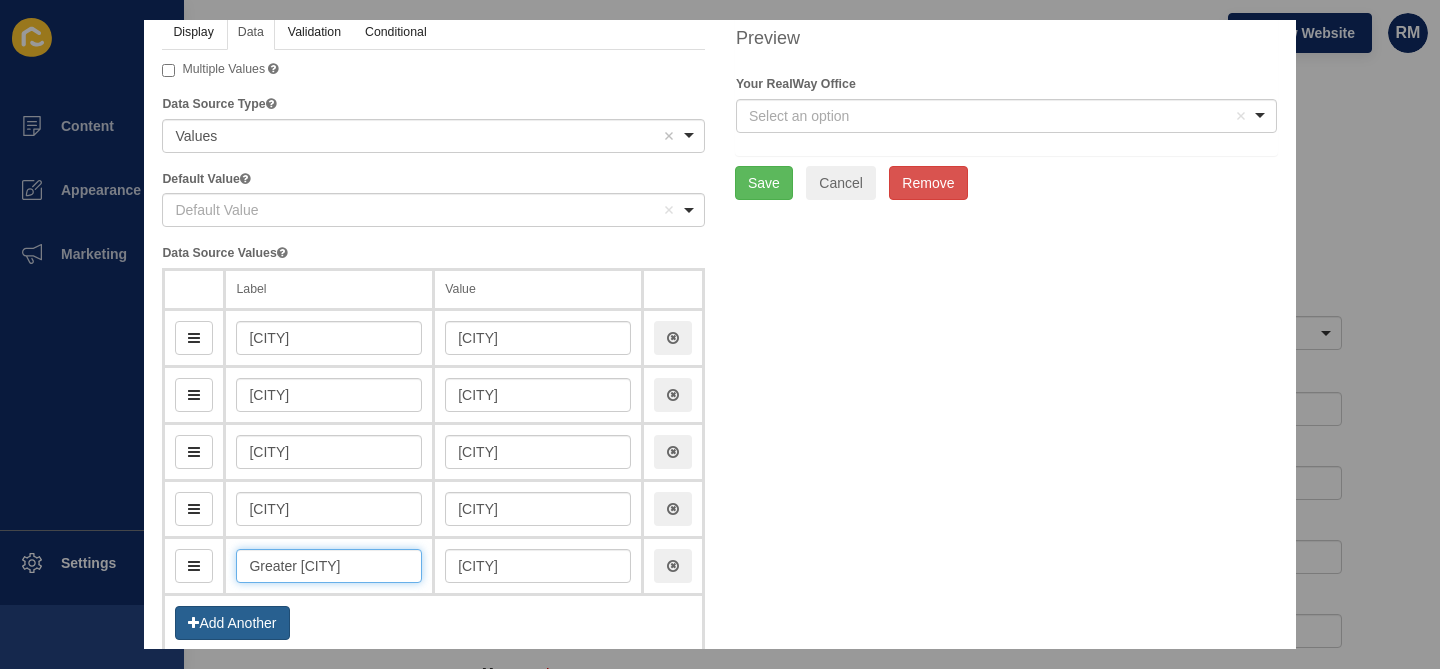 type on "Greater Springfield" 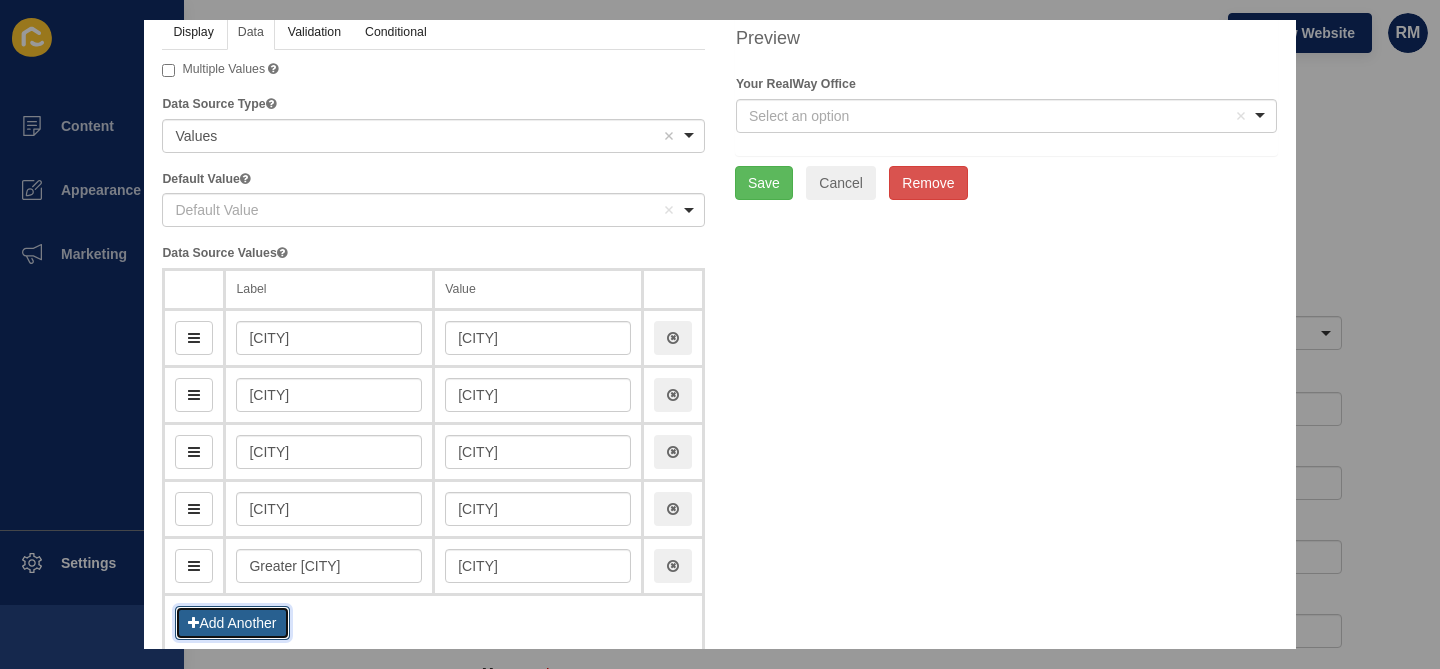 click on "Add Another" at bounding box center (232, 623) 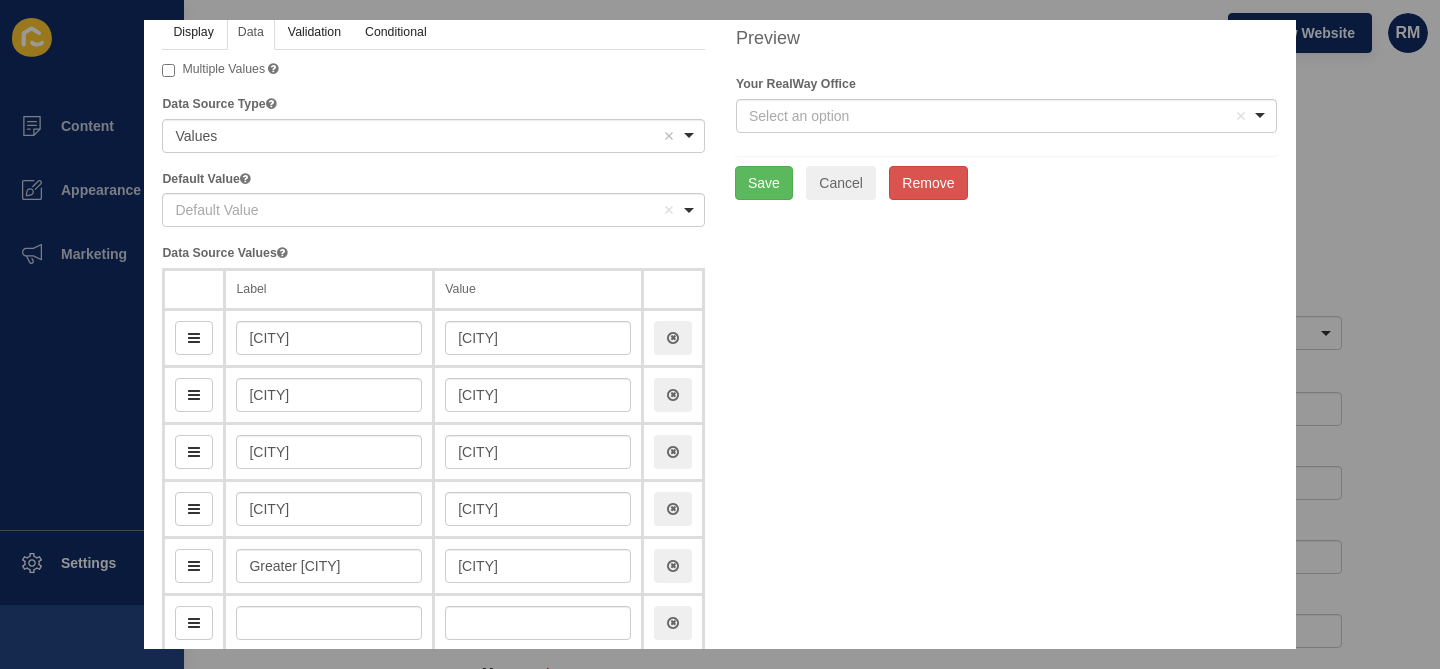 scroll, scrollTop: 271, scrollLeft: 0, axis: vertical 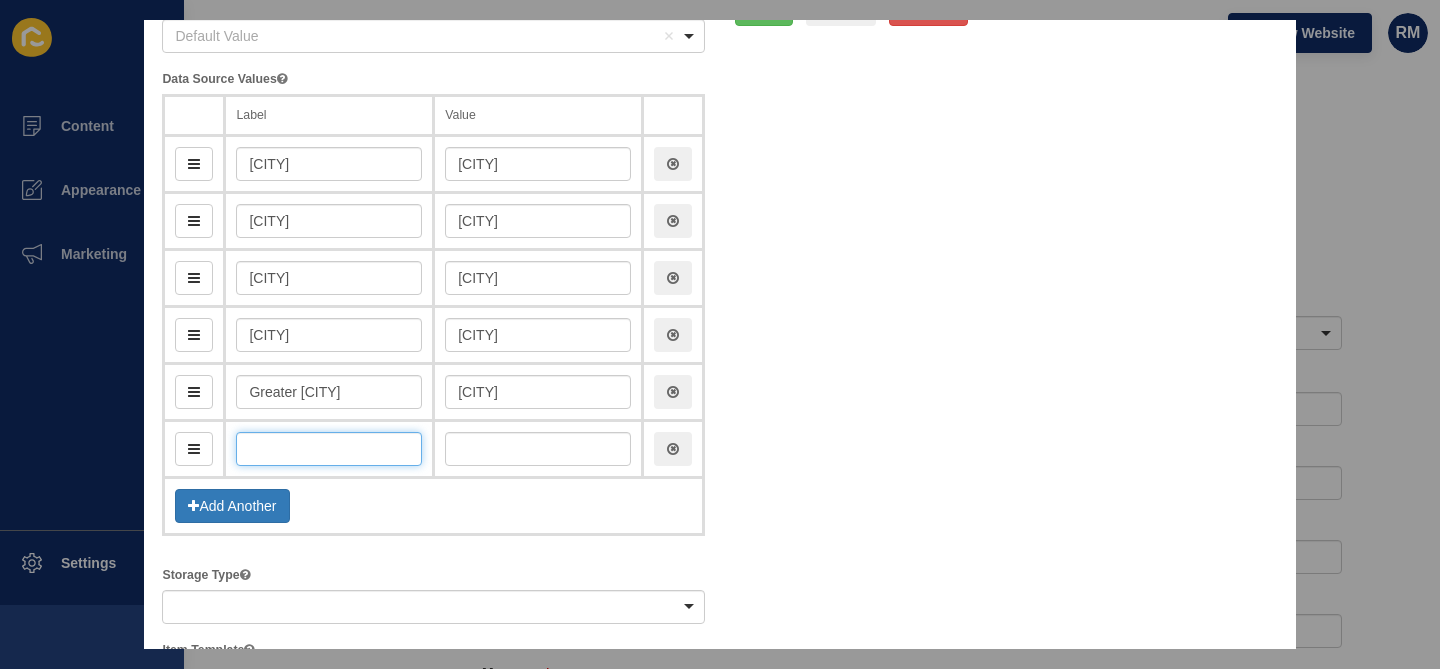click at bounding box center (329, 449) 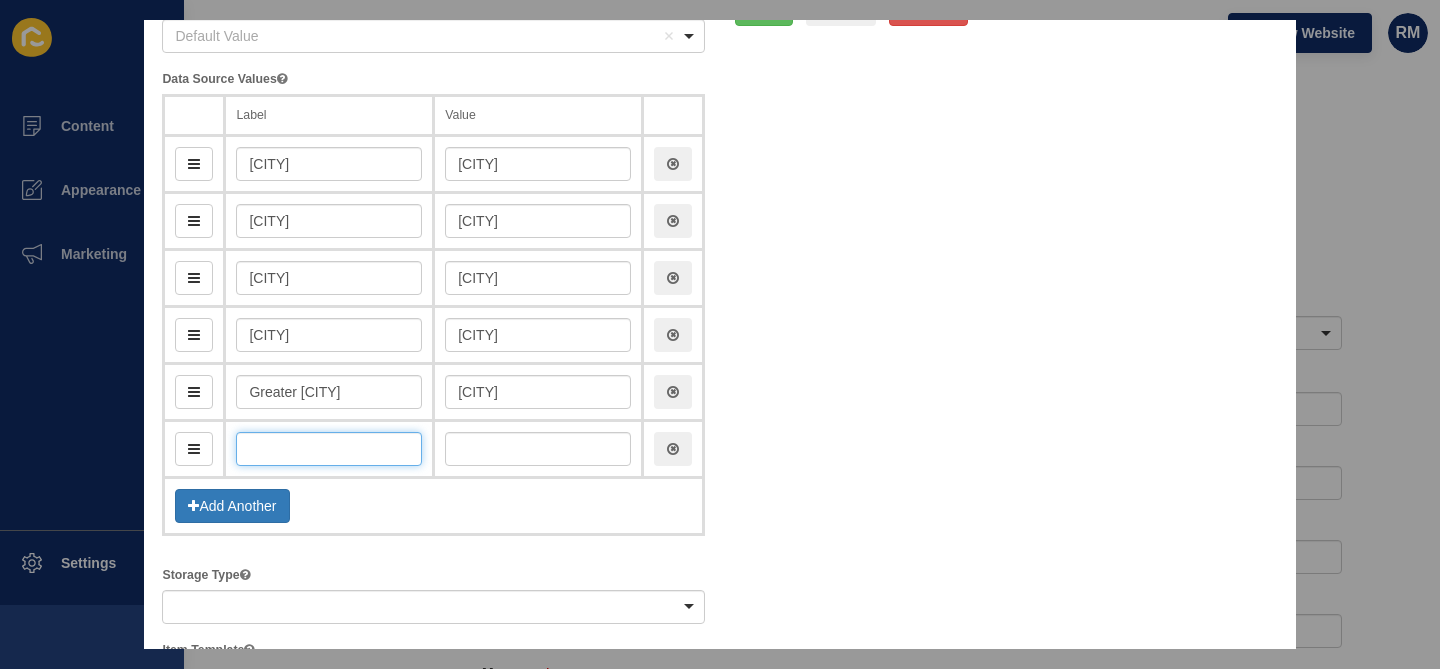 click at bounding box center [329, 449] 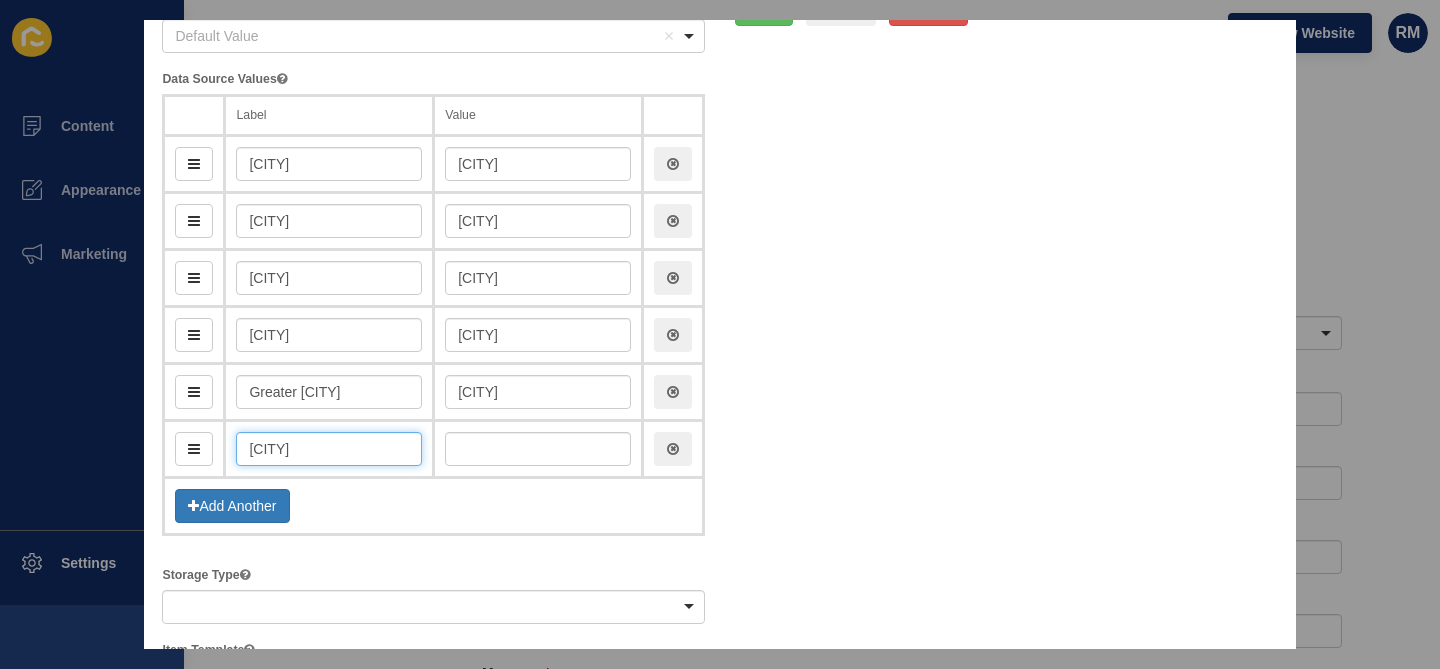 type on "La" 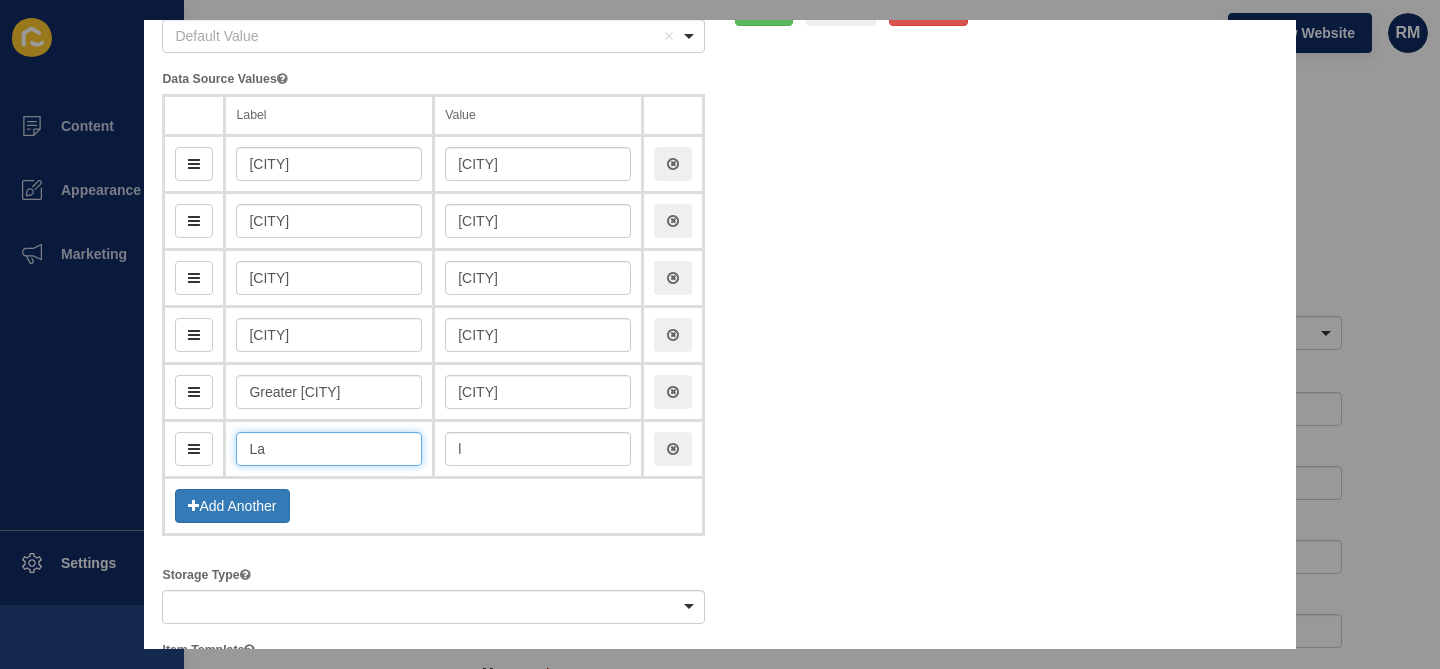 type on "Lak" 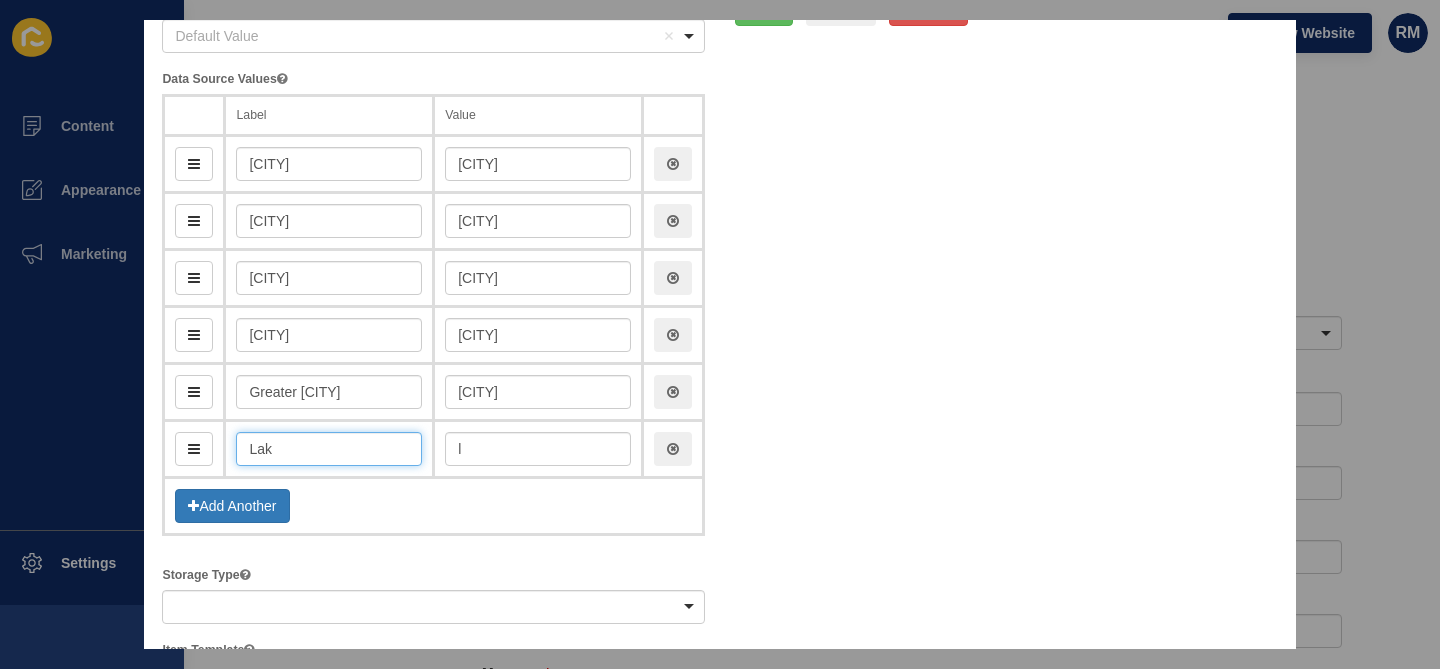 type on "lak" 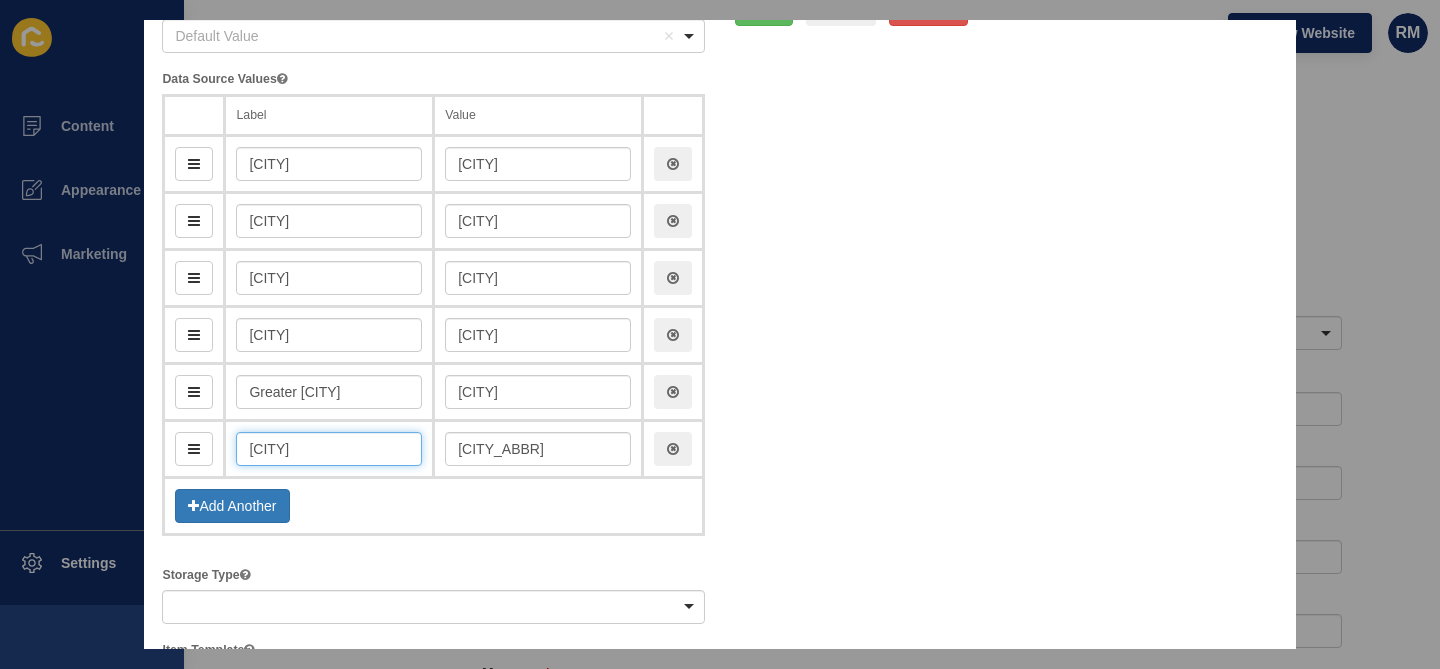 type on "Lakes" 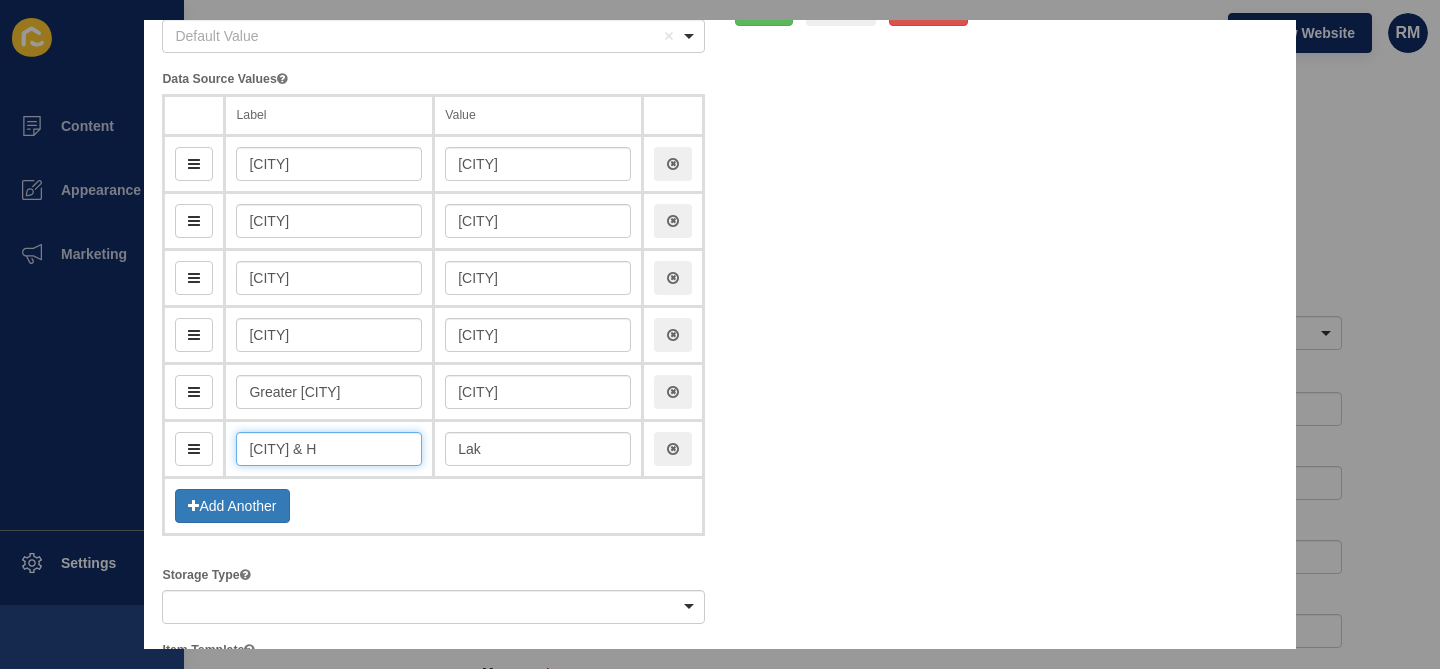 type on "Lakes & Hi" 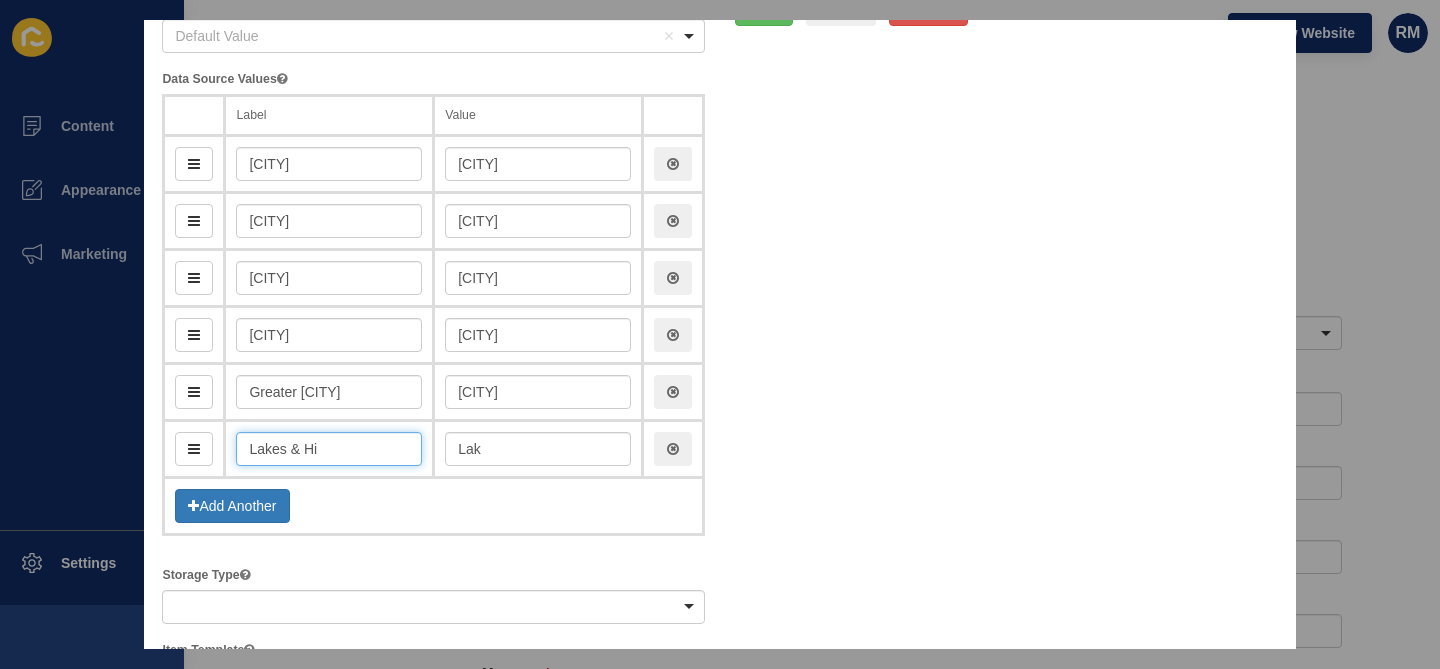 type on "lakesHi" 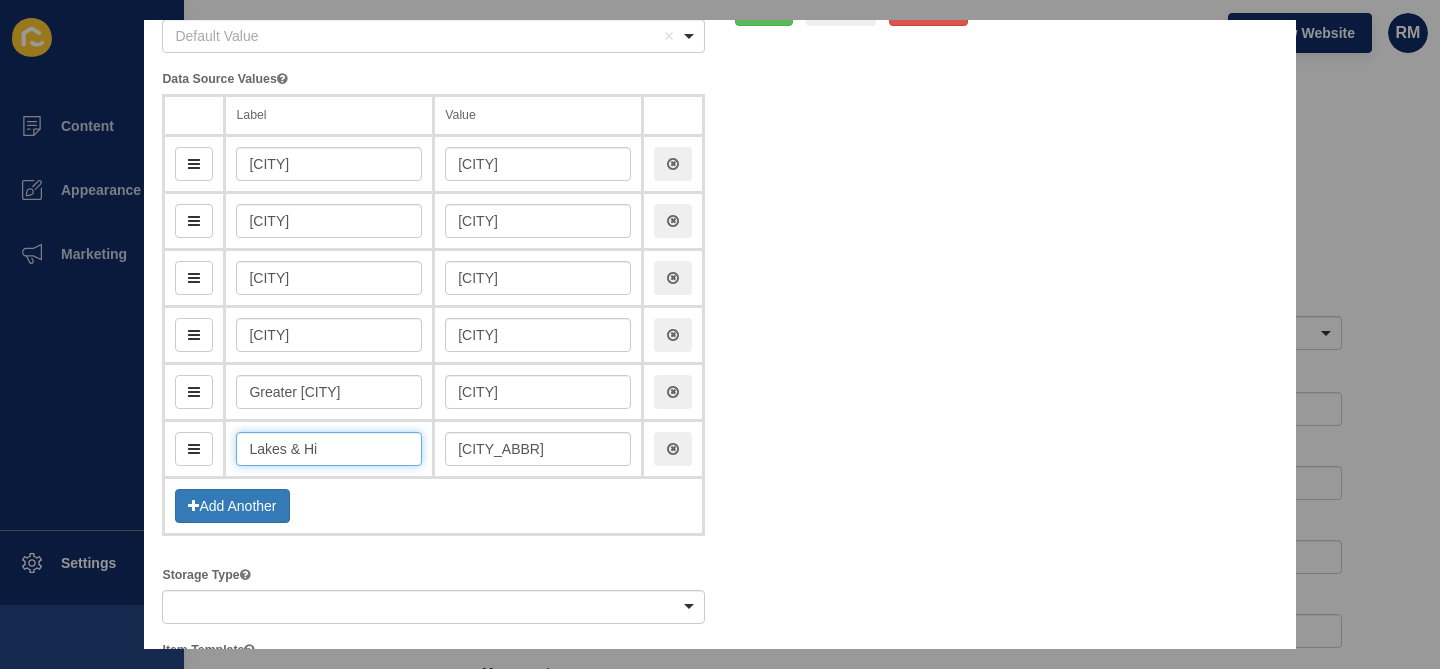 type on "Lakes & Hil" 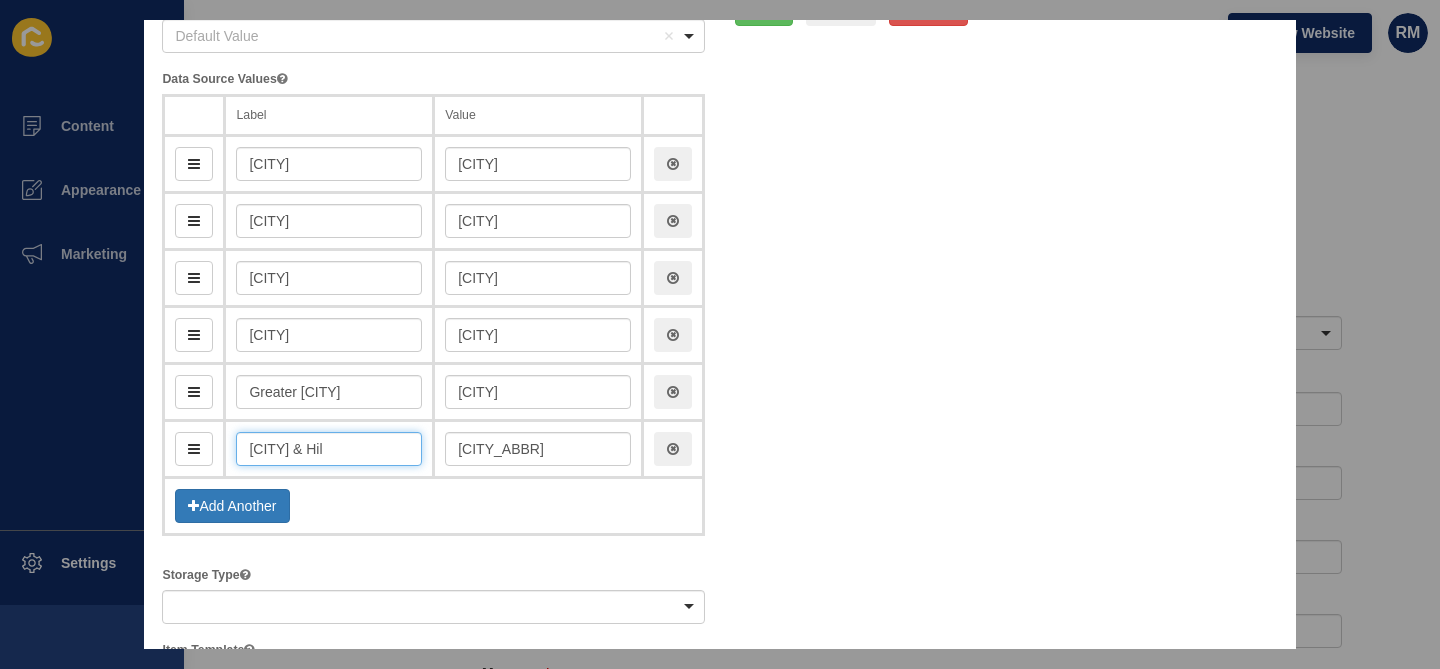 type on "lakesHil" 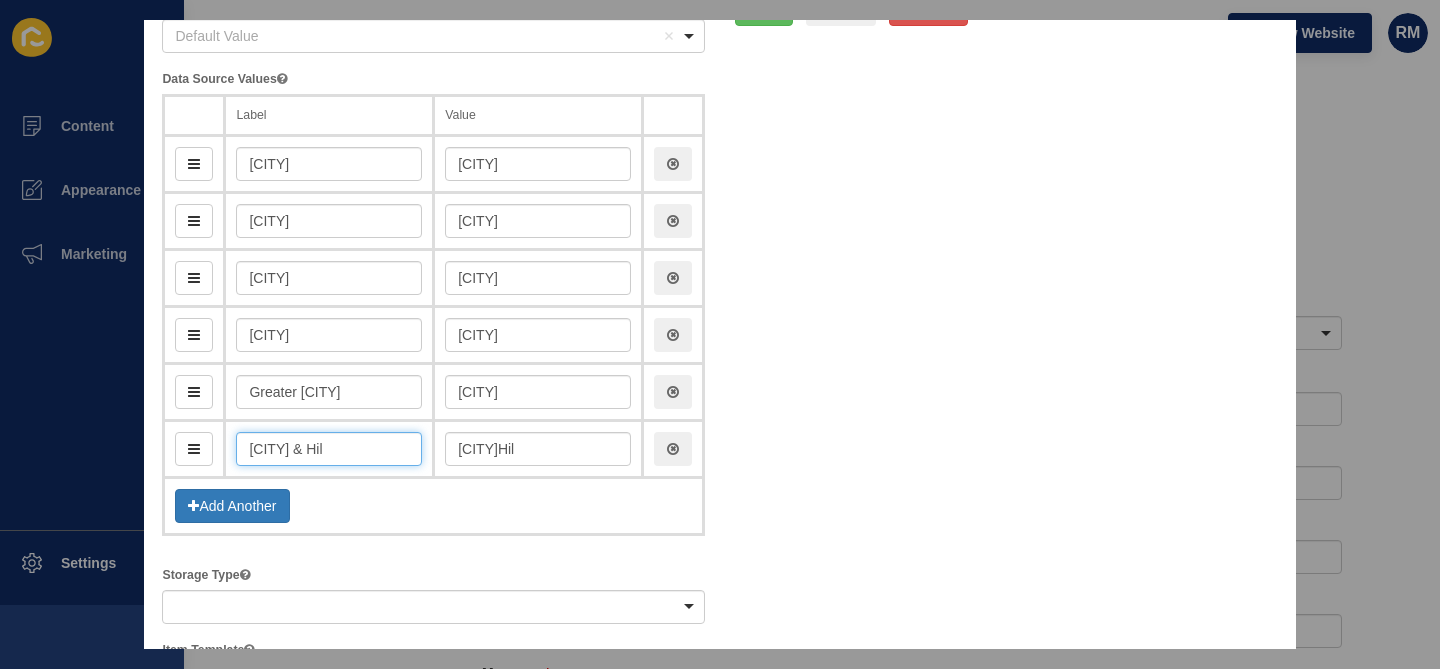 type on "Lakes & Hill" 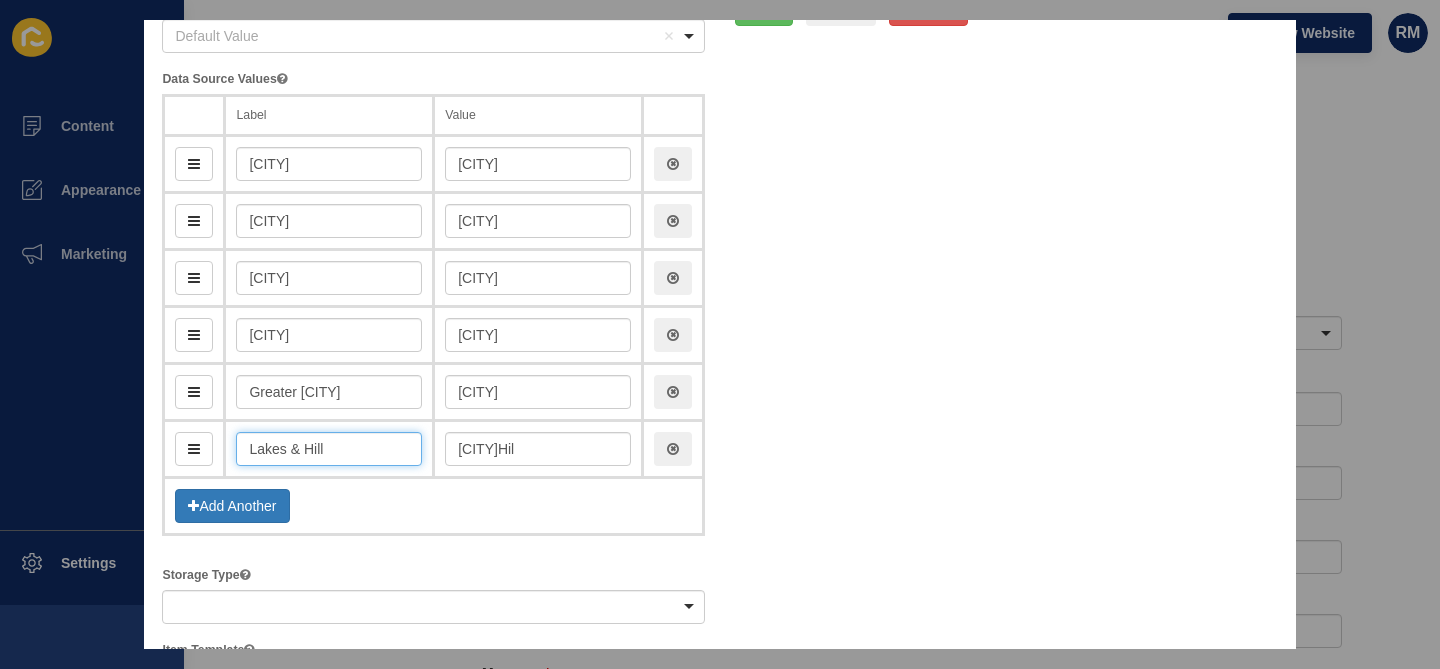 type on "lakesHill" 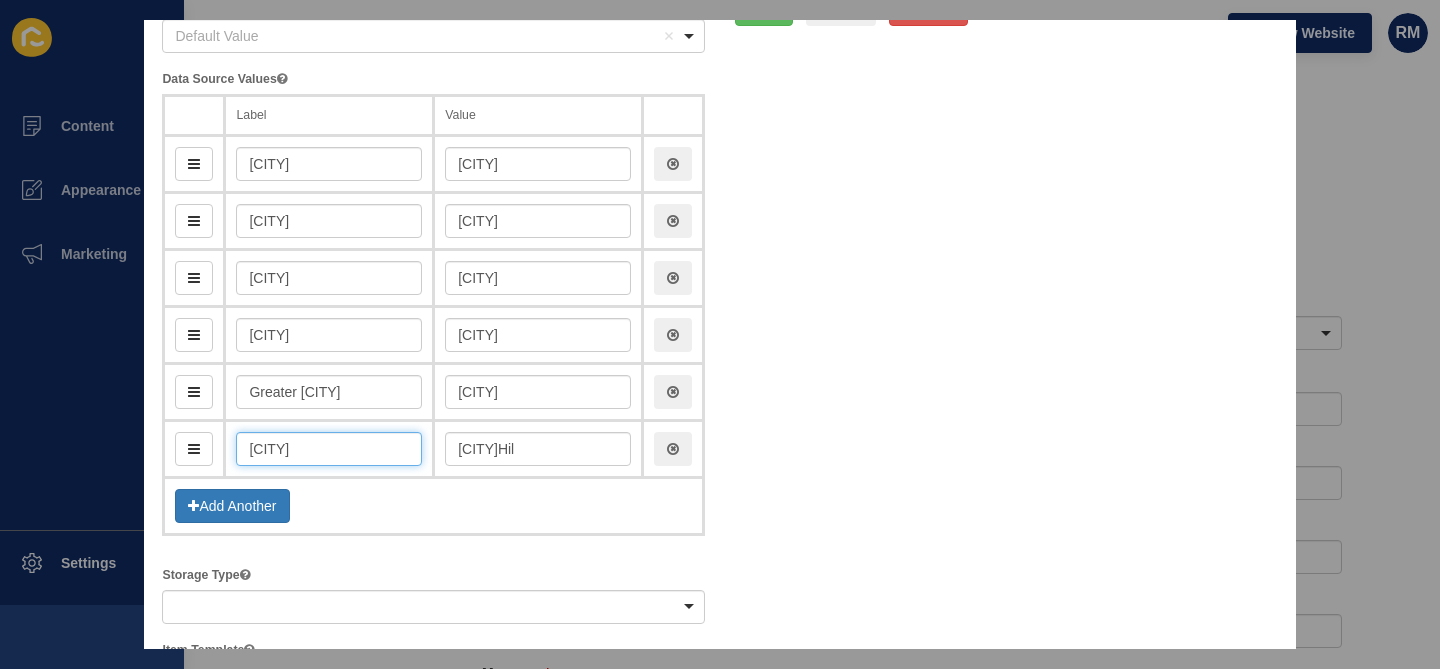 type on "lakesHills" 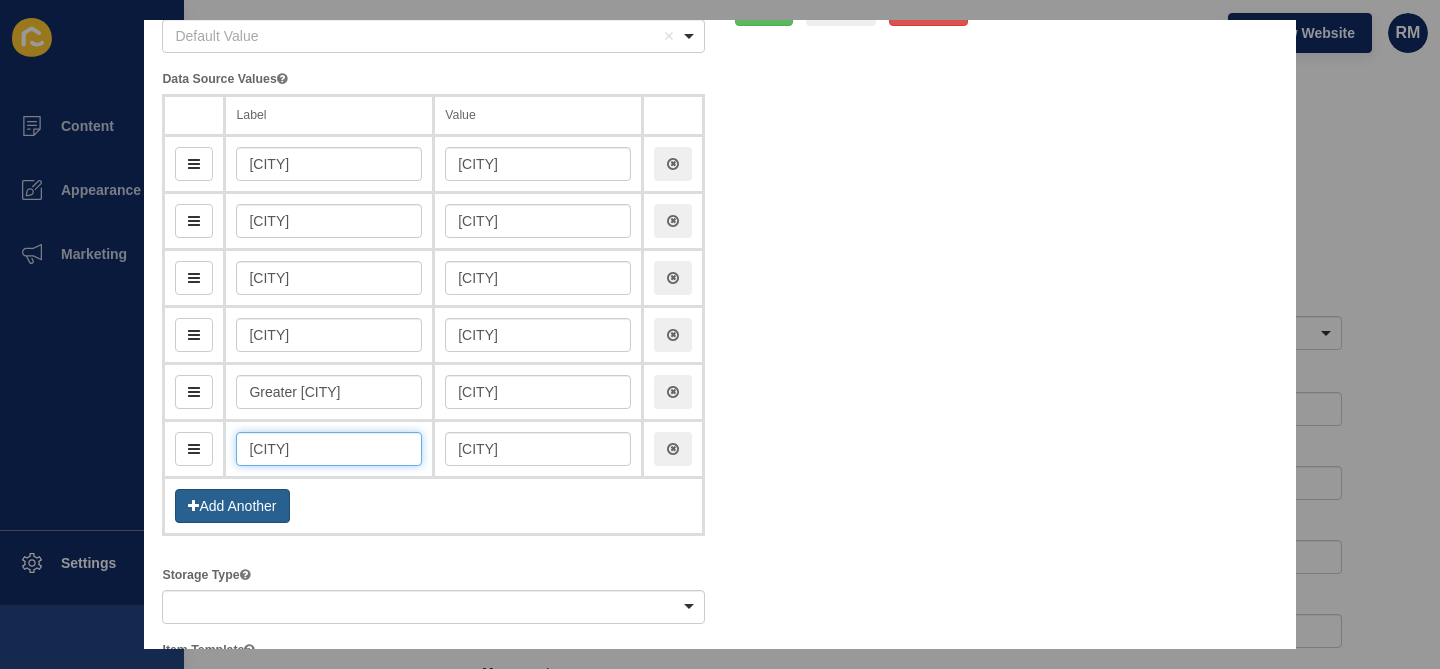 type on "Lakes & Hills" 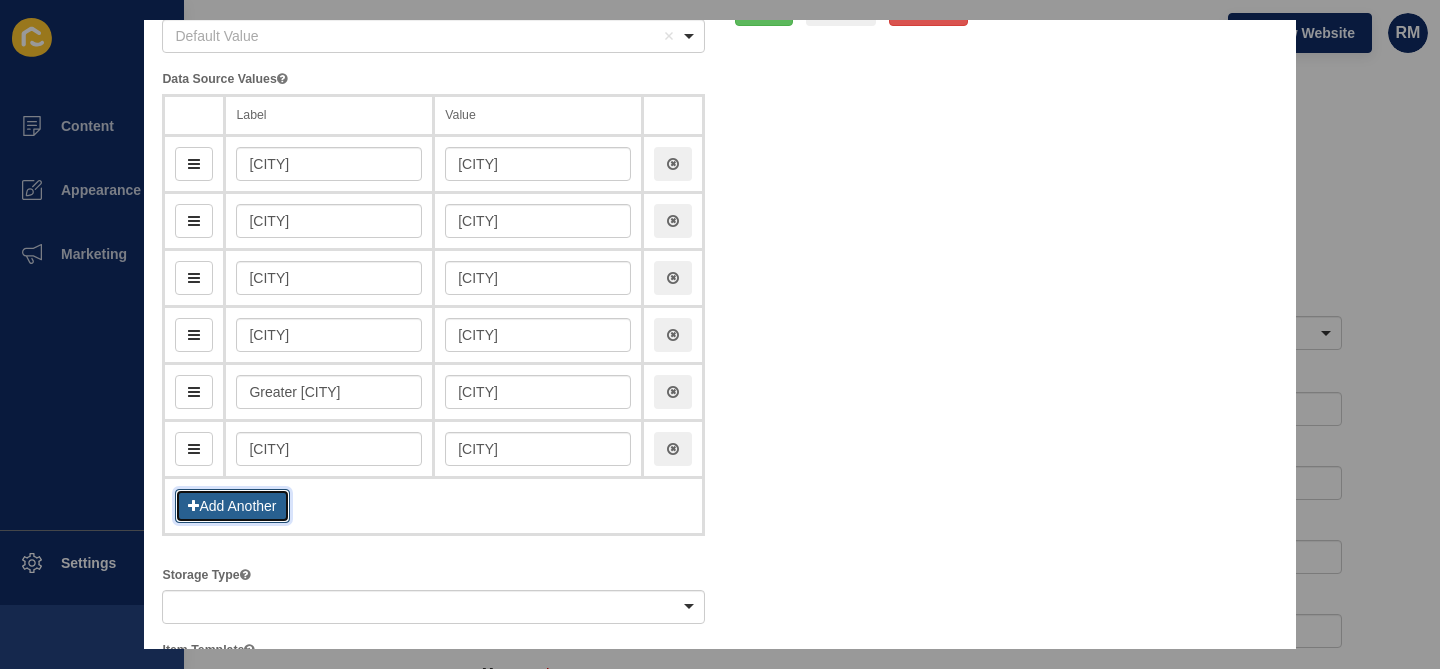 click on "Add Another" at bounding box center (232, 506) 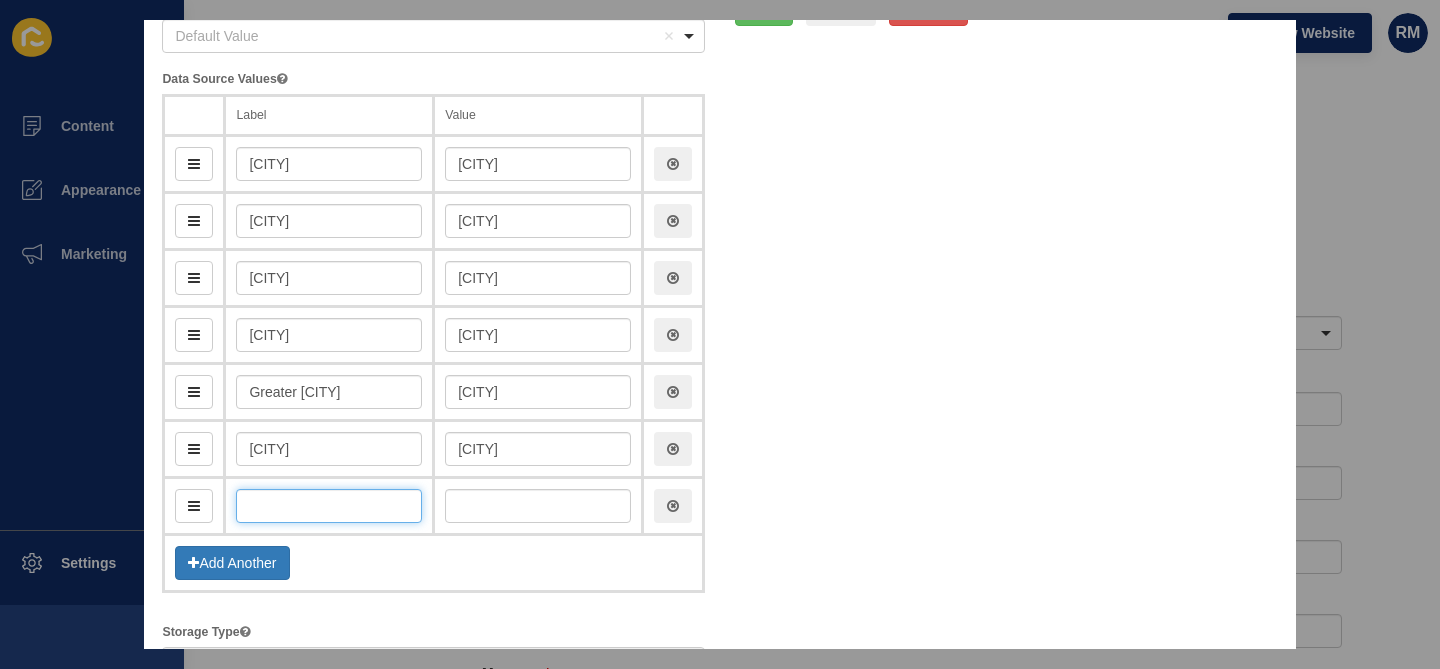 click at bounding box center (329, 506) 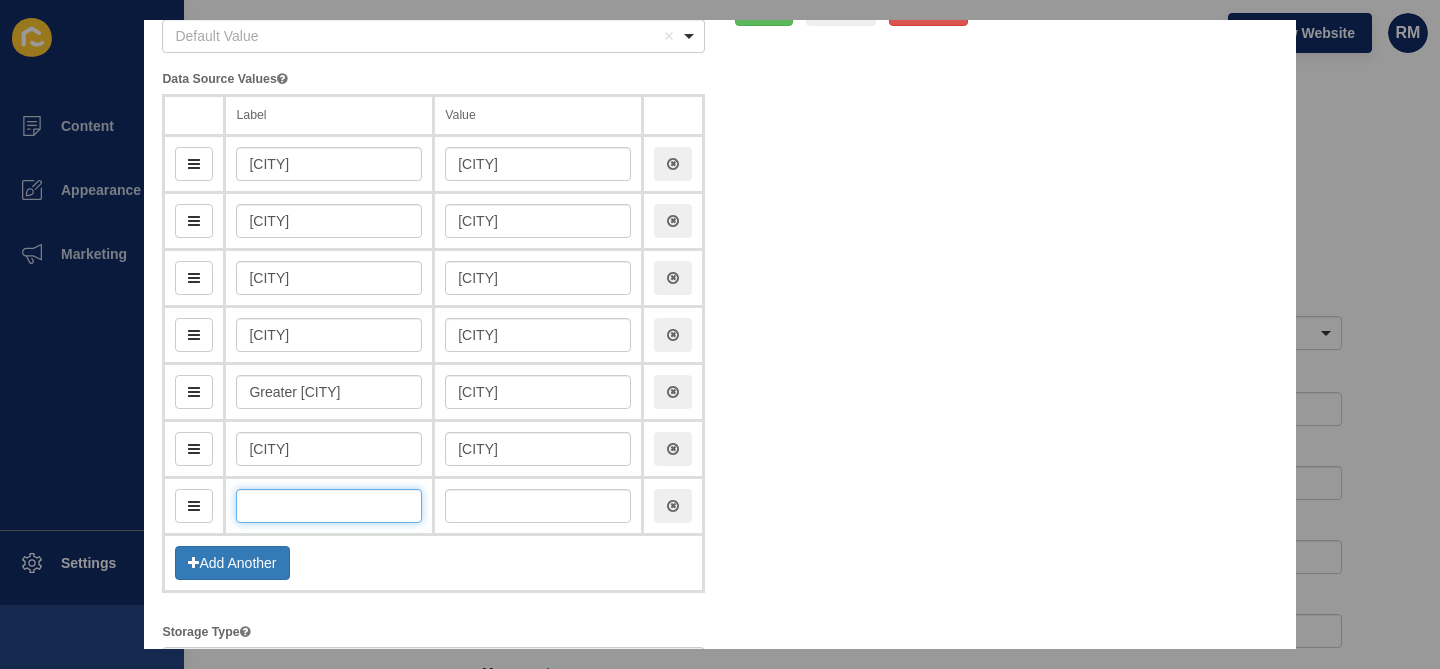 click at bounding box center [329, 506] 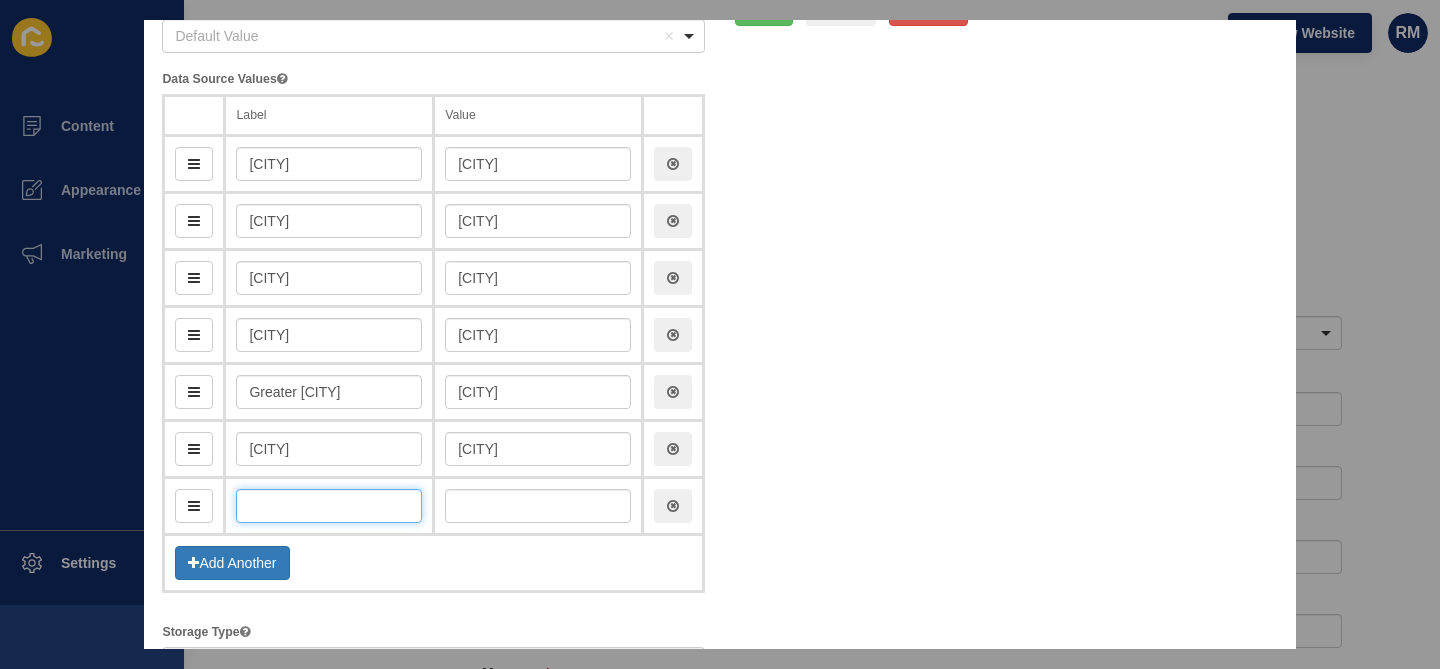 type on "G" 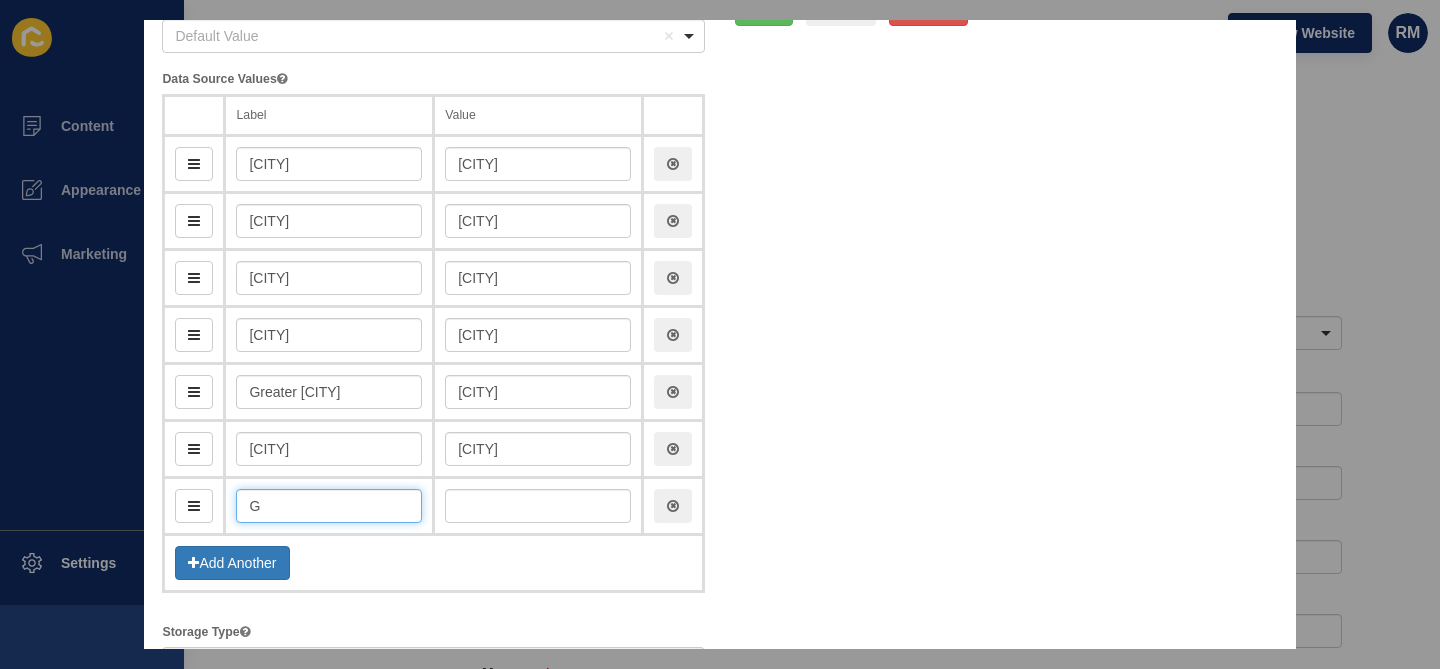 type on "g" 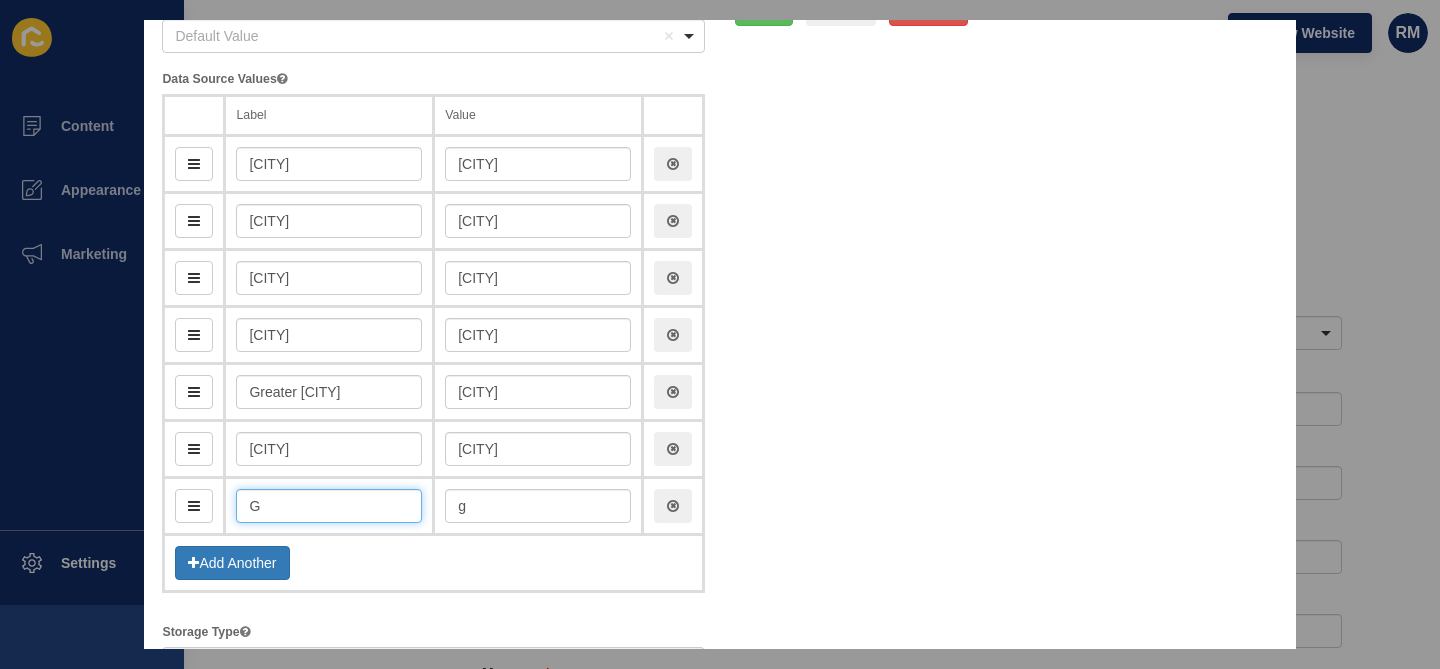 type on "Ga" 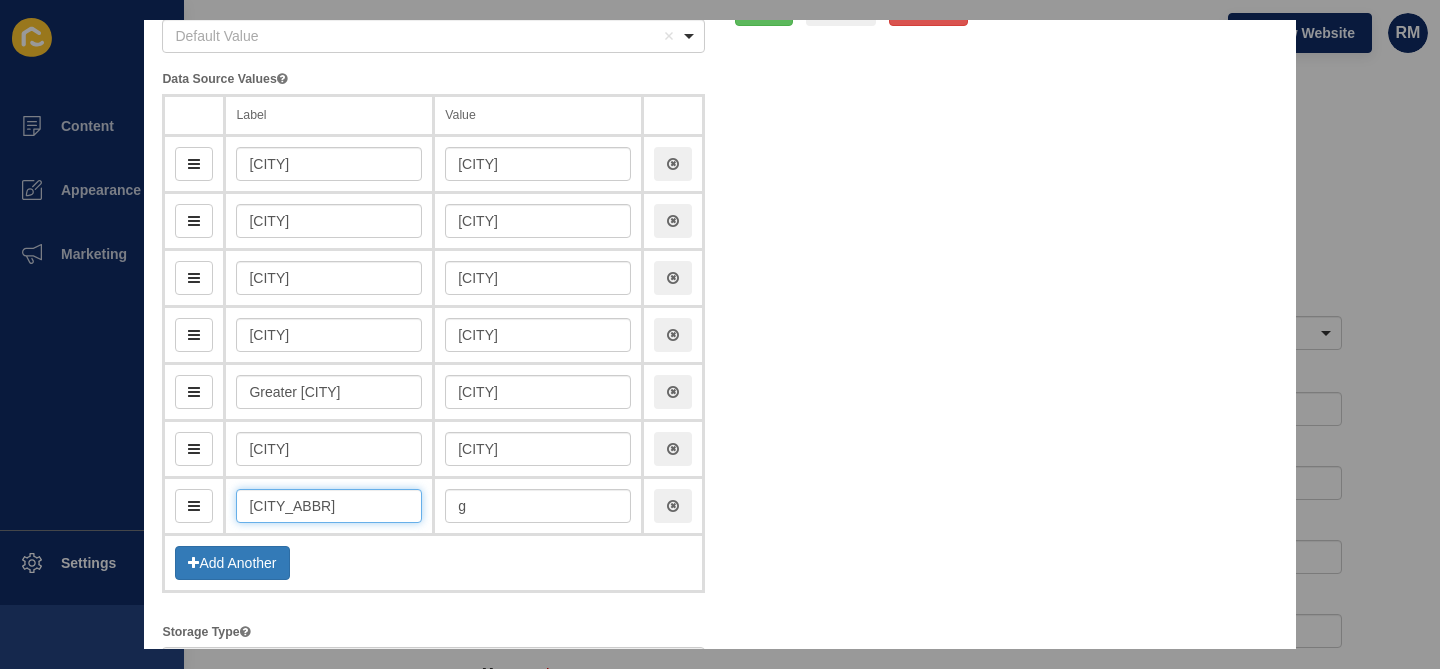 type on "ga" 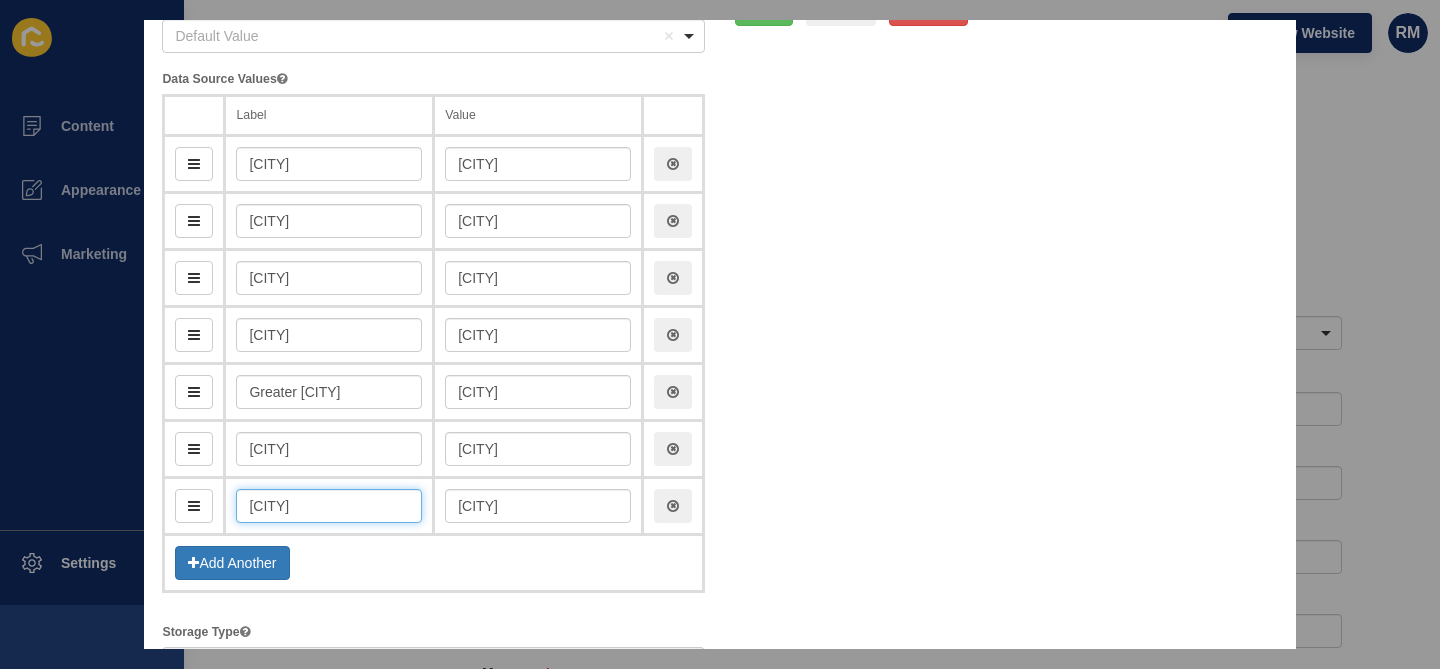 type on "Gatt" 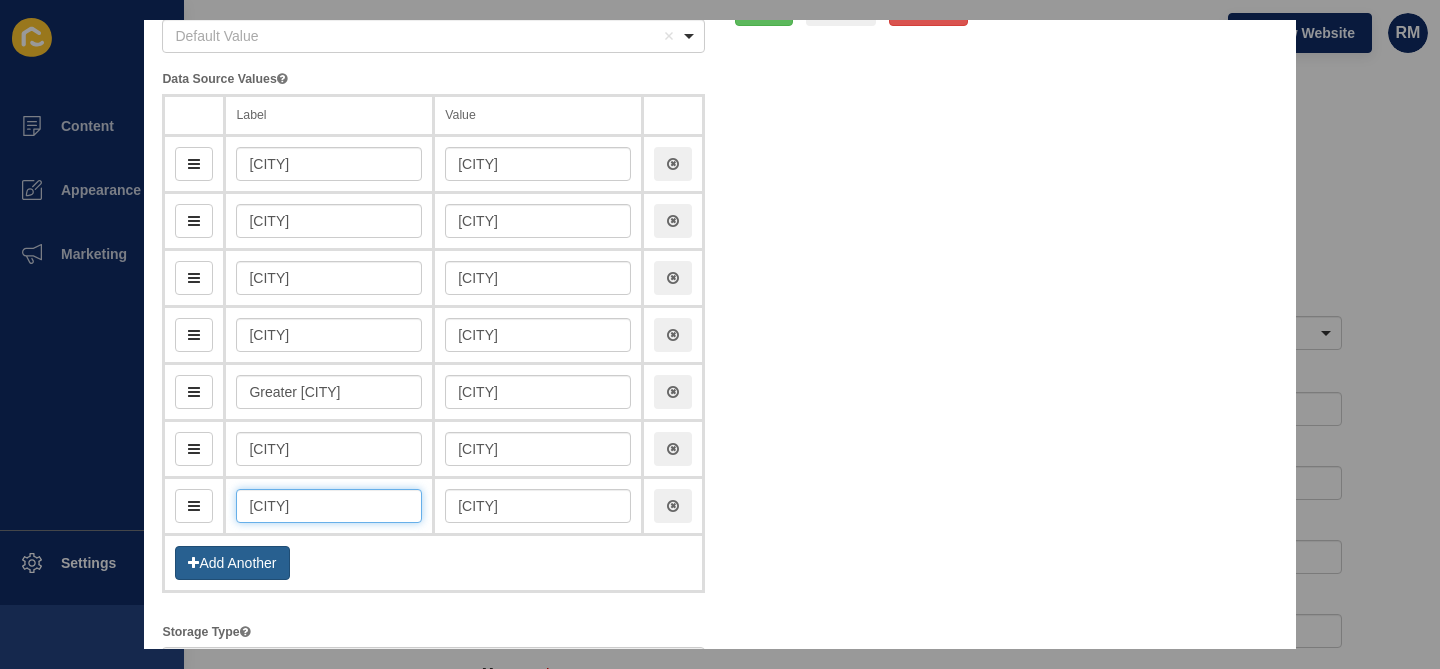 type on "Gatton" 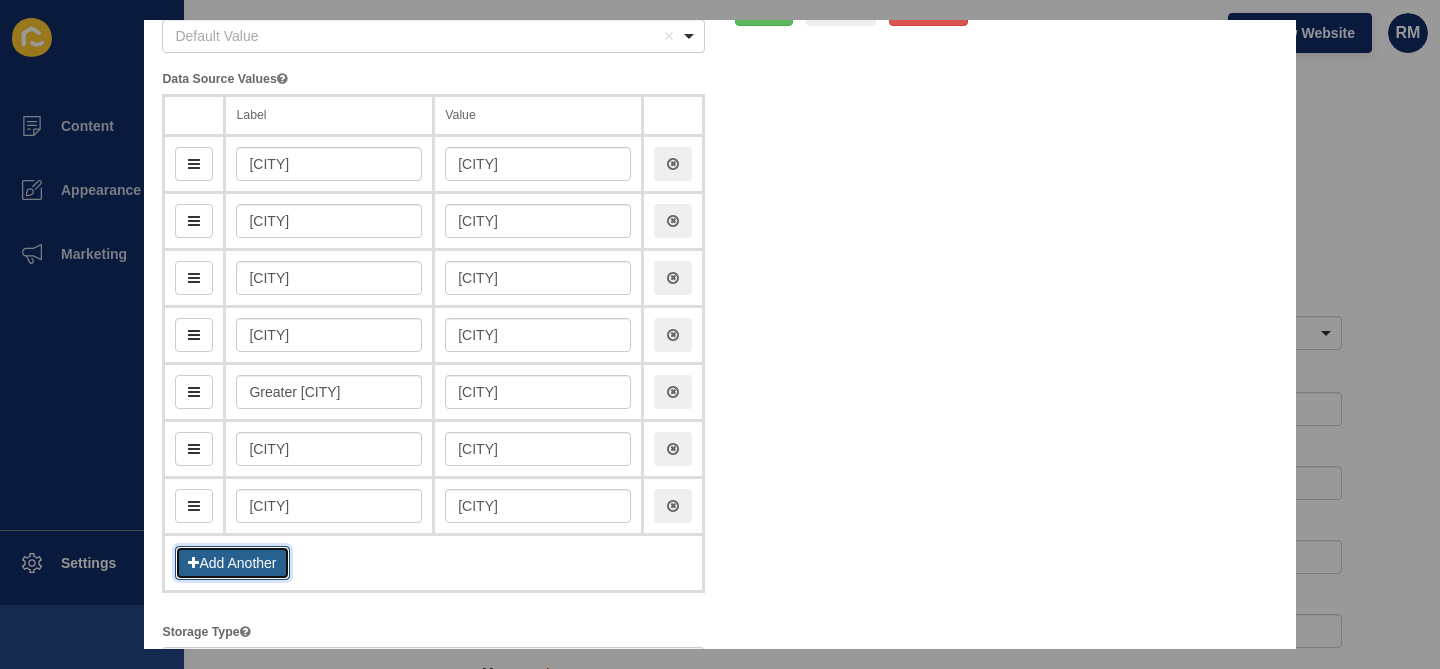 click on "Add Another" at bounding box center (232, 563) 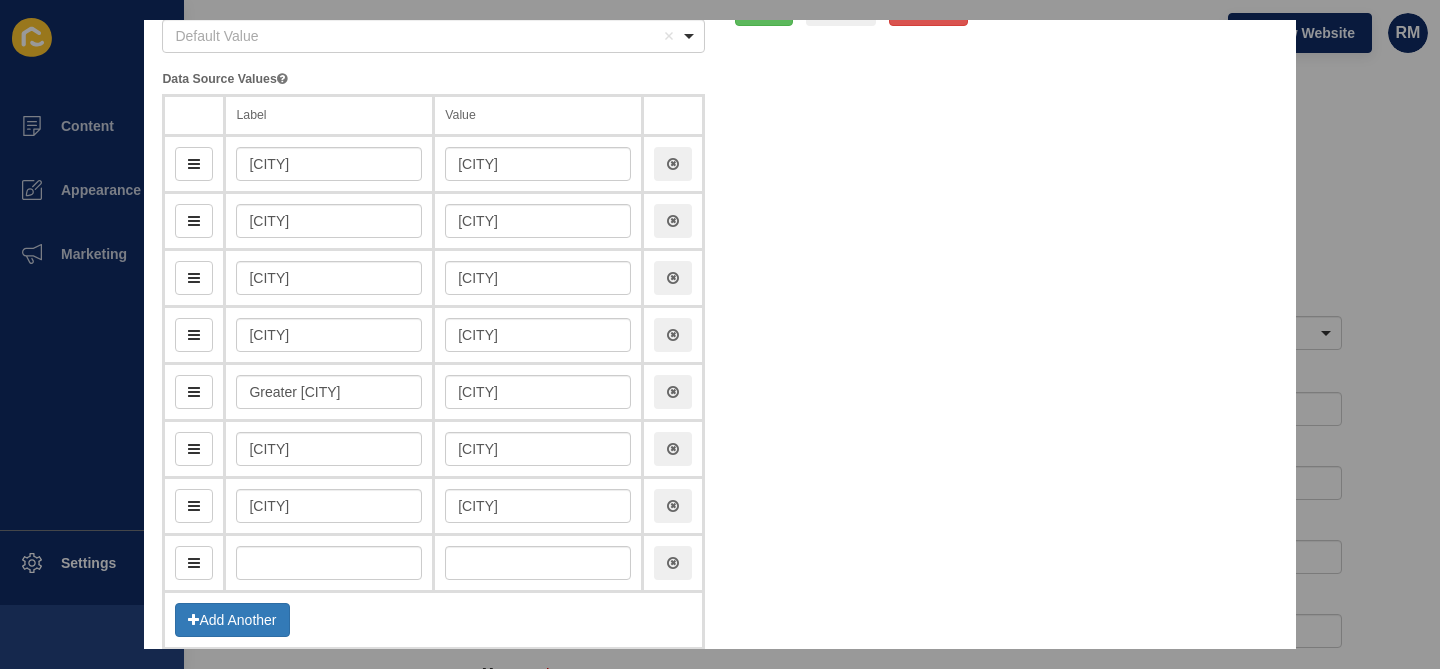click at bounding box center (329, 563) 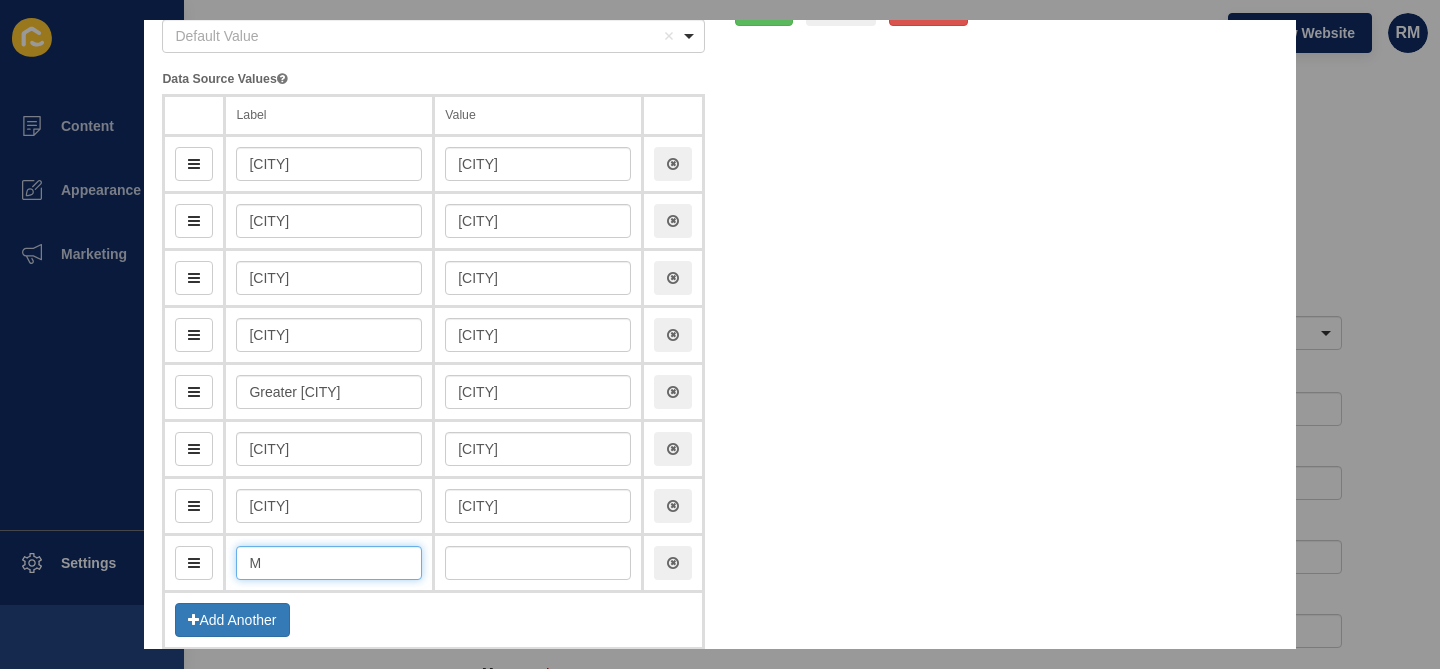 type on "Mo" 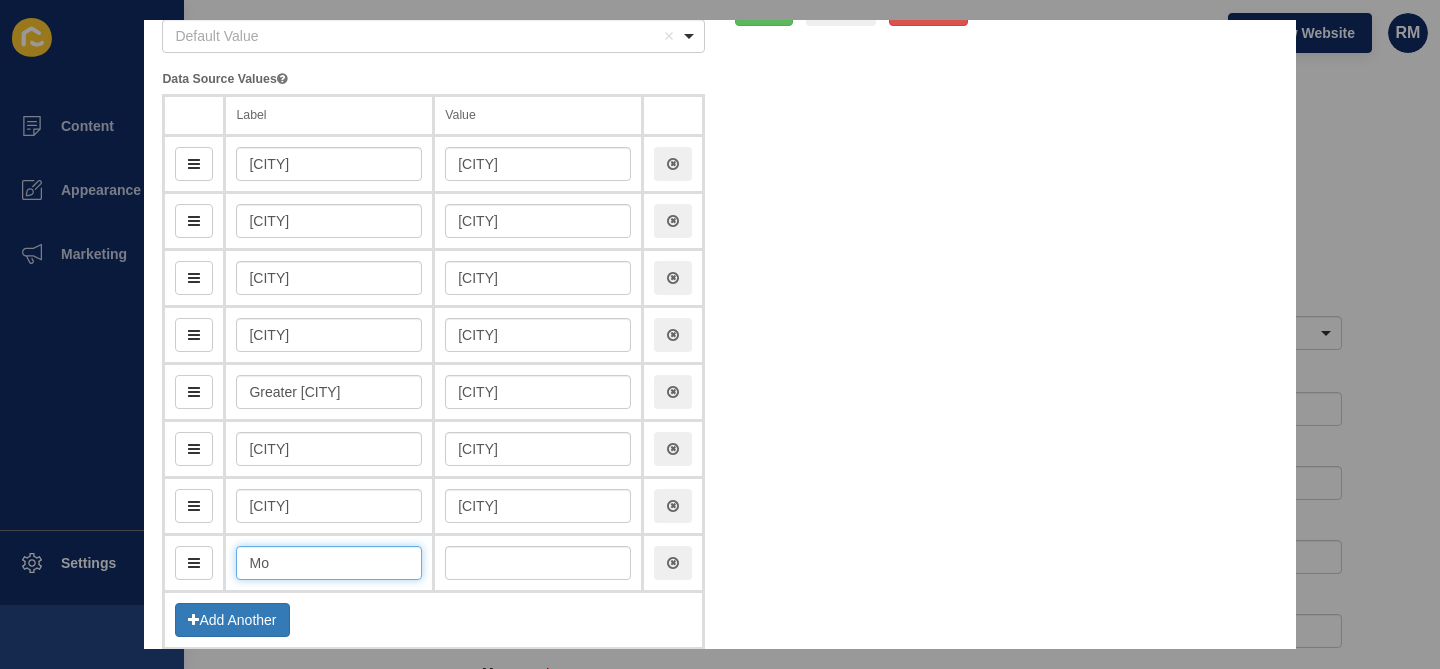 type on "mo" 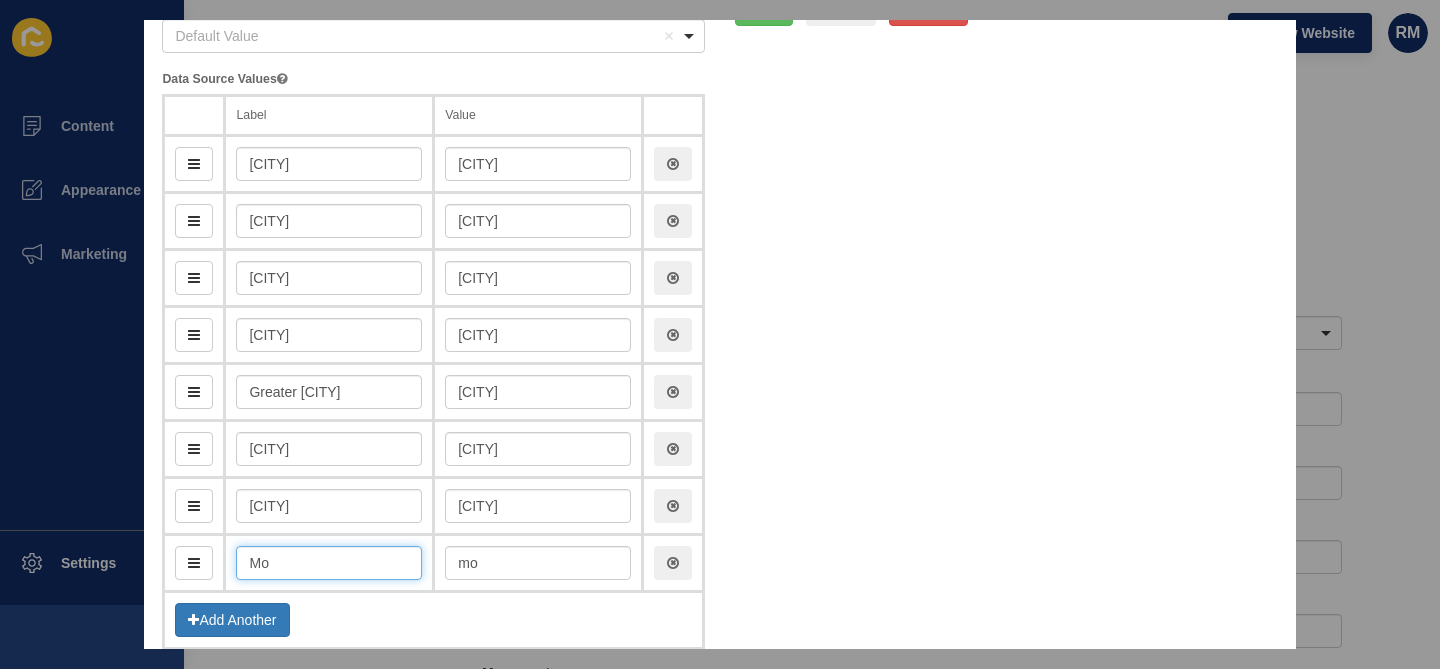 type on "Mou" 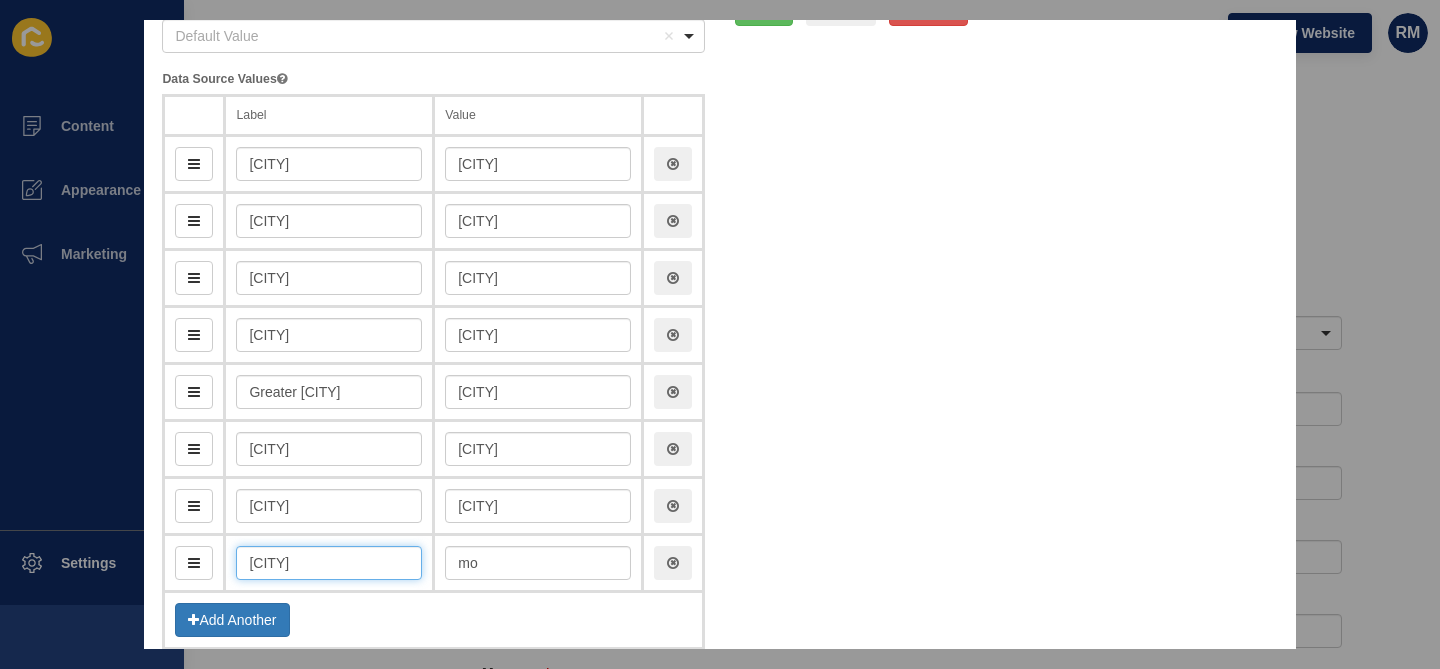 type on "mou" 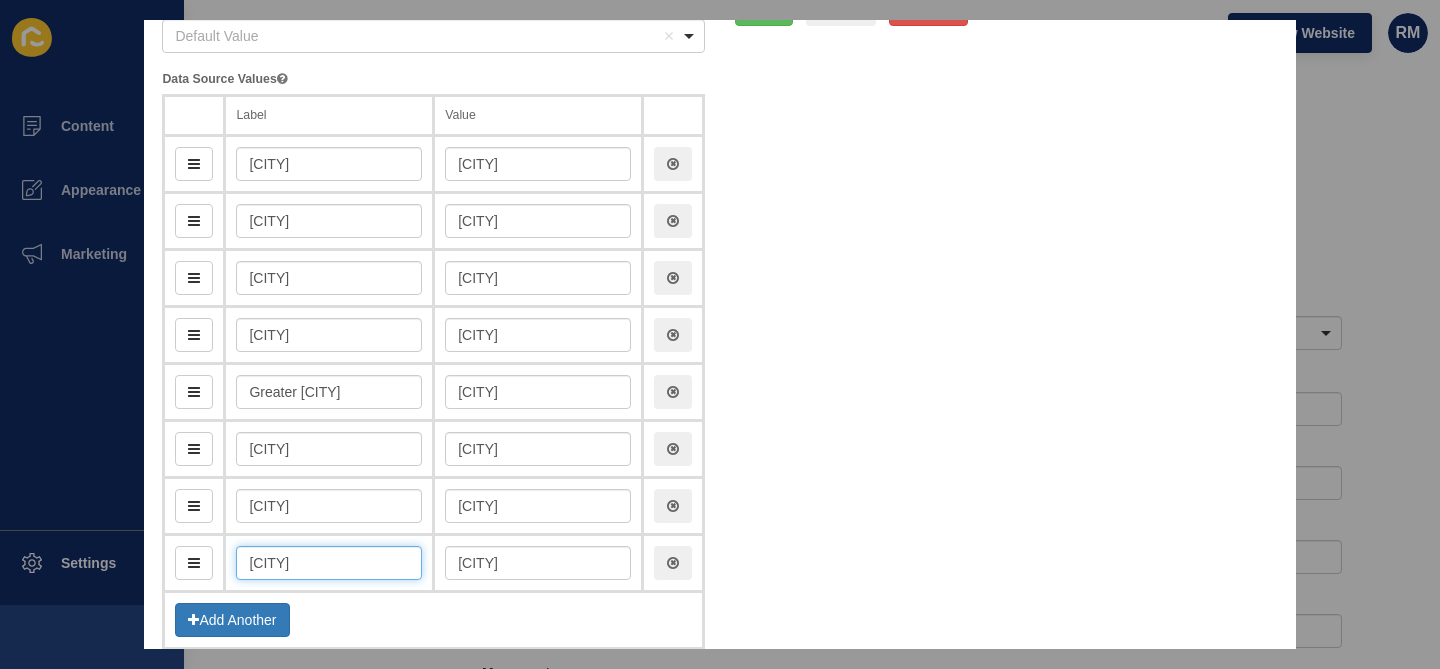 type on "Mount" 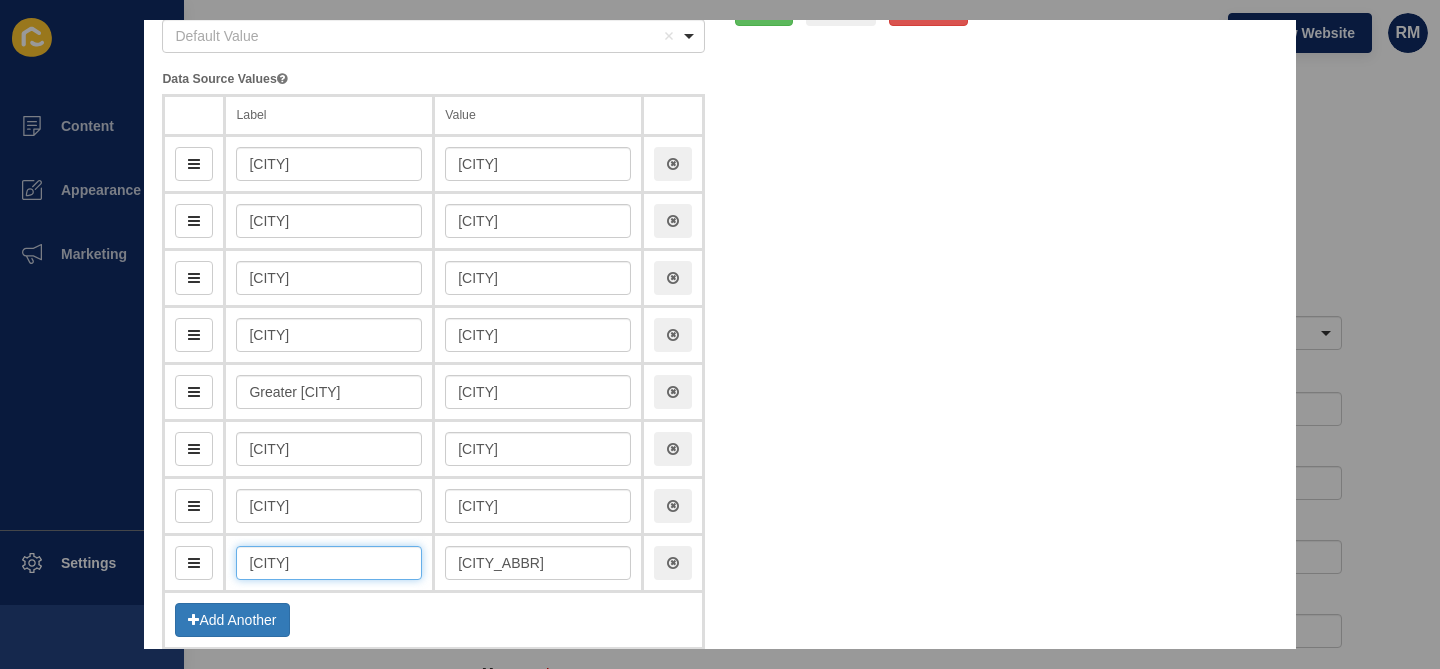 type on "Mount Gravat" 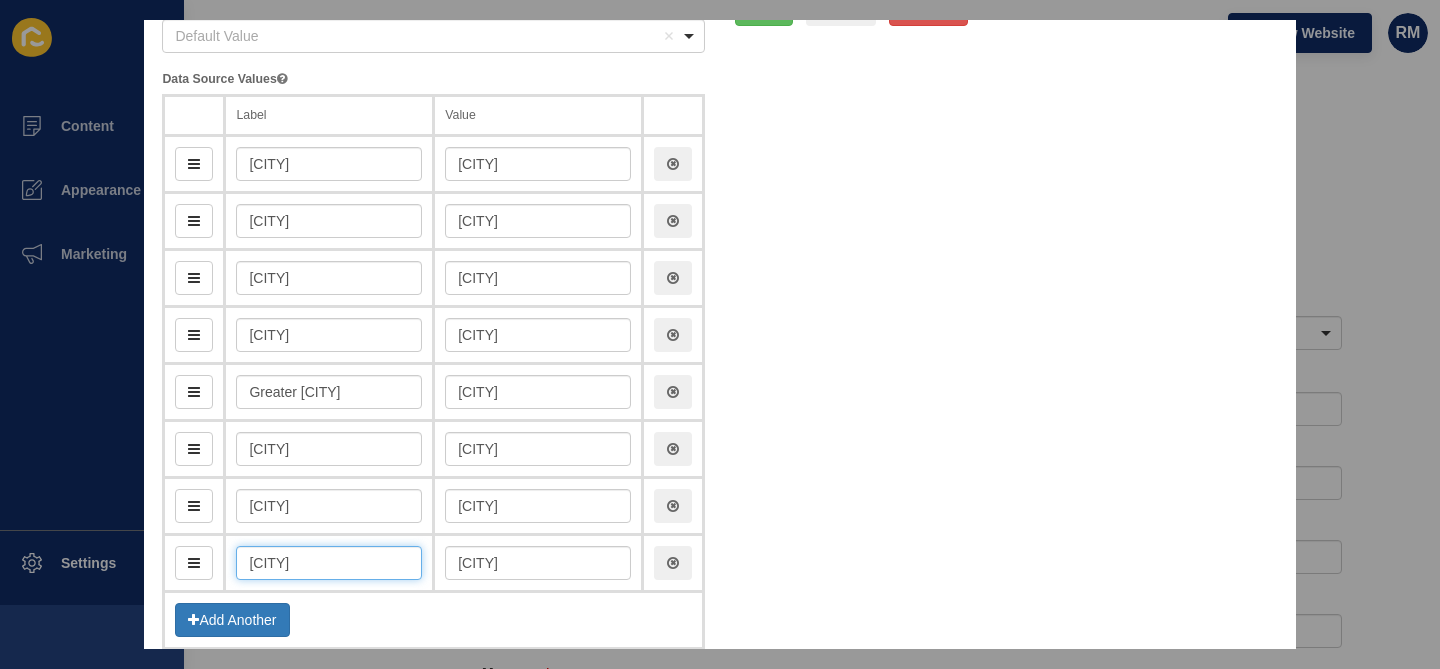 type on "Mount Gravatt" 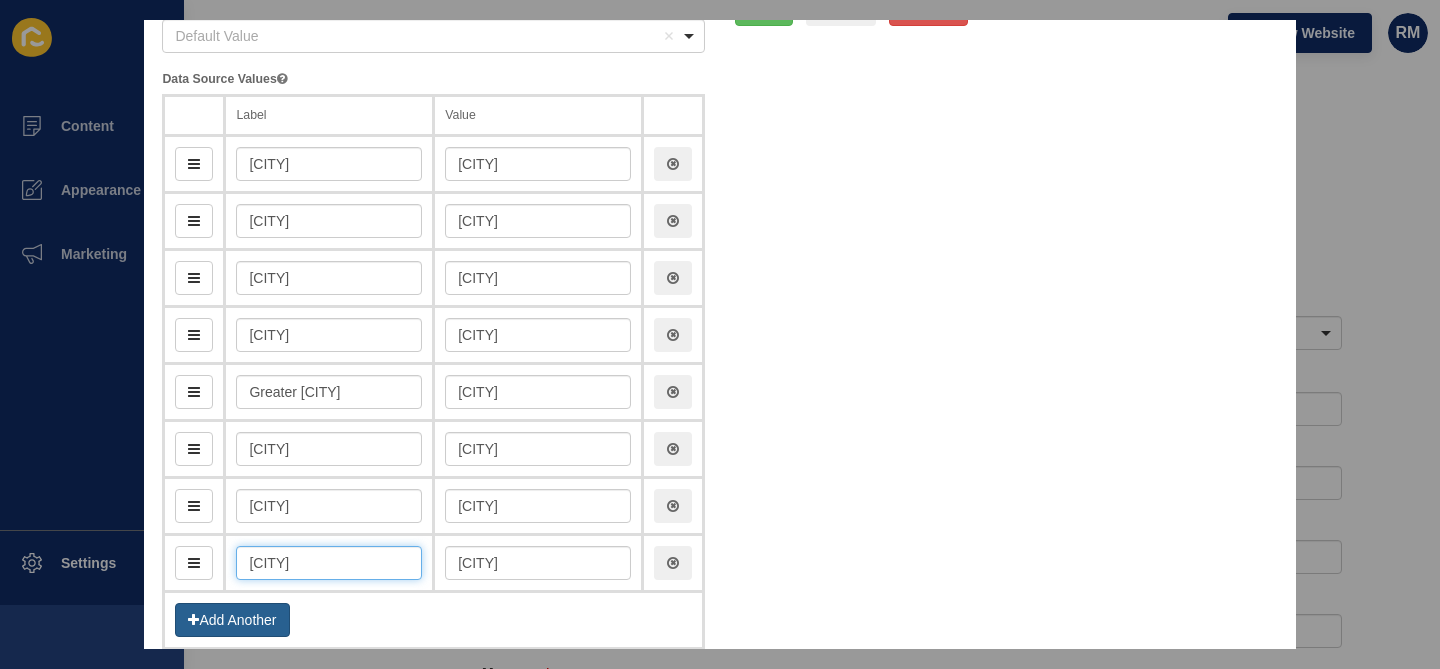 type on "Mount Gravatt" 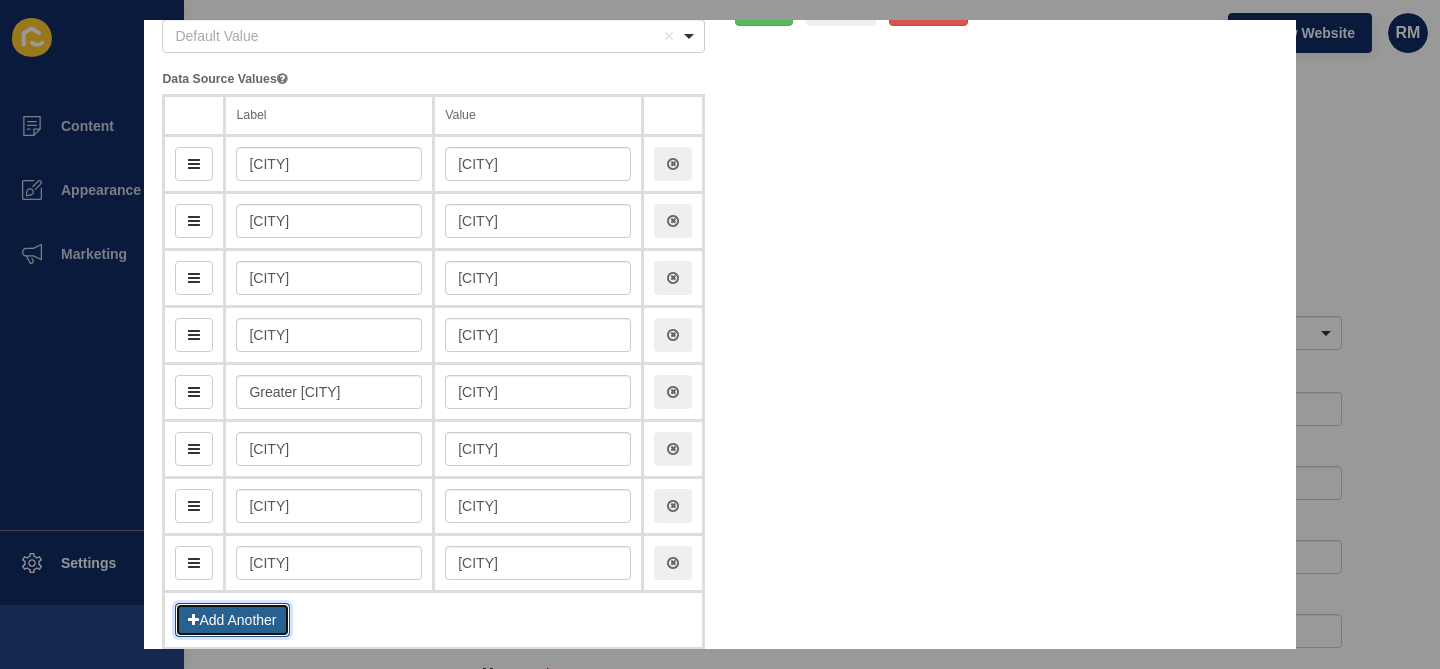 click on "Add Another" at bounding box center [232, 620] 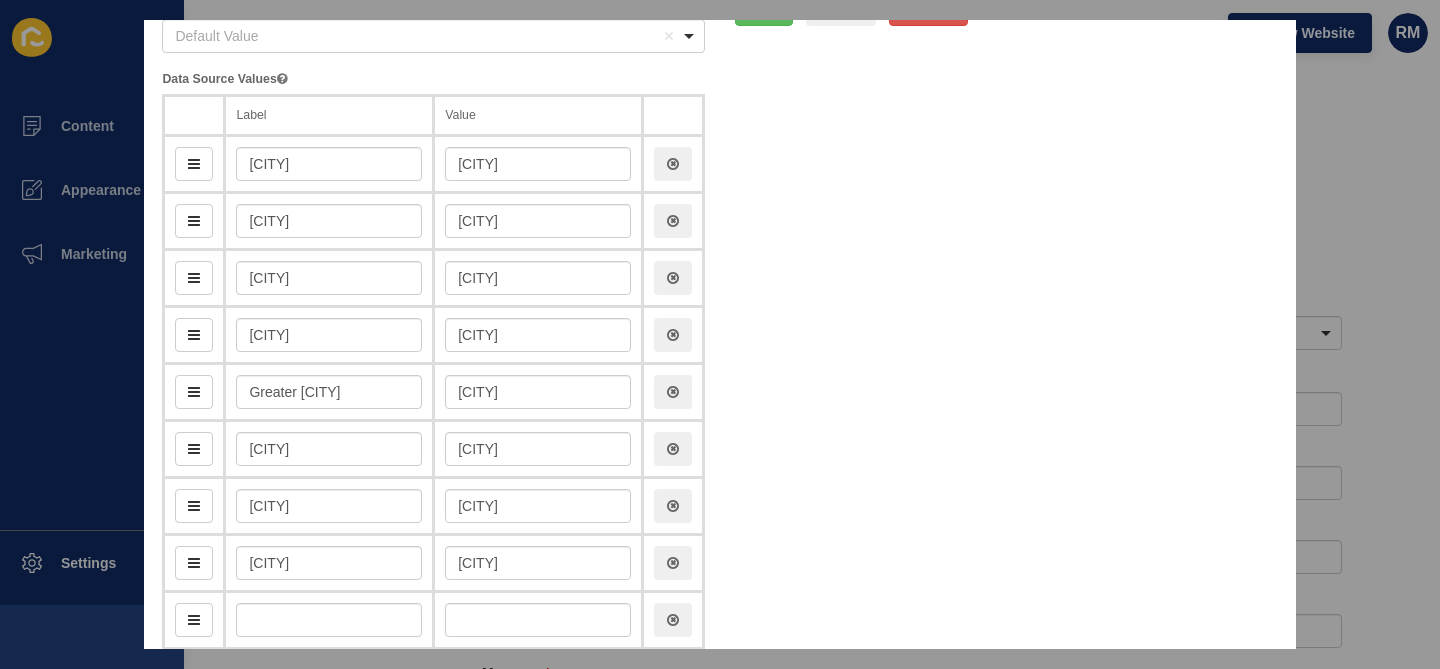 click at bounding box center [329, 620] 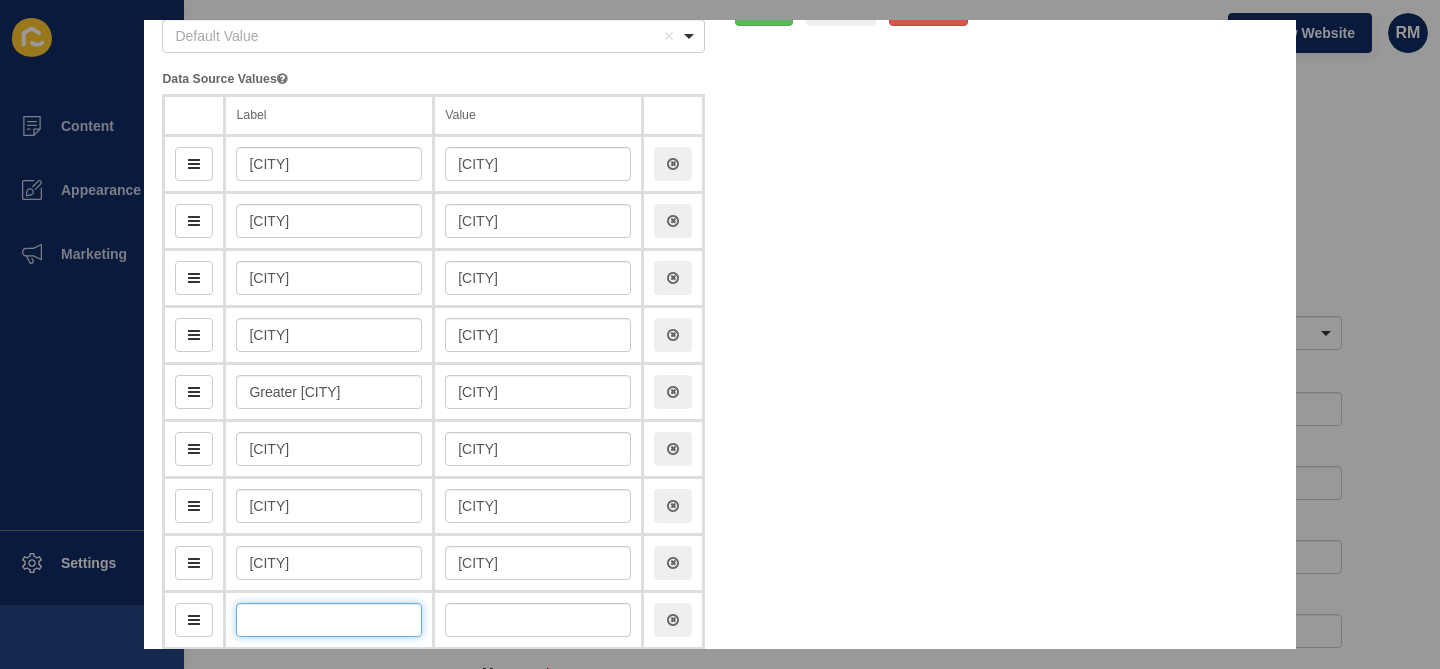 click at bounding box center [329, 620] 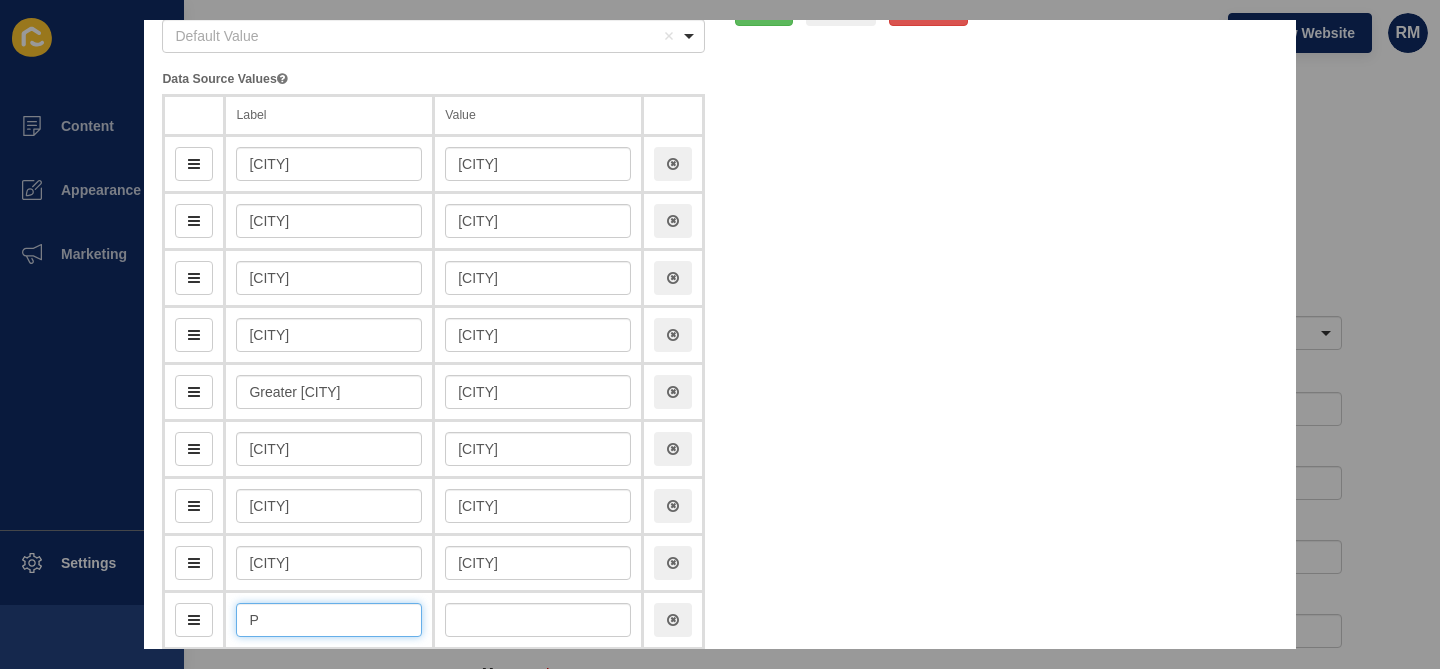 type on "Pl" 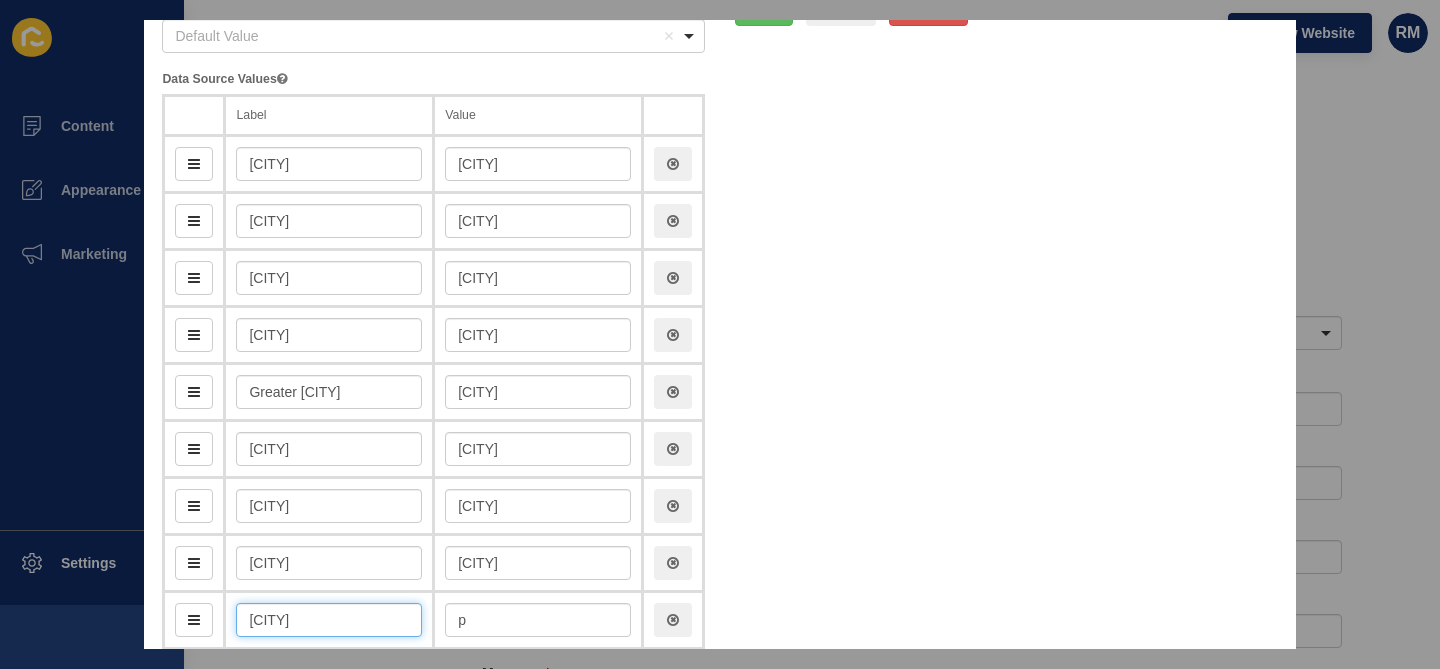 type on "Pla" 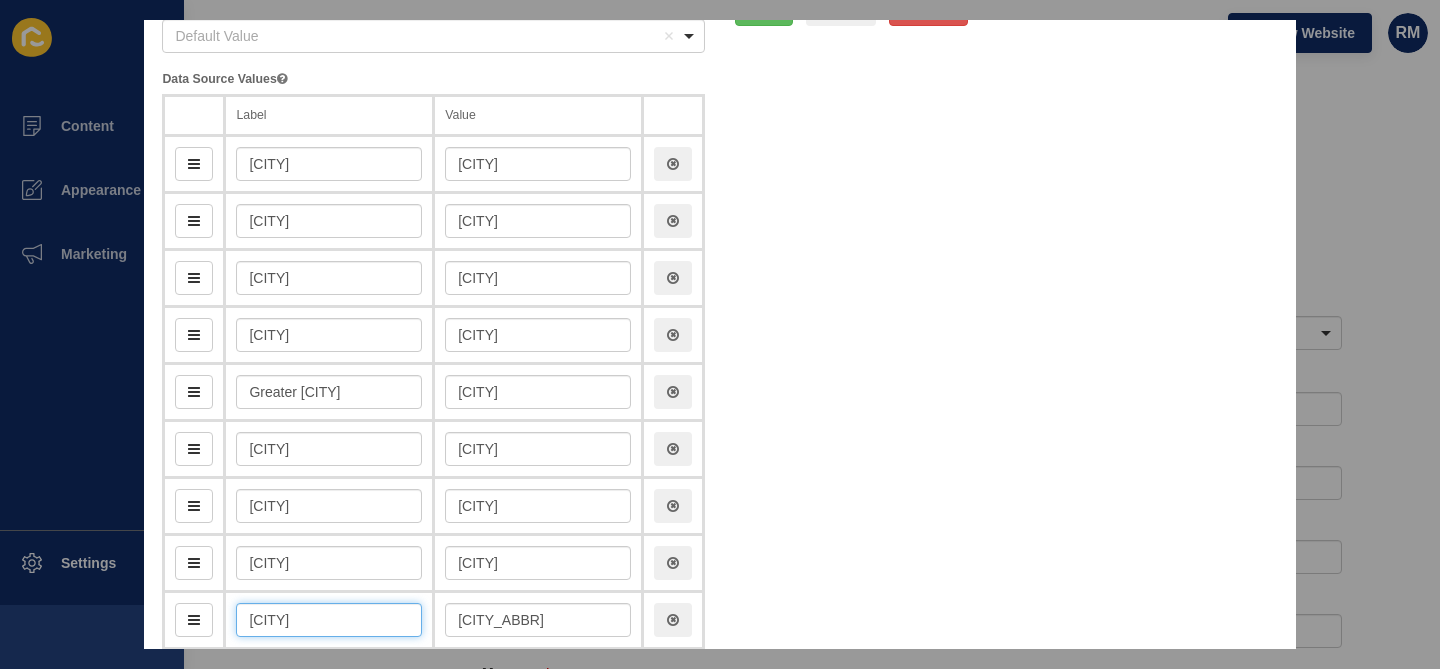 type on "Plain" 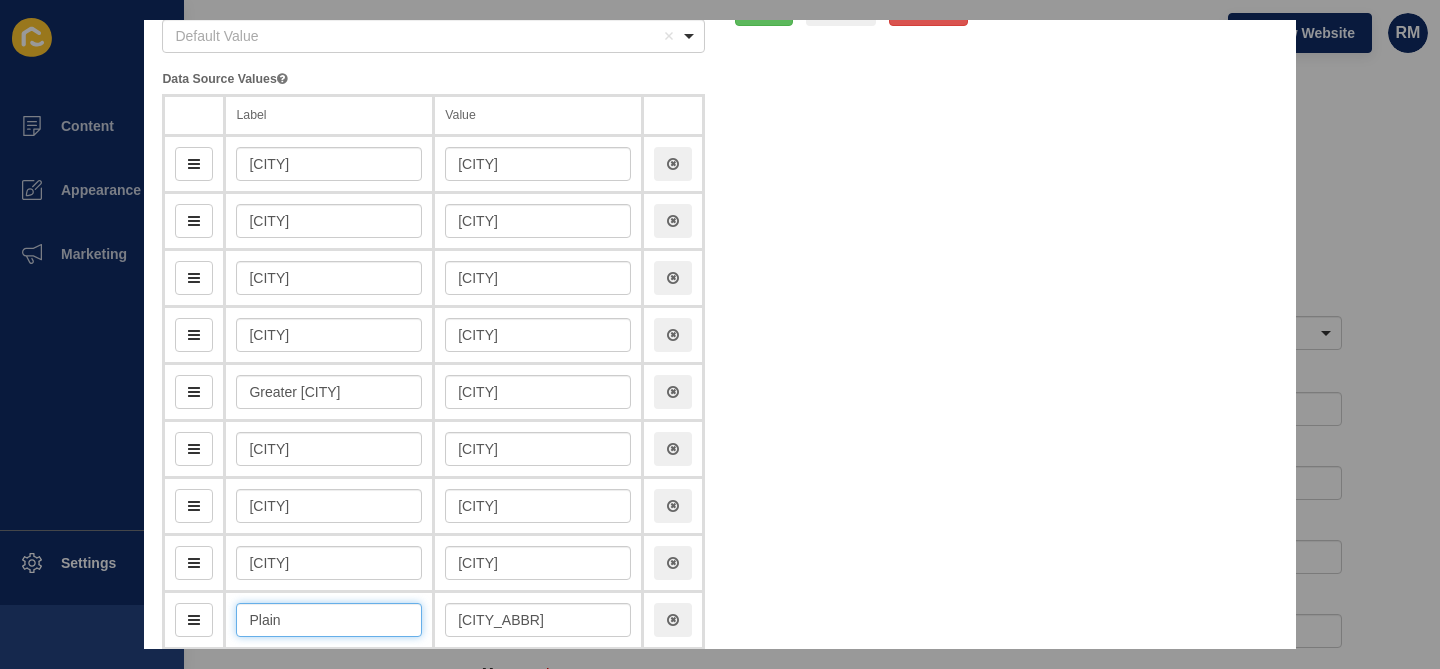 type on "plain" 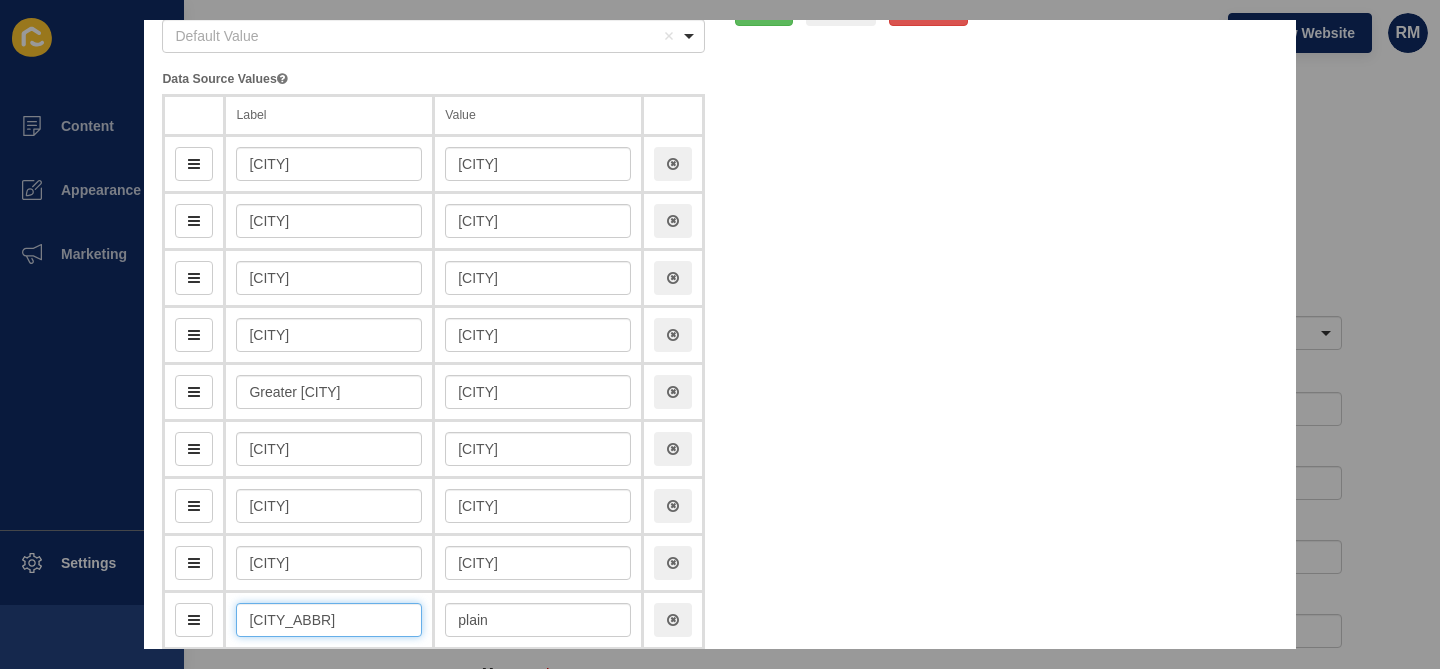 type on "Plainla" 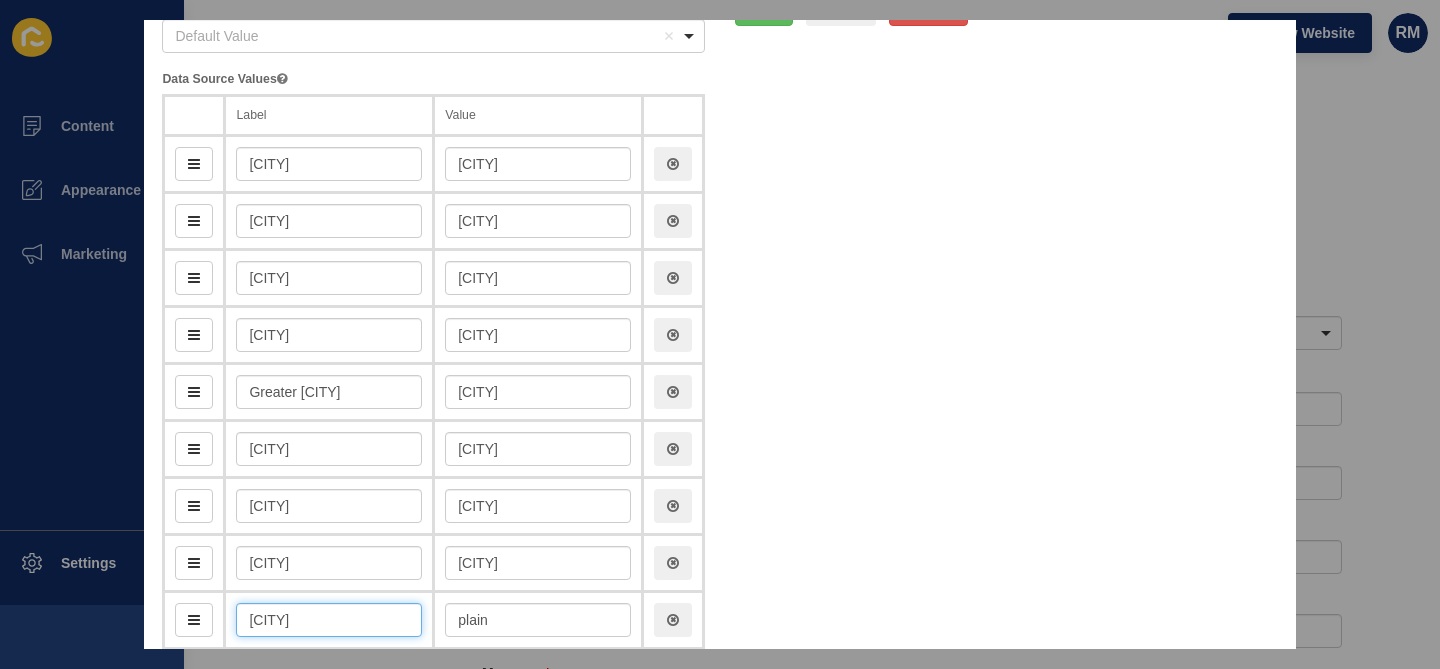 type on "plainla" 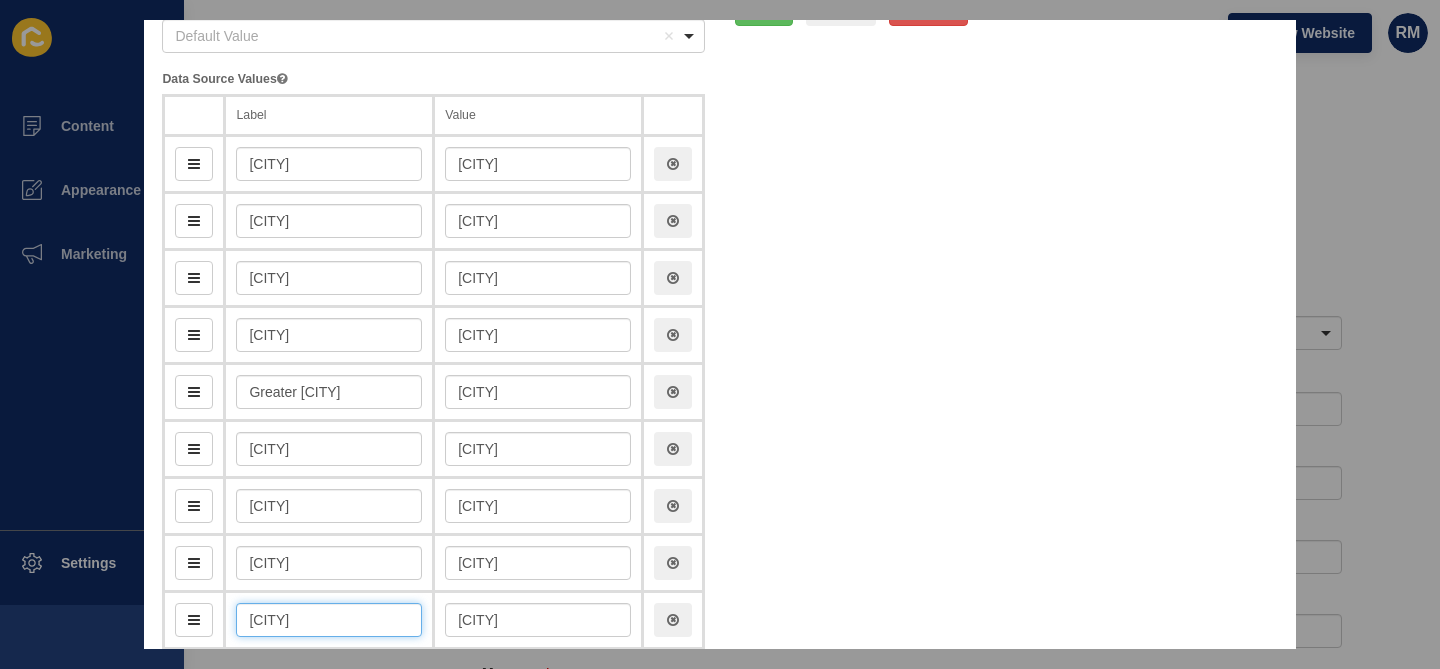 type on "Plainland" 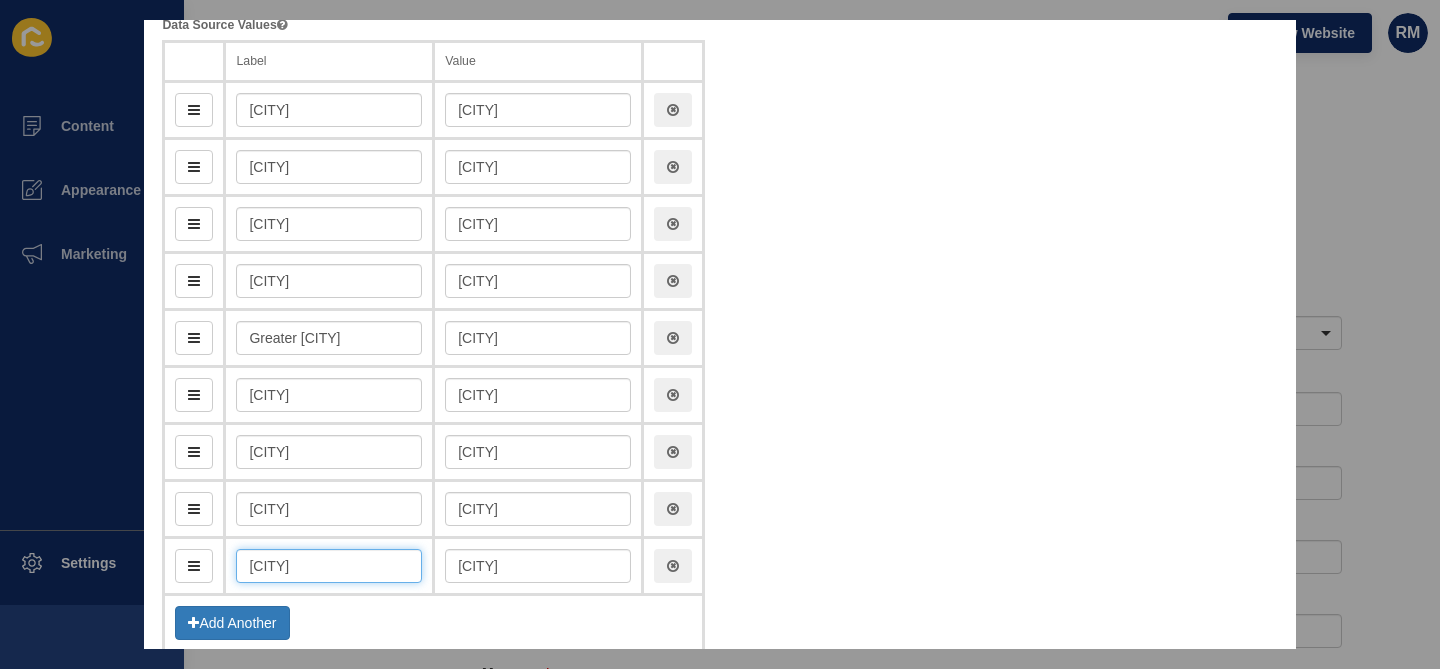 scroll, scrollTop: 286, scrollLeft: 0, axis: vertical 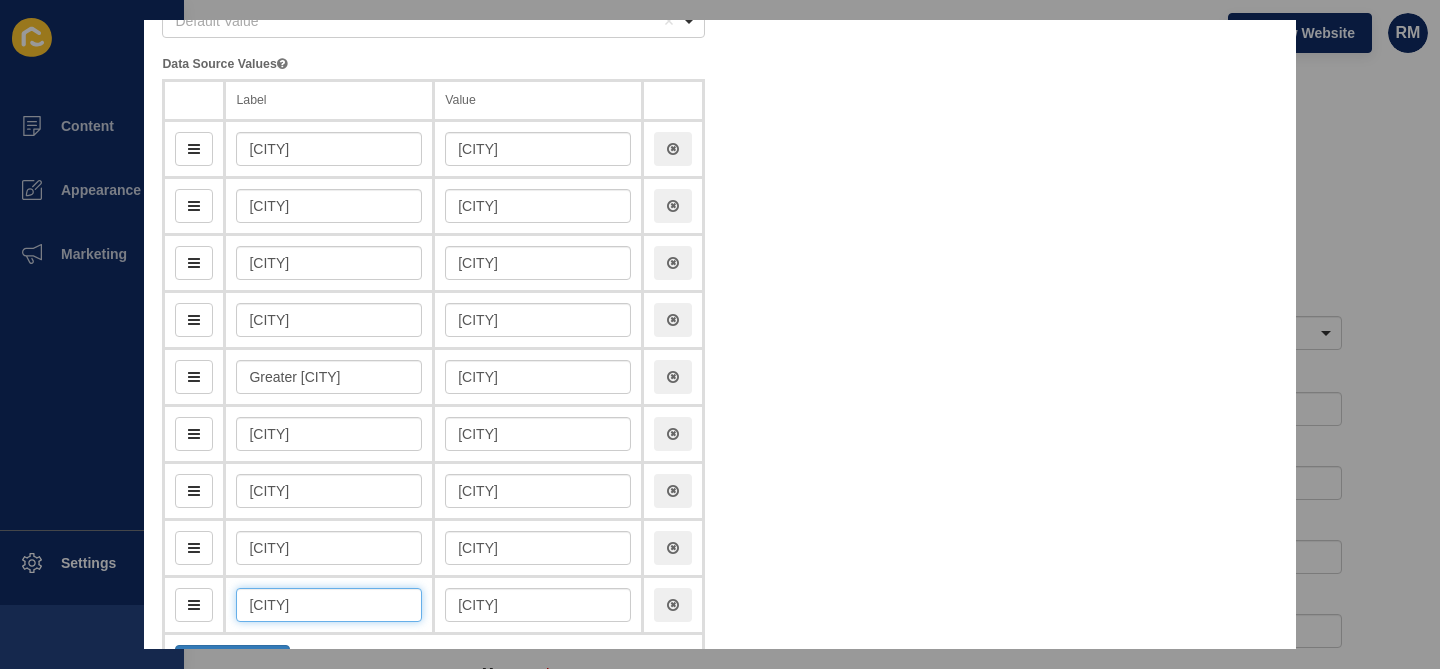 type on "Plainlands" 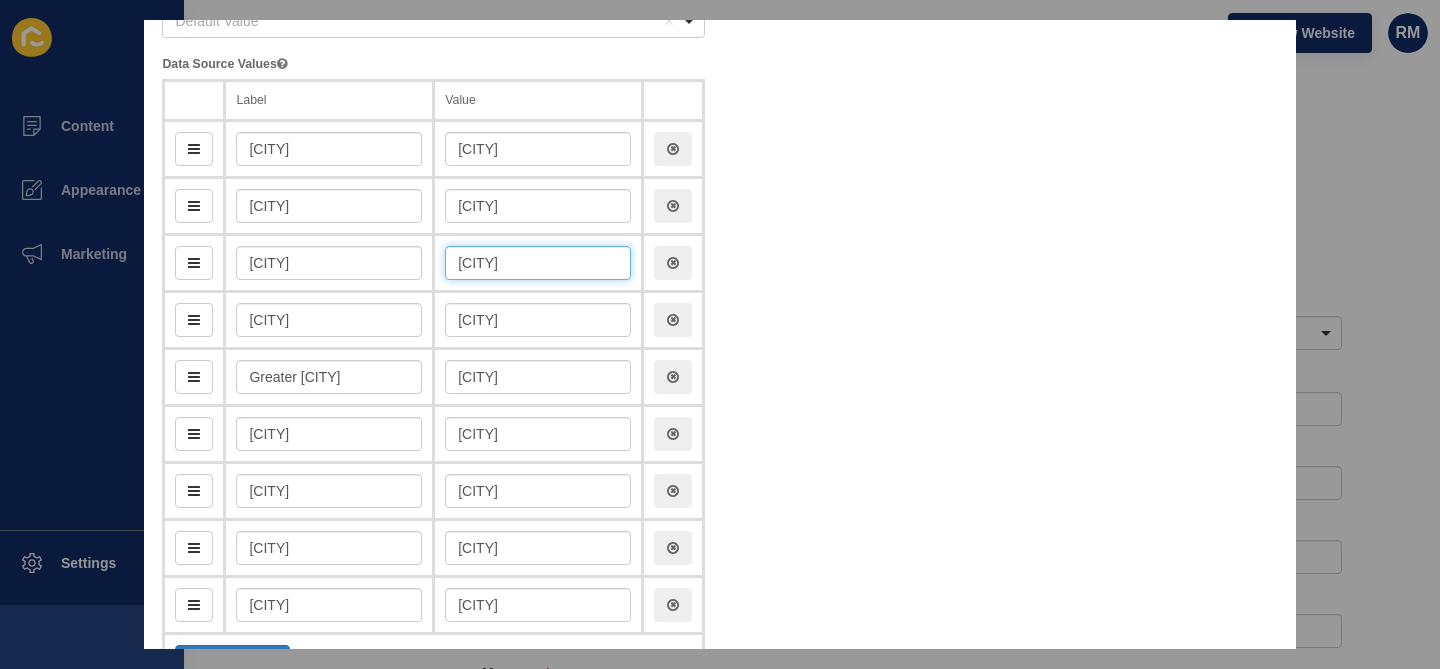 click on "ipswich" at bounding box center (538, 263) 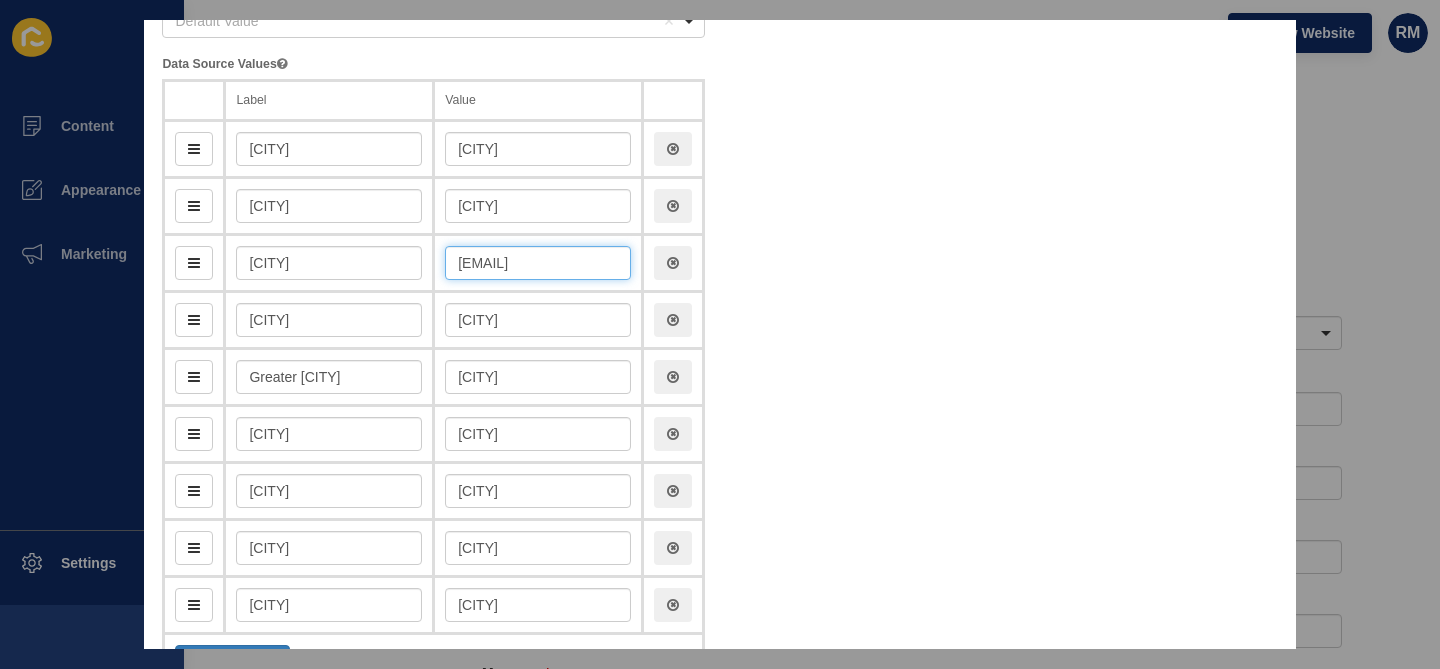 scroll, scrollTop: 0, scrollLeft: 113, axis: horizontal 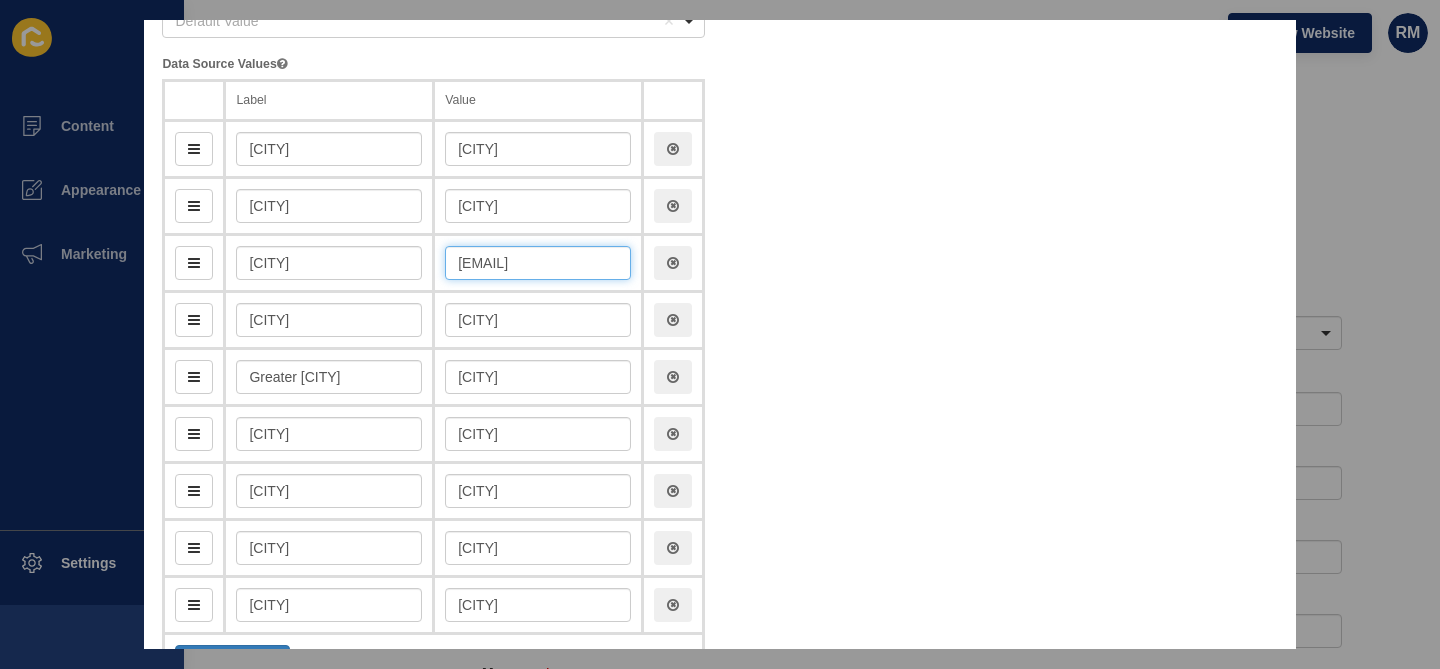 type on "[EMAIL]" 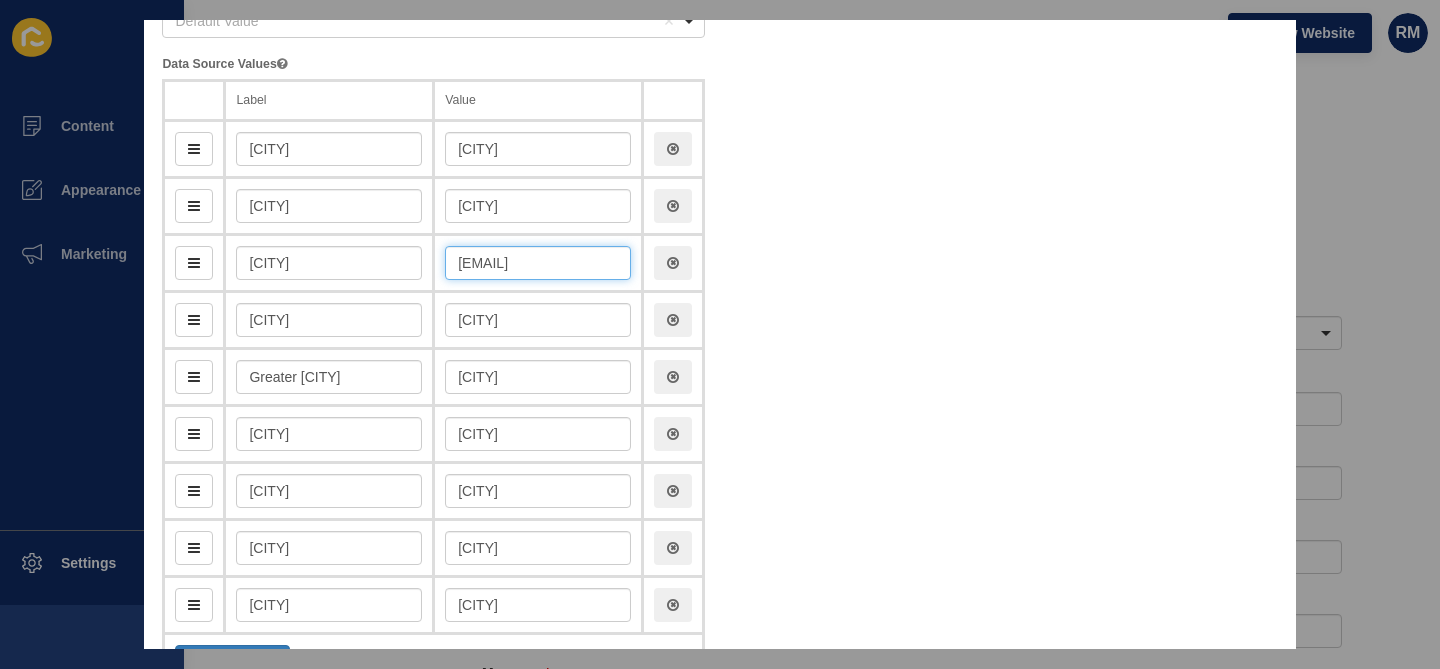 scroll, scrollTop: 0, scrollLeft: 0, axis: both 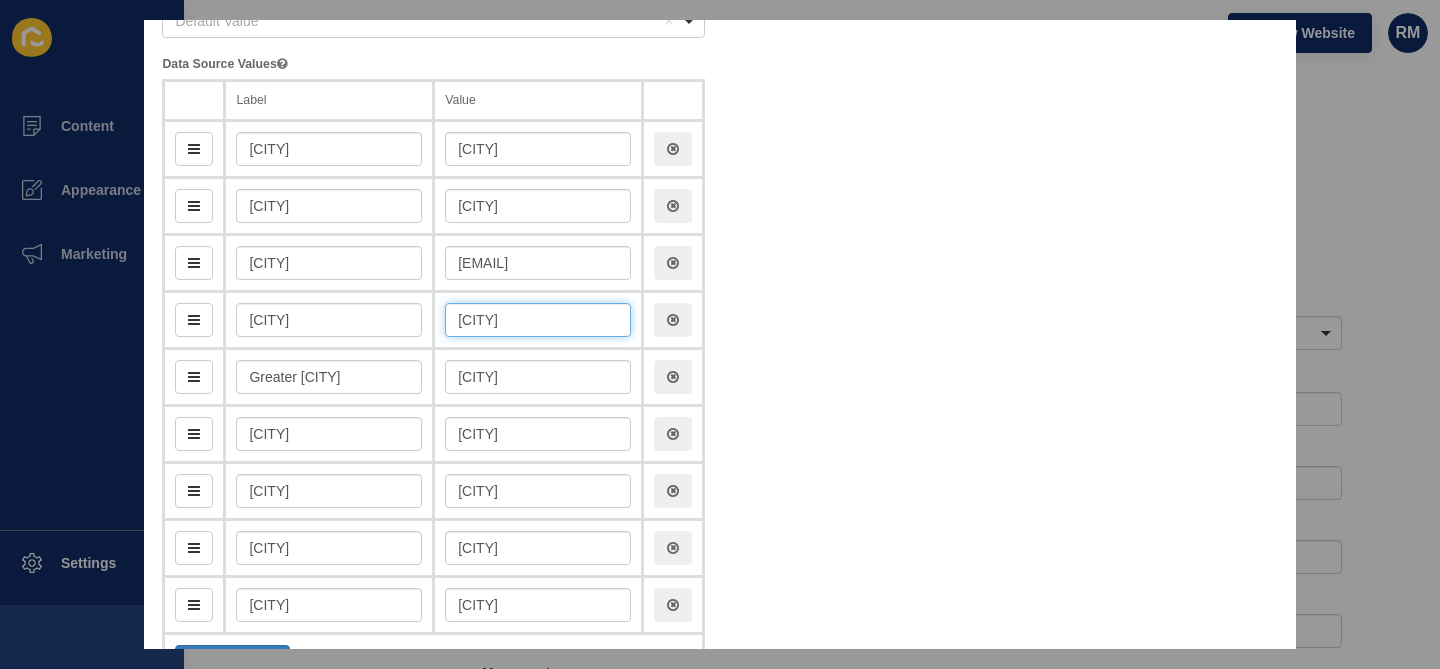 click on "herveyBay" at bounding box center [538, 320] 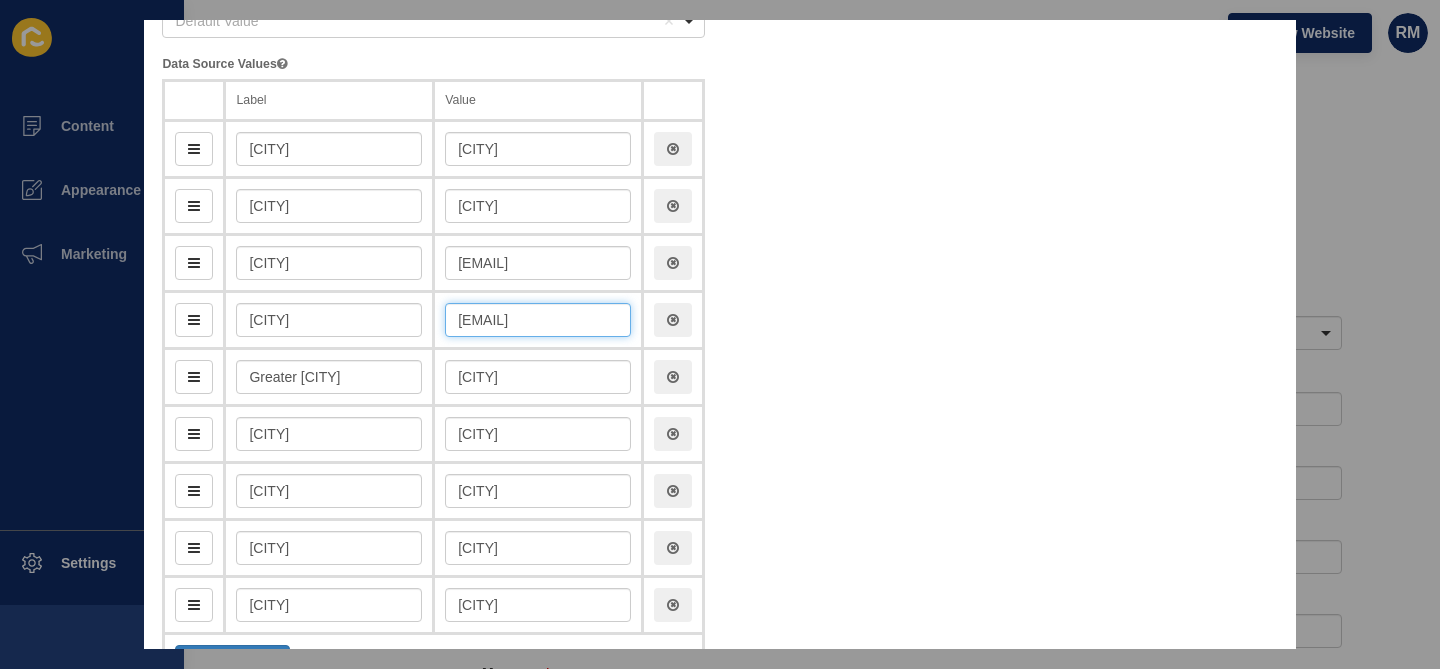 scroll, scrollTop: 0, scrollLeft: 131, axis: horizontal 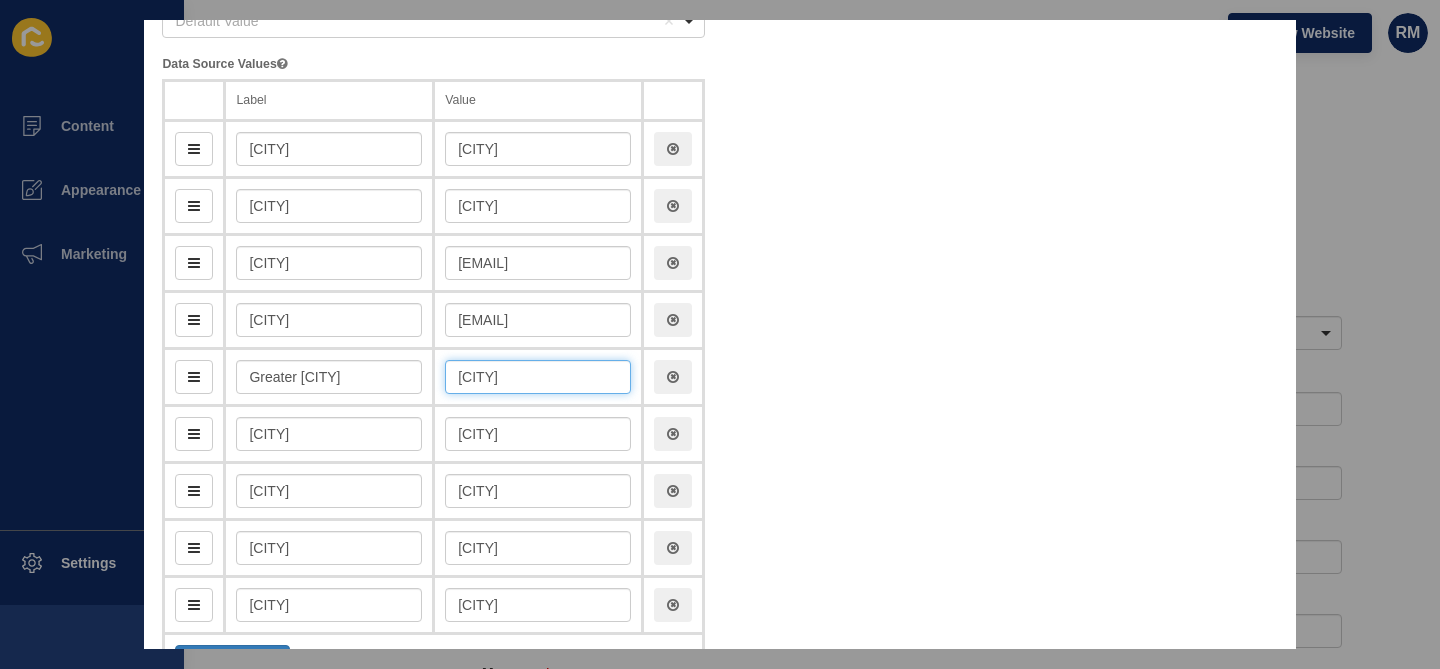 click on "greaterSpringfield" at bounding box center (538, 377) 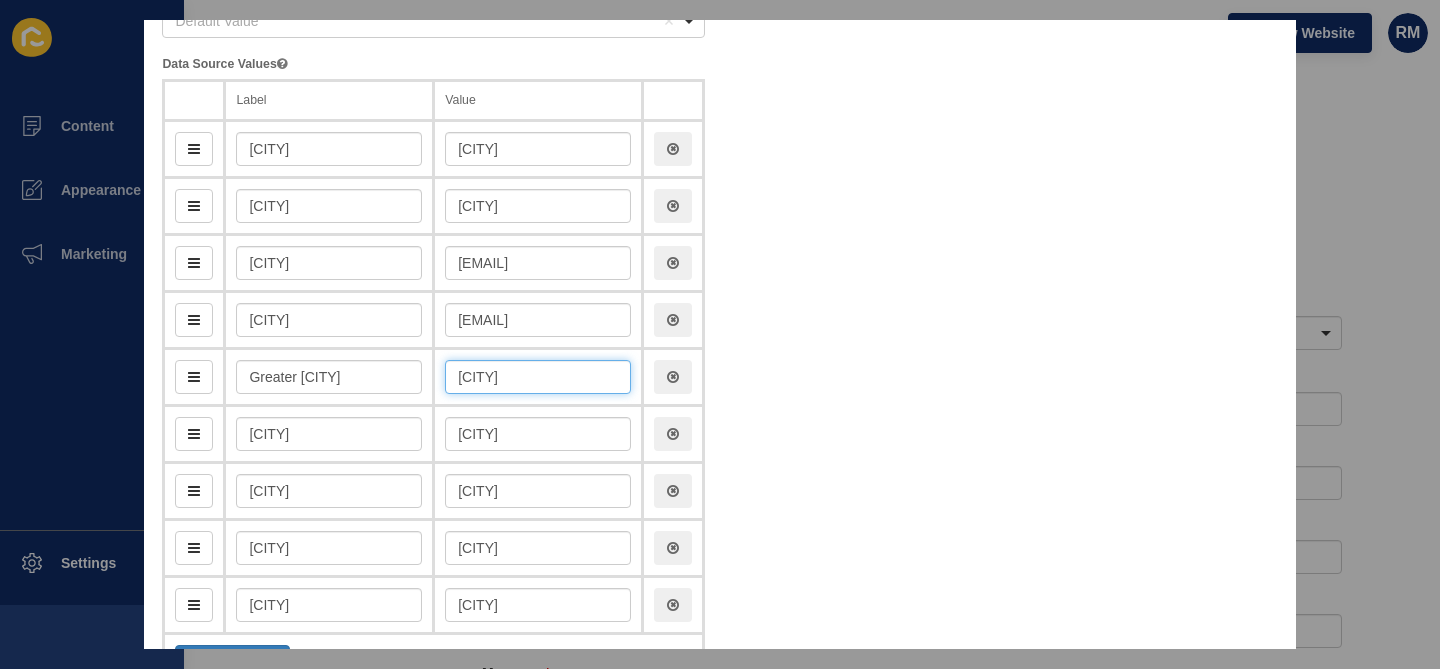 click on "greaterSpringfield" at bounding box center [538, 377] 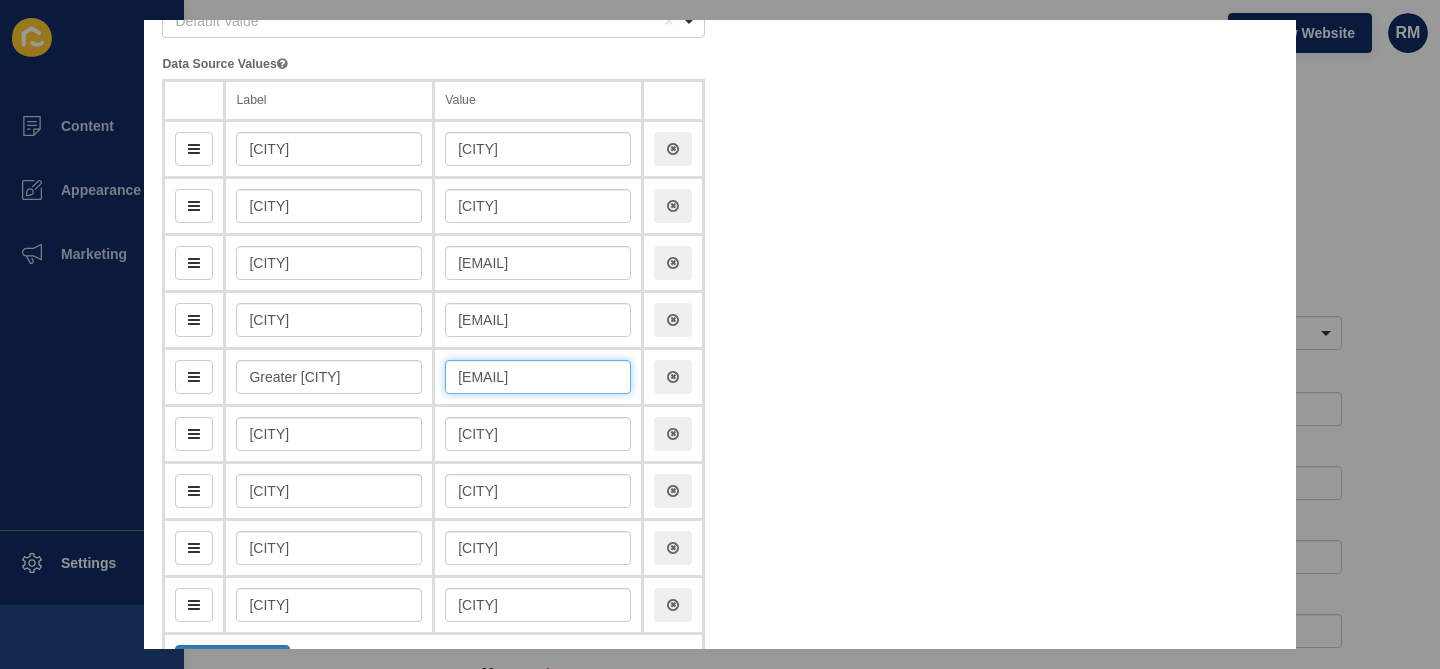scroll, scrollTop: 0, scrollLeft: 64, axis: horizontal 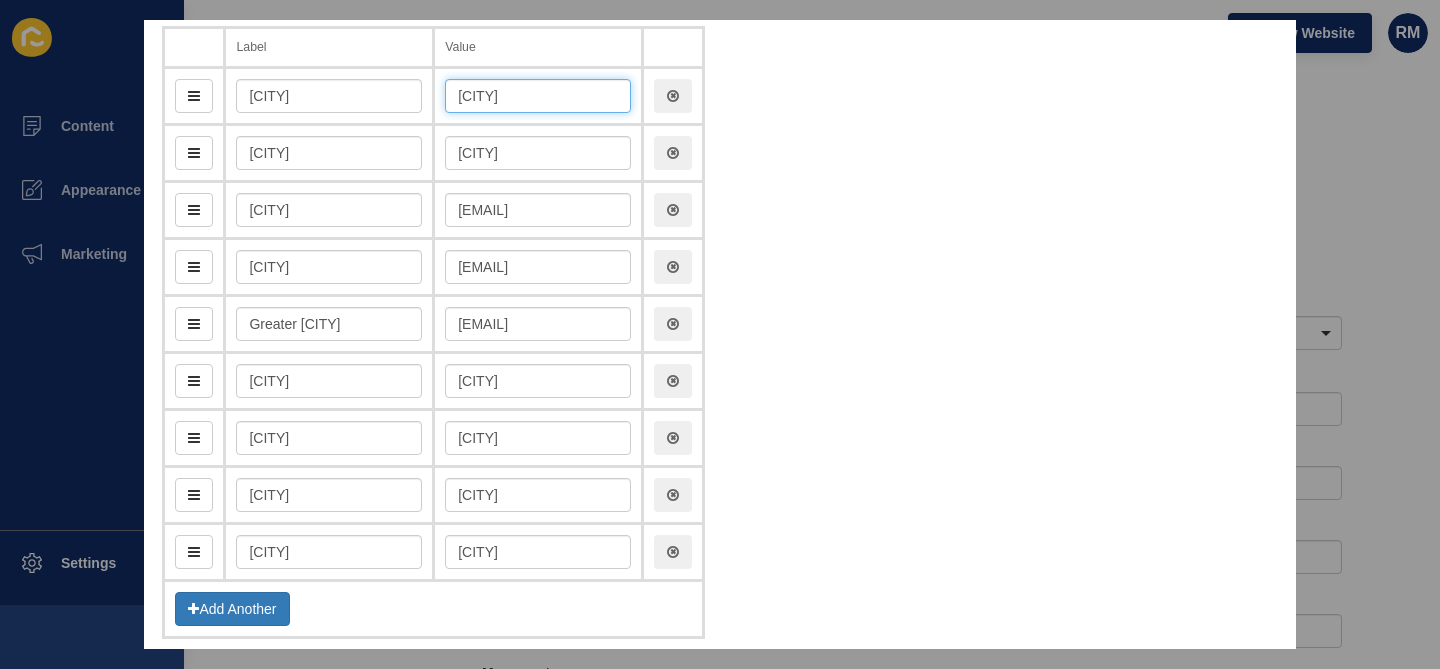 click on "bundaberg" at bounding box center (538, 96) 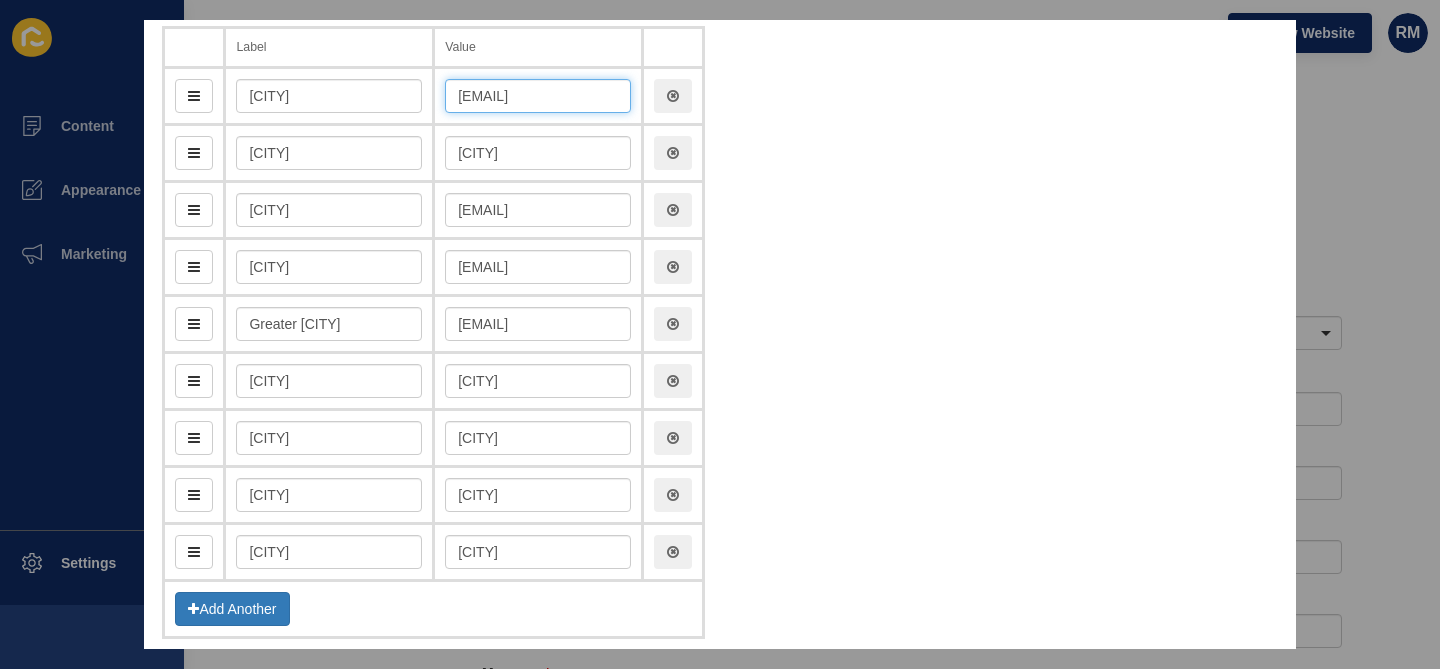 scroll, scrollTop: 0, scrollLeft: 81, axis: horizontal 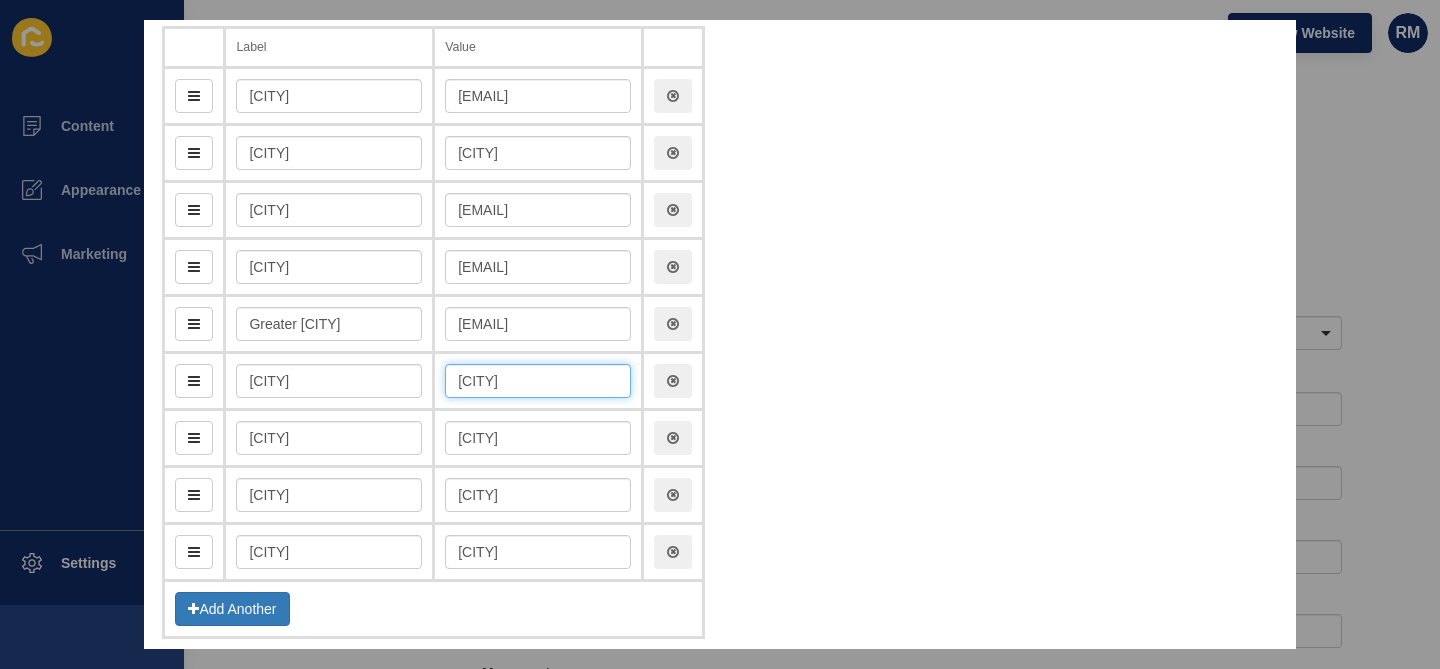 click on "lakesHills" at bounding box center (538, 381) 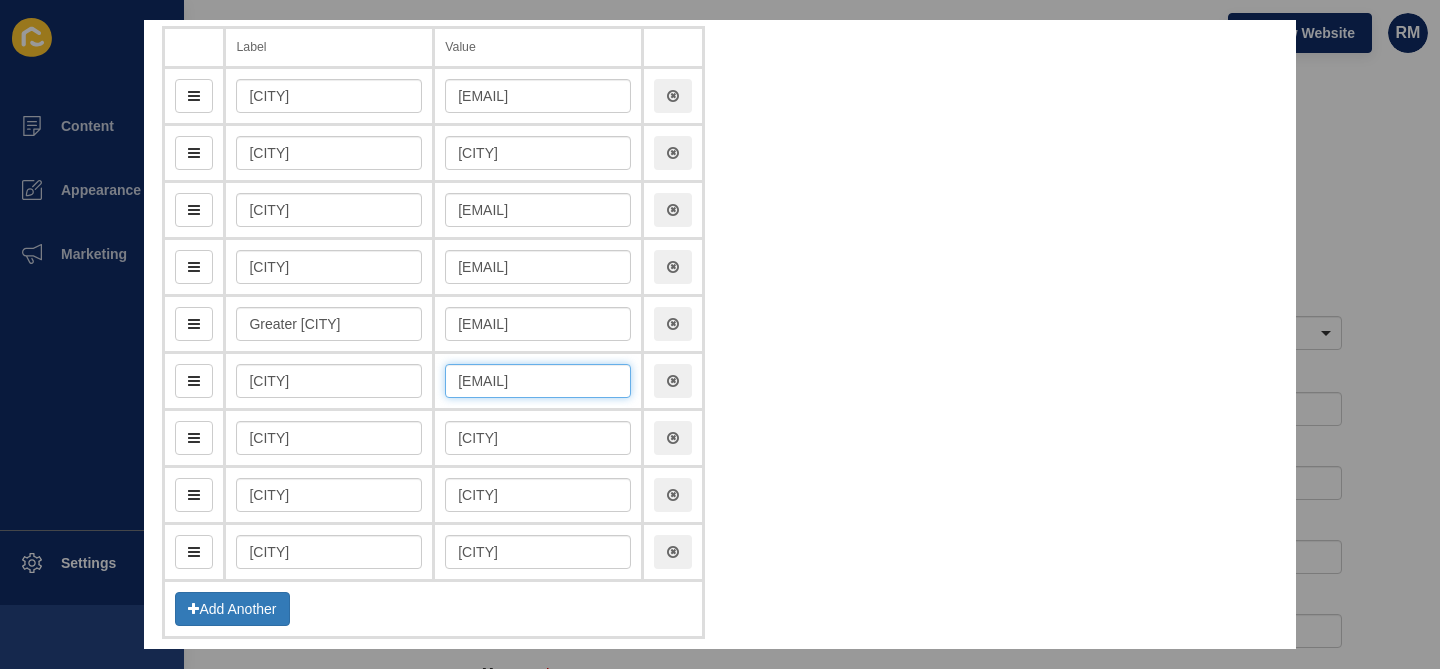 scroll, scrollTop: 0, scrollLeft: 76, axis: horizontal 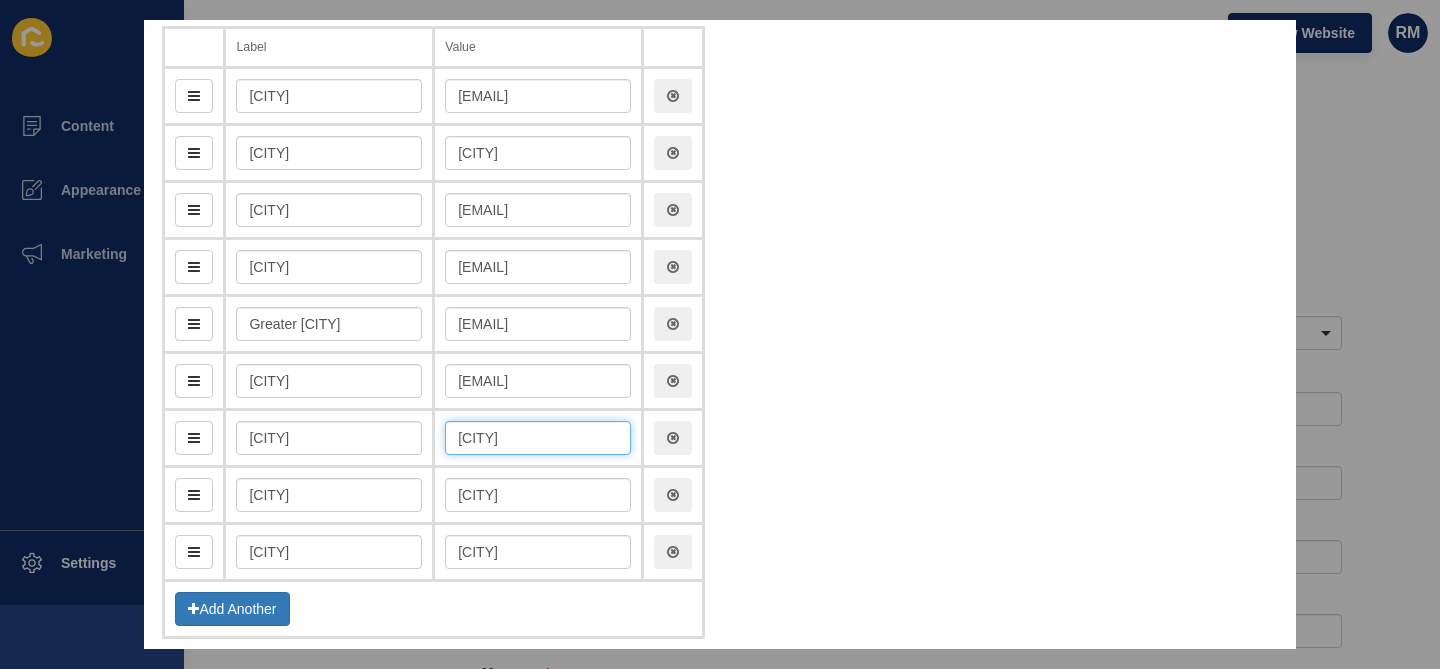 click on "gatton" at bounding box center (538, 438) 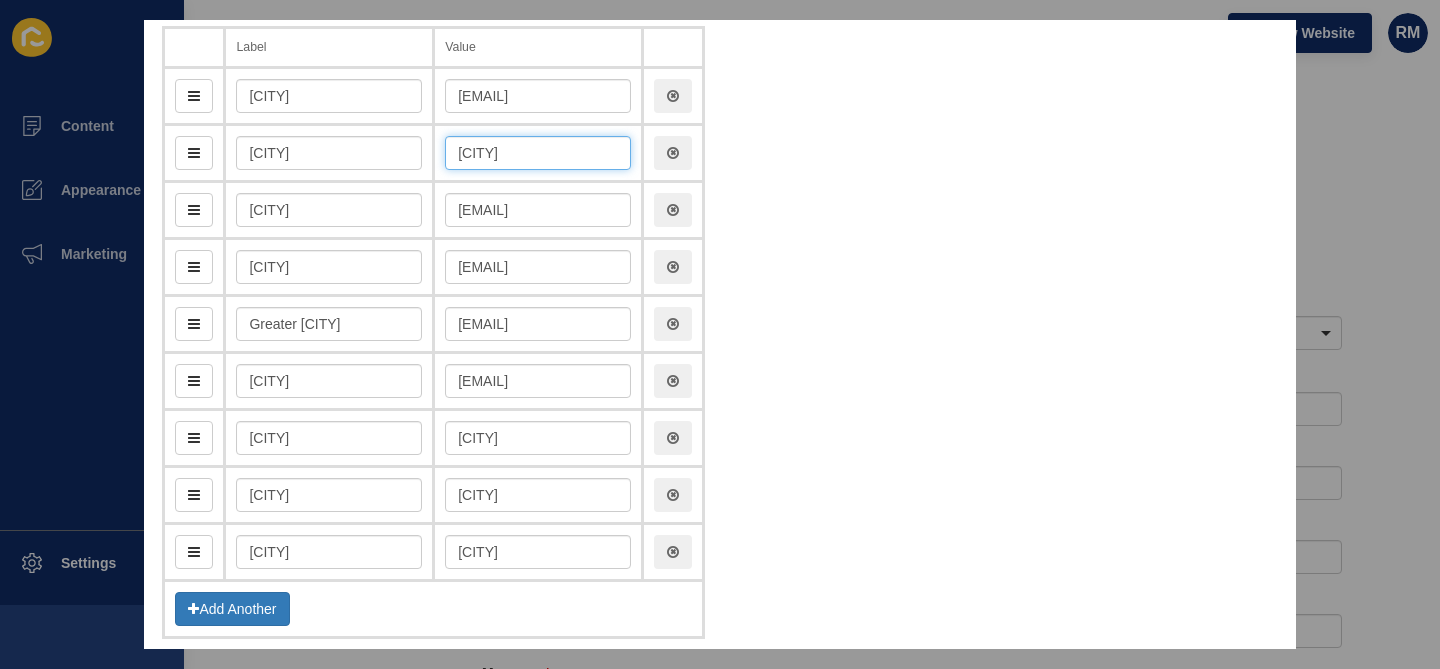 click on "toowoomba" at bounding box center (538, 153) 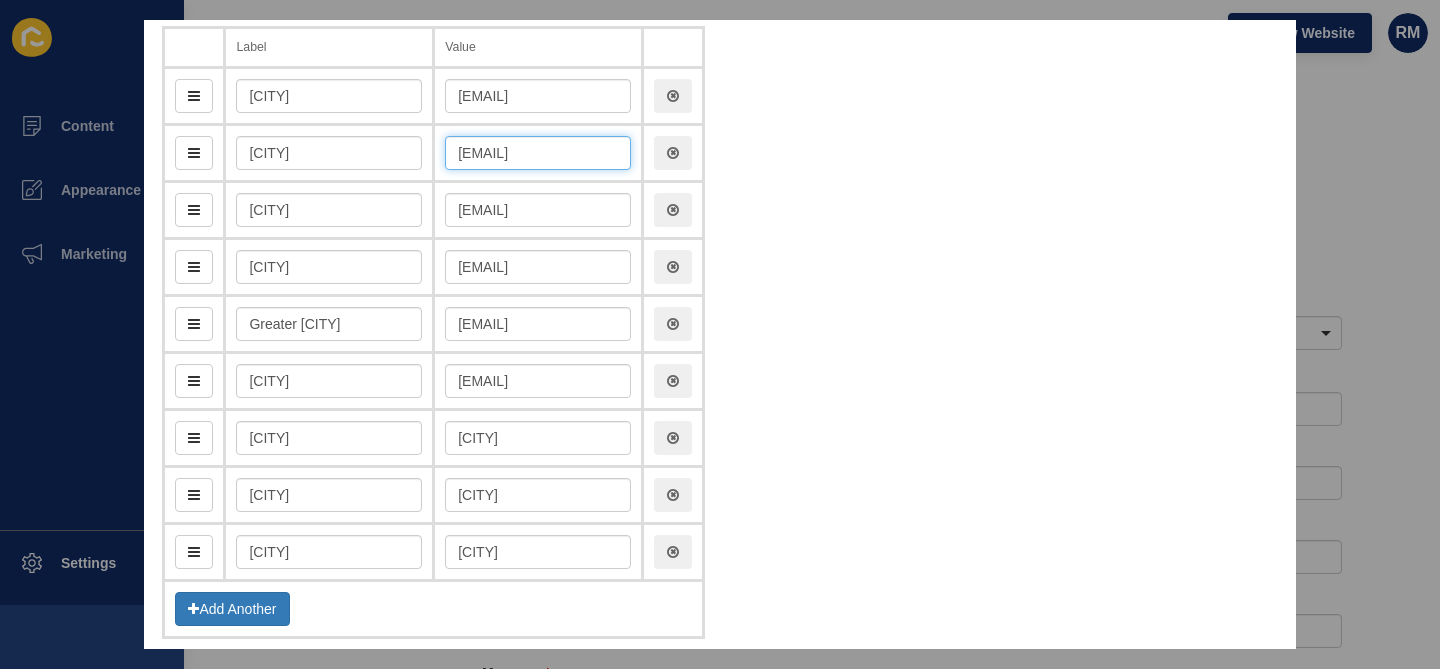scroll, scrollTop: 0, scrollLeft: 34, axis: horizontal 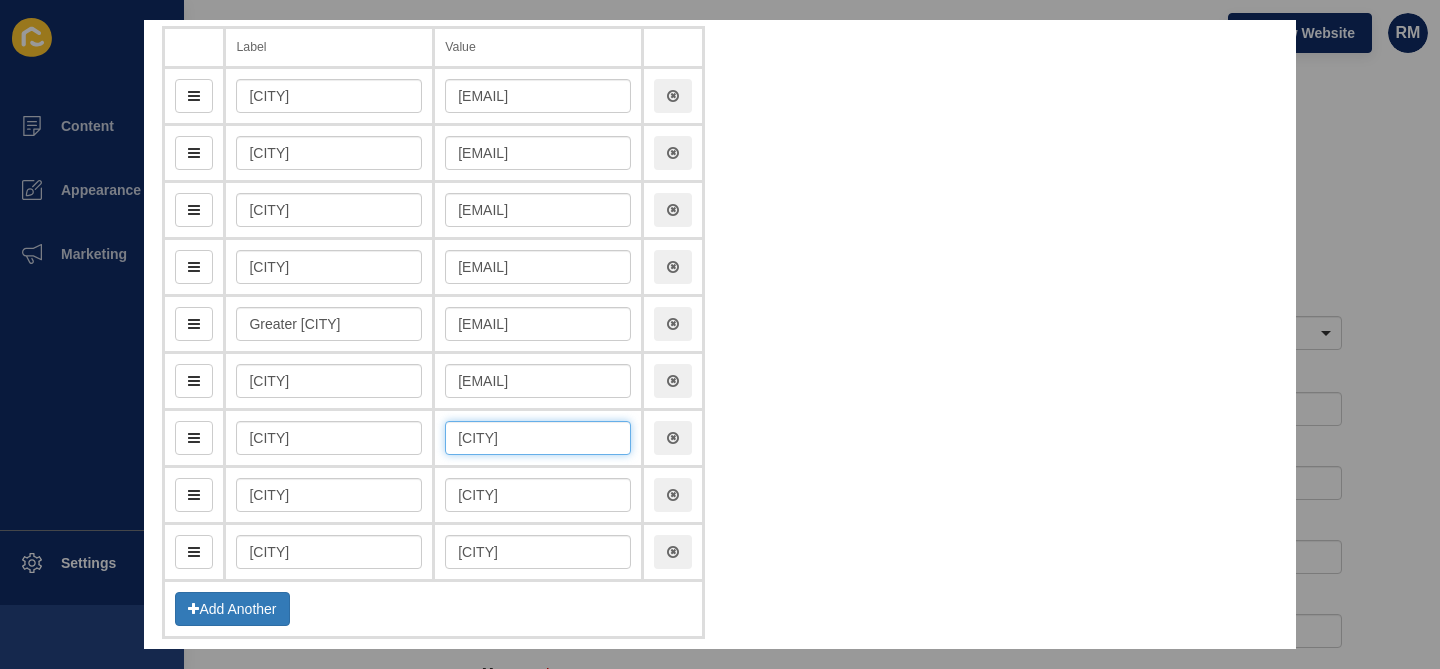 click on "gatton" at bounding box center [538, 438] 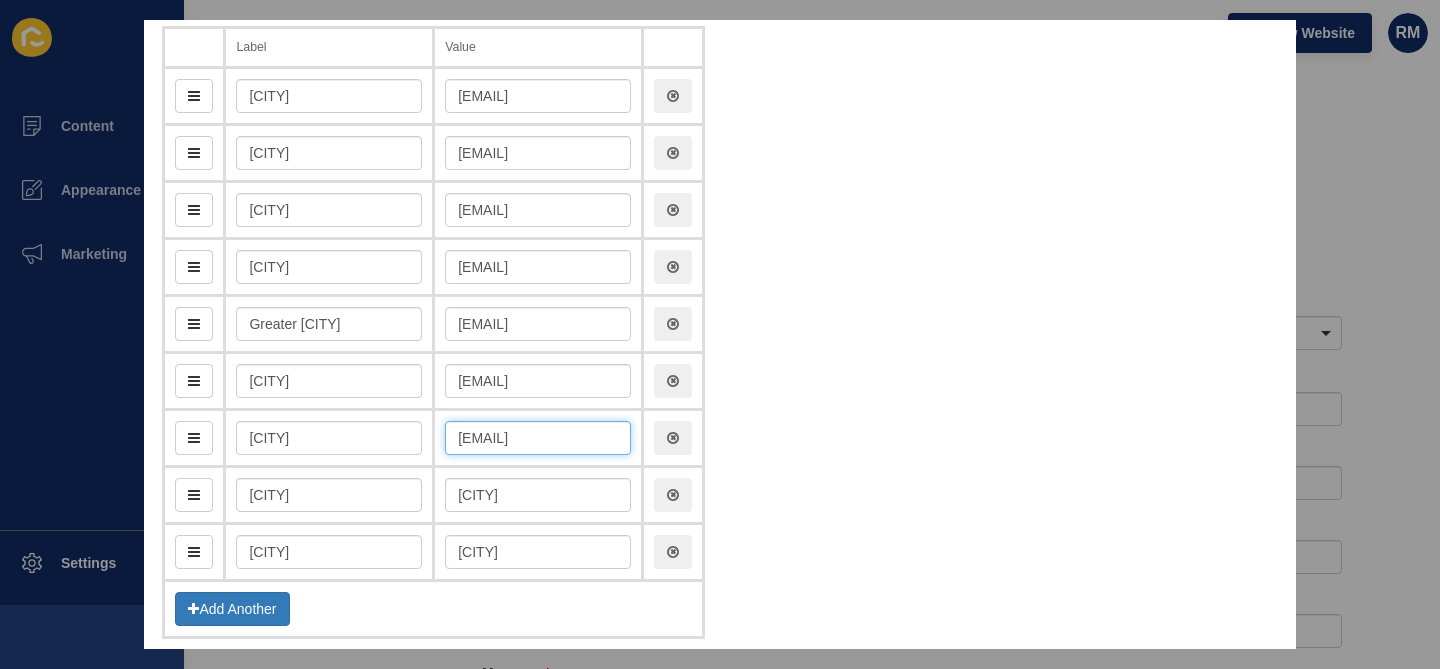 scroll, scrollTop: 0, scrollLeft: 4, axis: horizontal 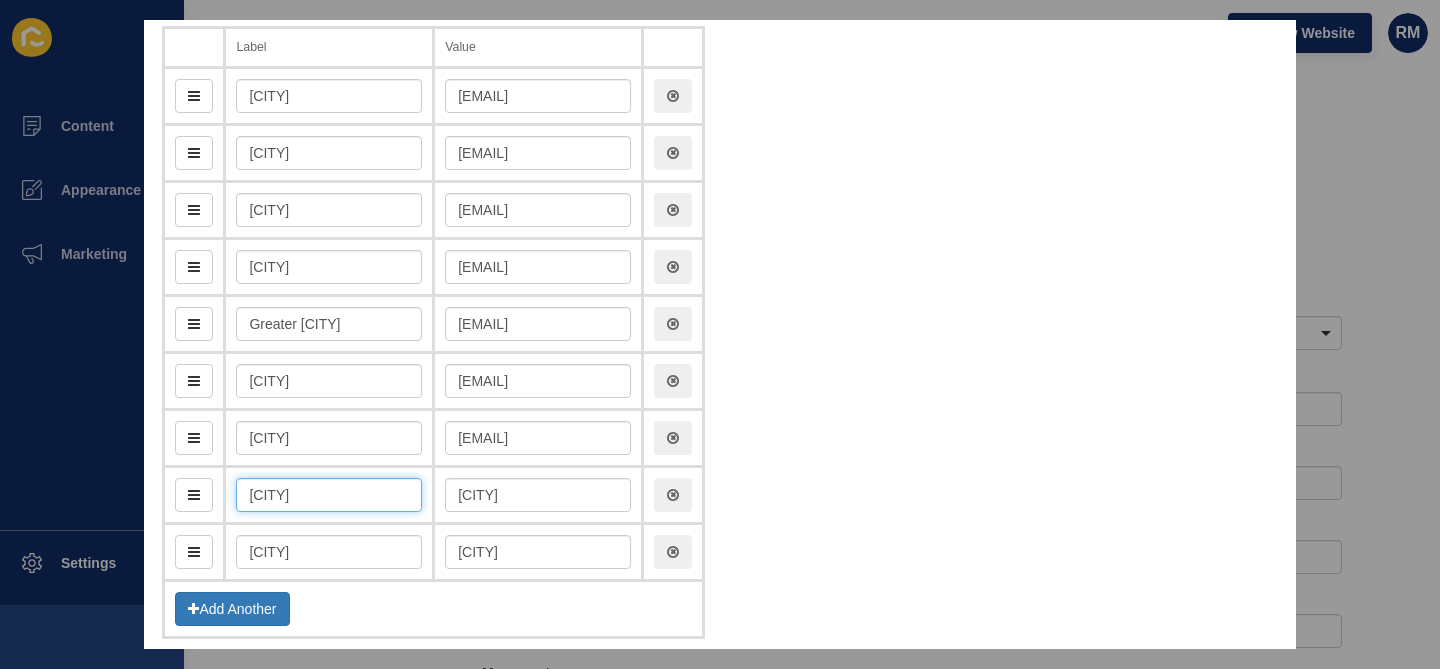 click on "Mount Gravatt" at bounding box center (329, 495) 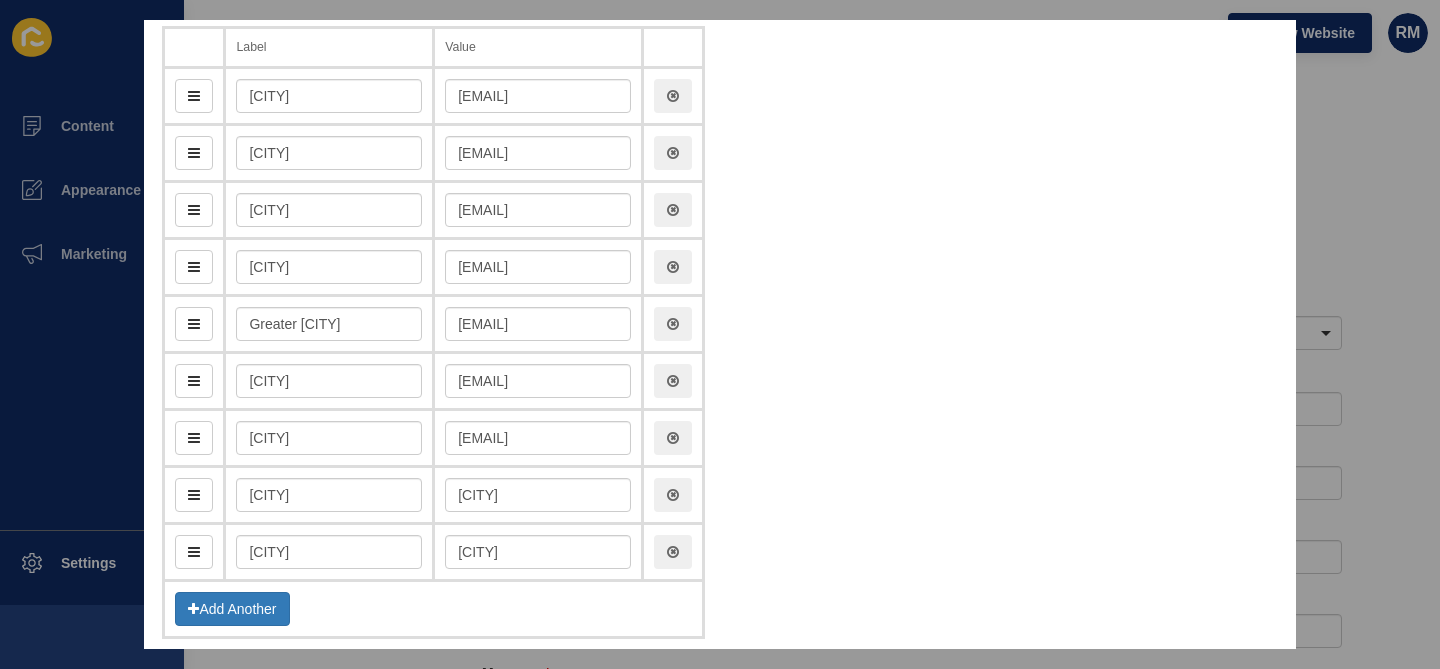 click on "mountGravatt" at bounding box center (538, 495) 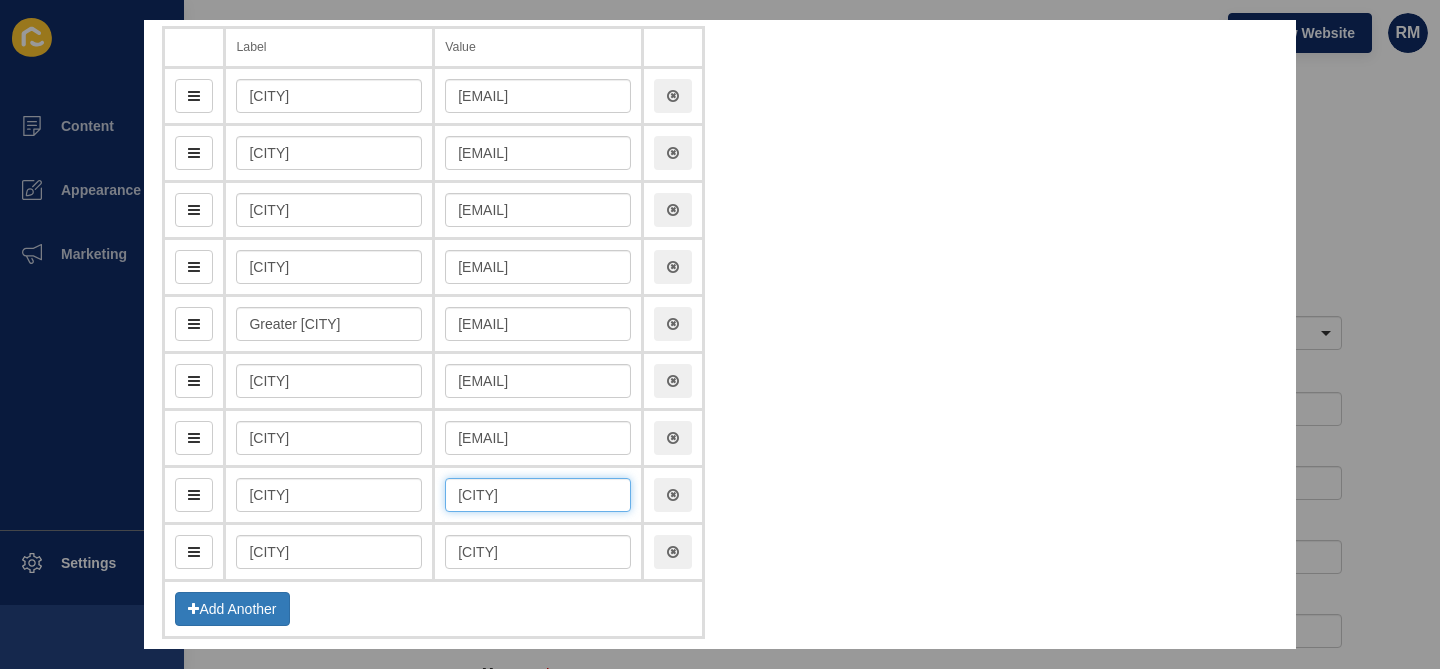 click on "mountGravatt" at bounding box center [538, 495] 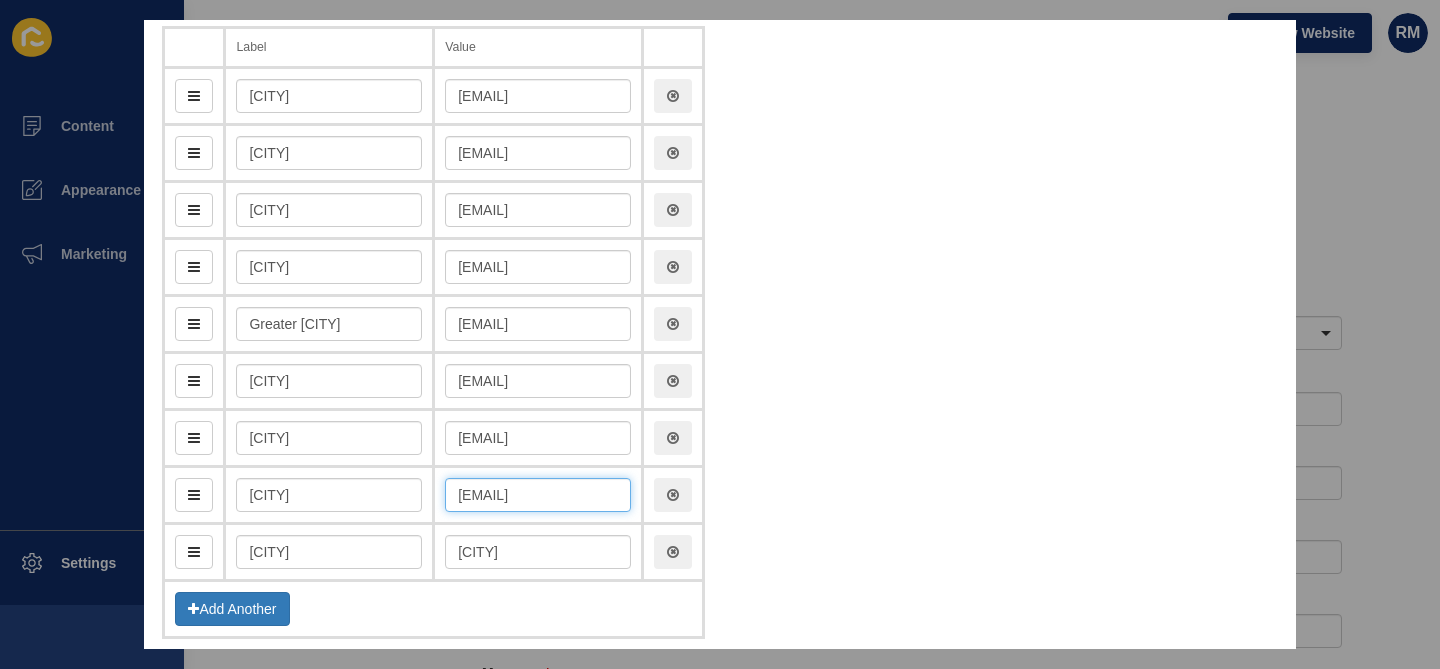 scroll, scrollTop: 0, scrollLeft: 24, axis: horizontal 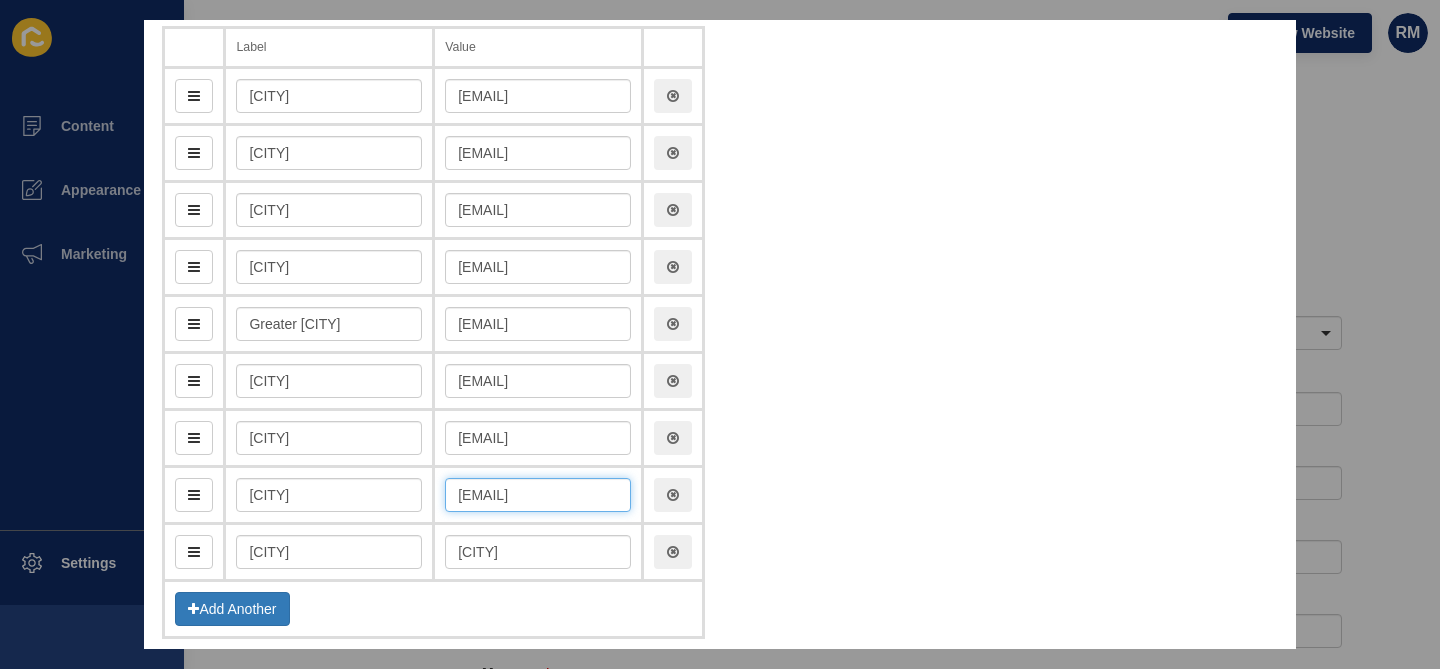 type on "[EMAIL]" 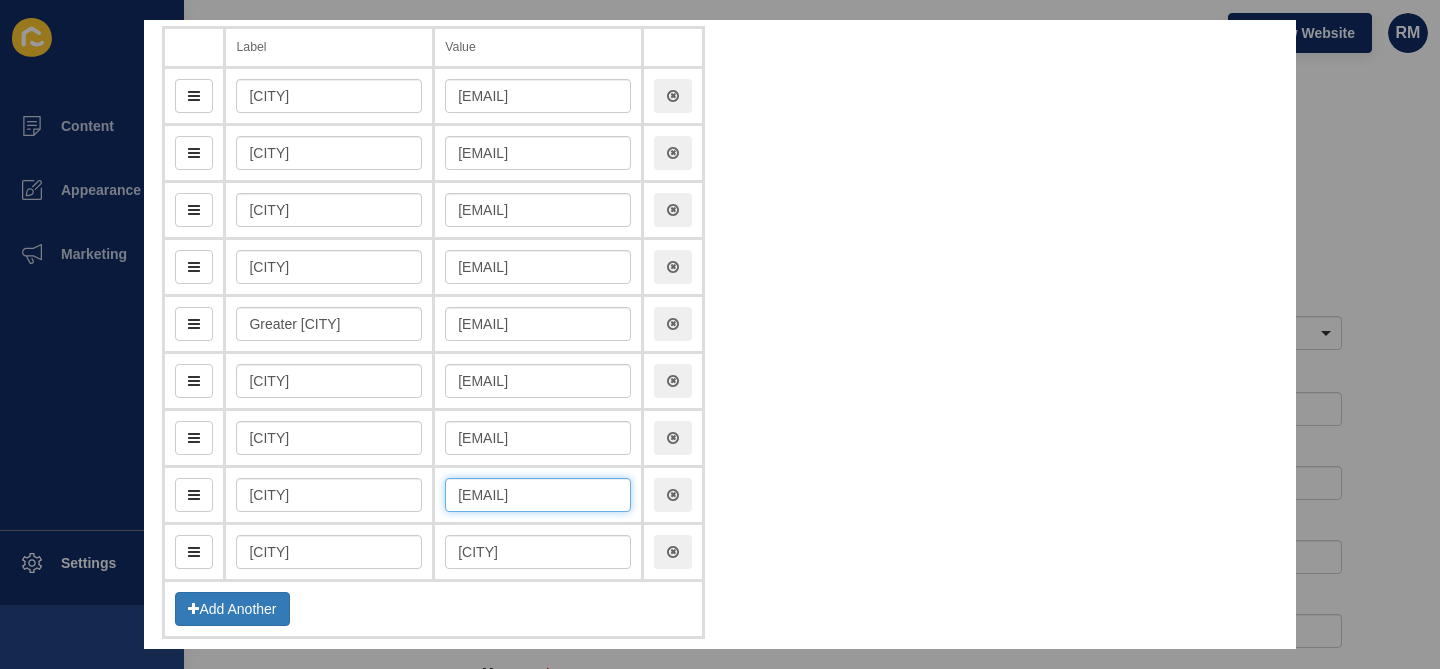 scroll, scrollTop: 0, scrollLeft: 0, axis: both 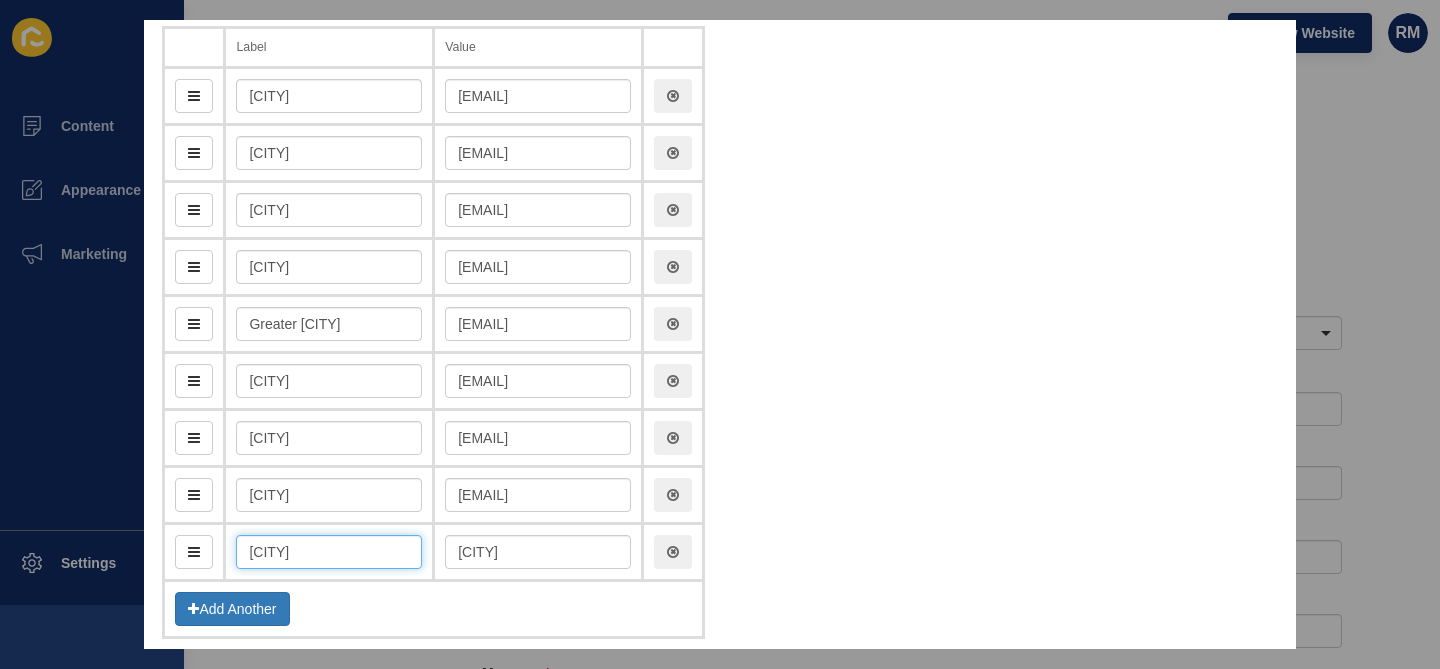 click on "Plainlands" at bounding box center (329, 552) 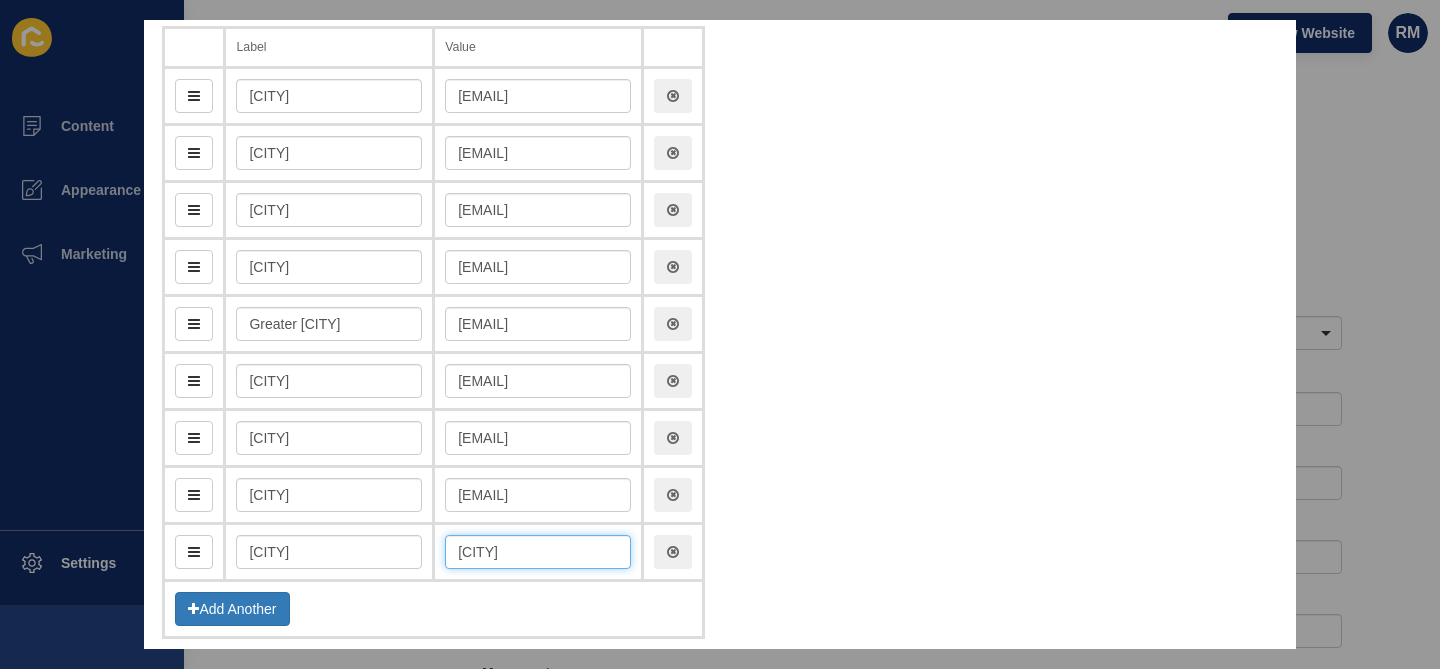click on "plainlands" at bounding box center (538, 552) 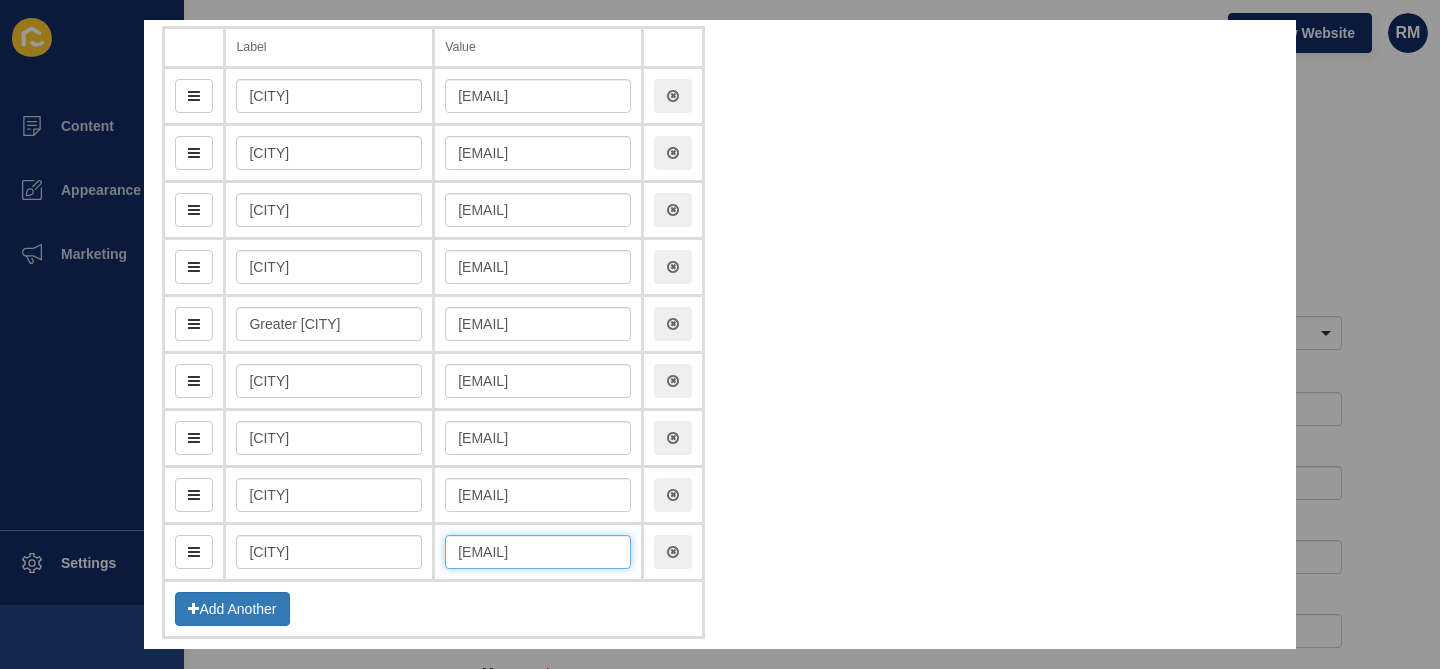 scroll, scrollTop: 0, scrollLeft: 71, axis: horizontal 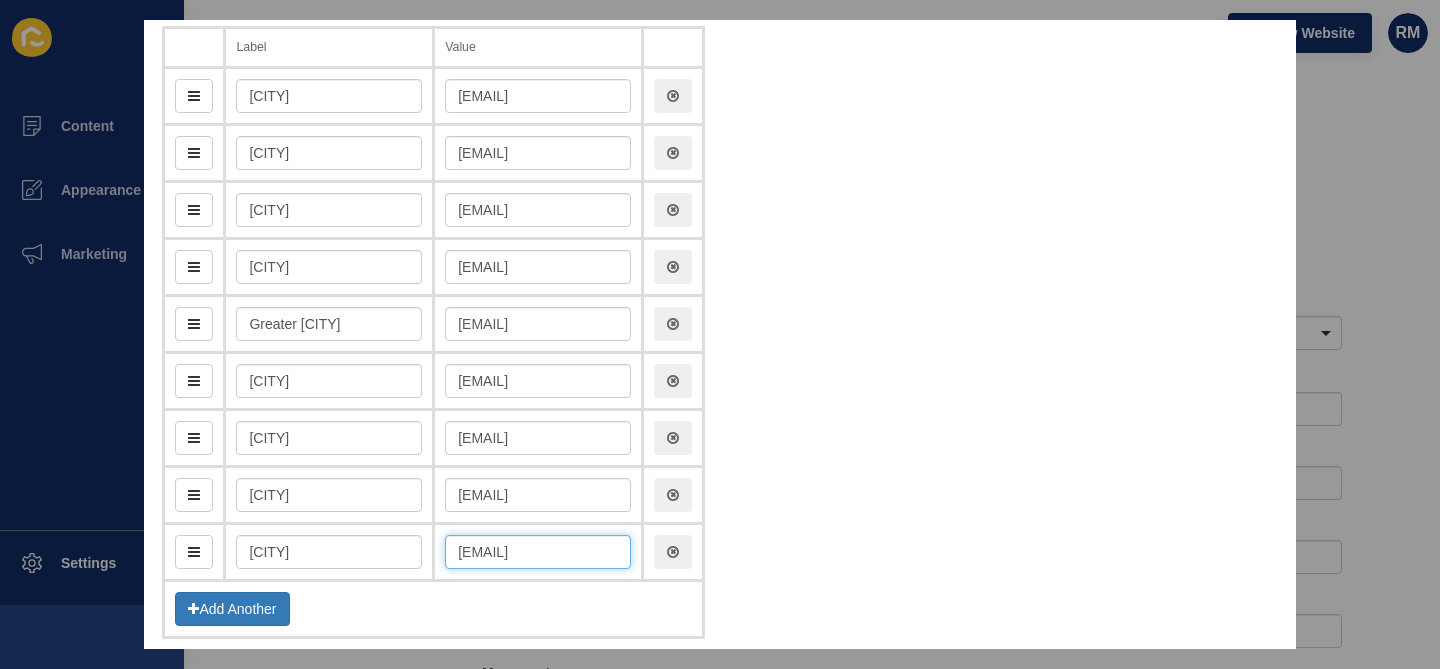 click on "kaitlan.freyling@realway.com.au" at bounding box center (538, 552) 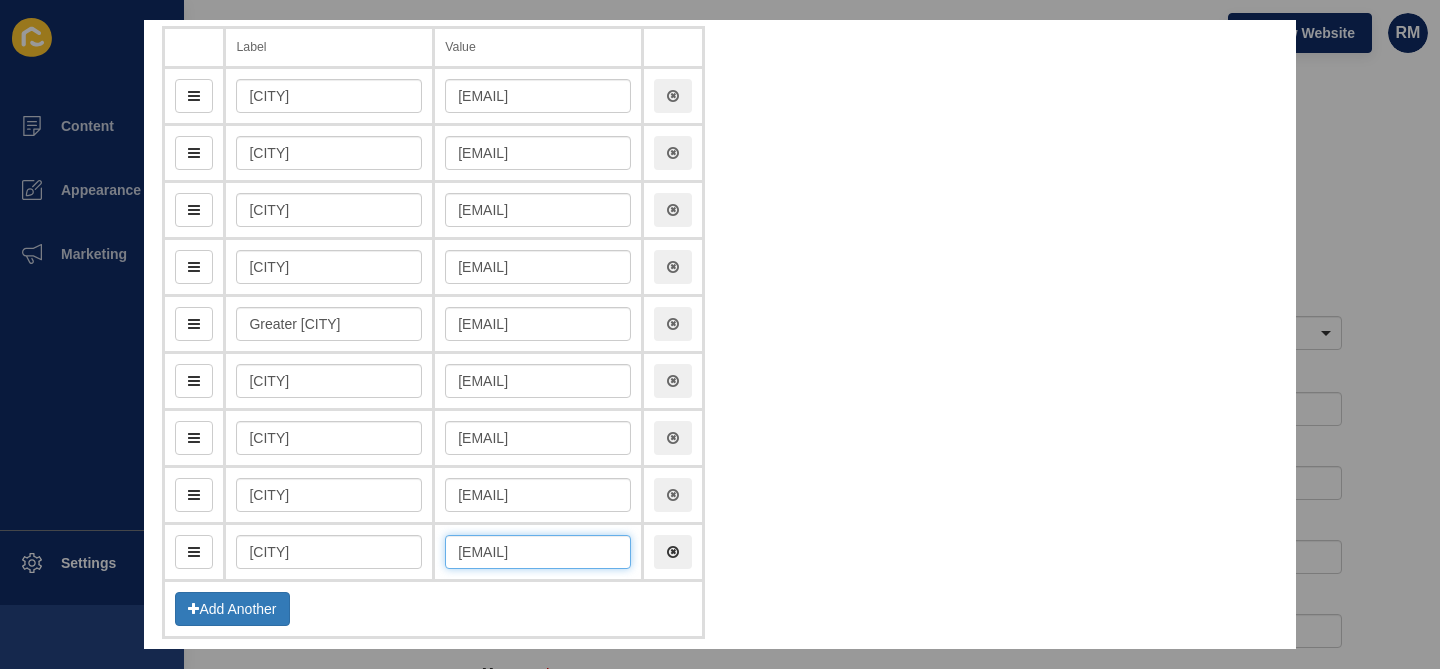 type on "kaitlan.freyling@realway.com.au" 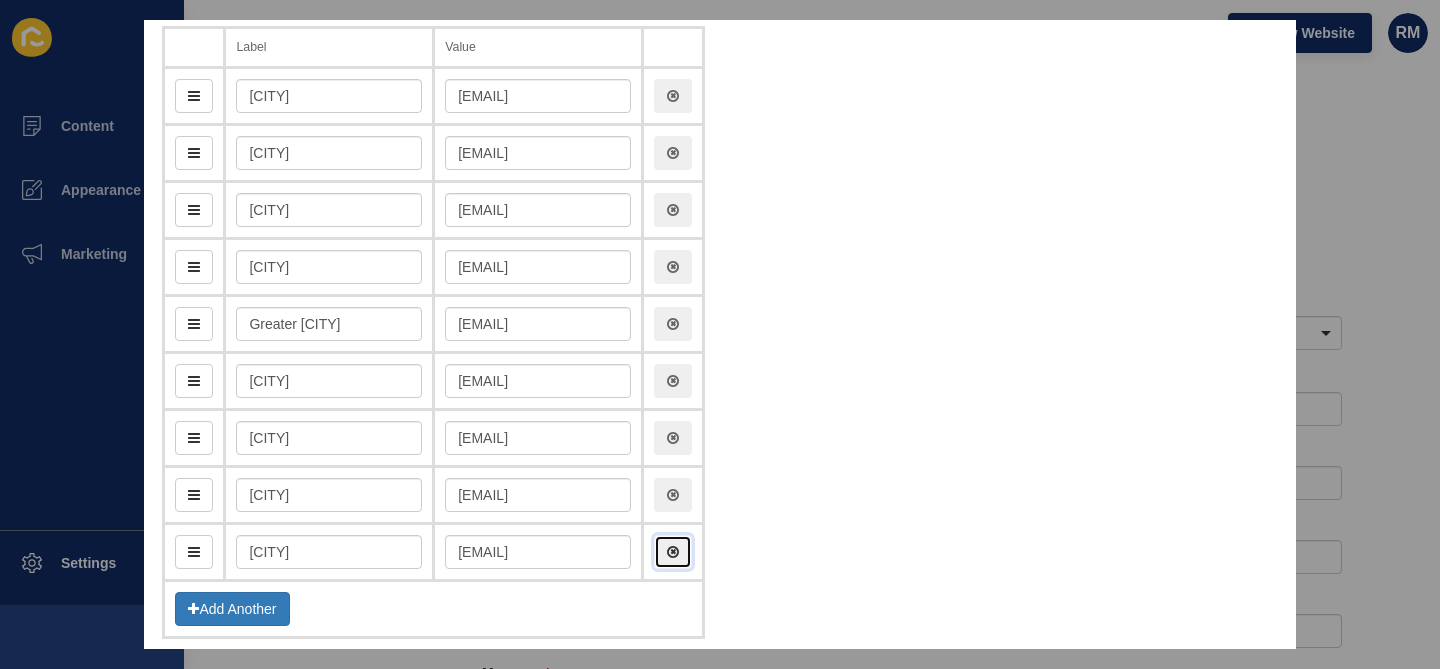 scroll, scrollTop: 0, scrollLeft: 0, axis: both 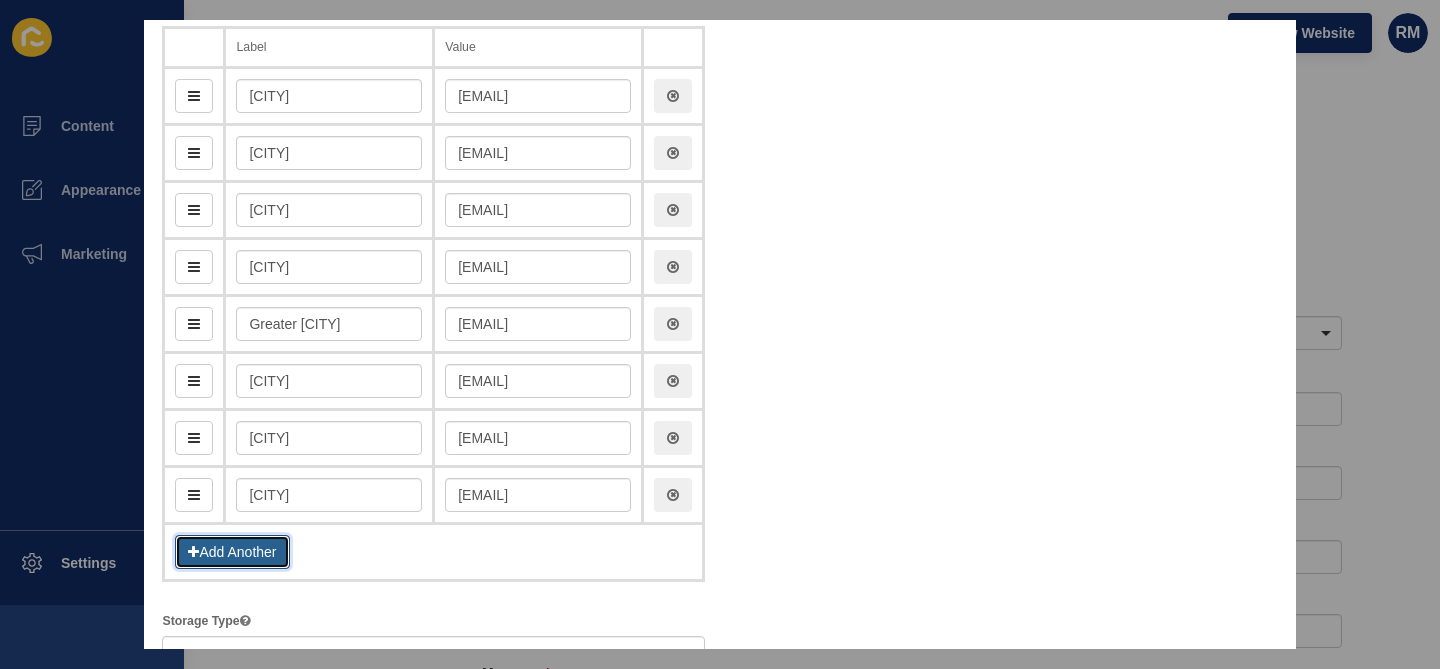 click on "Add Another" at bounding box center [232, 552] 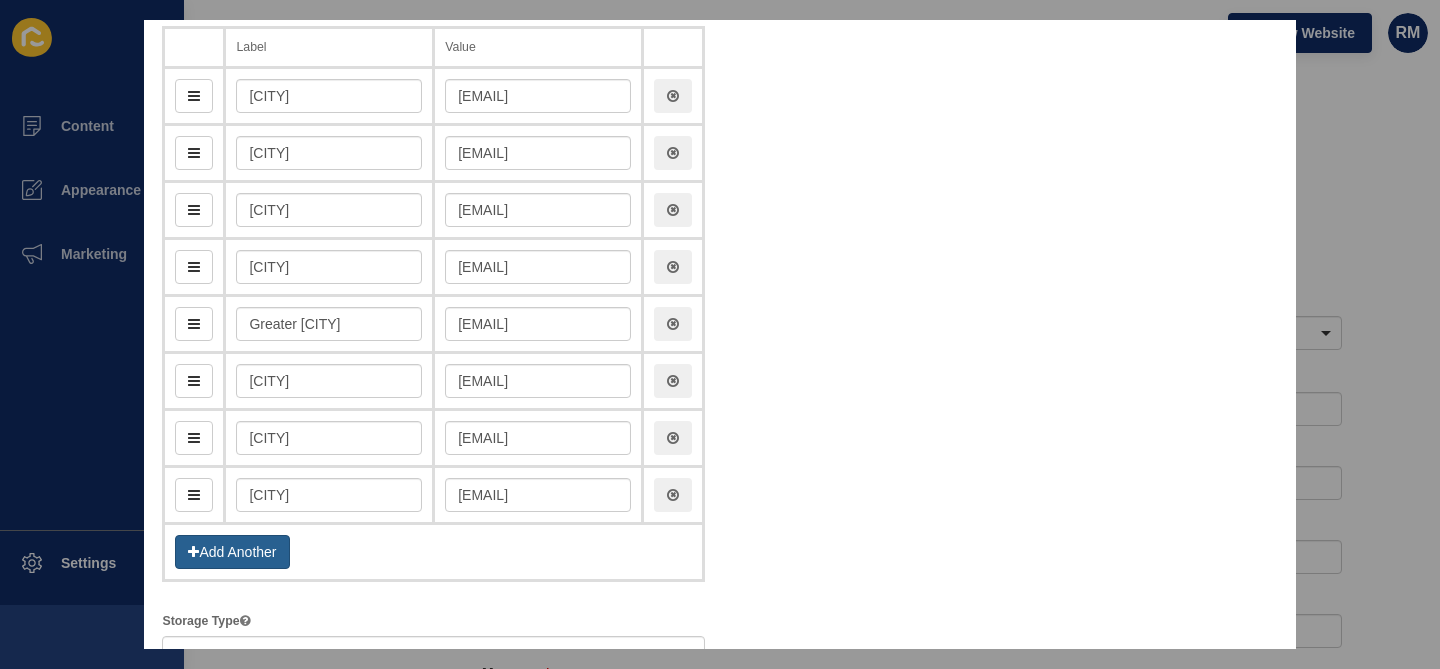 scroll, scrollTop: 396, scrollLeft: 0, axis: vertical 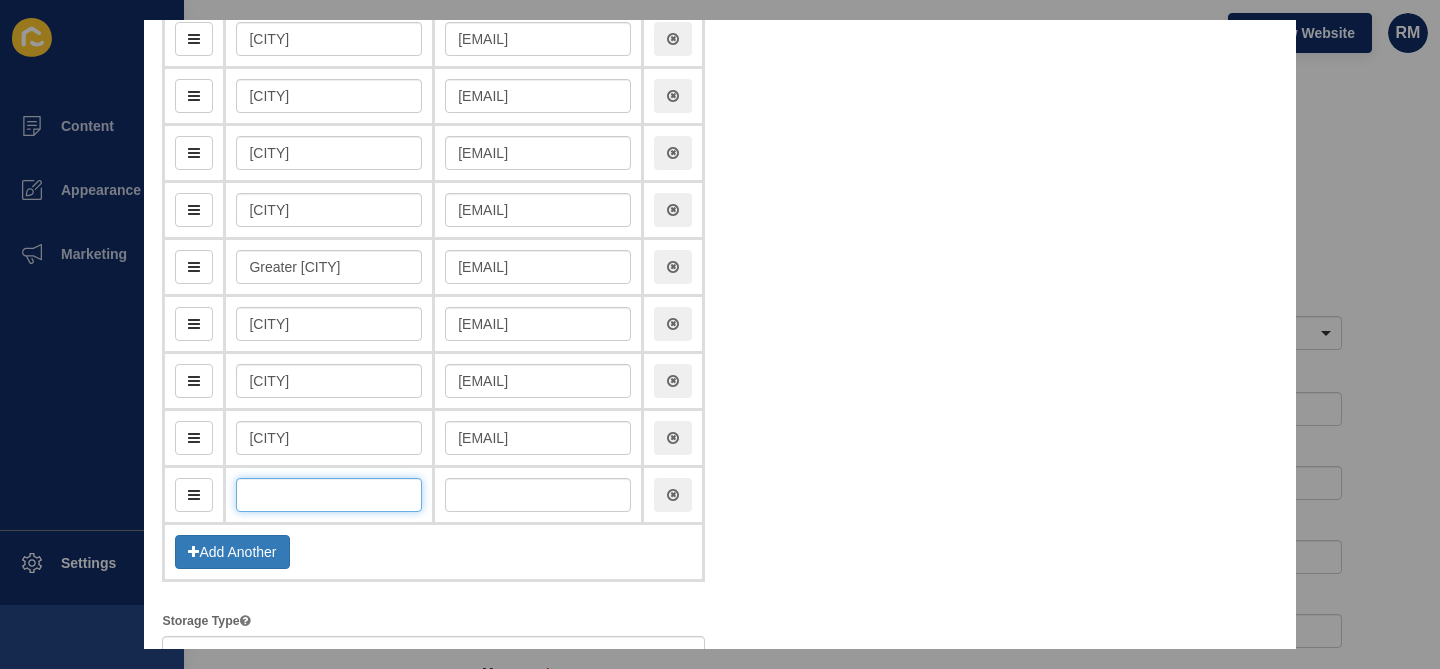 click at bounding box center [329, 495] 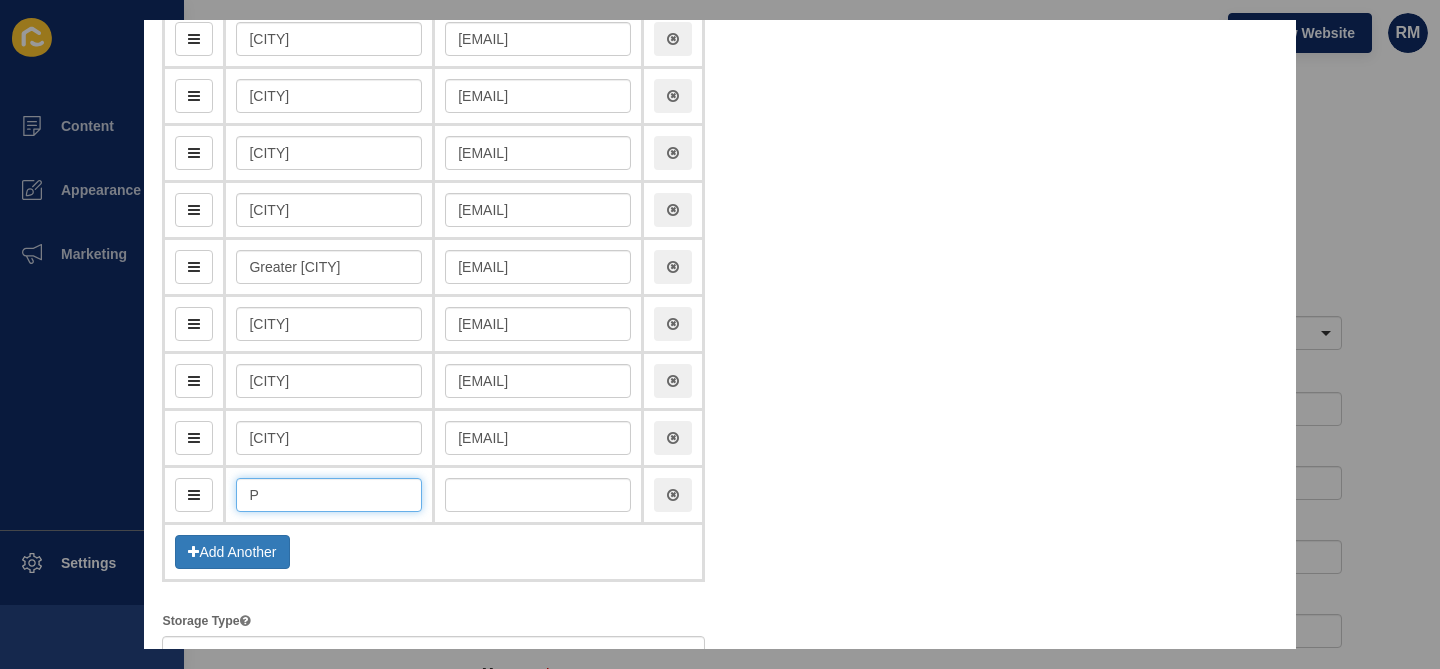 type on "Pl" 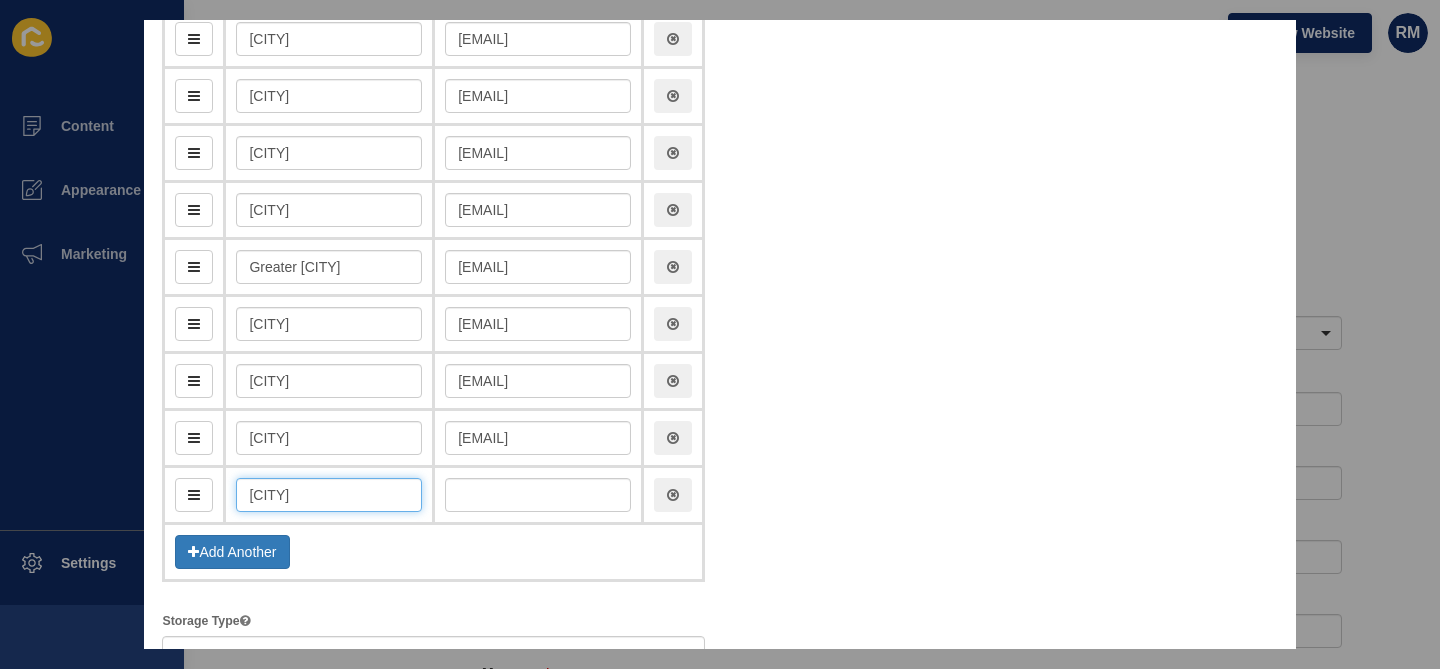 type on "pl" 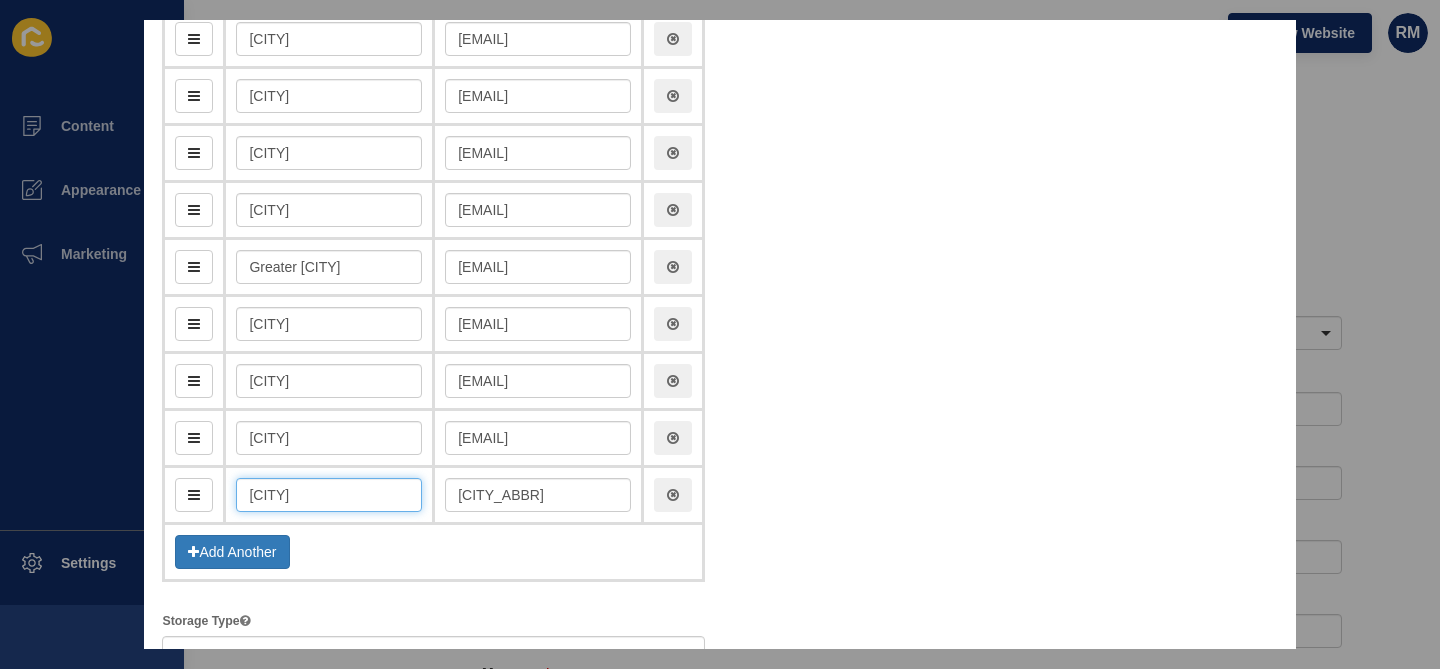 type on "Pla" 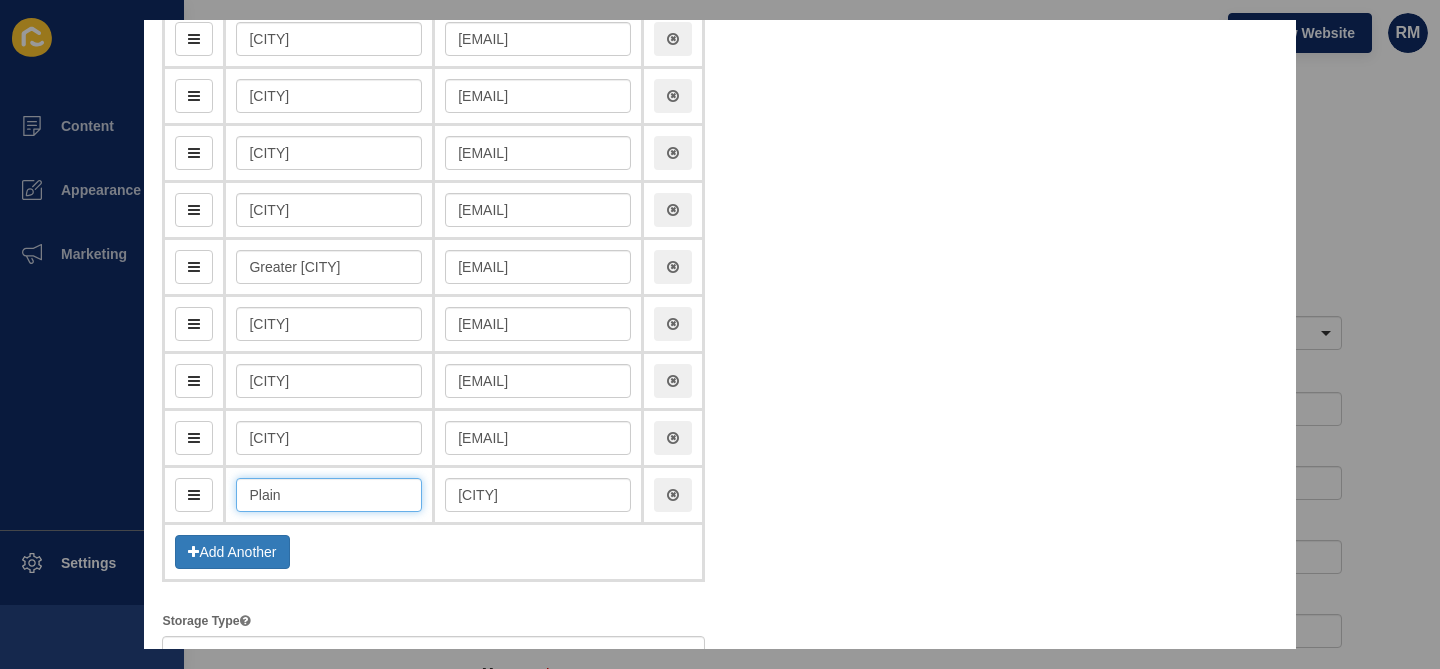 type on "Plains" 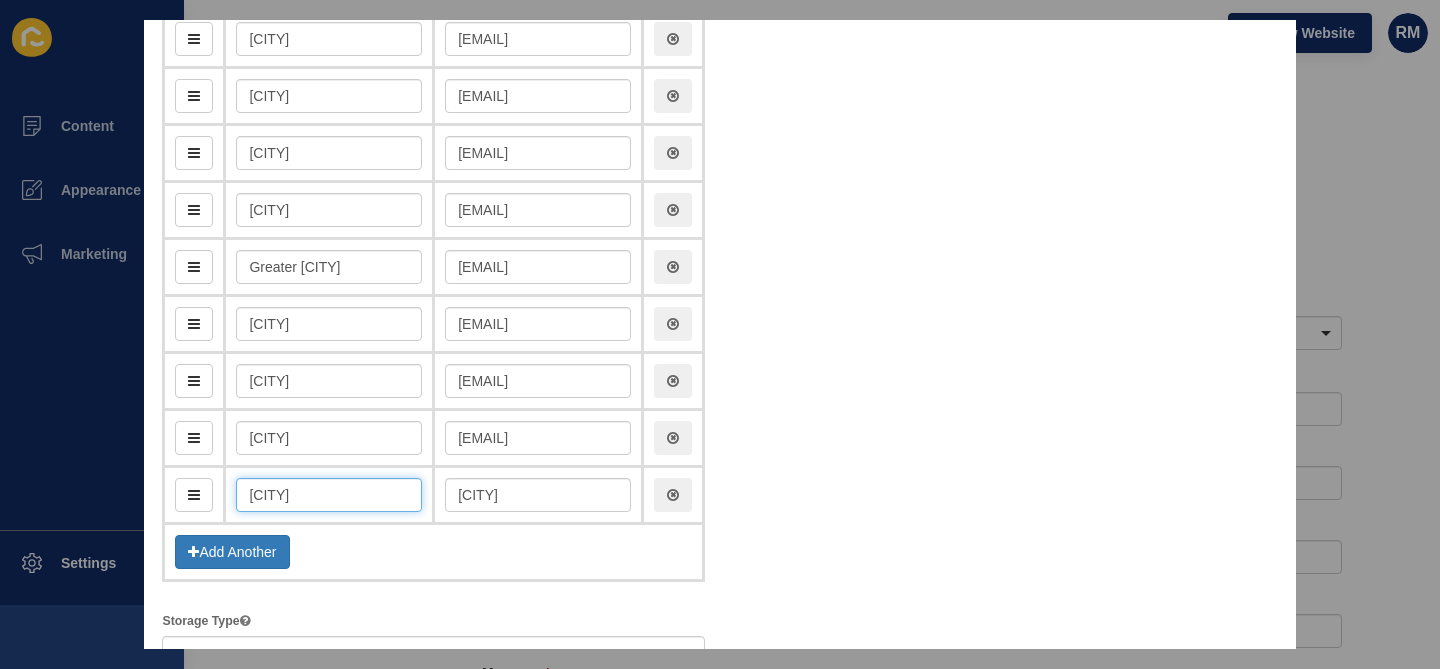 type on "plains" 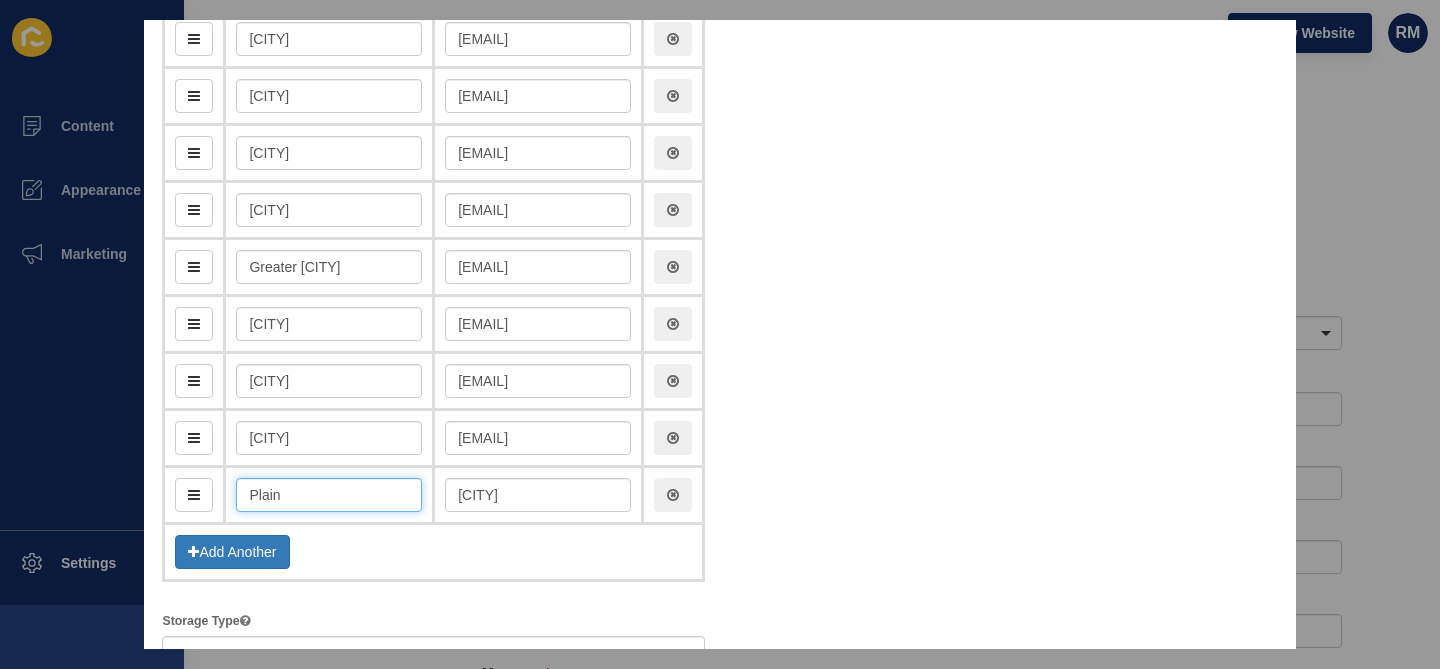 type on "plain" 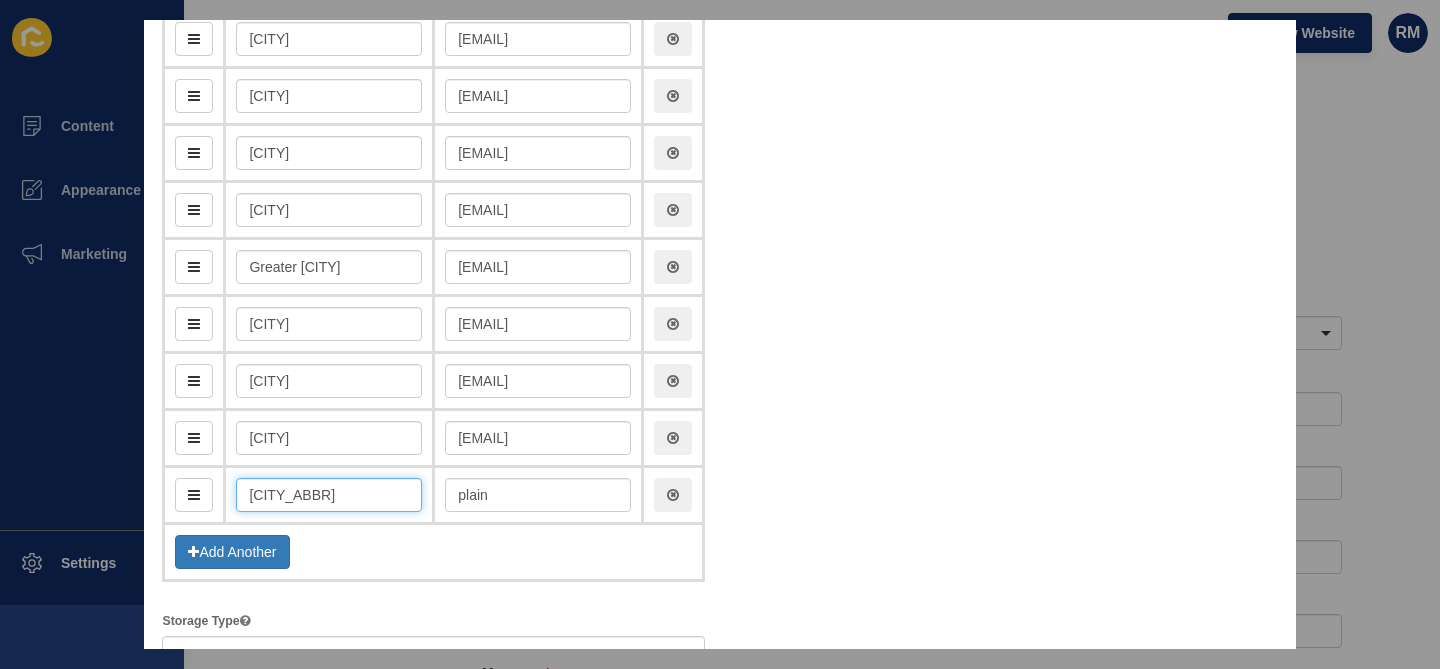 type on "Plainla" 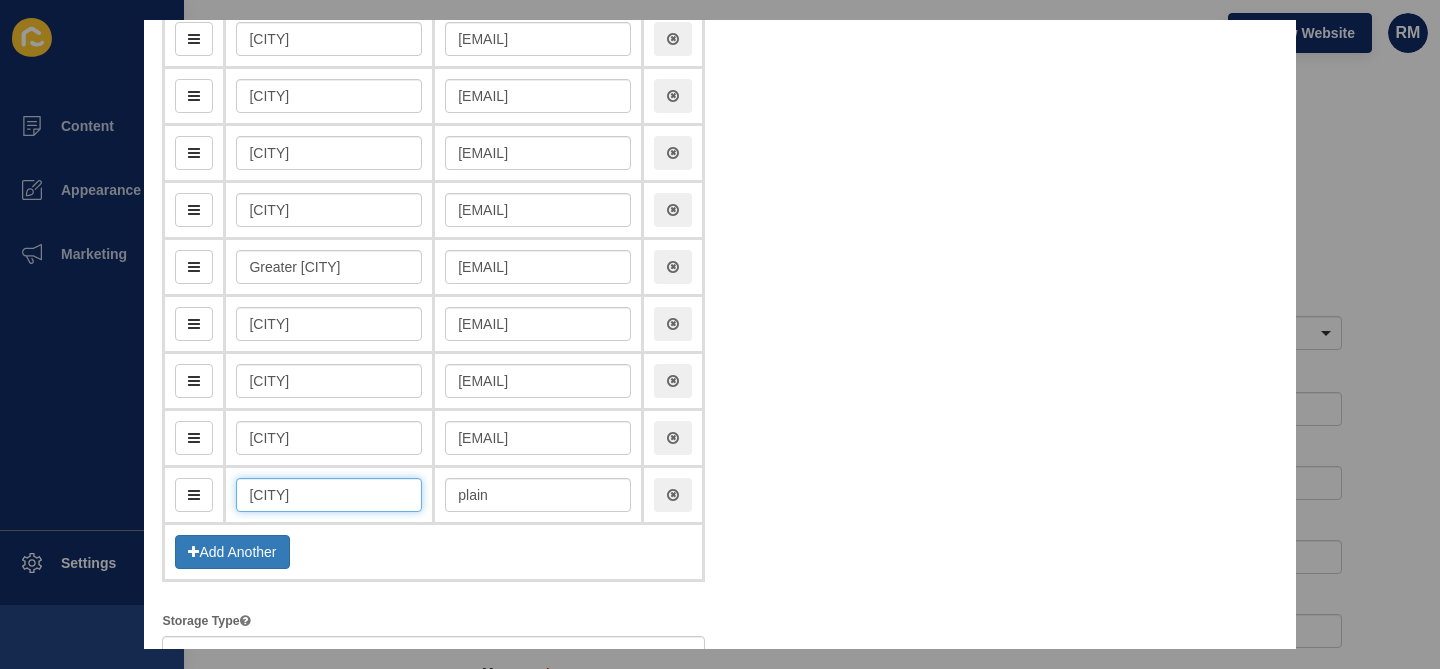 type on "plainla" 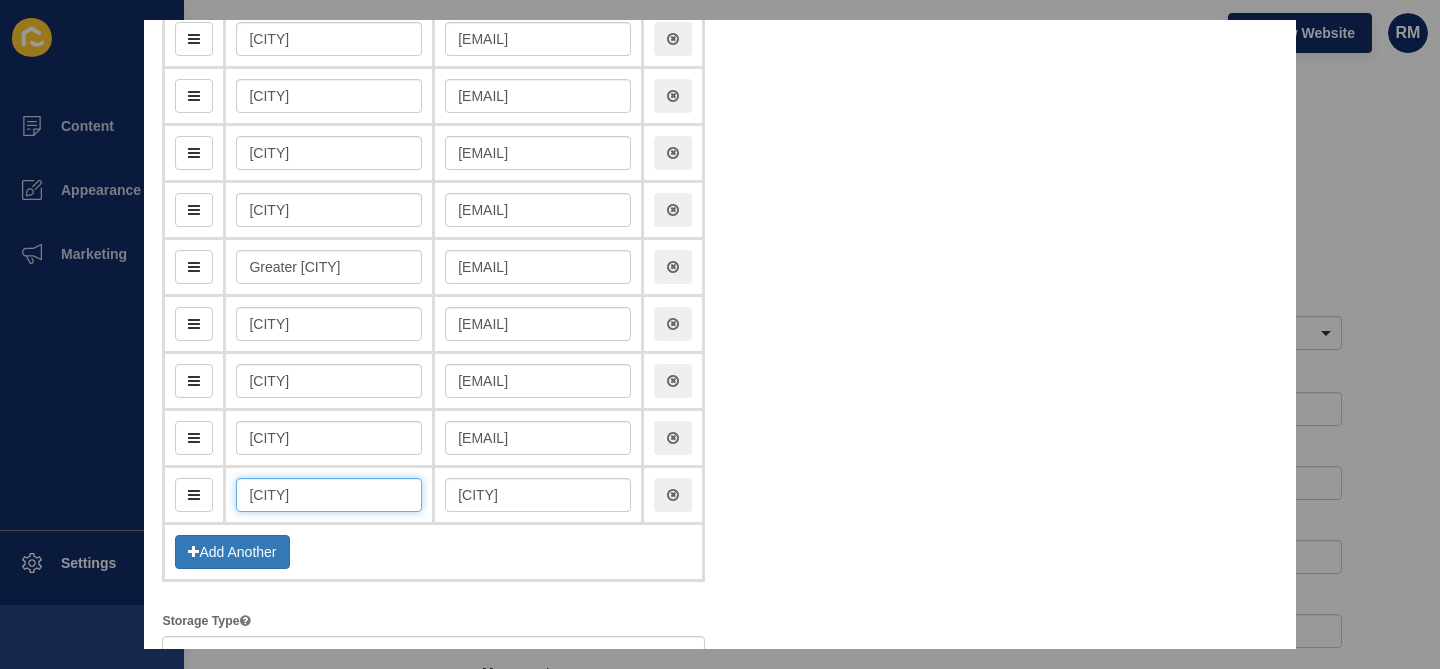 type on "Plainland" 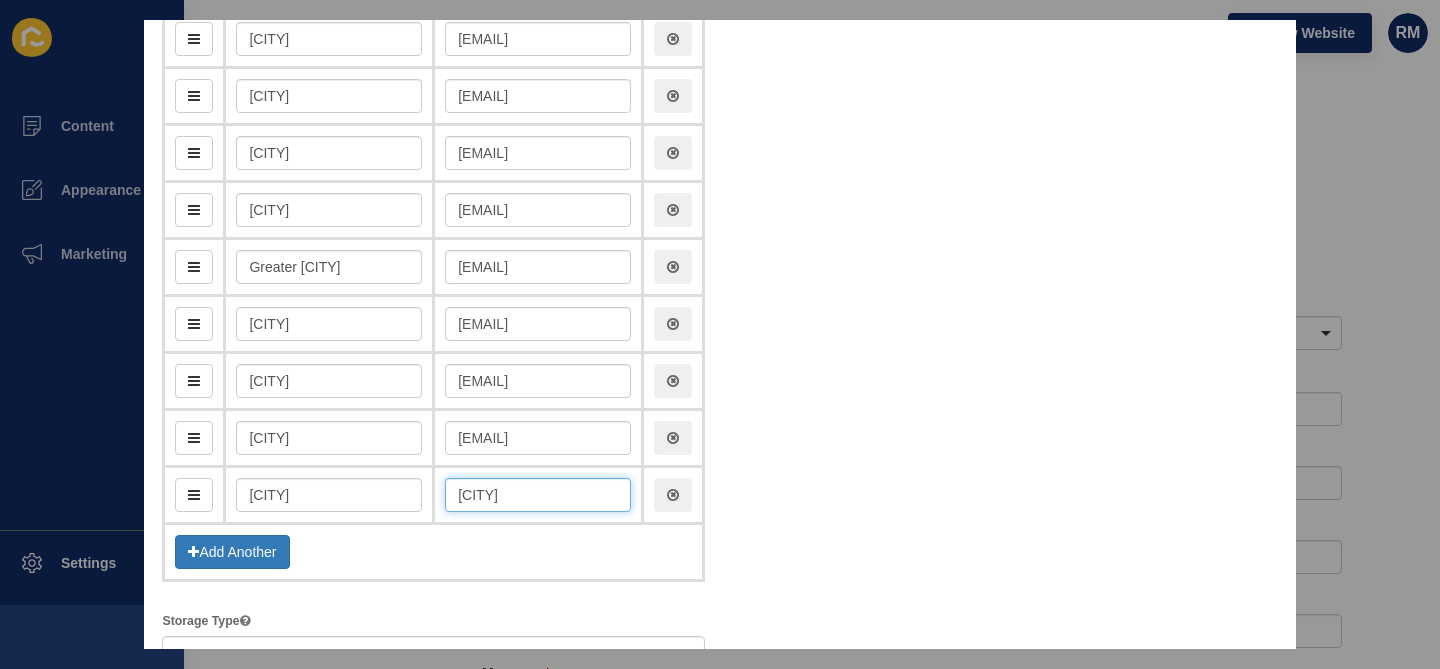 click on "plainlands" at bounding box center (538, 495) 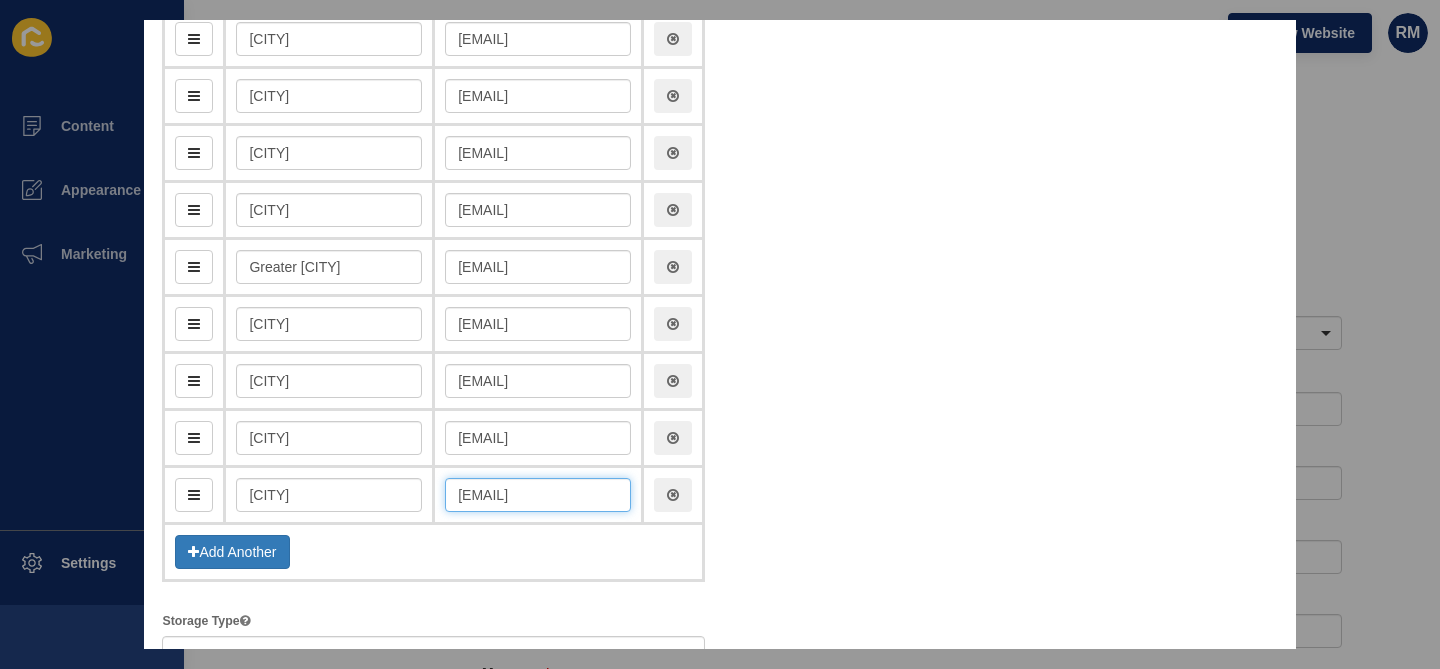 scroll, scrollTop: 0, scrollLeft: 4, axis: horizontal 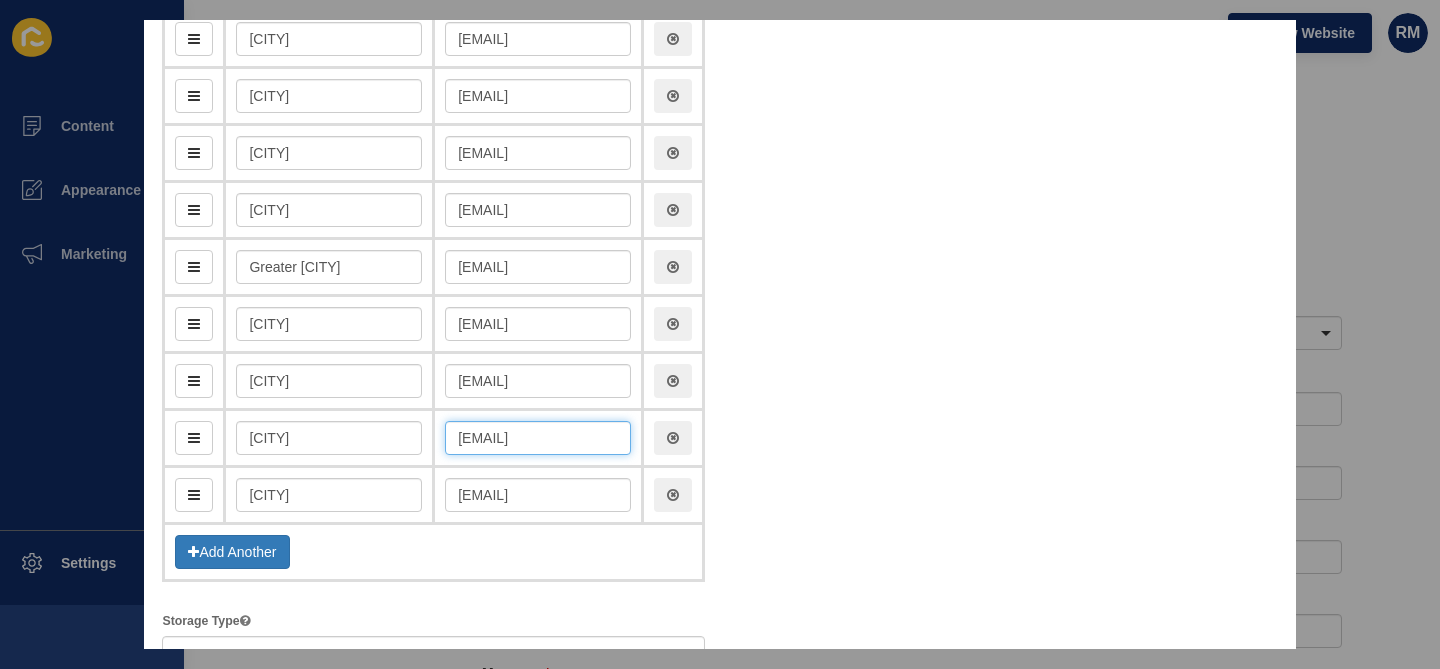 drag, startPoint x: 611, startPoint y: 446, endPoint x: 640, endPoint y: 446, distance: 29 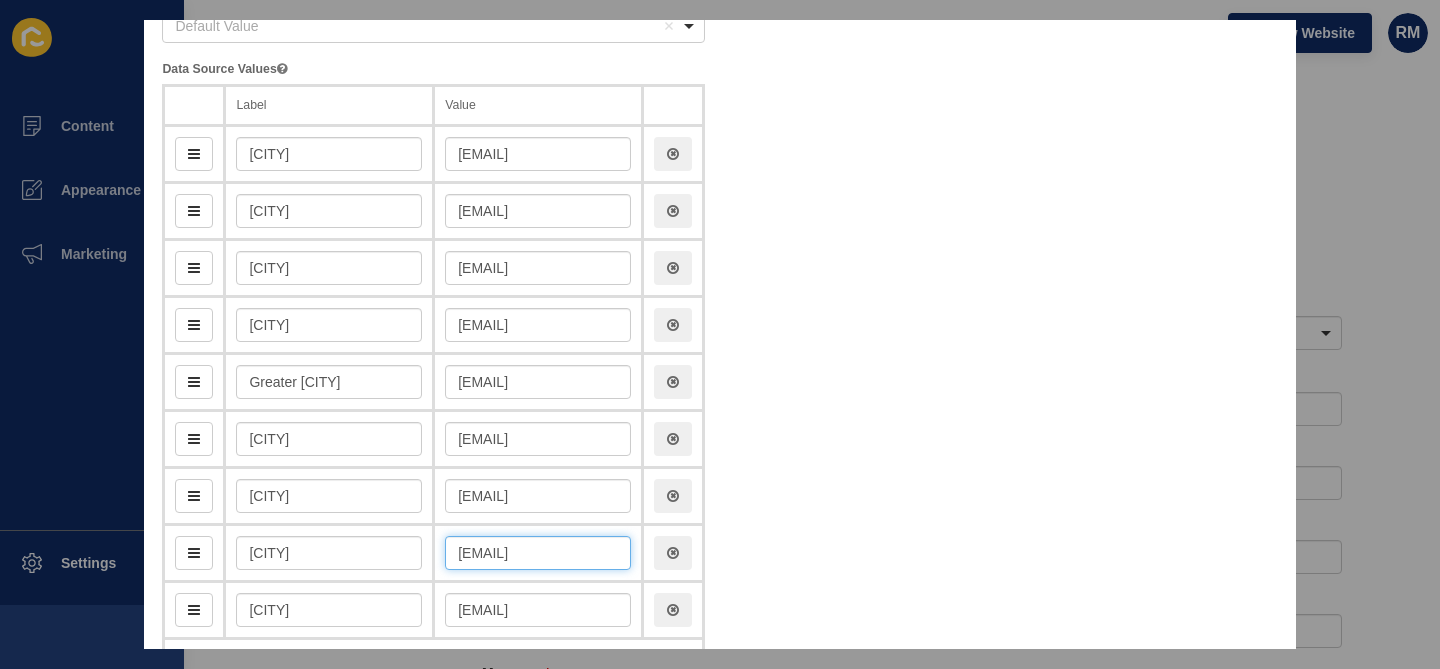 scroll, scrollTop: 333, scrollLeft: 0, axis: vertical 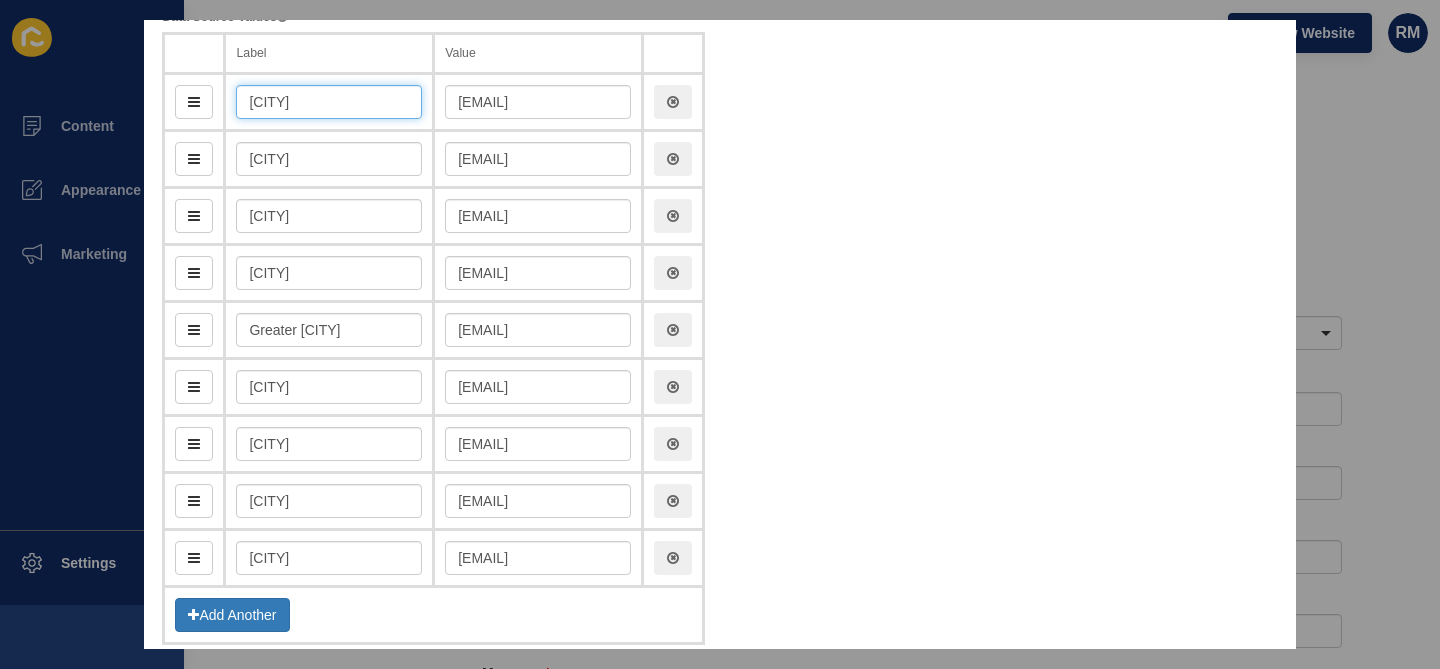 click on "Bundaberg" at bounding box center (329, 102) 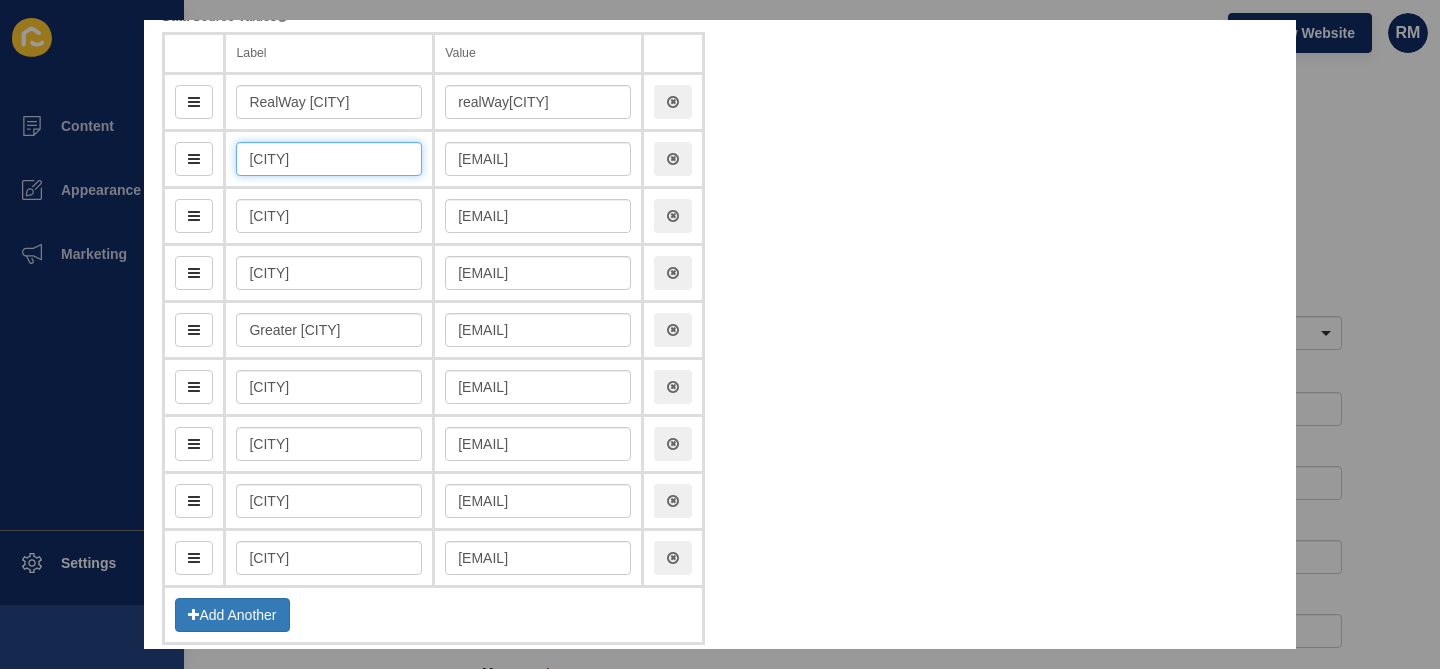 click on "Toowoomba" at bounding box center (329, 159) 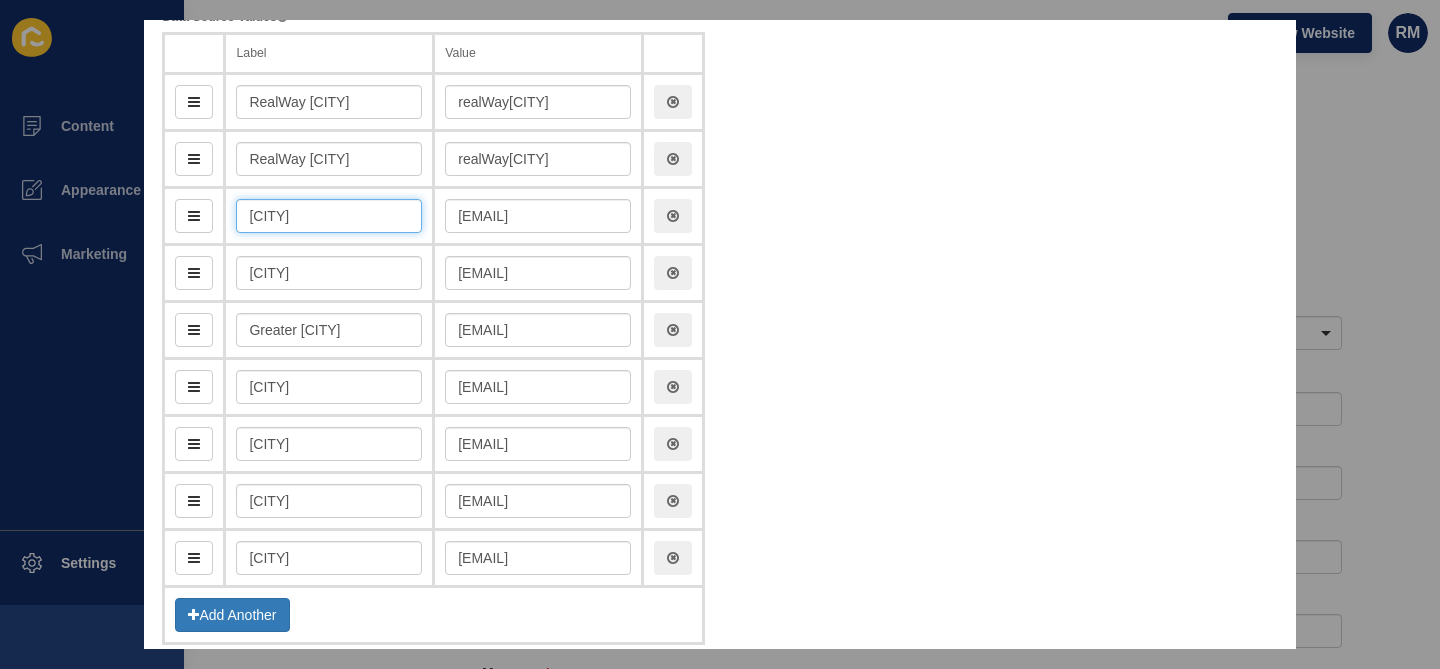 click on "Ipswich" at bounding box center [329, 216] 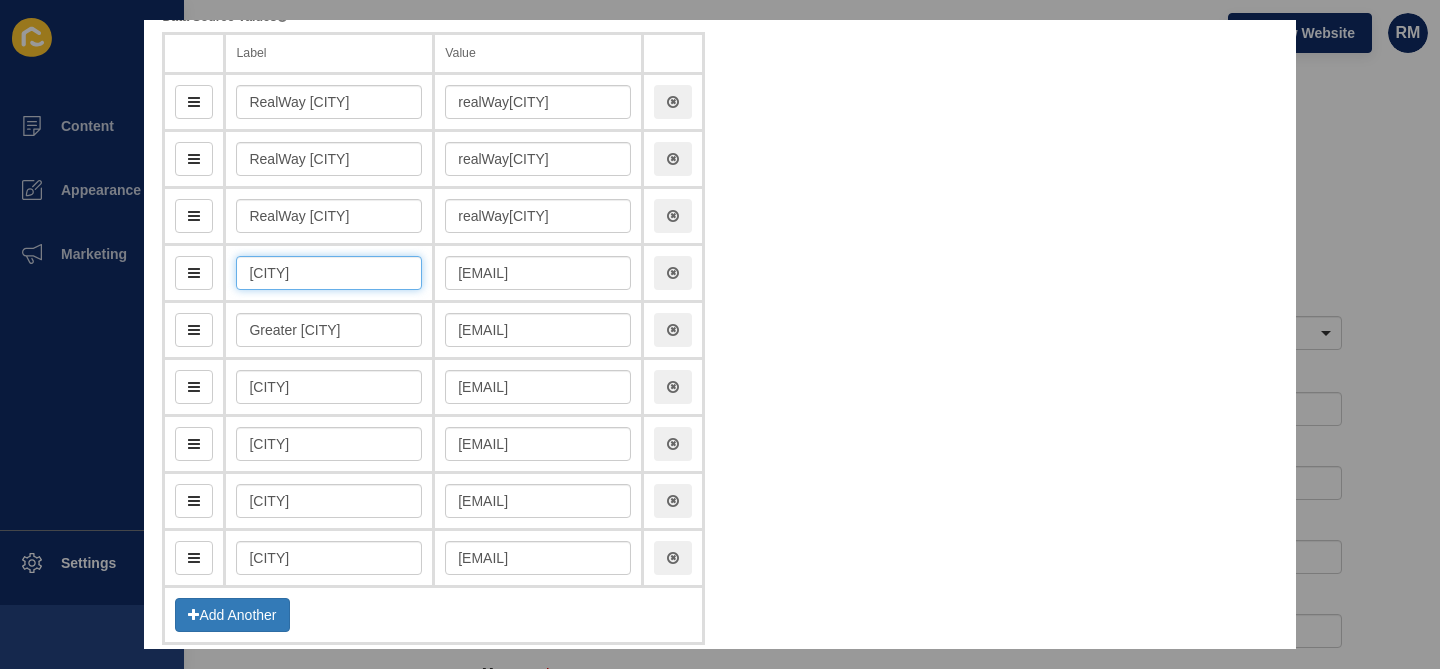 click on "Hervey Bay" at bounding box center [329, 273] 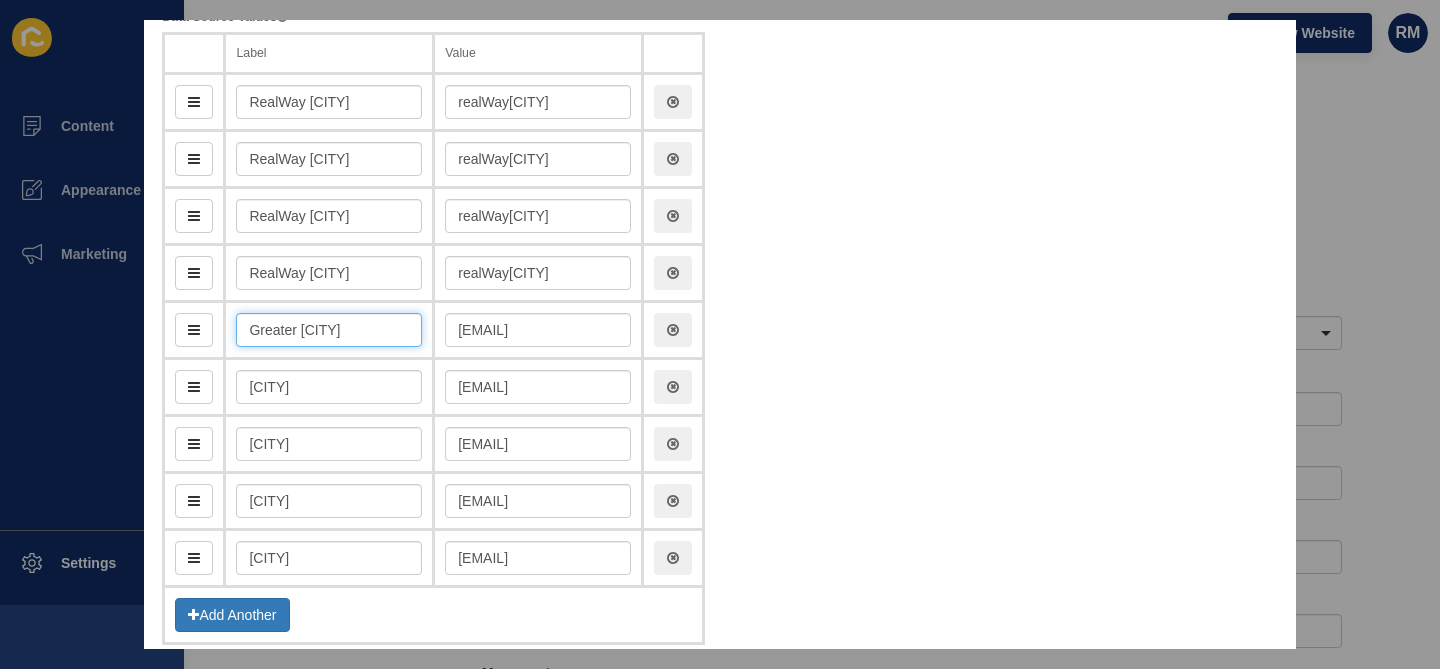 click on "Greater Springfield" at bounding box center (329, 330) 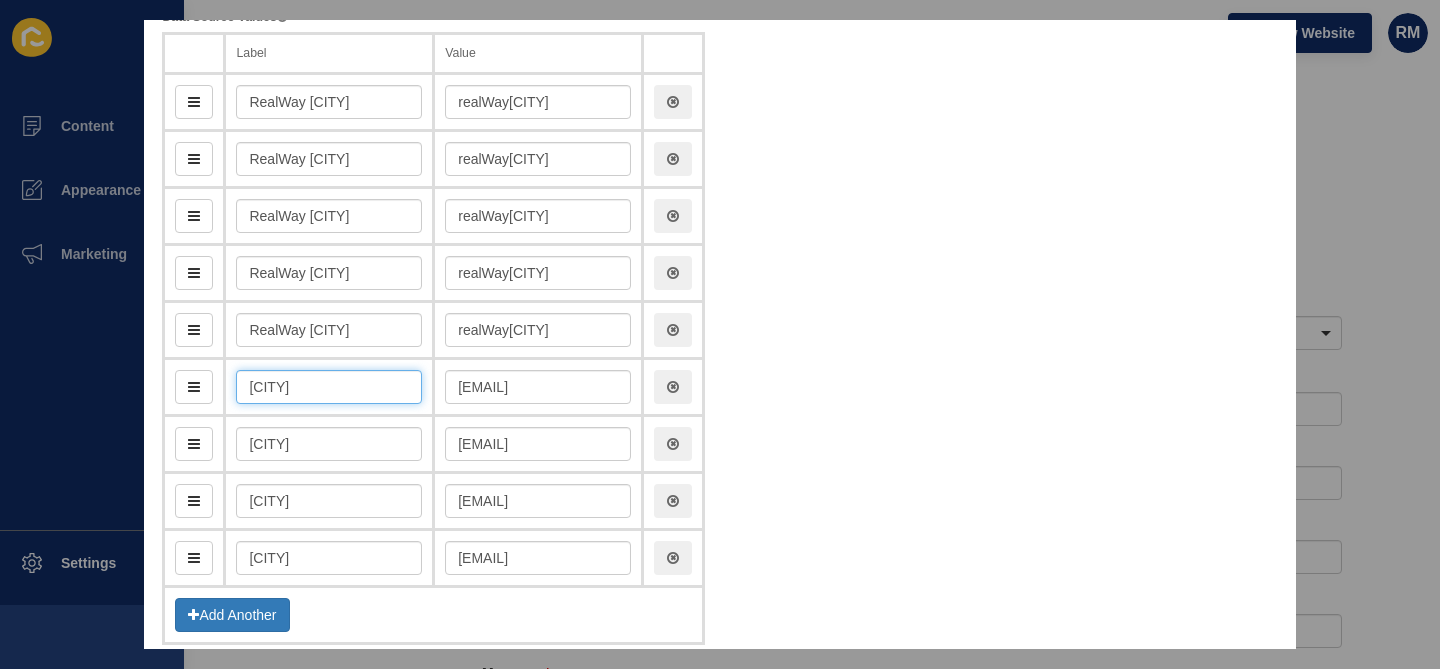 click on "Lakes & Hills" at bounding box center [329, 387] 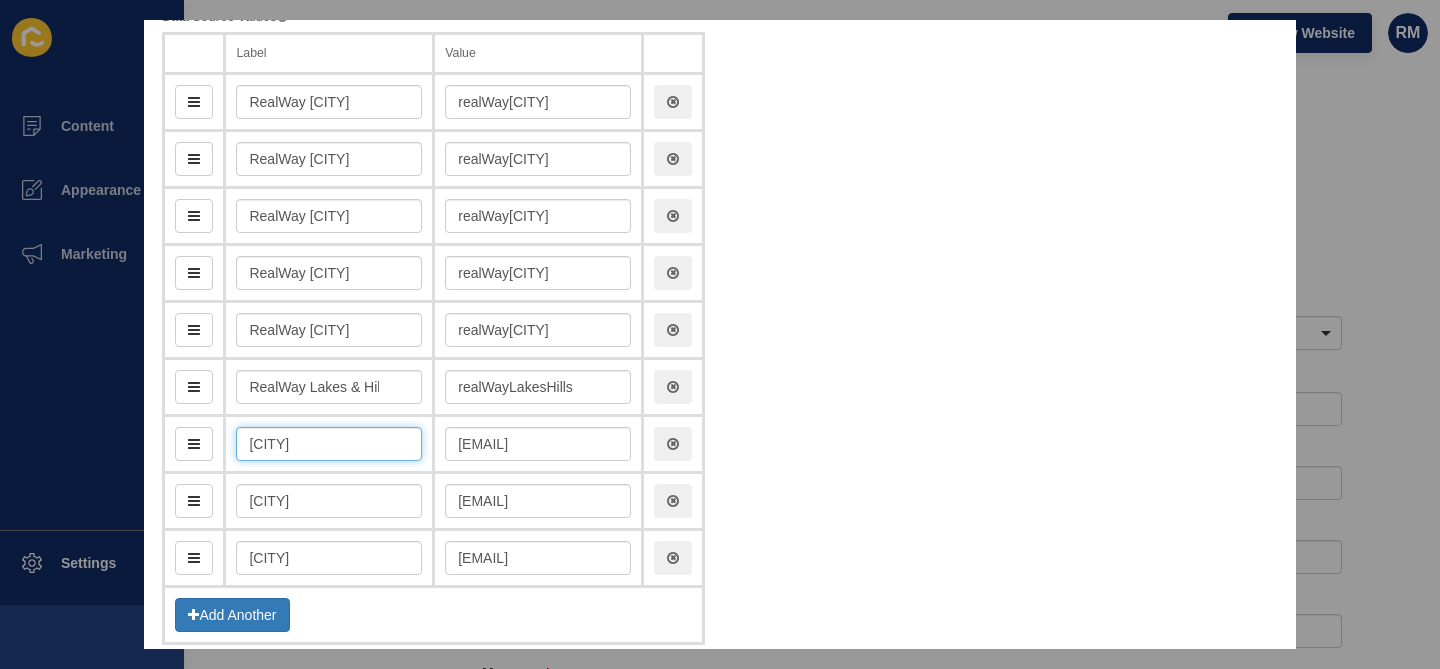 click on "Gatton" at bounding box center (329, 444) 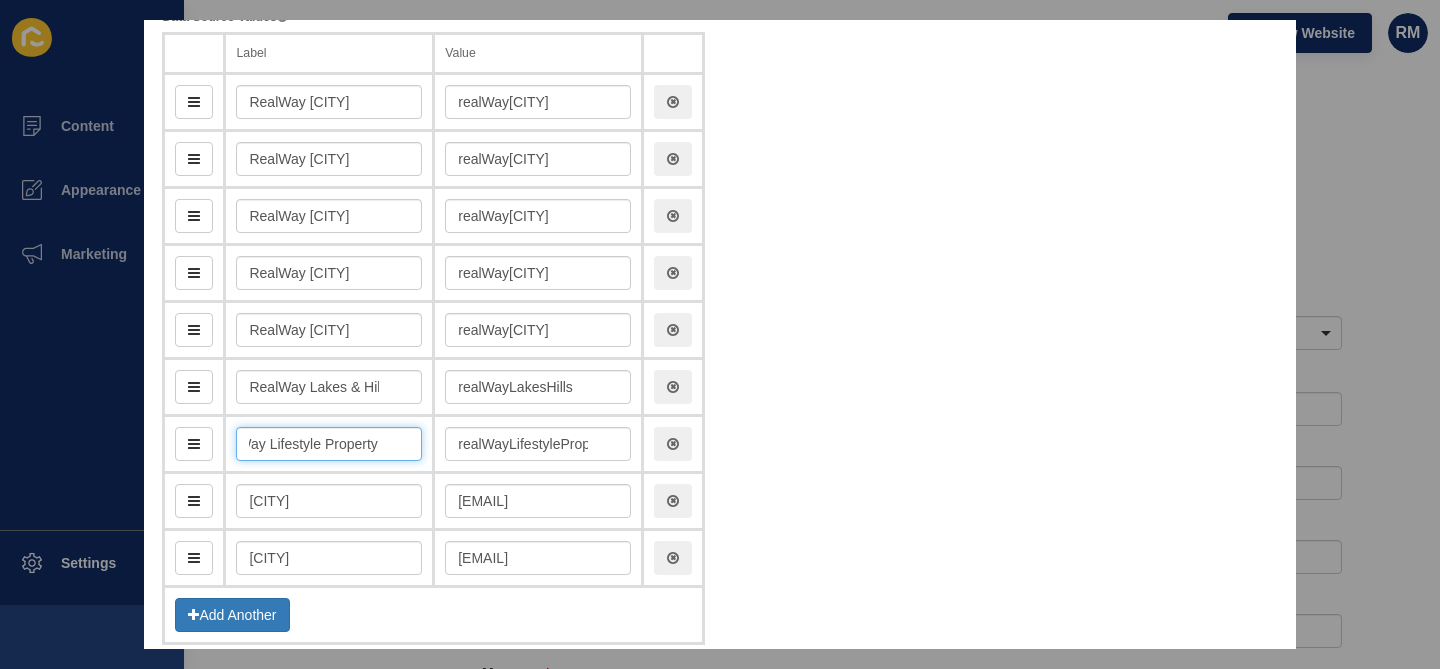 scroll, scrollTop: 0, scrollLeft: 43, axis: horizontal 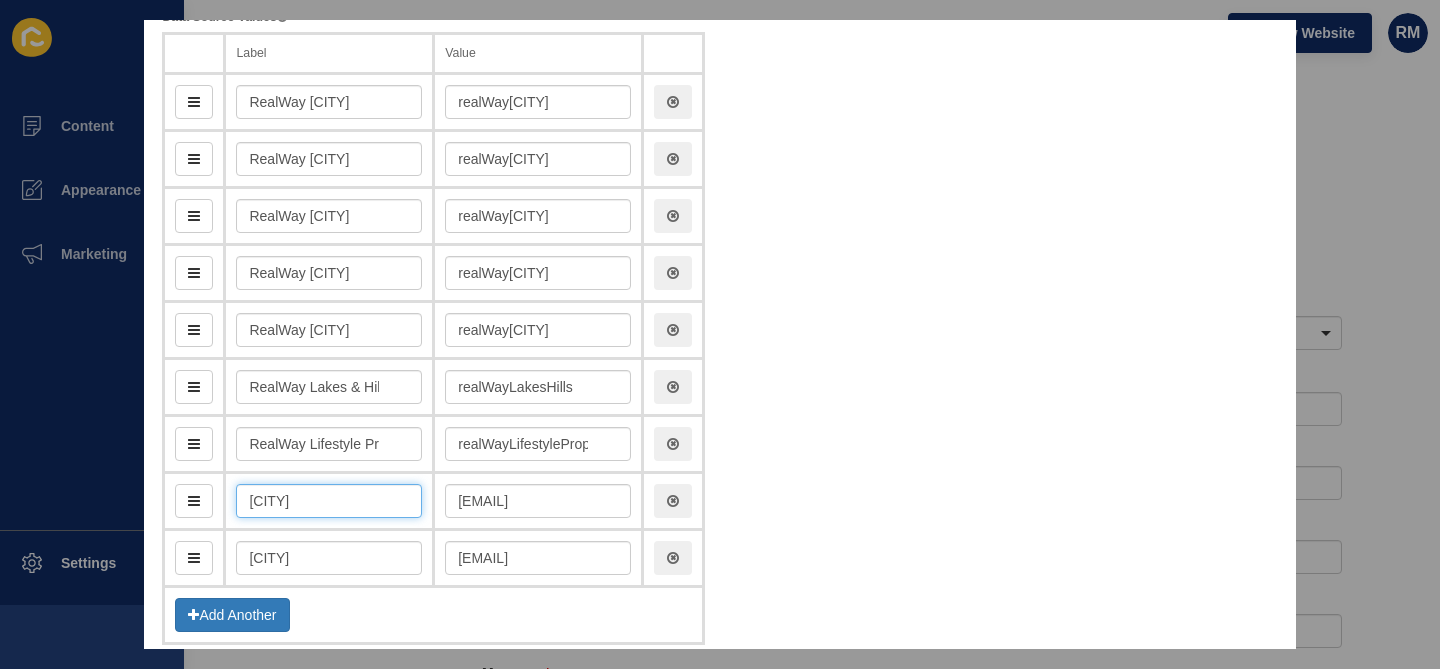 click on "Mount Gravatt" at bounding box center (329, 501) 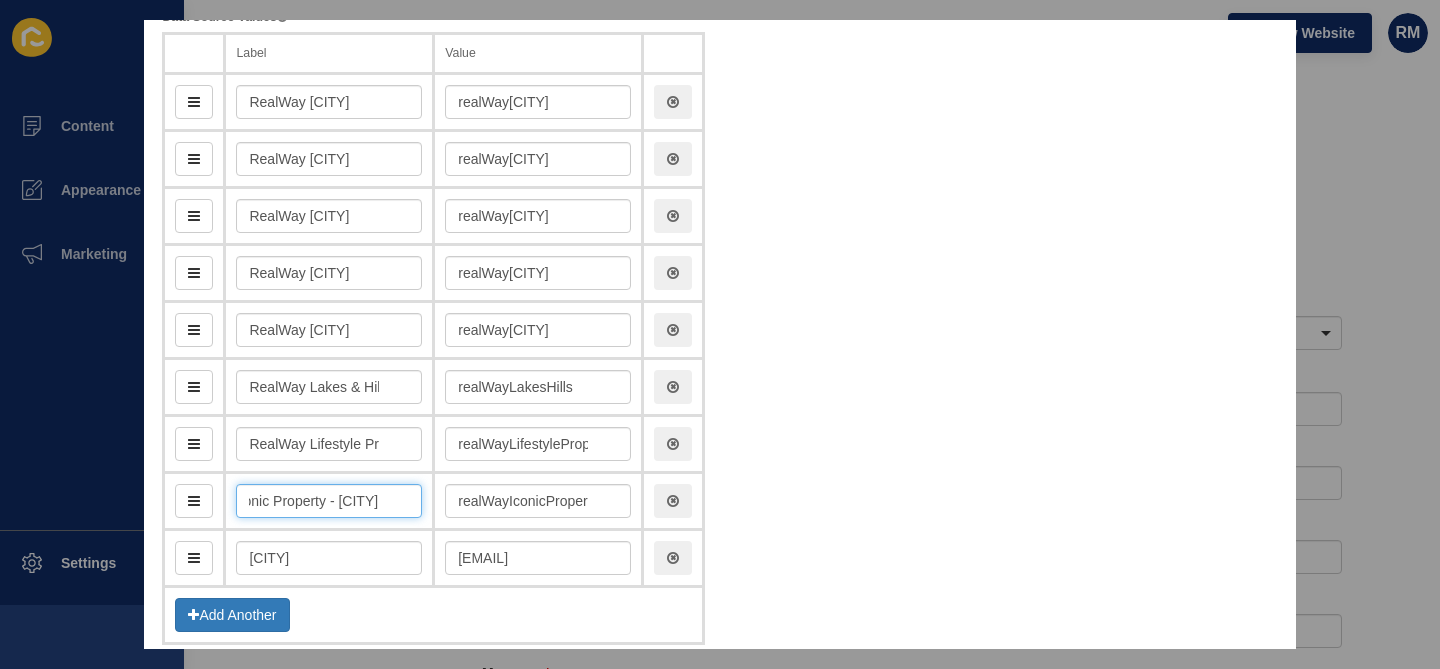 scroll, scrollTop: 0, scrollLeft: 125, axis: horizontal 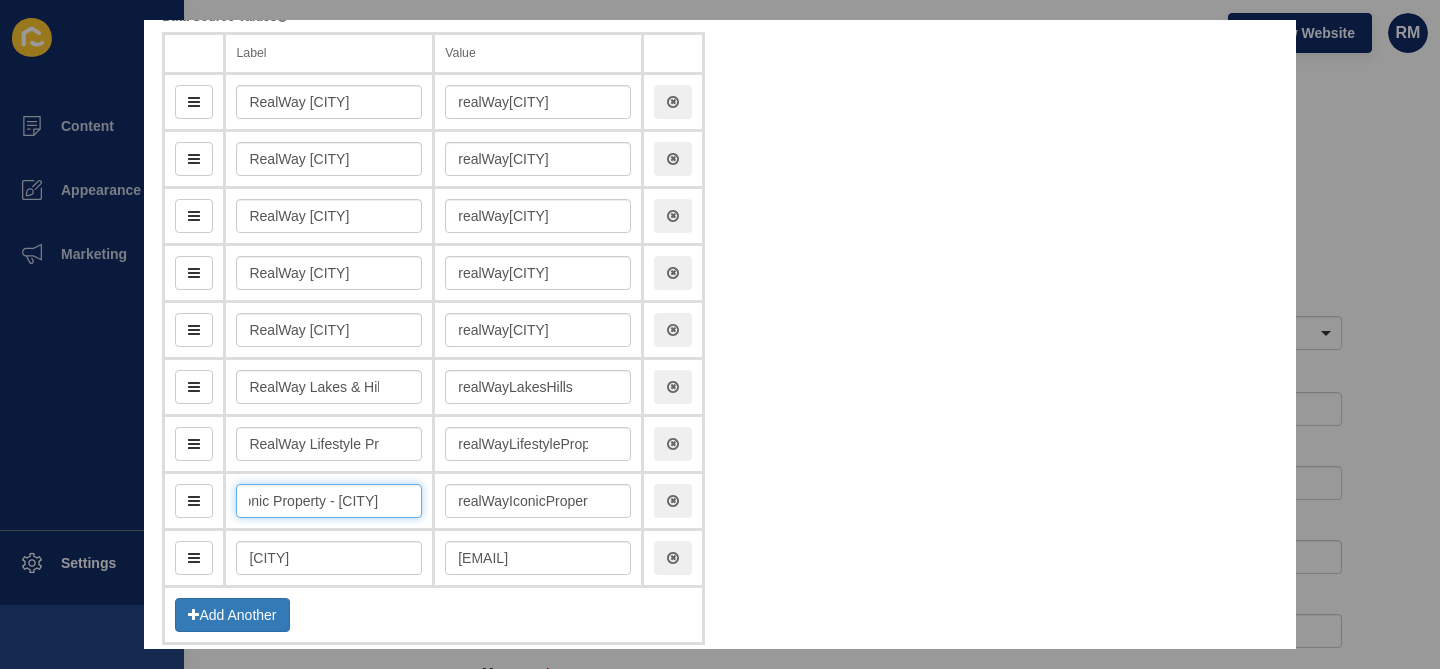 click on "RealWay Iconic Property - Mount Gravatt" at bounding box center (329, 501) 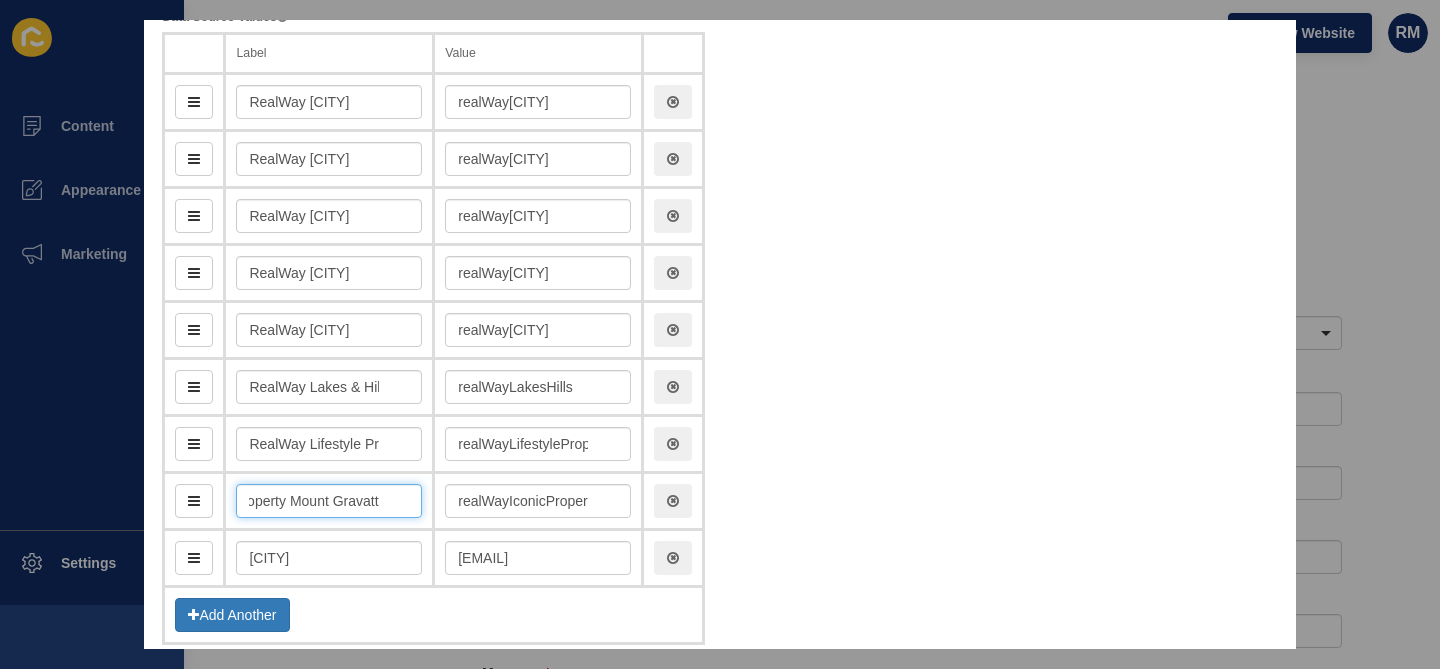 scroll, scrollTop: 0, scrollLeft: 116, axis: horizontal 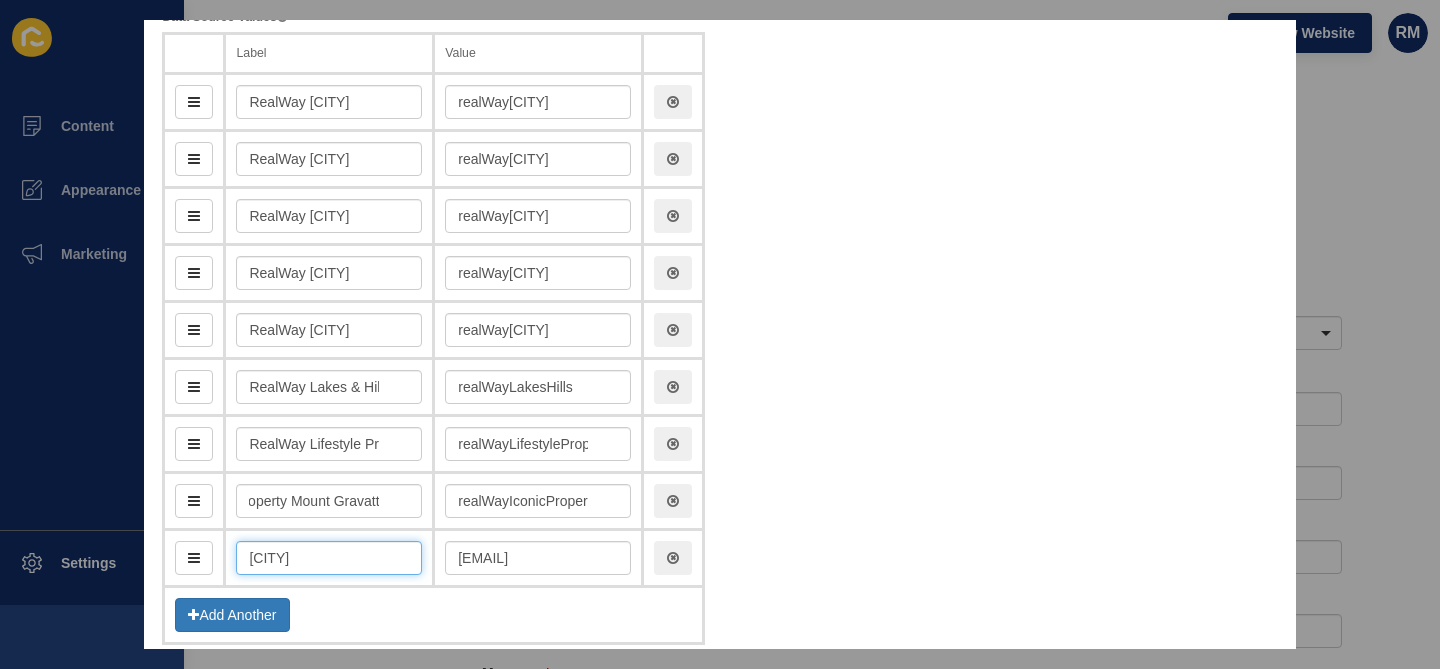 click on "Plainlands" at bounding box center (329, 558) 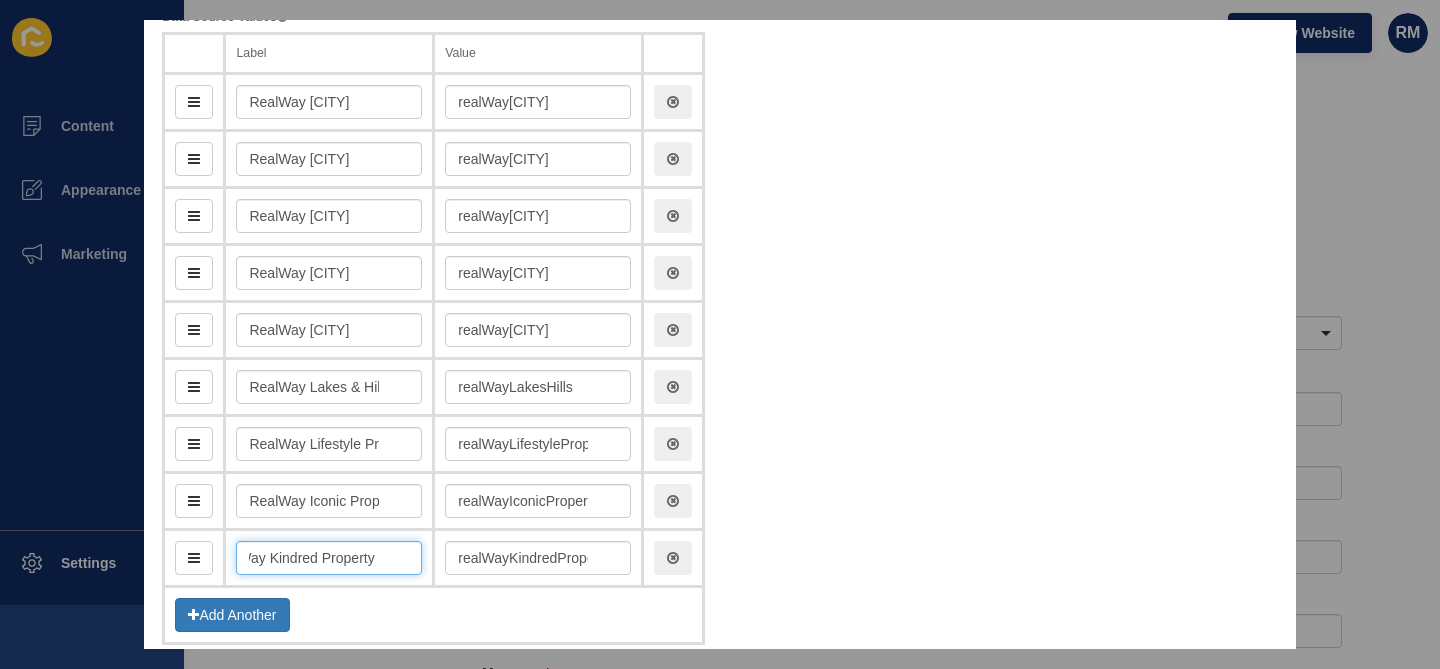 scroll, scrollTop: 0, scrollLeft: 104, axis: horizontal 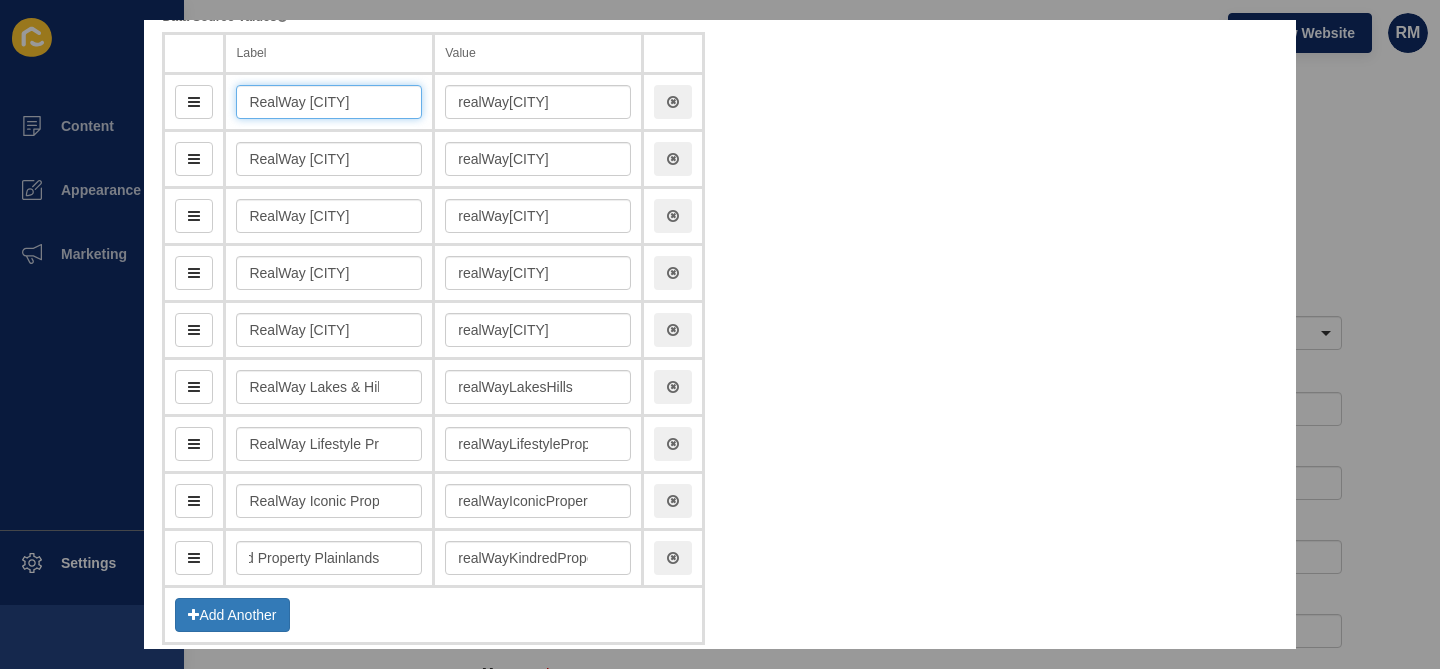 click on "RealWay Bundaberg" at bounding box center [329, 102] 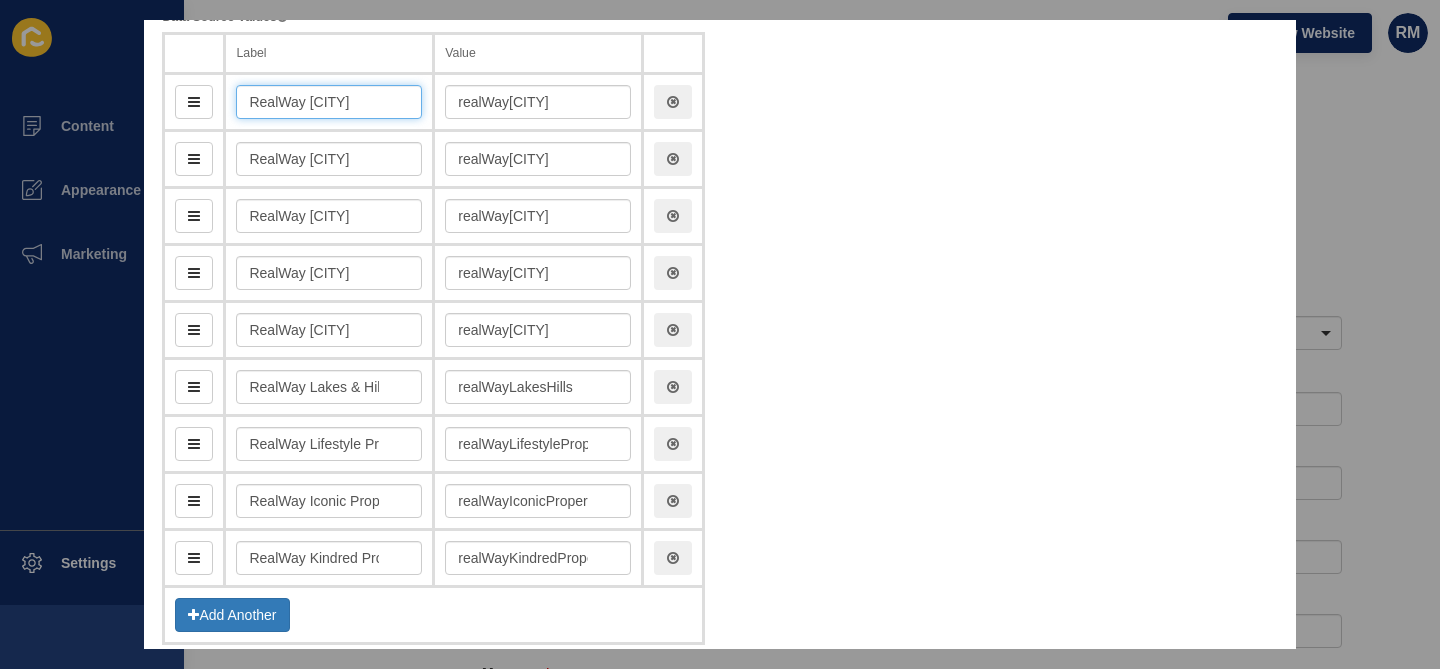 click on "RealWay Bundaberg" at bounding box center (329, 102) 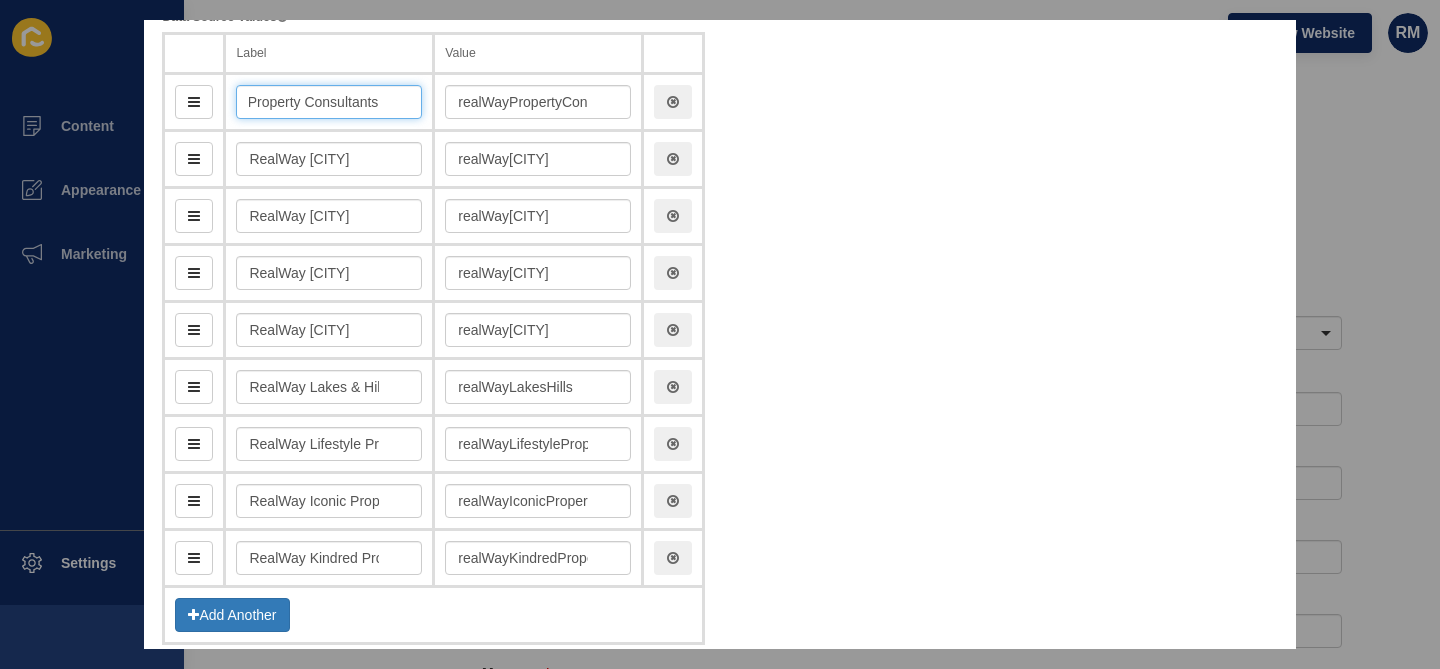 scroll, scrollTop: 0, scrollLeft: 66, axis: horizontal 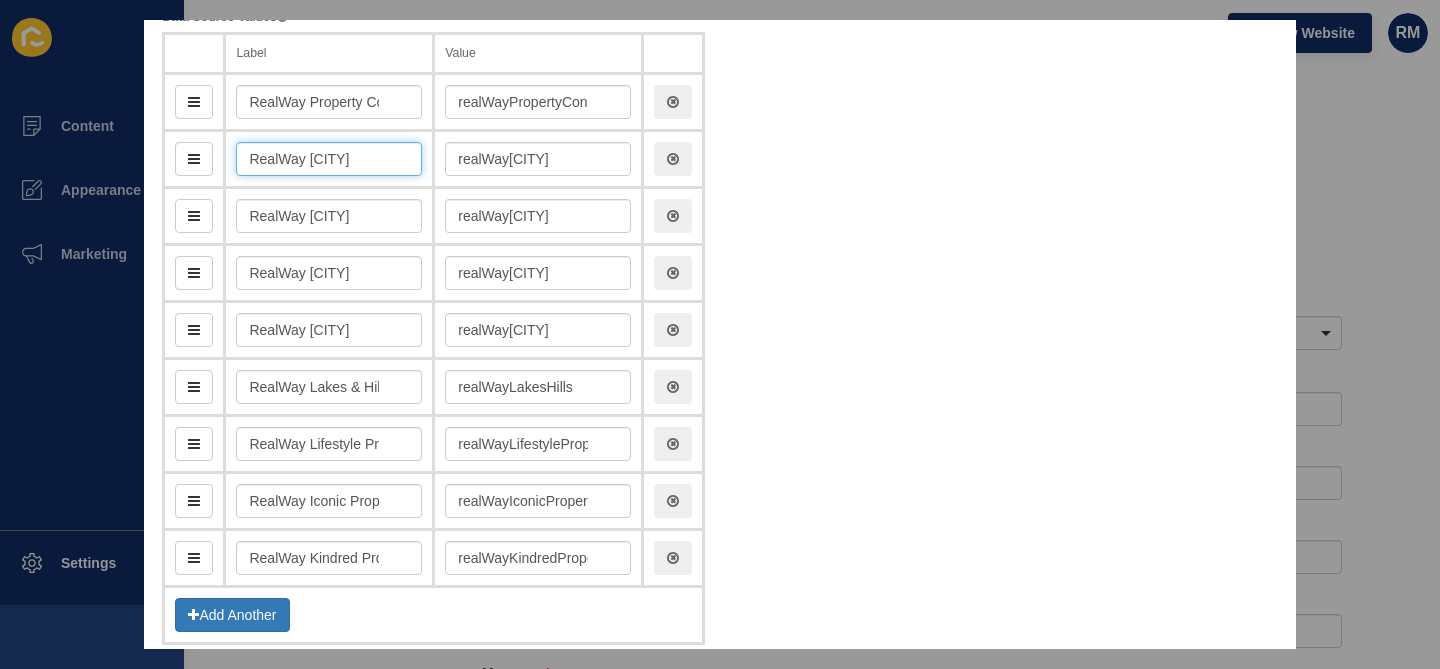 click on "RealWay Toowoomba" at bounding box center [329, 159] 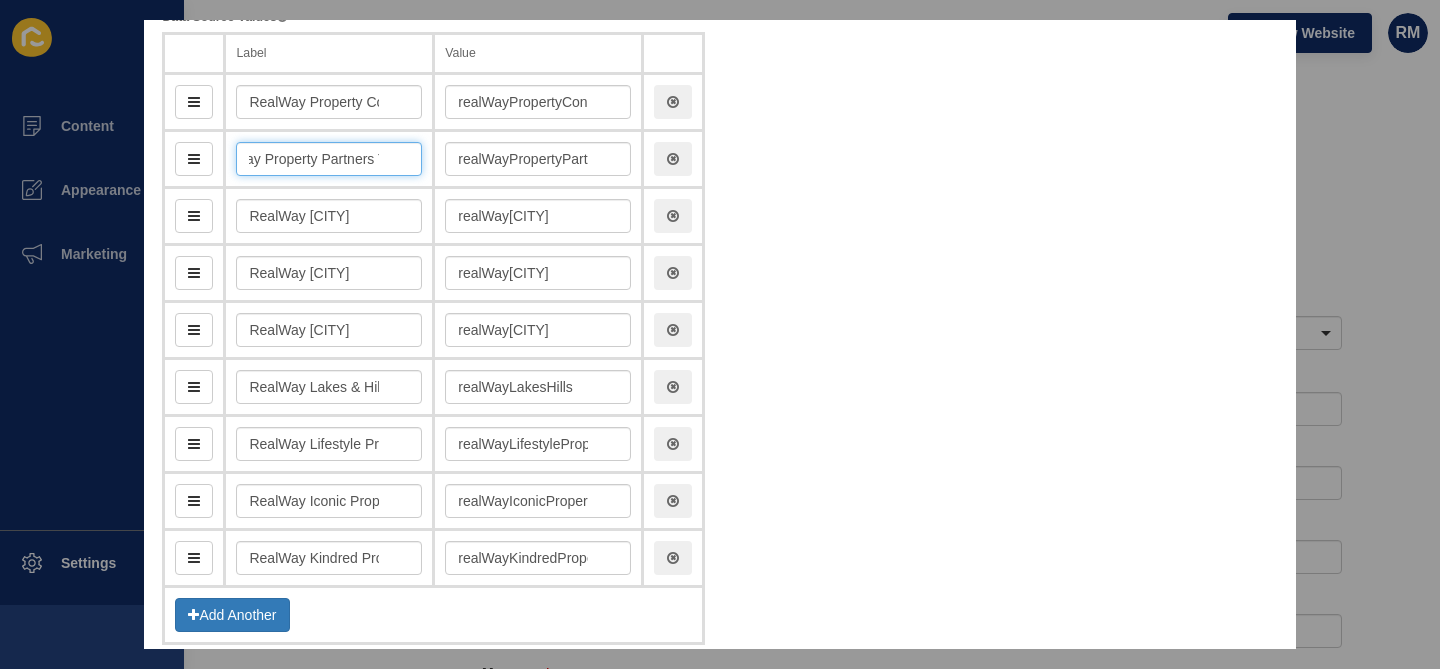 scroll, scrollTop: 0, scrollLeft: 116, axis: horizontal 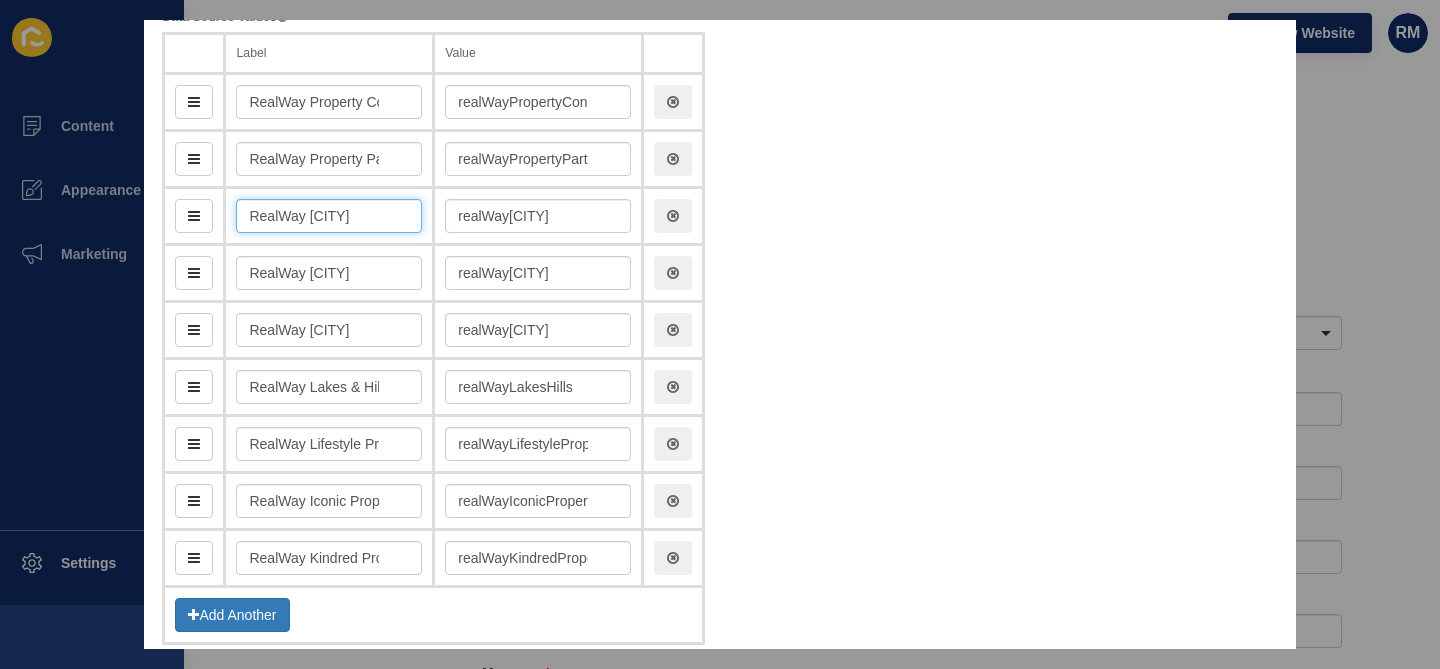 click on "RealWay Ipswich" at bounding box center (329, 216) 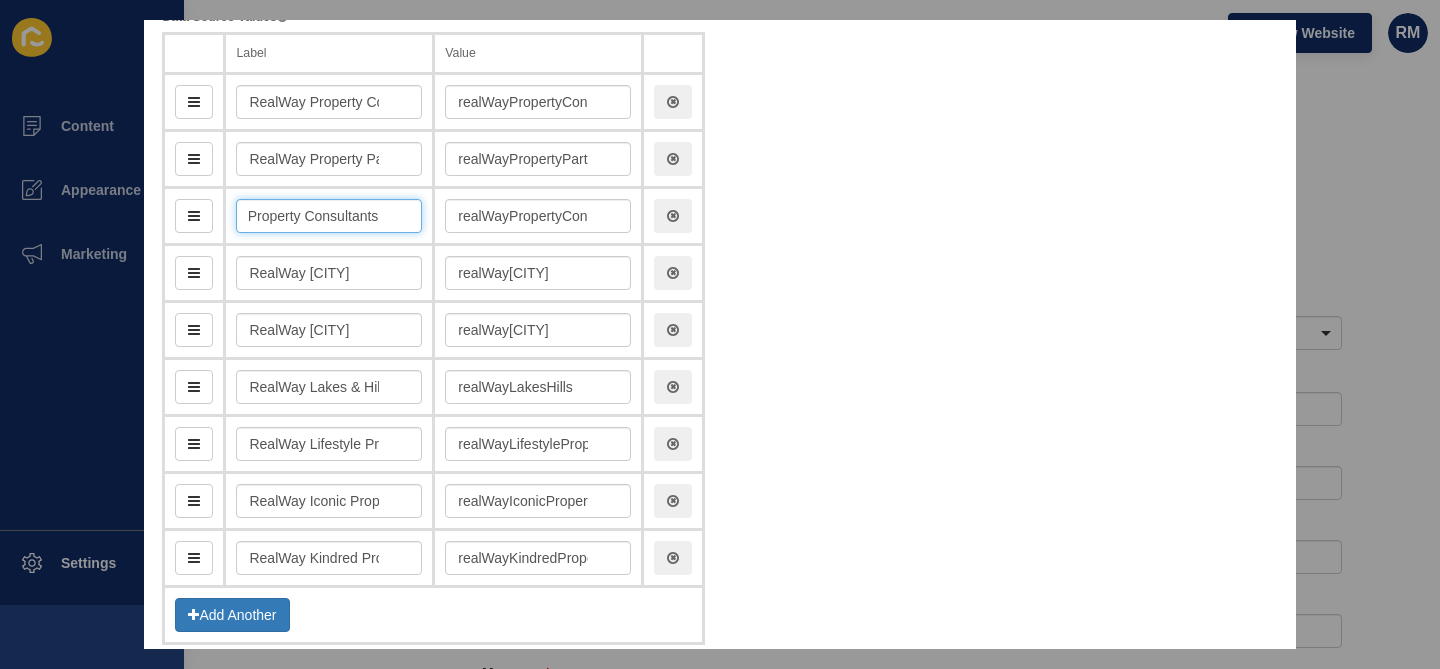 scroll, scrollTop: 0, scrollLeft: 112, axis: horizontal 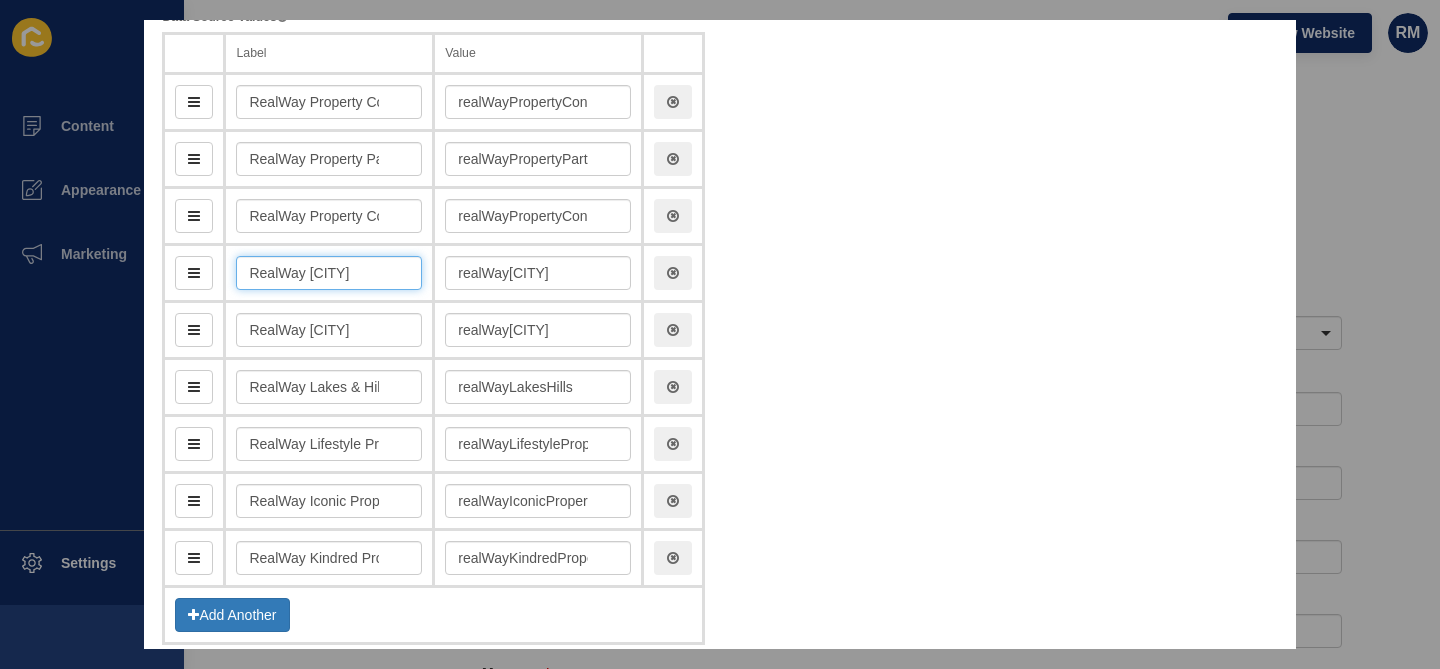 click on "RealWay Hervey Bay" at bounding box center (329, 273) 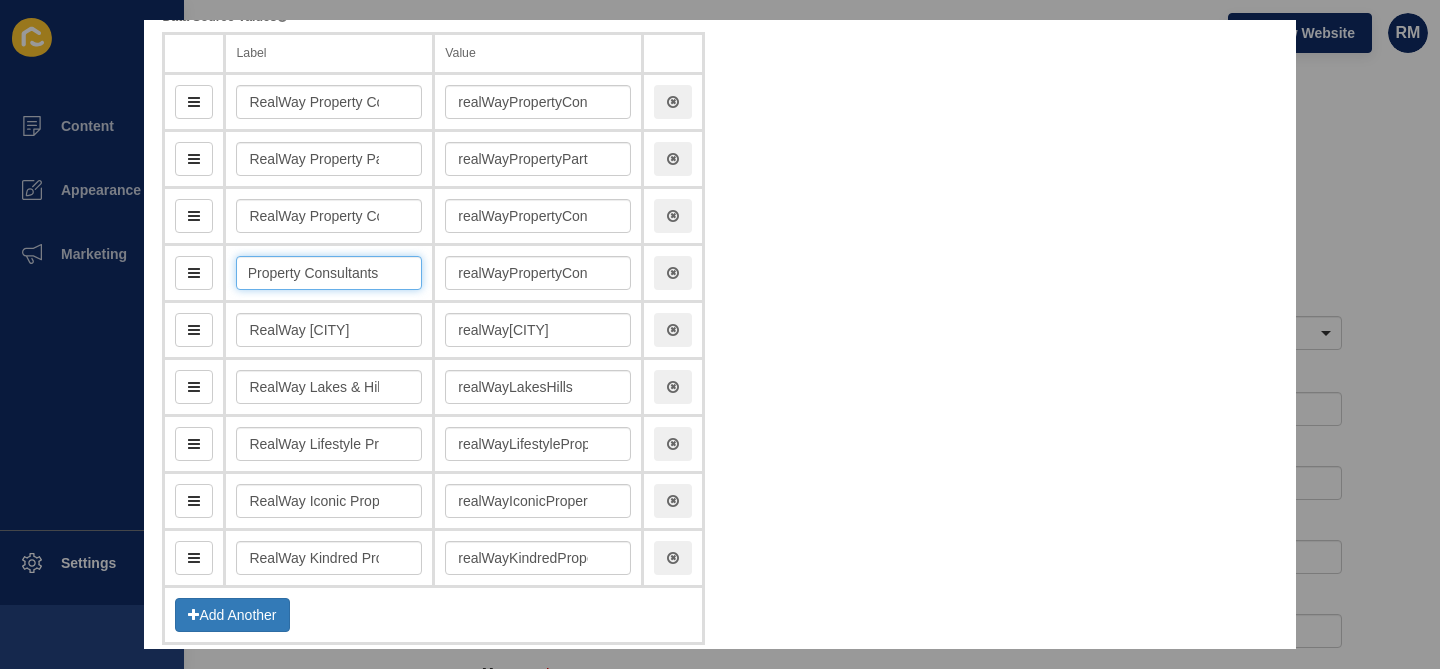 scroll, scrollTop: 0, scrollLeft: 66, axis: horizontal 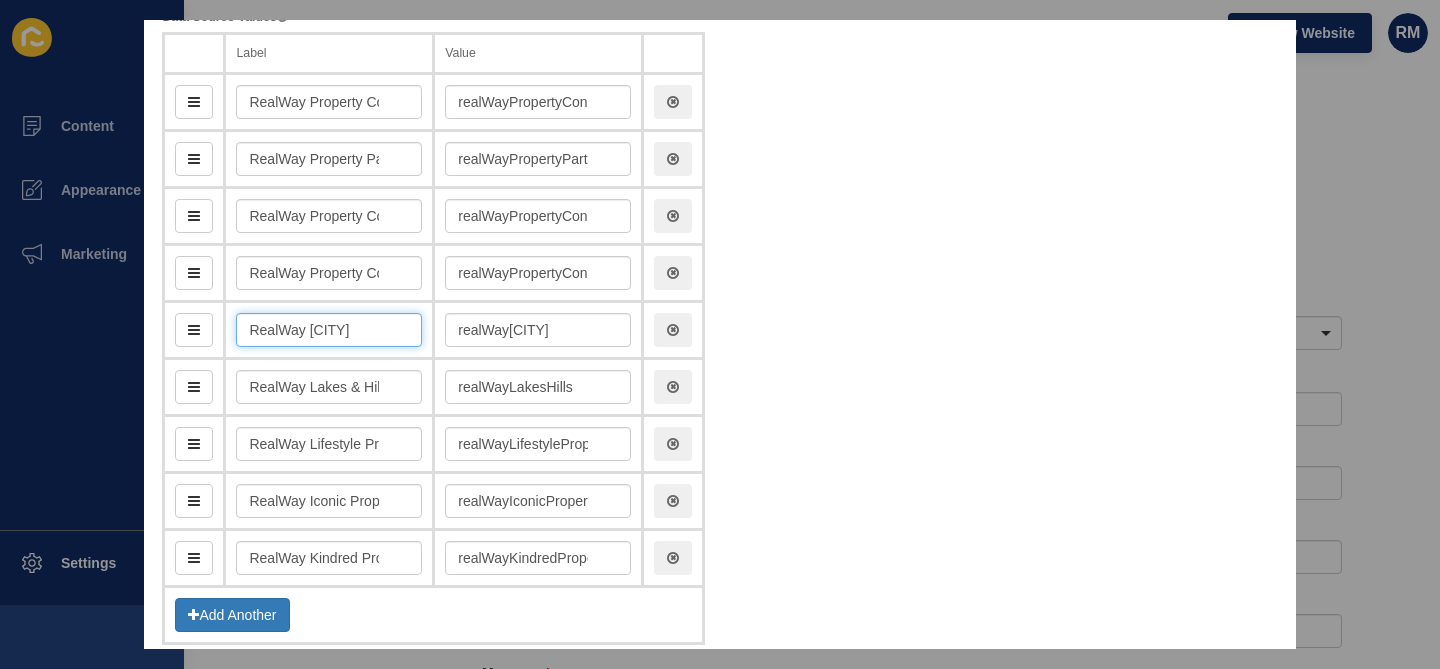 click on "RealWay Greater Springfield" at bounding box center (329, 330) 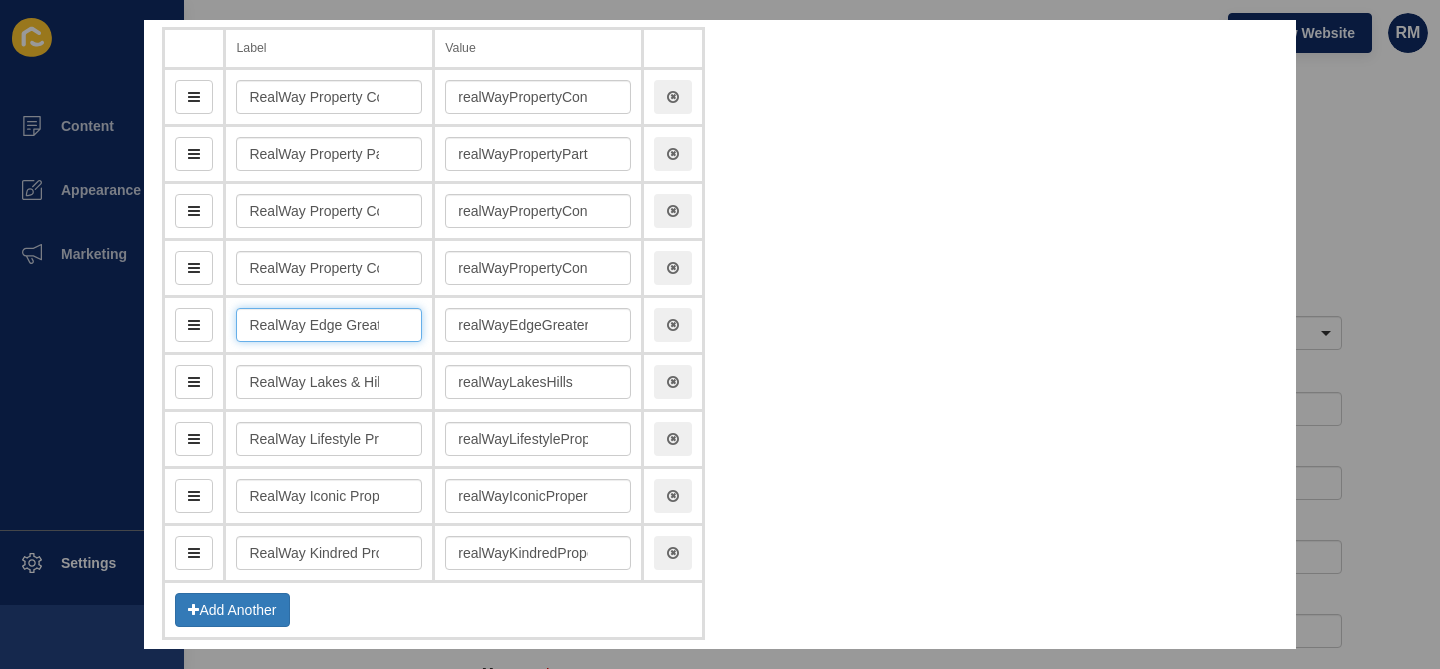 scroll, scrollTop: 327, scrollLeft: 0, axis: vertical 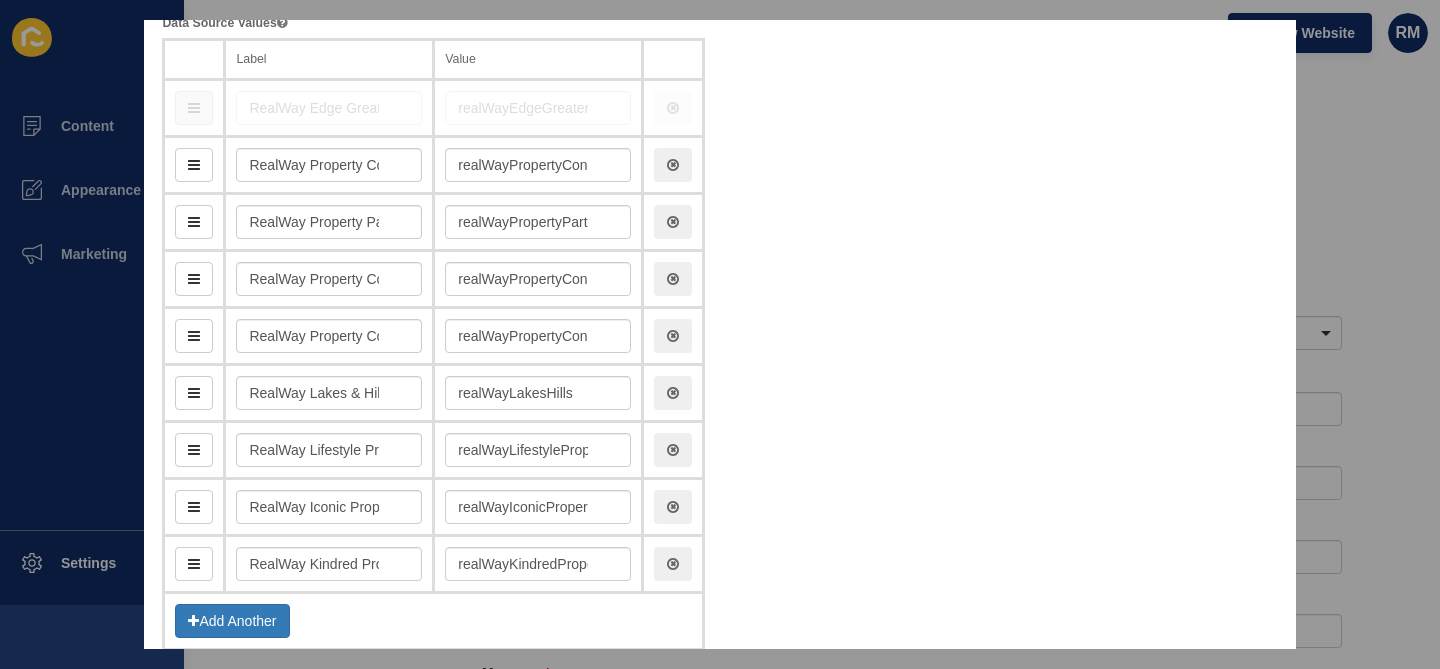 drag, startPoint x: 190, startPoint y: 326, endPoint x: 210, endPoint y: 101, distance: 225.88715 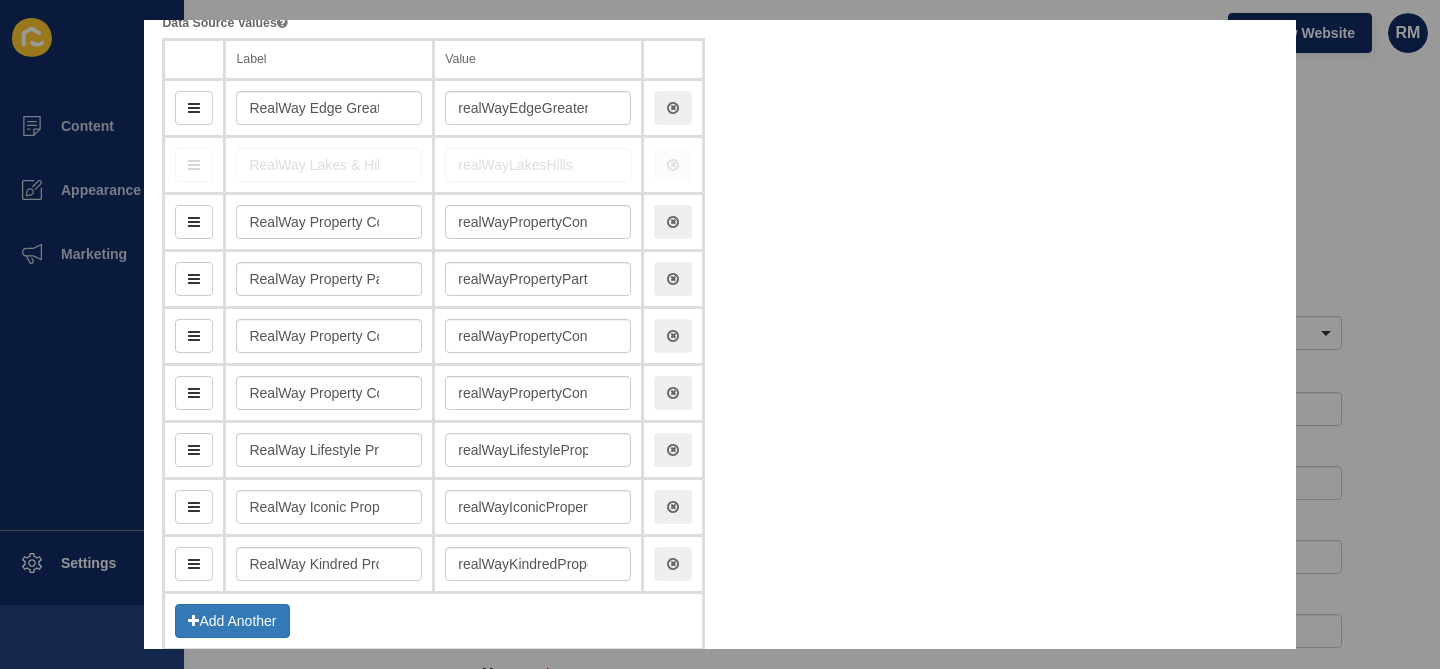 drag, startPoint x: 189, startPoint y: 389, endPoint x: 214, endPoint y: 155, distance: 235.33168 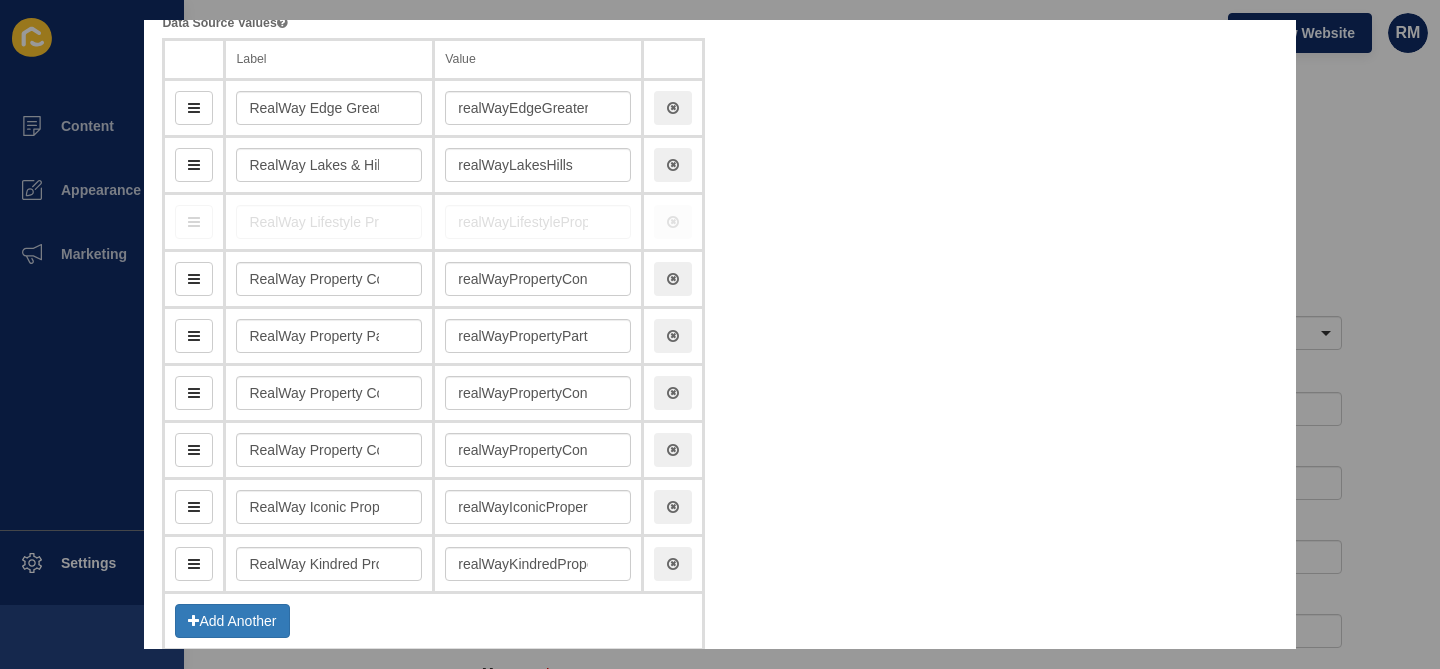 drag, startPoint x: 190, startPoint y: 455, endPoint x: 210, endPoint y: 197, distance: 258.77405 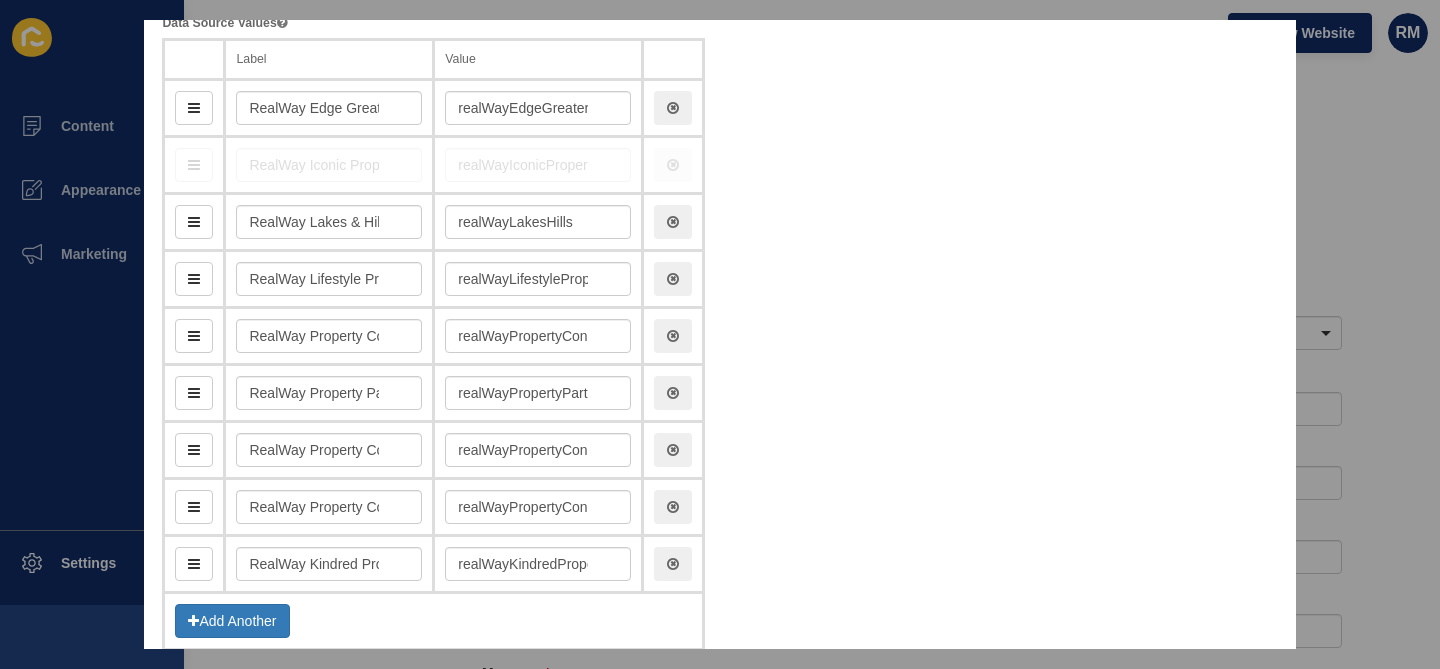 drag, startPoint x: 198, startPoint y: 507, endPoint x: 229, endPoint y: 151, distance: 357.34717 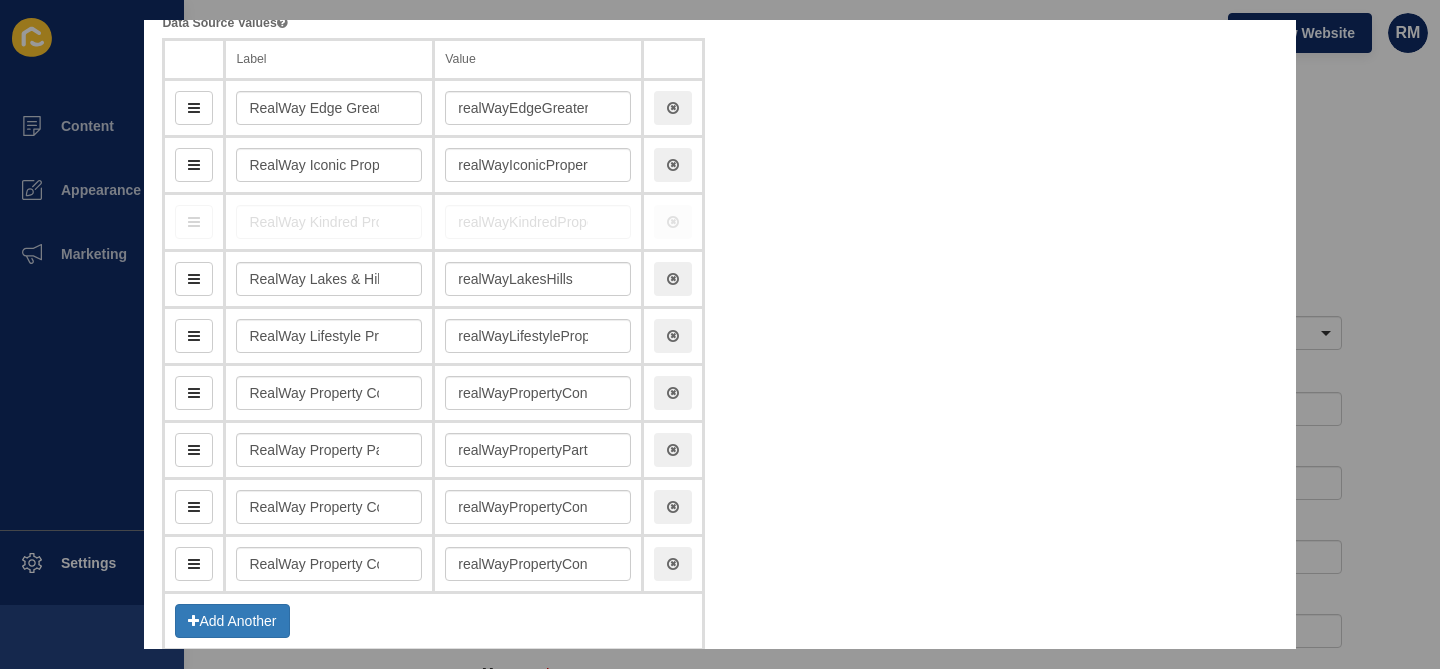 drag, startPoint x: 196, startPoint y: 570, endPoint x: 209, endPoint y: 194, distance: 376.22467 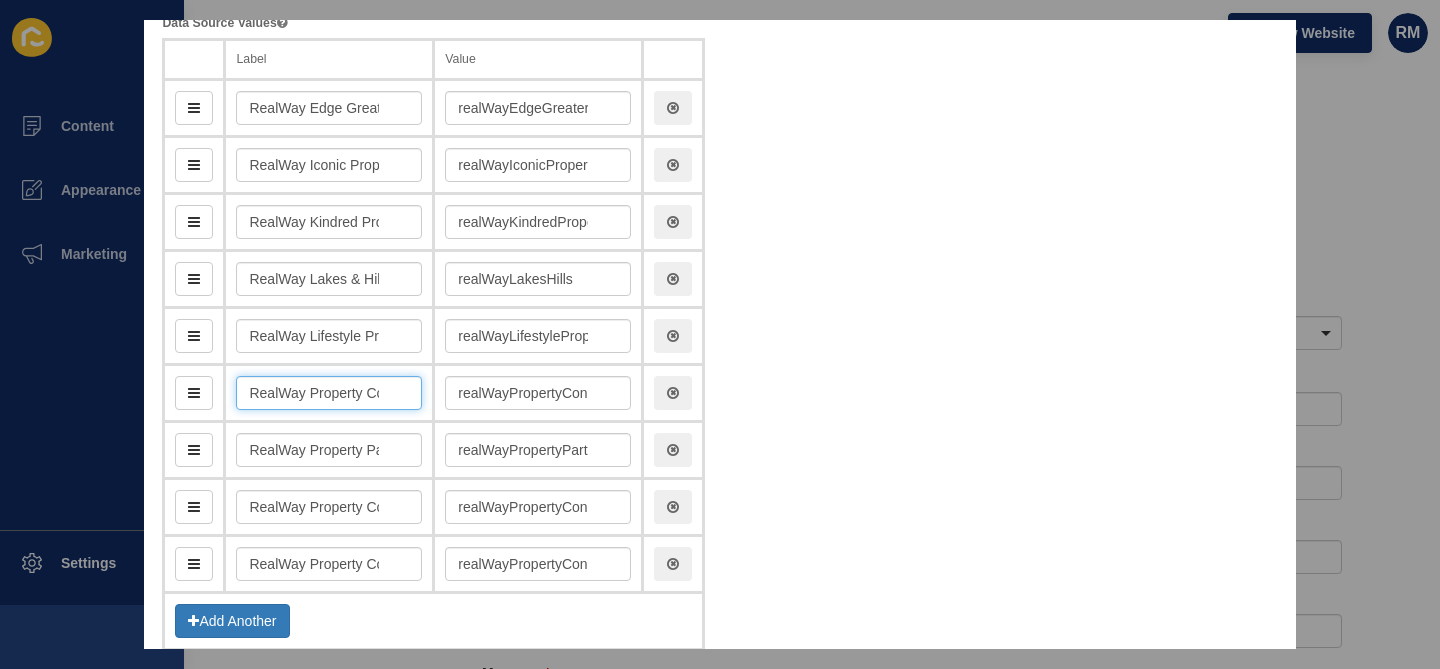 scroll, scrollTop: 0, scrollLeft: 134, axis: horizontal 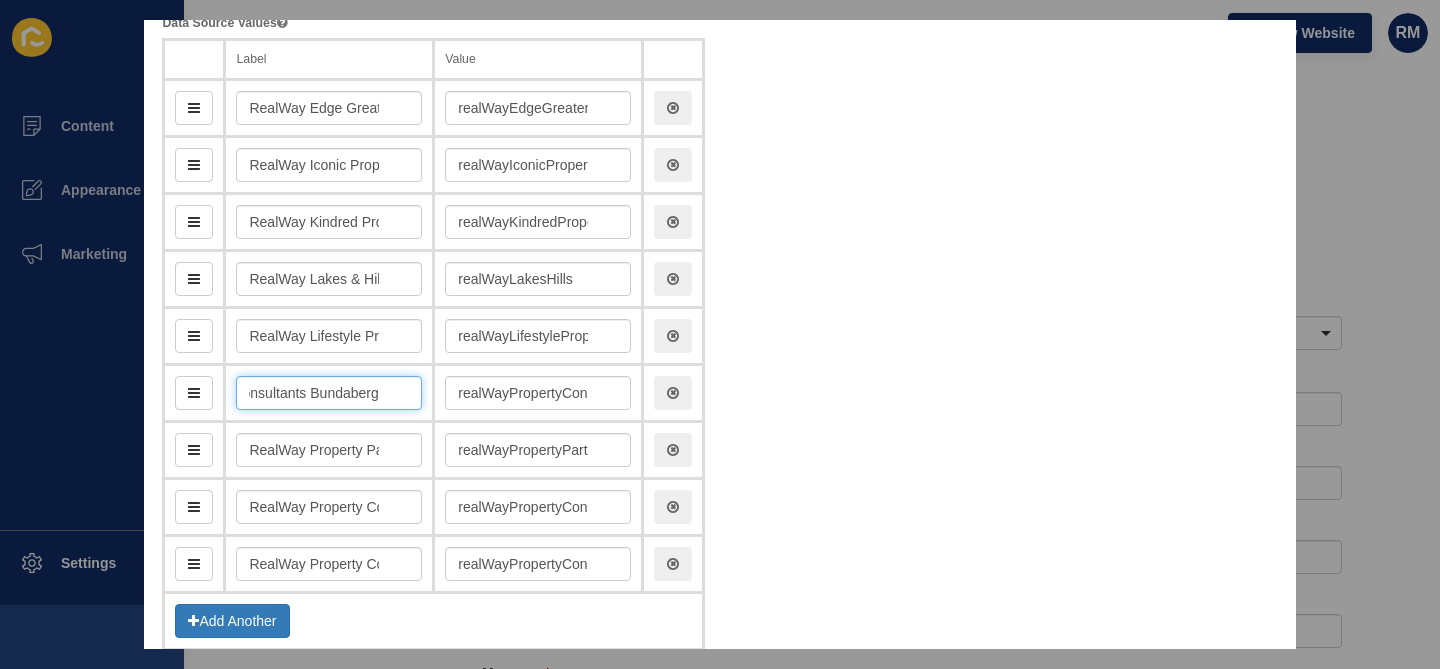 drag, startPoint x: 369, startPoint y: 400, endPoint x: 488, endPoint y: 409, distance: 119.33985 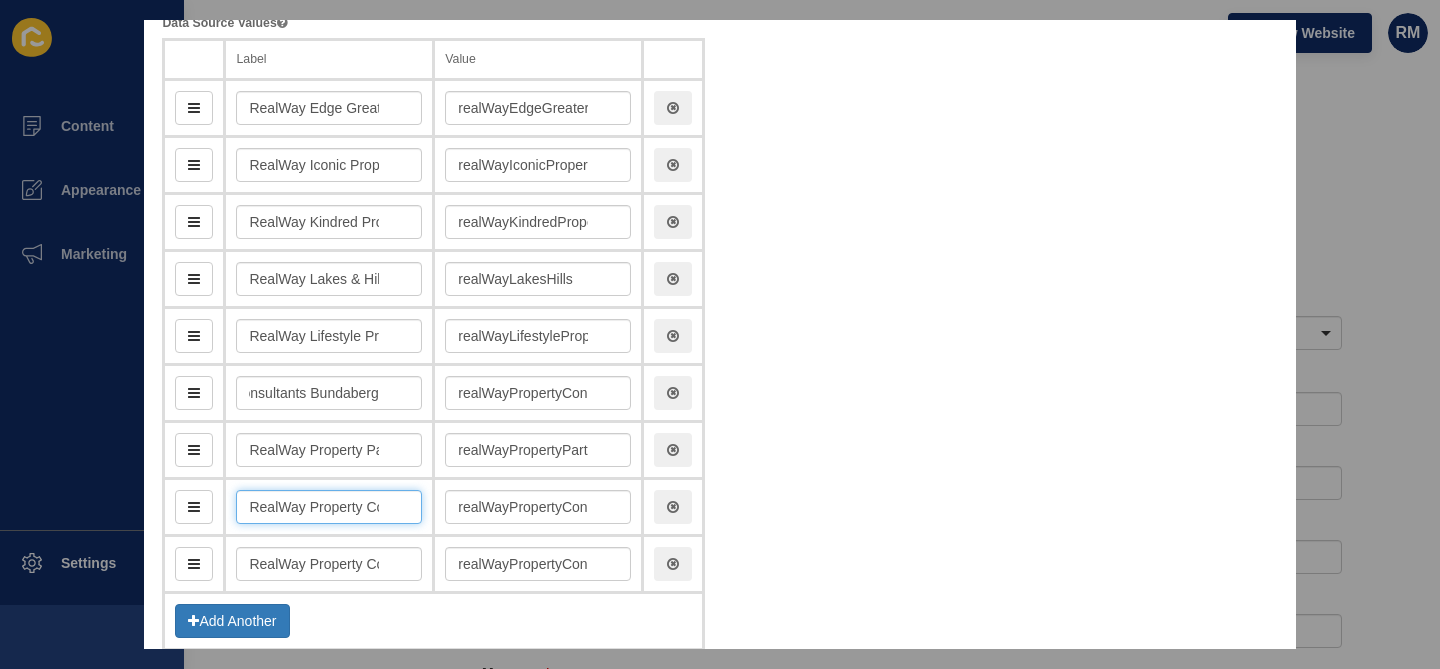 scroll, scrollTop: 0, scrollLeft: 0, axis: both 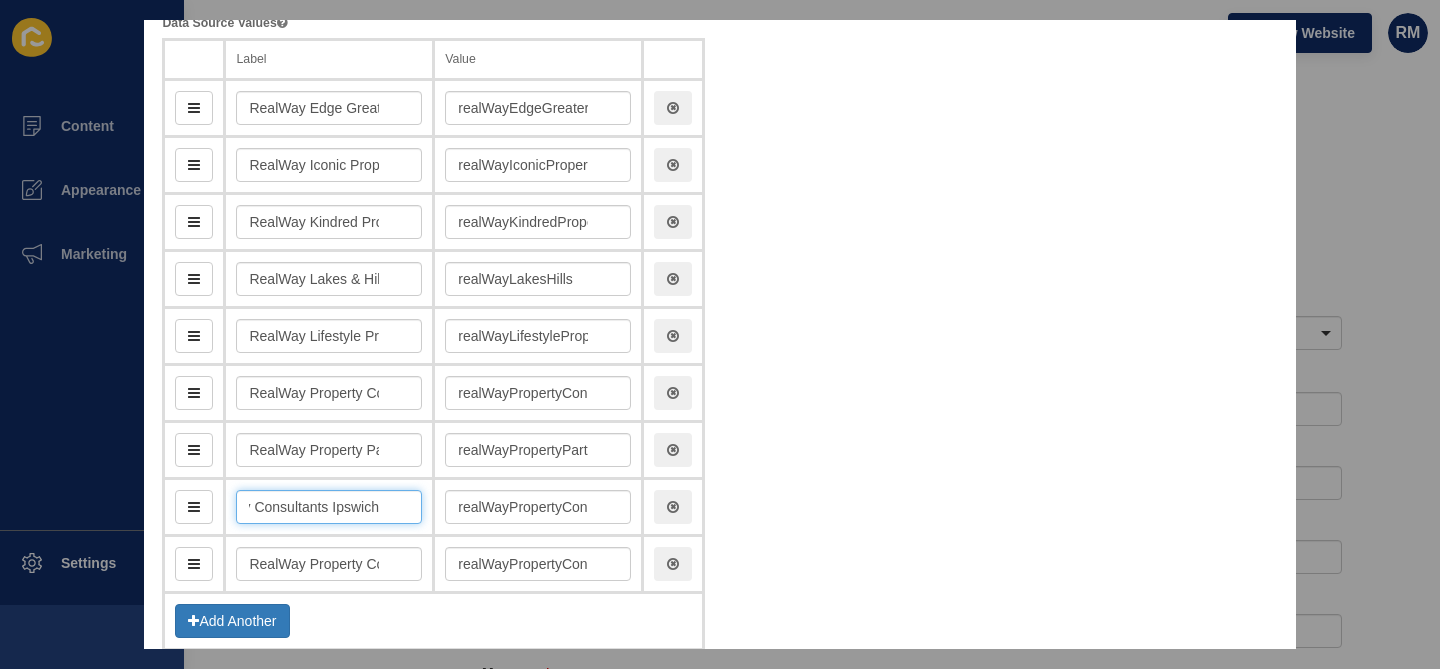 drag, startPoint x: 359, startPoint y: 512, endPoint x: 443, endPoint y: 512, distance: 84 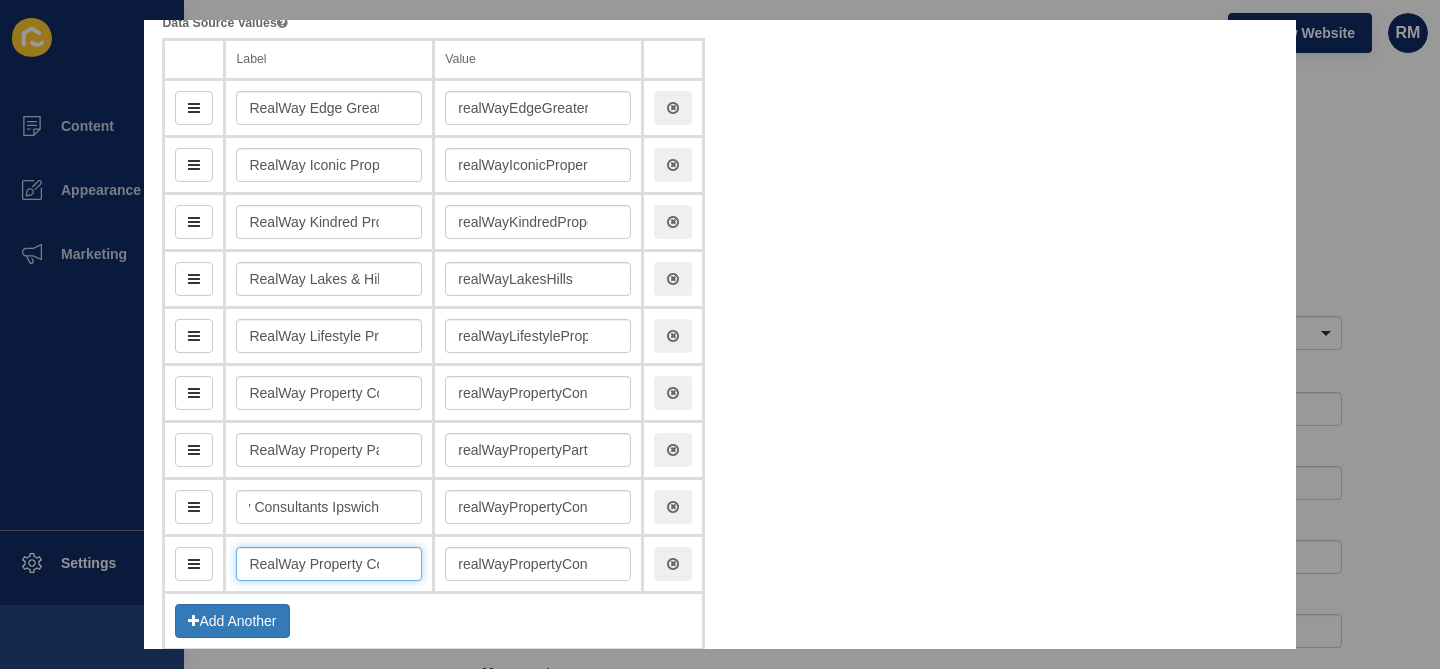 scroll, scrollTop: 0, scrollLeft: 0, axis: both 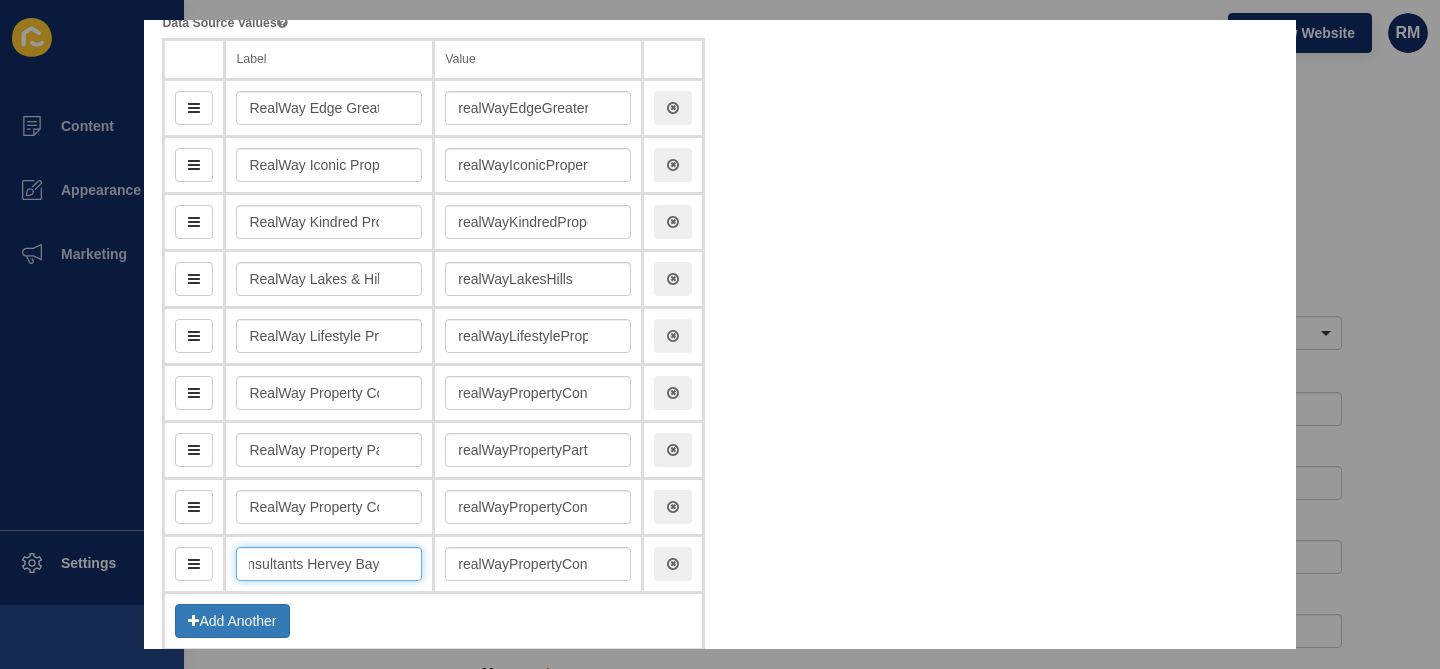 drag, startPoint x: 318, startPoint y: 565, endPoint x: 473, endPoint y: 570, distance: 155.08063 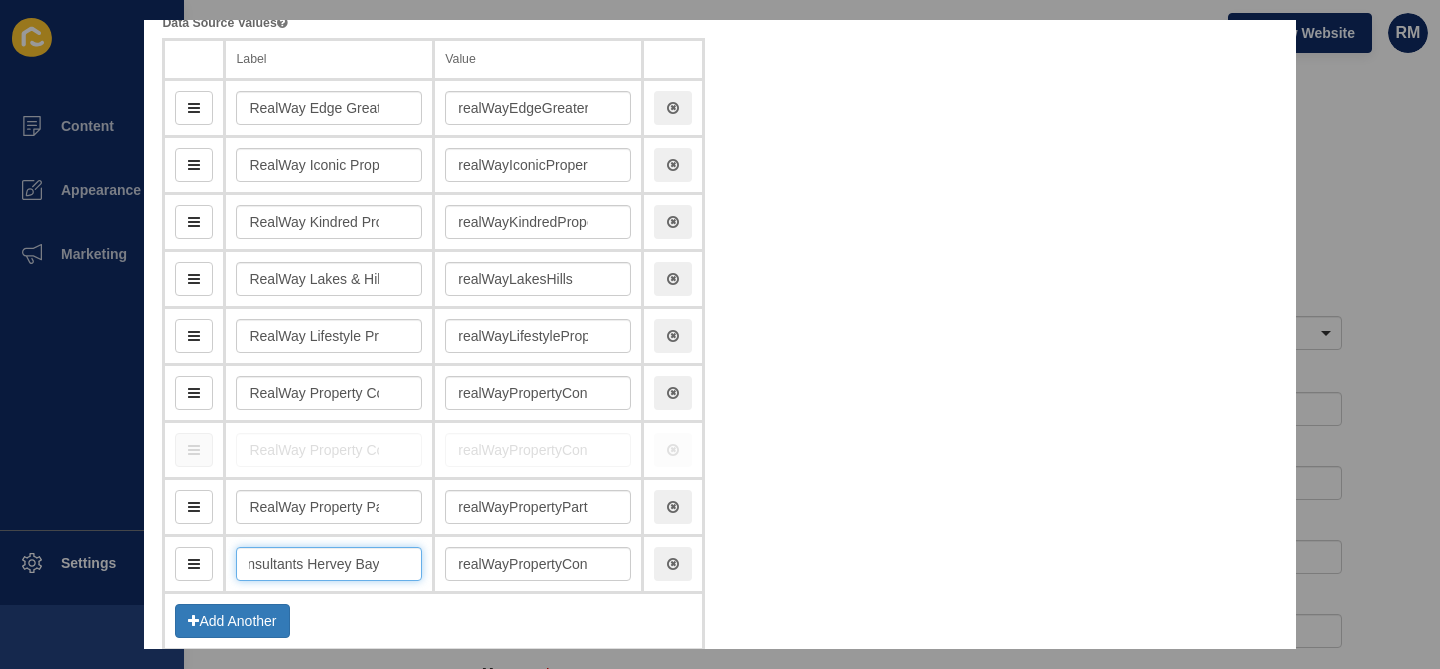 drag, startPoint x: 198, startPoint y: 507, endPoint x: 197, endPoint y: 445, distance: 62.008064 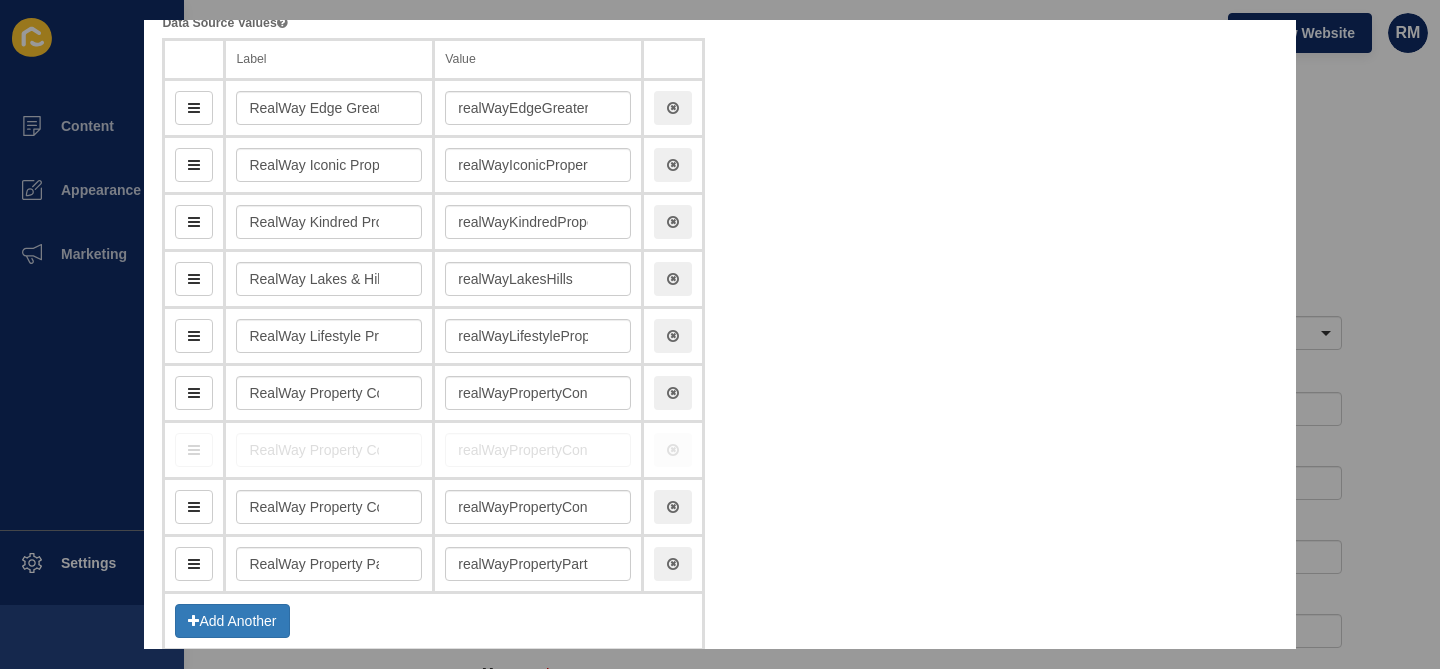 drag, startPoint x: 191, startPoint y: 563, endPoint x: 197, endPoint y: 427, distance: 136.1323 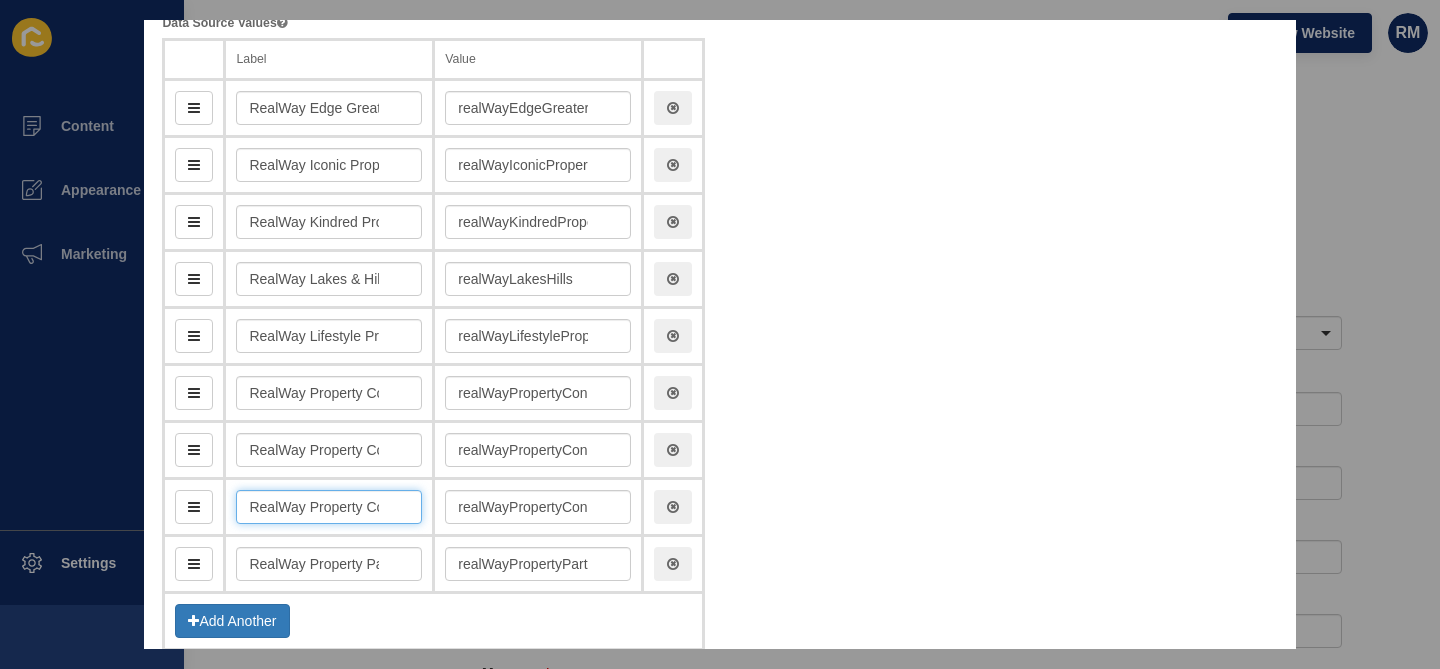 drag, startPoint x: 338, startPoint y: 519, endPoint x: 445, endPoint y: 525, distance: 107.16809 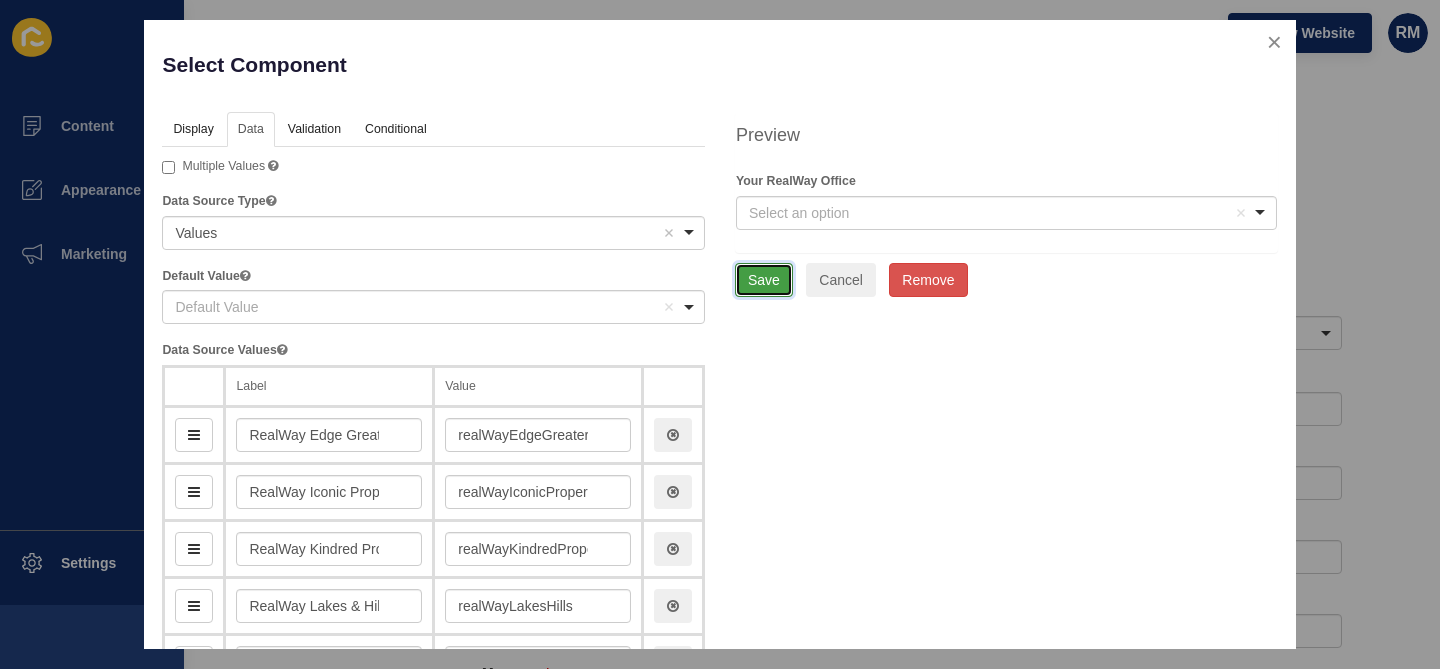 click on "Save" at bounding box center (764, 280) 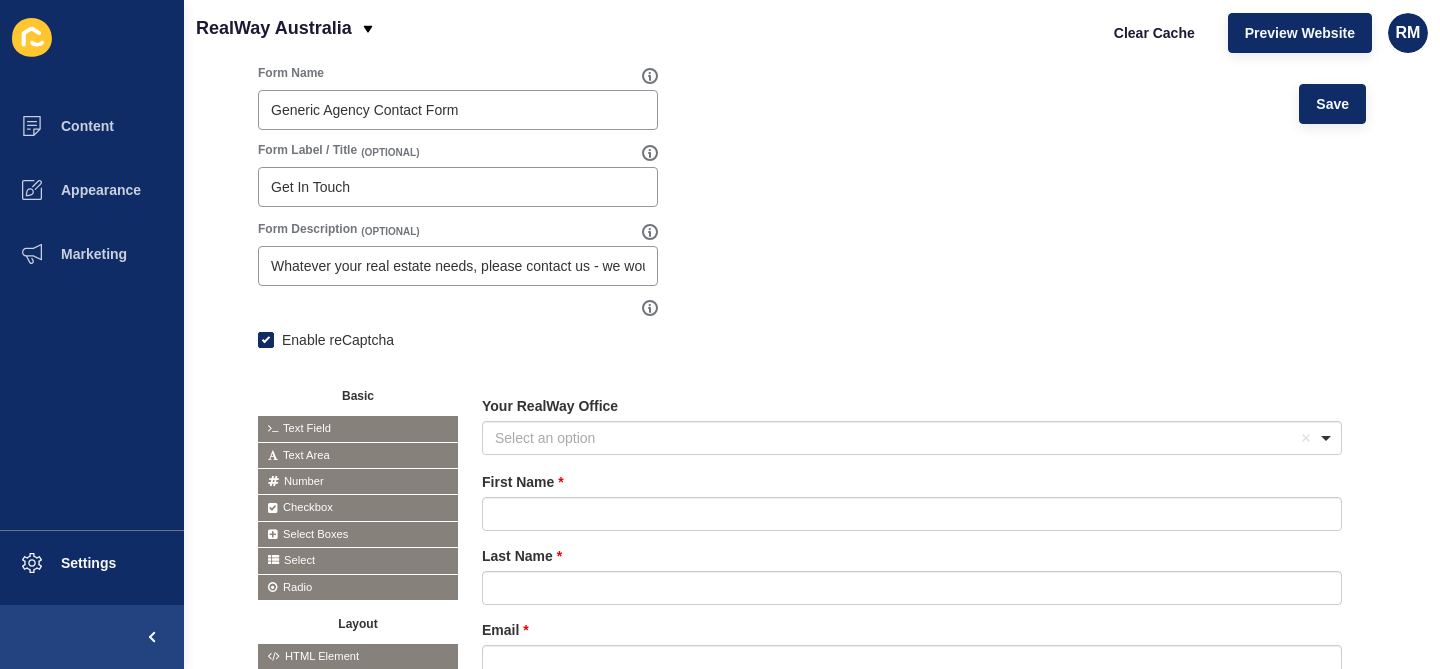 scroll, scrollTop: 0, scrollLeft: 0, axis: both 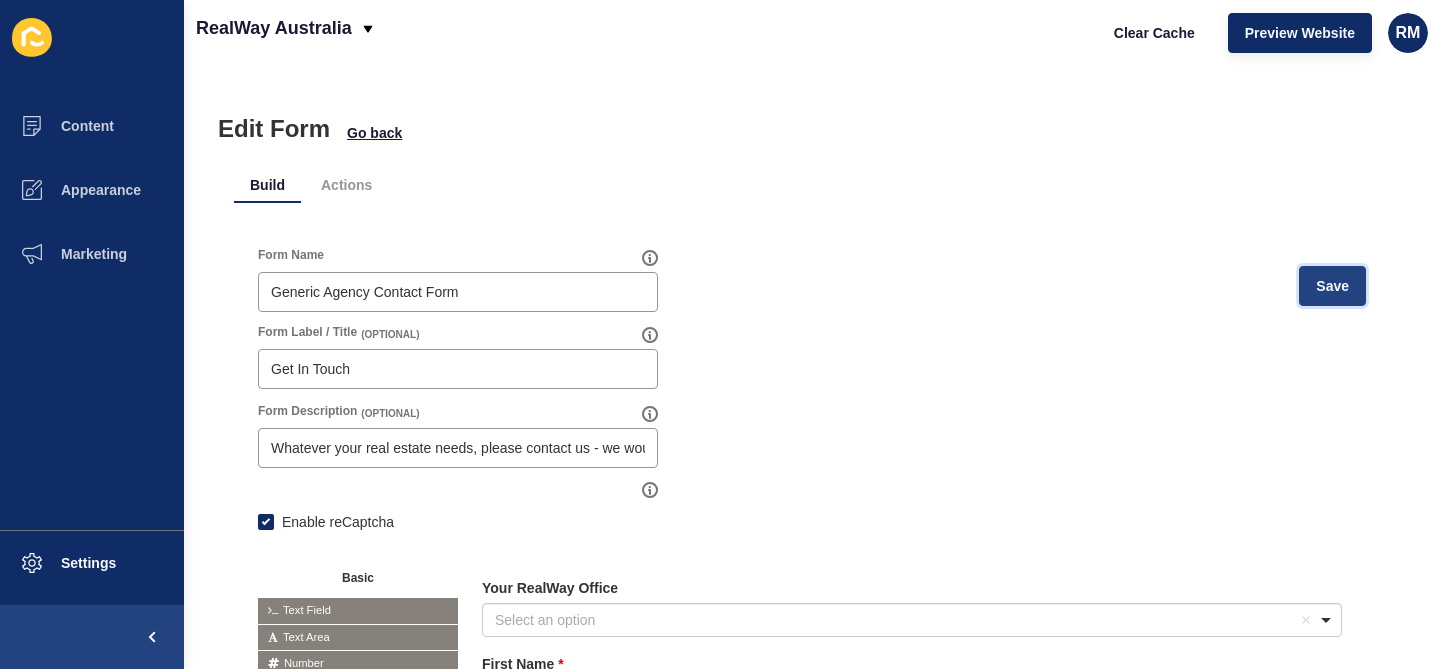 click on "Save" at bounding box center (1332, 286) 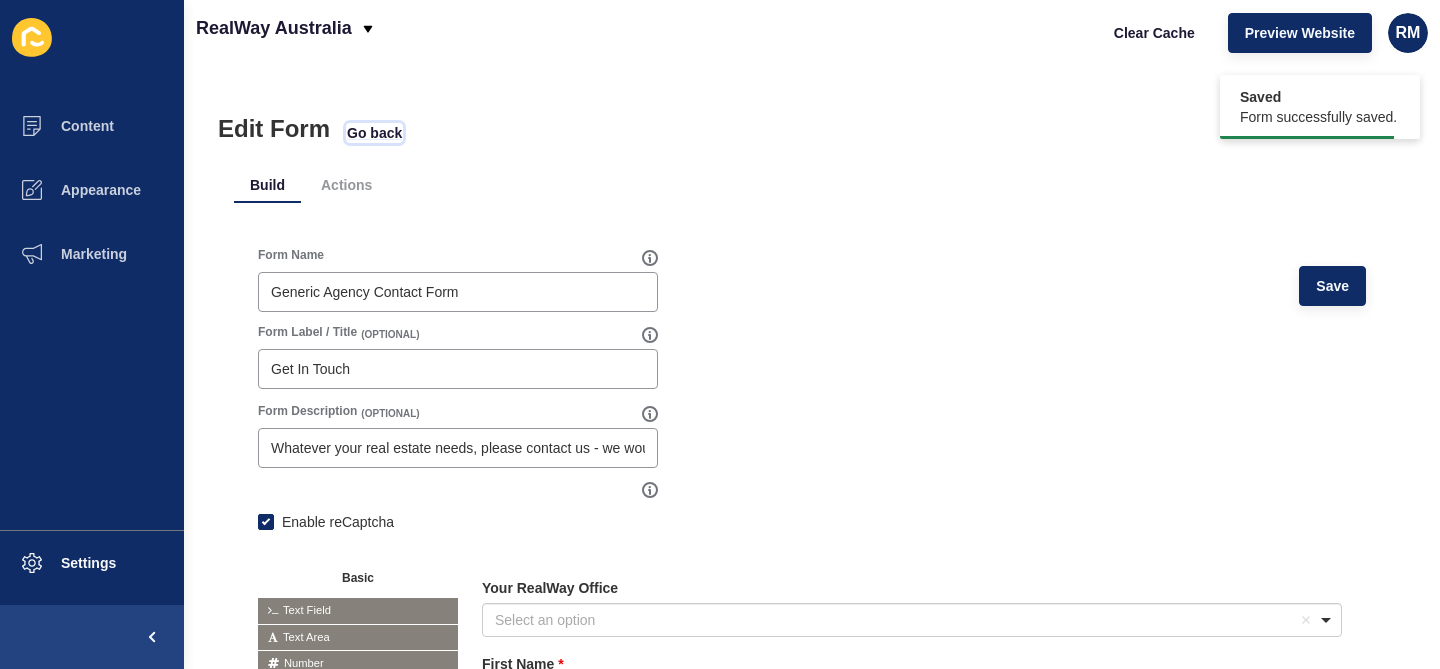click on "Go back" at bounding box center (374, 133) 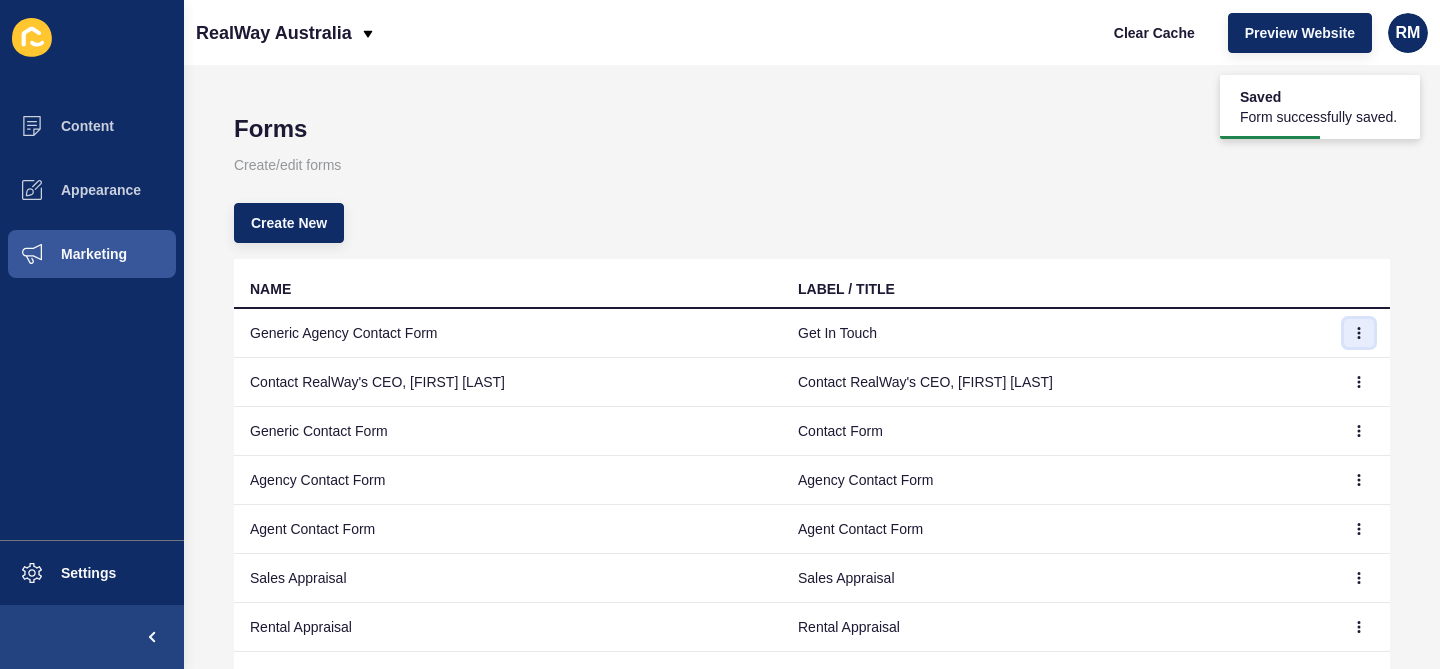 click at bounding box center [1359, 333] 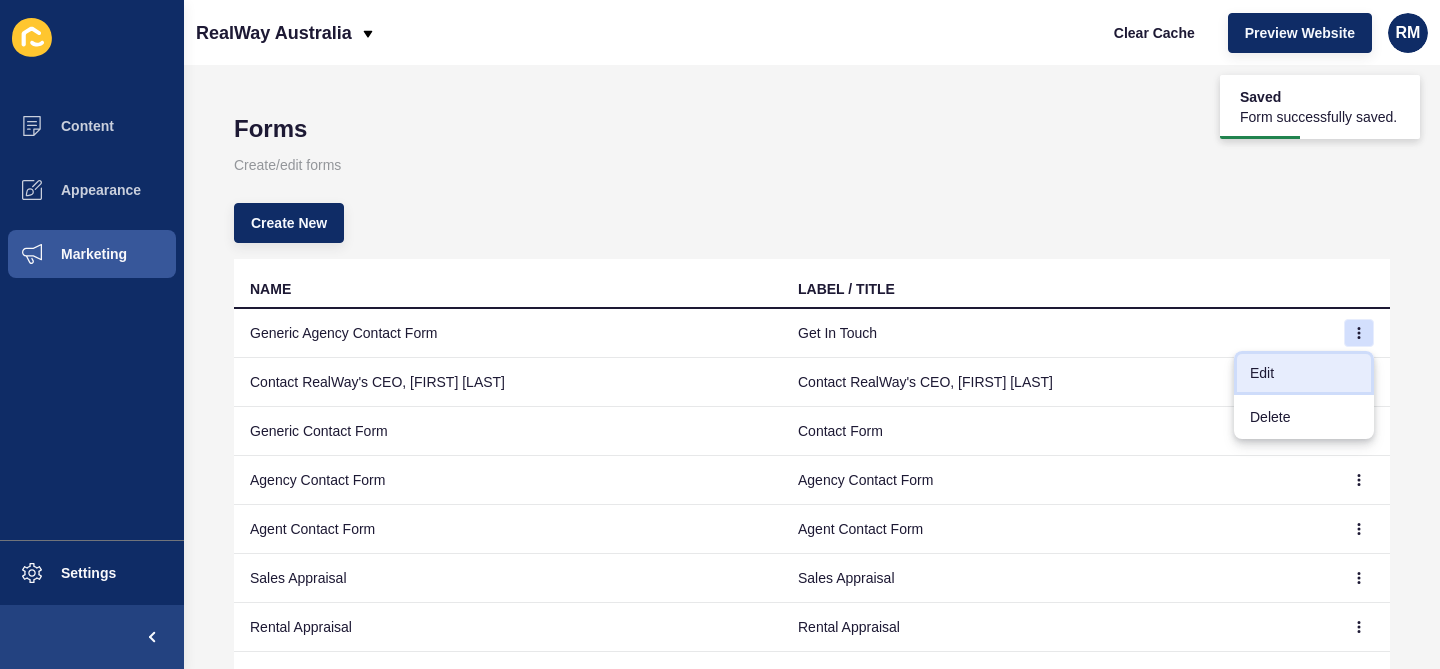 click on "Edit" at bounding box center (1304, 373) 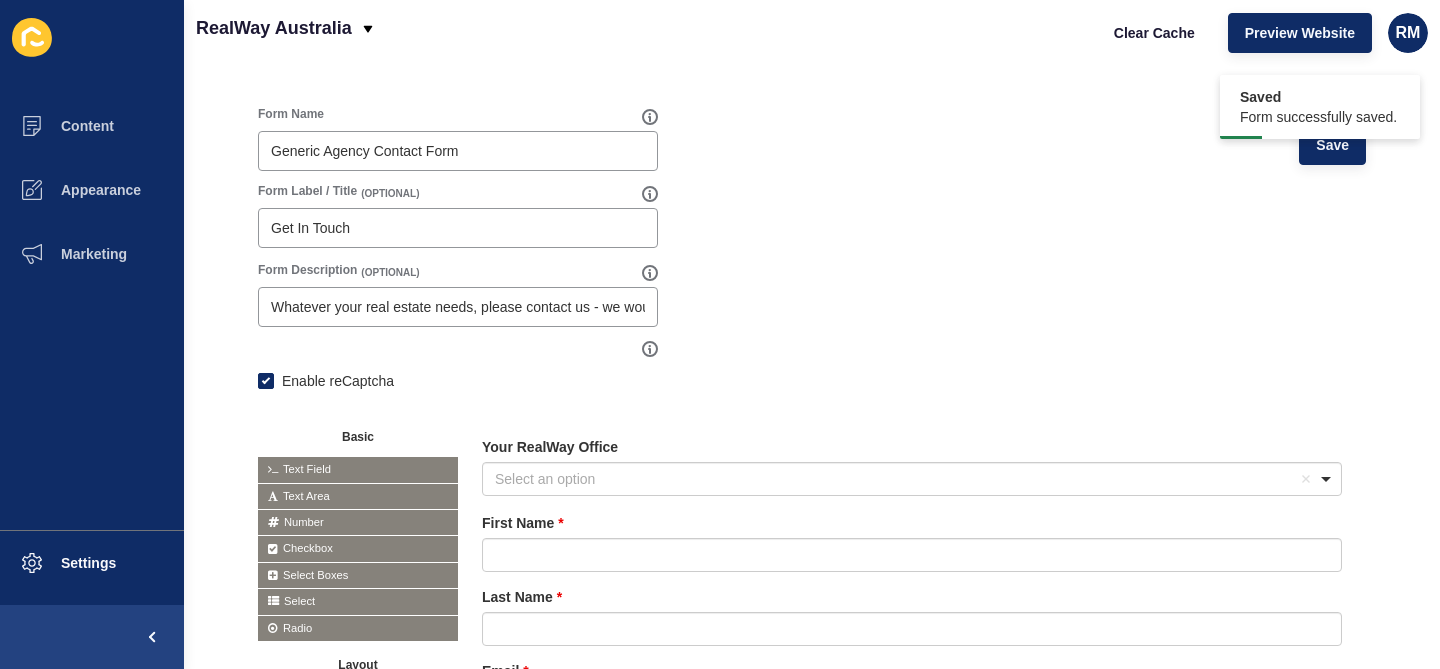 scroll, scrollTop: 267, scrollLeft: 0, axis: vertical 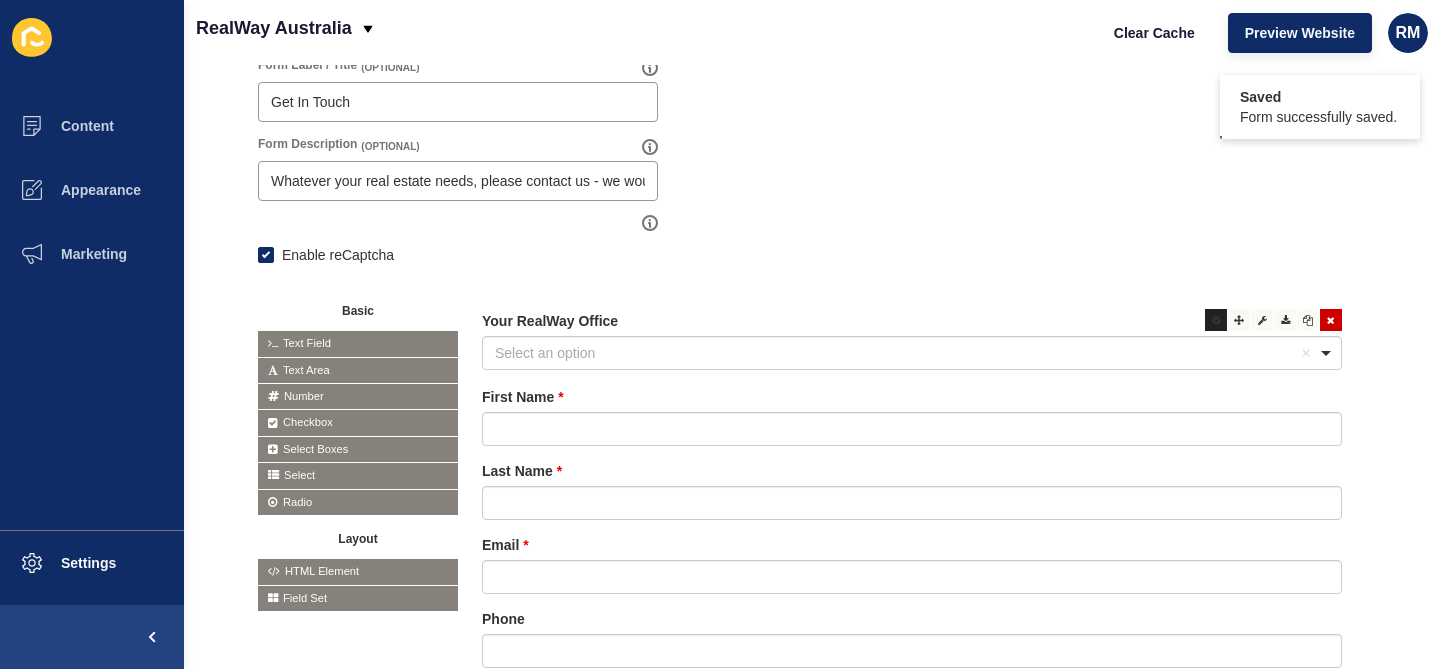 click at bounding box center [1216, 320] 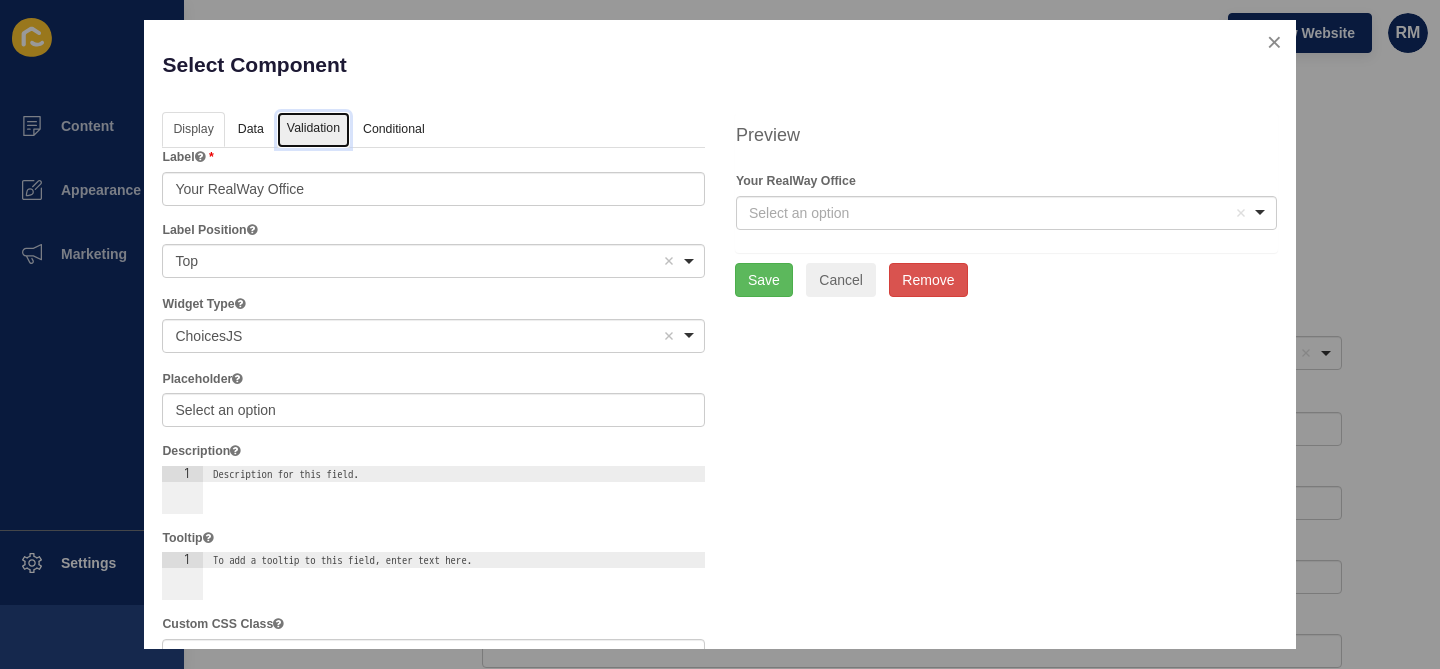 click on "Validation" at bounding box center (313, 130) 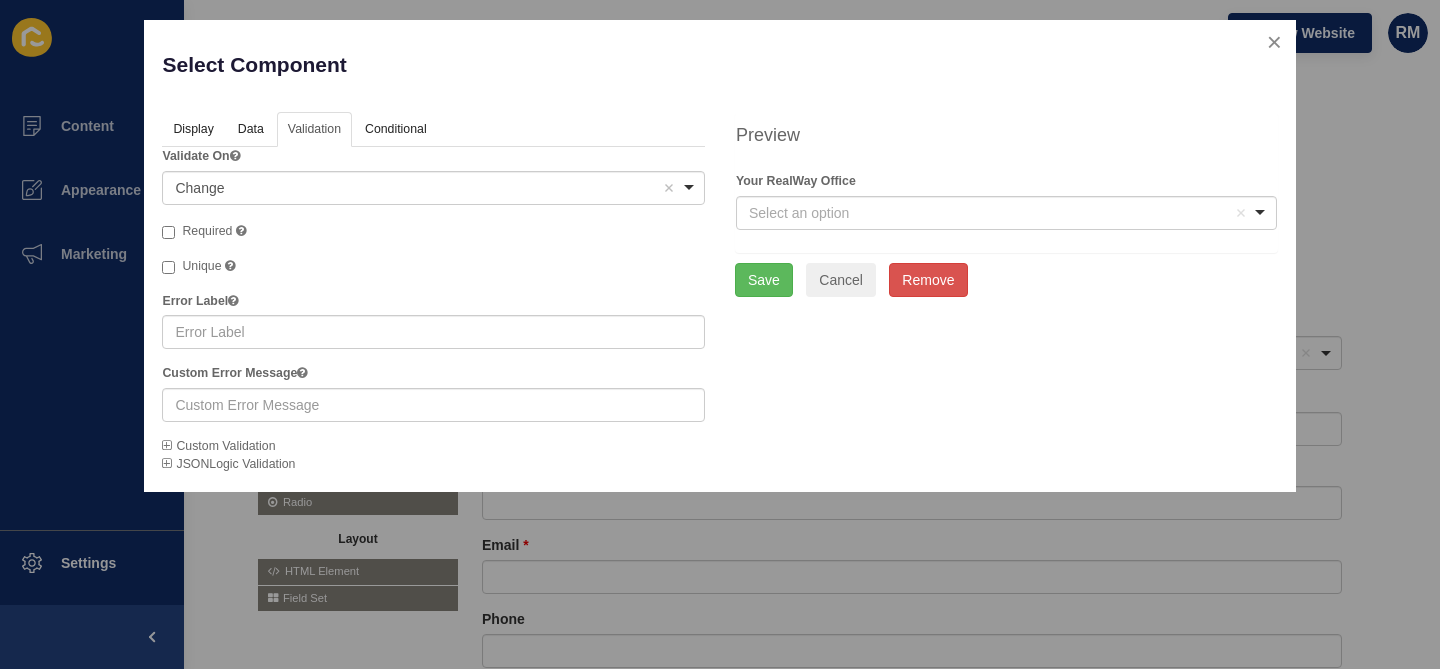 click on "Required" at bounding box center [204, 232] 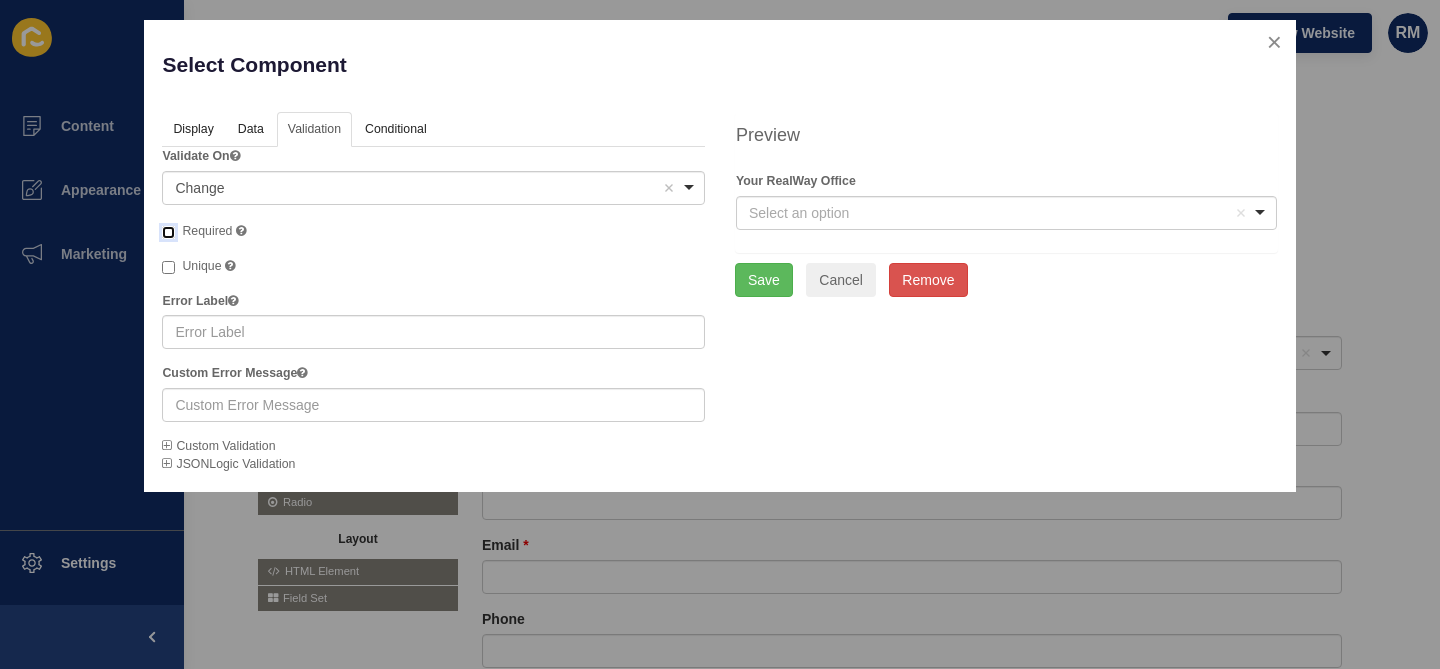 click on "Required" at bounding box center (168, 232) 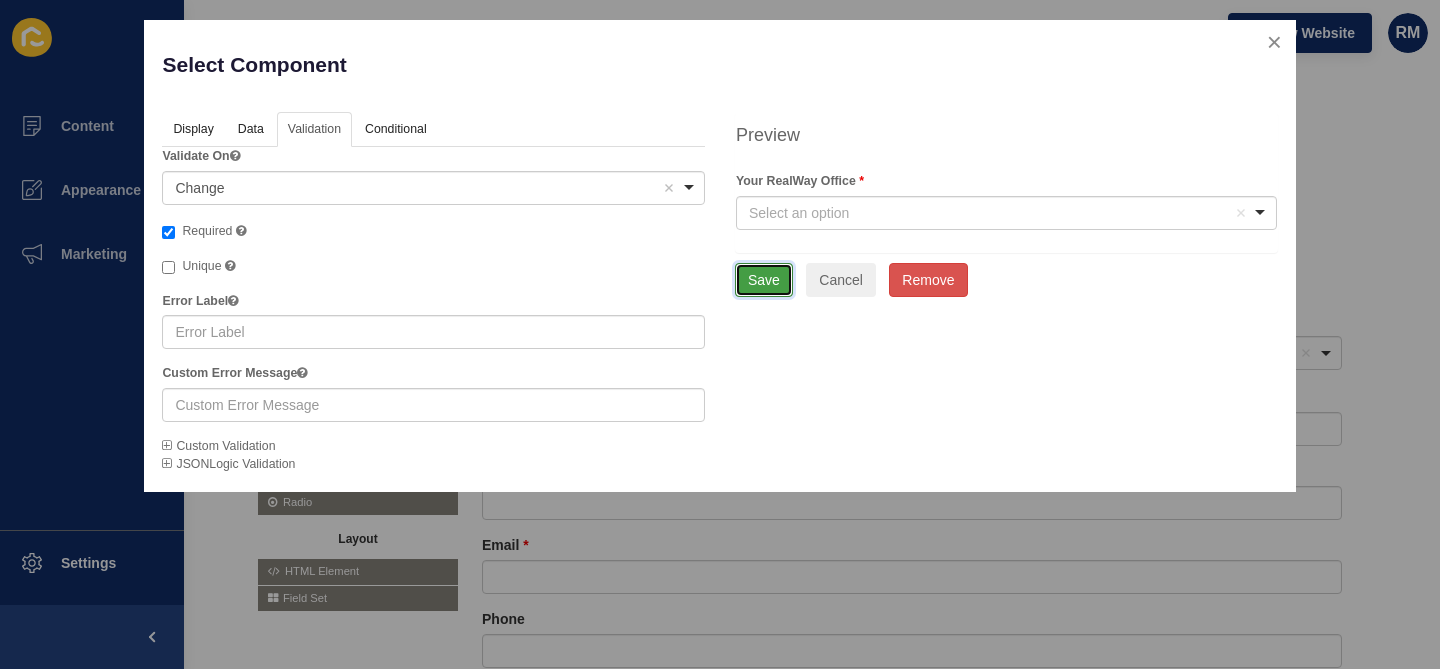 click on "Save" at bounding box center (764, 280) 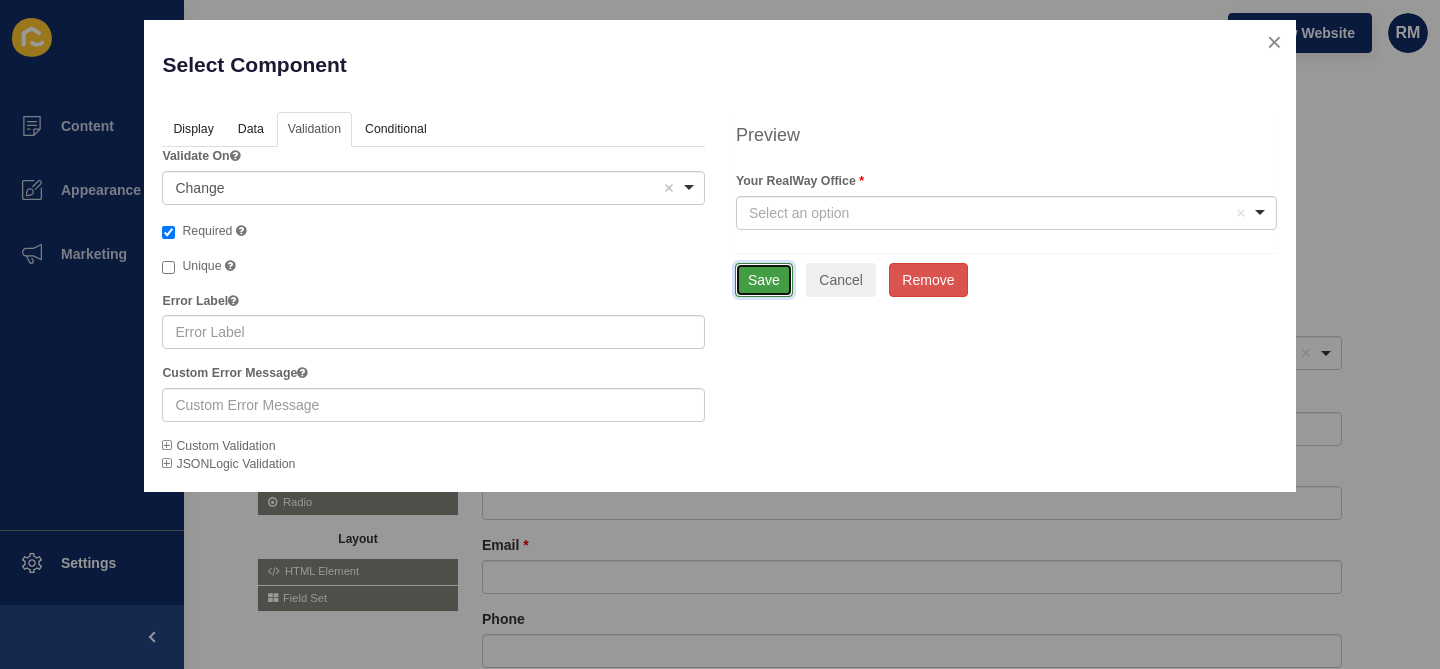 click on "Save" at bounding box center [764, 280] 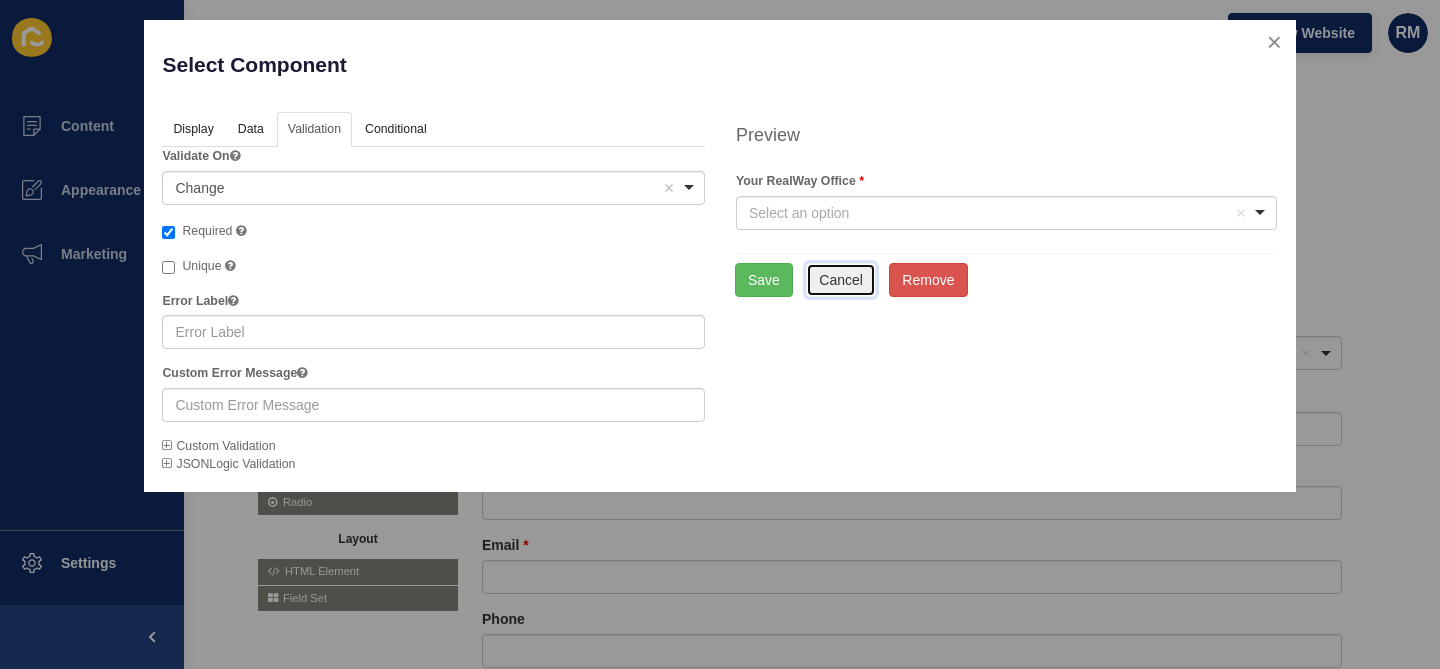 click on "Cancel" at bounding box center [841, 280] 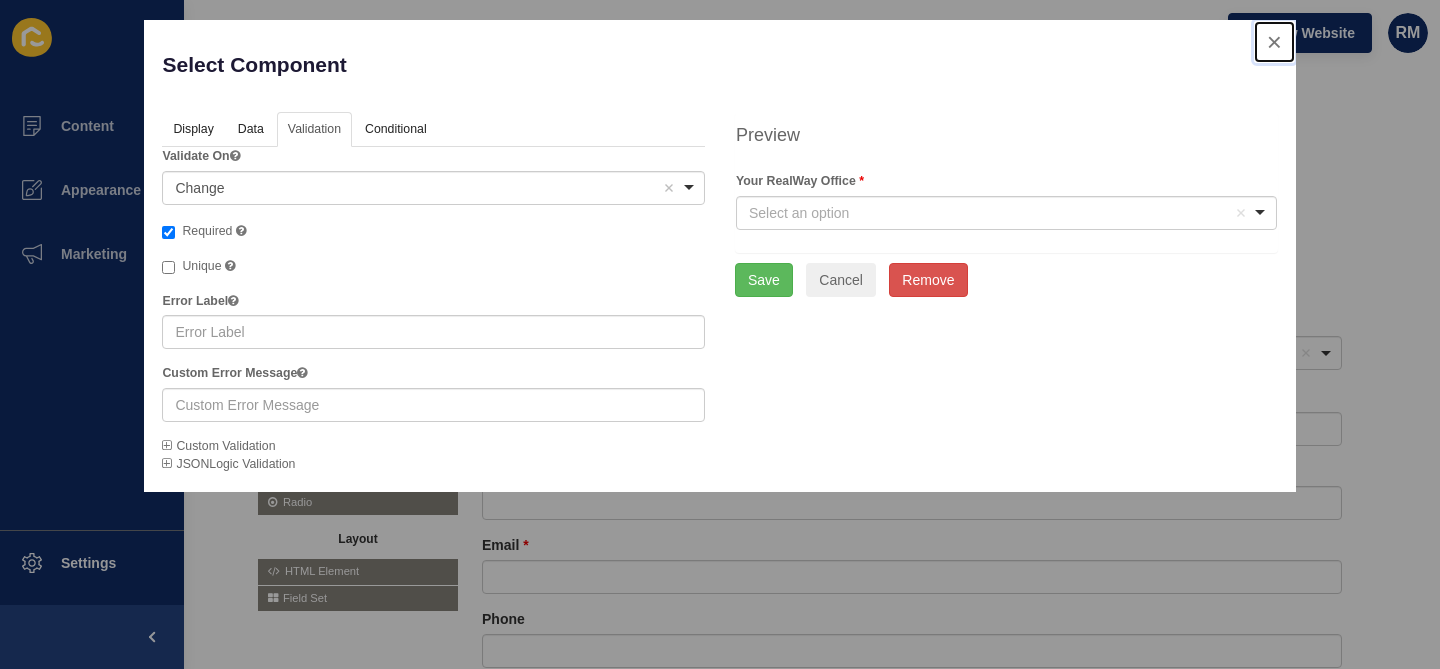 click at bounding box center [1274, 42] 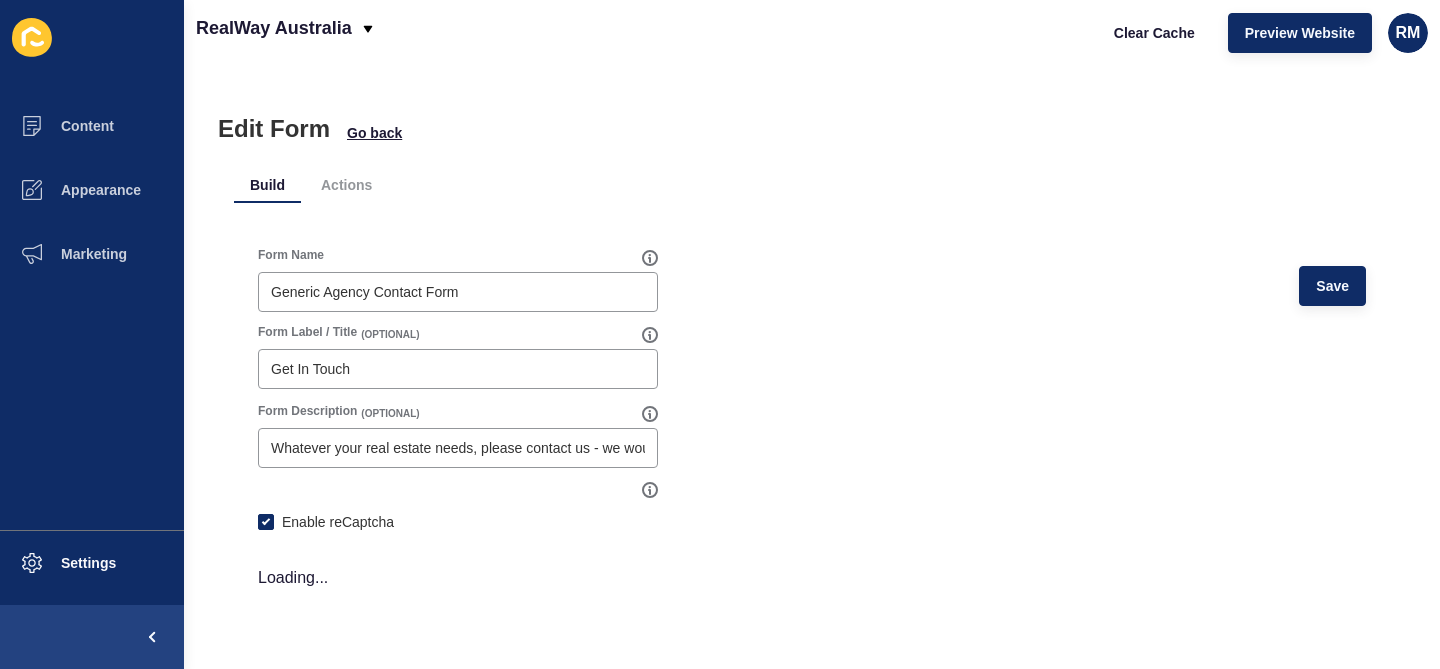 scroll, scrollTop: 0, scrollLeft: 0, axis: both 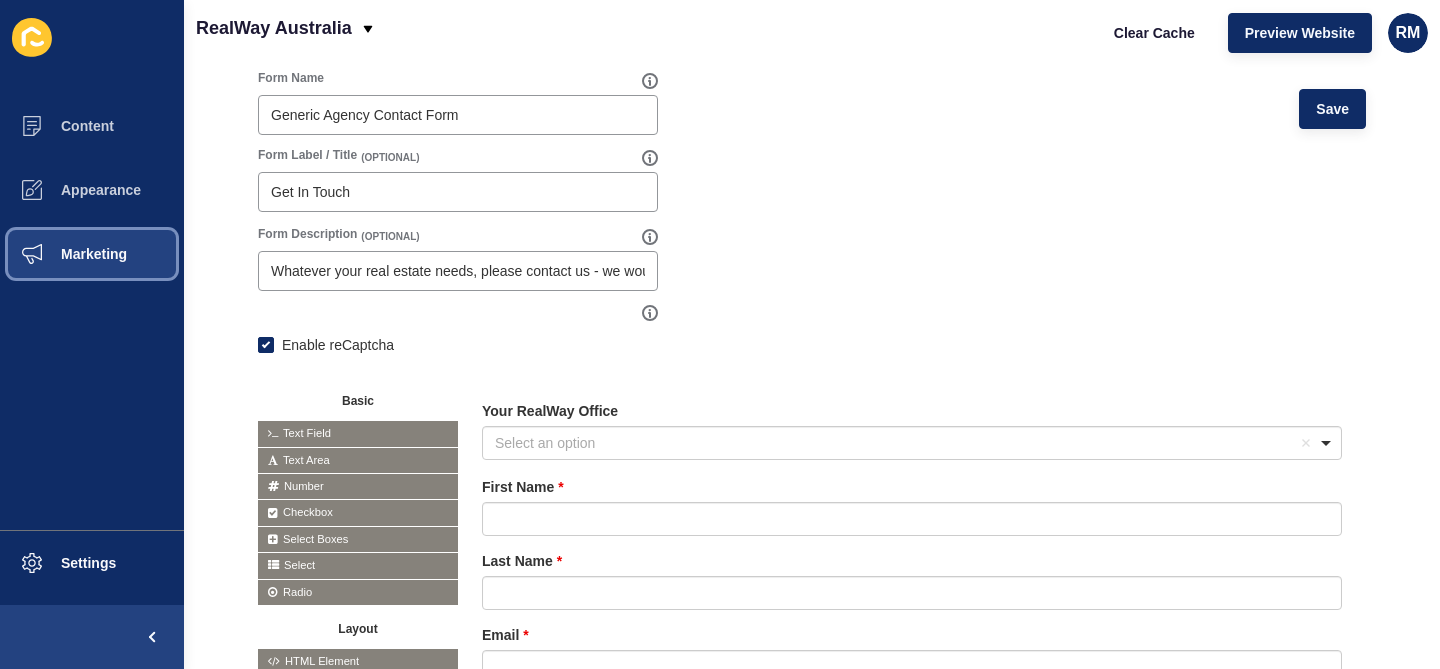 click on "Marketing" at bounding box center (62, 254) 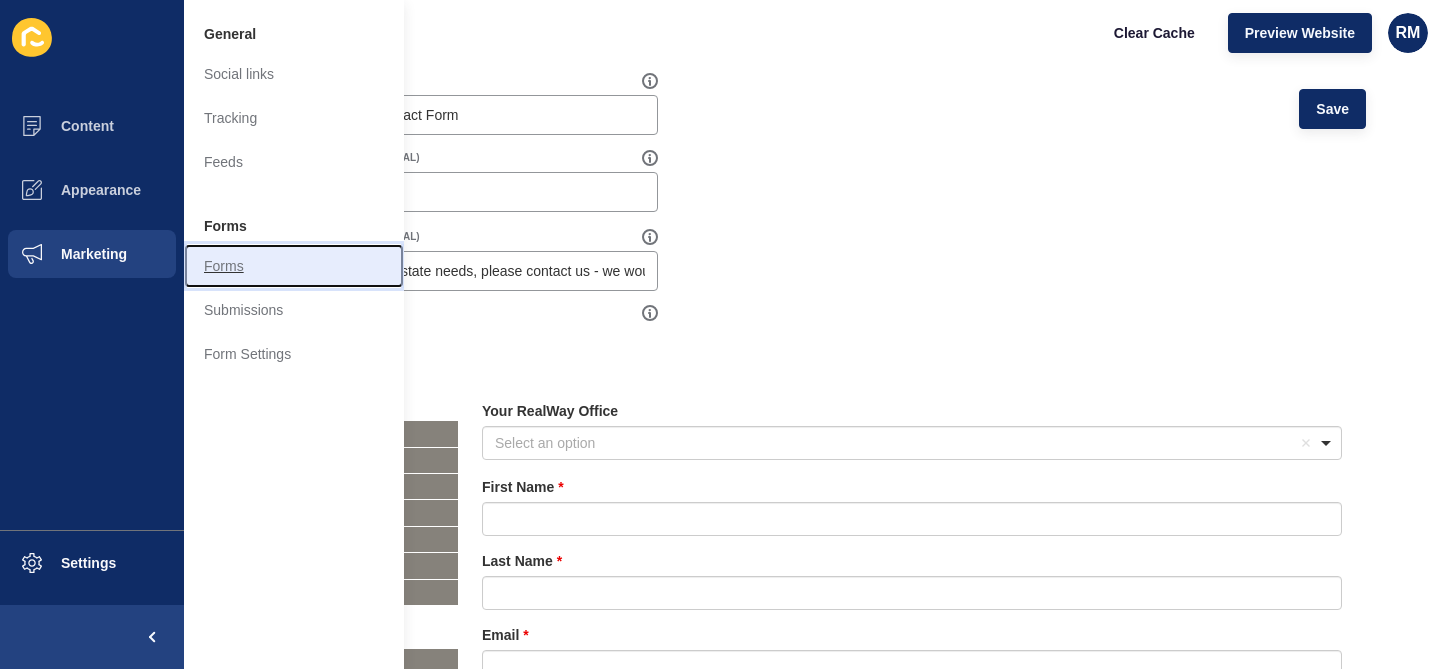 click on "Forms" at bounding box center (294, 266) 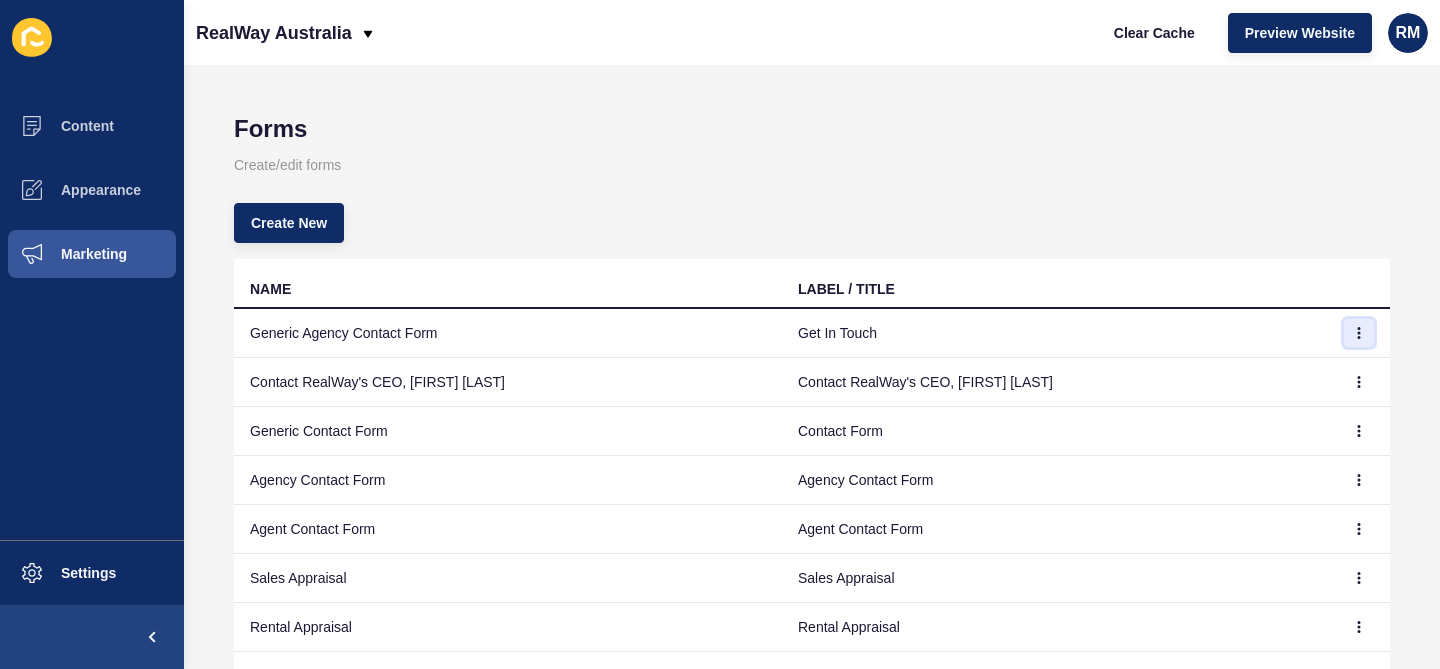 click at bounding box center (1359, 333) 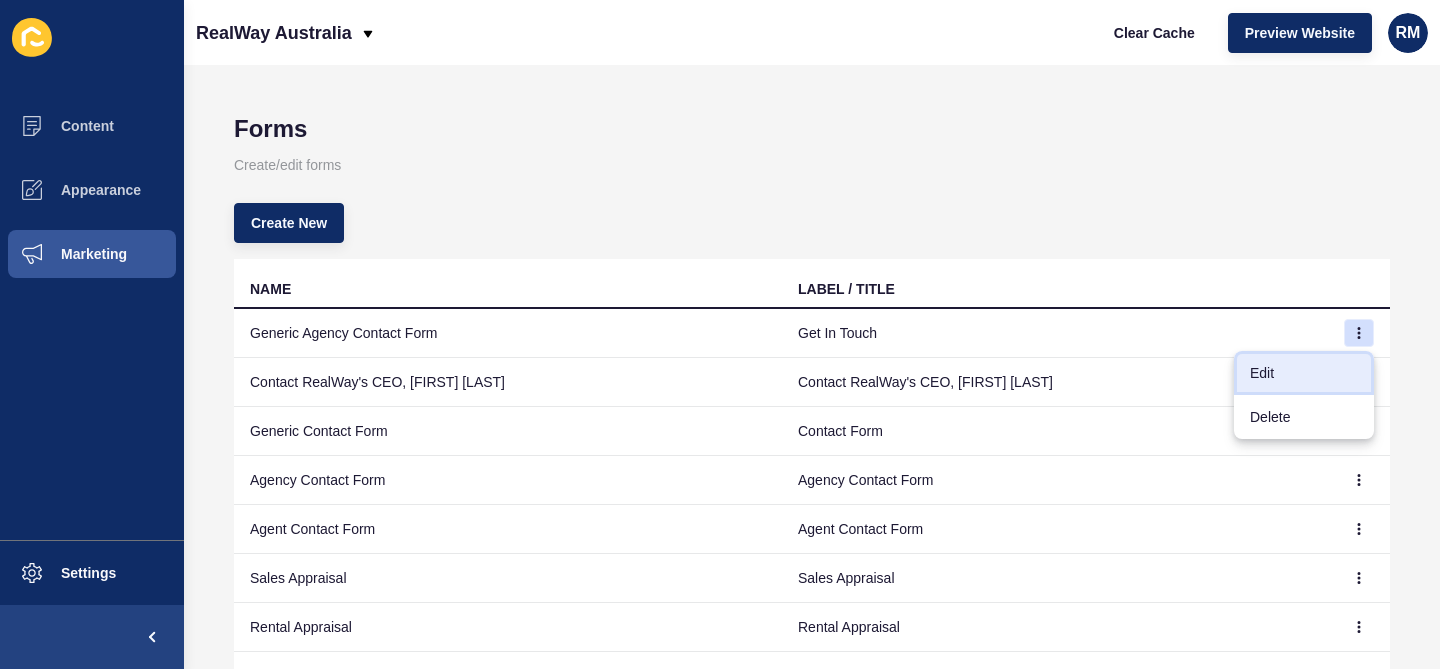 click on "Edit" at bounding box center (1304, 373) 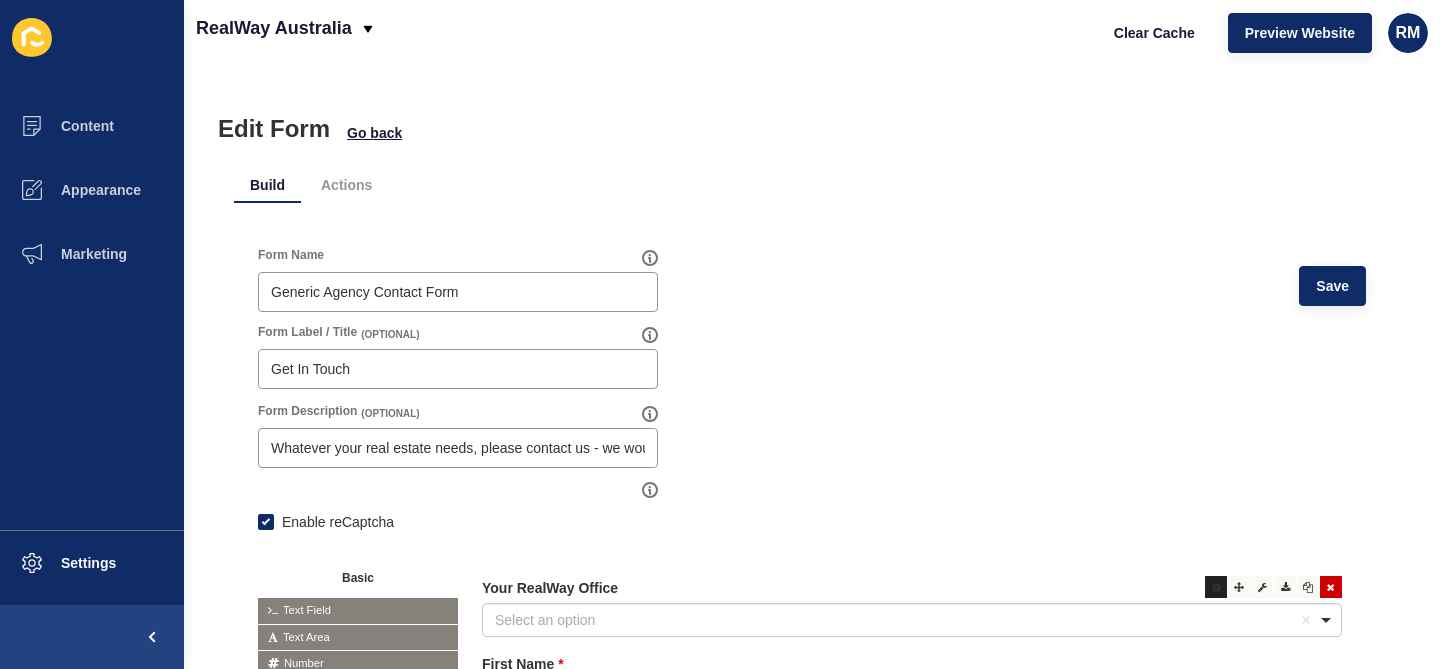 click at bounding box center [1216, 587] 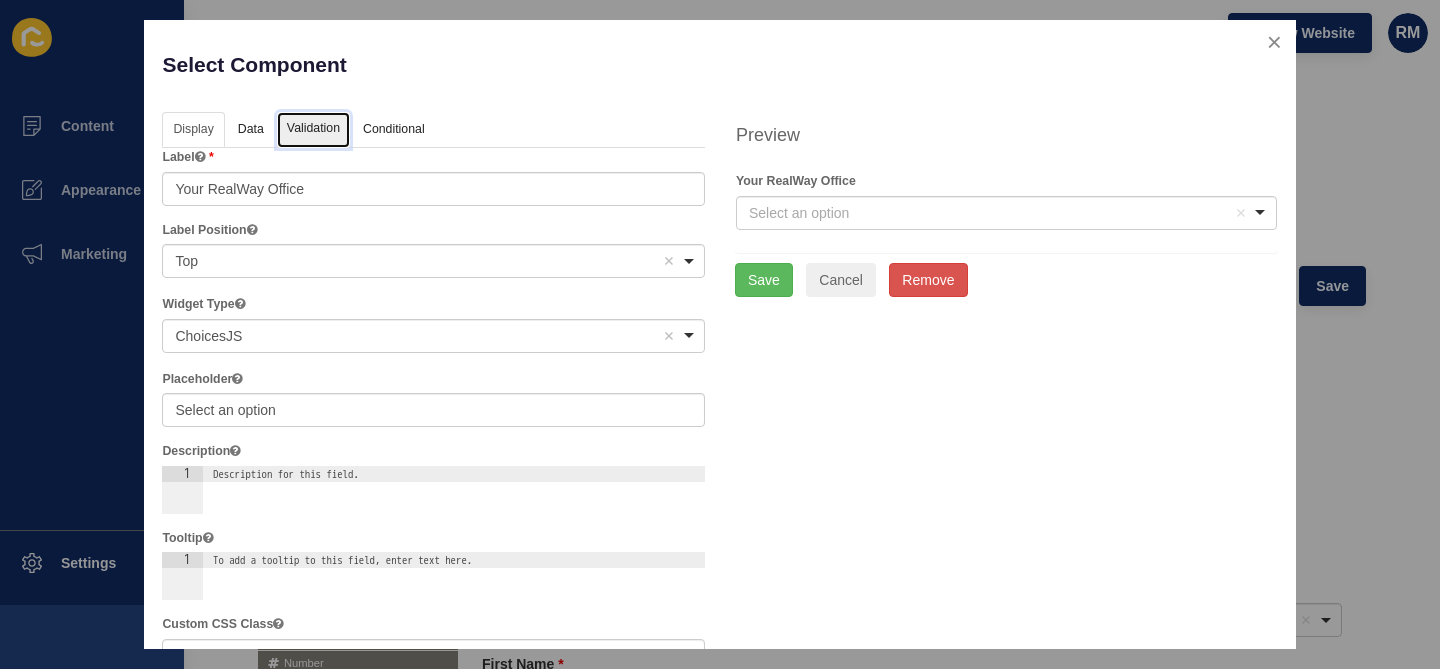 click on "Validation" at bounding box center (313, 130) 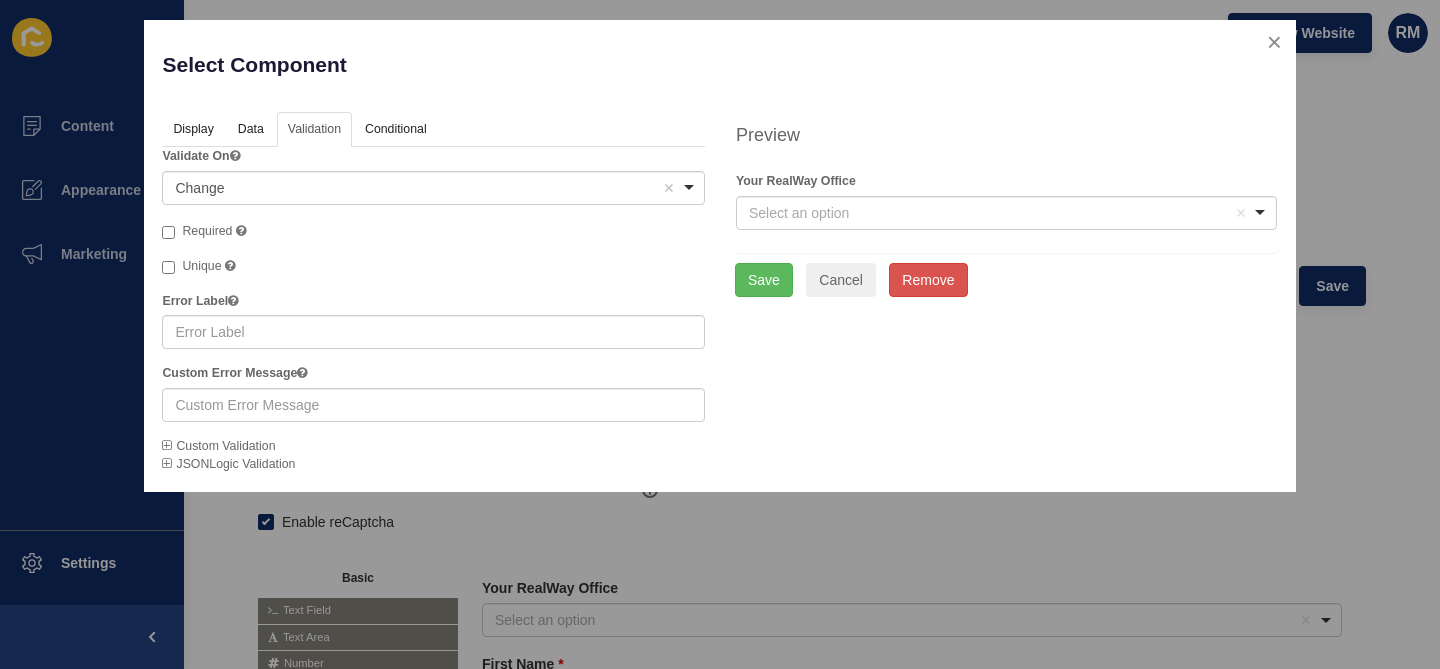 click on "Required" at bounding box center (207, 231) 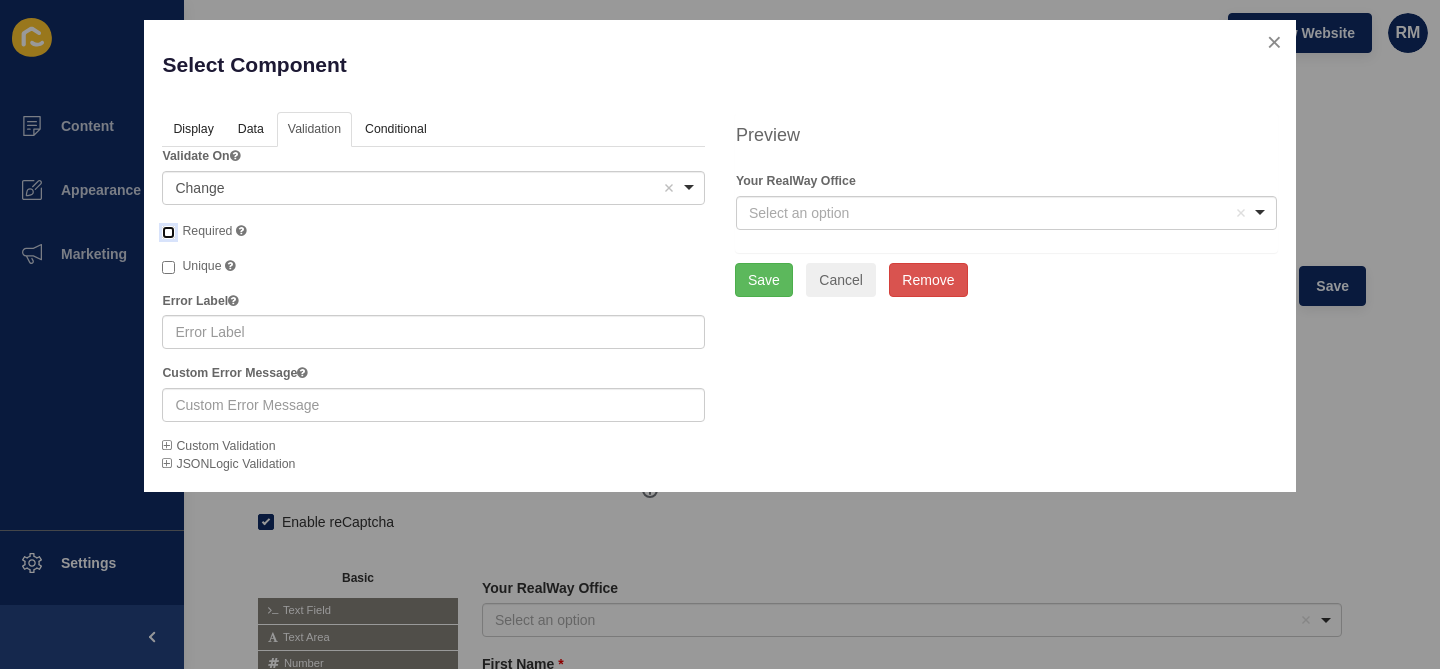 click on "Required" at bounding box center (168, 232) 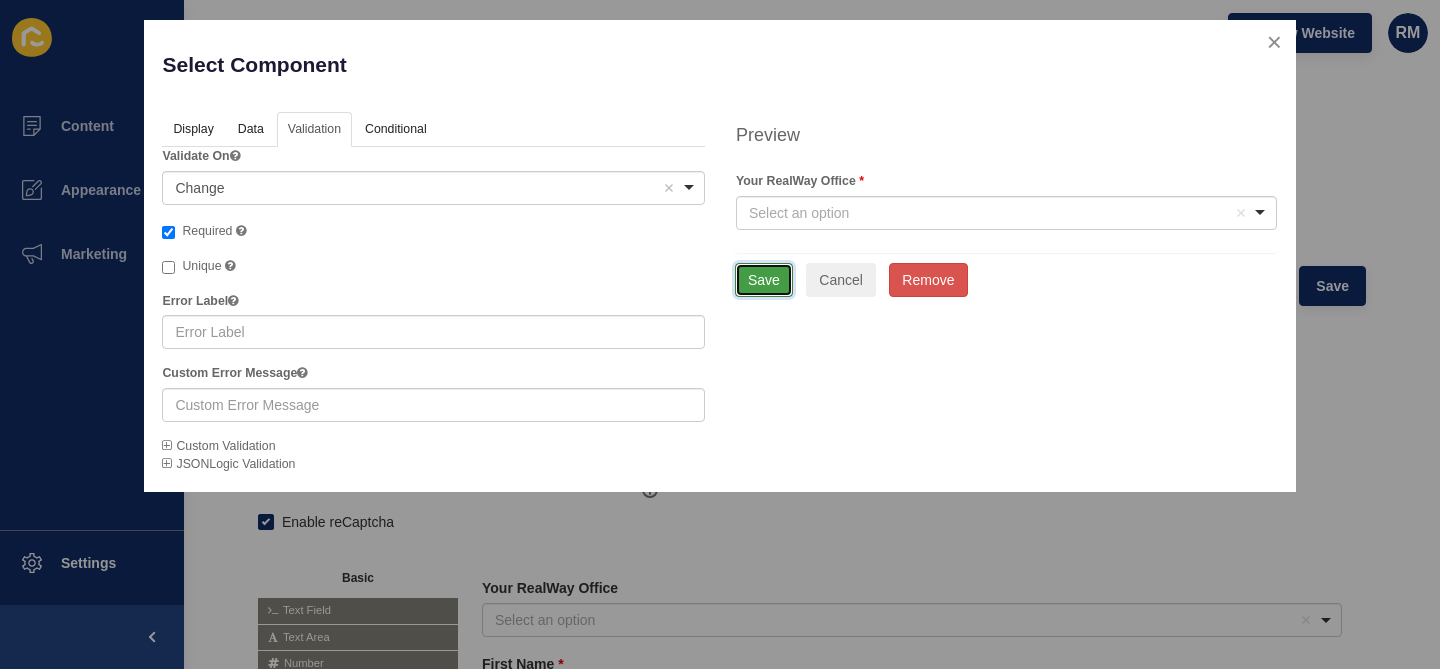 click on "Save" at bounding box center [764, 280] 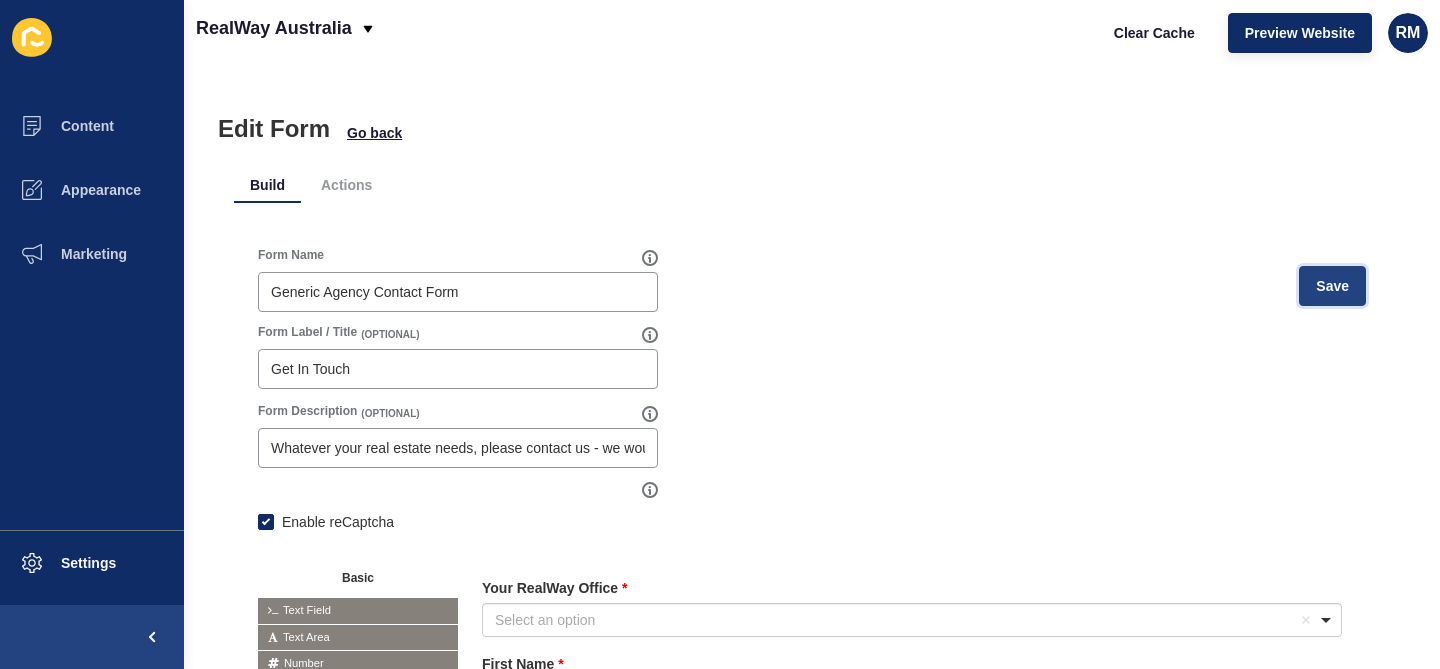click on "Save" at bounding box center (1332, 286) 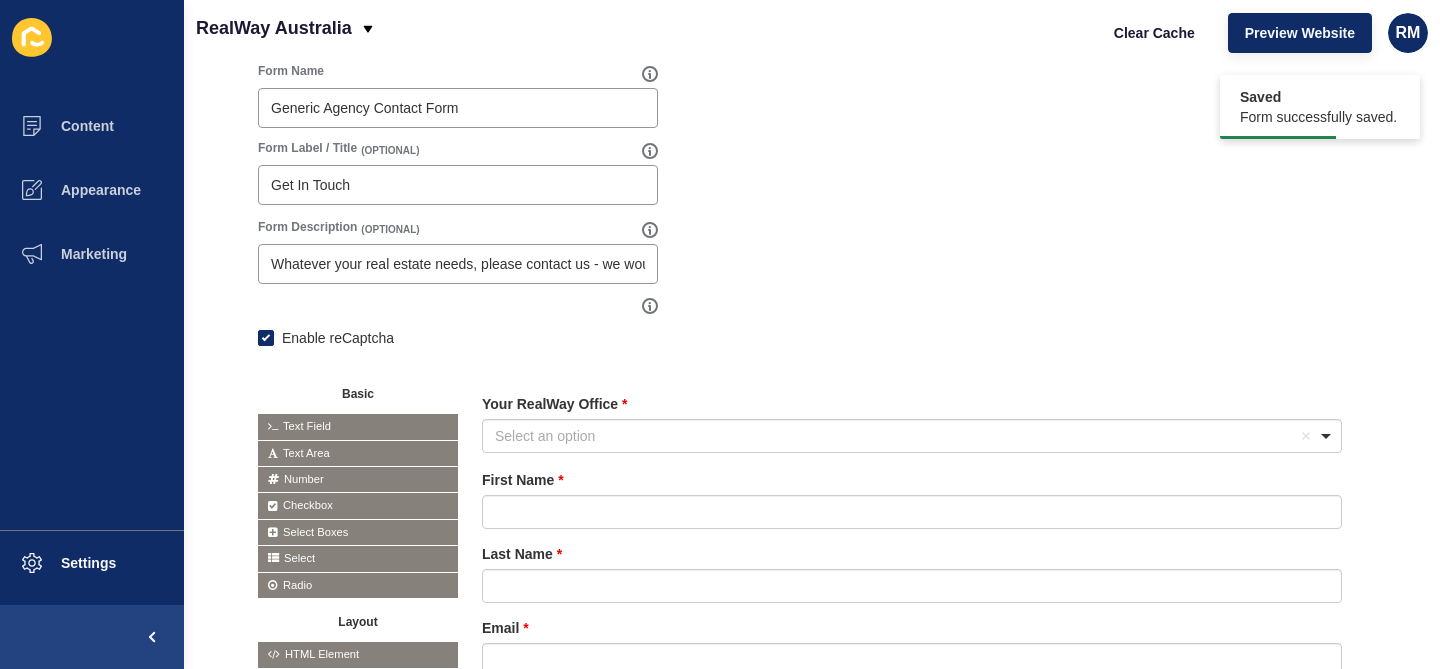 scroll, scrollTop: 122, scrollLeft: 0, axis: vertical 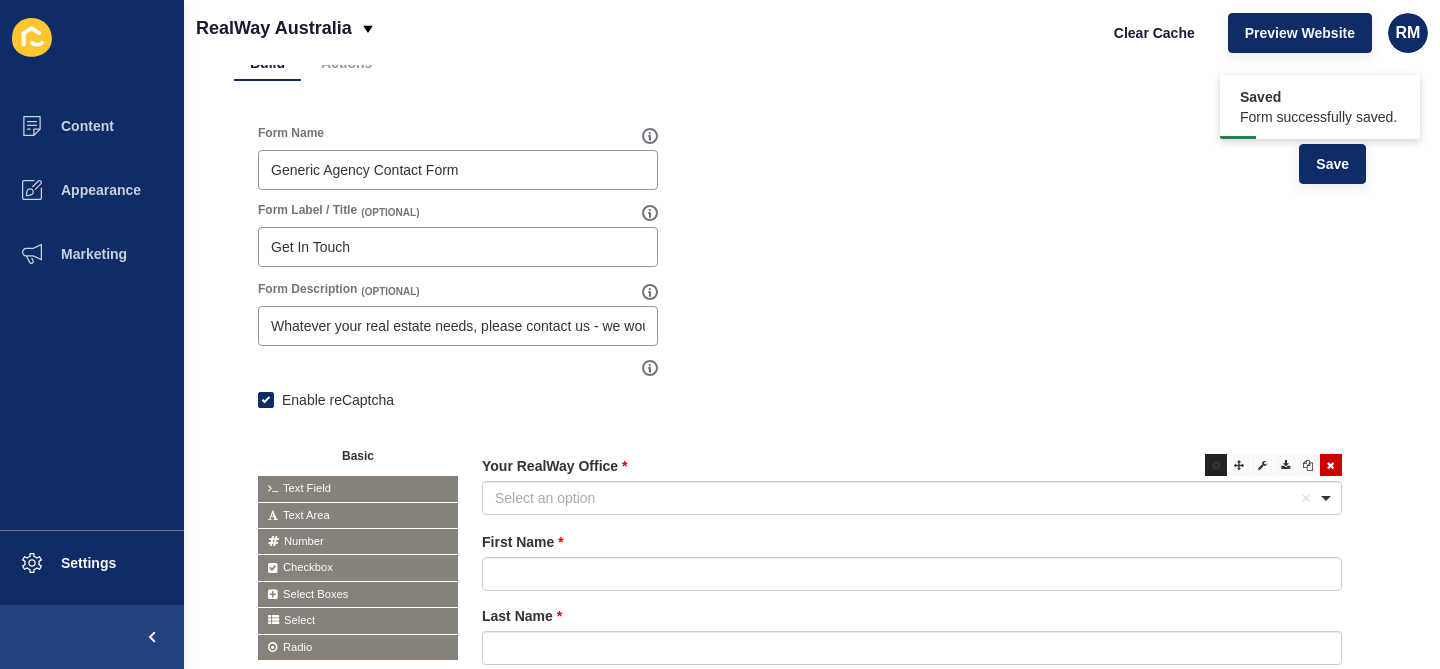 click at bounding box center [1216, 465] 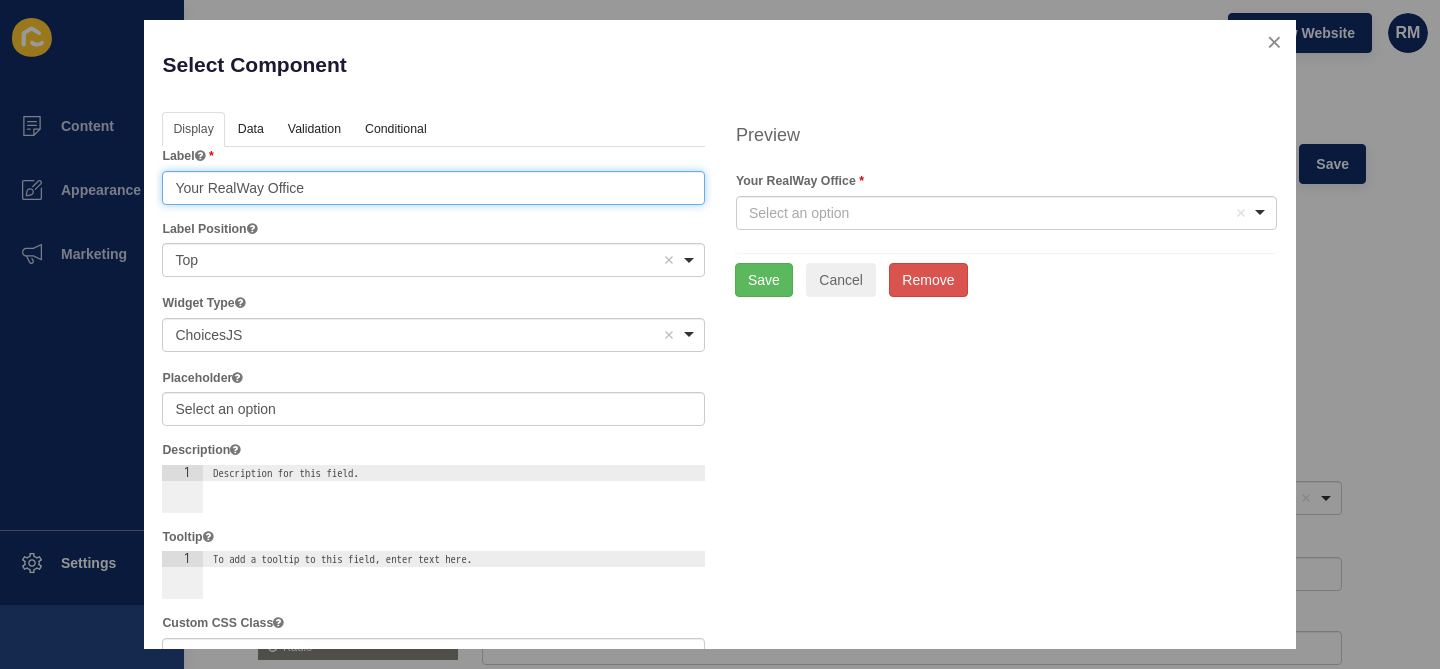 drag, startPoint x: 381, startPoint y: 190, endPoint x: 198, endPoint y: 191, distance: 183.00273 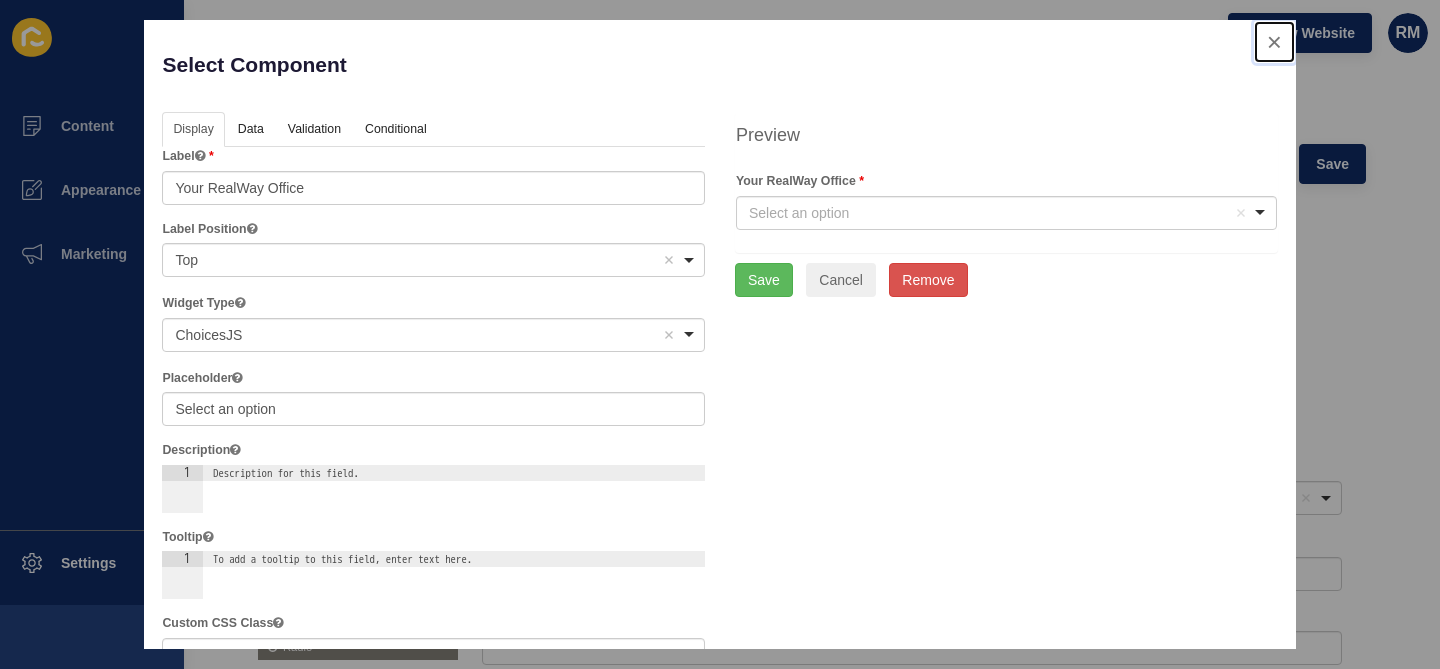 click at bounding box center (1274, 42) 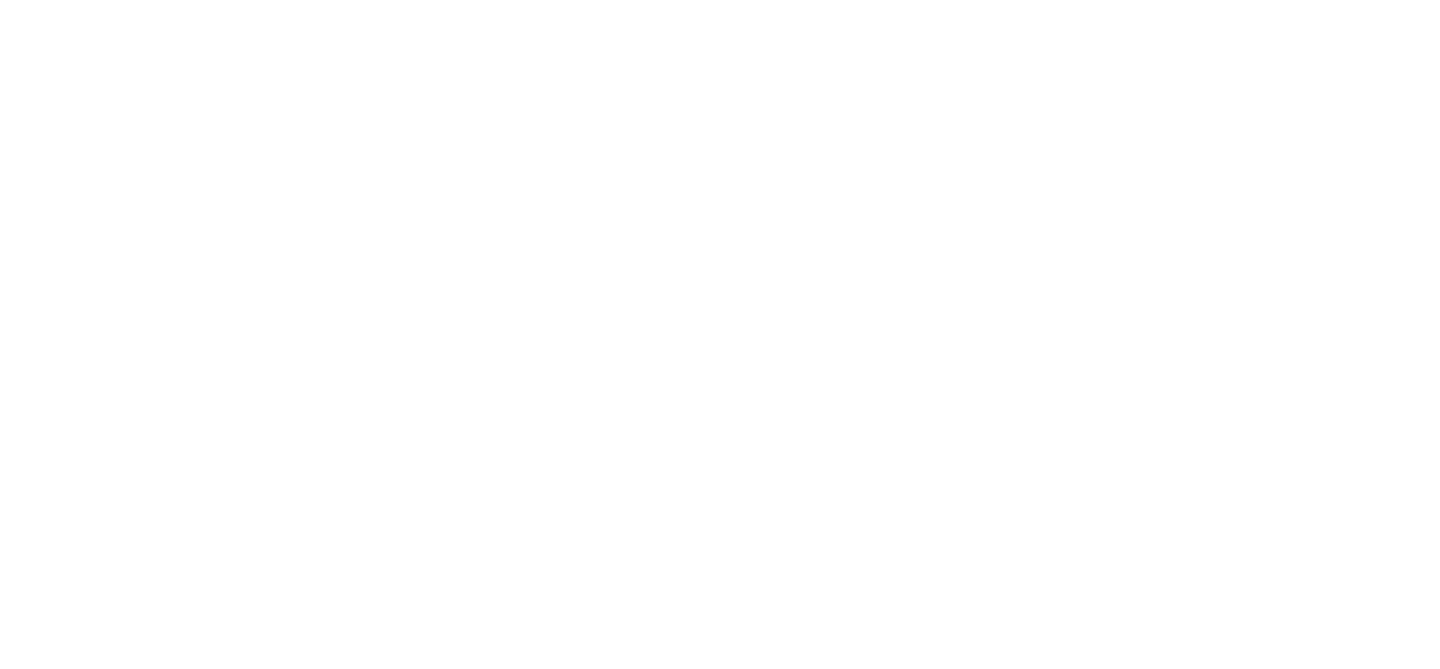 scroll, scrollTop: 0, scrollLeft: 0, axis: both 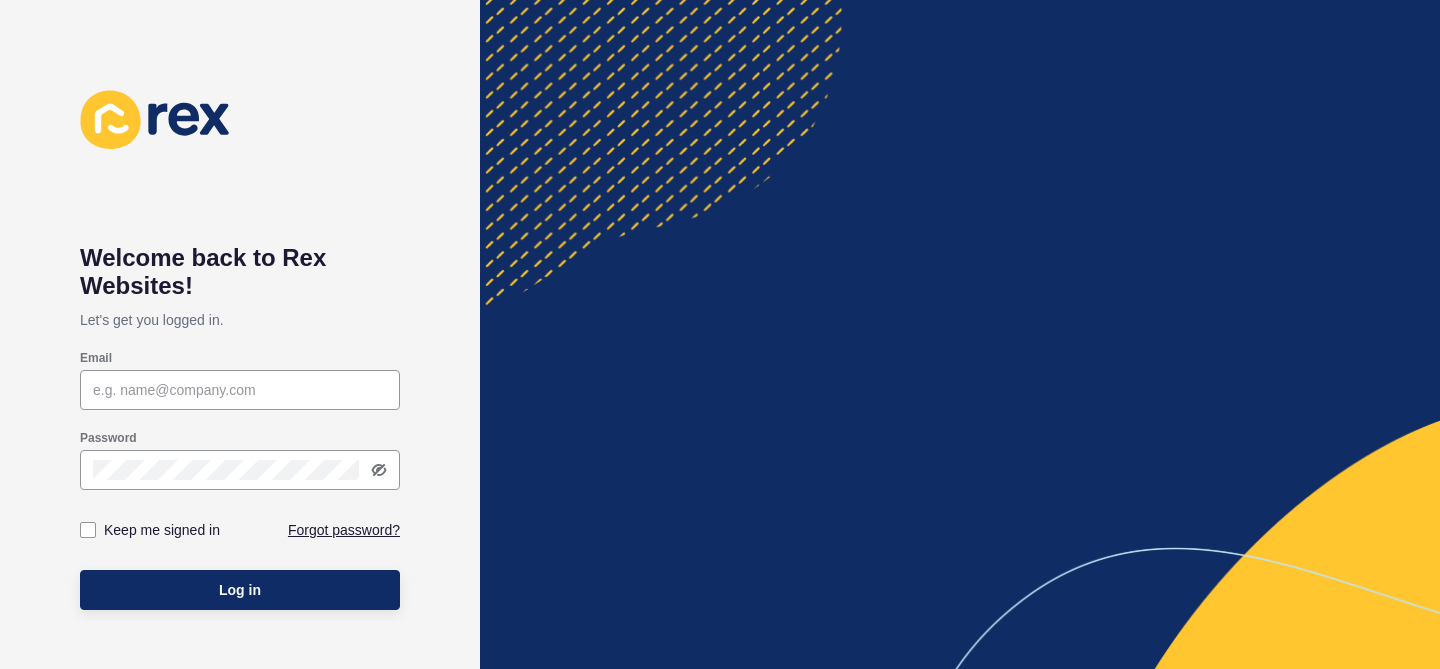 click on "Password" at bounding box center [240, 460] 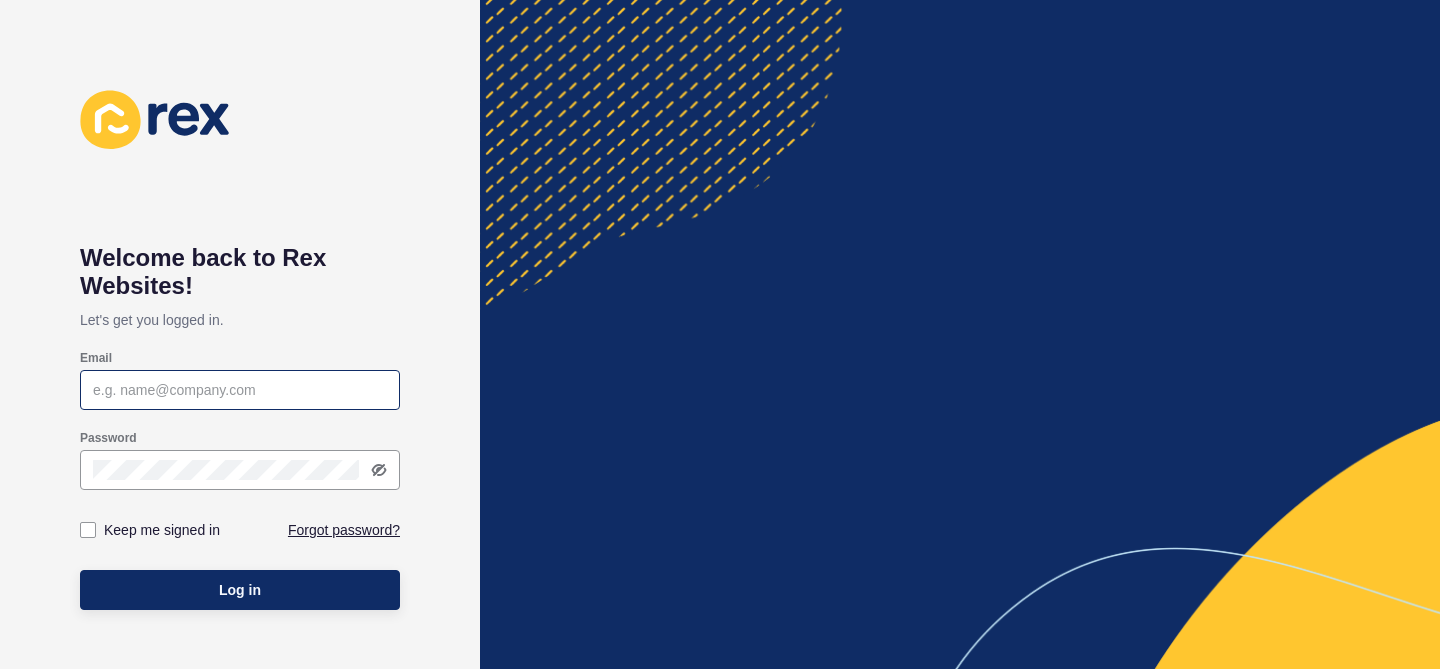 click at bounding box center (240, 390) 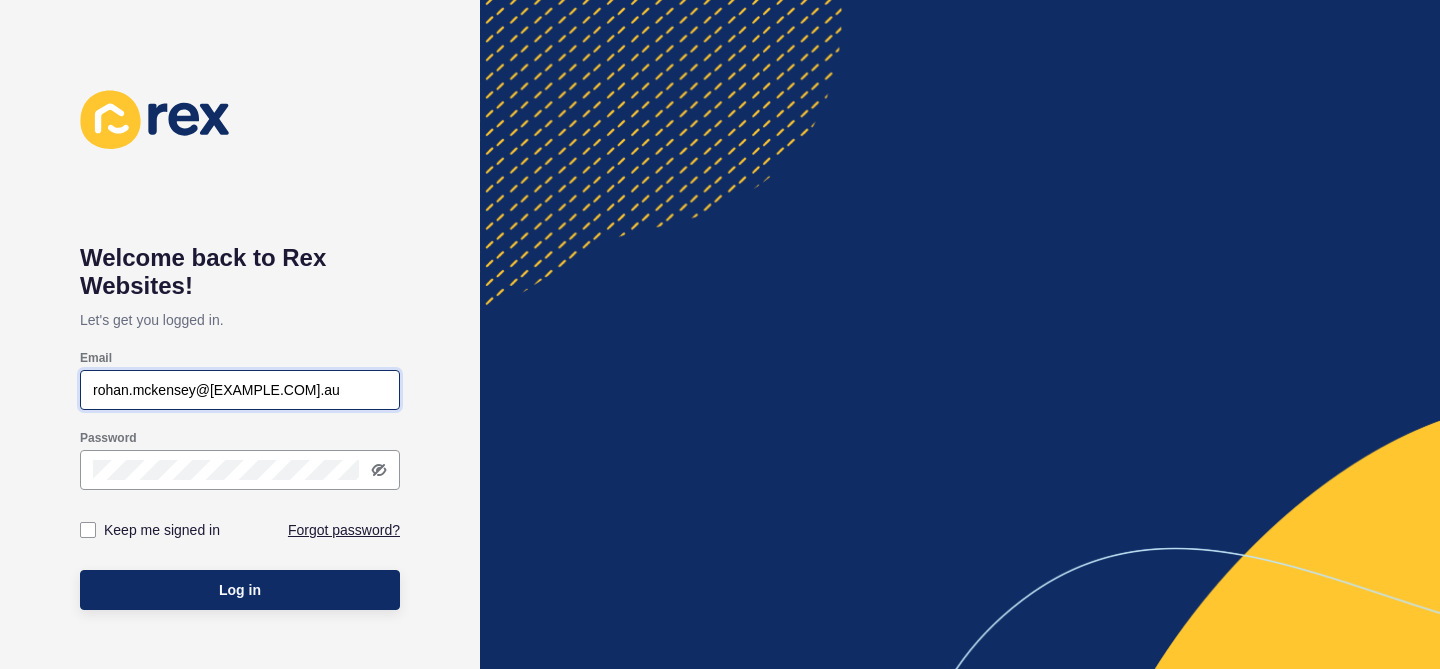 type on "[EMAIL]" 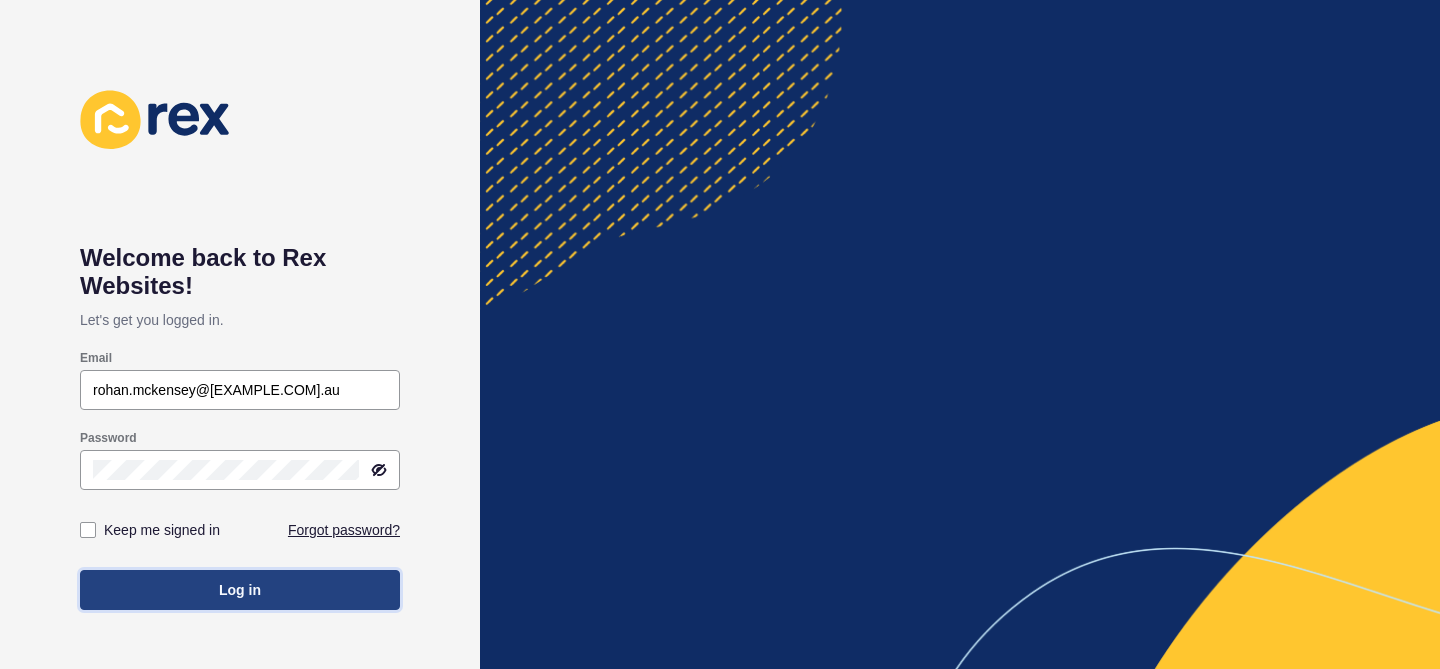 click on "Log in" at bounding box center [240, 590] 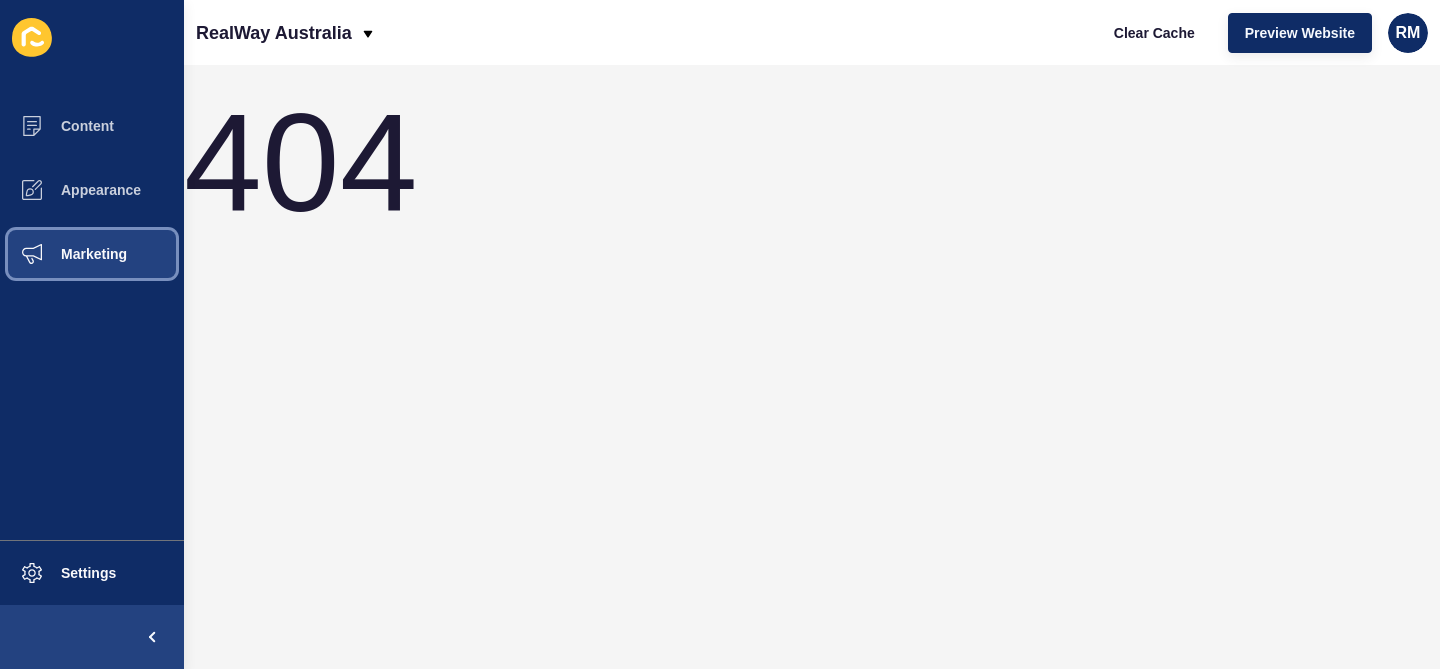 click on "Marketing" at bounding box center (92, 254) 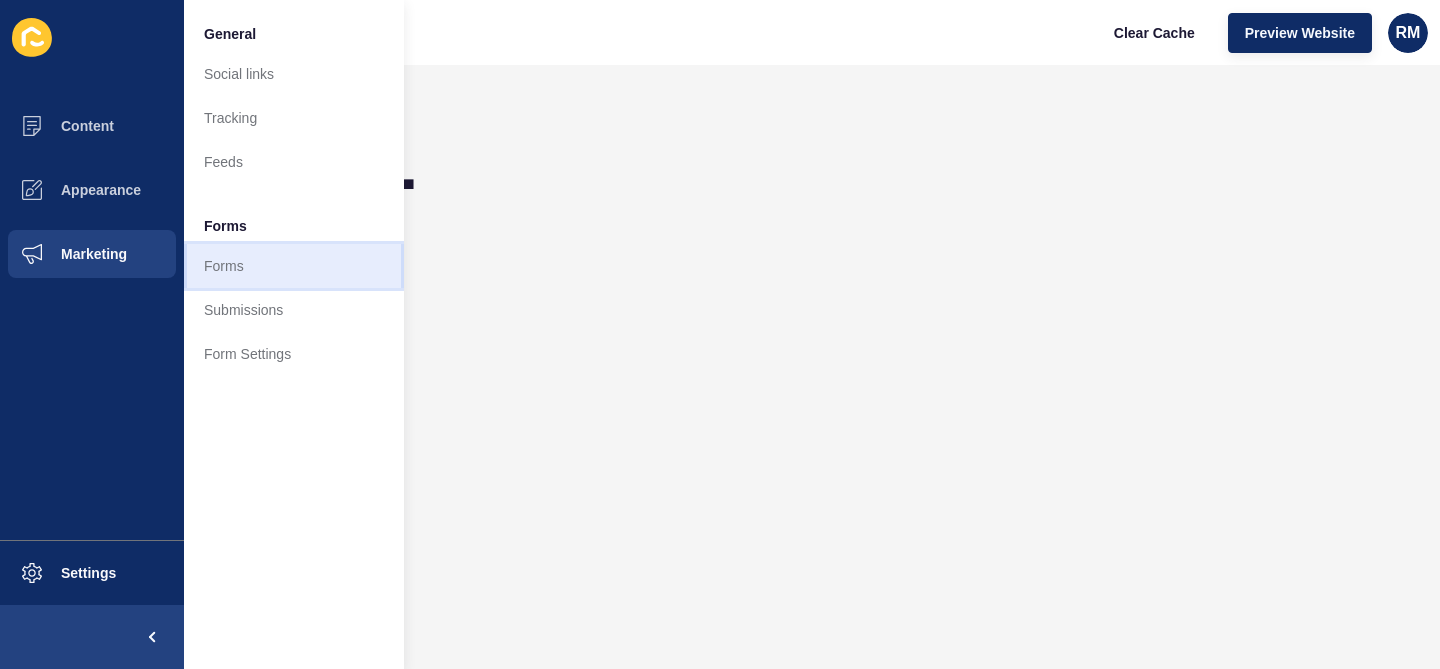 click on "Forms" at bounding box center (294, 266) 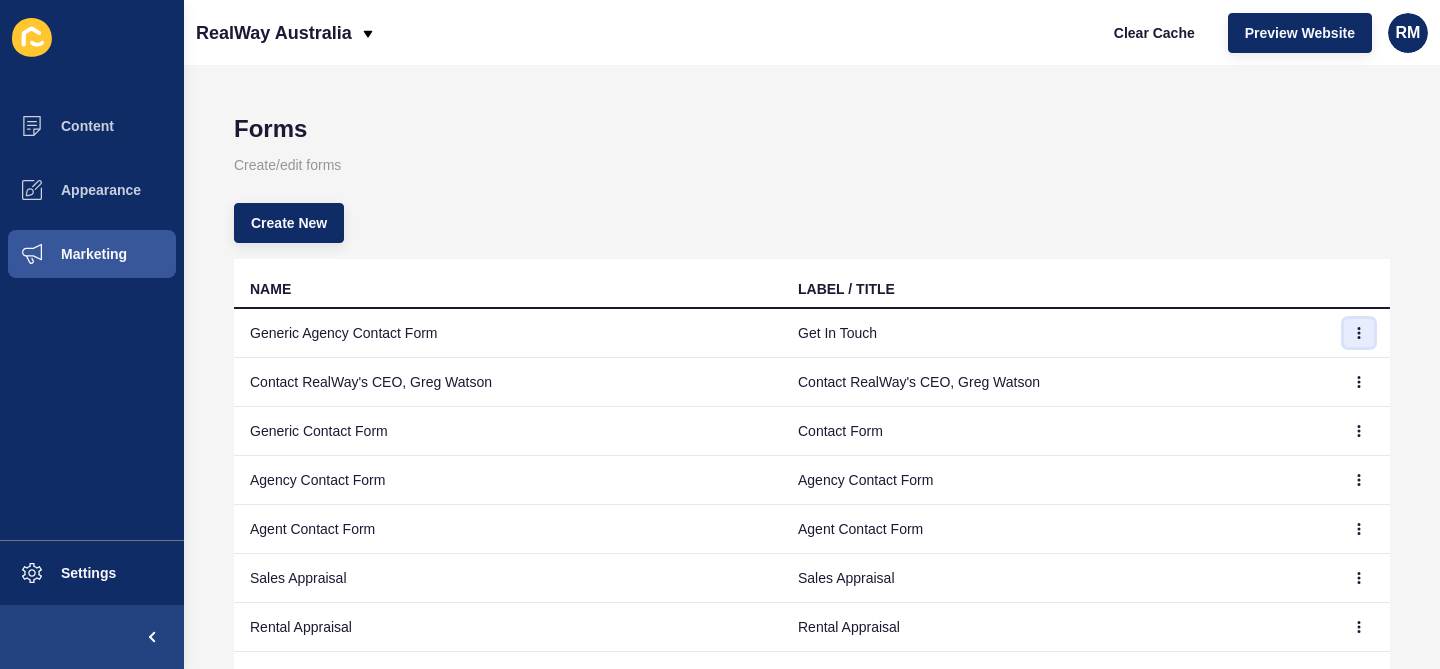 click 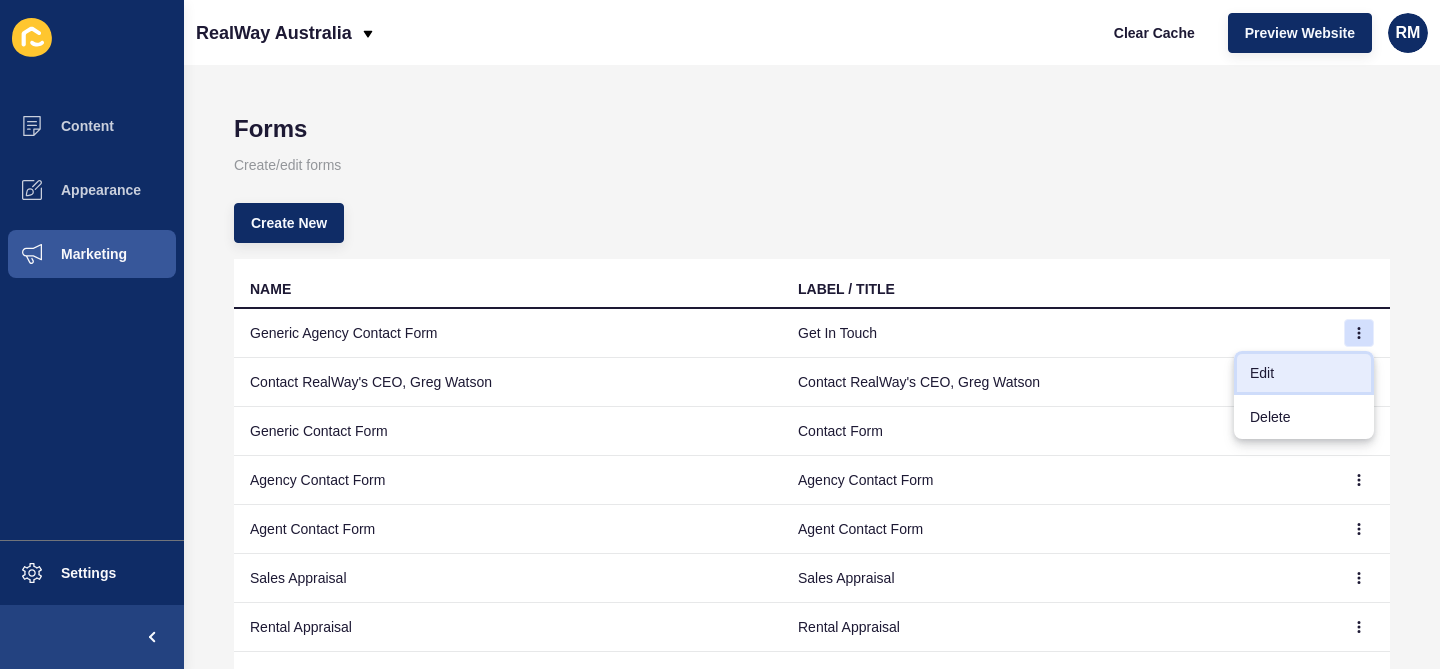 click on "Edit" at bounding box center [1304, 373] 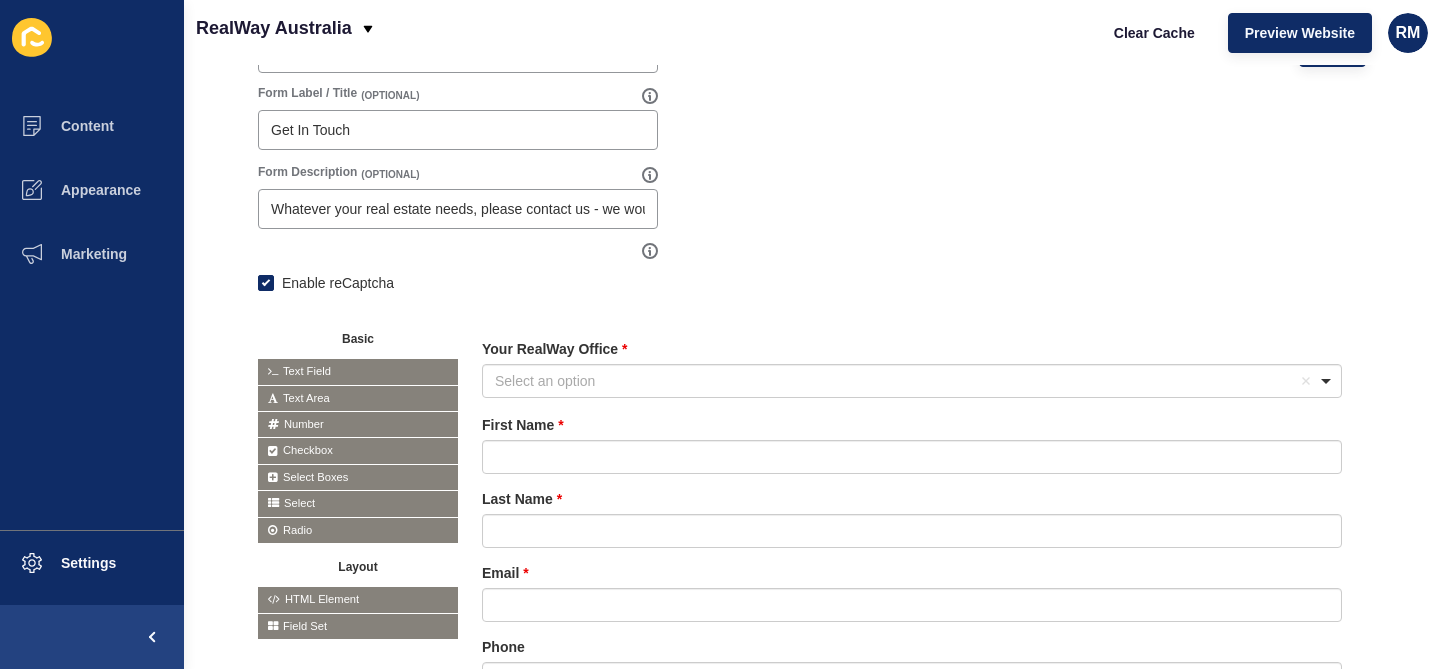 scroll, scrollTop: 69, scrollLeft: 0, axis: vertical 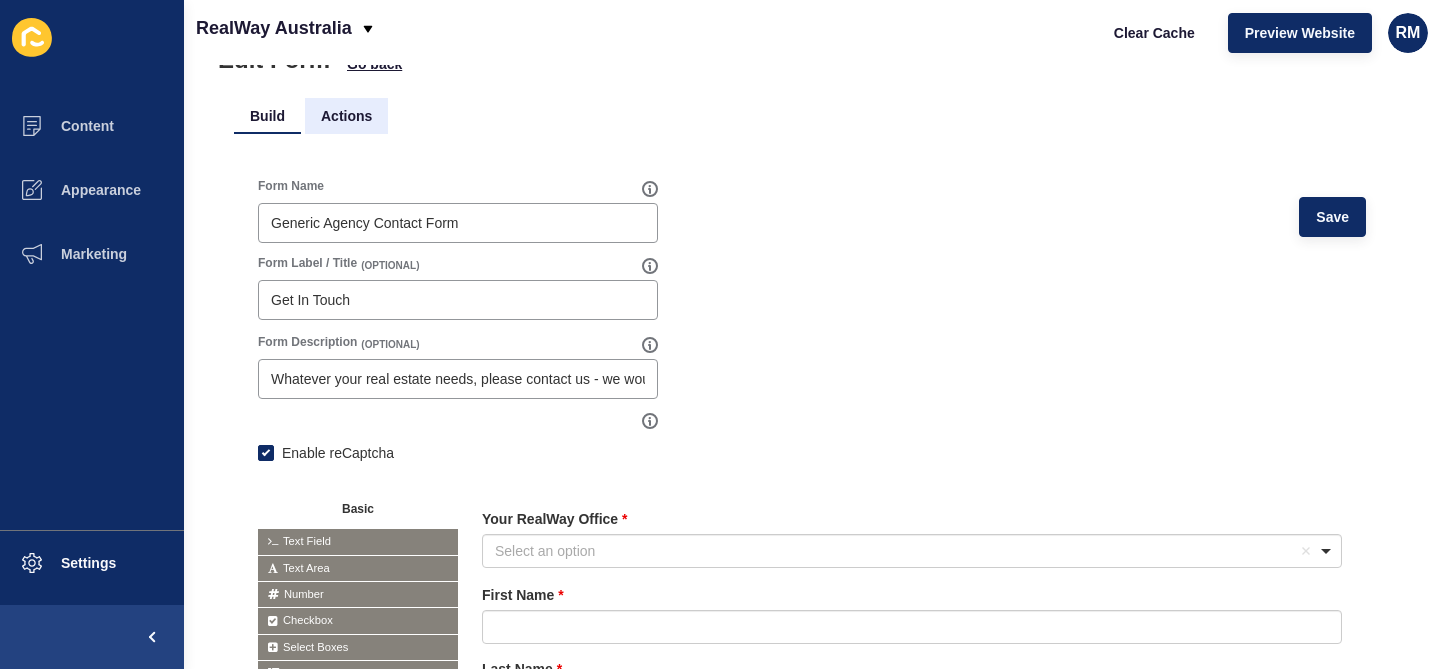 click on "Actions" at bounding box center [346, 116] 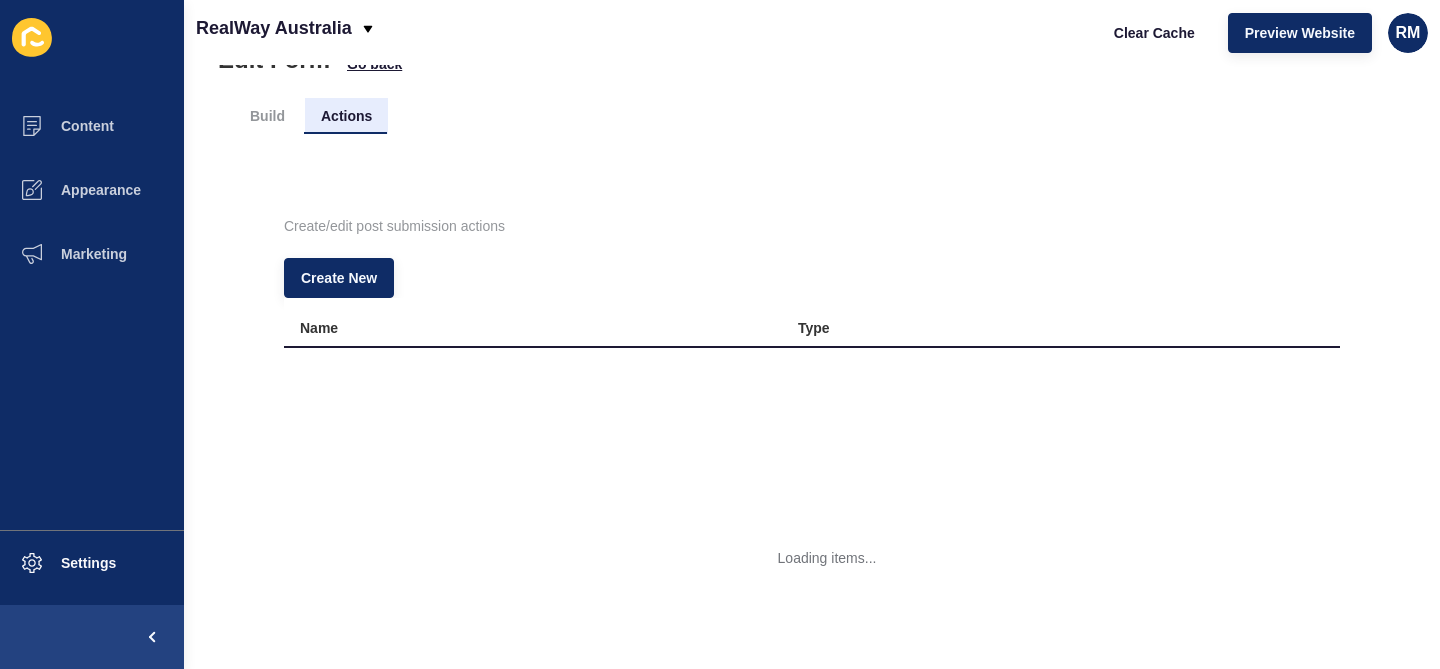 scroll, scrollTop: 0, scrollLeft: 0, axis: both 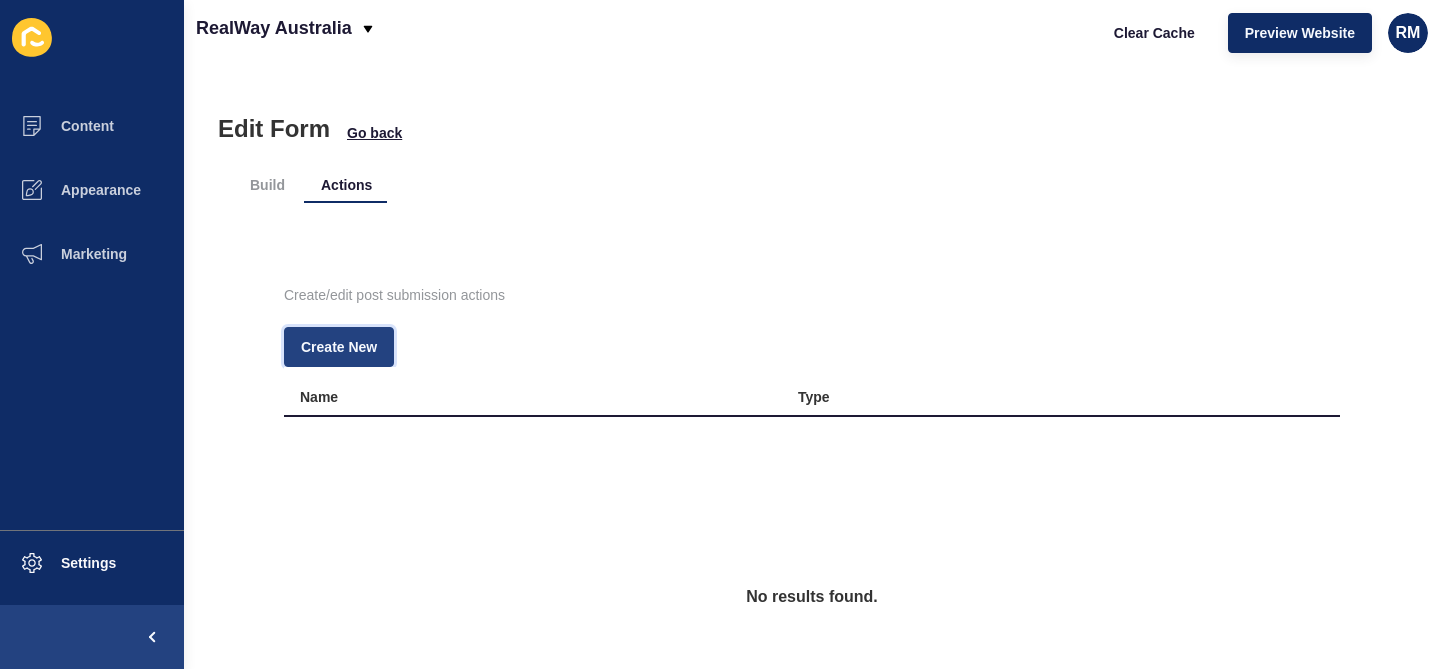 click on "Create New" at bounding box center [339, 347] 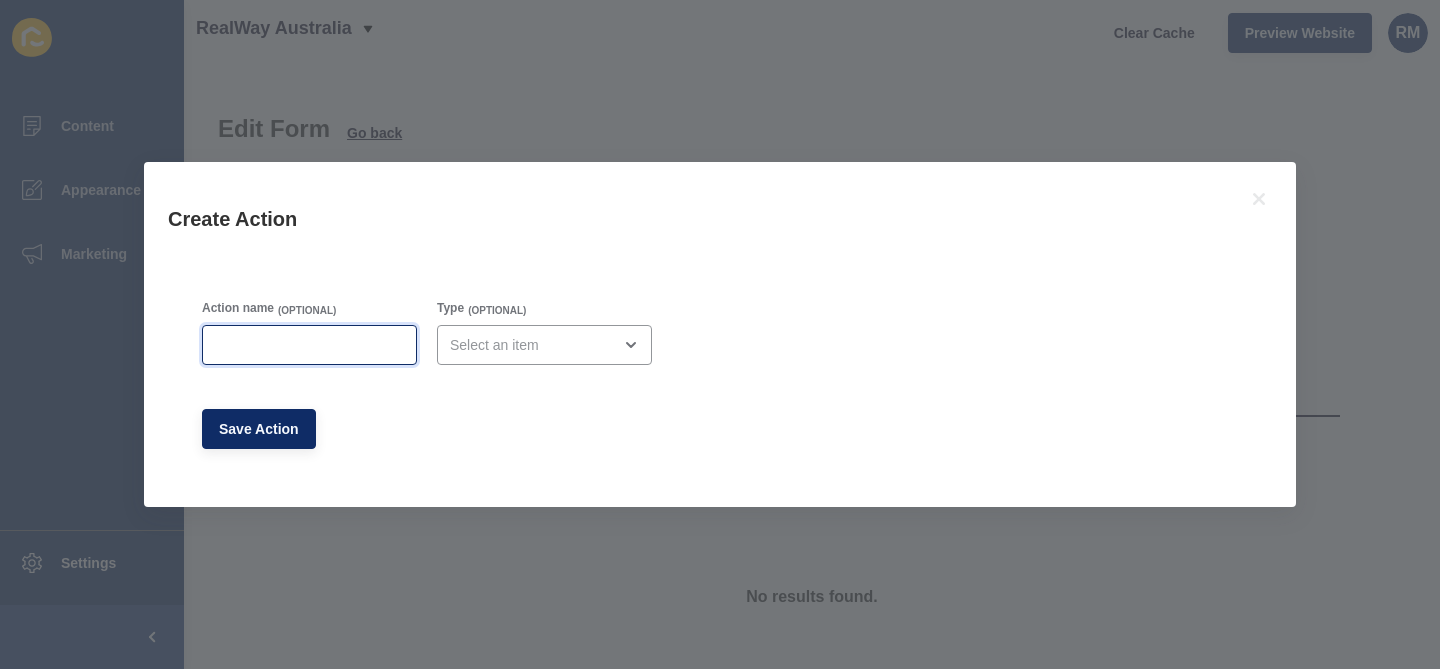 click on "Action name" at bounding box center (309, 345) 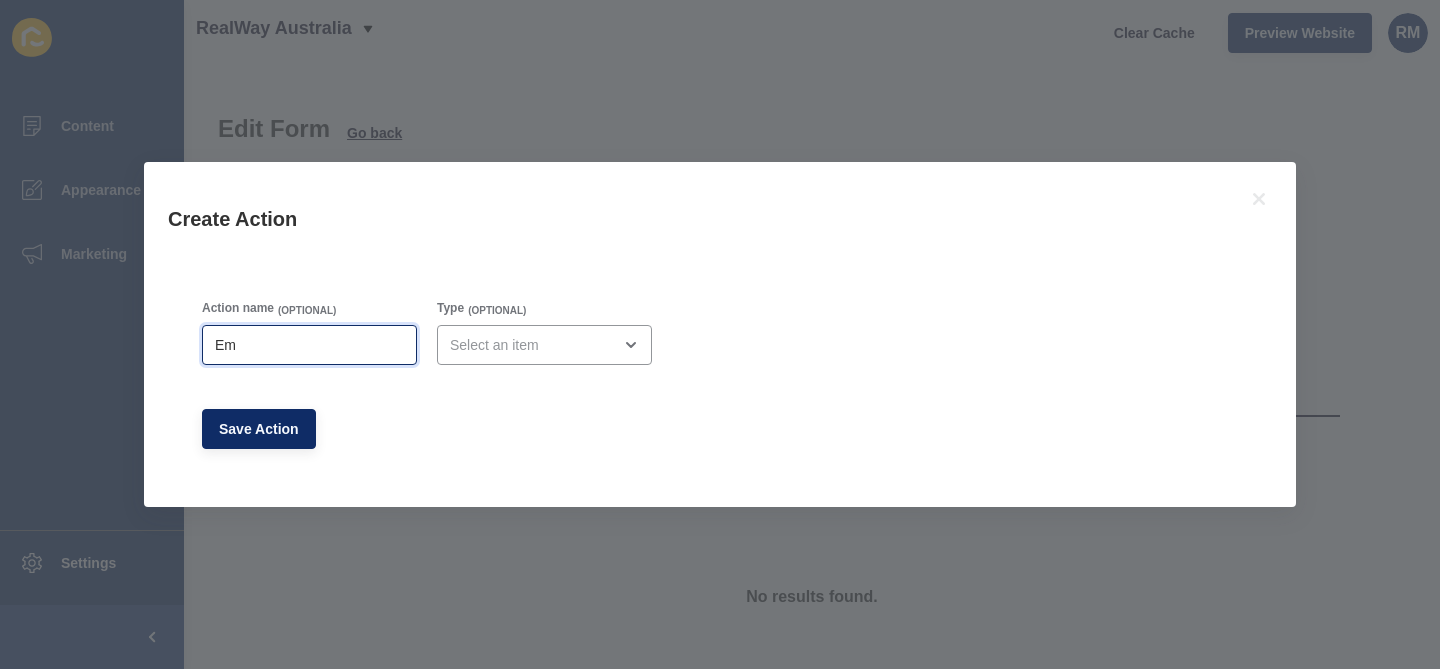 type on "E" 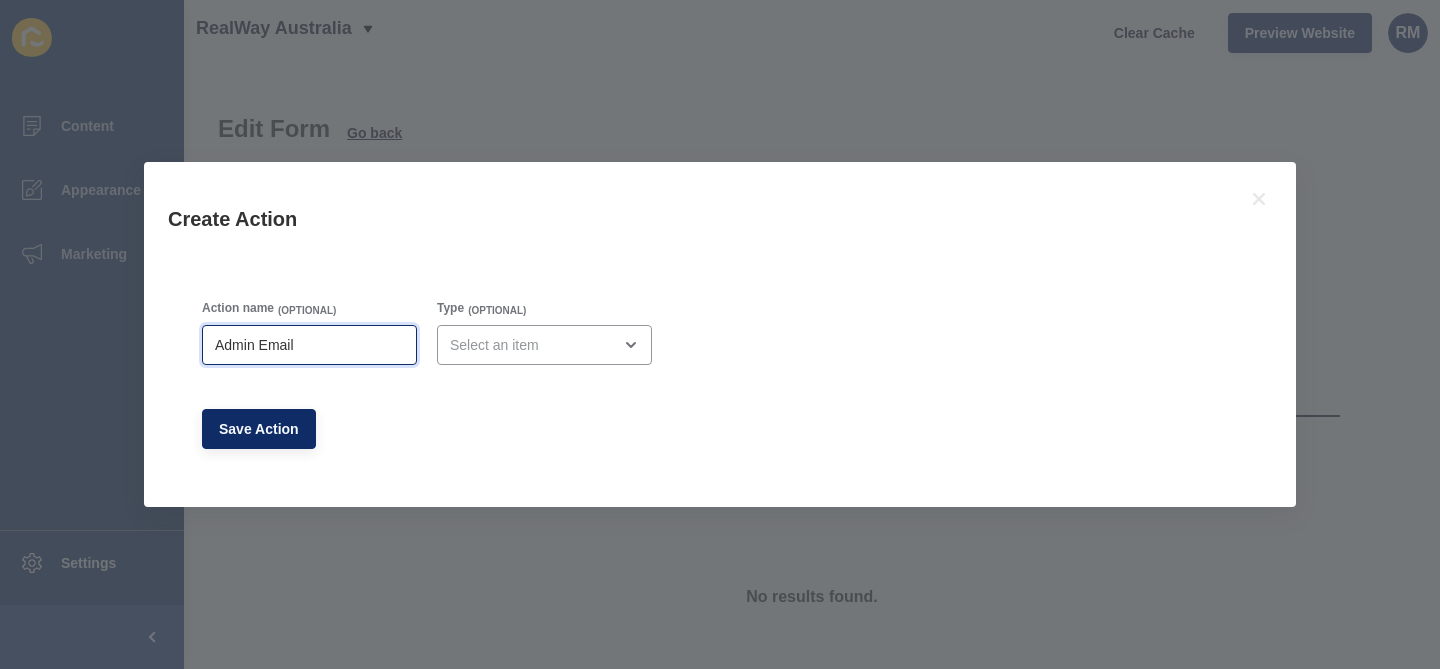 type on "Admin Email" 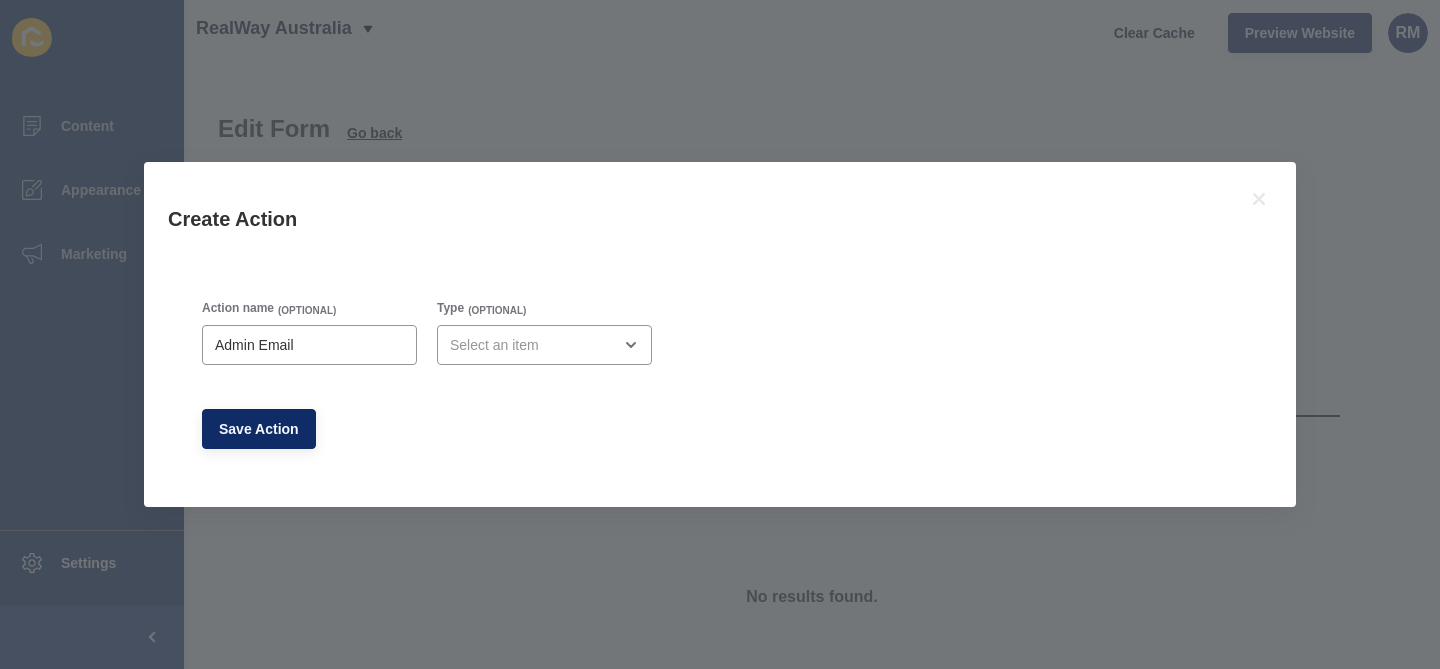 click on "Type (OPTIONAL)" at bounding box center [544, 310] 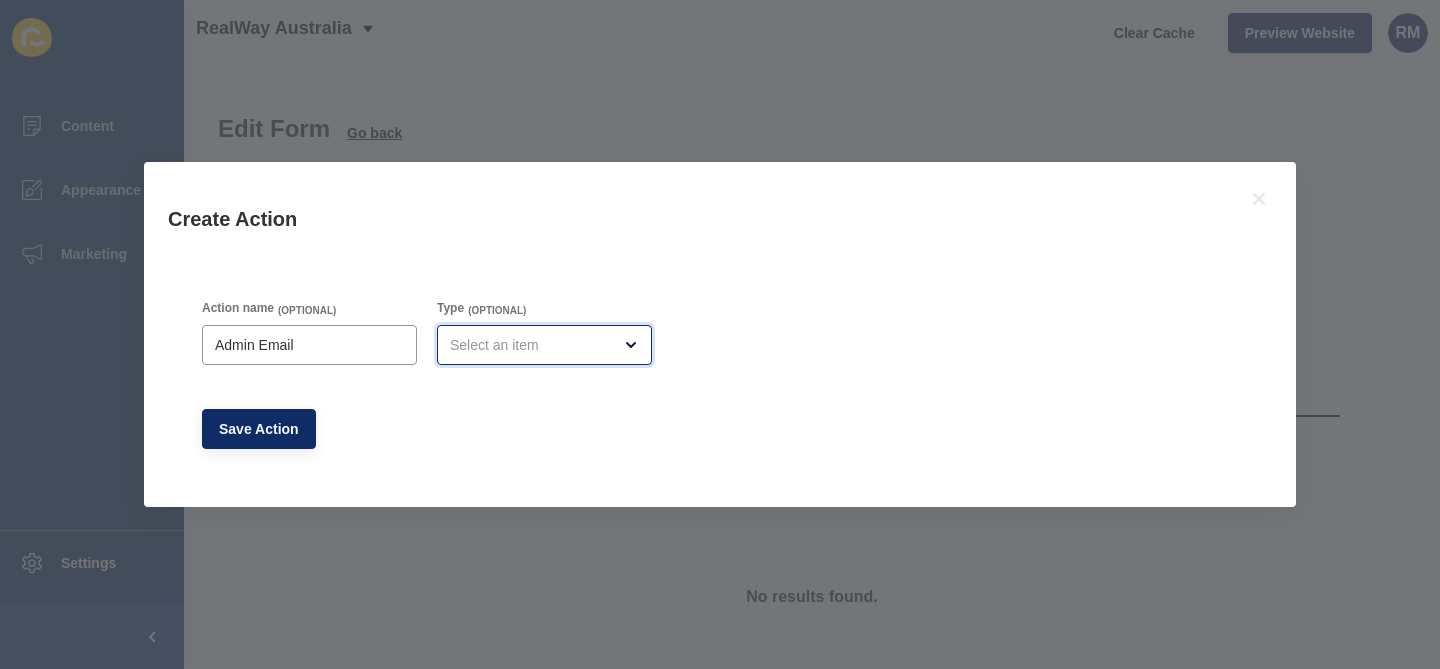 click at bounding box center [530, 345] 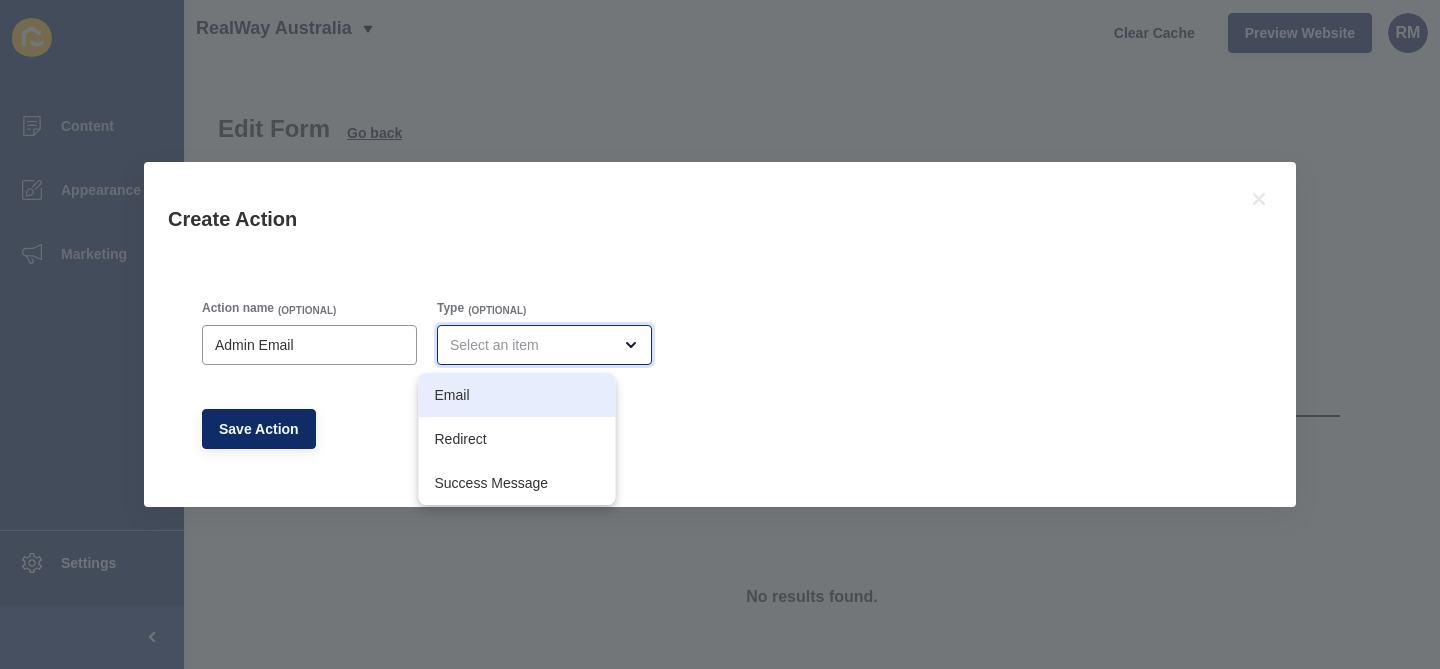 click on "Email" at bounding box center (517, 395) 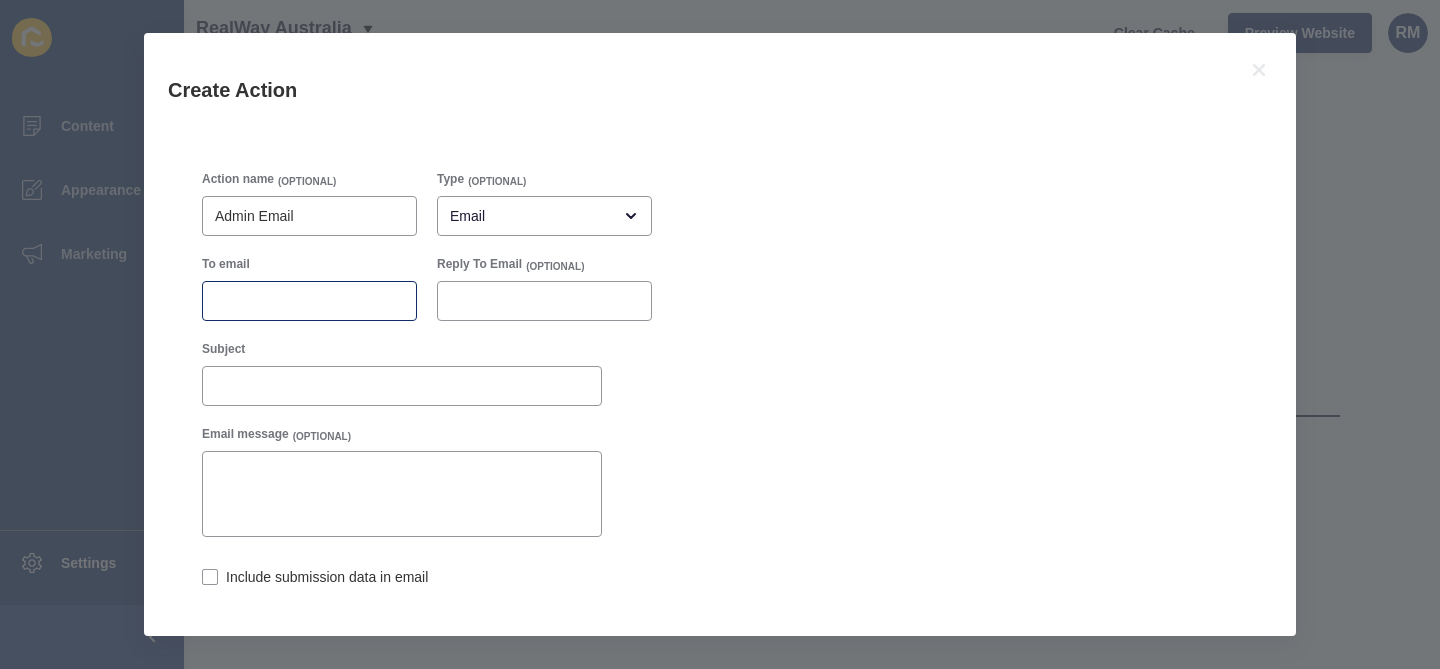 click at bounding box center (309, 301) 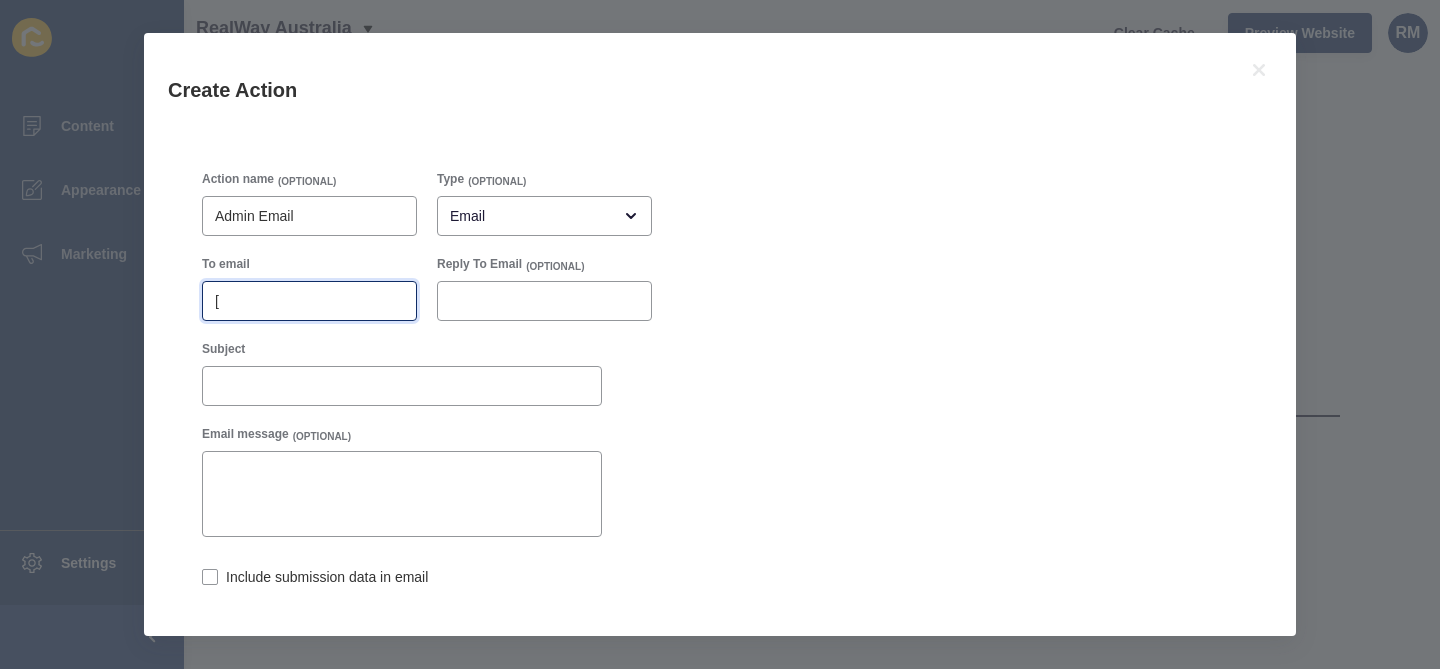 paste on "Your RealWay Office" 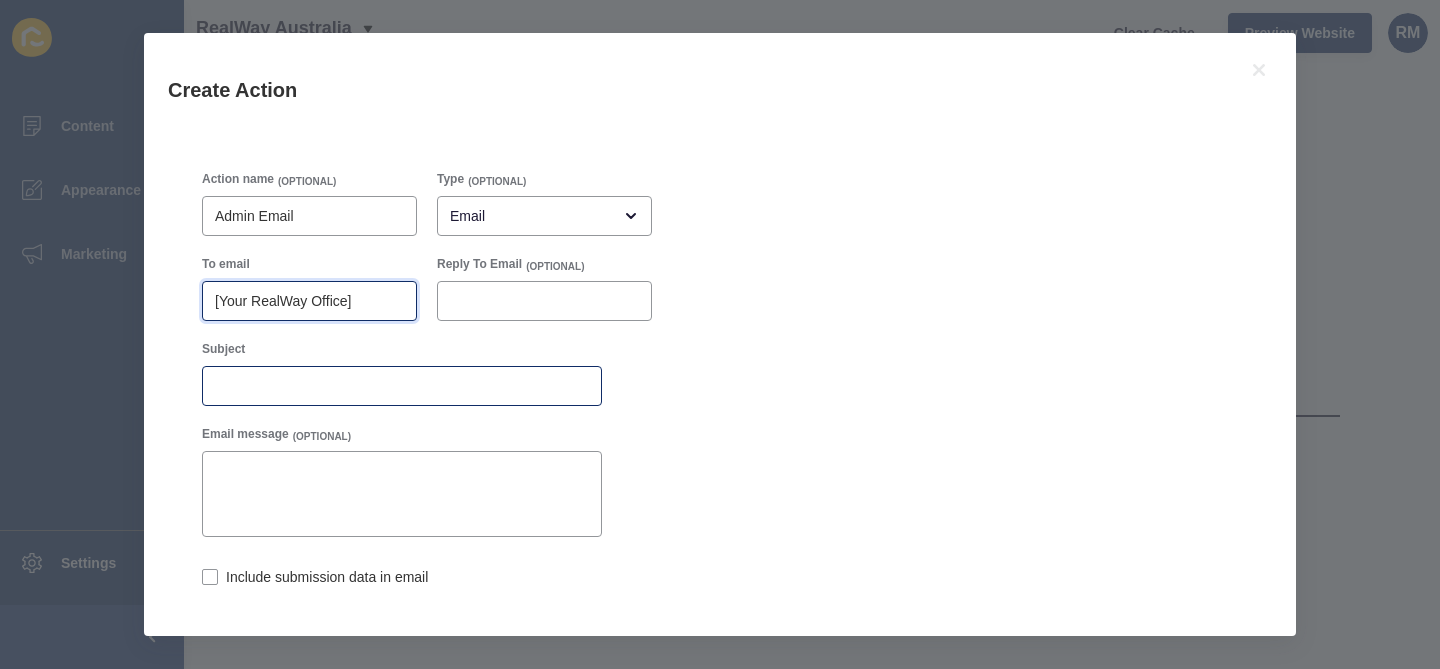 type on "[Your RealWay Office]" 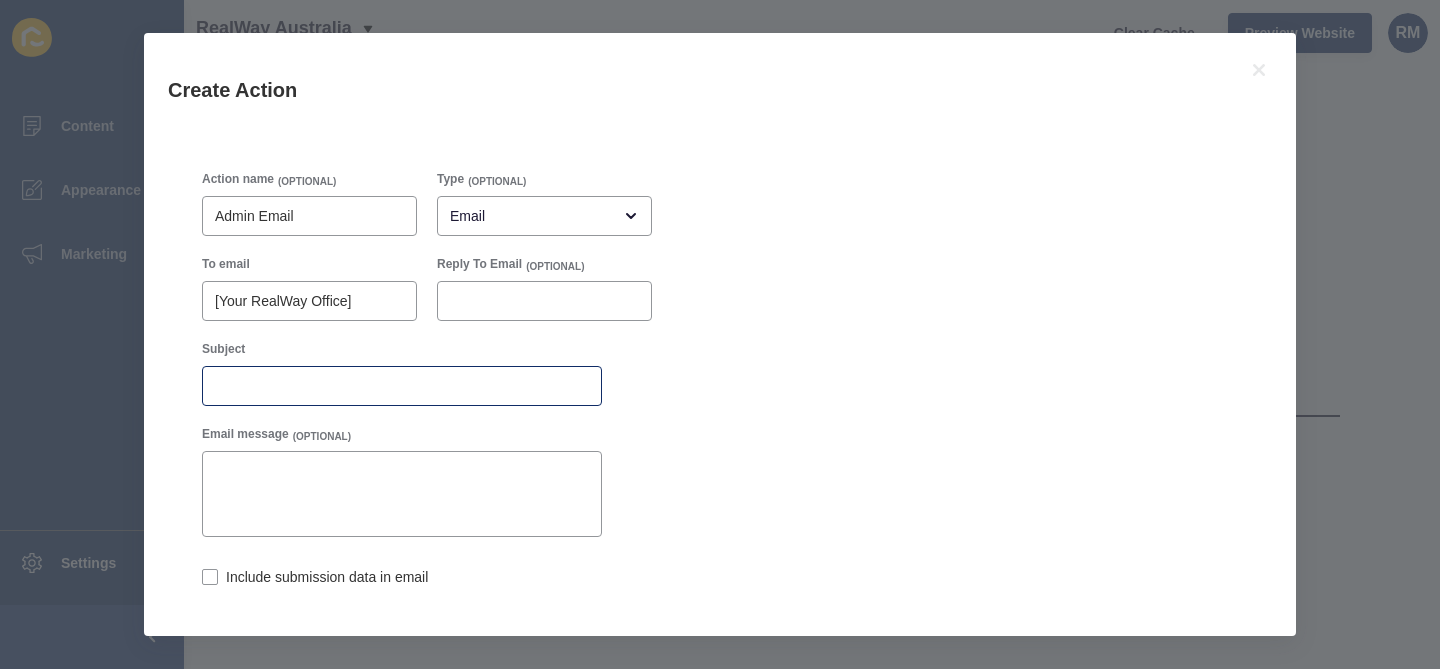click at bounding box center (402, 386) 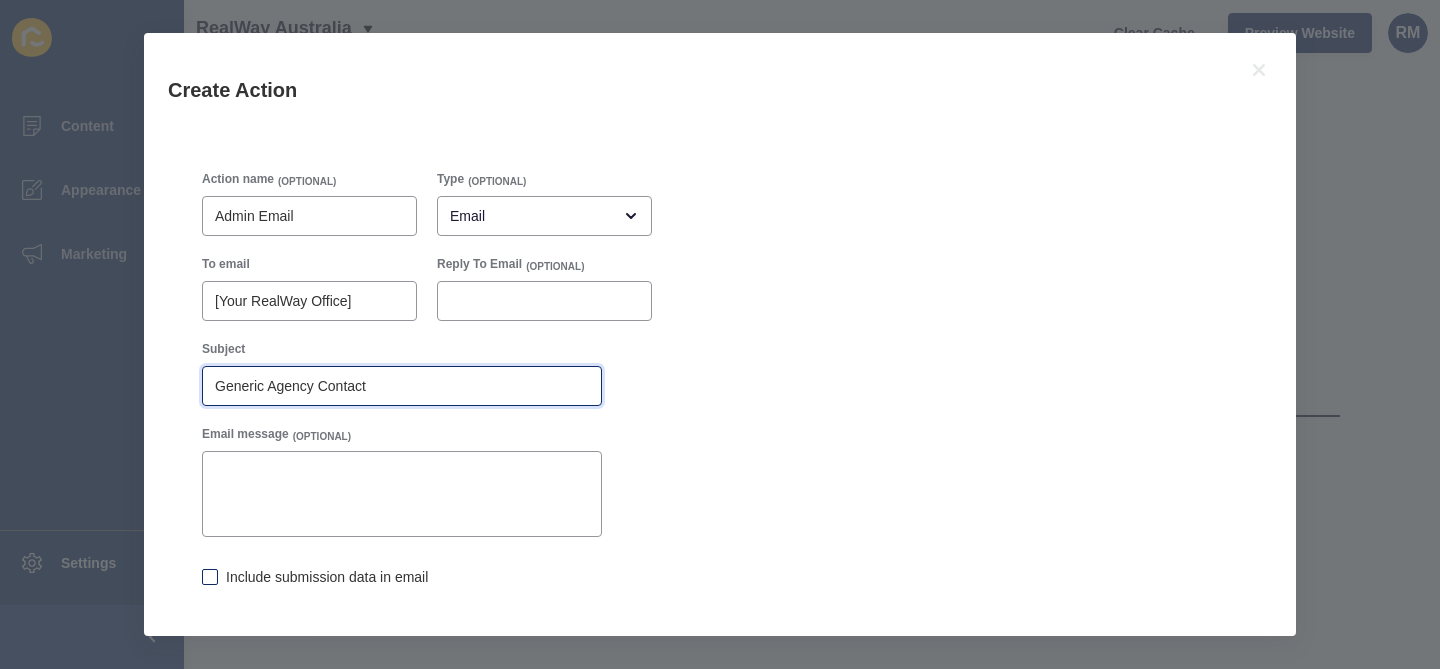 type on "Generic Agency Contact" 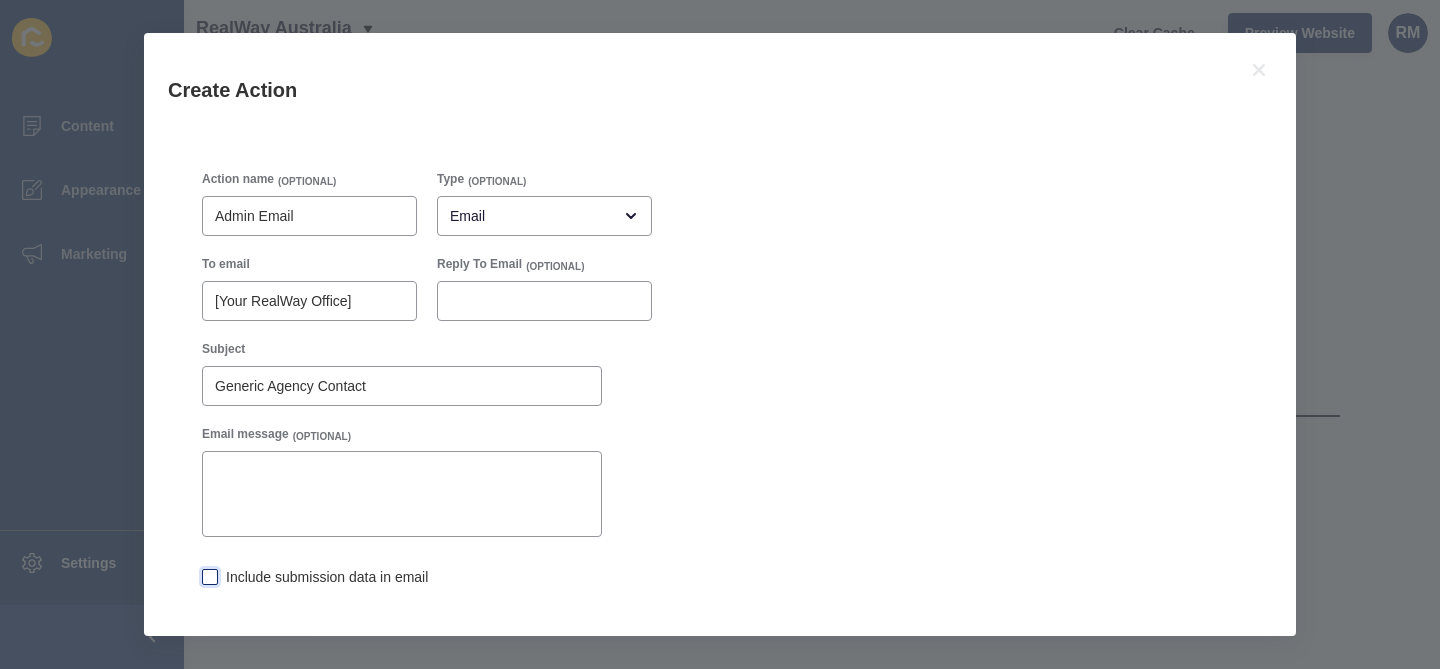 click at bounding box center [210, 577] 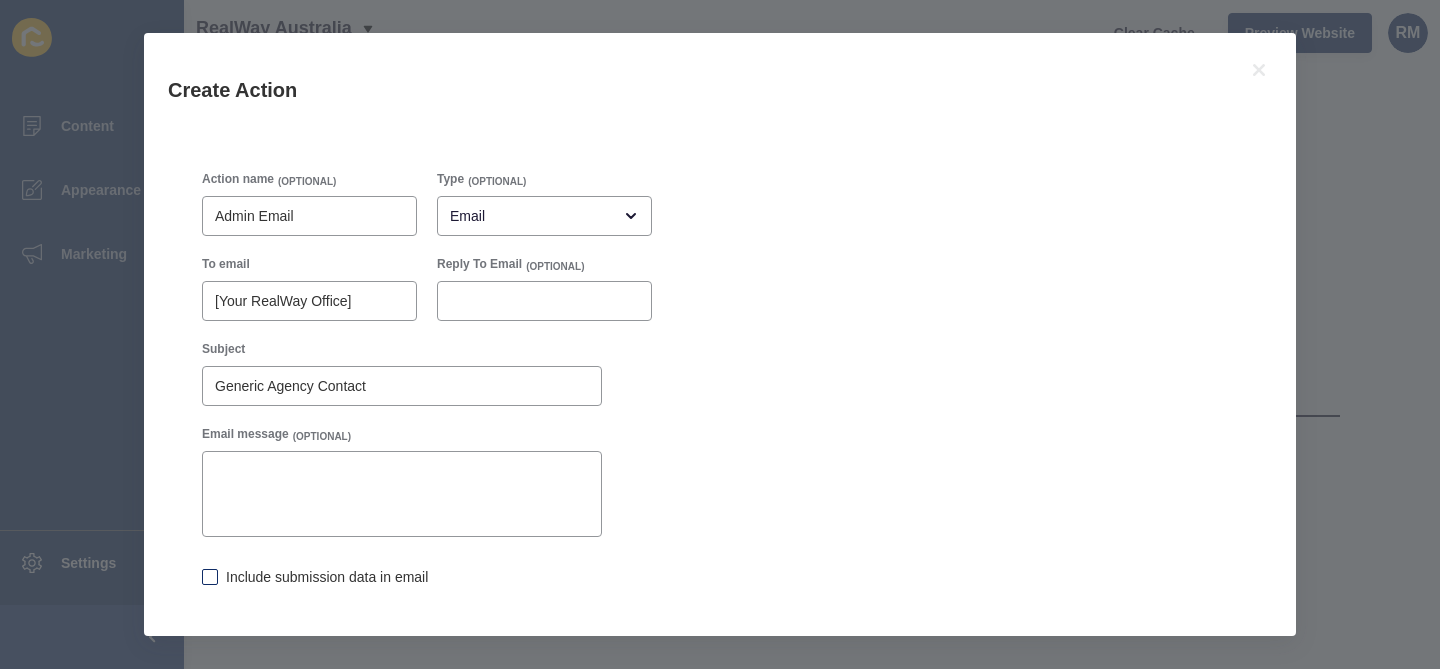 click on "Include submission data in email" at bounding box center (208, 579) 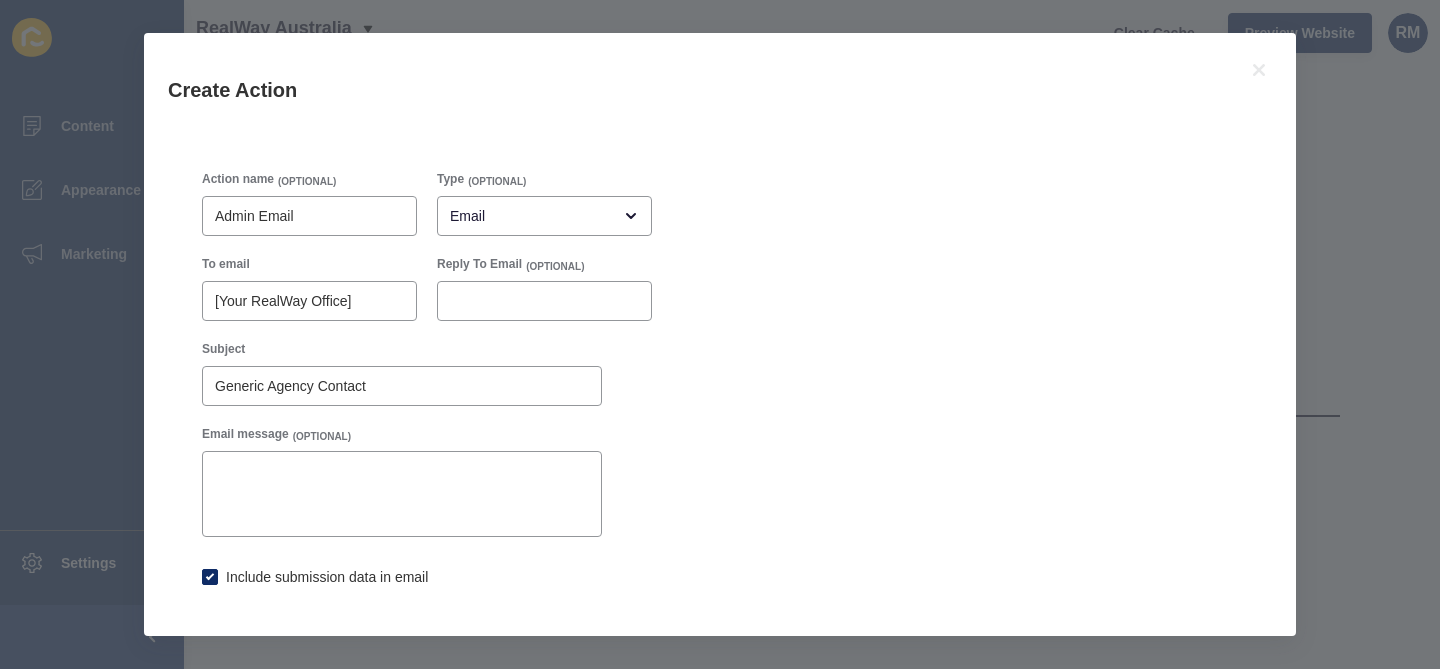 checkbox on "true" 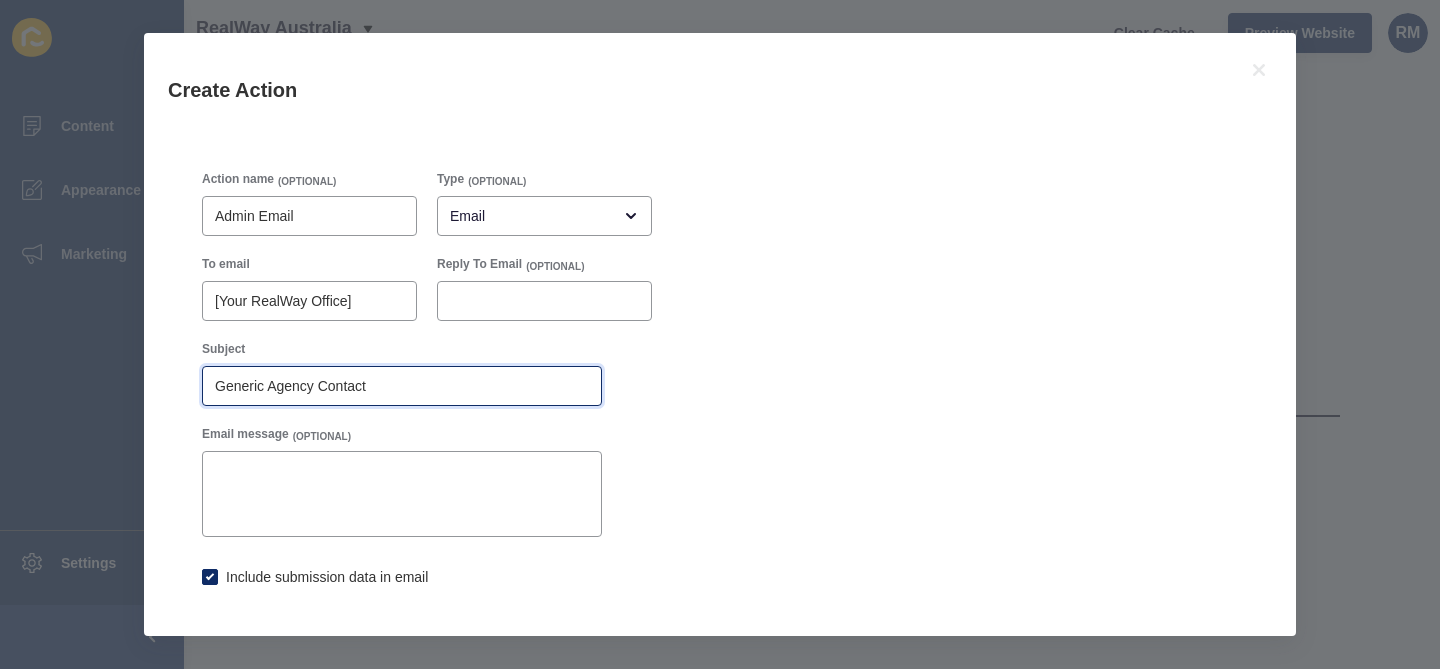 click on "Generic Agency Contact" at bounding box center (402, 386) 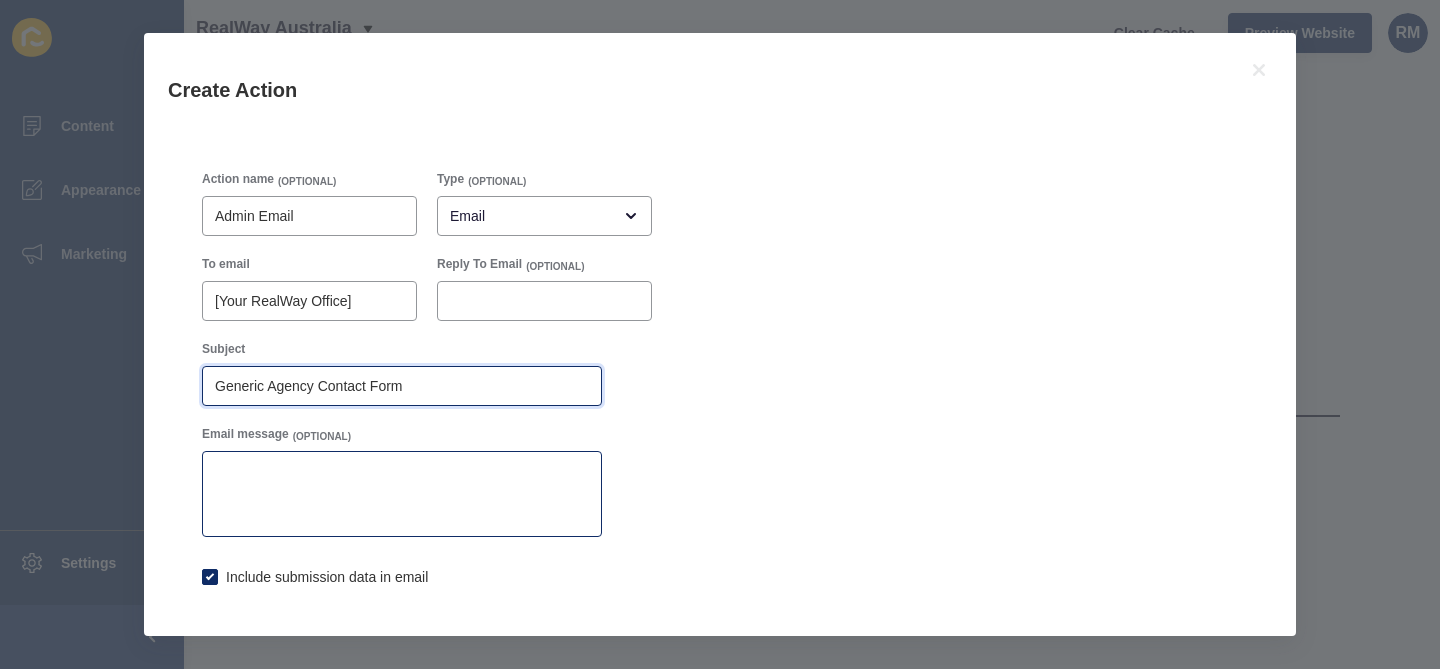 scroll, scrollTop: 104, scrollLeft: 0, axis: vertical 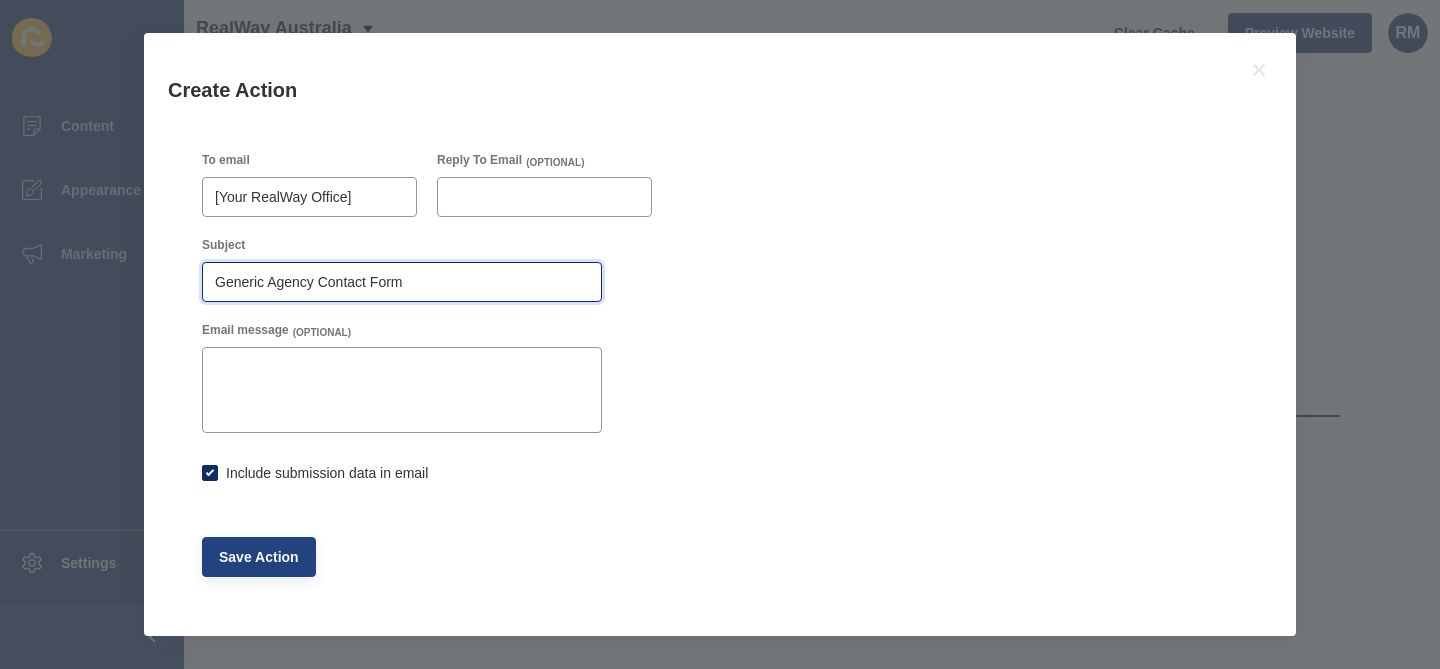 type on "Generic Agency Contact Form" 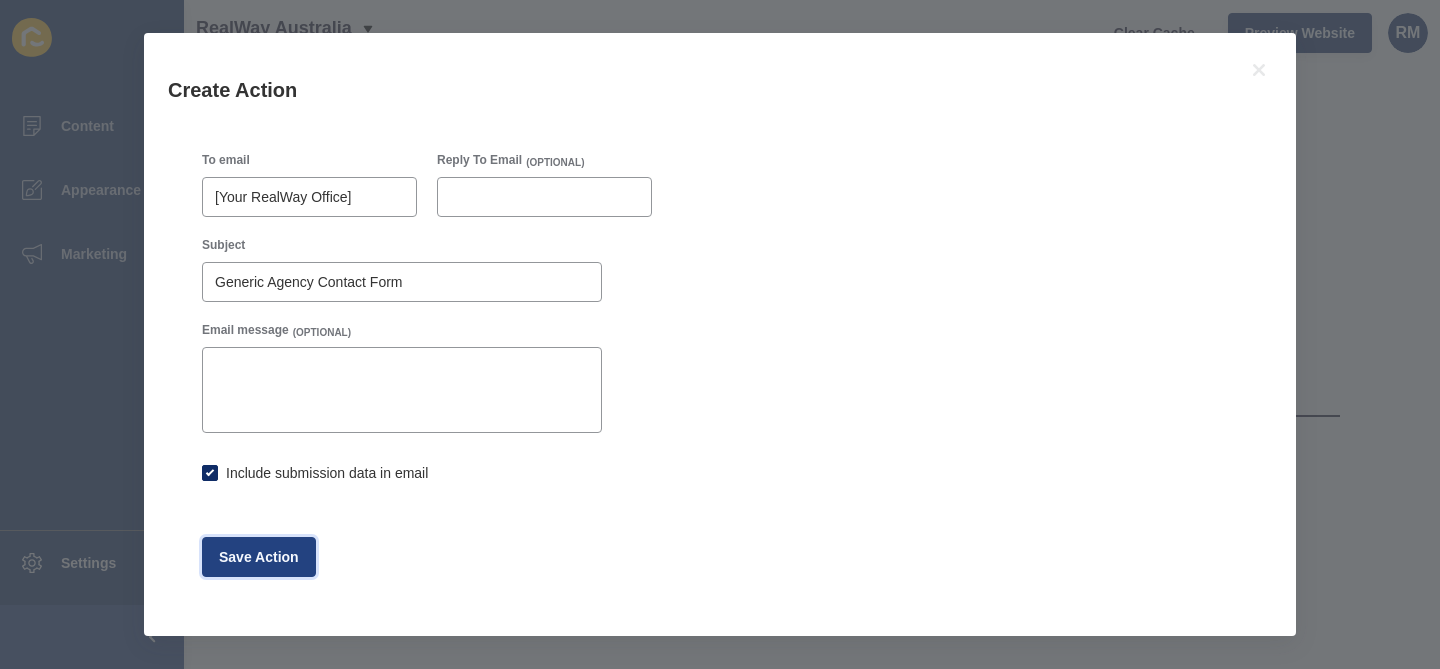 click on "Save Action" at bounding box center (259, 557) 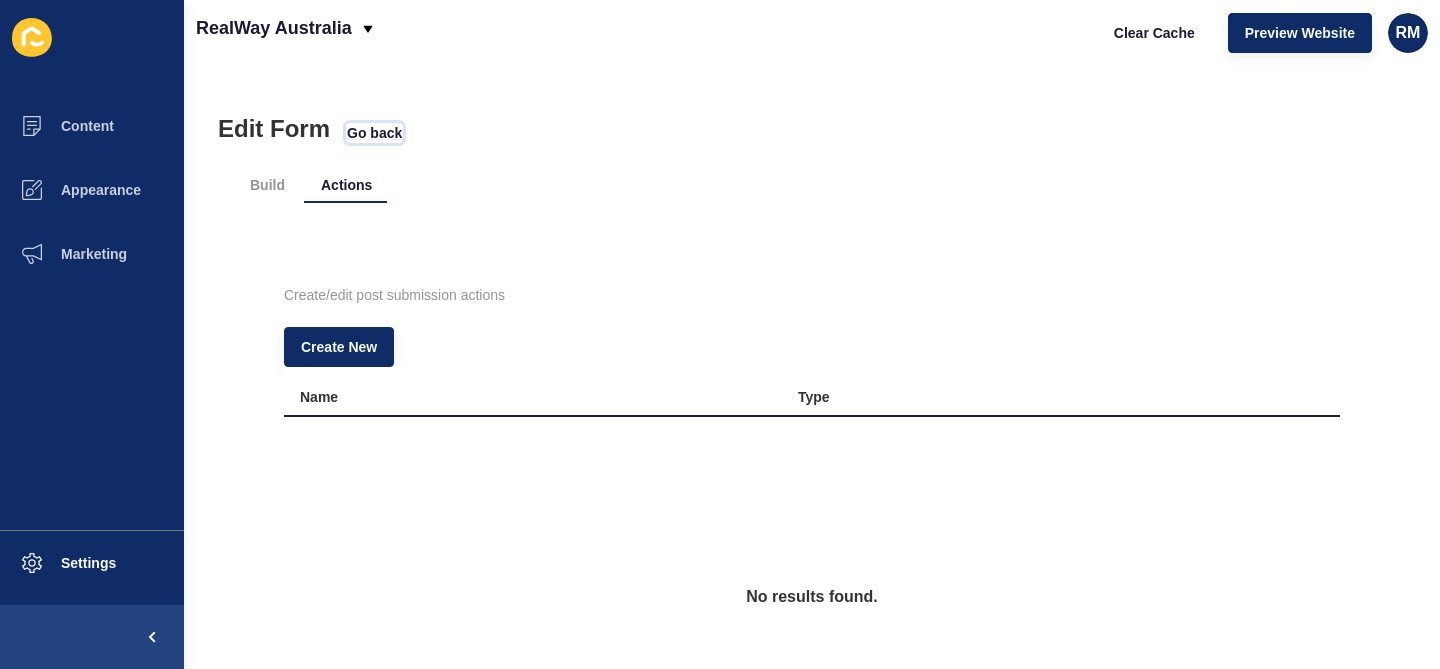 click on "Go back" at bounding box center (374, 133) 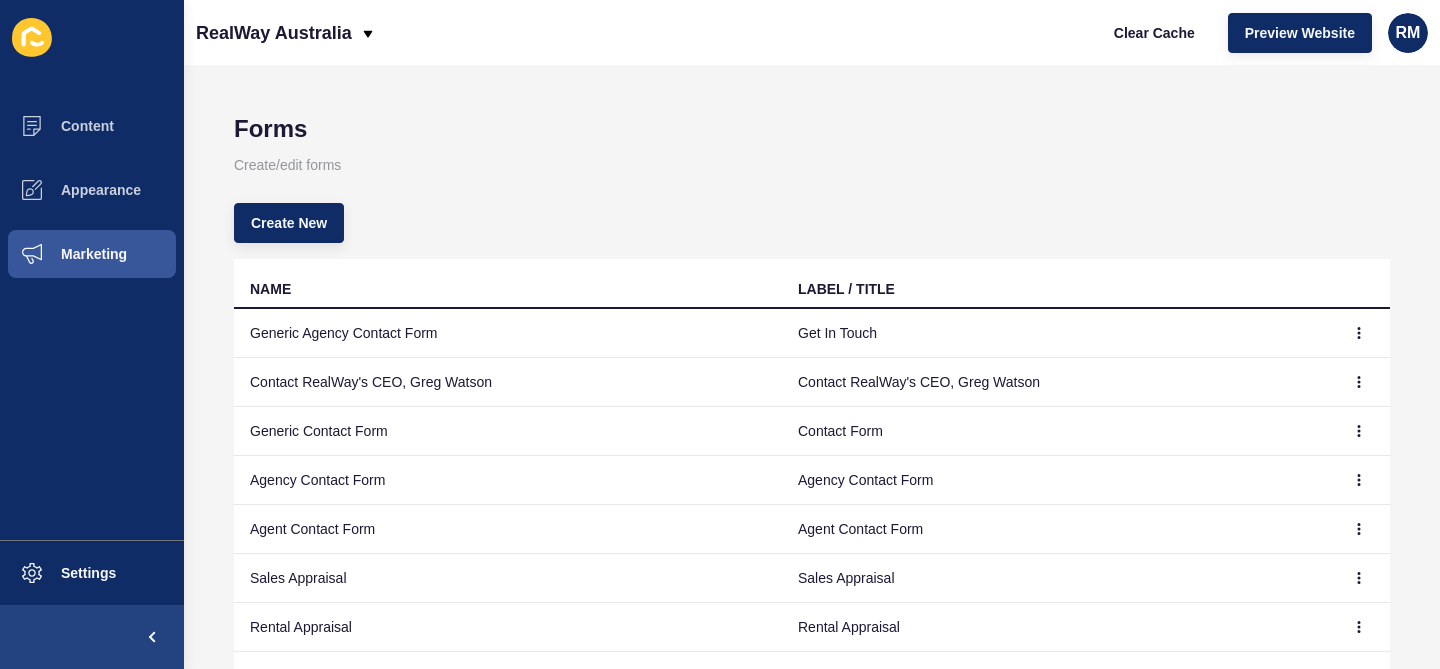 click at bounding box center (1360, 333) 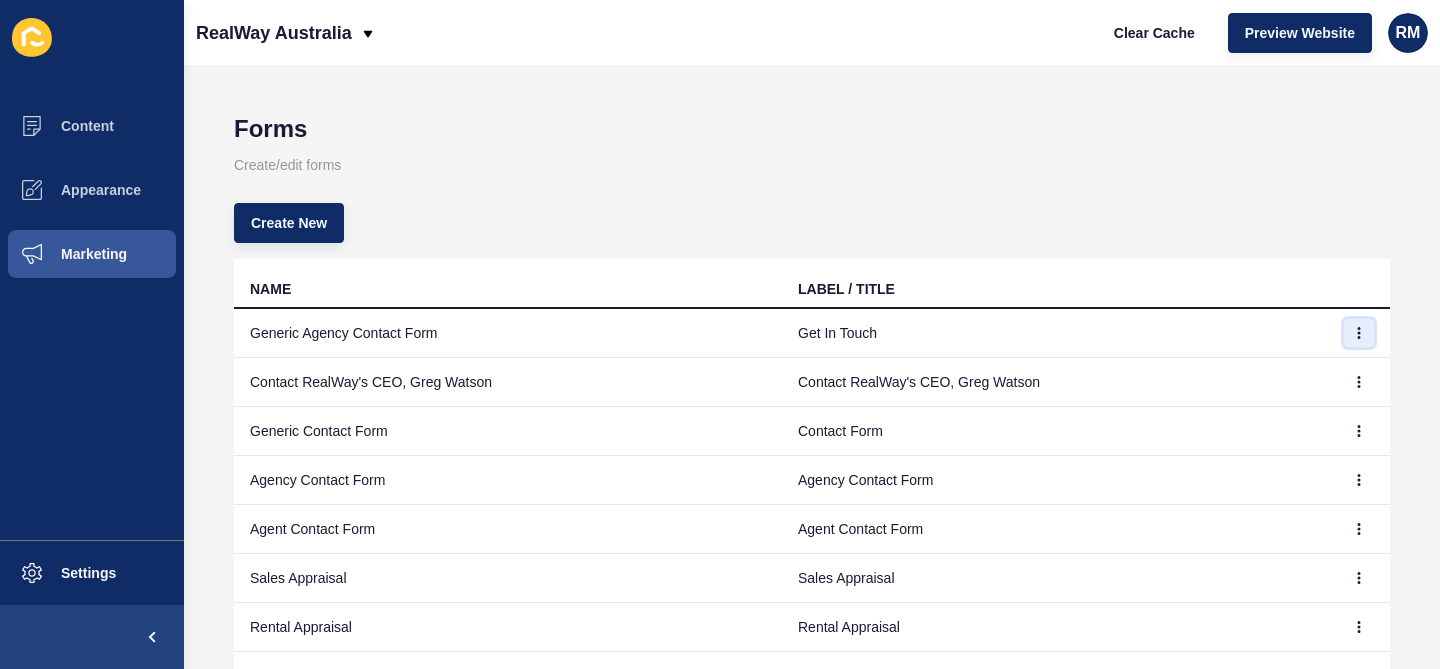 click at bounding box center (1359, 333) 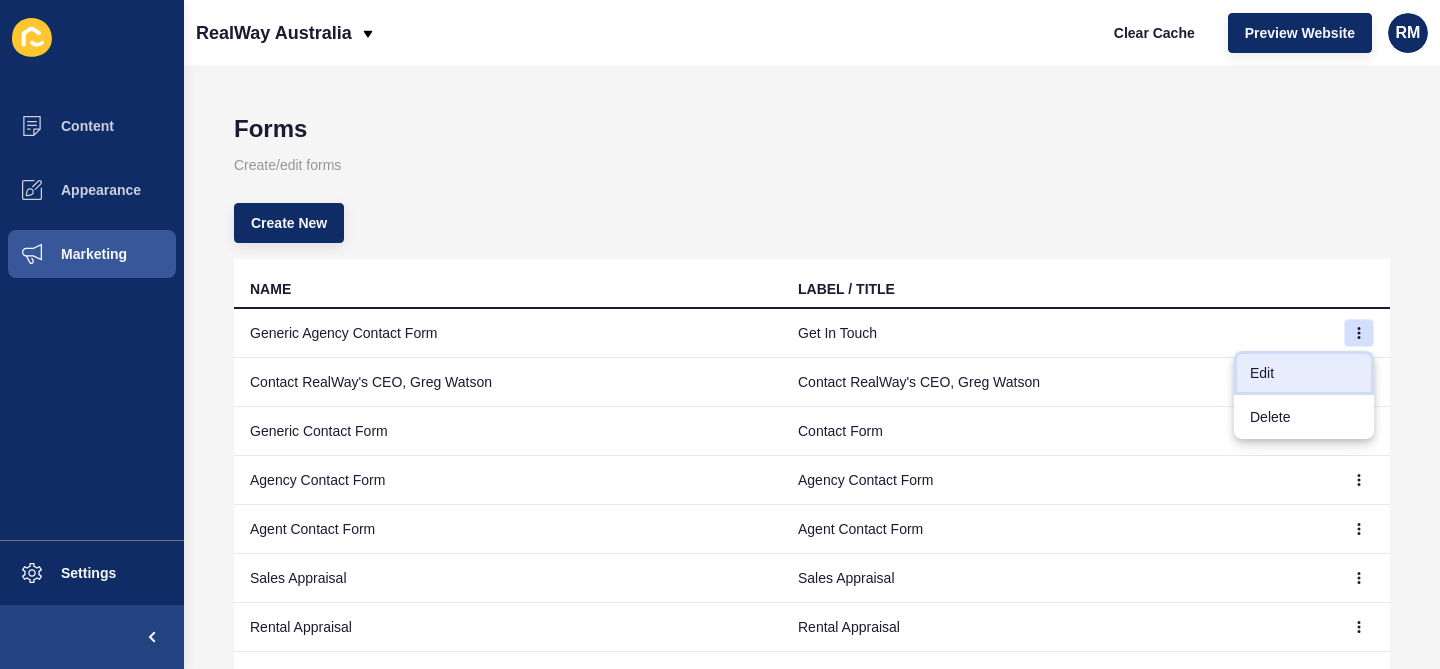 click on "Edit" at bounding box center [1304, 373] 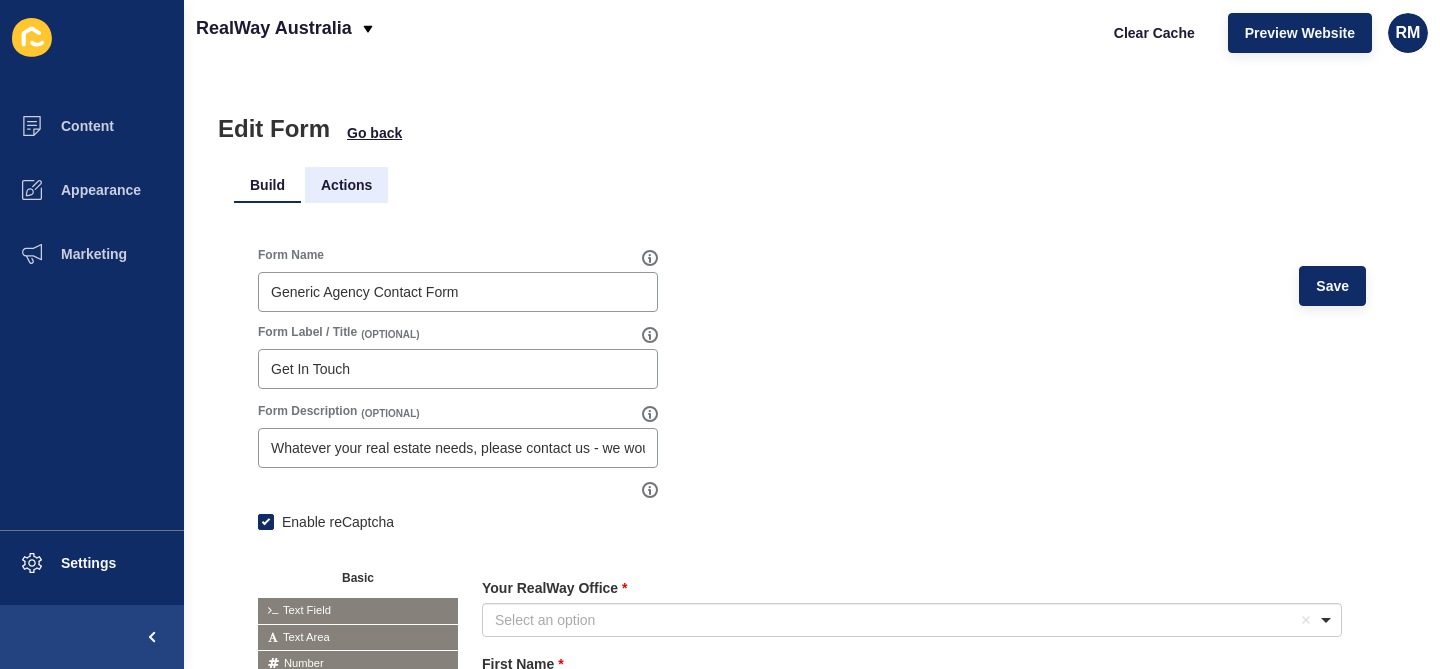 click on "Actions" at bounding box center [346, 185] 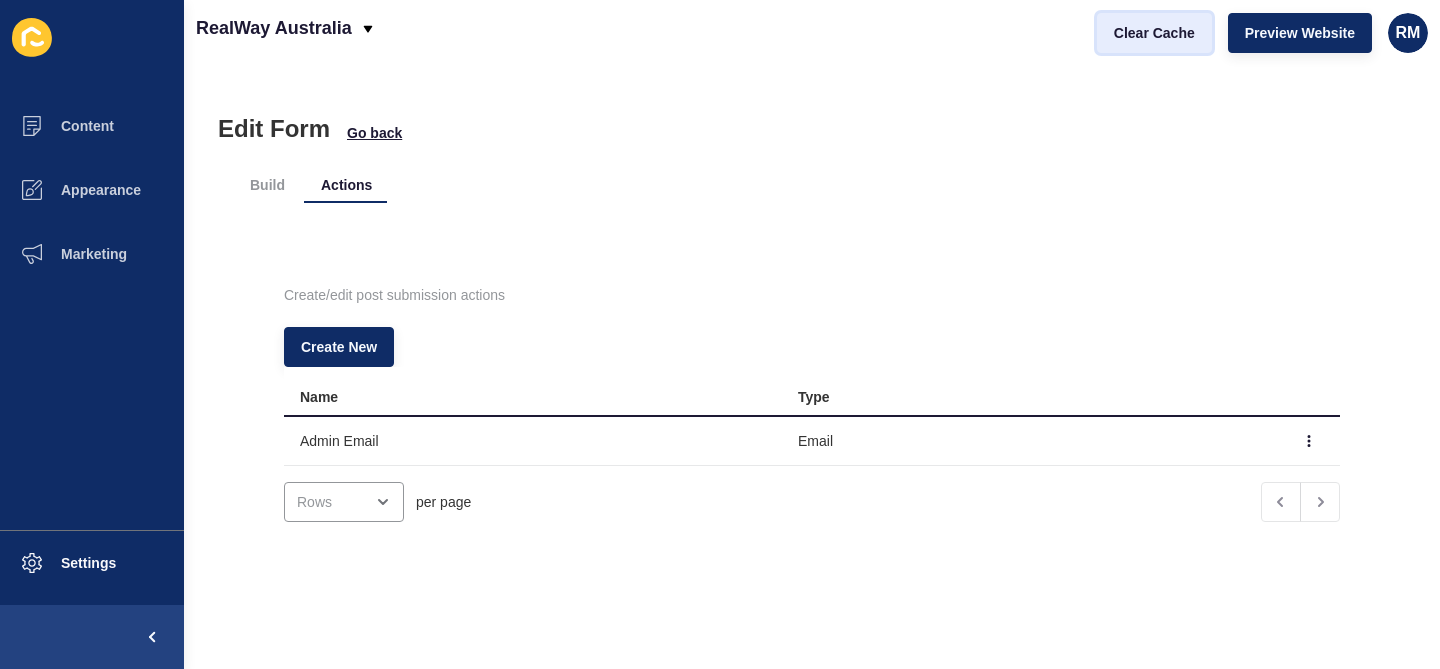 click on "Clear Cache" at bounding box center [1154, 33] 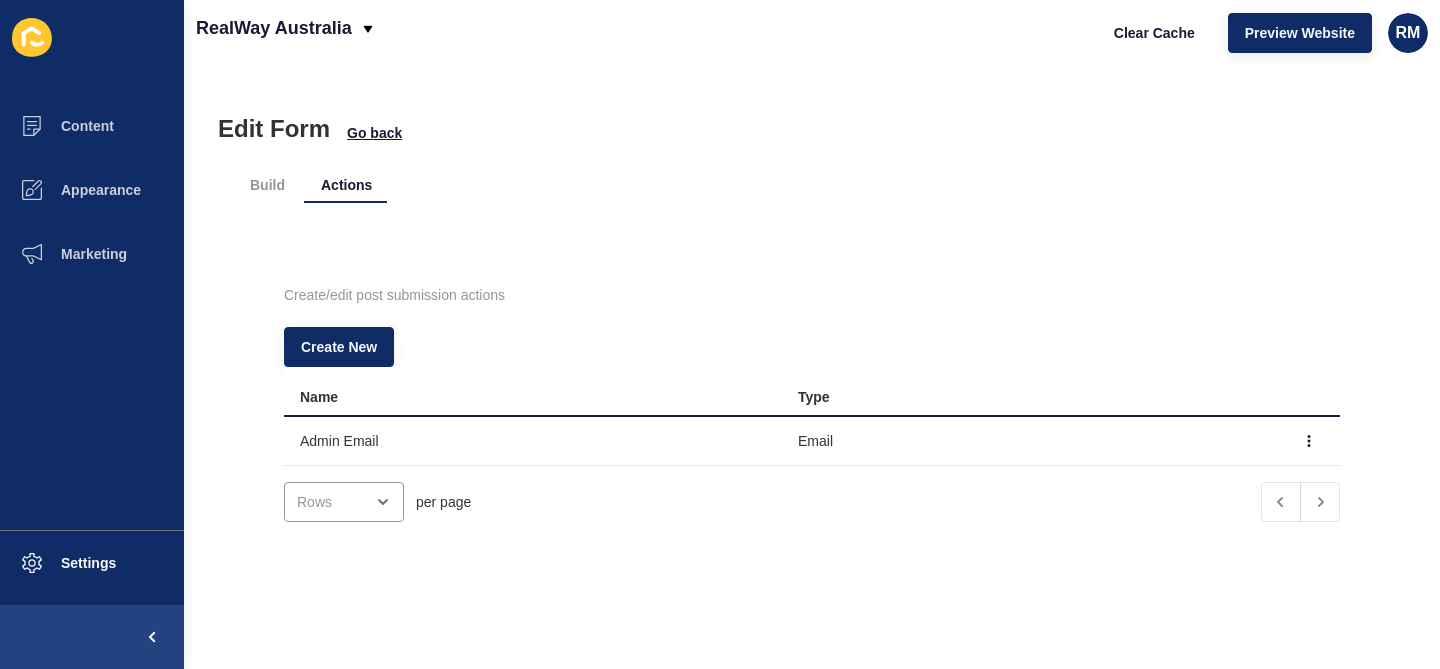 click on "Edit Form Go back Build Actions Create/edit post submission actions Create New Name Type   Admin Email Email per page" at bounding box center (812, 367) 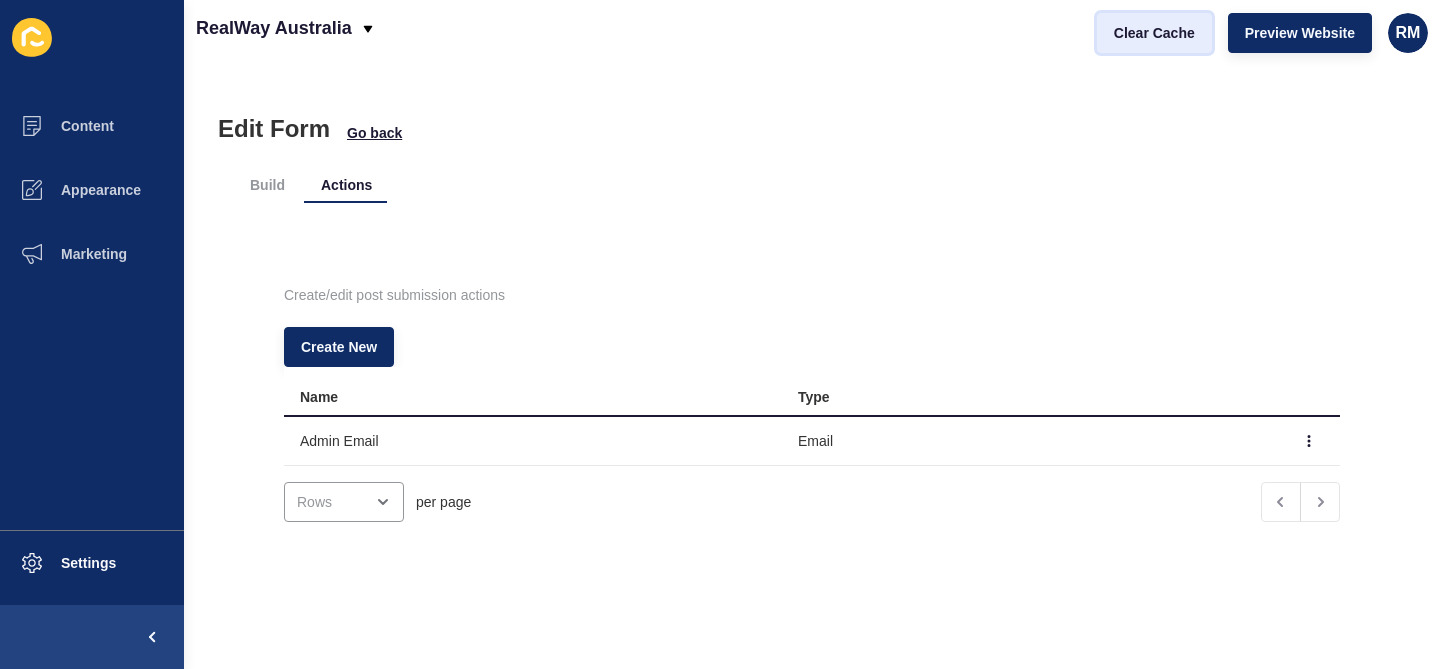 click on "Clear Cache" at bounding box center (1154, 33) 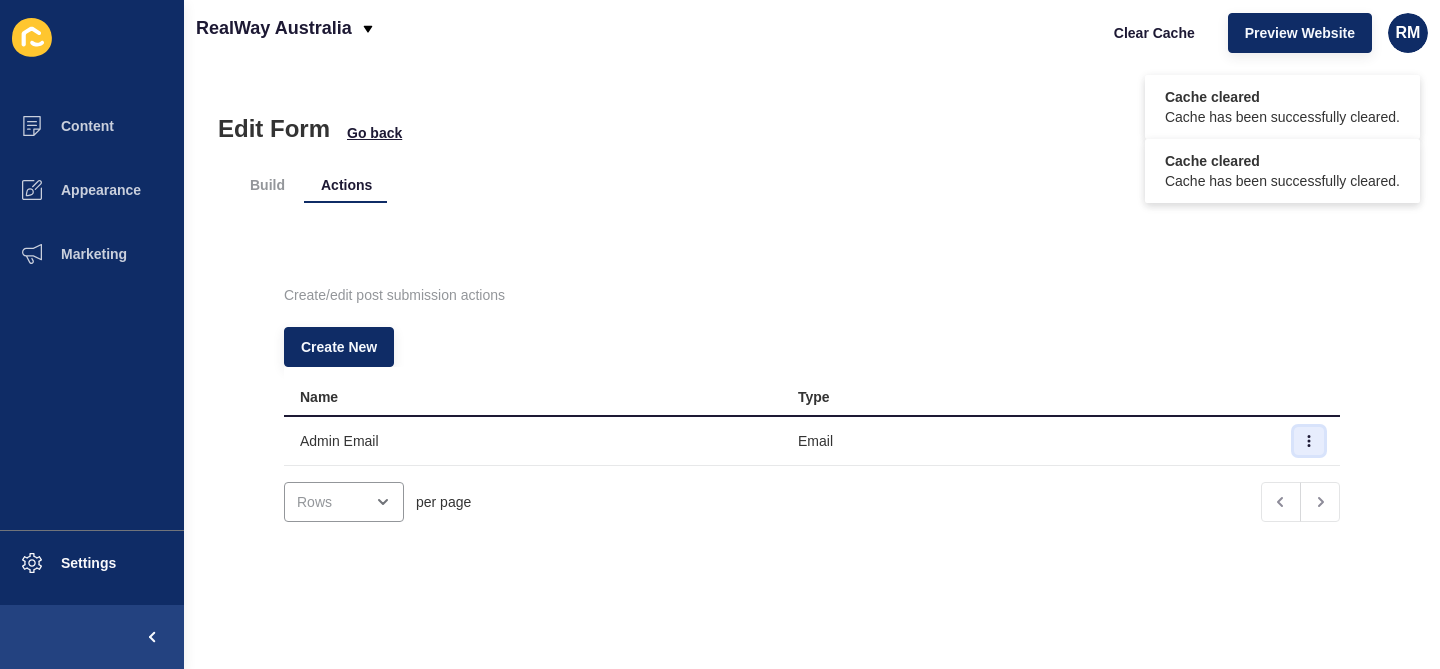 click 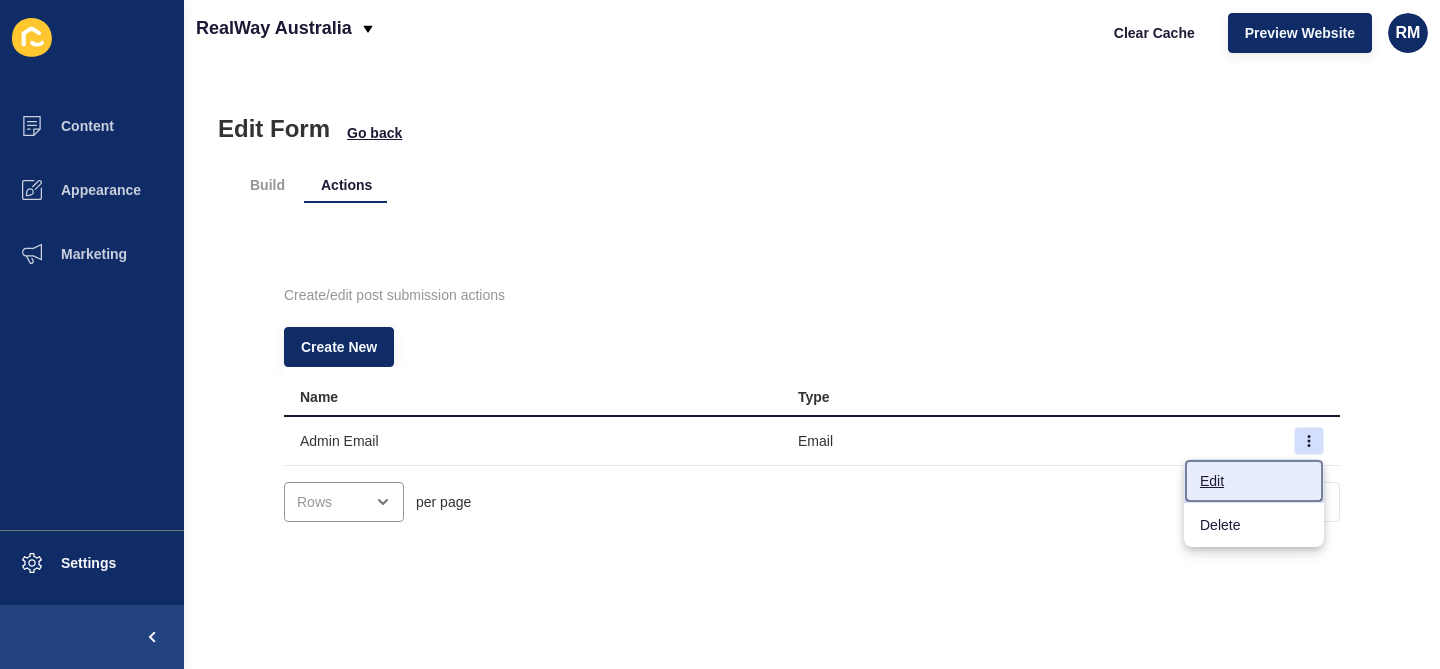 click on "Edit" at bounding box center [1254, 481] 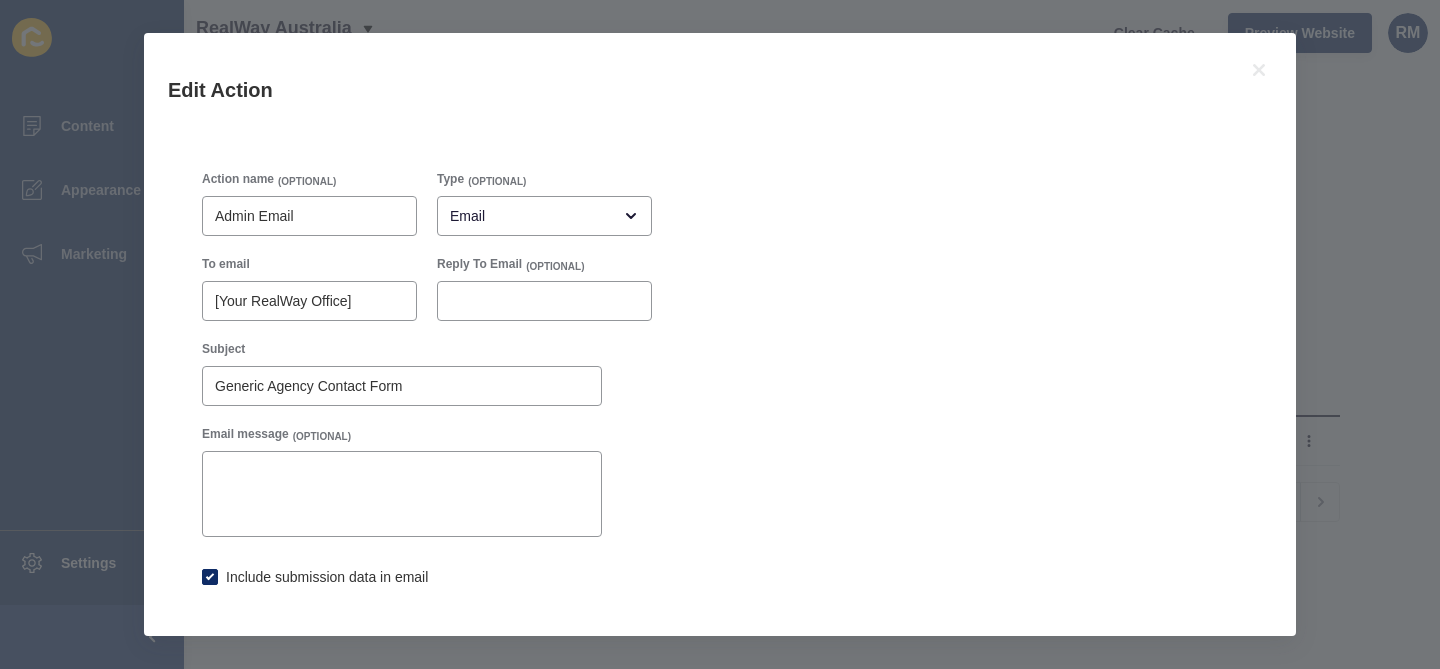 checkbox on "true" 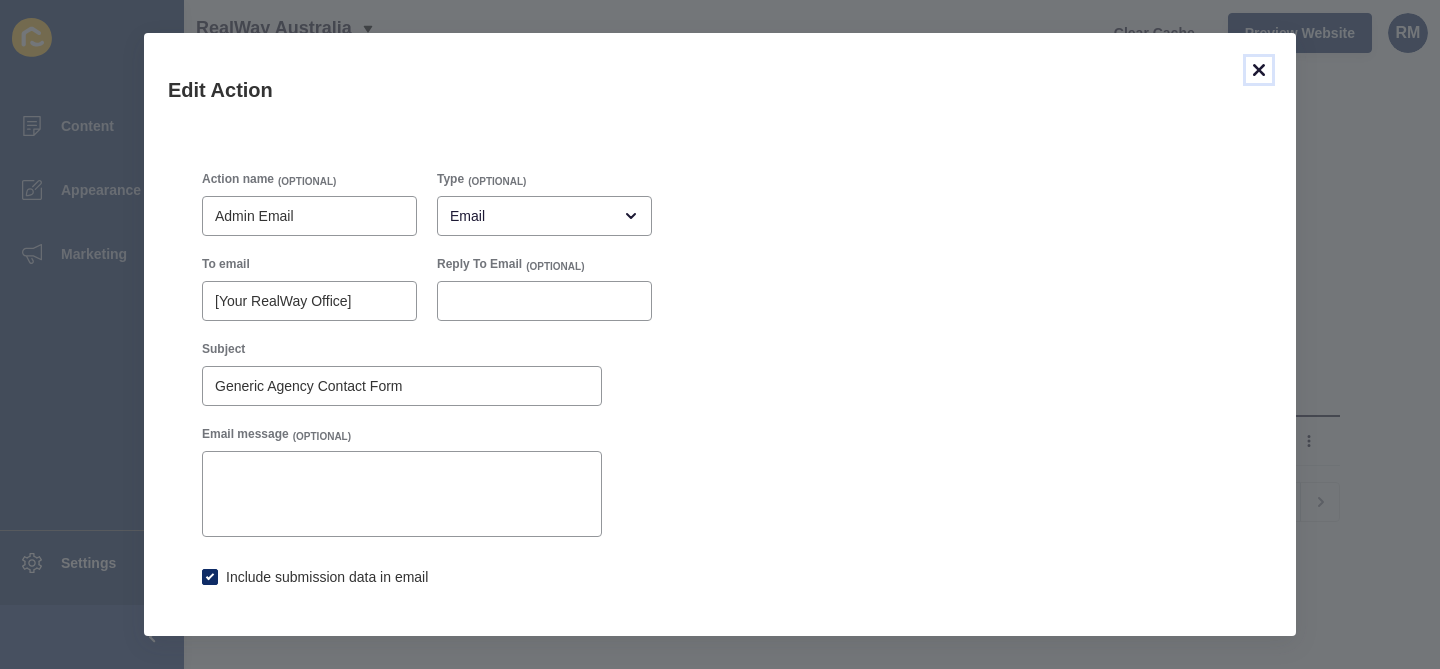 click 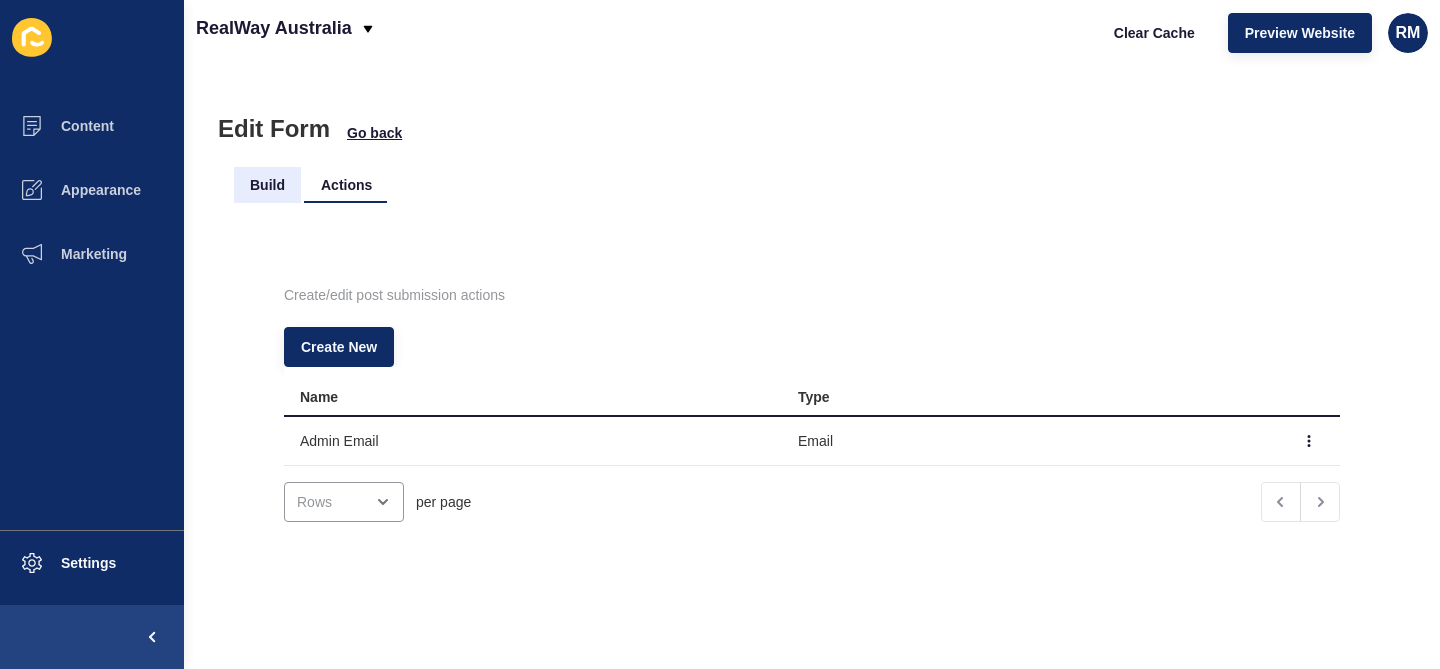 click on "Build" at bounding box center [267, 185] 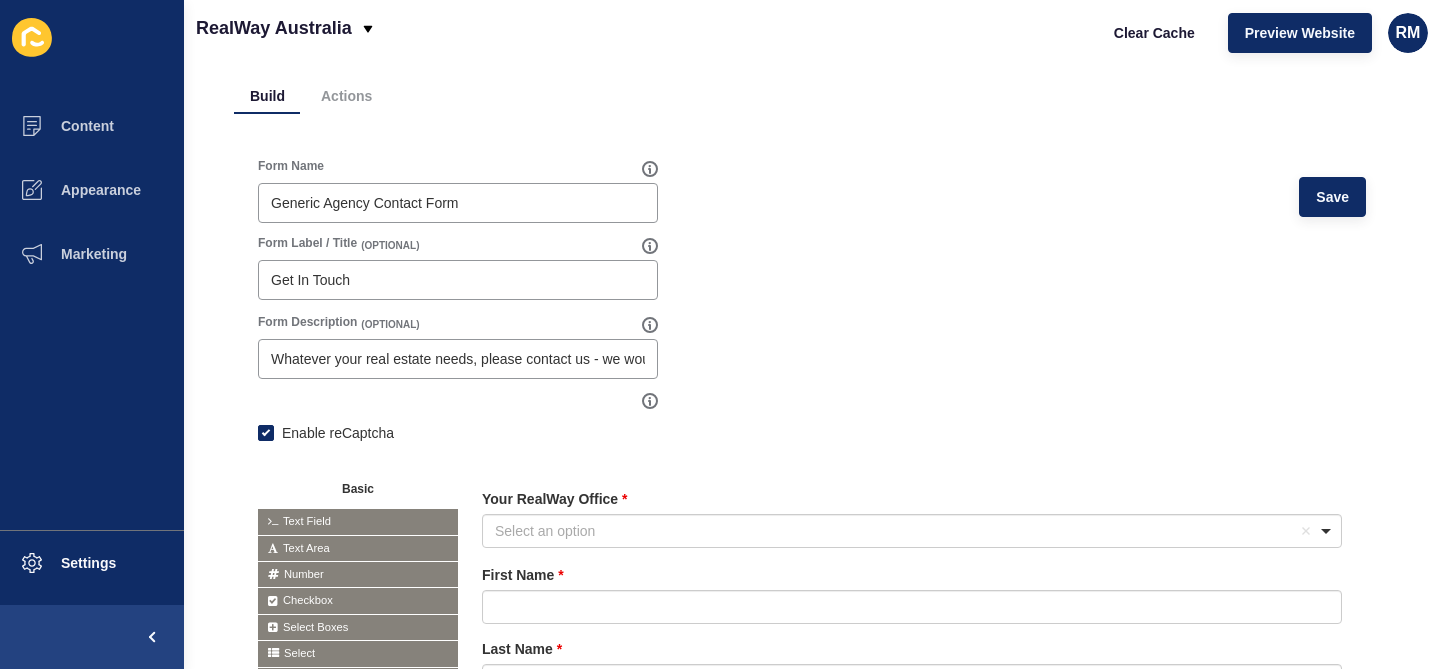 scroll, scrollTop: 193, scrollLeft: 0, axis: vertical 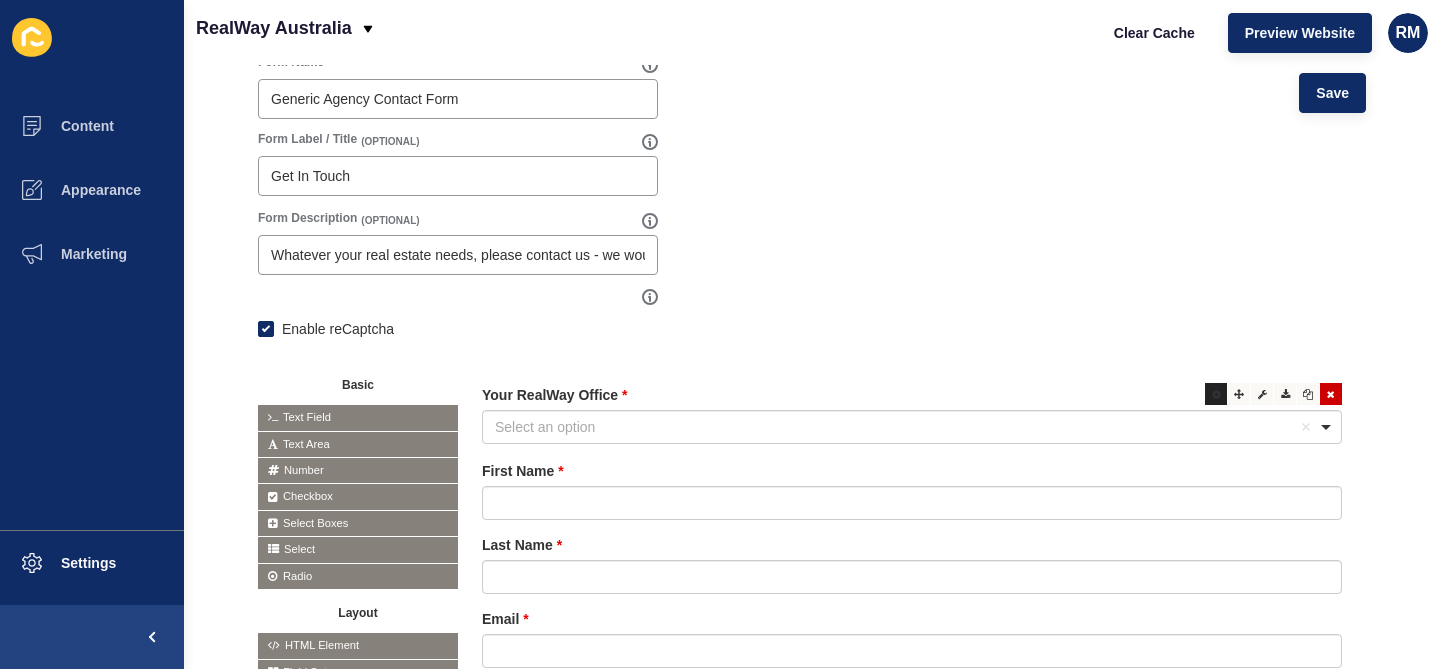 click at bounding box center (1216, 394) 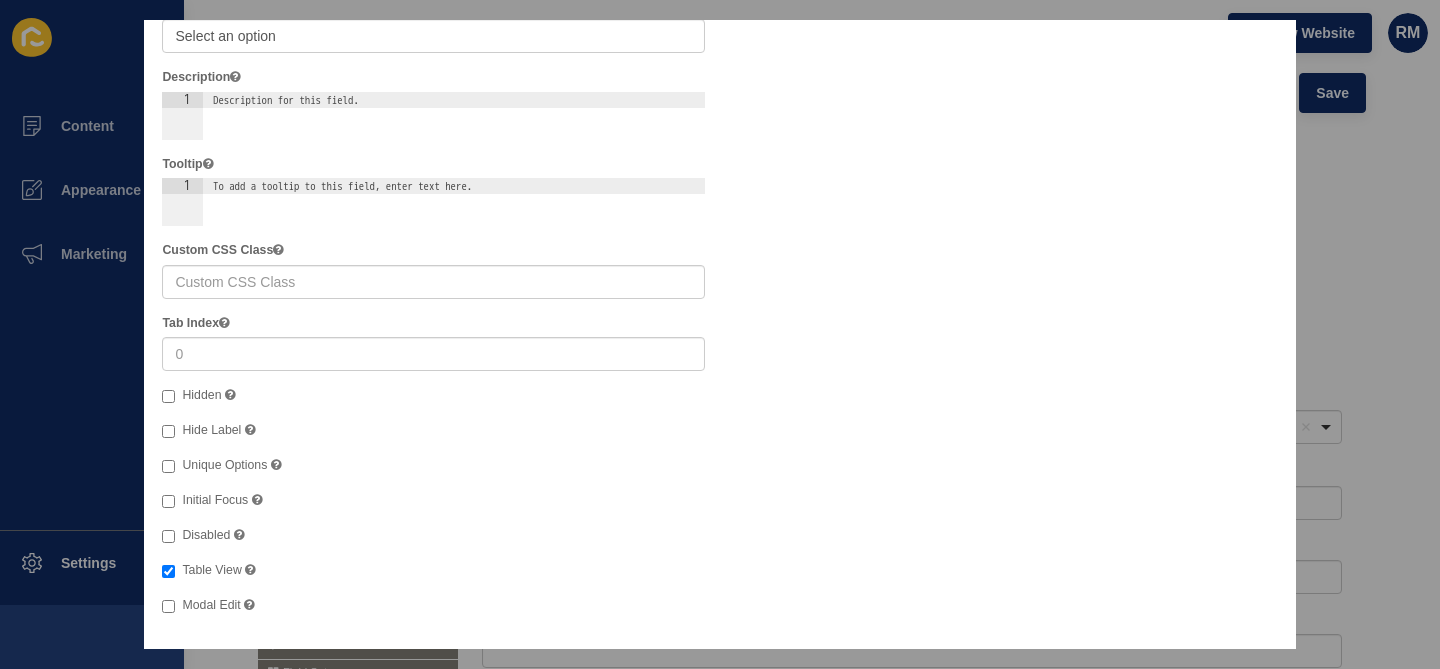 scroll, scrollTop: 0, scrollLeft: 0, axis: both 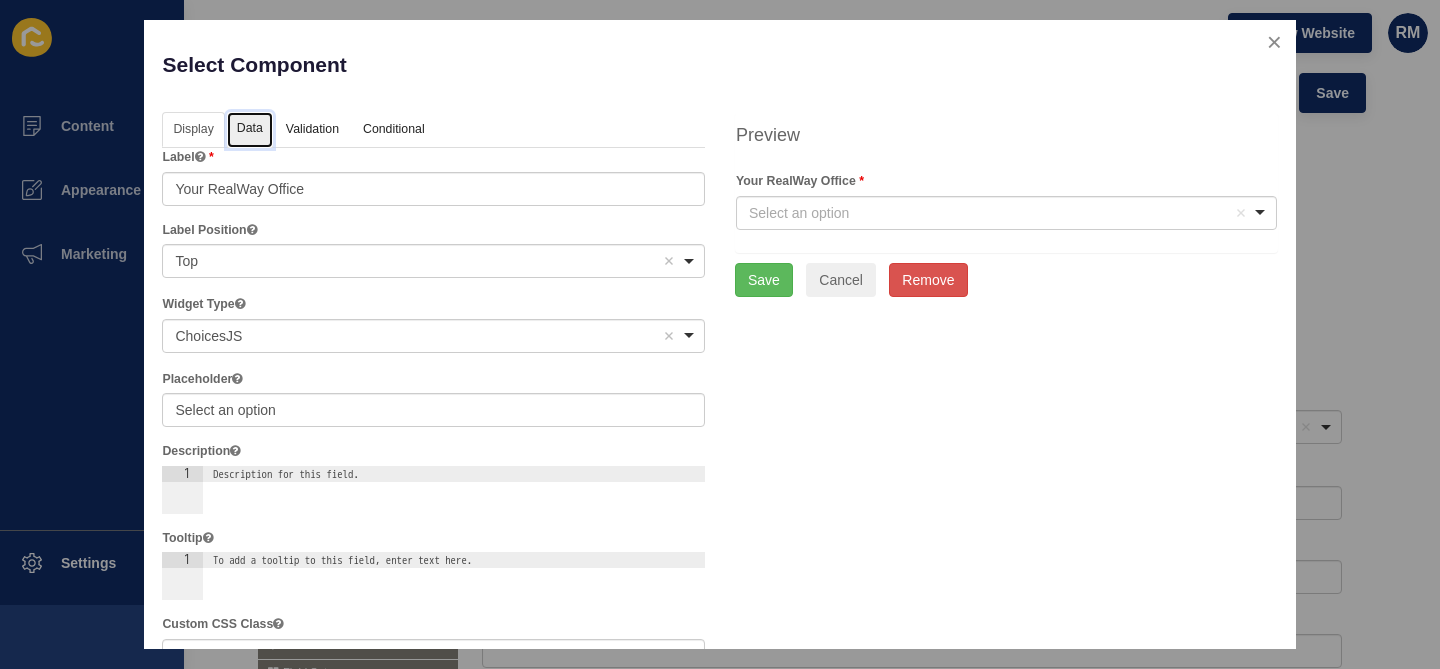 click on "Data" at bounding box center [250, 130] 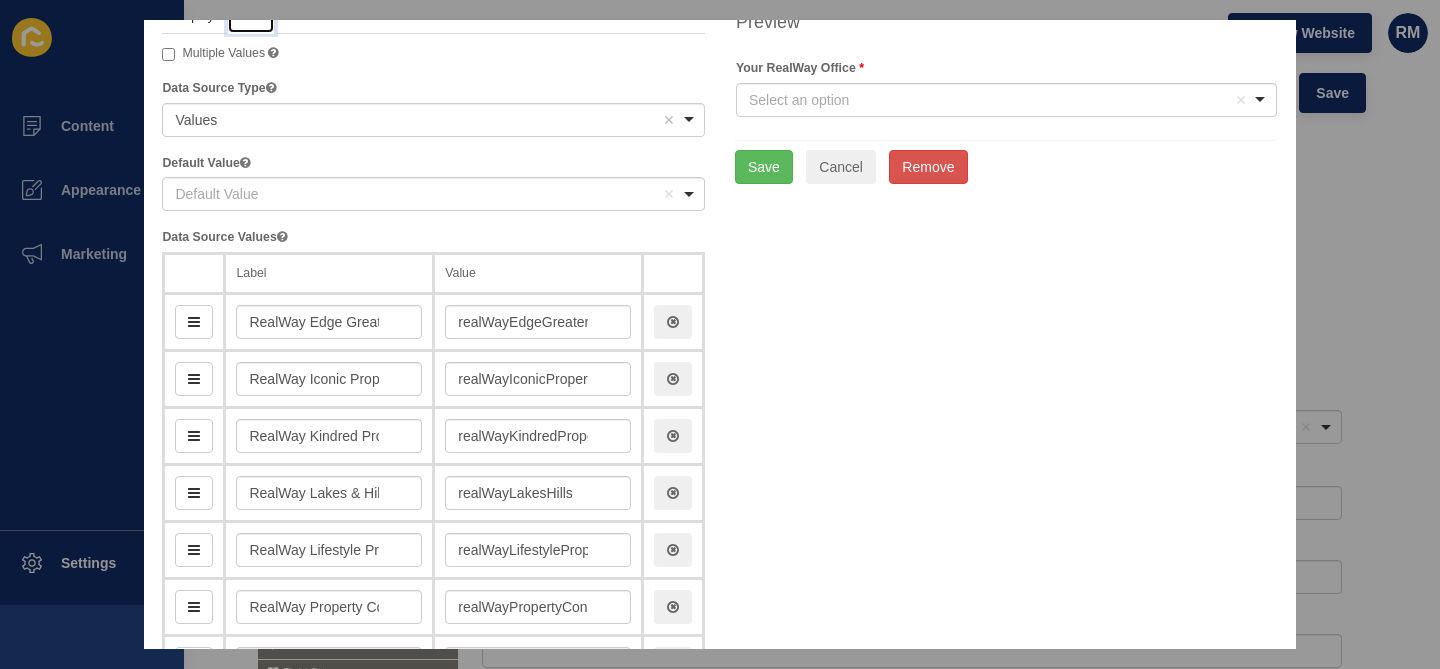 scroll, scrollTop: 0, scrollLeft: 0, axis: both 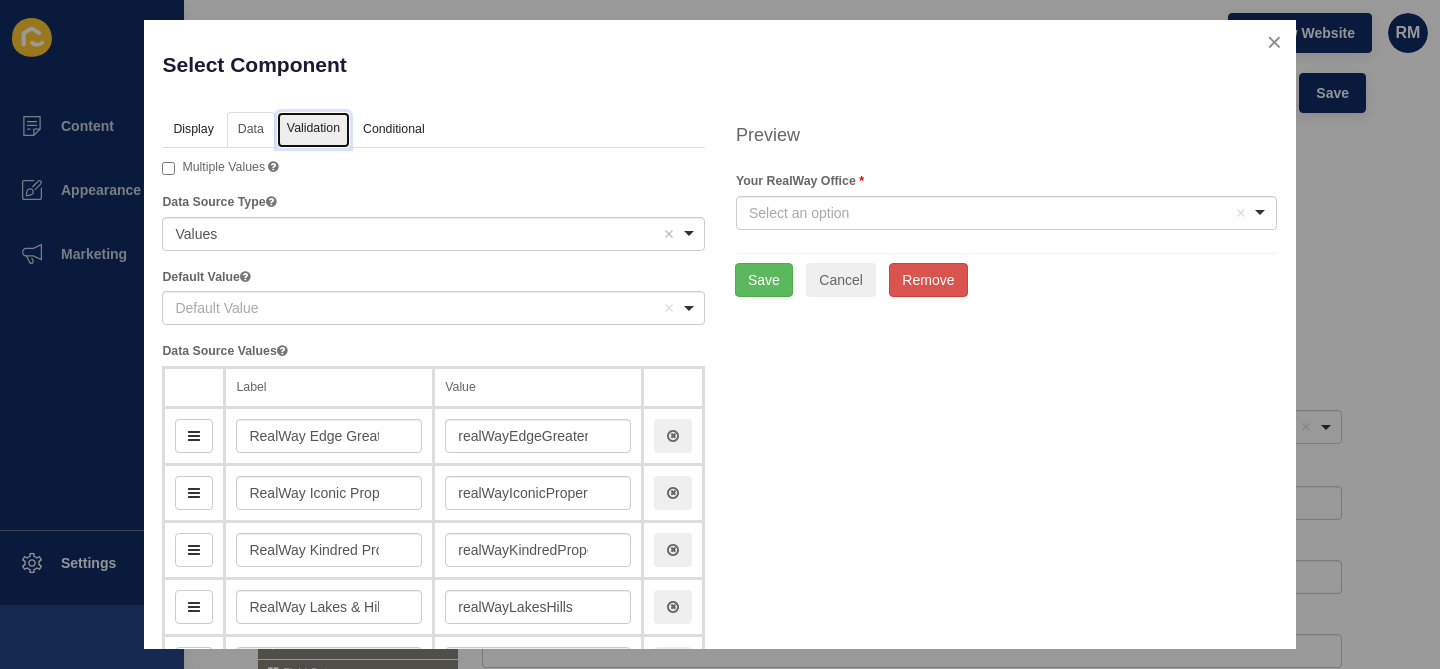 click on "Validation" at bounding box center (313, 130) 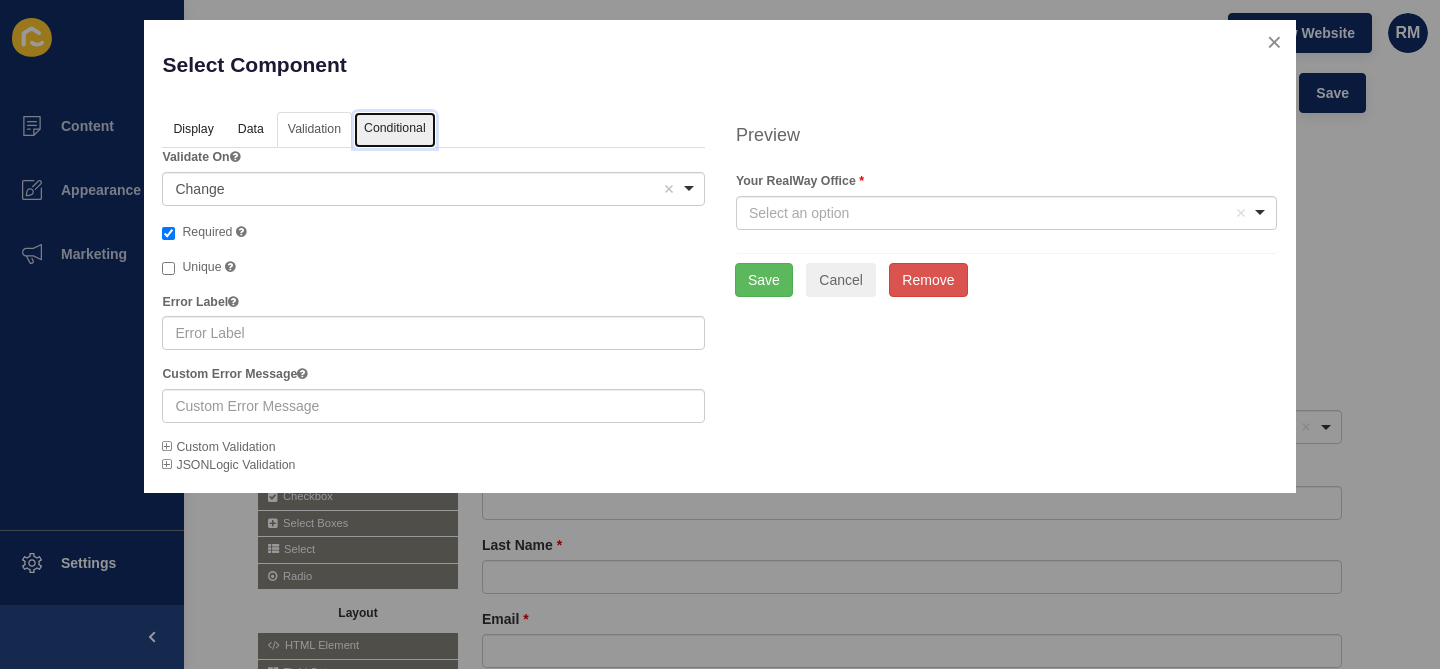 click on "Conditional" at bounding box center (395, 130) 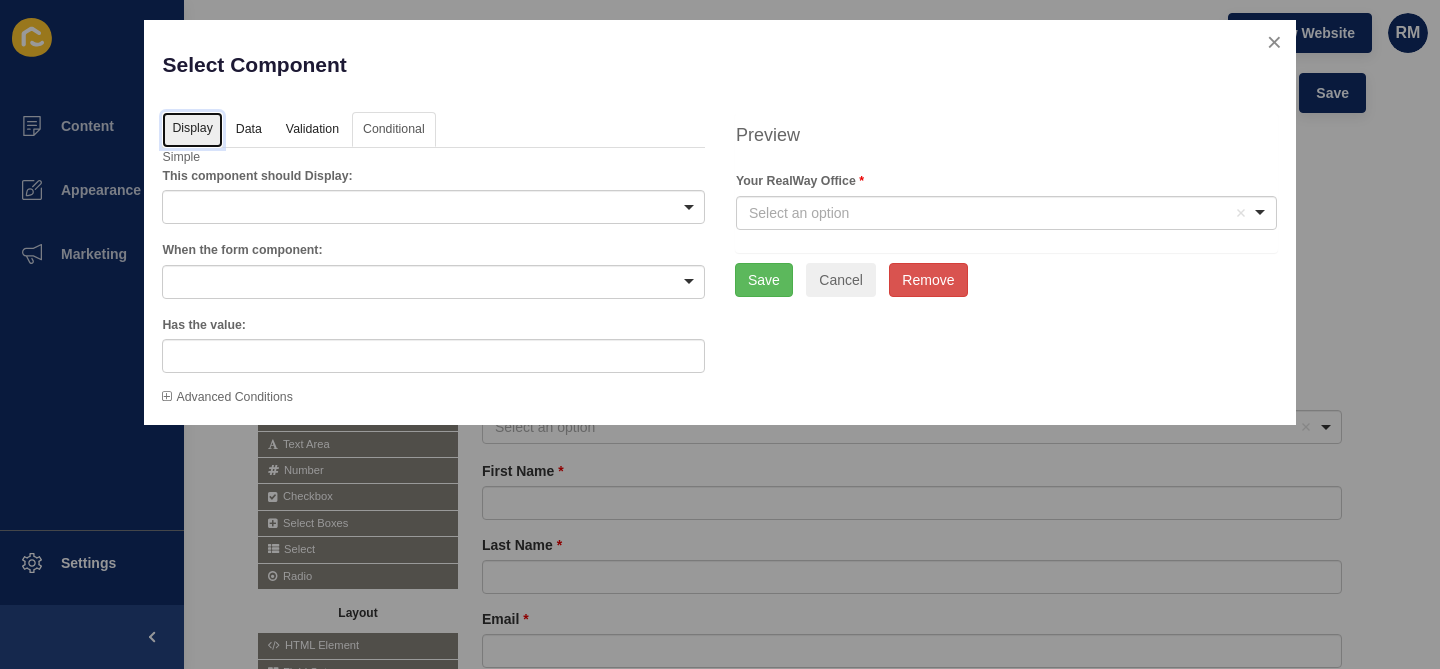 click on "Display" at bounding box center (192, 130) 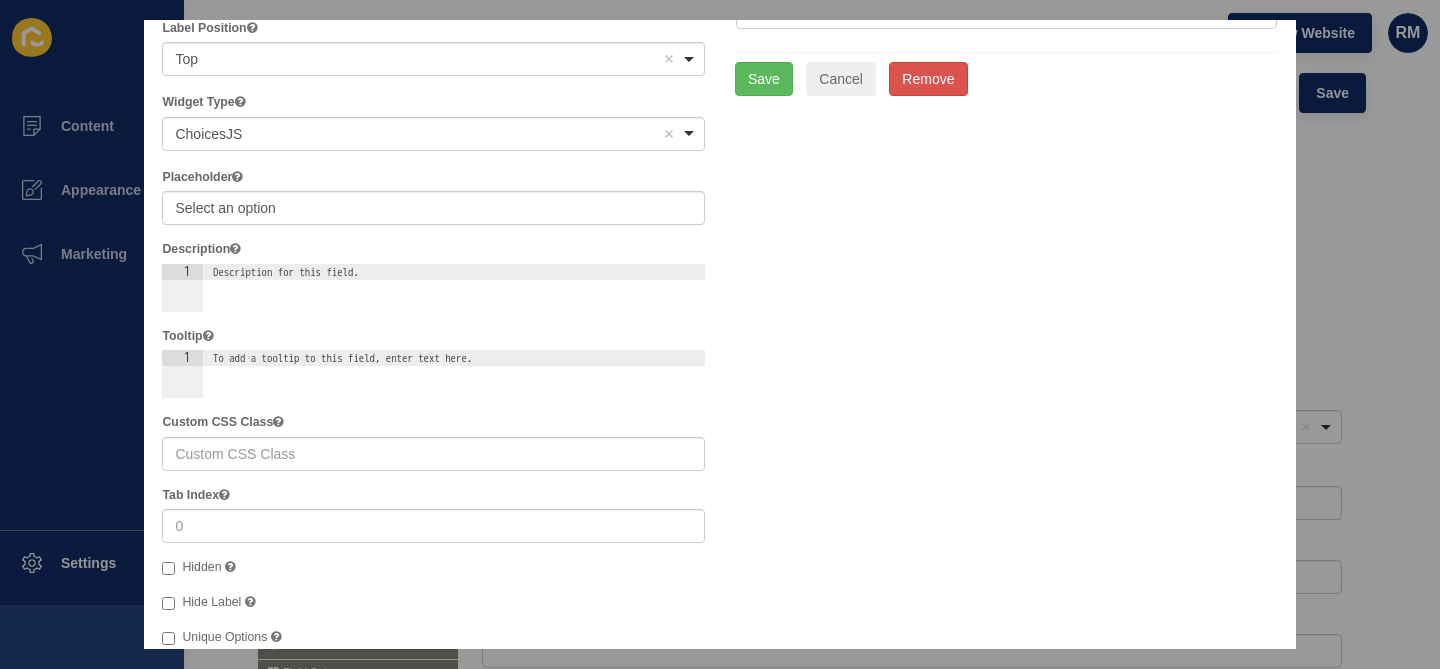 scroll, scrollTop: 0, scrollLeft: 0, axis: both 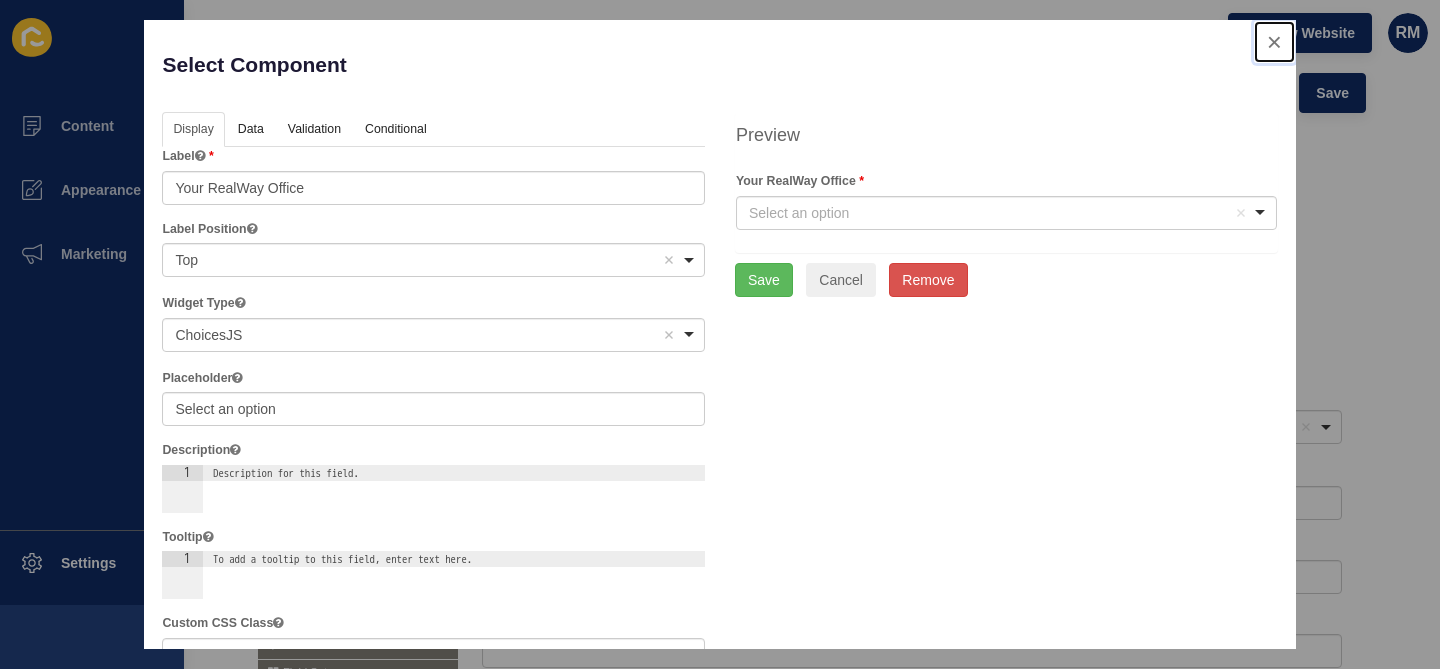 click at bounding box center (1274, 42) 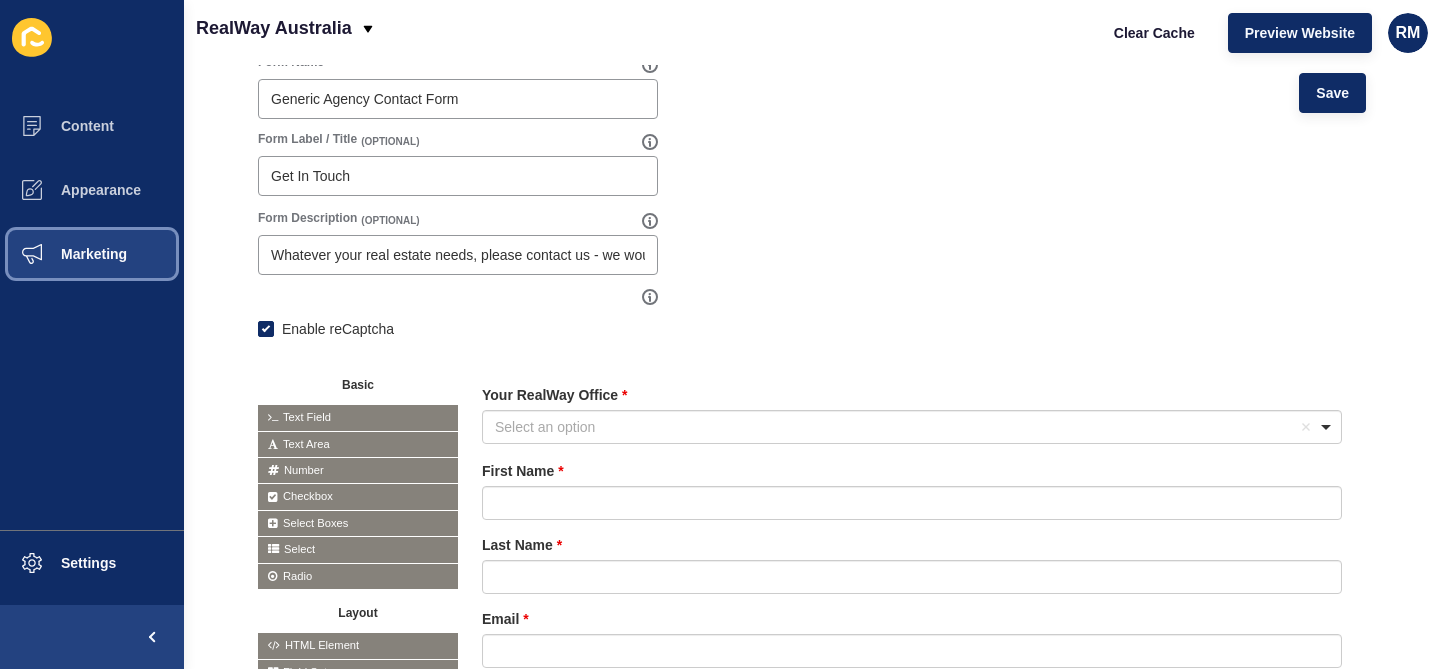 click at bounding box center (32, 254) 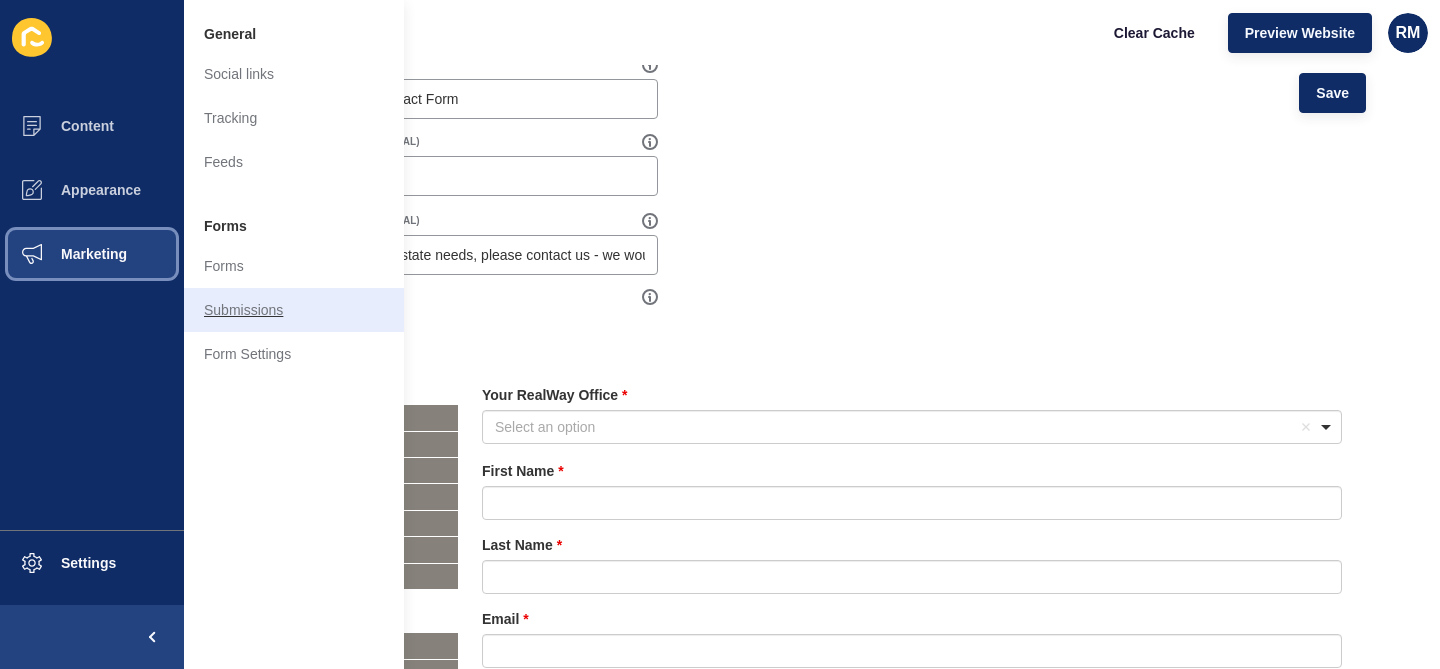 type 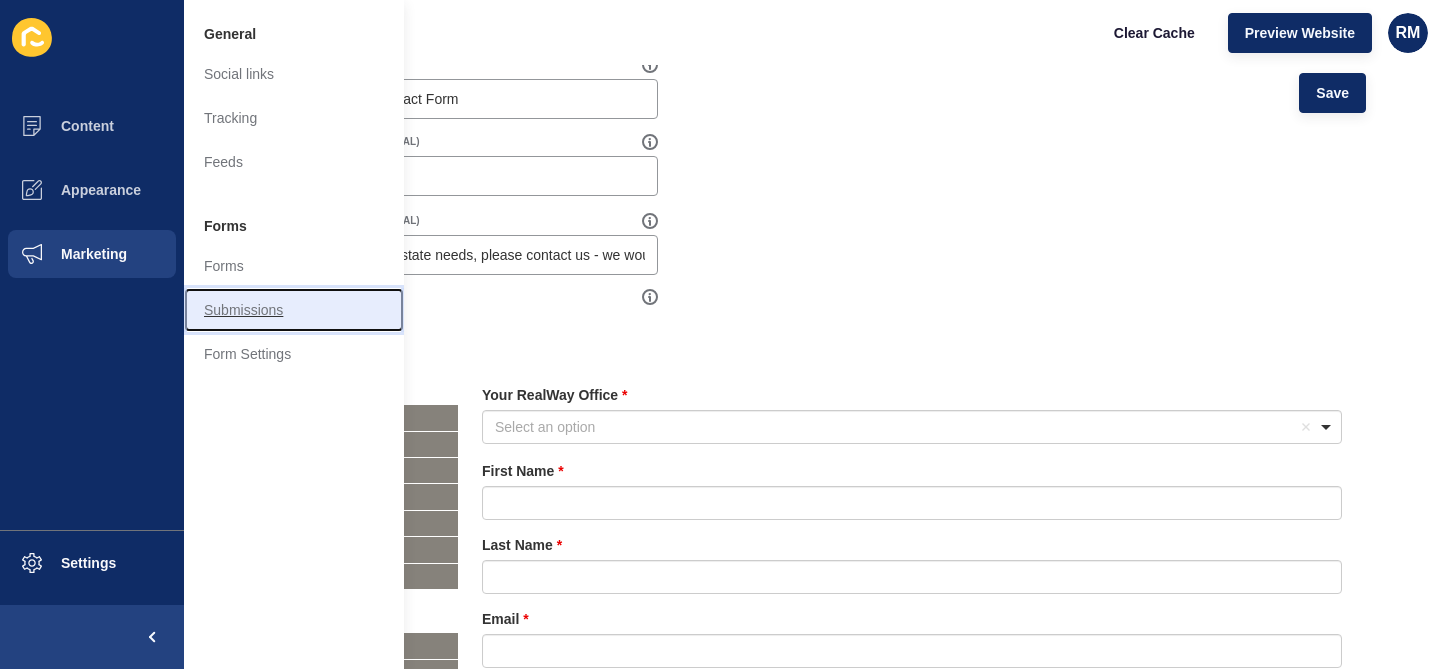 click on "Submissions" at bounding box center [294, 310] 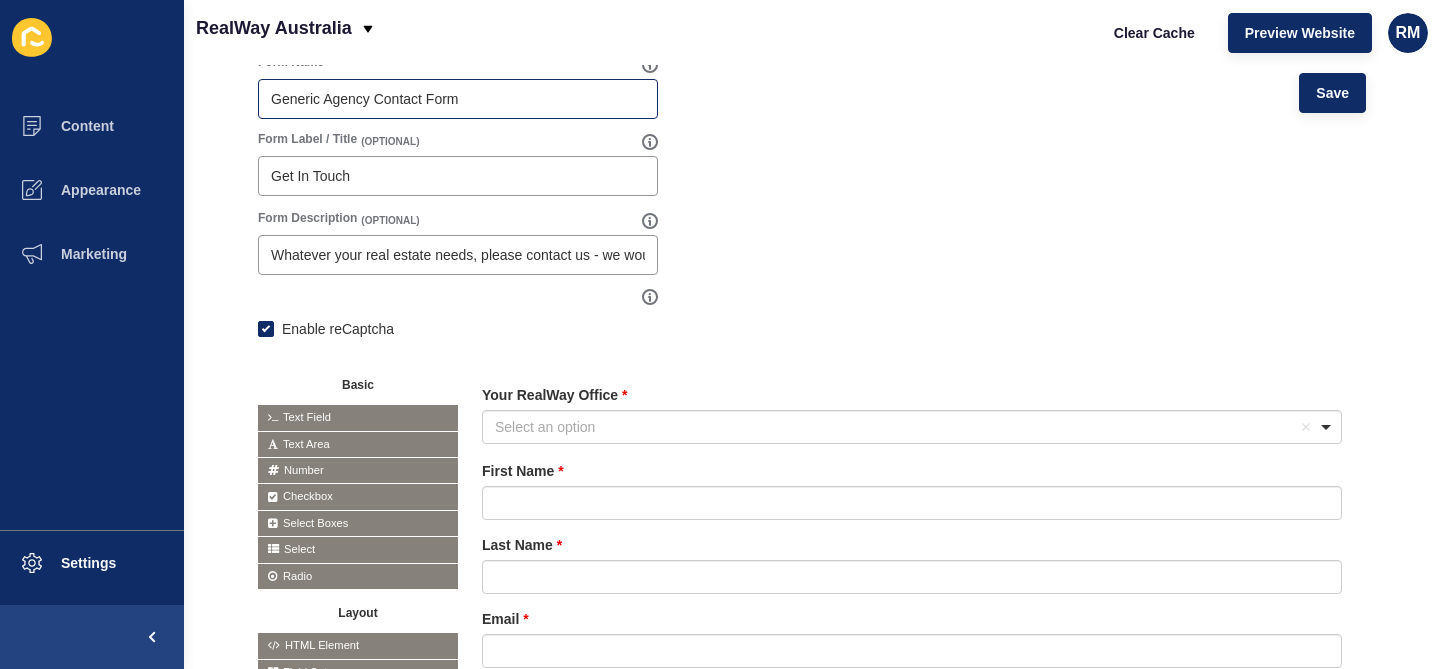 scroll, scrollTop: 114, scrollLeft: 0, axis: vertical 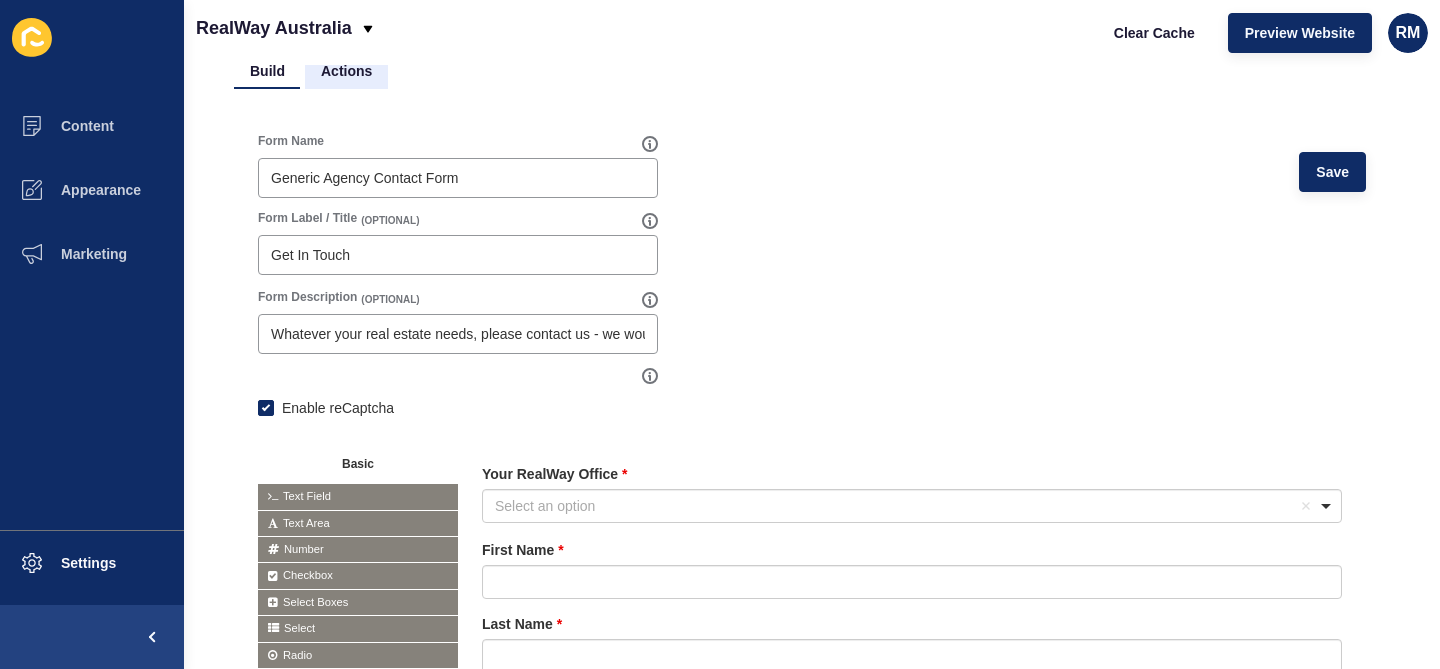 click on "Actions" at bounding box center [346, 71] 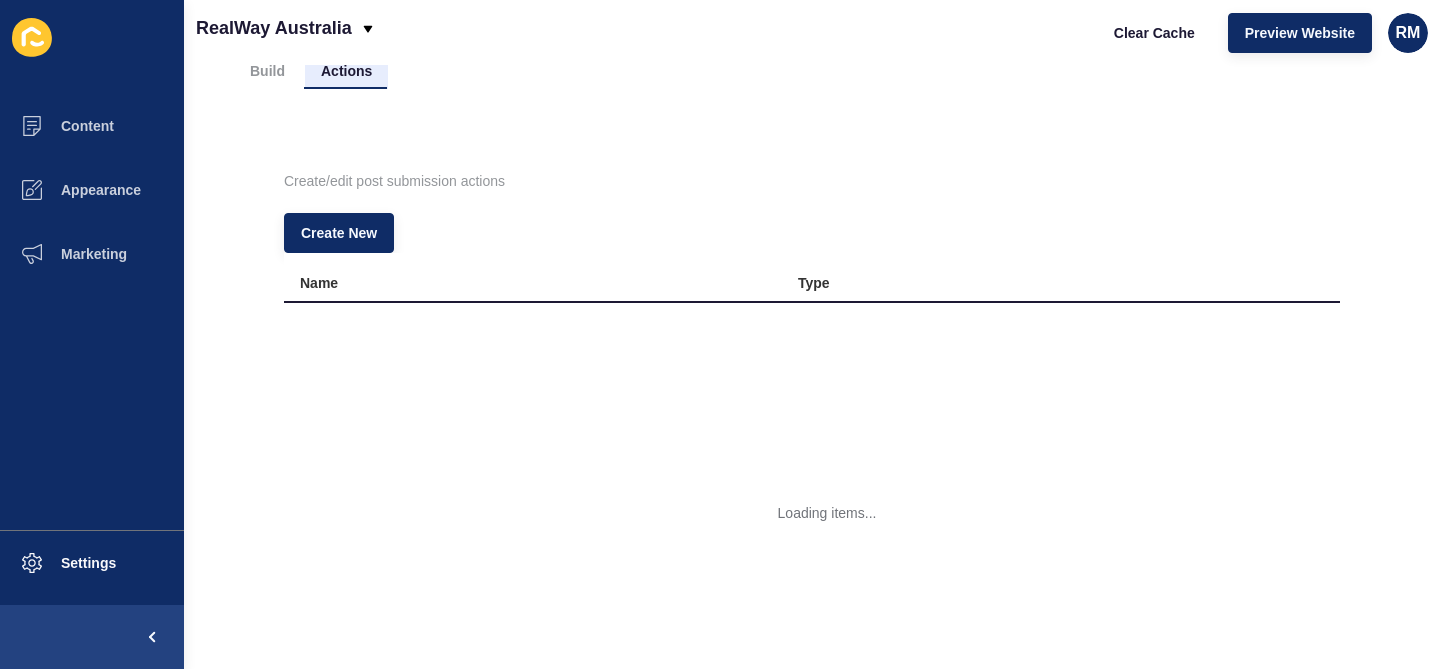 scroll, scrollTop: 0, scrollLeft: 0, axis: both 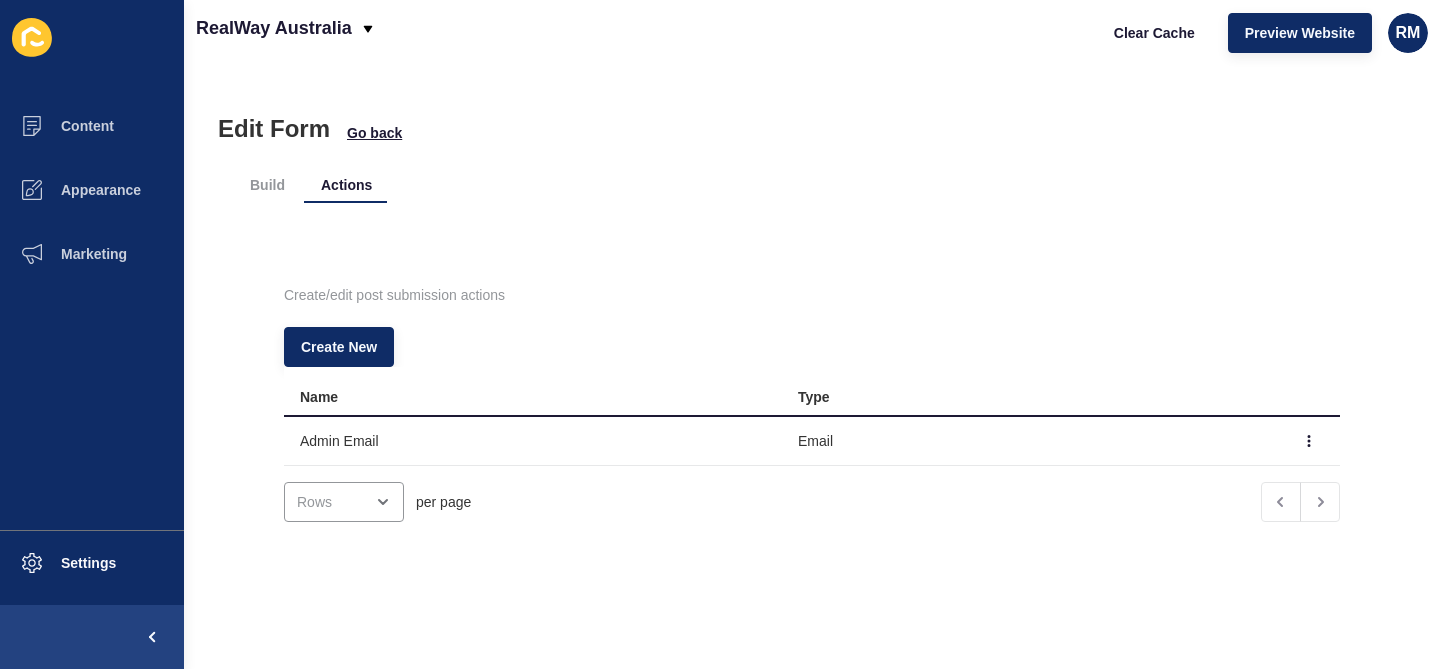 click at bounding box center [1310, 441] 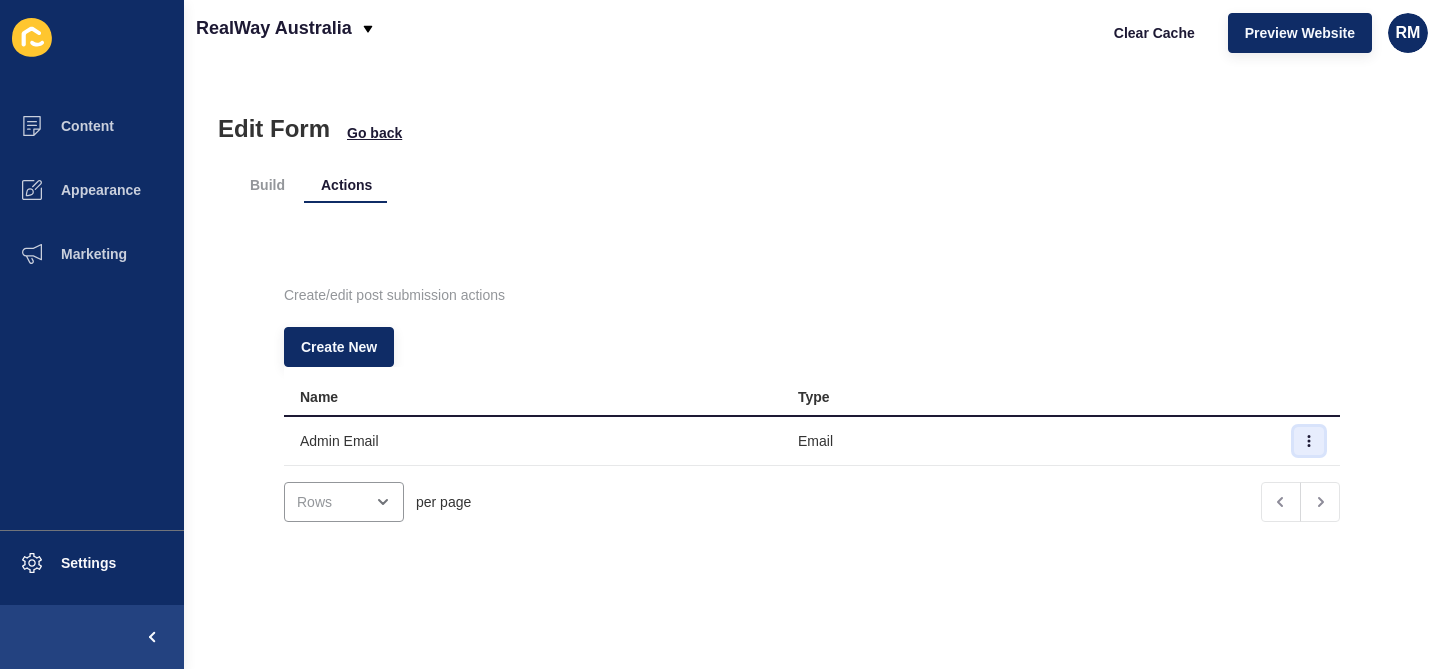 click at bounding box center (1309, 441) 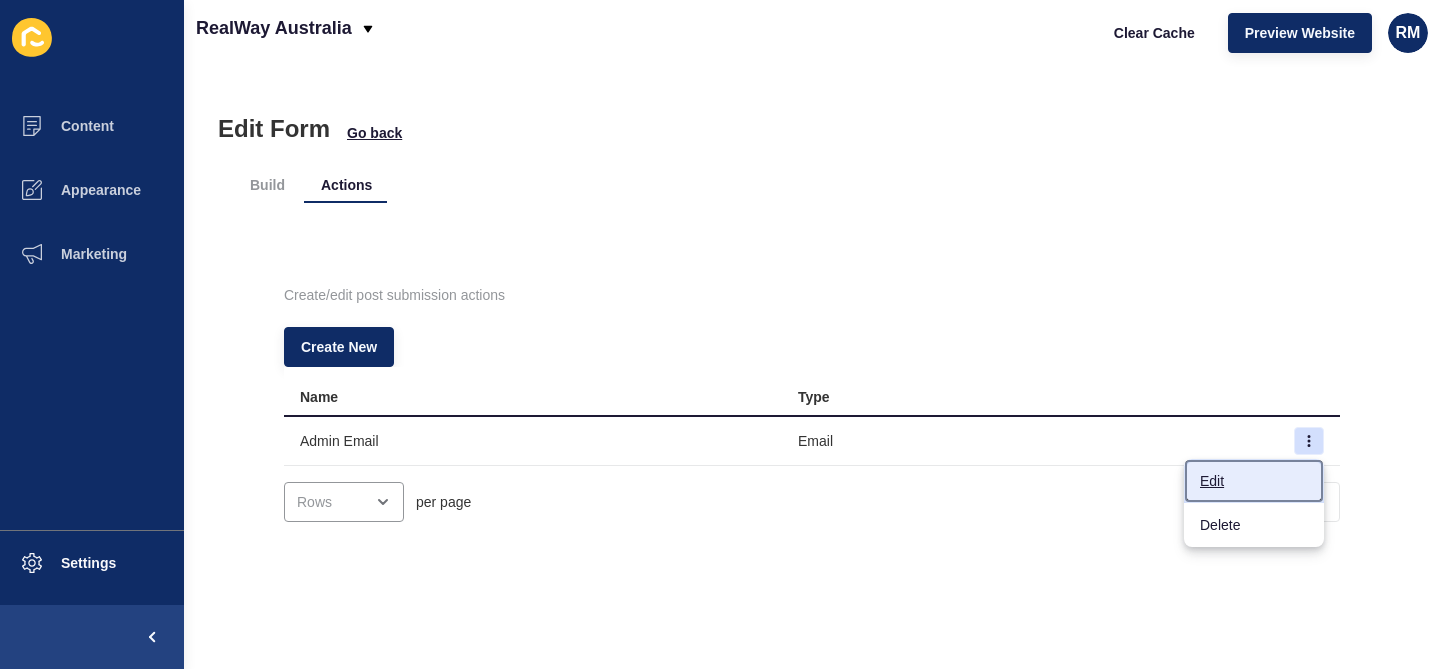 click on "Edit" at bounding box center (1254, 481) 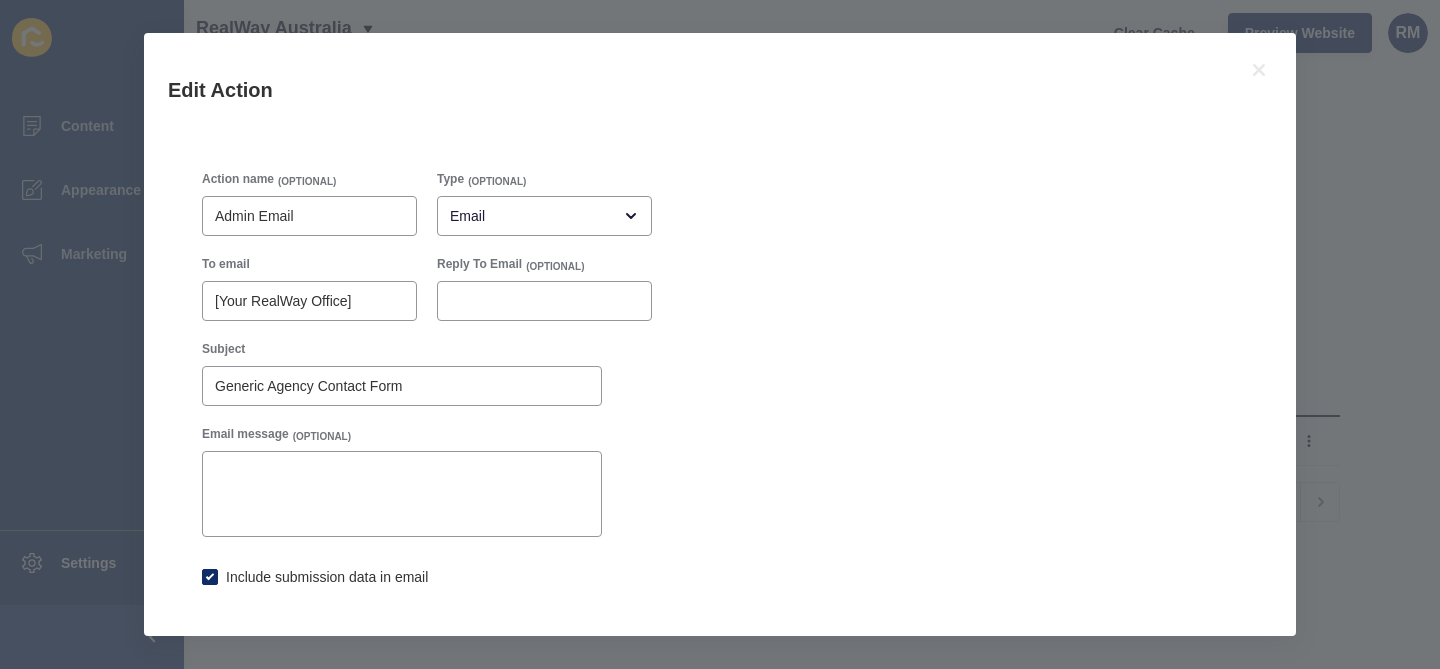 checkbox on "true" 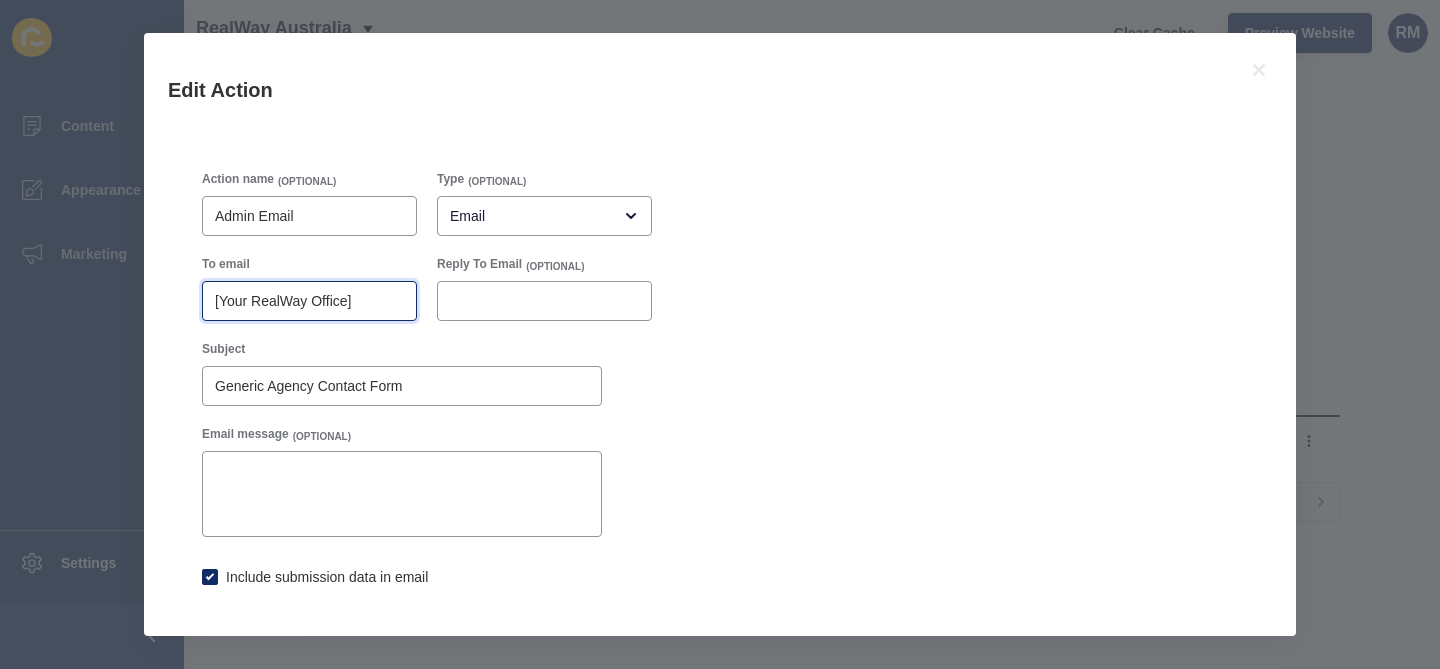 click on "[Your RealWay Office]" at bounding box center (309, 301) 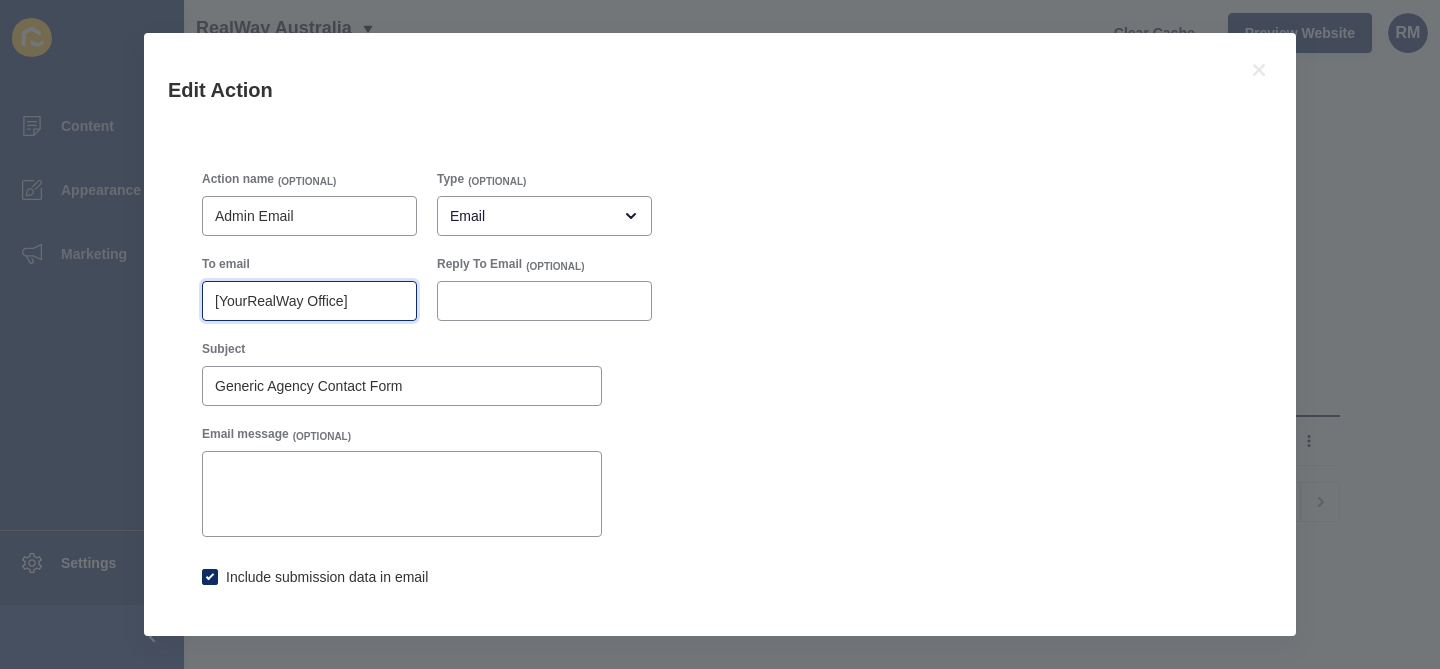 click on "[YourRealWay Office]" at bounding box center (309, 301) 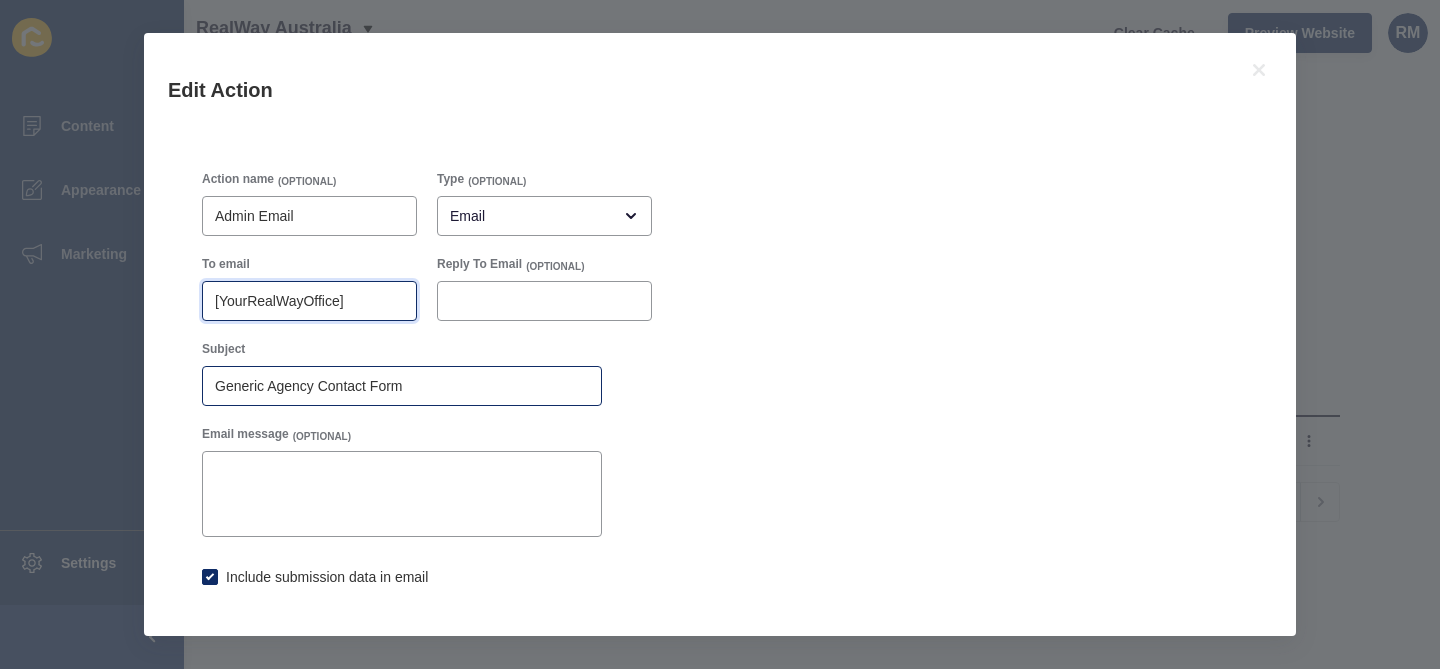 scroll, scrollTop: 104, scrollLeft: 0, axis: vertical 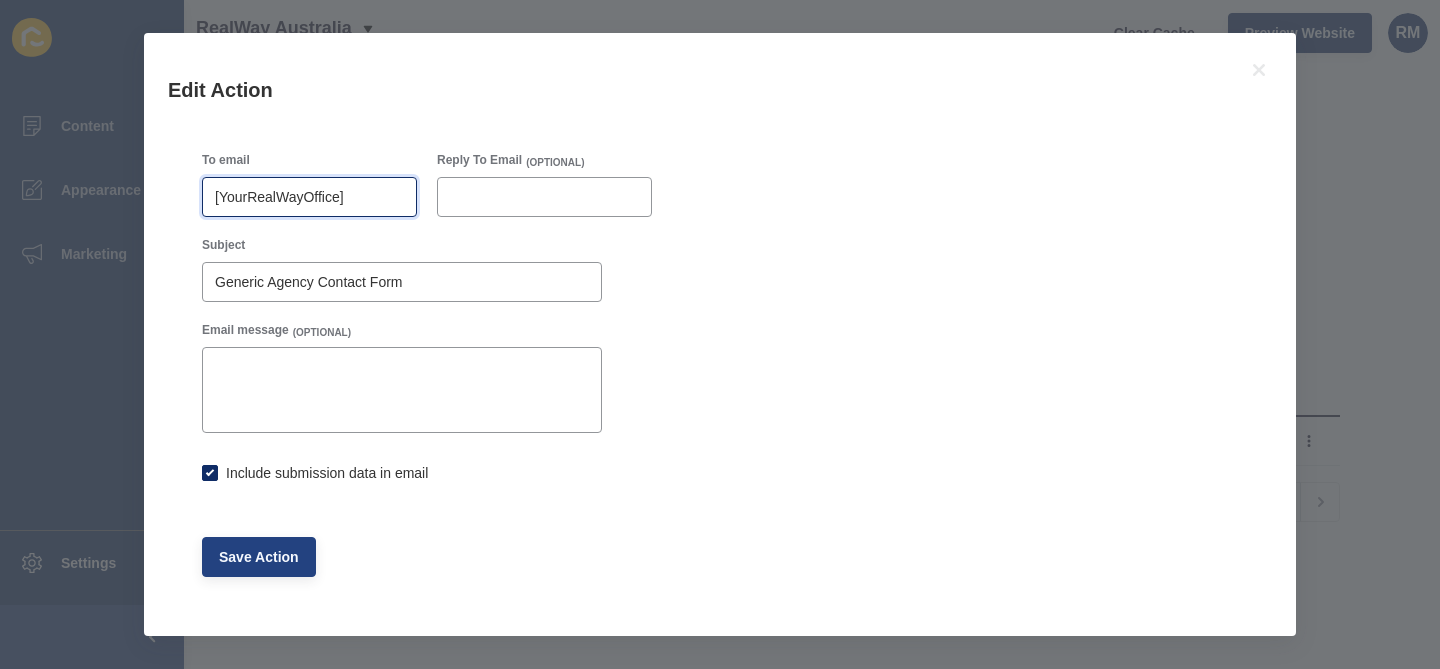type on "[YourRealWayOffice]" 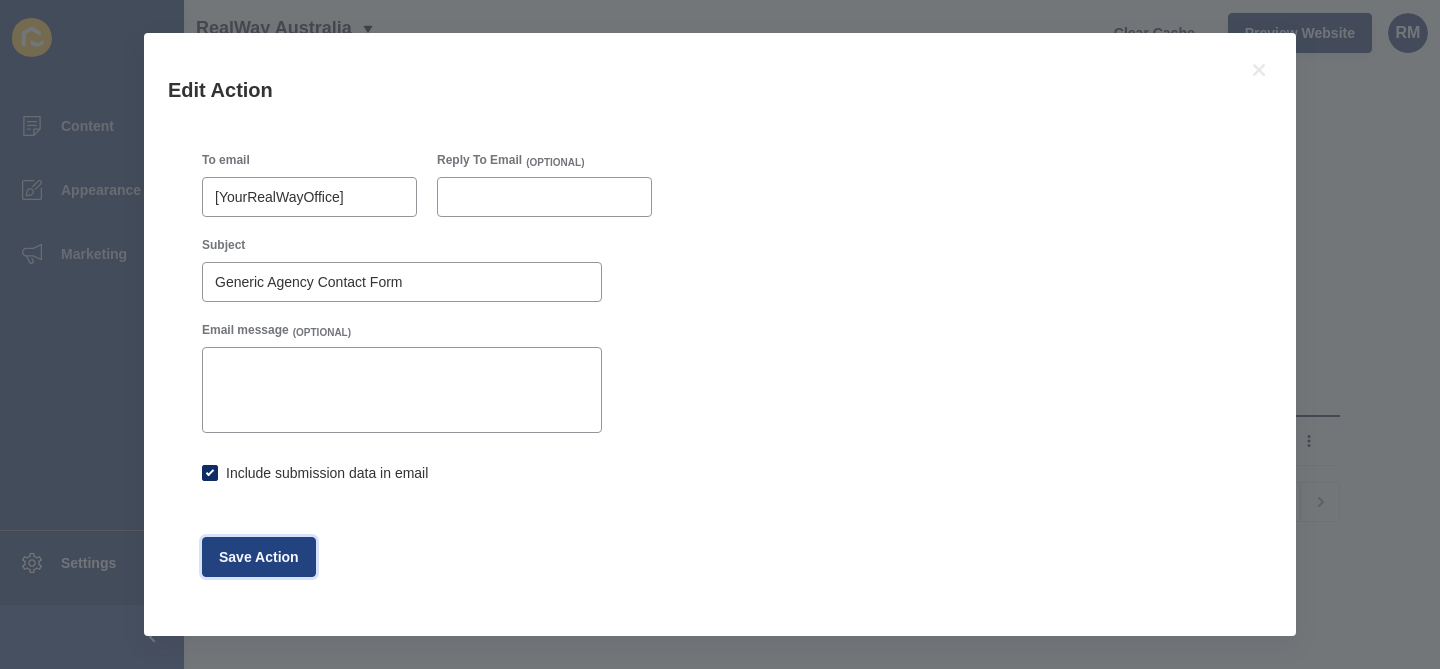 click on "Save Action" at bounding box center (259, 557) 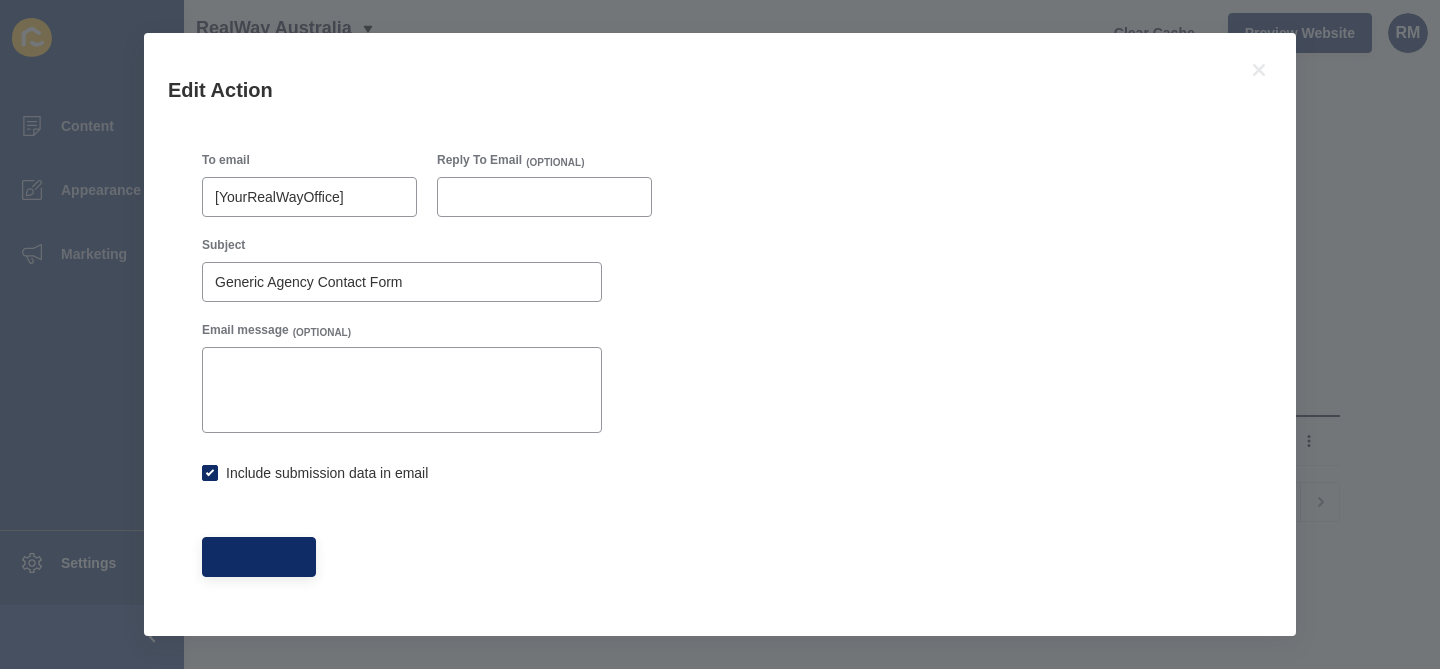 checkbox on "true" 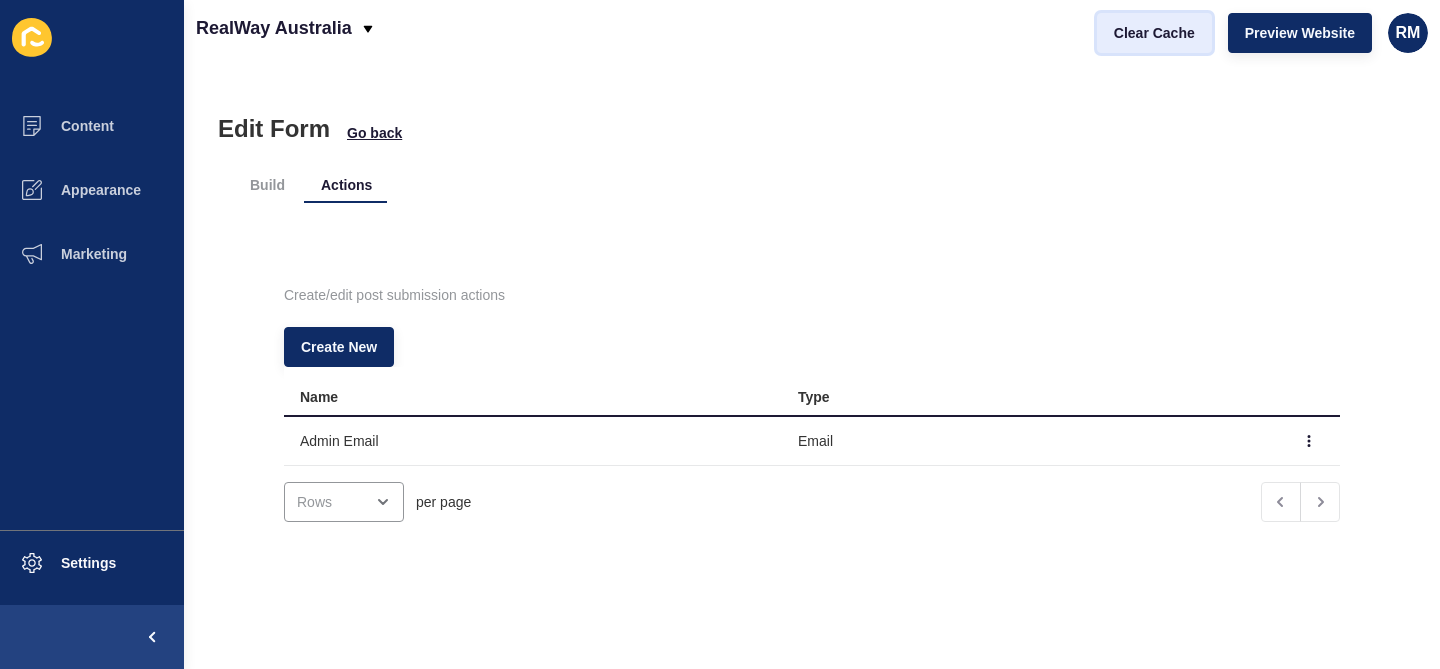 click on "Clear Cache" at bounding box center (1154, 33) 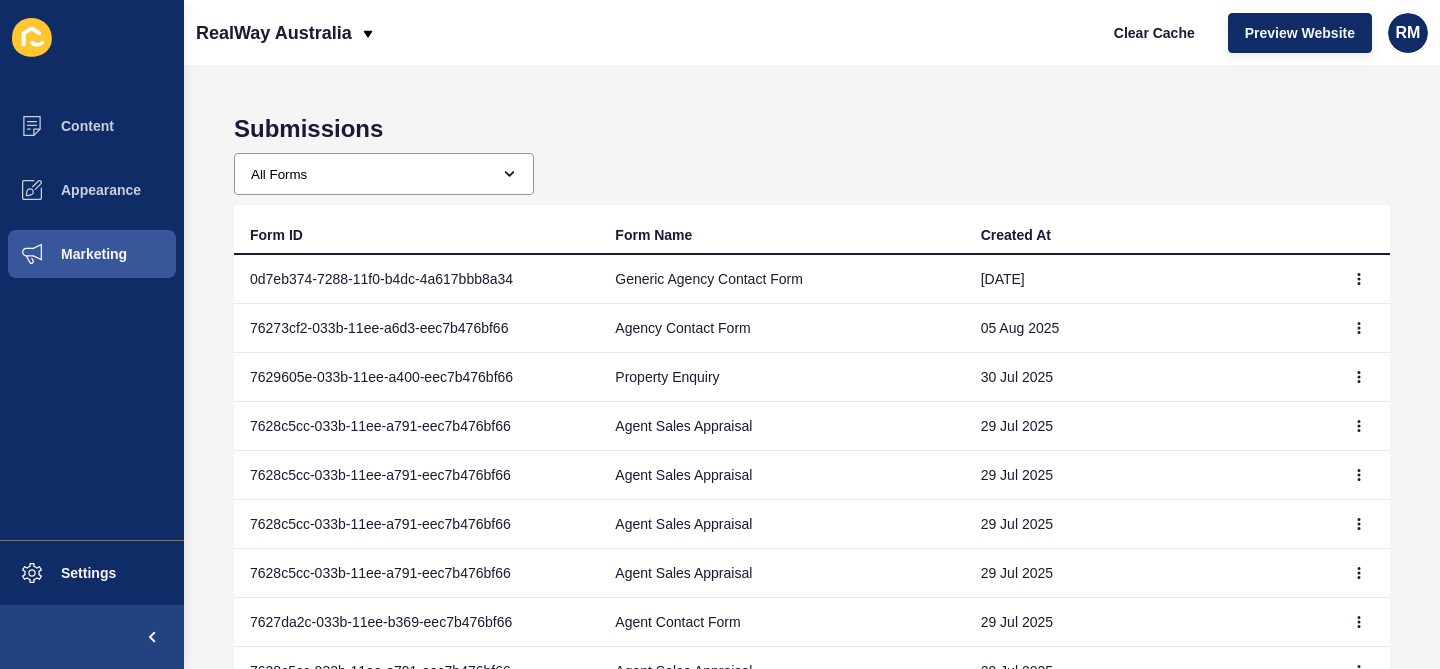 scroll, scrollTop: 0, scrollLeft: 0, axis: both 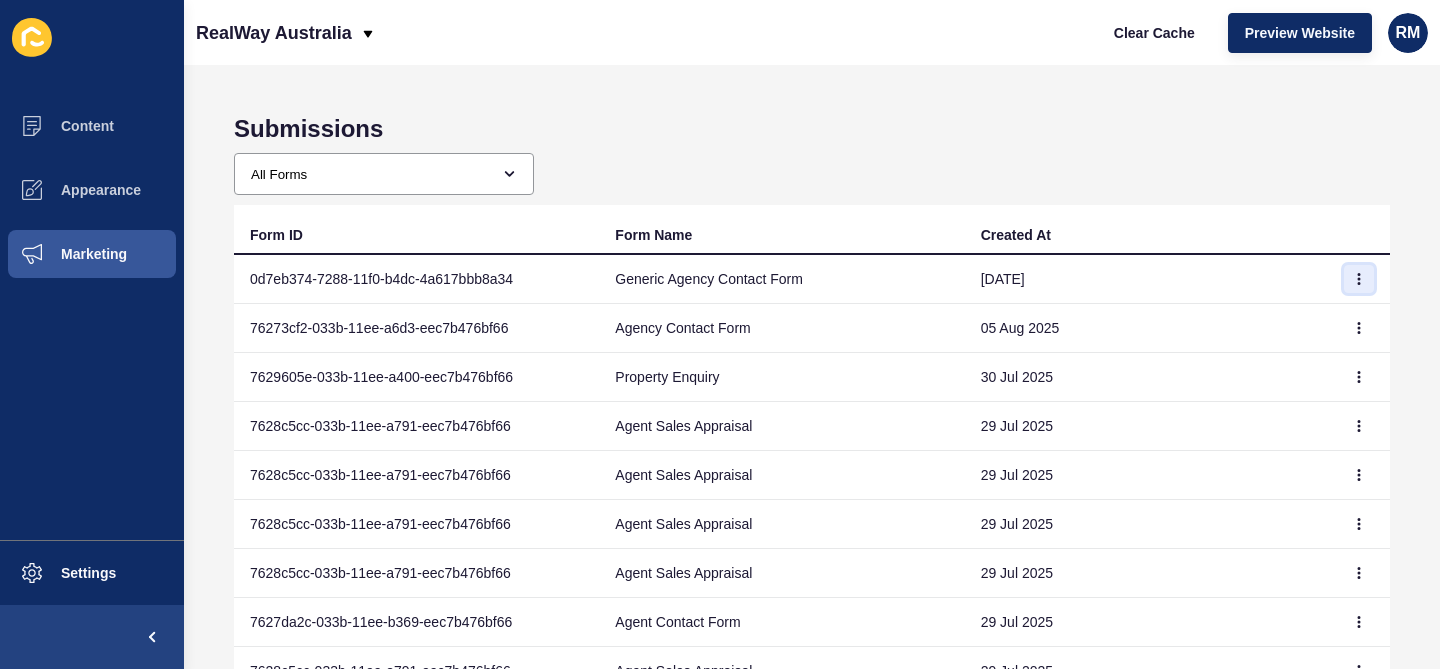 click at bounding box center (1359, 279) 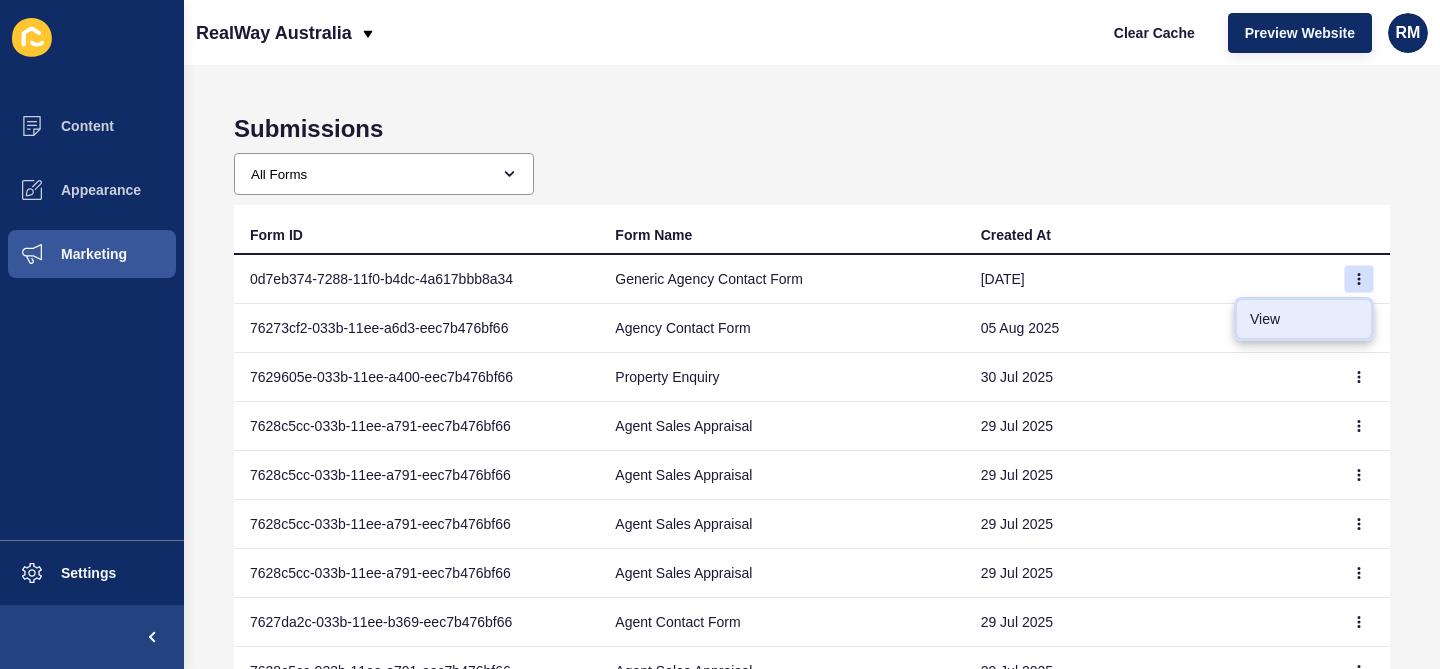 click on "View" at bounding box center [1304, 319] 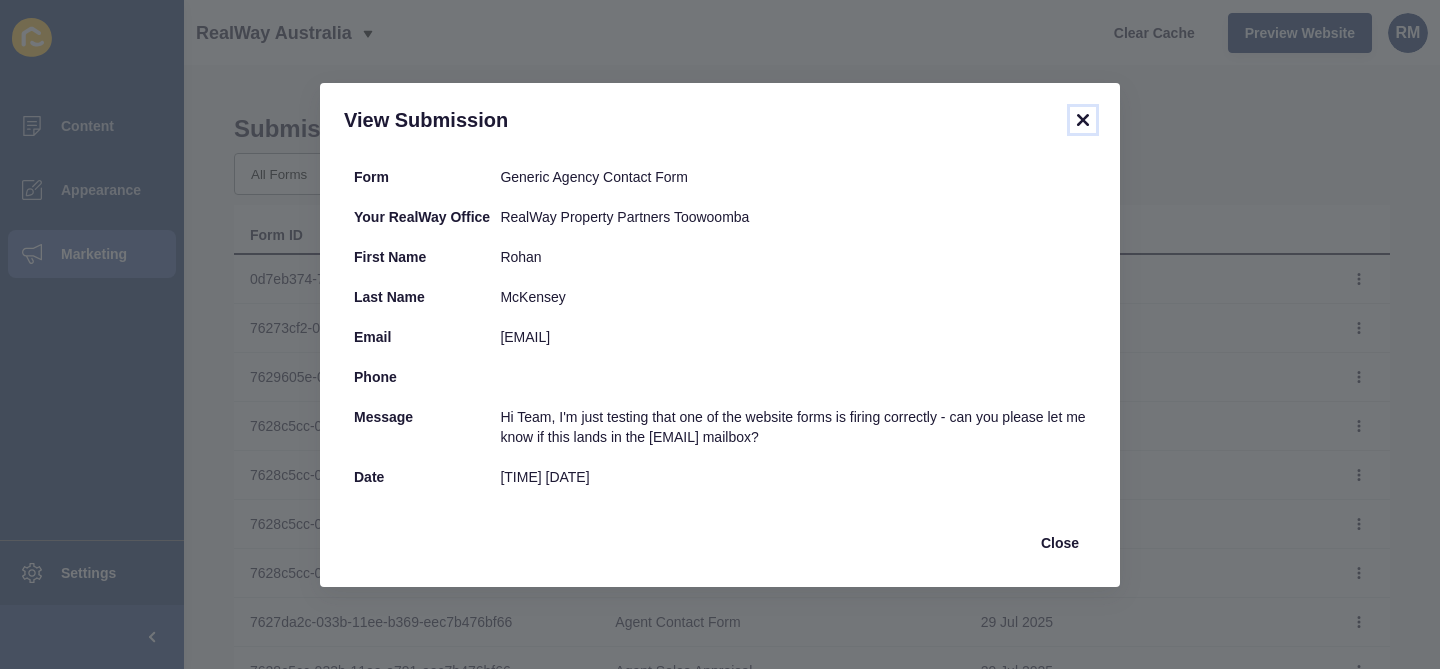 click 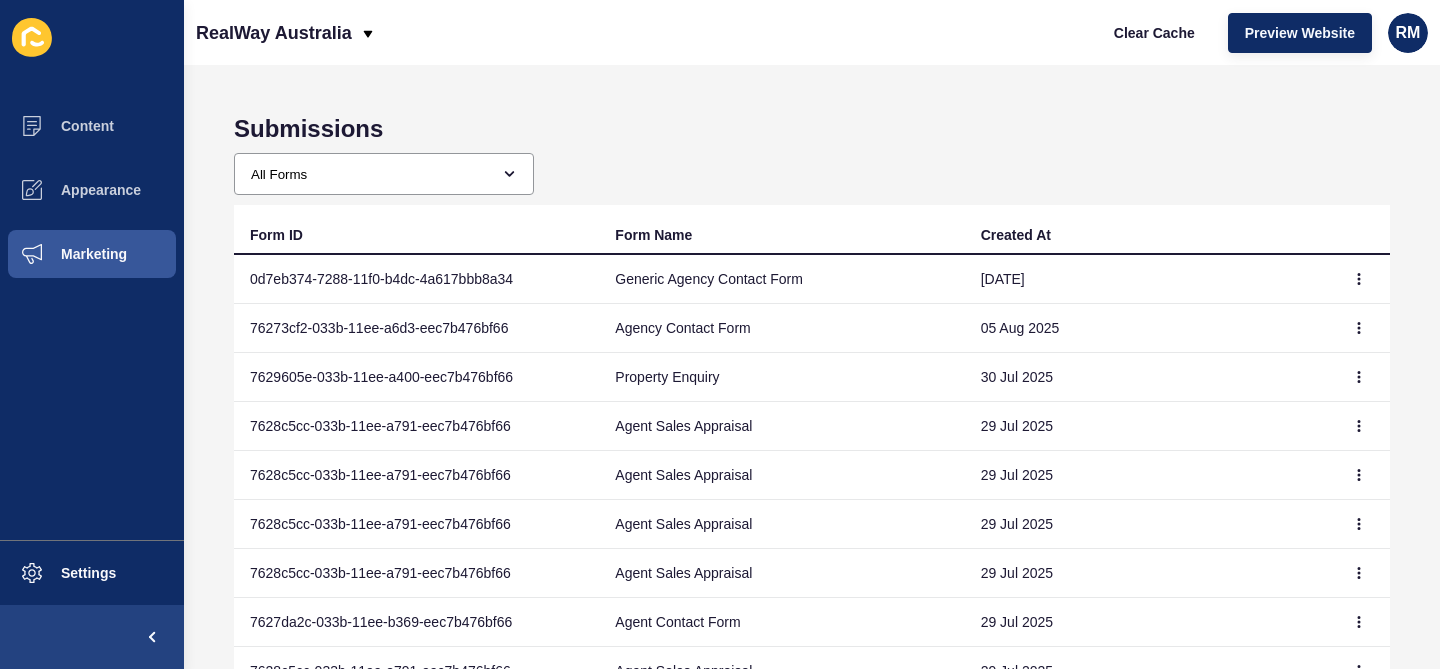 click on "Content Appearance Marketing" at bounding box center (92, 317) 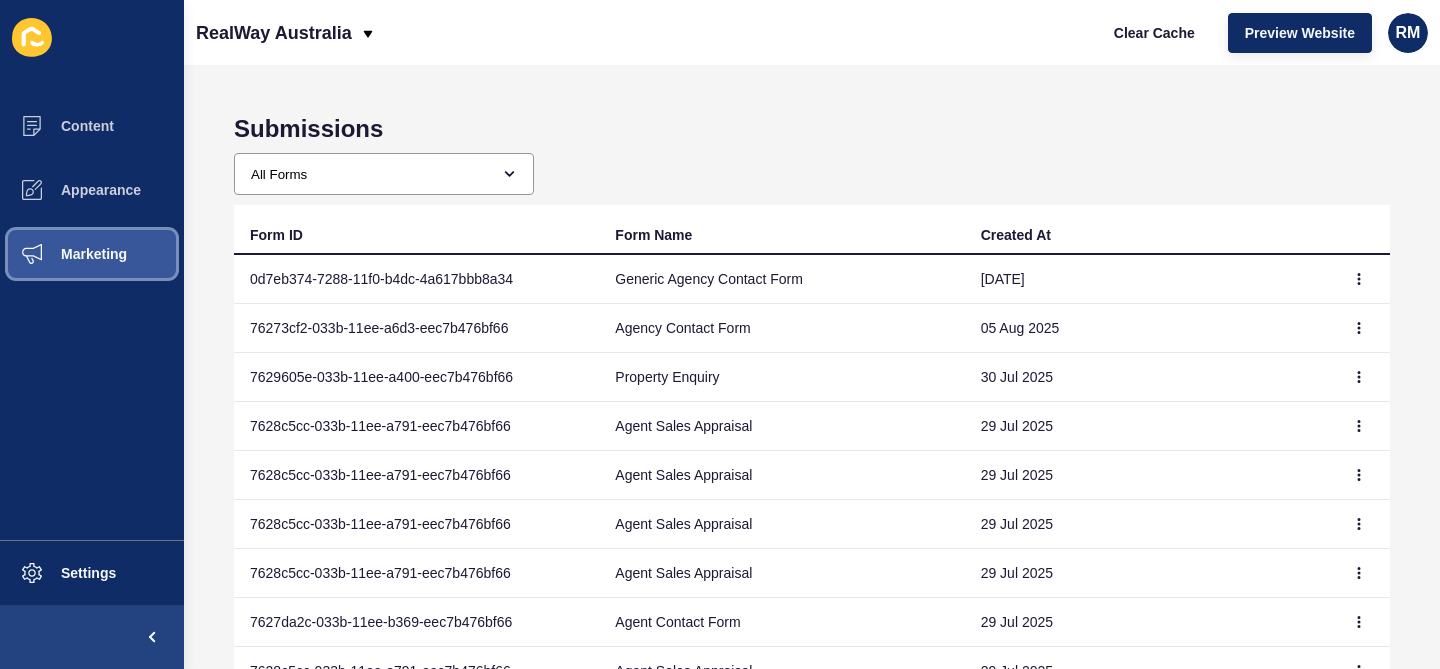 click on "Marketing" at bounding box center (92, 254) 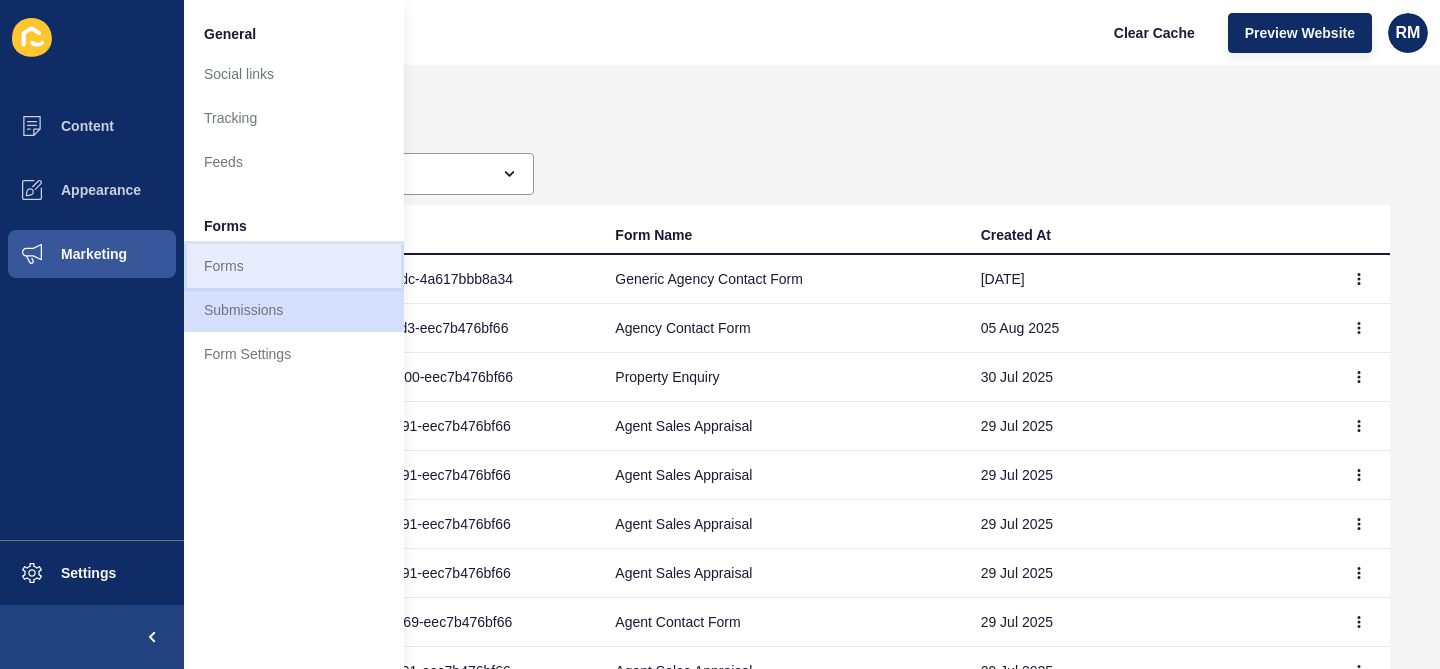 click on "Forms" at bounding box center [294, 266] 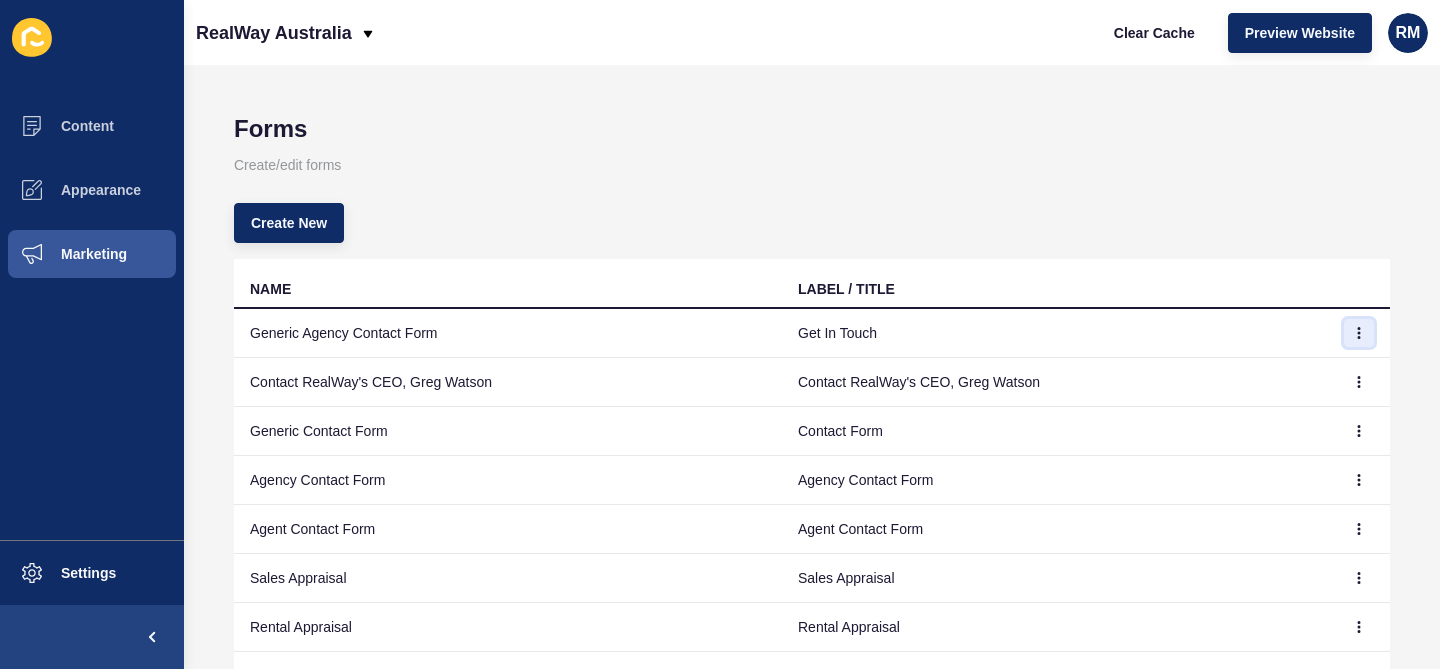 click 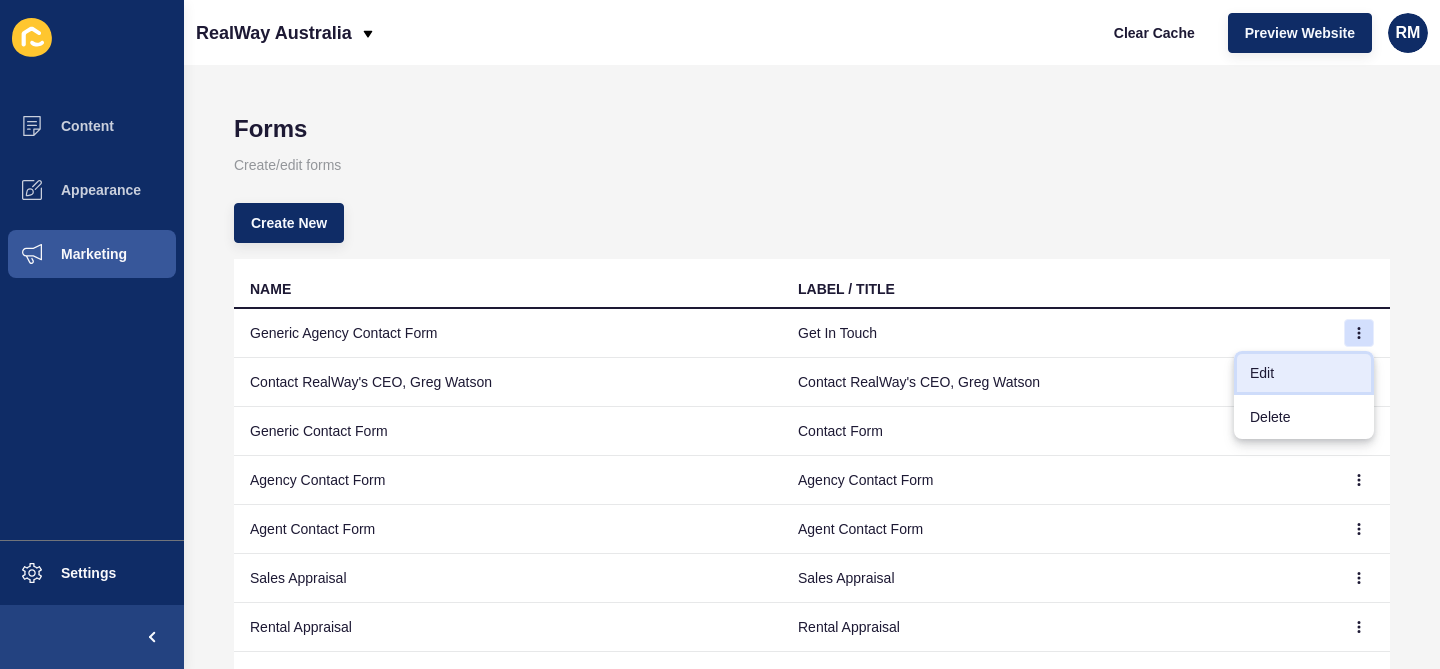 click on "Edit" at bounding box center [1304, 373] 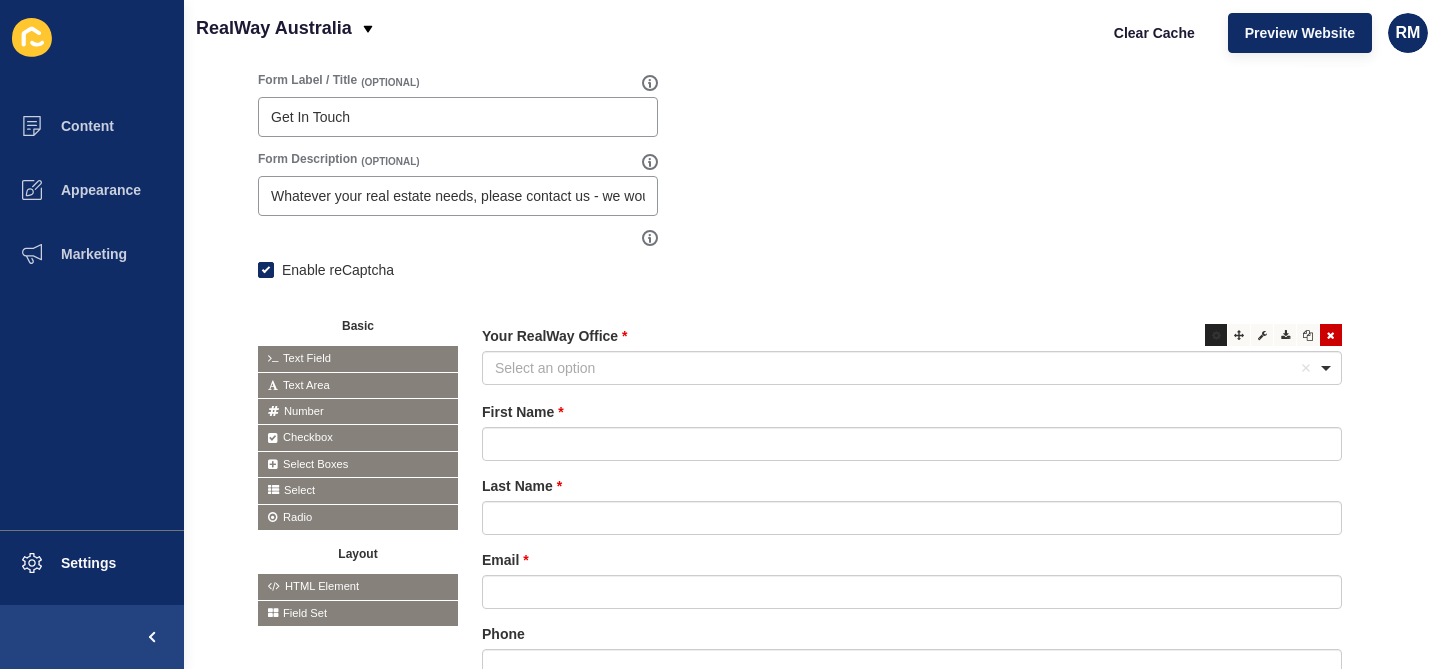 scroll, scrollTop: 0, scrollLeft: 0, axis: both 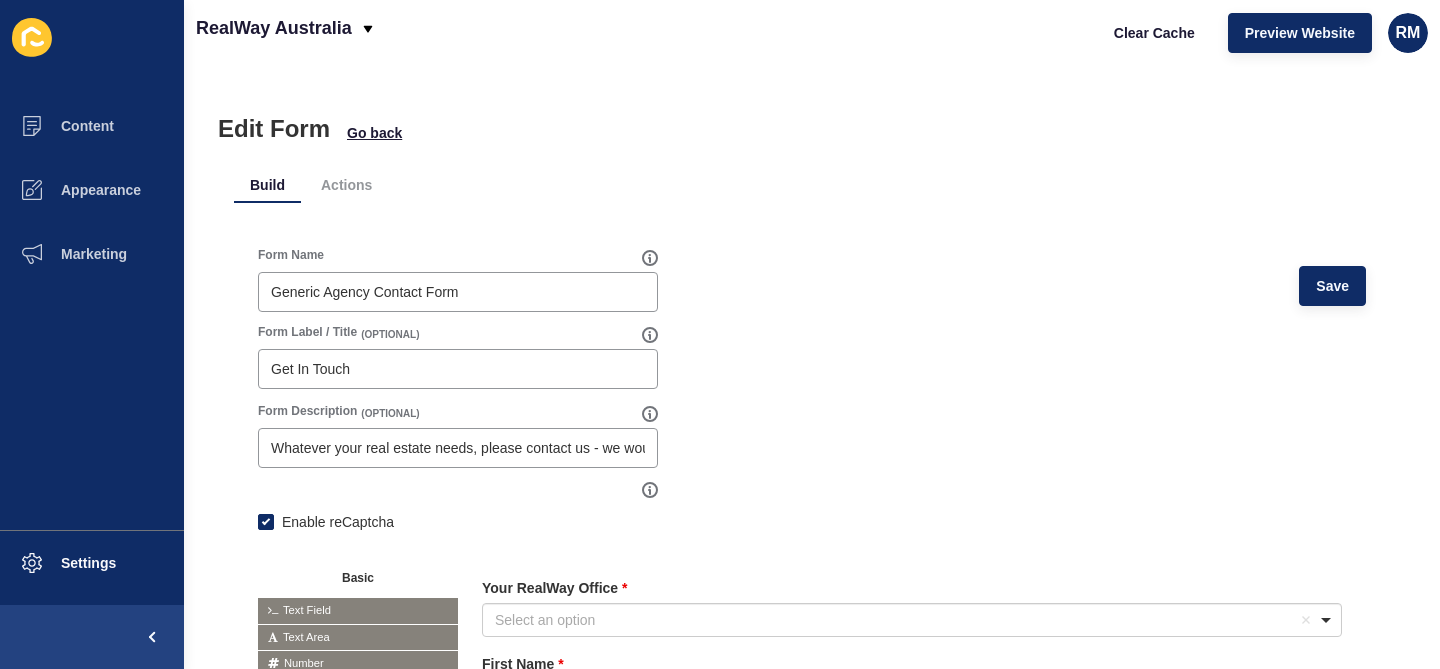 click on "Form Name Generic Agency Contact Form Save Form Label / Title (OPTIONAL) Get In Touch Form Description (OPTIONAL) Whatever your real estate needs, please contact us - we would love to help! Enable reCaptcha
Basic
Text Field
Text Area
Number
Password
Checkbox
Select Boxes
Select
Radio
Button
Advanced" at bounding box center [812, 662] 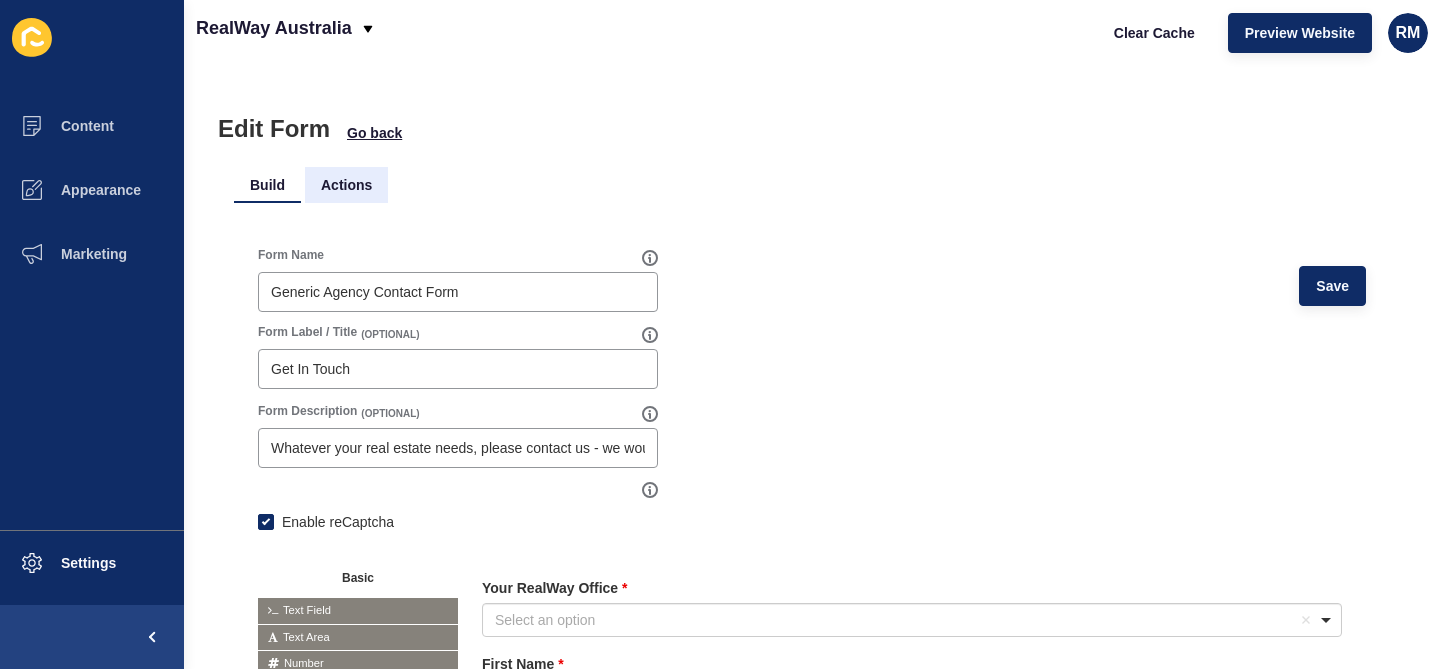 click on "Actions" at bounding box center (346, 185) 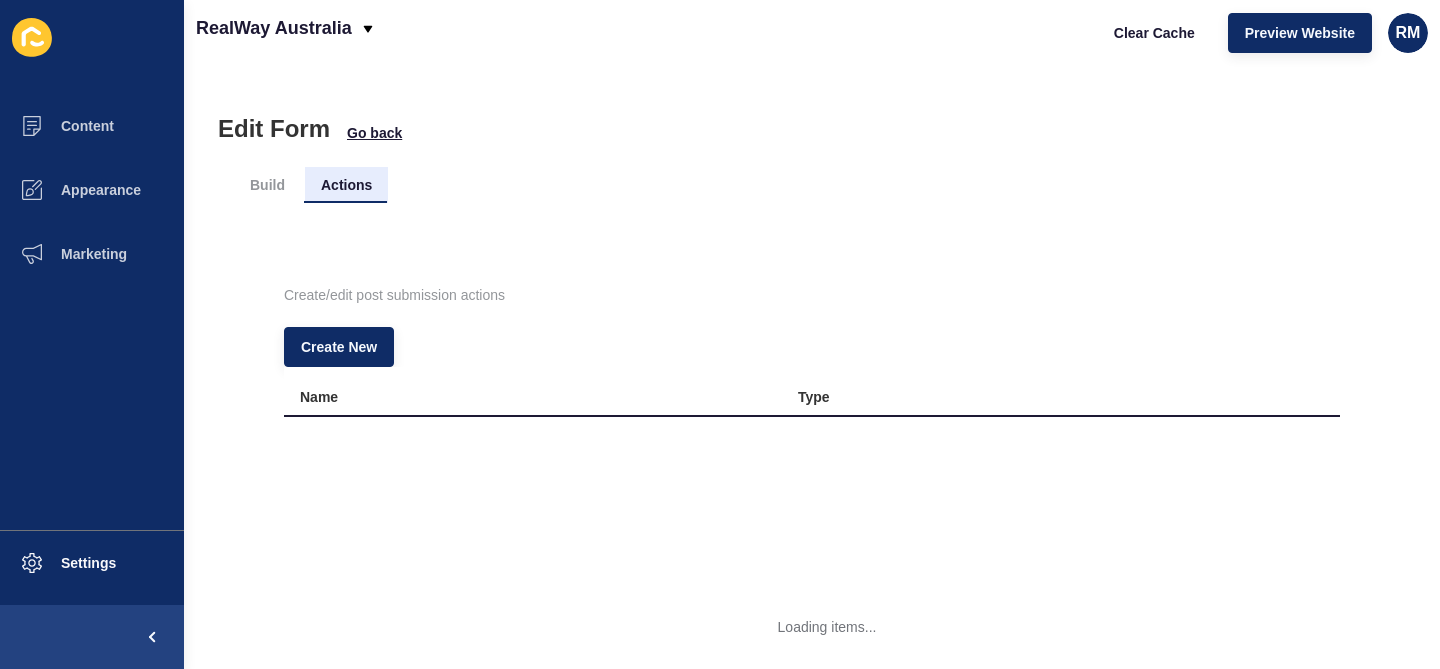 scroll, scrollTop: 0, scrollLeft: 0, axis: both 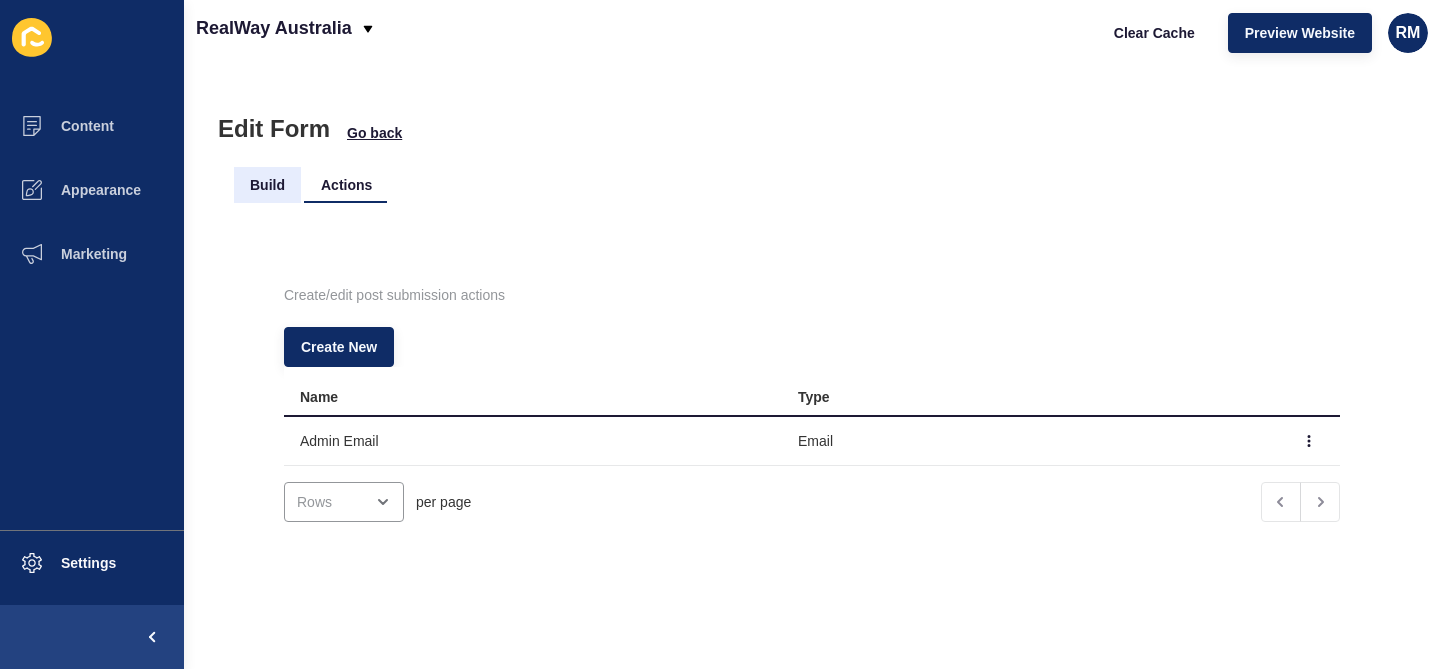 click on "Build" at bounding box center [267, 185] 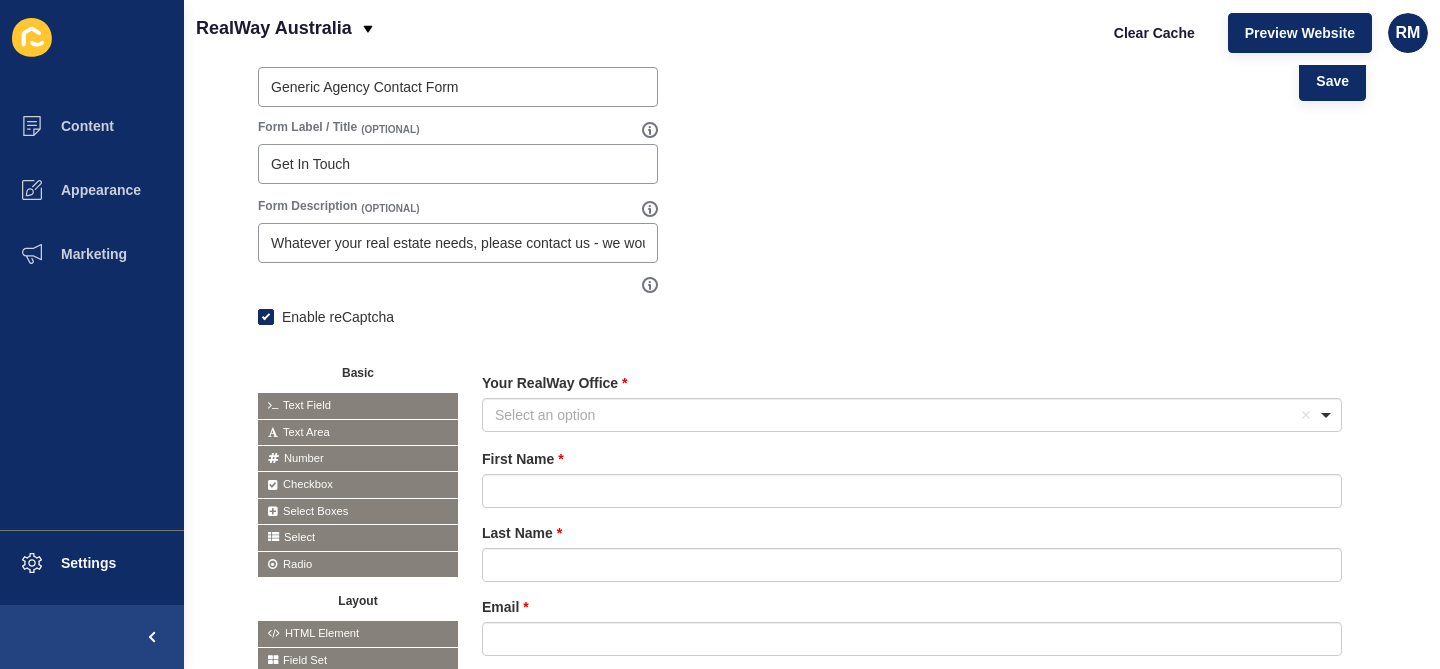 scroll, scrollTop: 326, scrollLeft: 0, axis: vertical 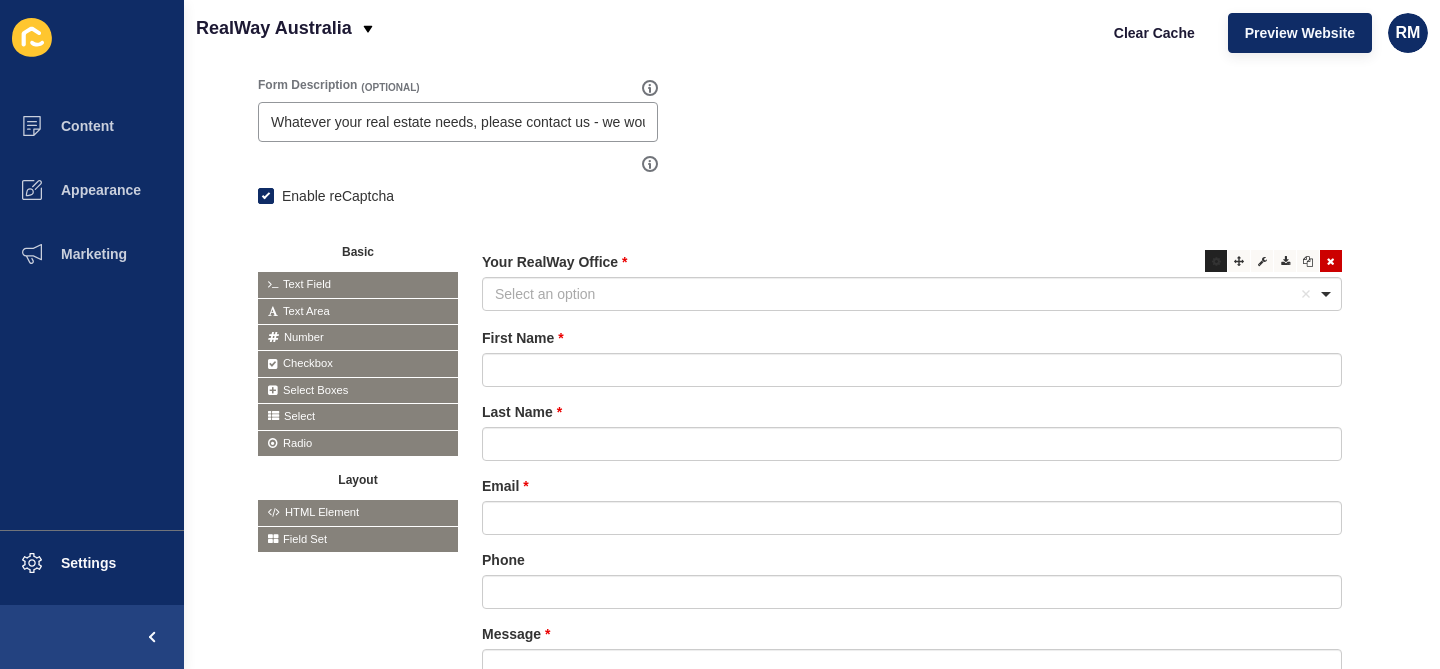 click at bounding box center (1216, 261) 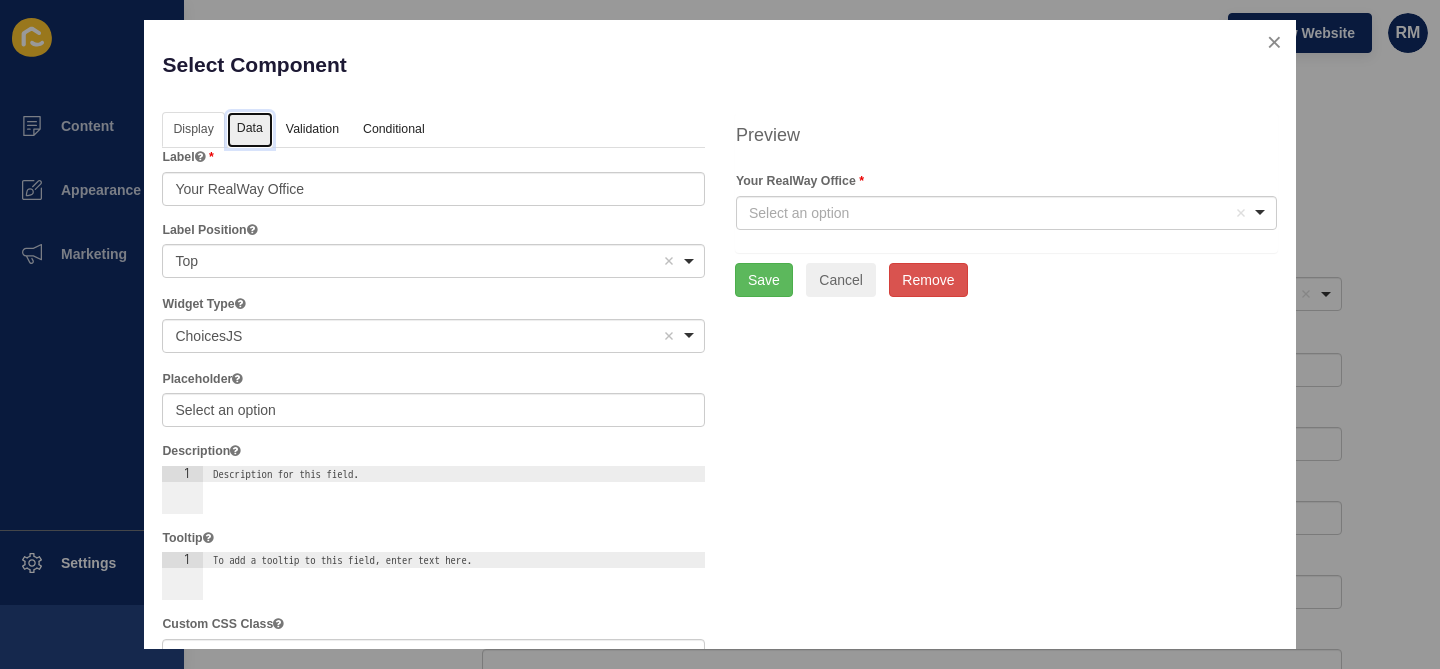 click on "Data" at bounding box center [250, 130] 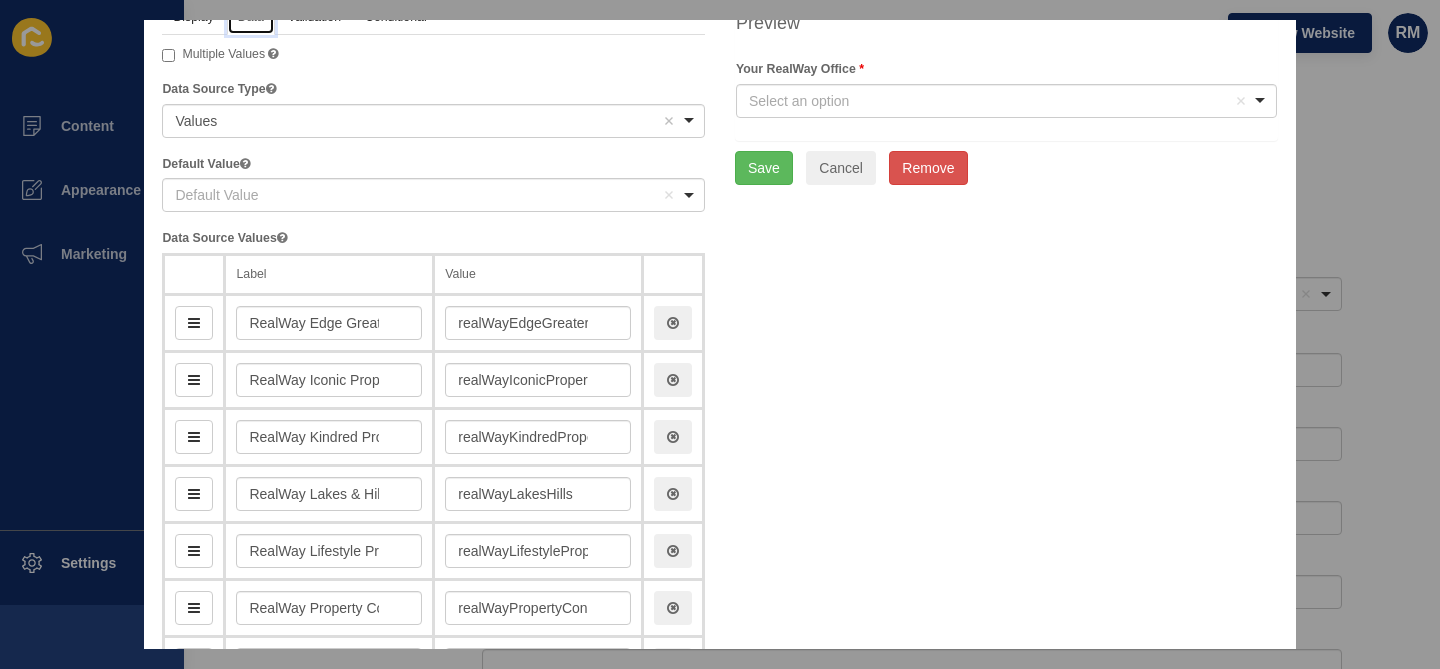 scroll, scrollTop: 166, scrollLeft: 0, axis: vertical 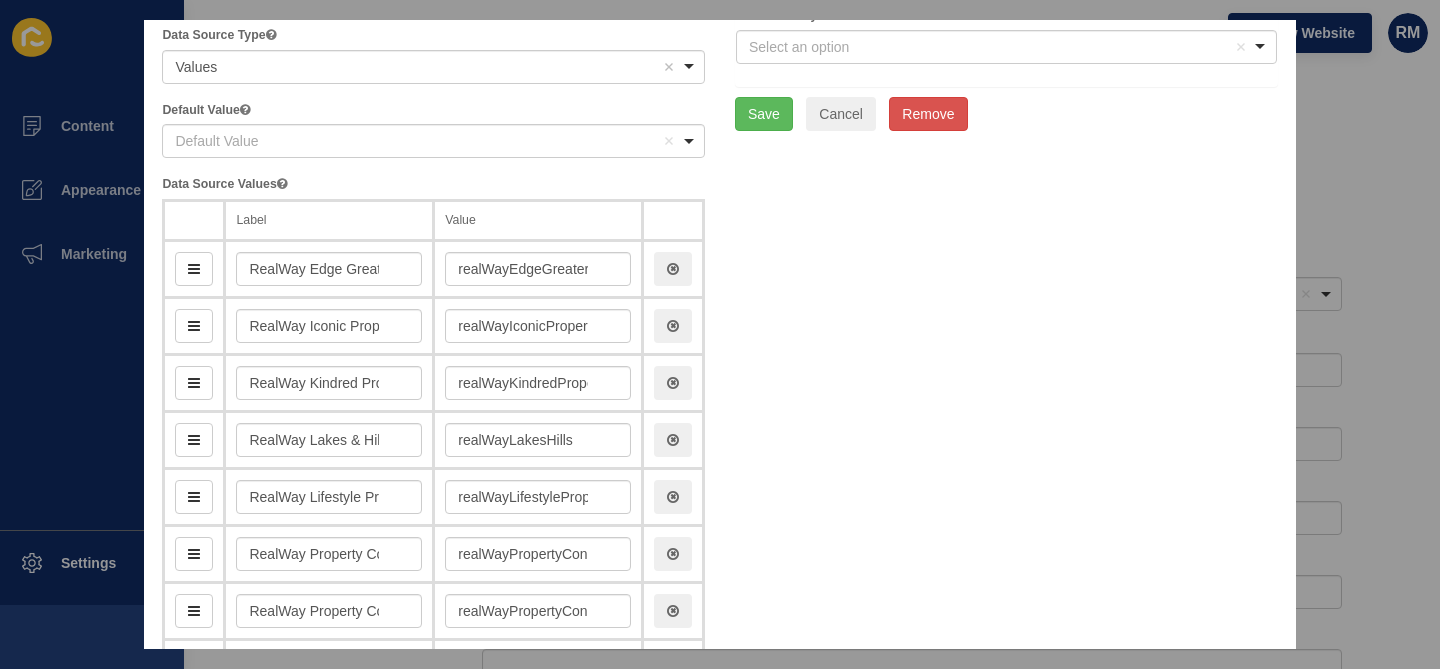 click on "Default Value Remove item" at bounding box center [418, 141] 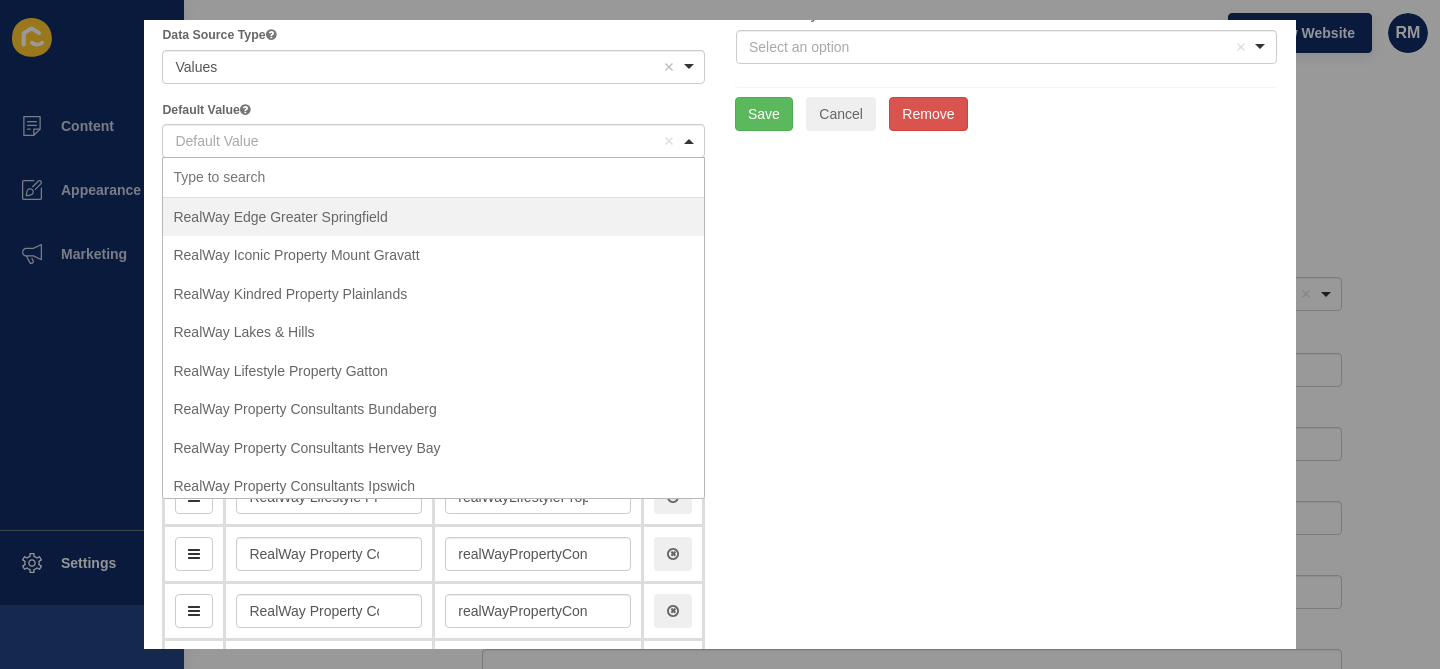 click on "Default Value Remove item" at bounding box center [418, 141] 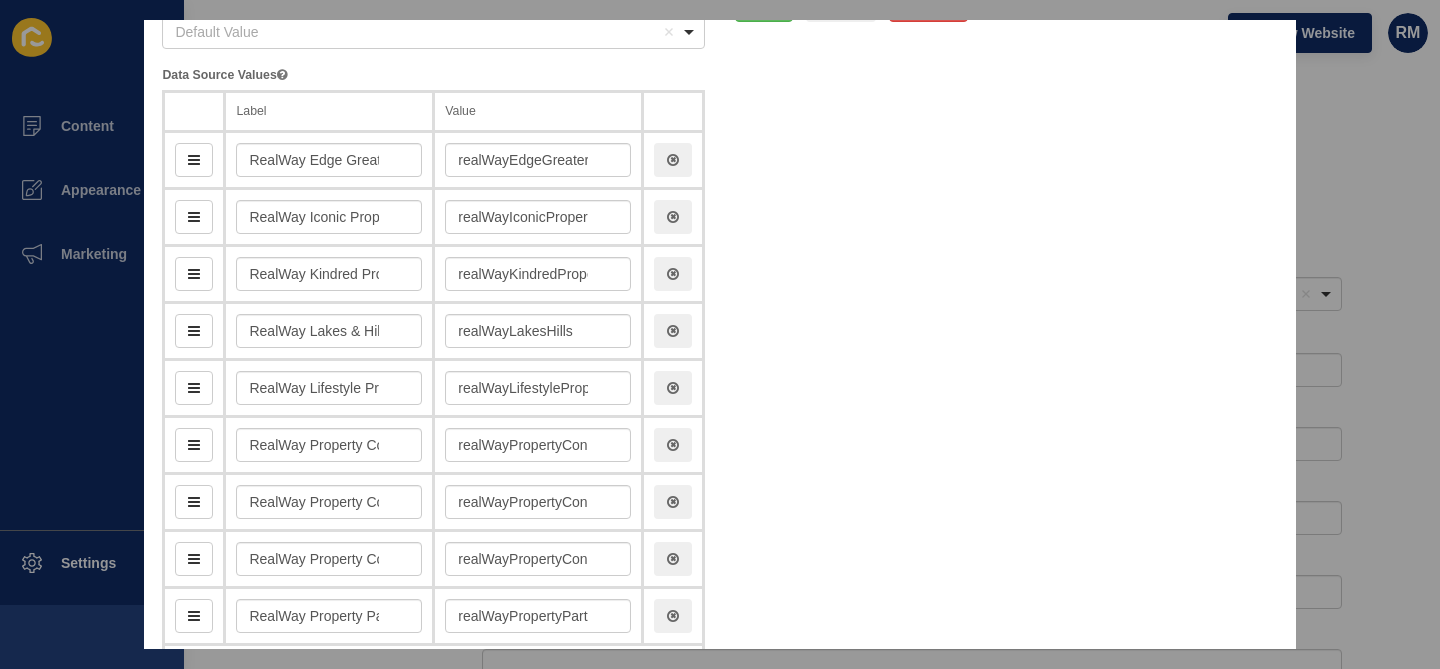 scroll, scrollTop: 0, scrollLeft: 0, axis: both 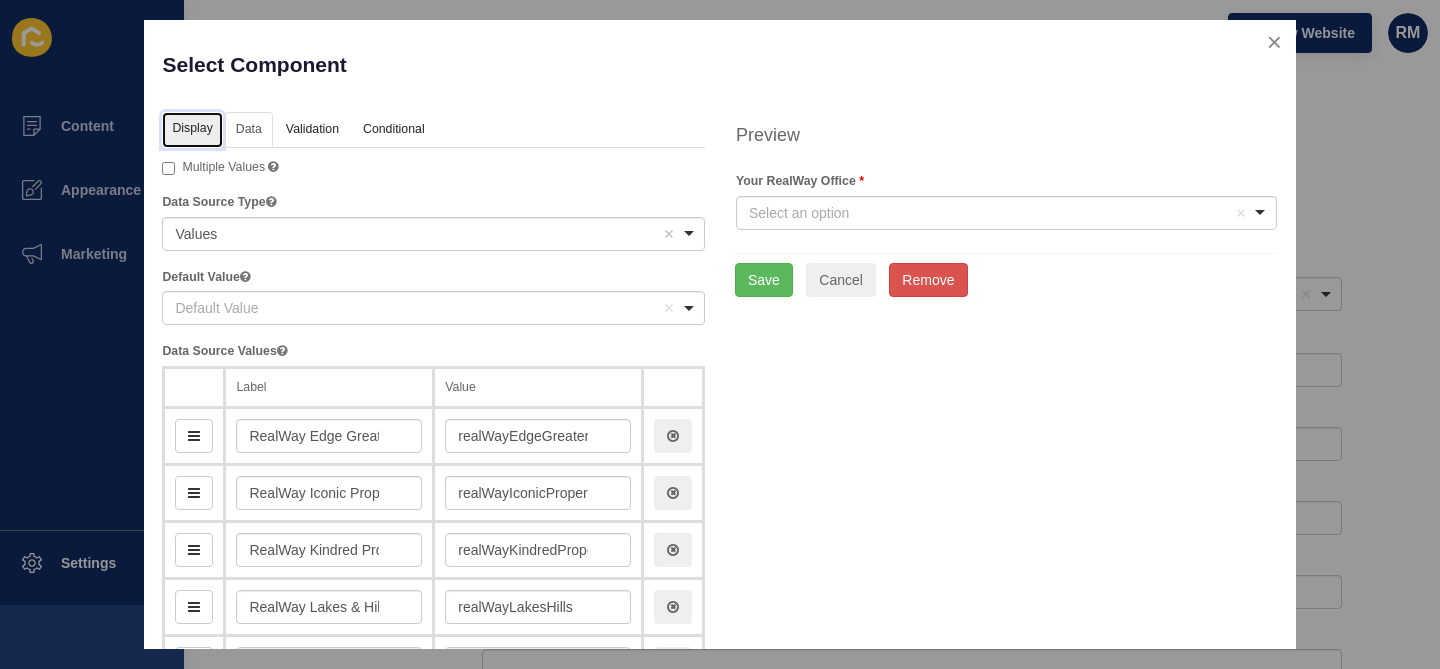 click on "Display" at bounding box center [192, 130] 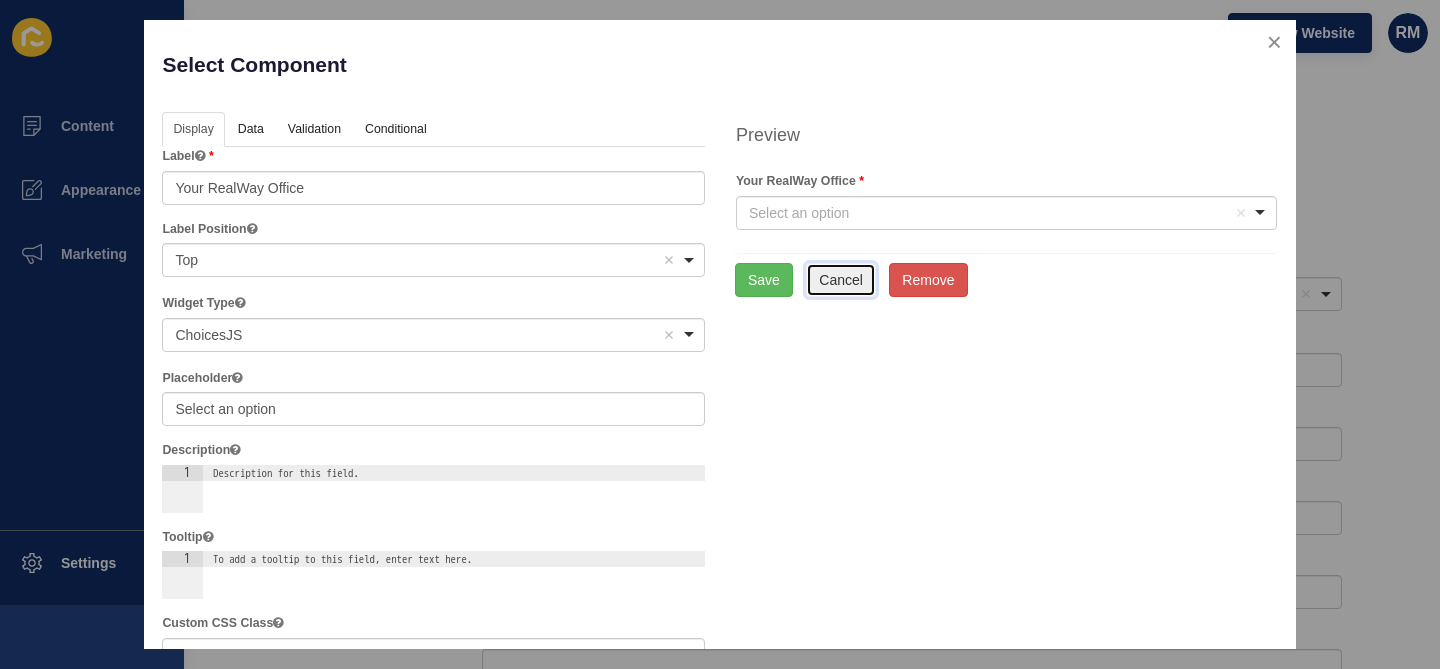 click on "Cancel" at bounding box center (841, 280) 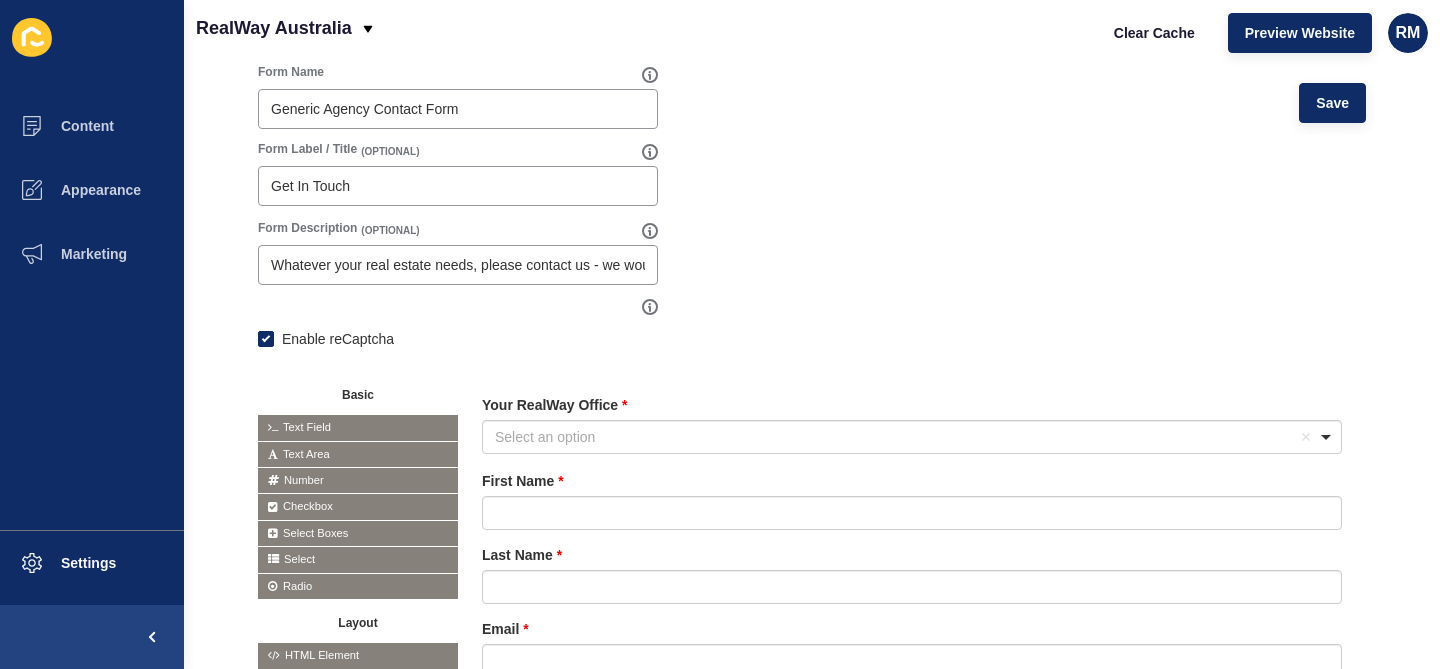scroll, scrollTop: 69, scrollLeft: 0, axis: vertical 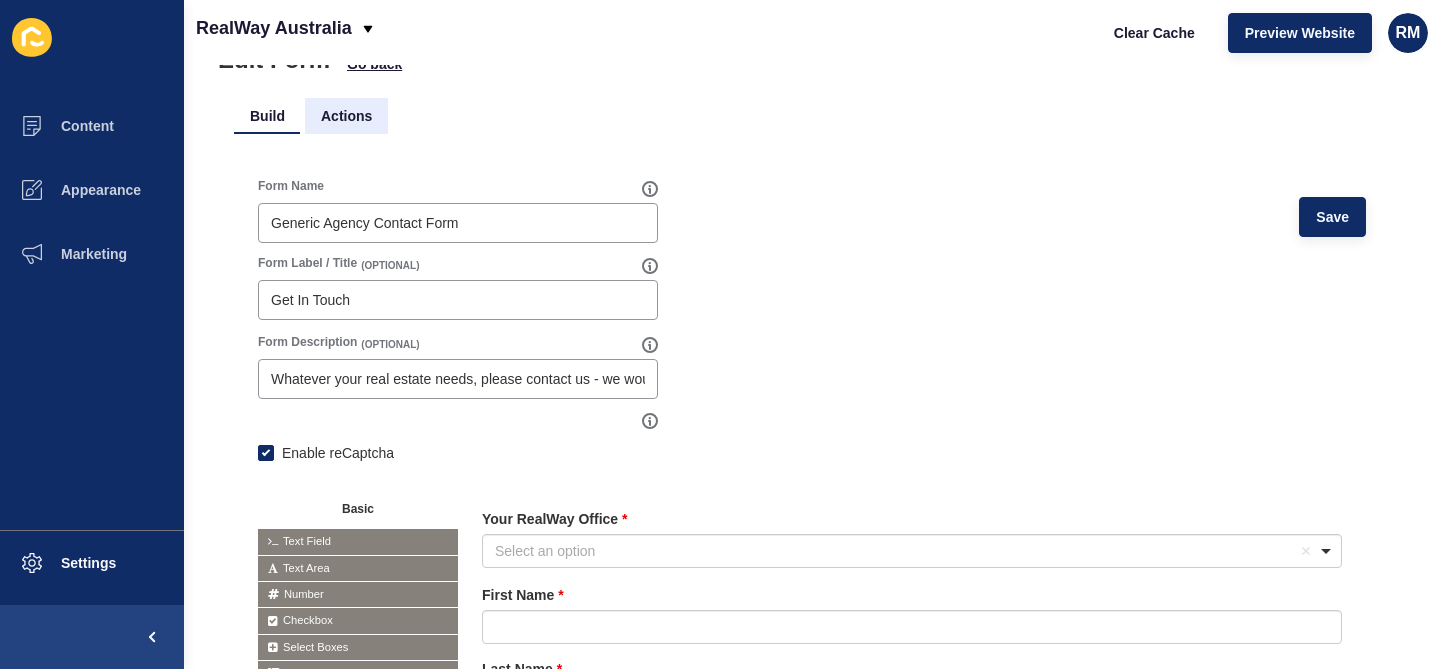 click on "Actions" at bounding box center [346, 116] 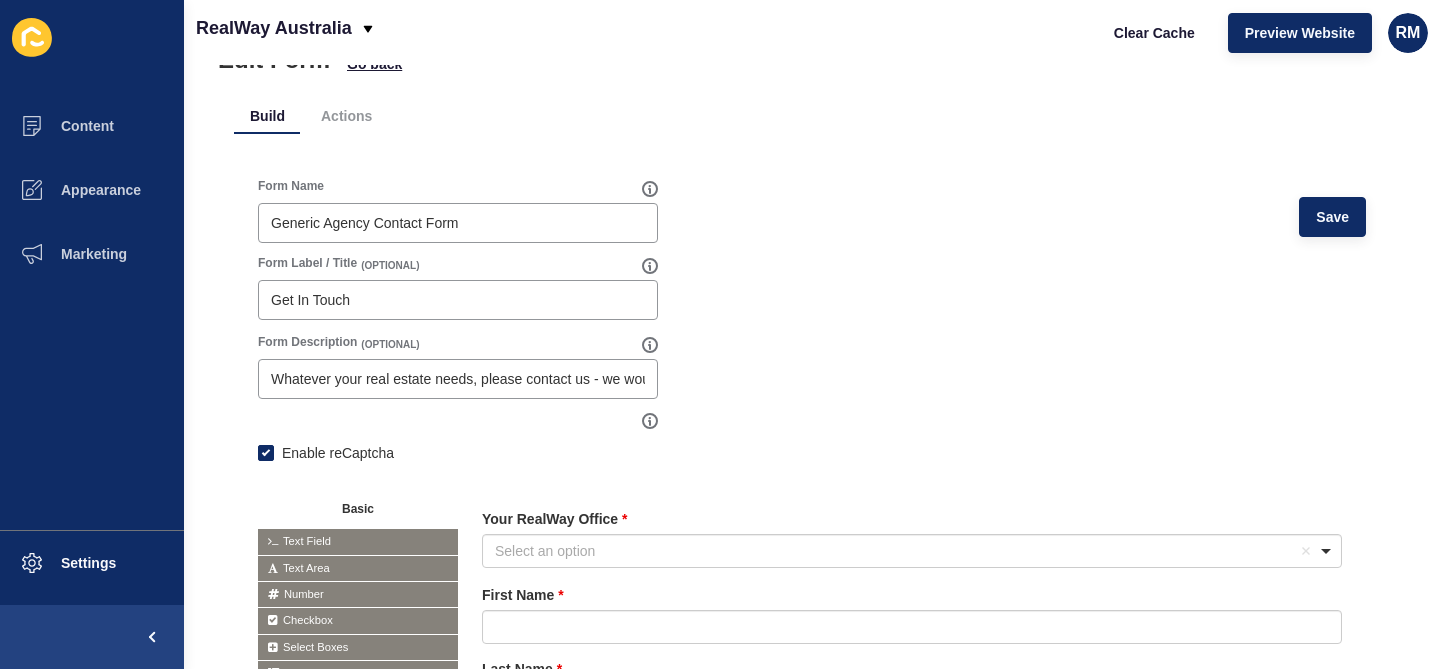 scroll, scrollTop: 0, scrollLeft: 0, axis: both 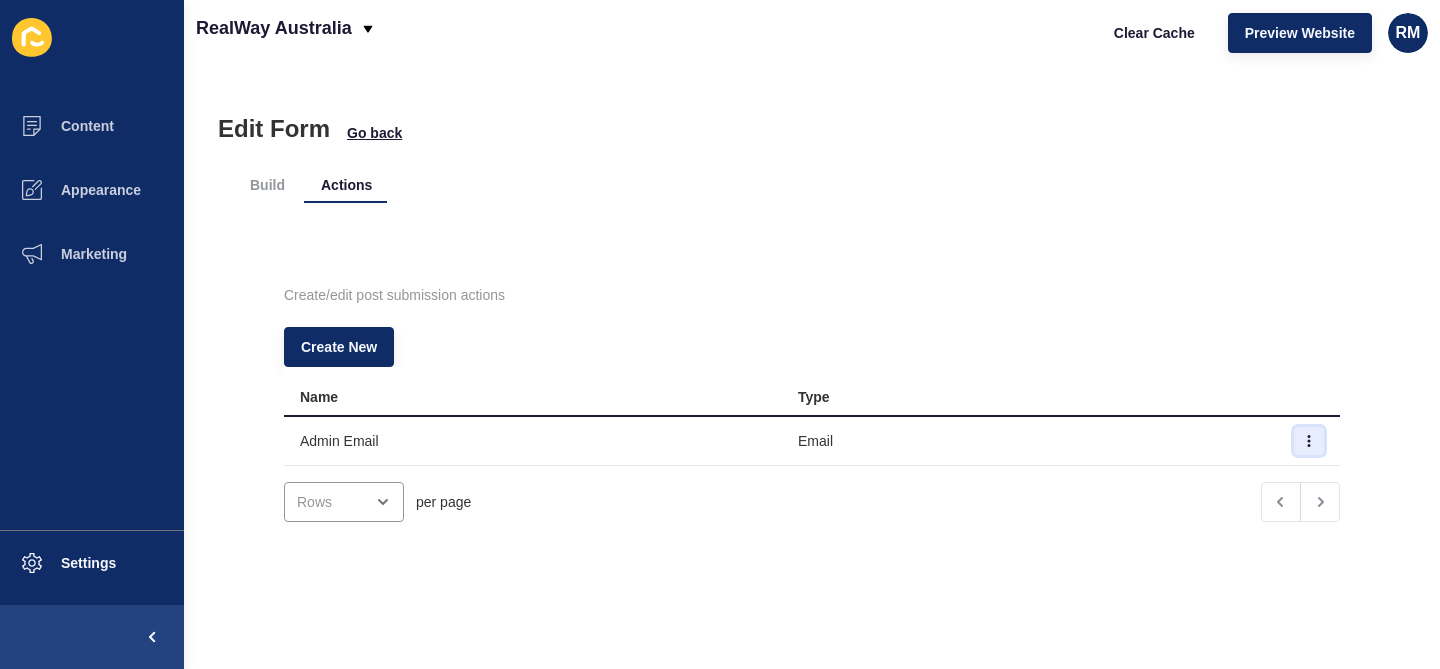 click at bounding box center [1309, 441] 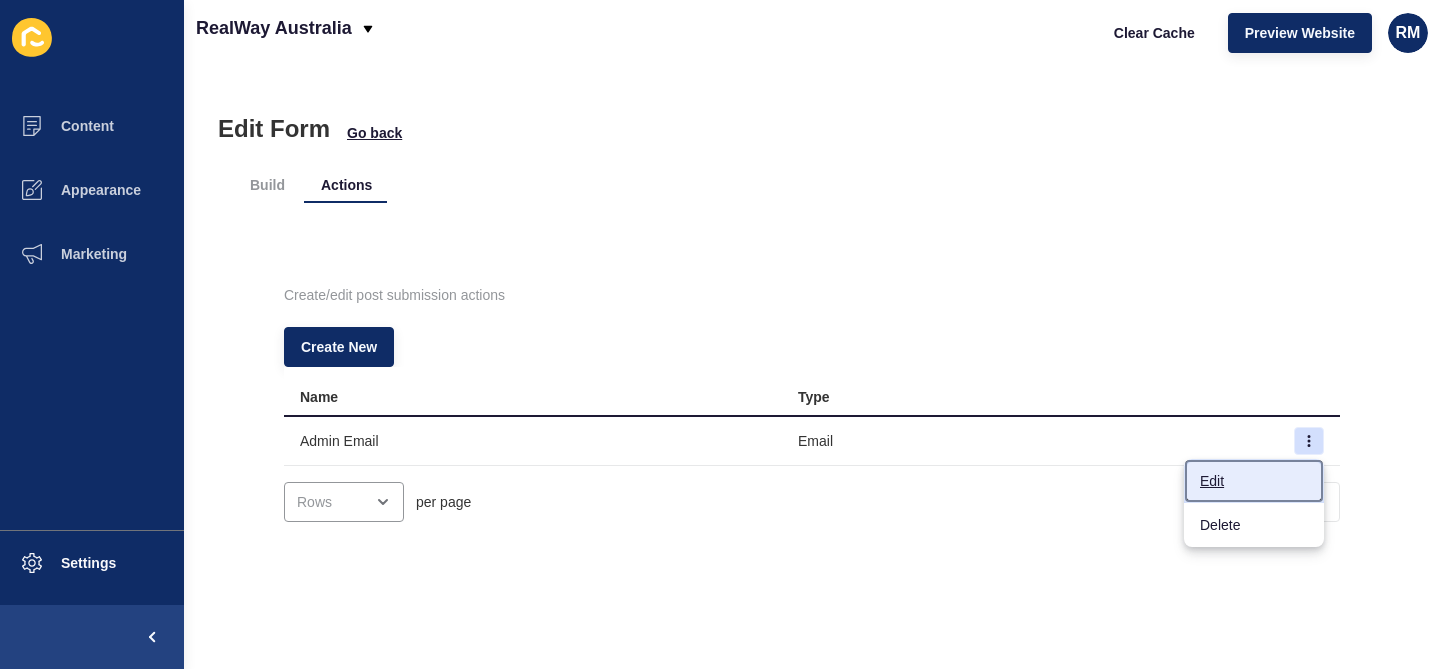 click on "Edit" at bounding box center [1254, 481] 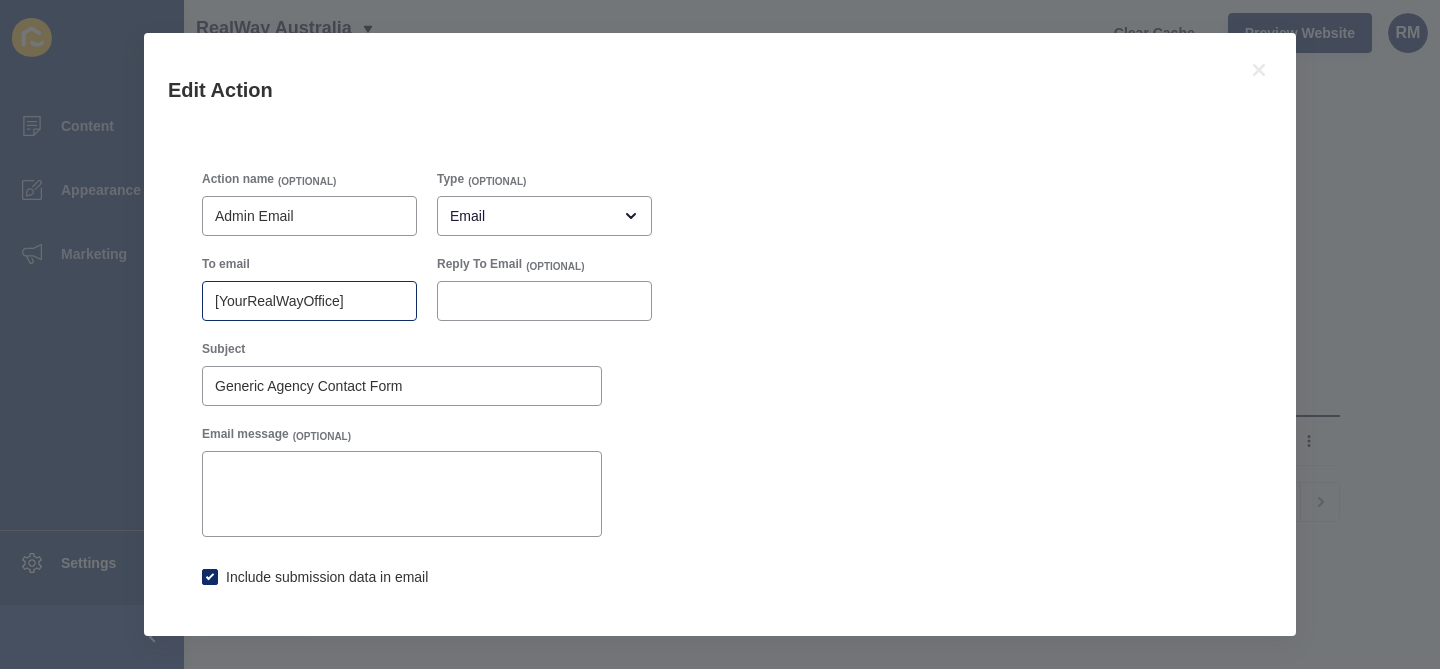 checkbox on "true" 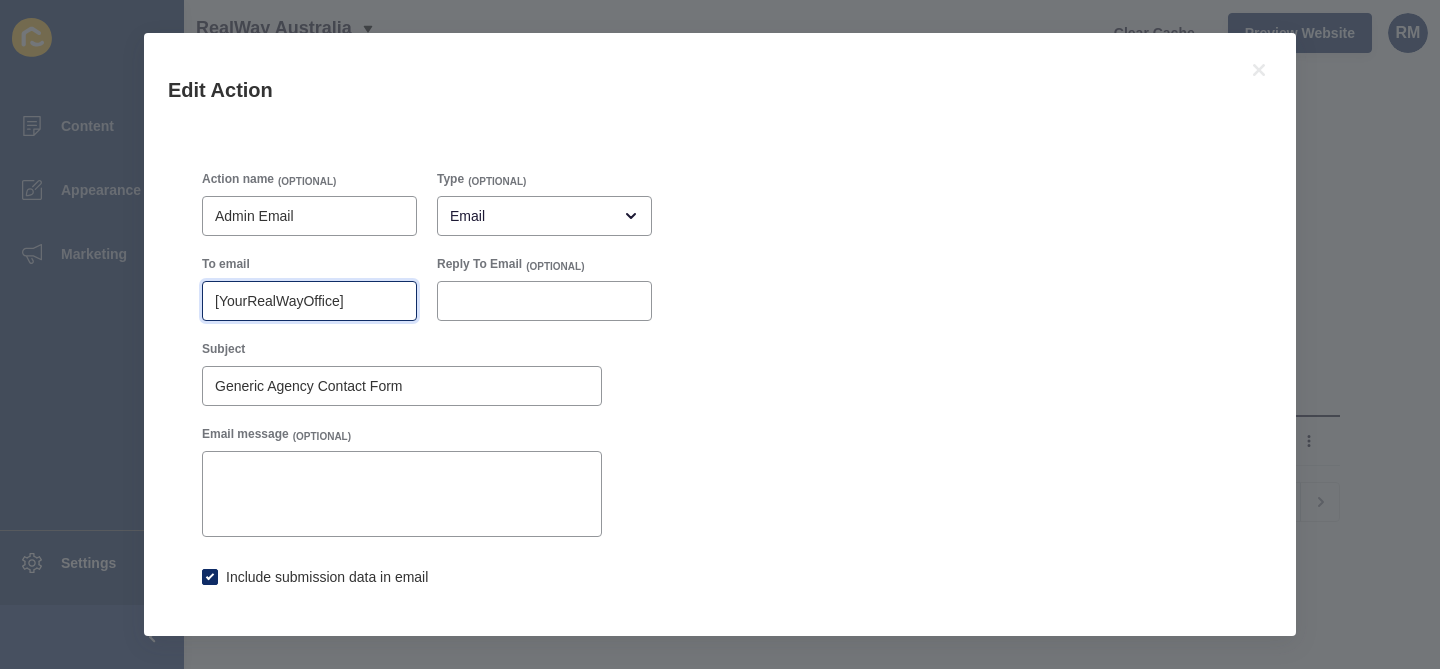 click on "[YourRealWayOffice]" at bounding box center [309, 301] 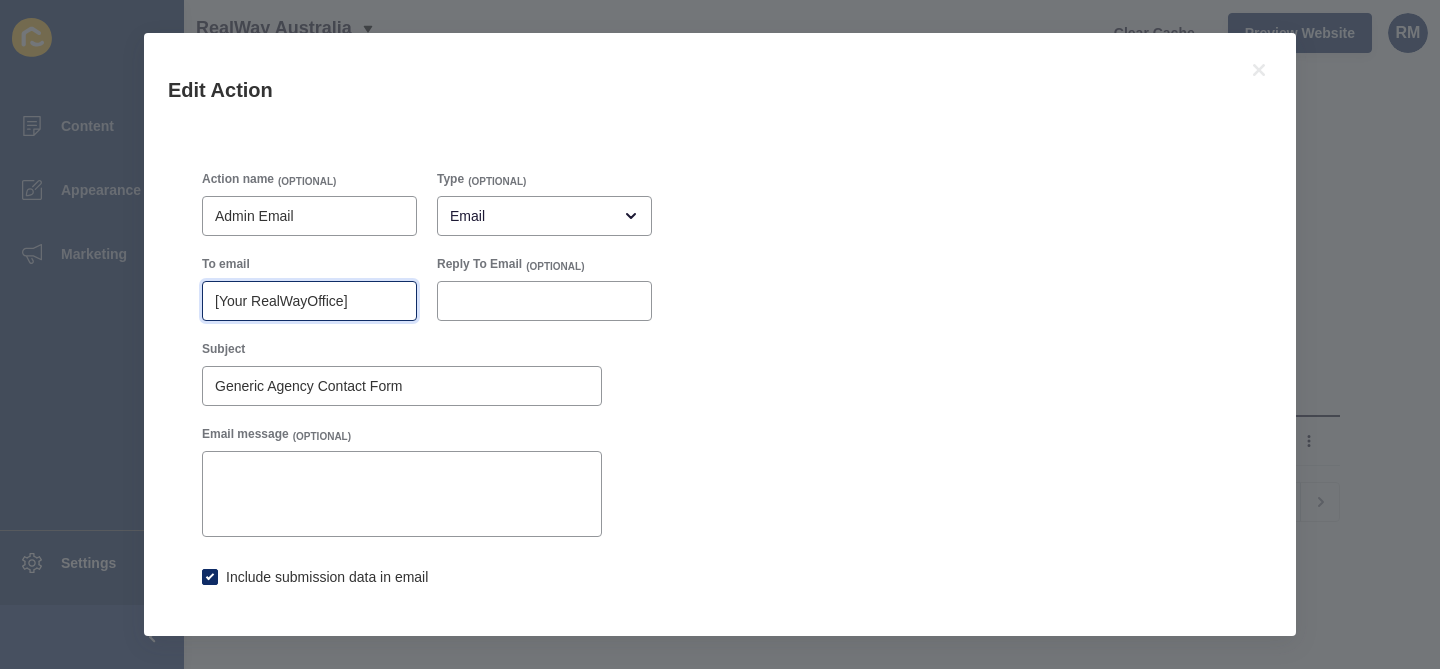 click on "[Your RealWayOffice]" at bounding box center [309, 301] 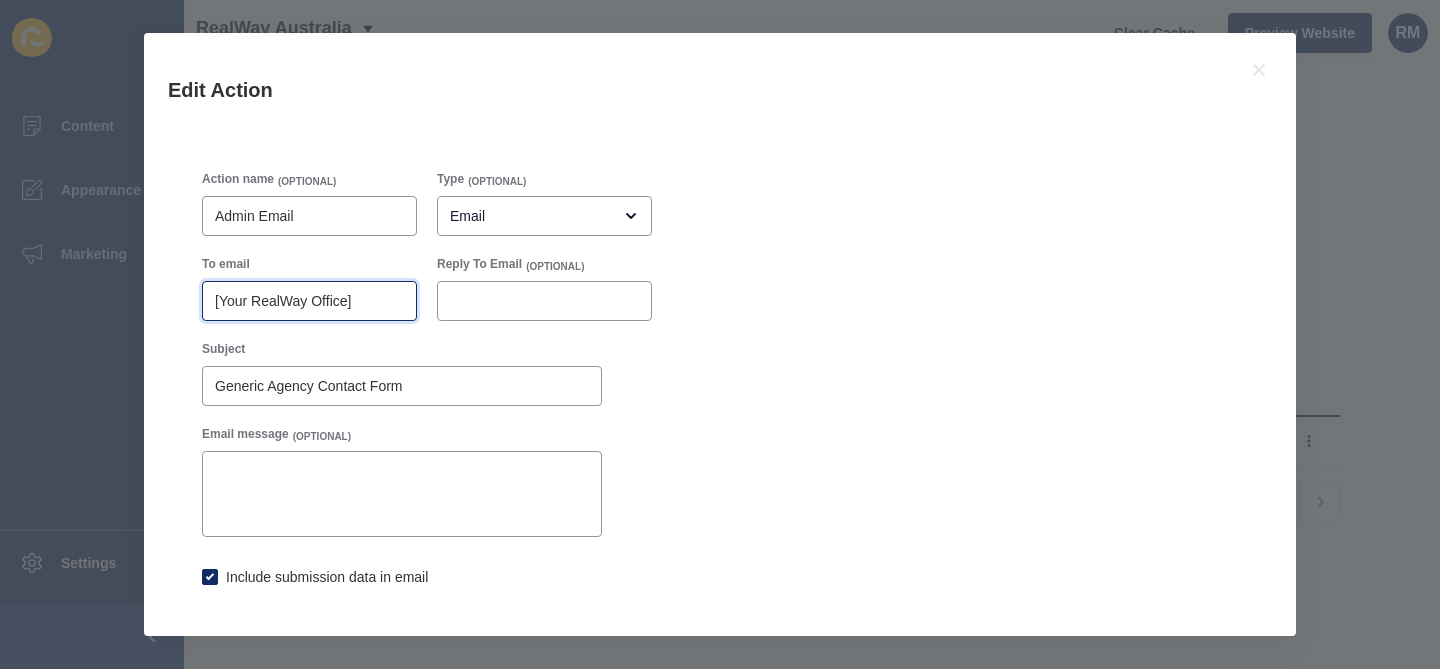 scroll, scrollTop: 104, scrollLeft: 0, axis: vertical 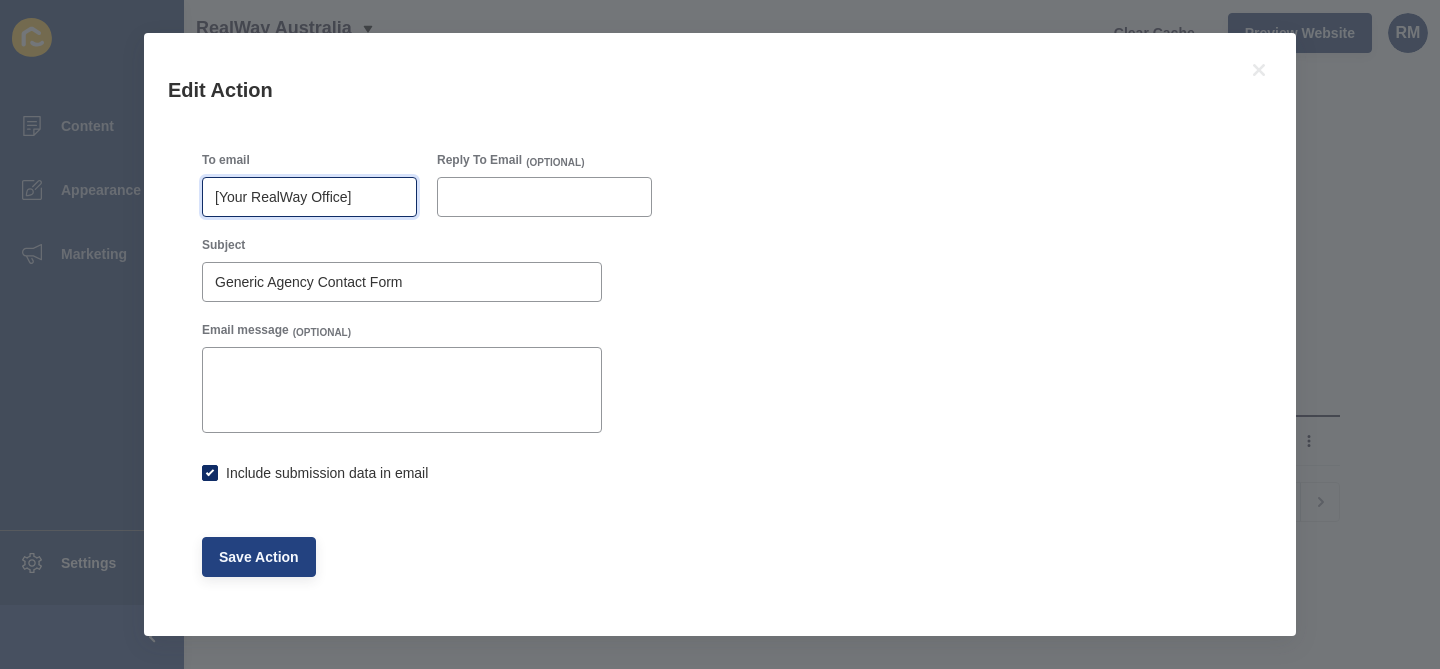 type on "[Your RealWay Office]" 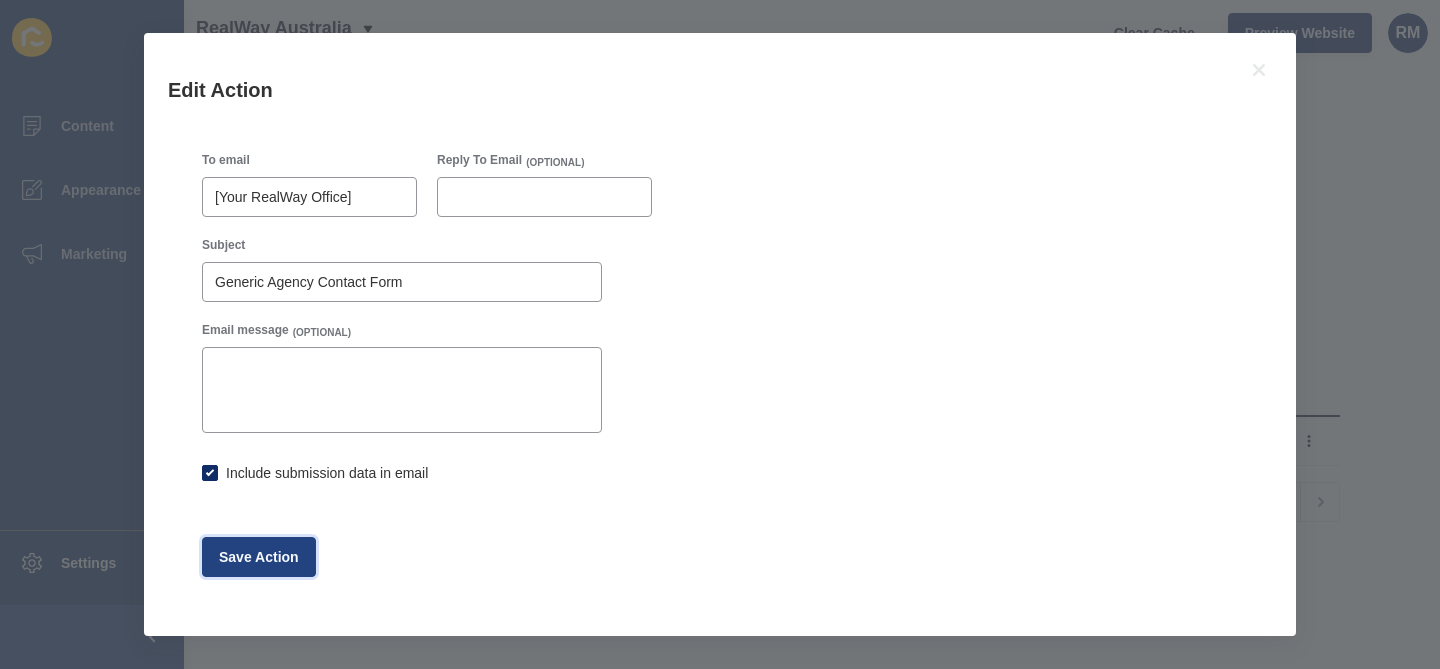 click on "Save Action" at bounding box center [259, 557] 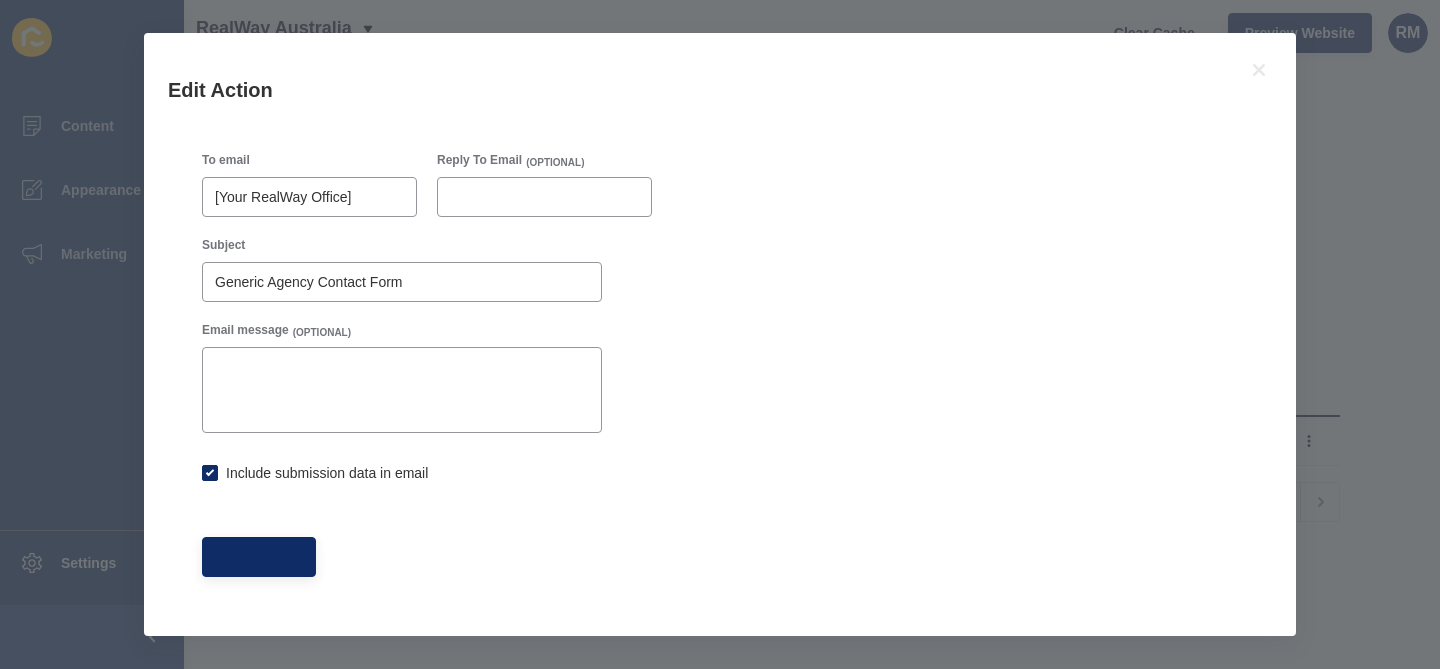 checkbox on "true" 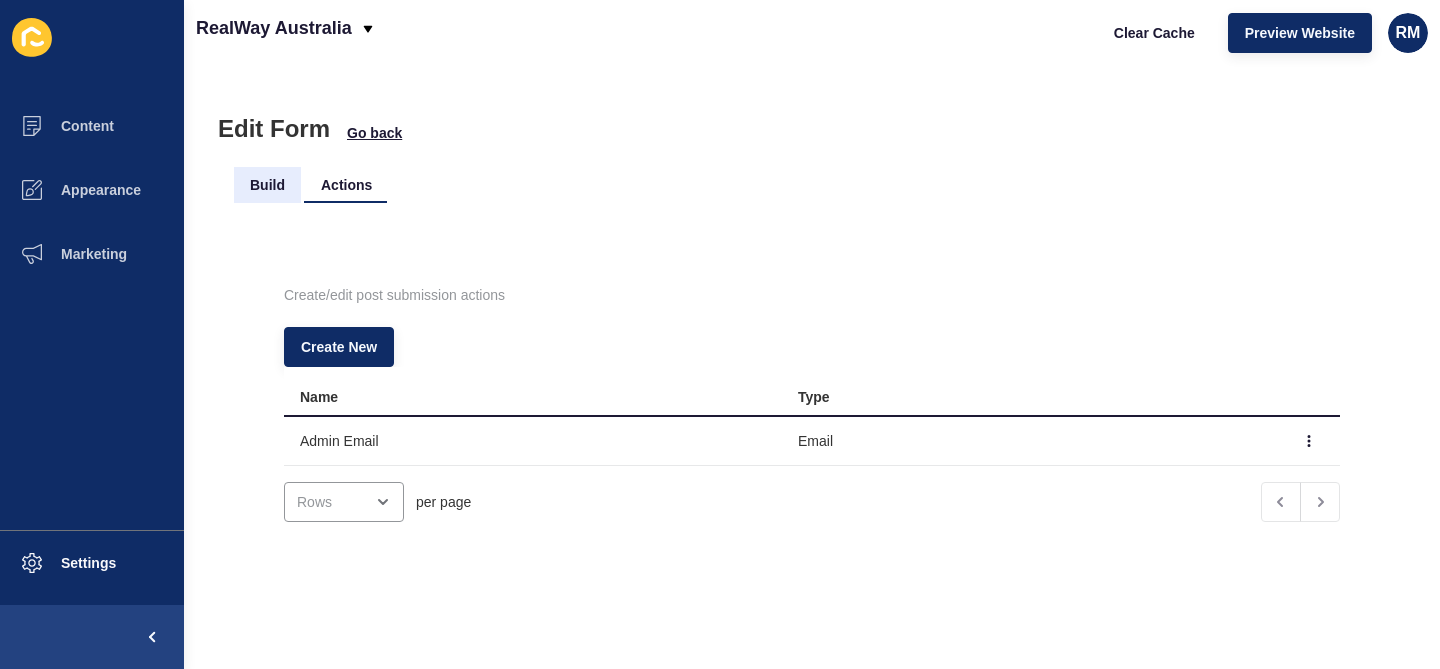 click on "Build" at bounding box center (267, 185) 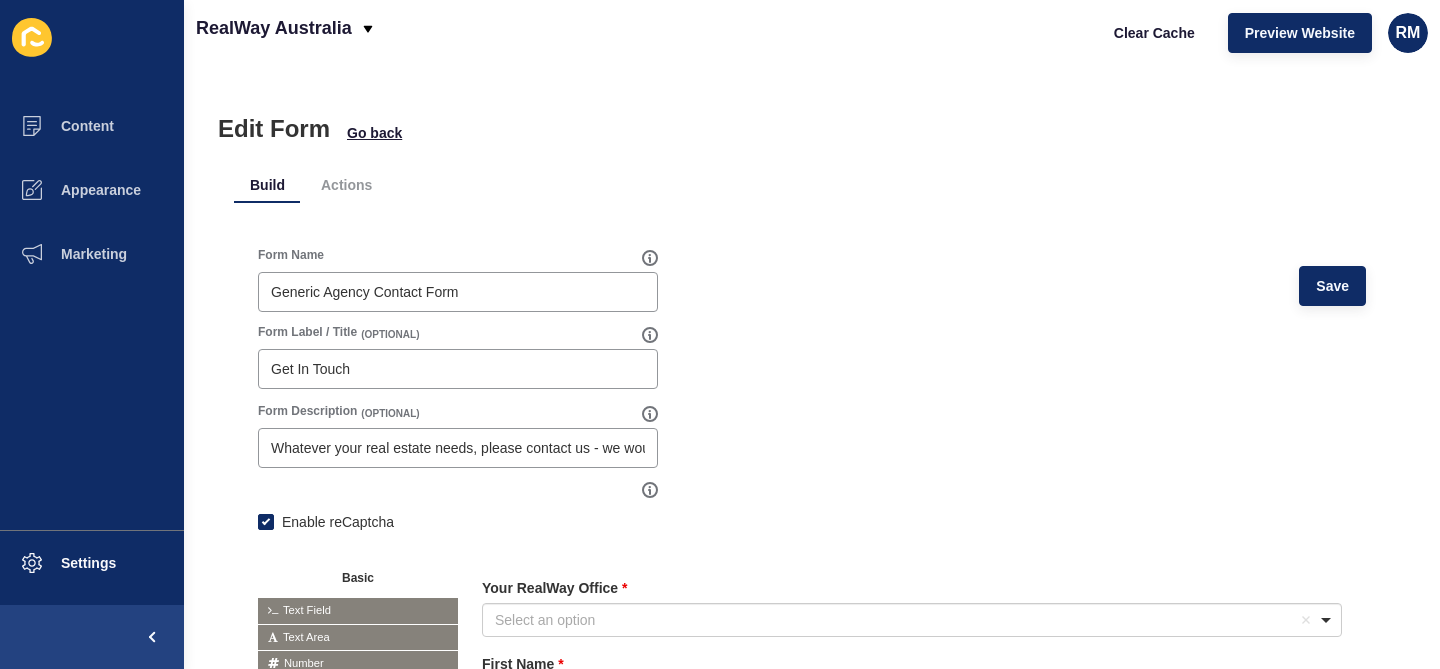 click on "Content Appearance Marketing" at bounding box center [92, 307] 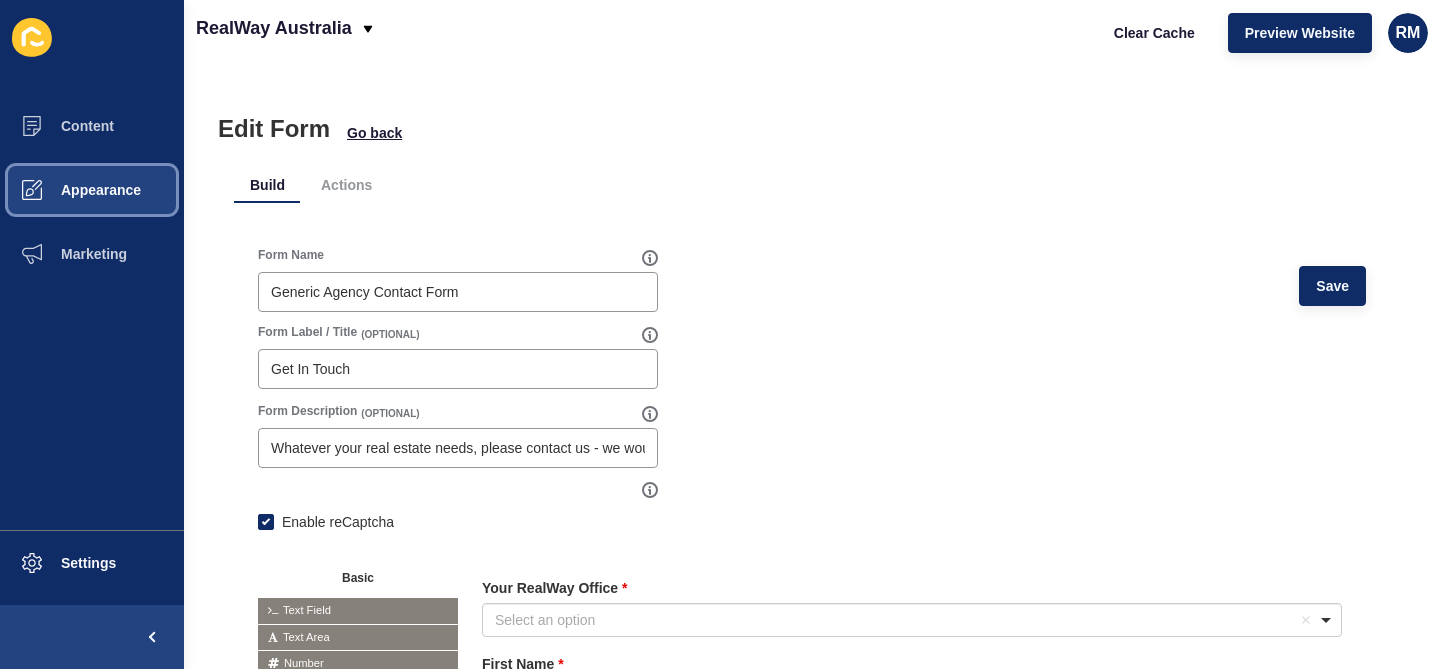 click on "Appearance" at bounding box center [92, 190] 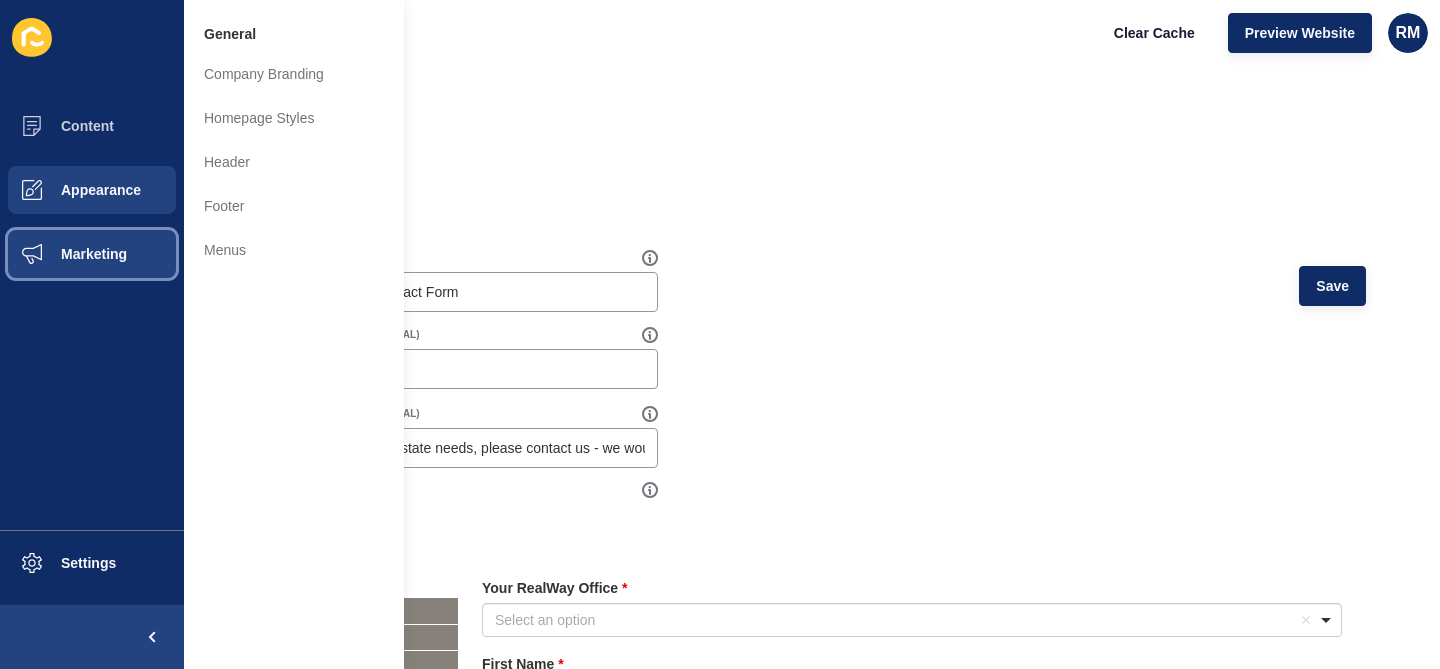 click on "Marketing" at bounding box center [62, 254] 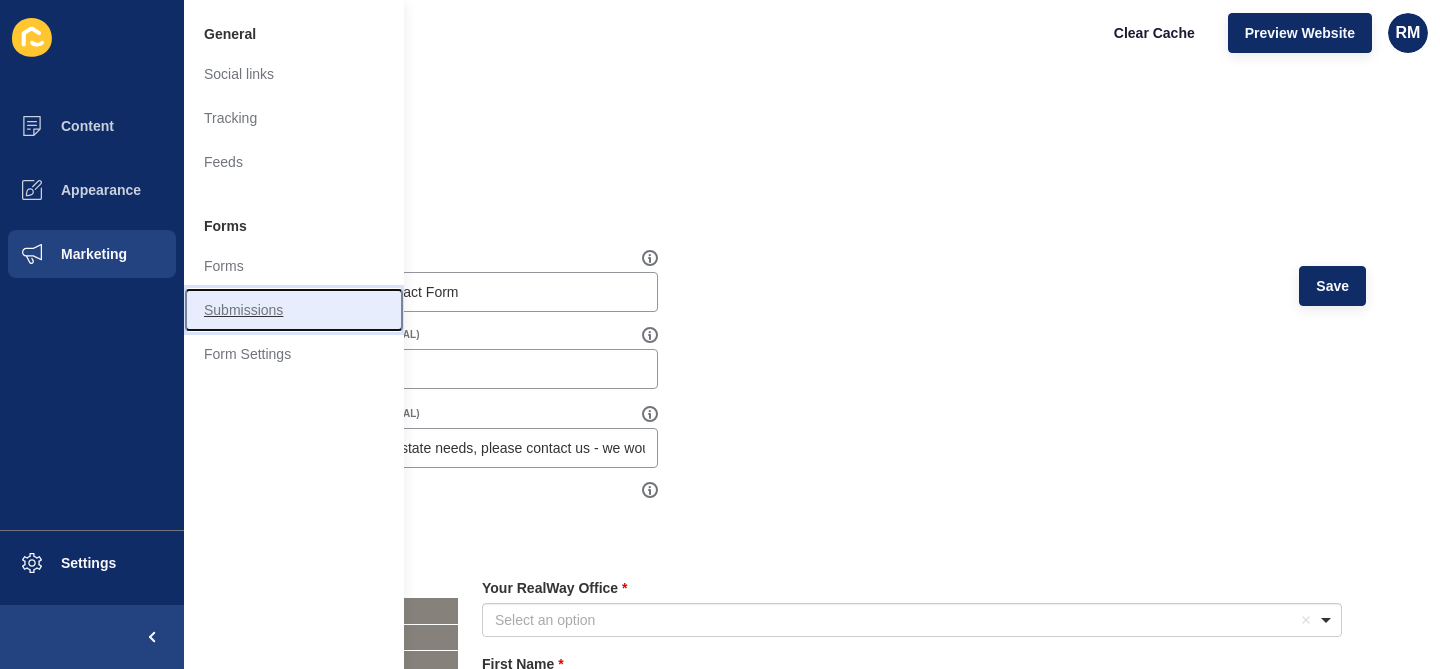 click on "Submissions" at bounding box center (294, 310) 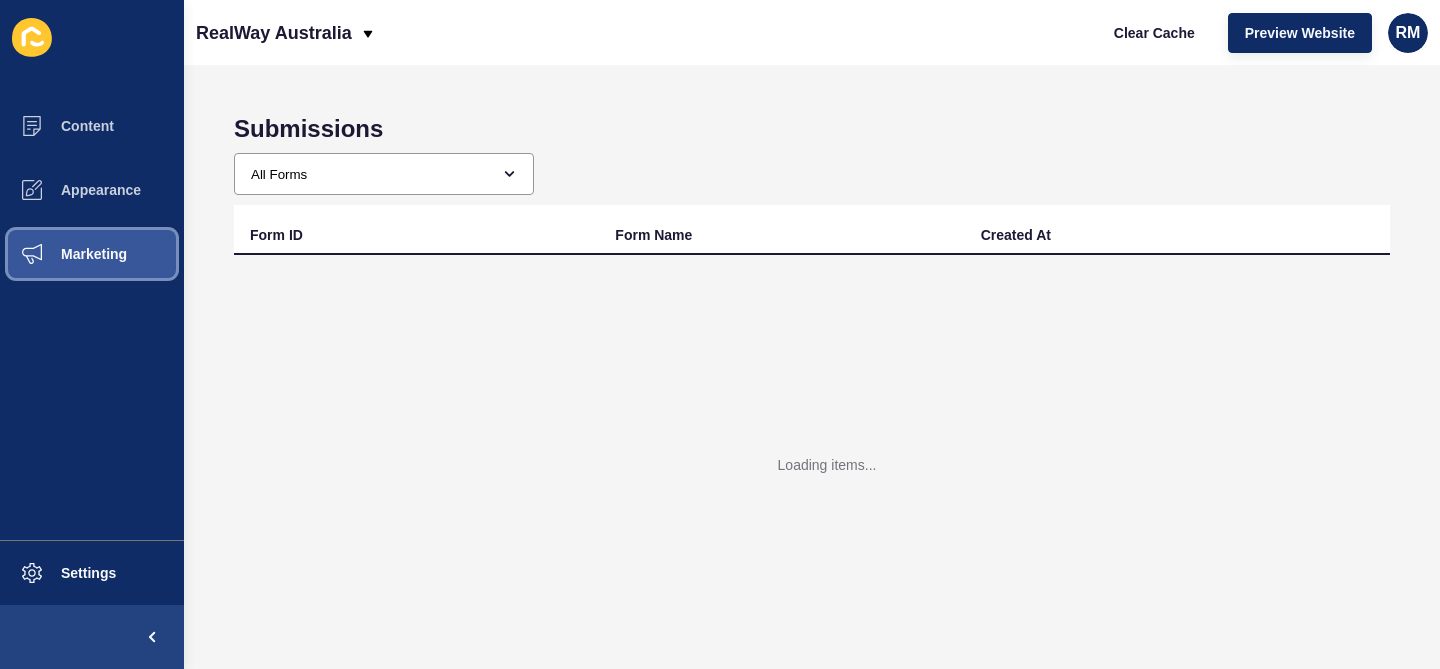 click on "Marketing" at bounding box center [92, 254] 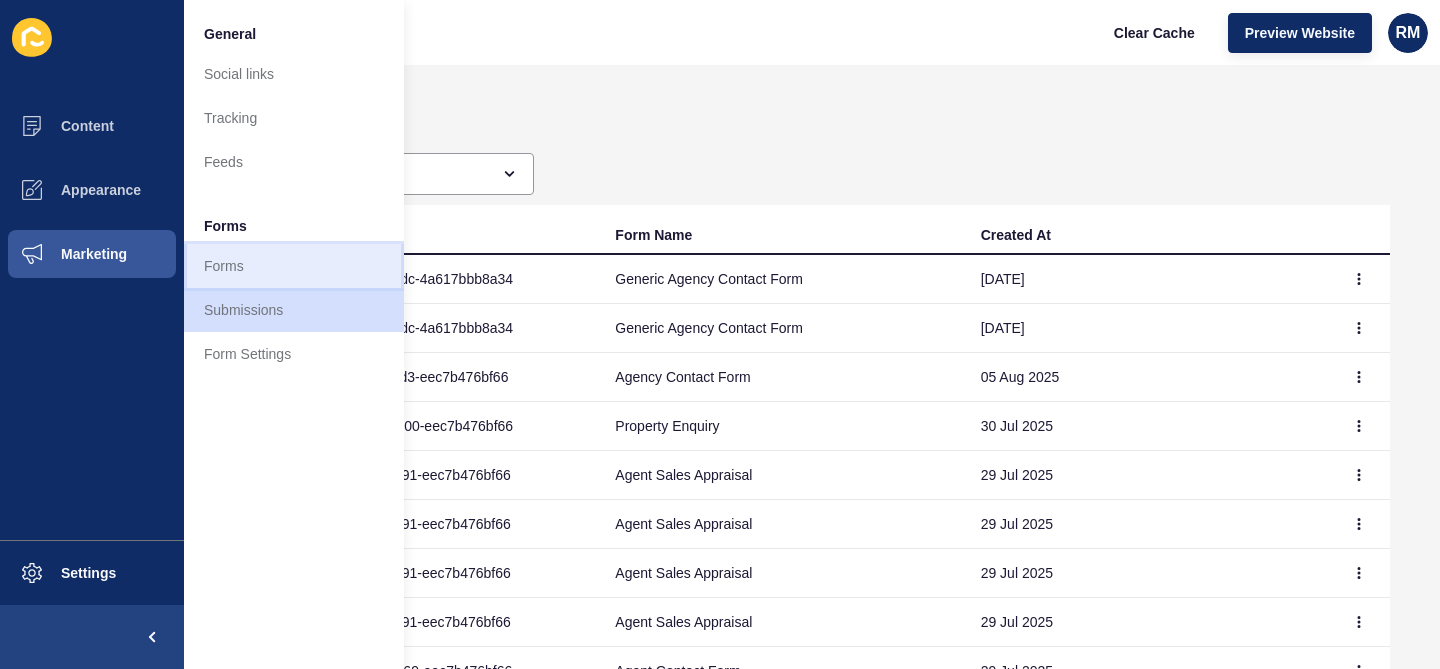 click on "Forms" at bounding box center (294, 266) 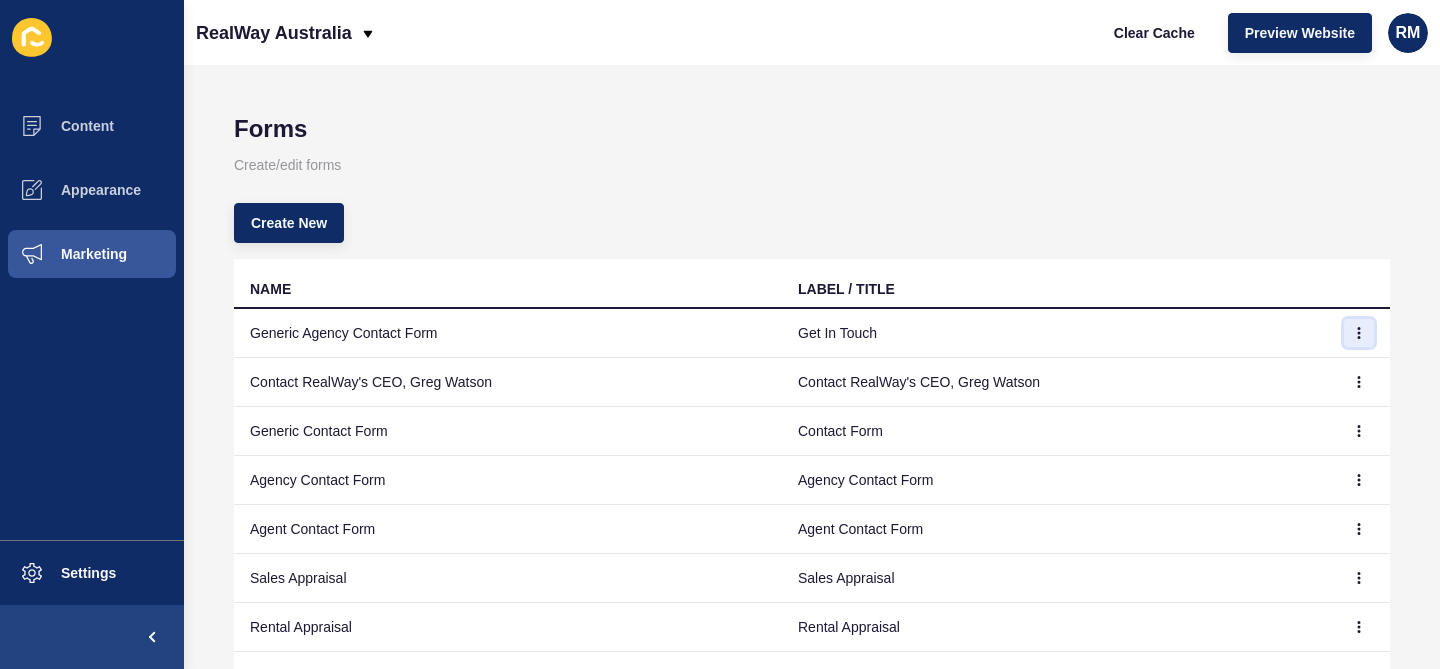 click at bounding box center (1359, 333) 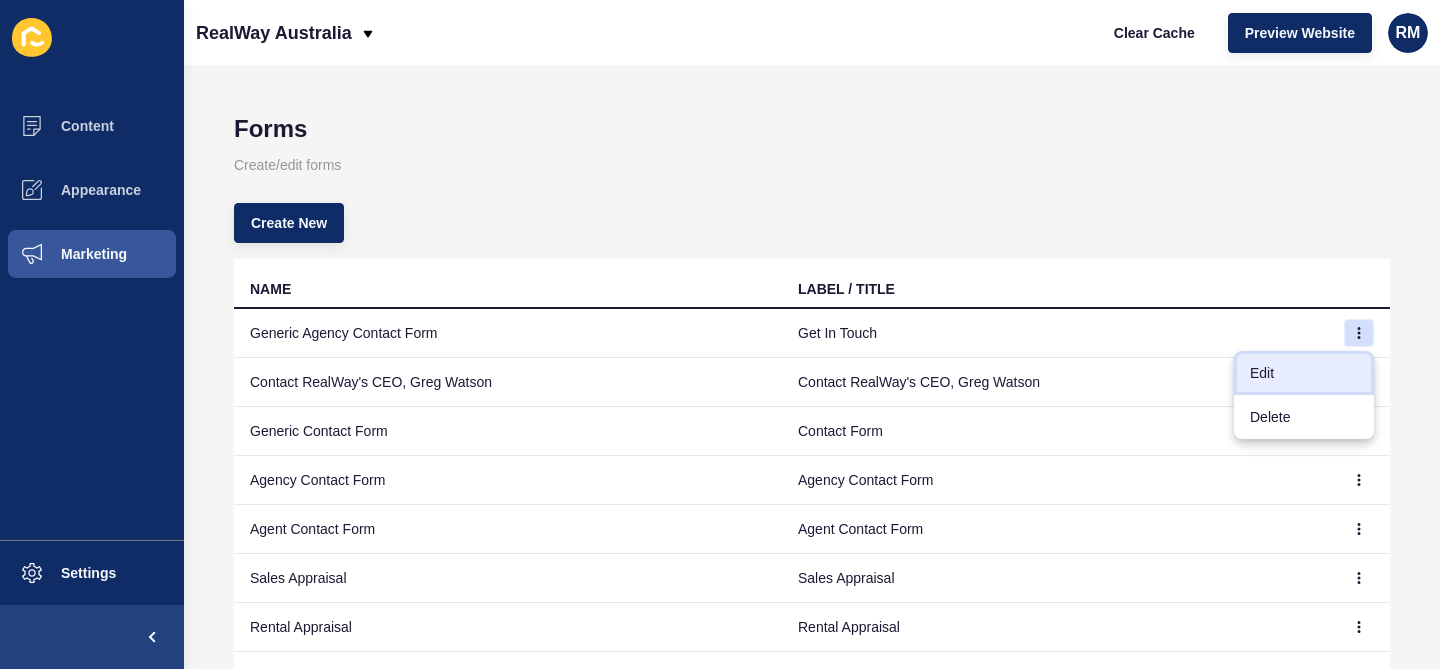 click on "Edit" at bounding box center (1304, 373) 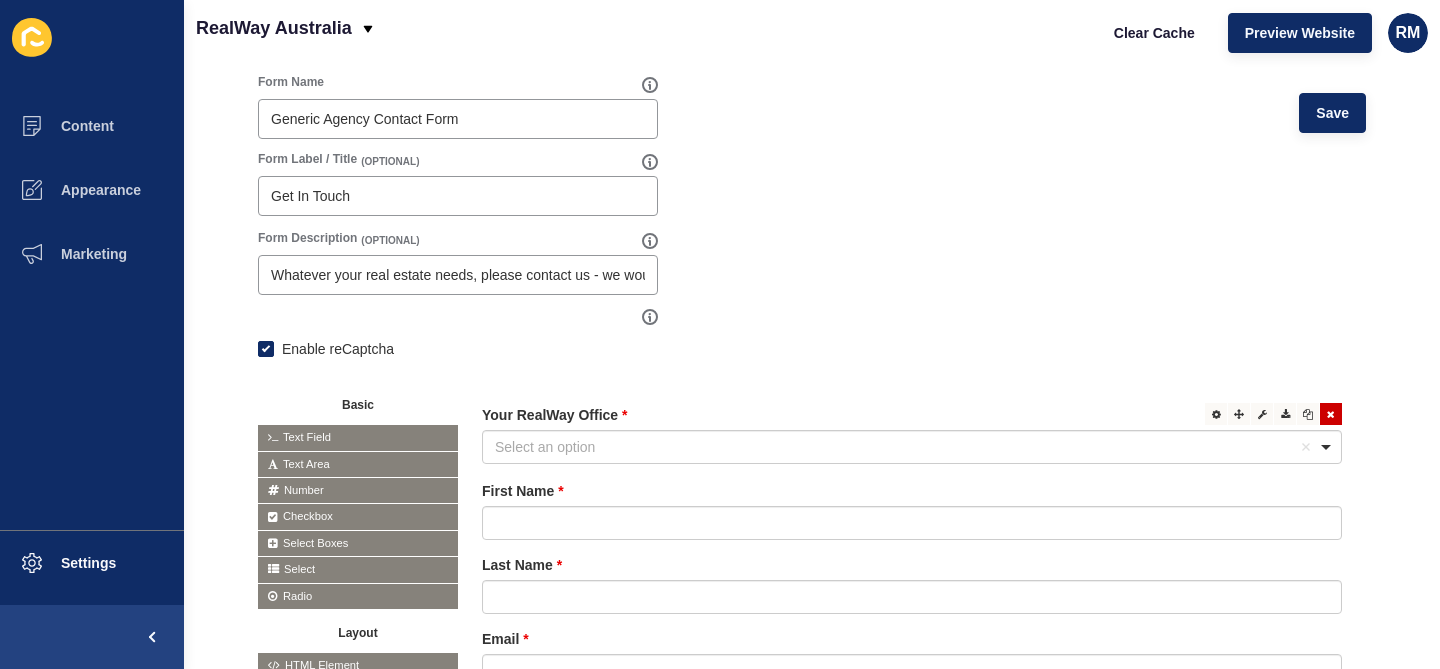 scroll, scrollTop: 198, scrollLeft: 0, axis: vertical 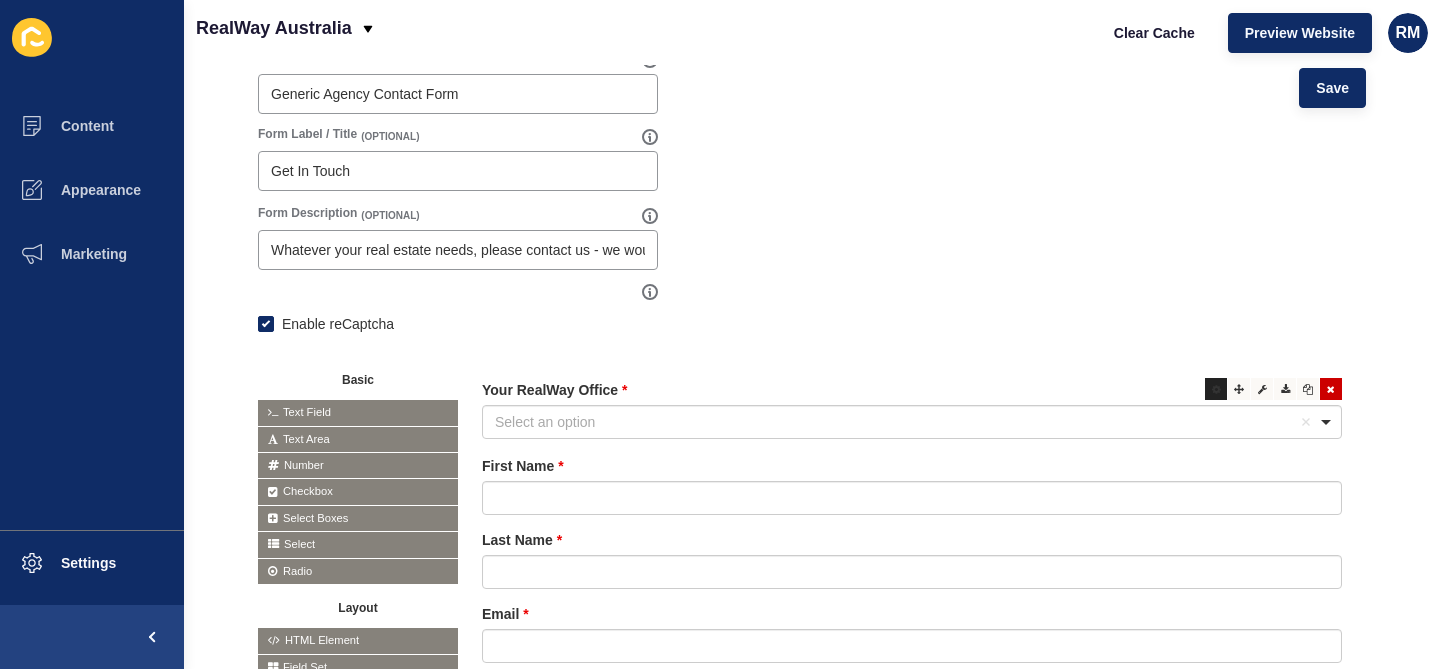 click at bounding box center [1216, 389] 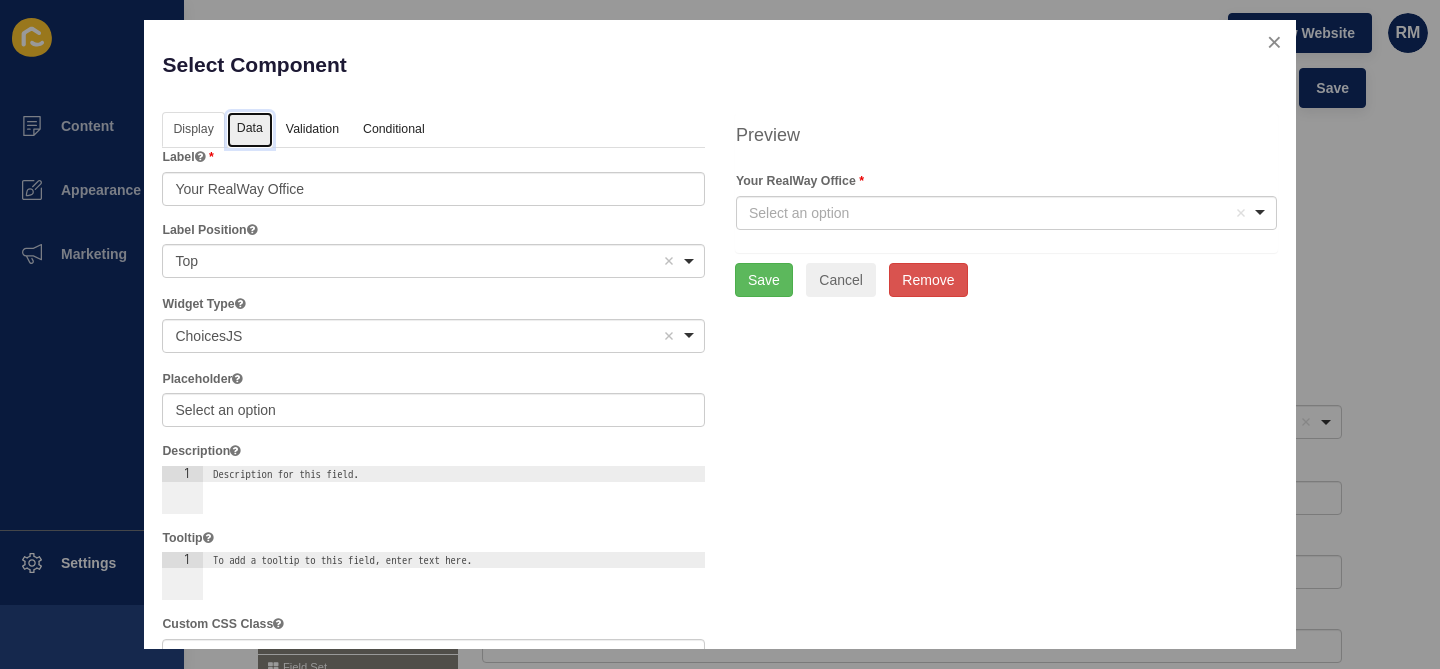 click on "Data" at bounding box center [250, 130] 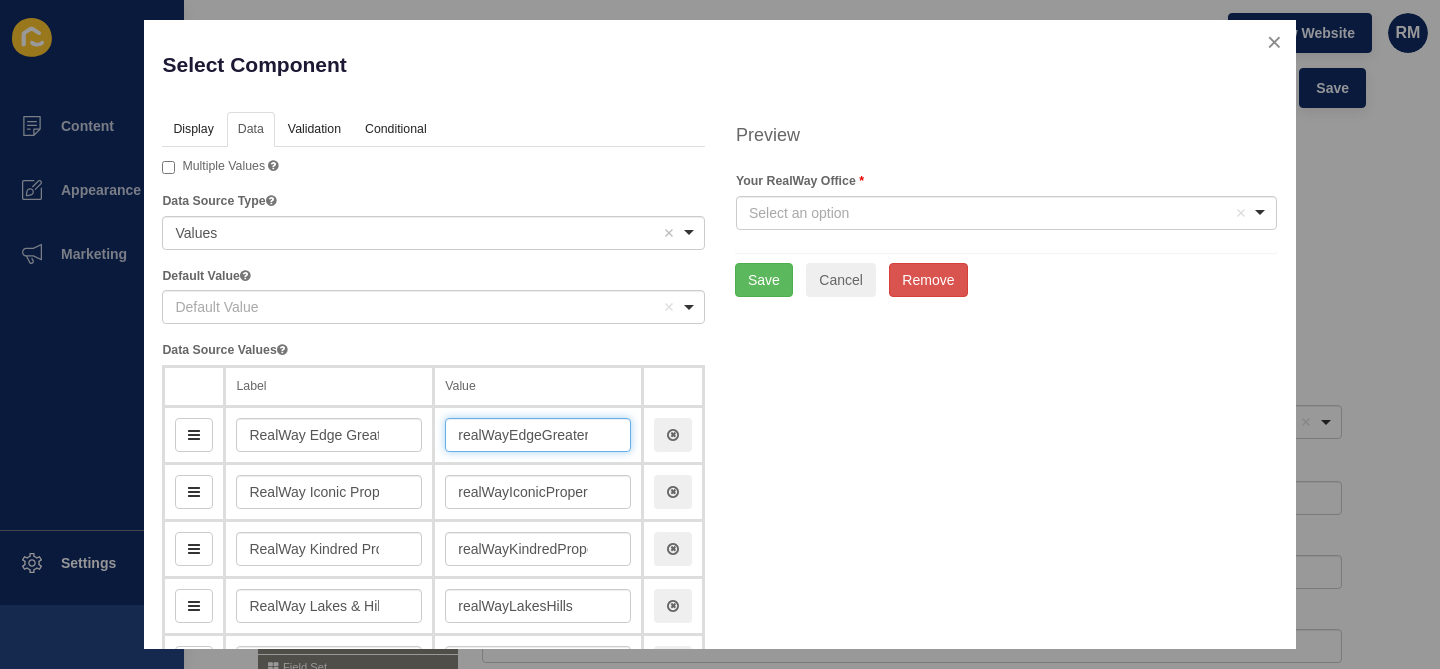 click on "realWayEdgeGreaterSpringfield" at bounding box center (538, 435) 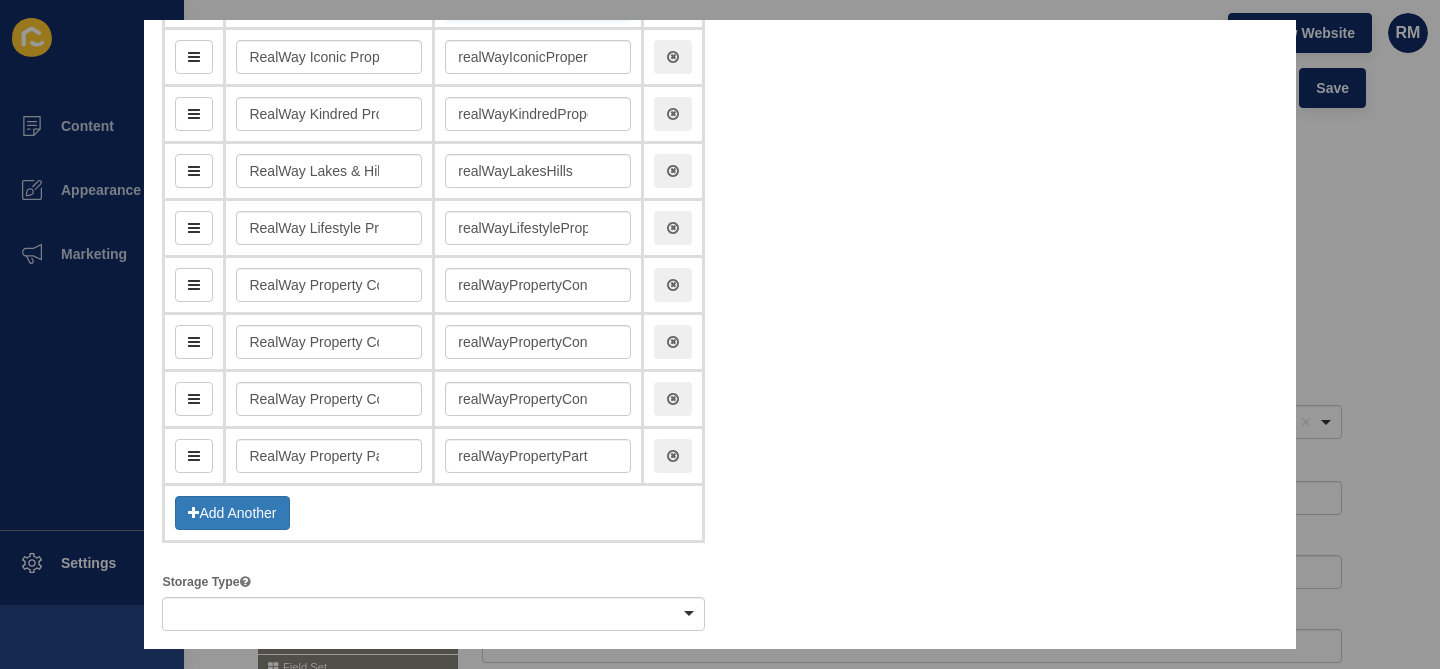 scroll, scrollTop: 441, scrollLeft: 0, axis: vertical 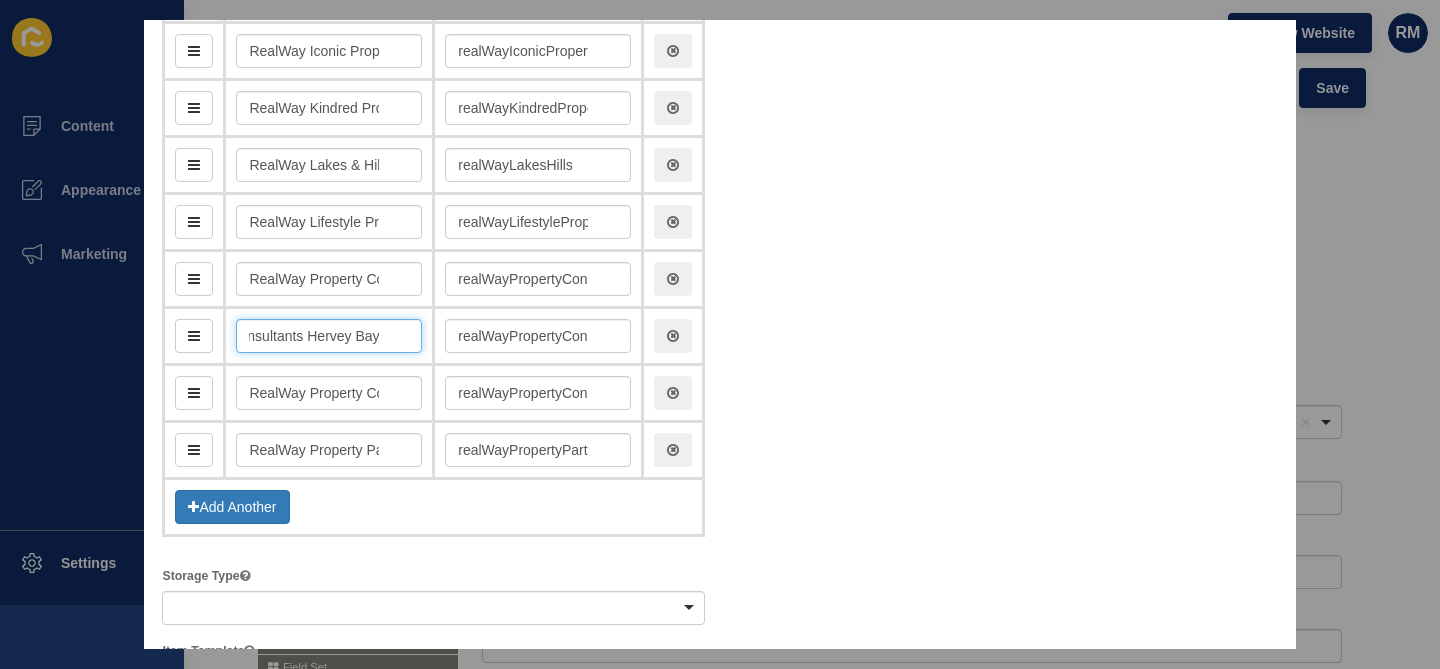 drag, startPoint x: 362, startPoint y: 340, endPoint x: 543, endPoint y: 340, distance: 181 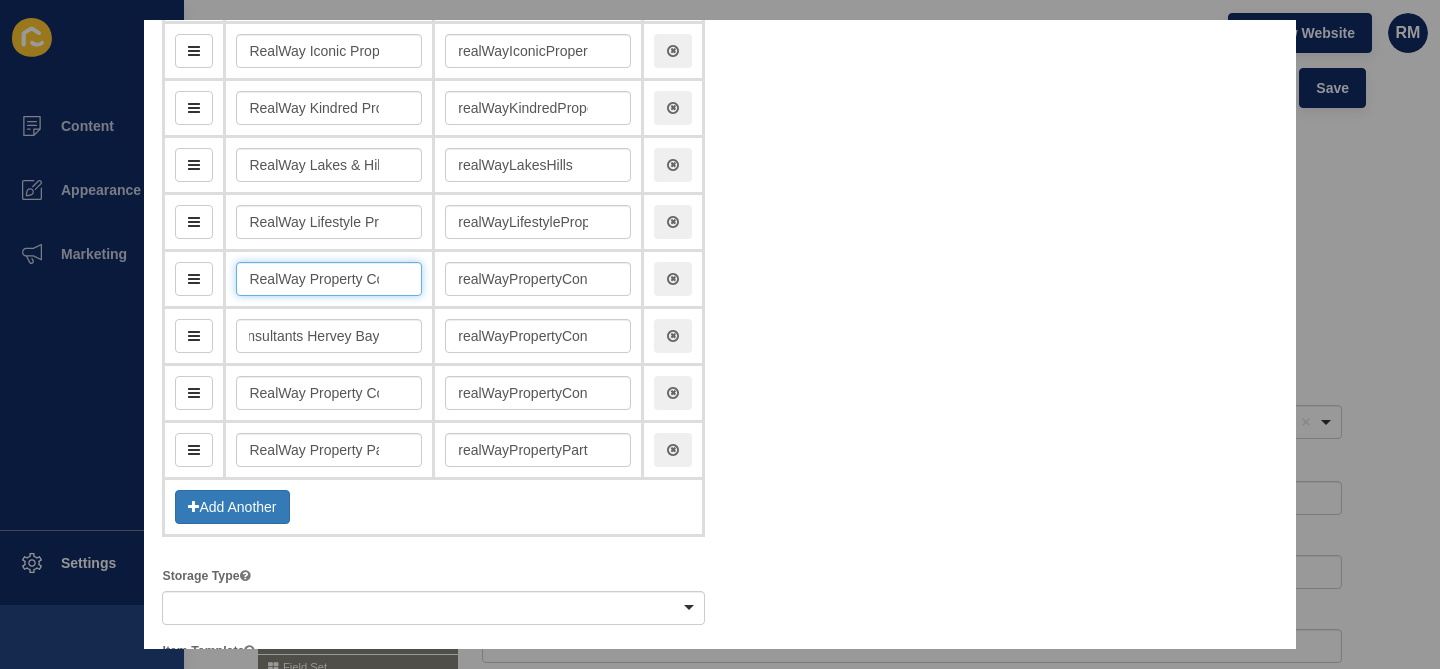 scroll, scrollTop: 0, scrollLeft: 0, axis: both 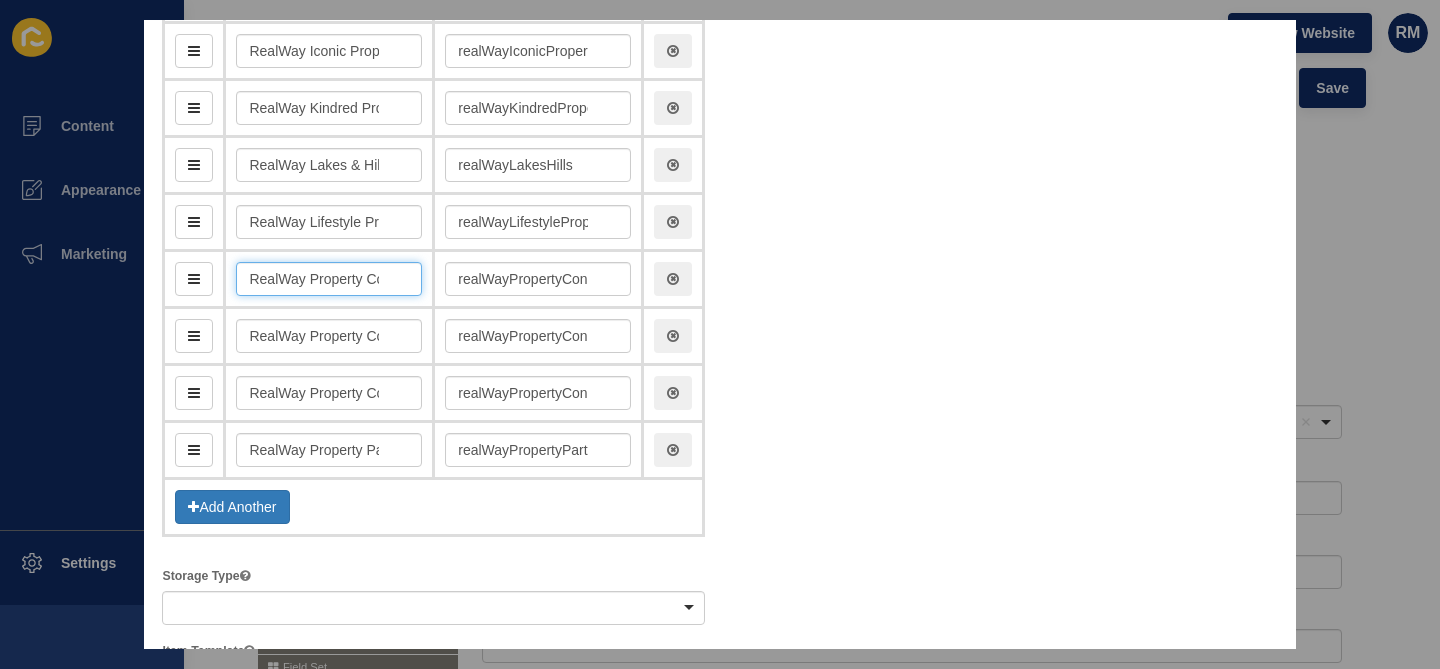 click on "RealWay Property Consultants Bundaberg" at bounding box center [329, 279] 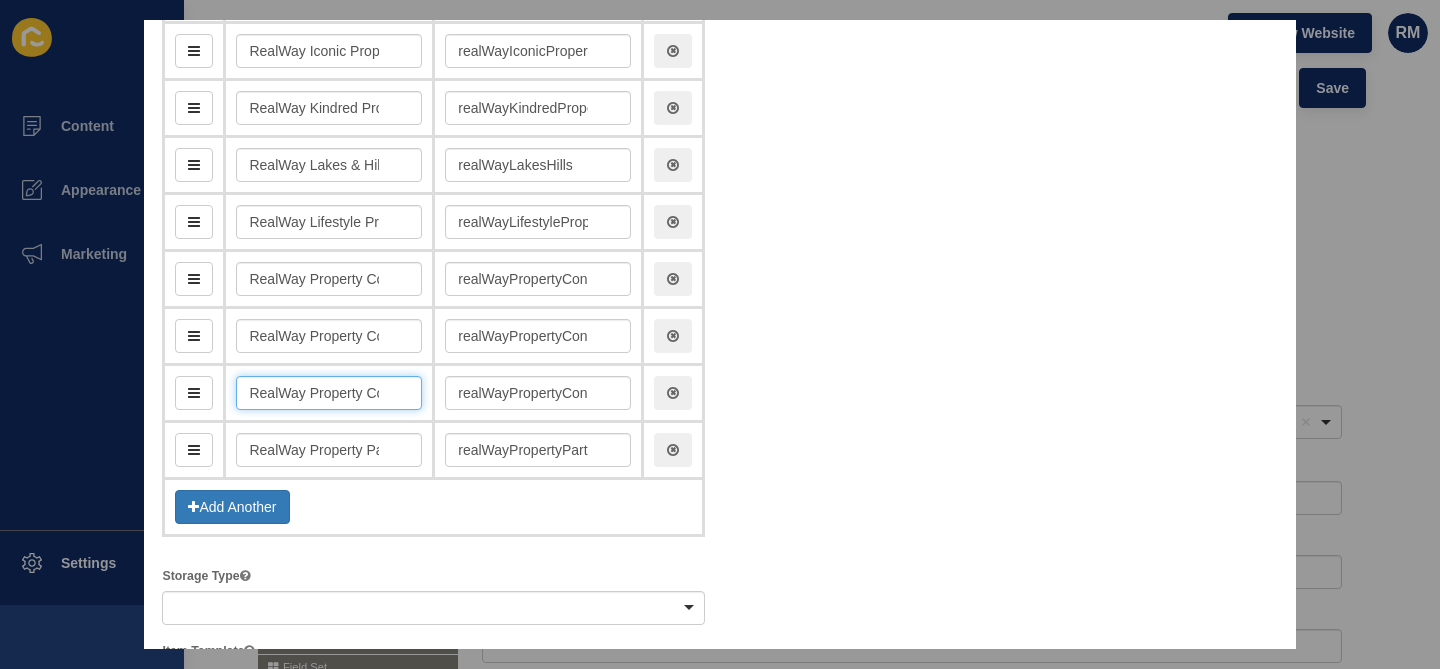 scroll, scrollTop: 0, scrollLeft: 112, axis: horizontal 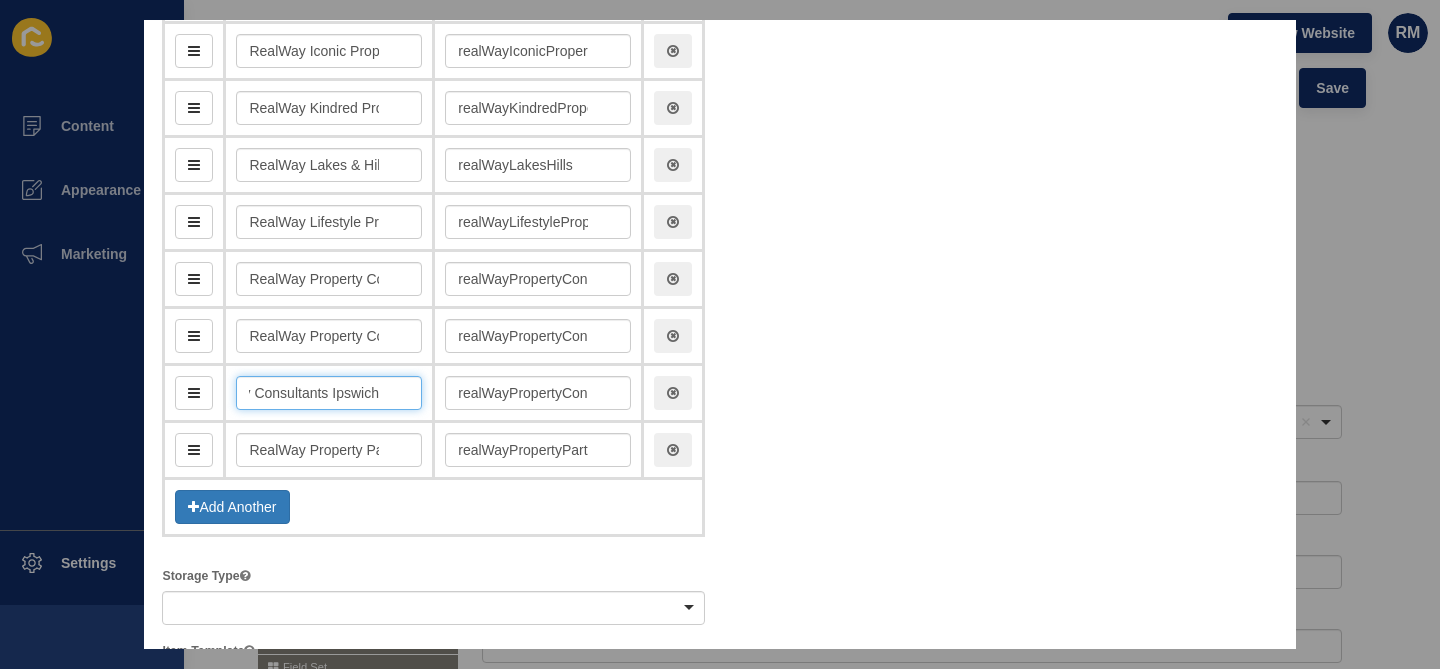 drag, startPoint x: 319, startPoint y: 389, endPoint x: 555, endPoint y: 403, distance: 236.41489 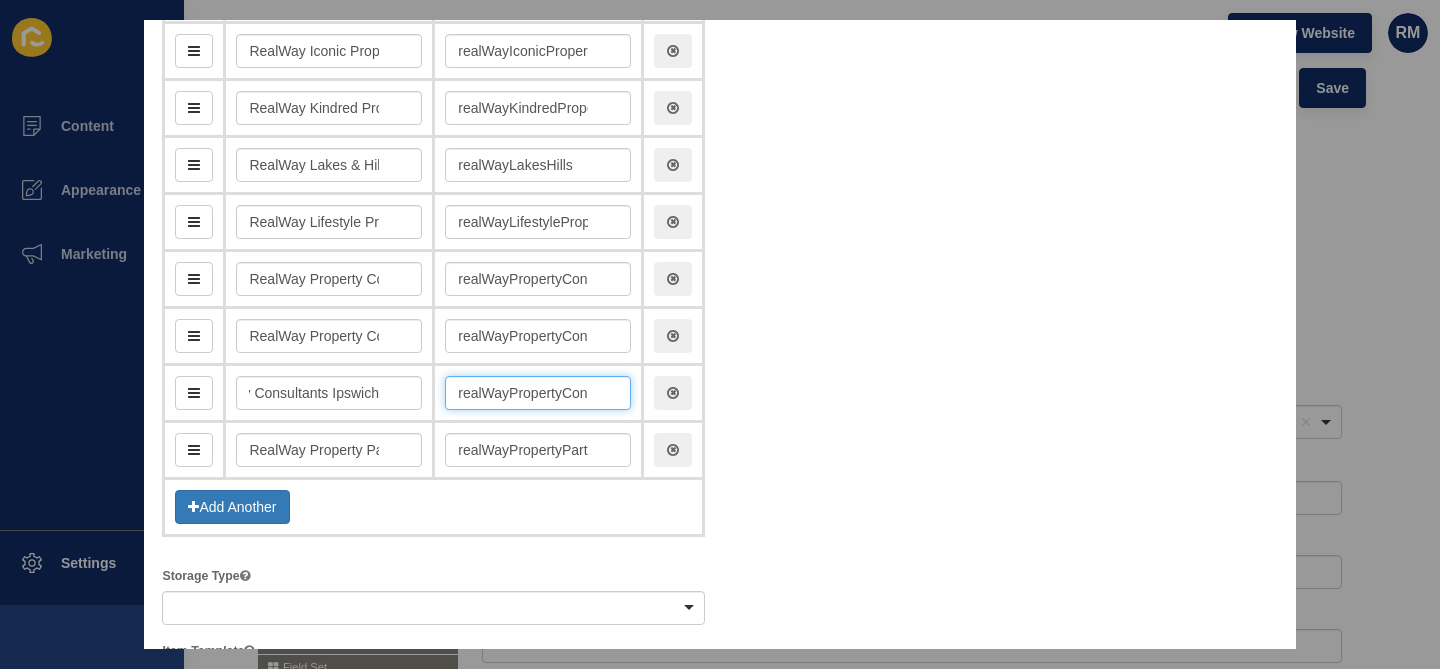 click on "realWayPropertyConsultantsIpswich" at bounding box center [538, 393] 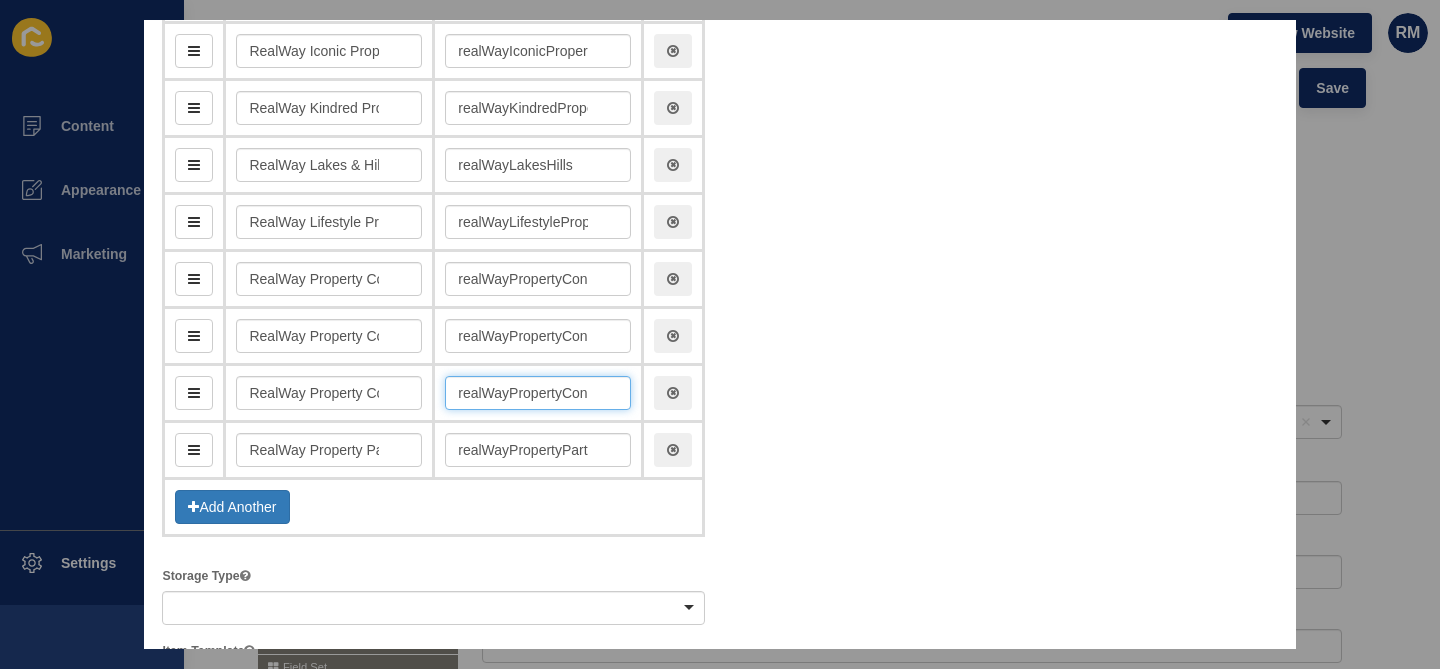 paste on "[EMAIL]" 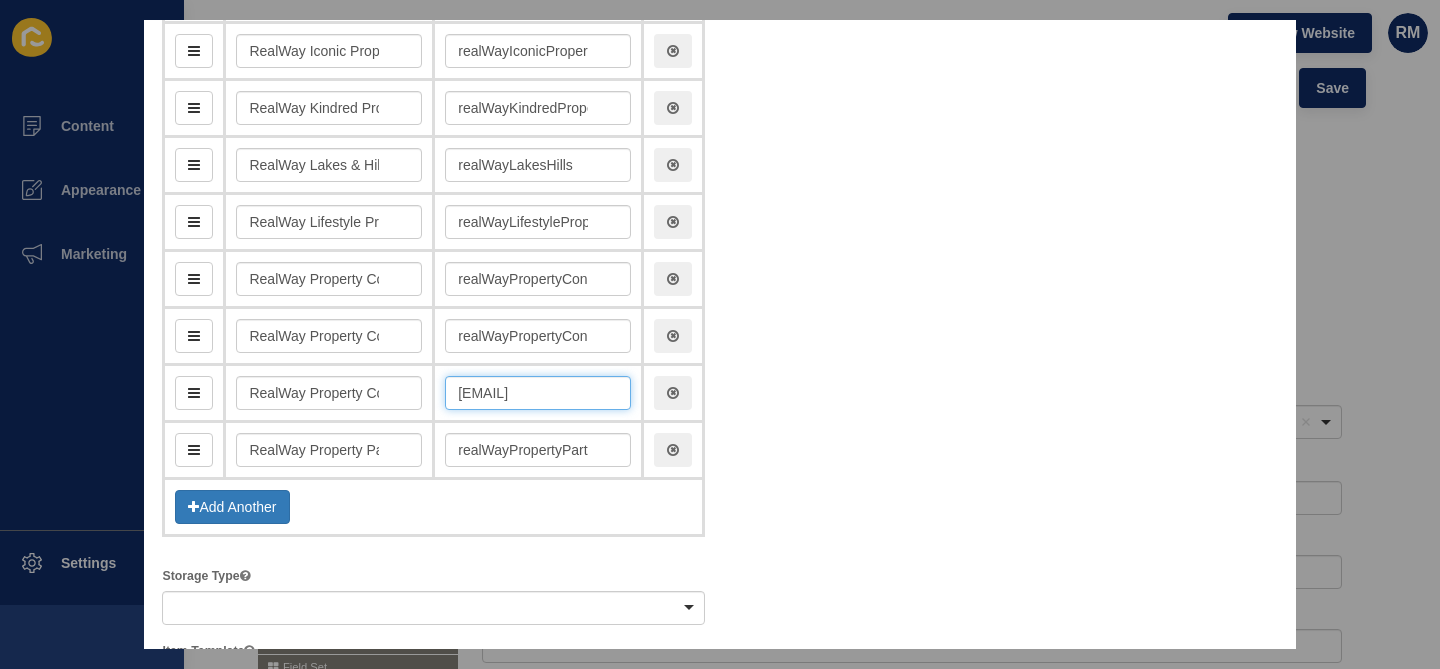 scroll, scrollTop: 0, scrollLeft: 113, axis: horizontal 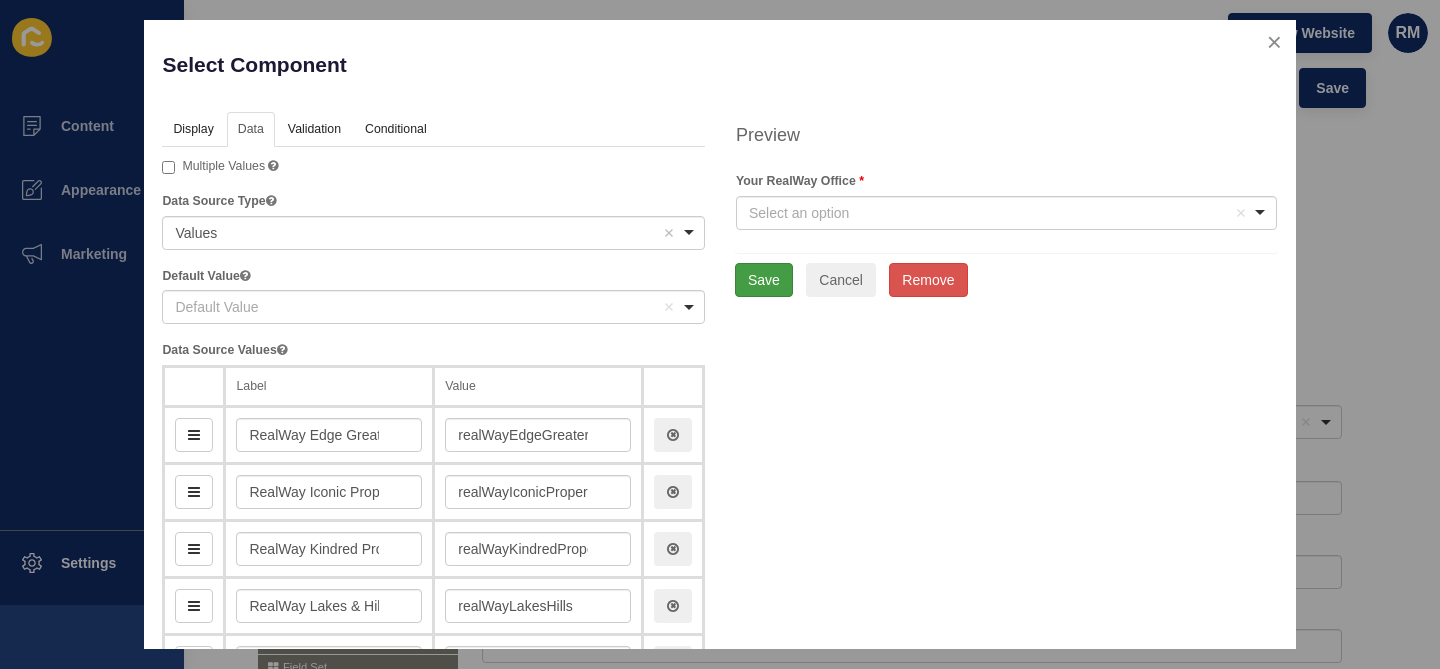 type on "[EMAIL]" 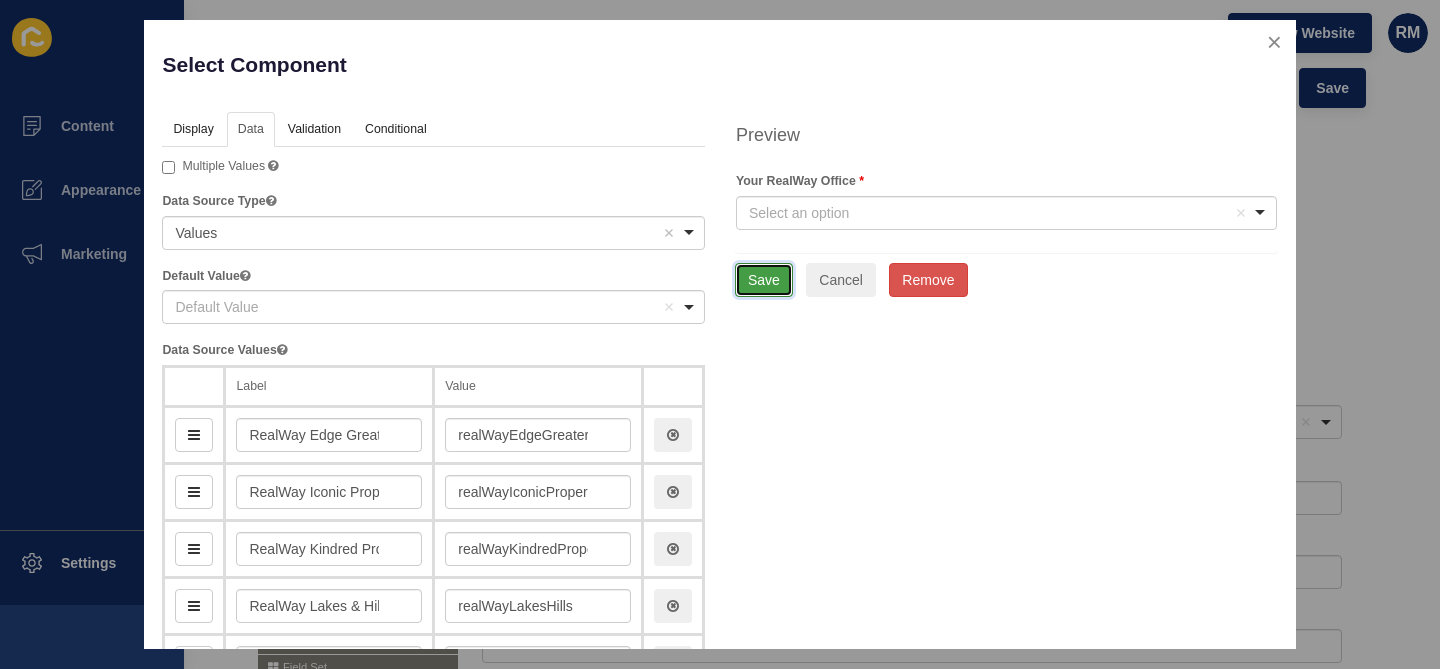 click on "Save" at bounding box center [764, 280] 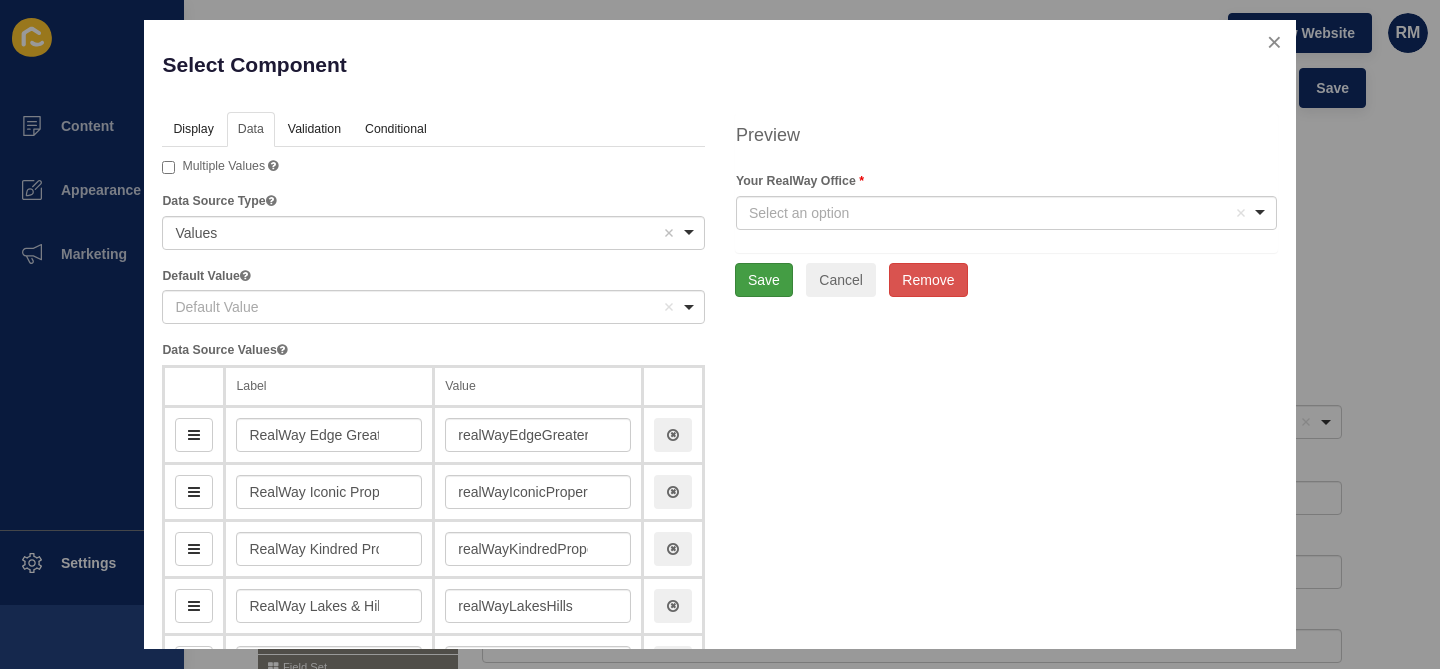 scroll, scrollTop: 0, scrollLeft: 0, axis: both 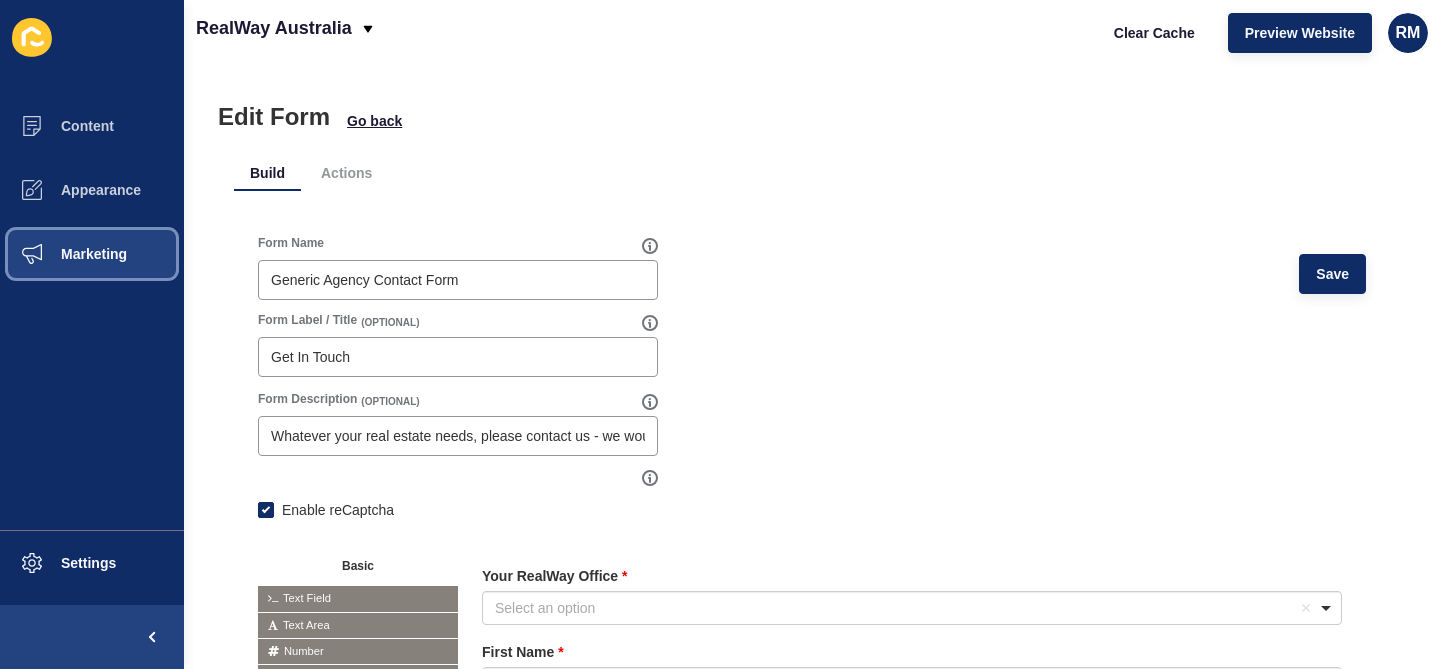 click on "Marketing" at bounding box center (92, 254) 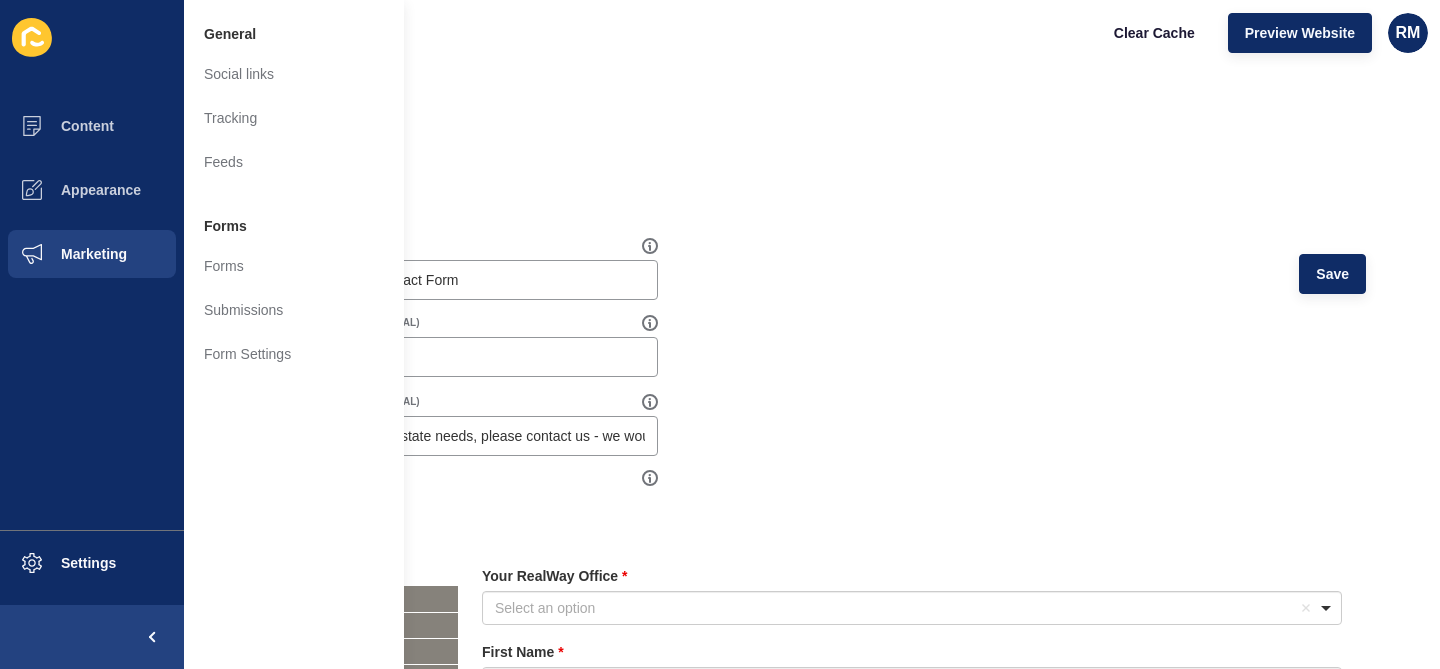 click on "Forms" at bounding box center (294, 224) 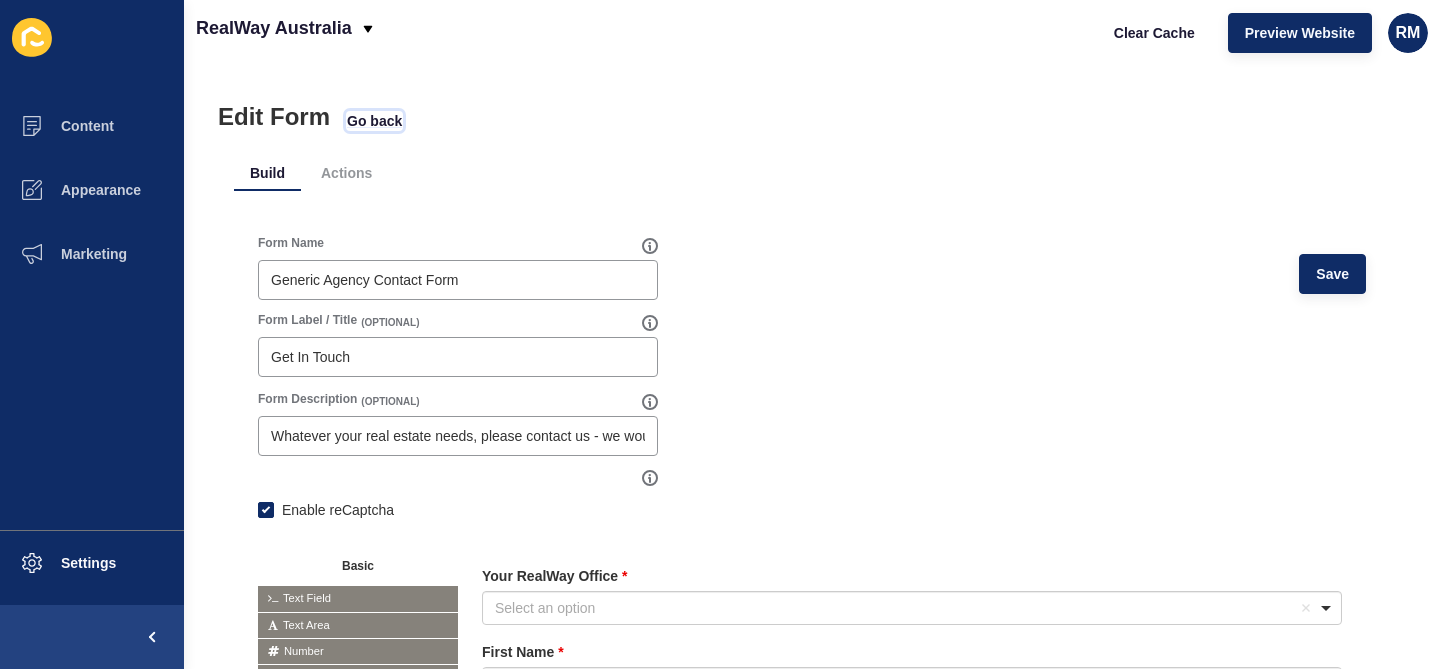 click on "Go back" at bounding box center [374, 121] 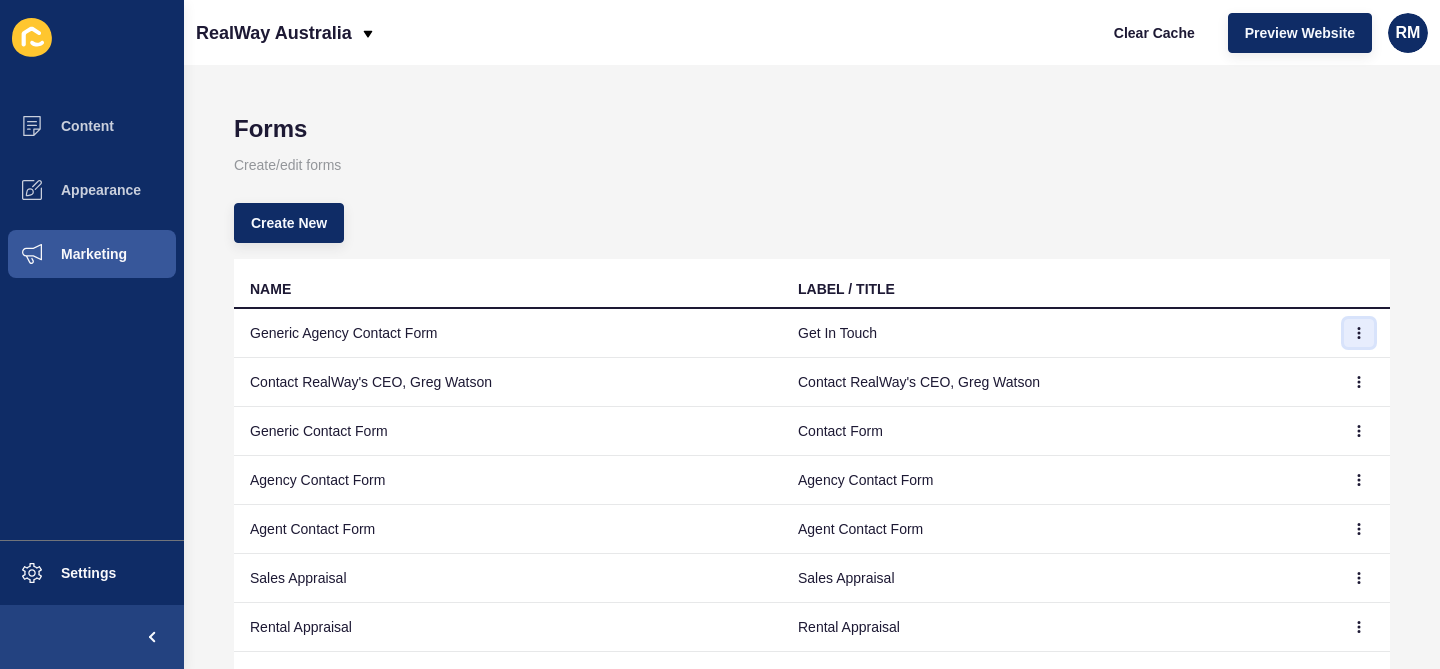 click 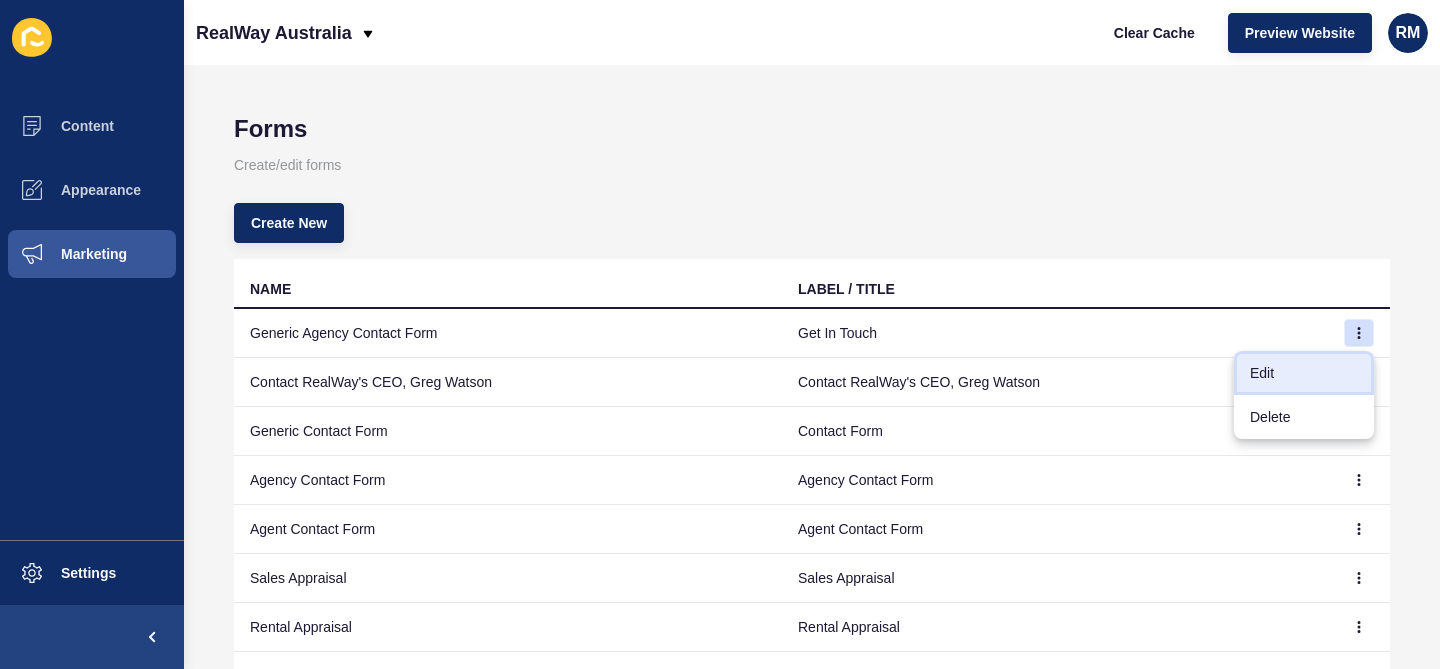 click on "Edit" at bounding box center [1304, 373] 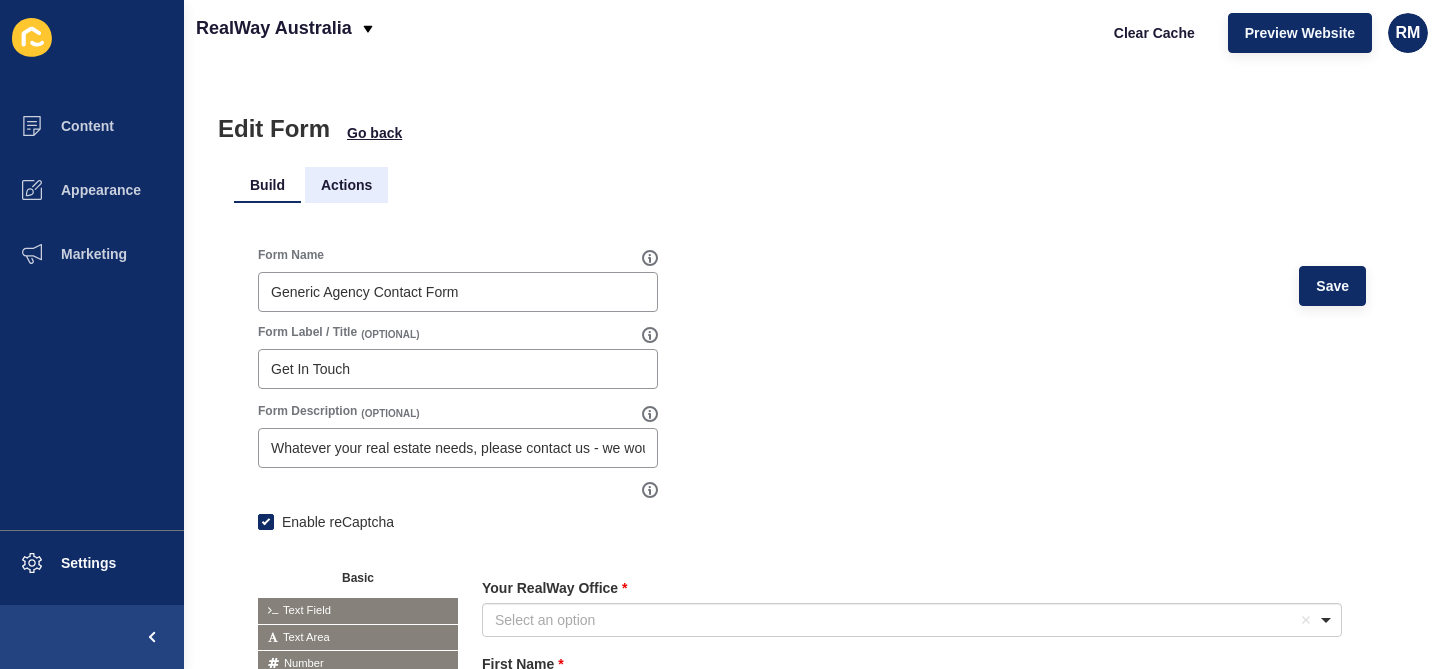 click on "Actions" at bounding box center (346, 185) 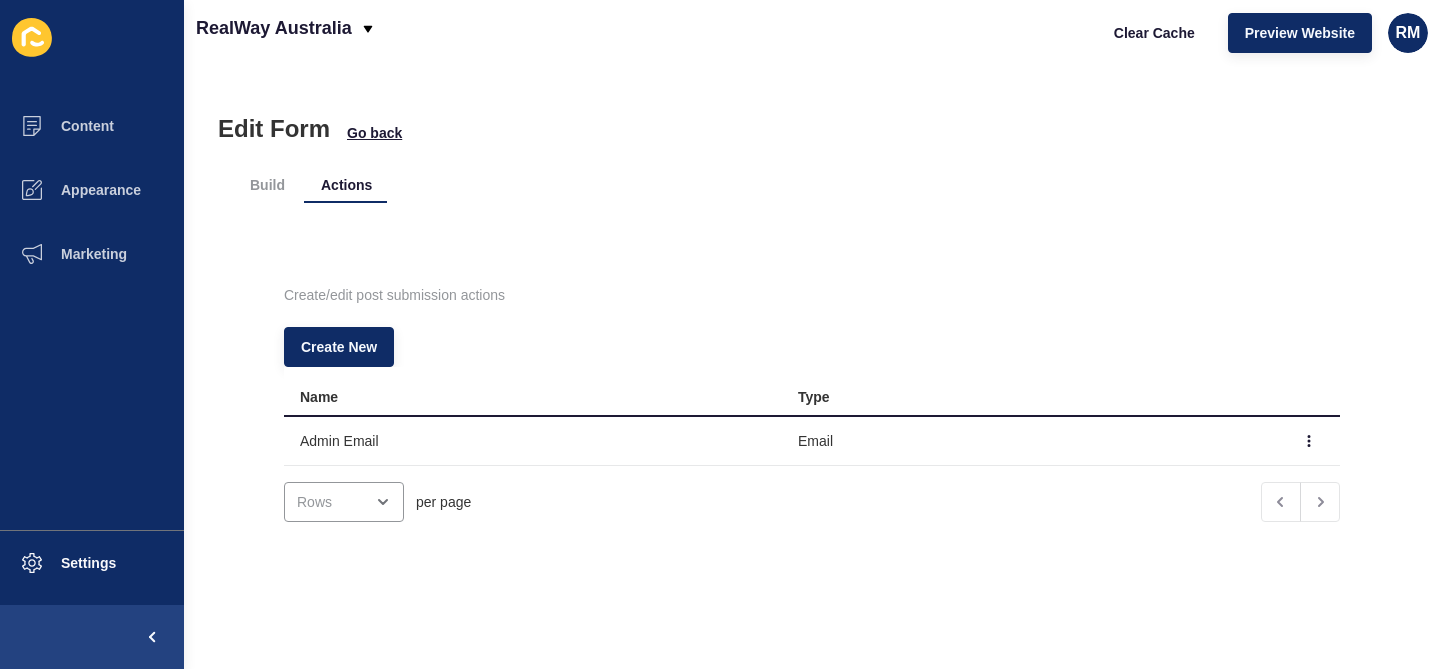 scroll, scrollTop: 0, scrollLeft: 0, axis: both 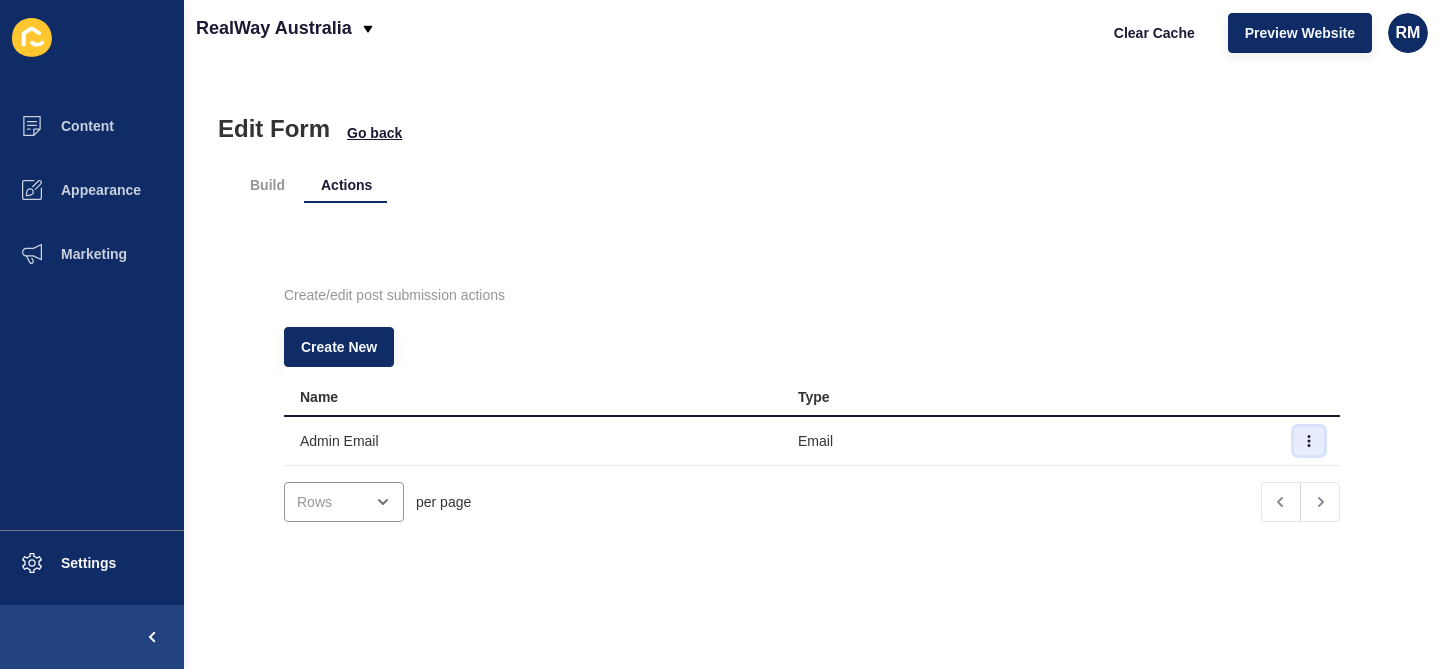 click at bounding box center [1309, 441] 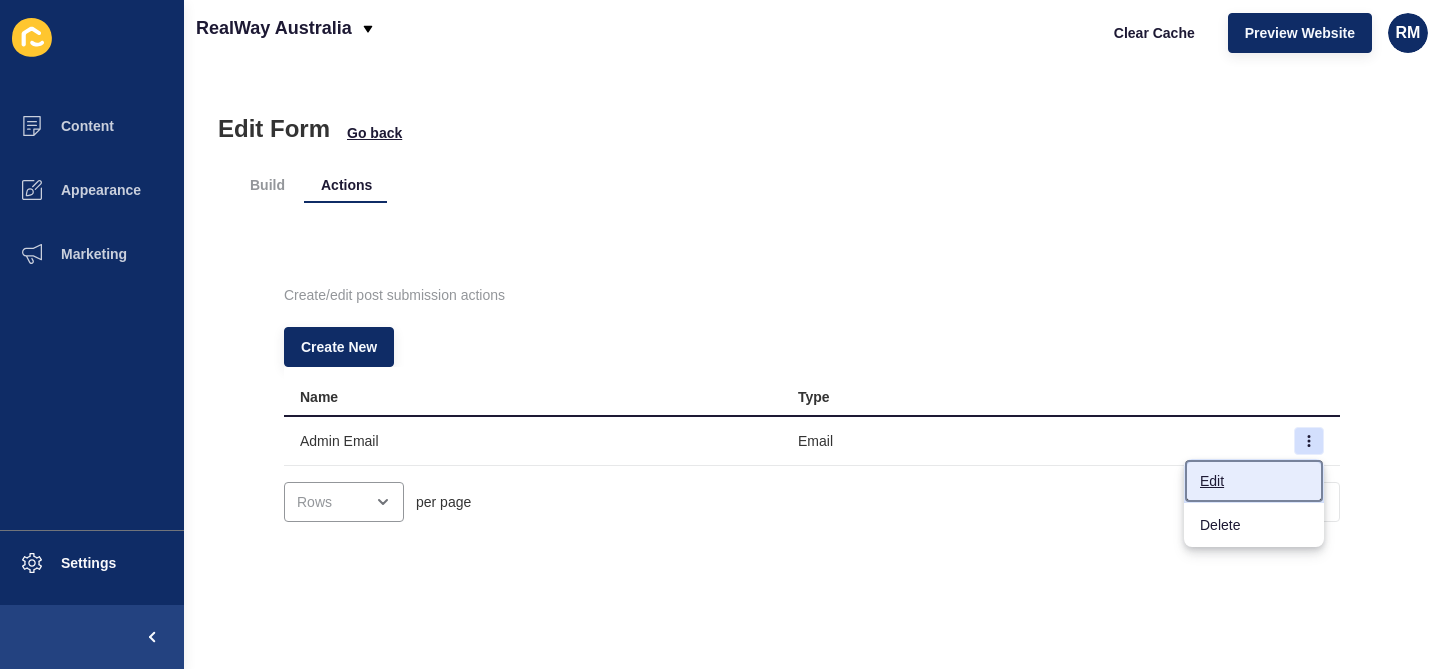 click on "Edit" at bounding box center (1254, 481) 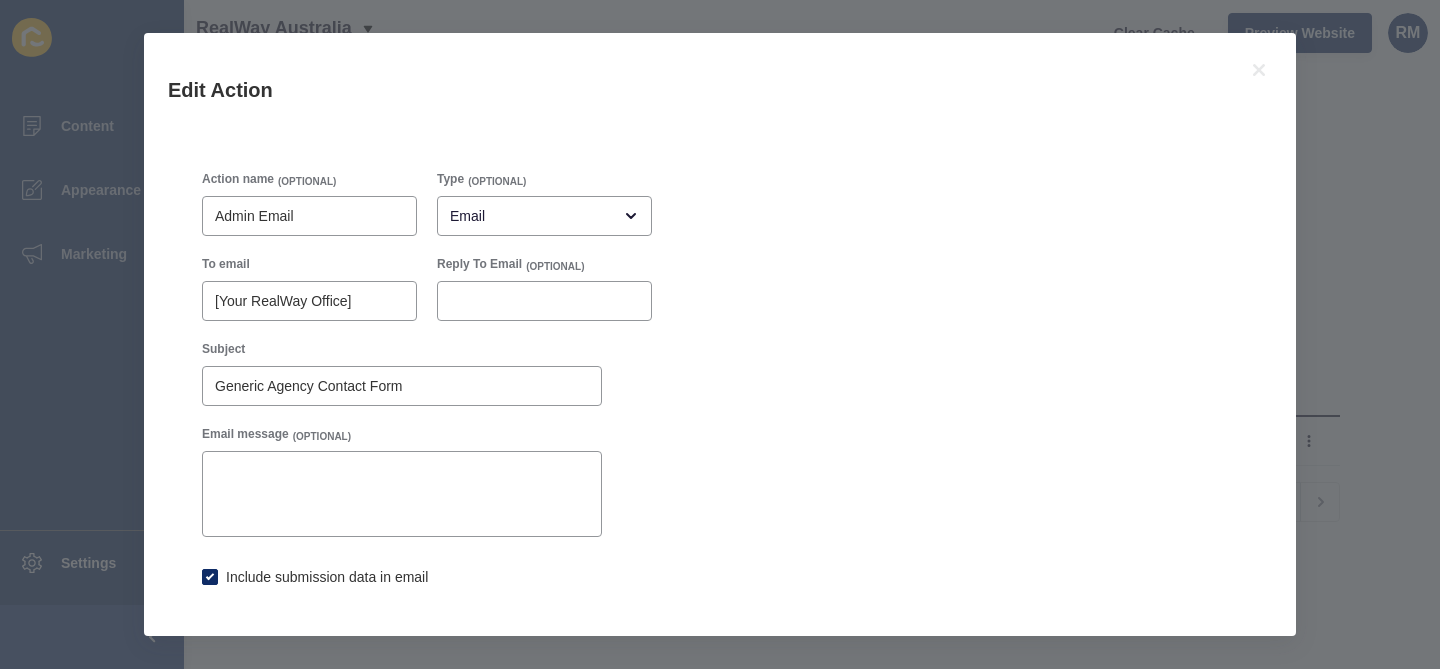 scroll, scrollTop: 104, scrollLeft: 0, axis: vertical 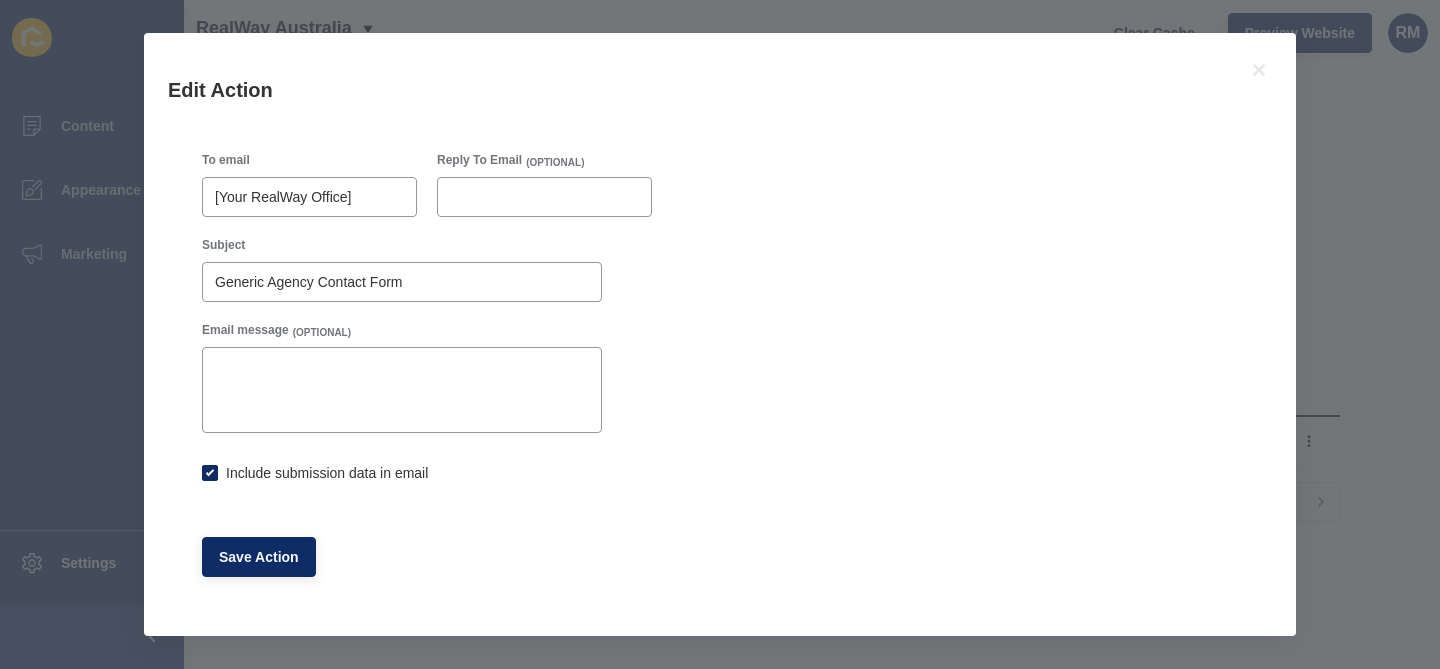 click on "Edit Action" at bounding box center [720, 85] 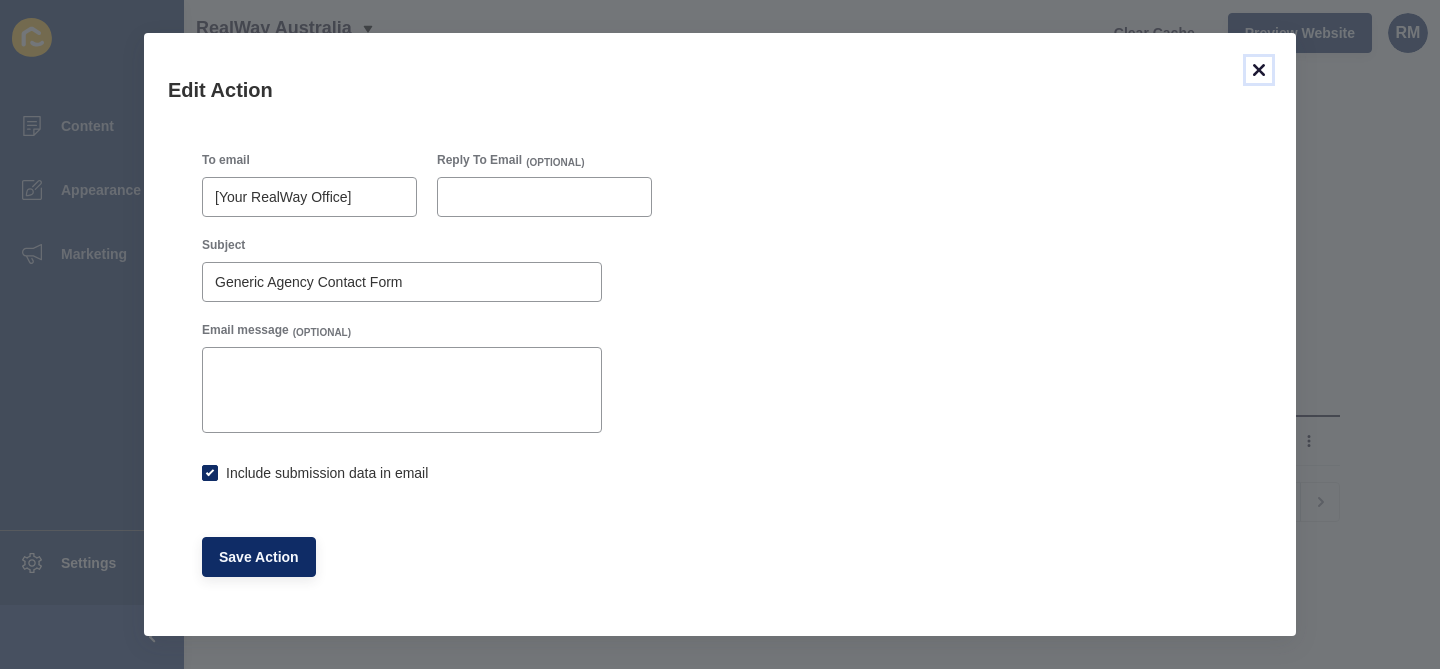 click 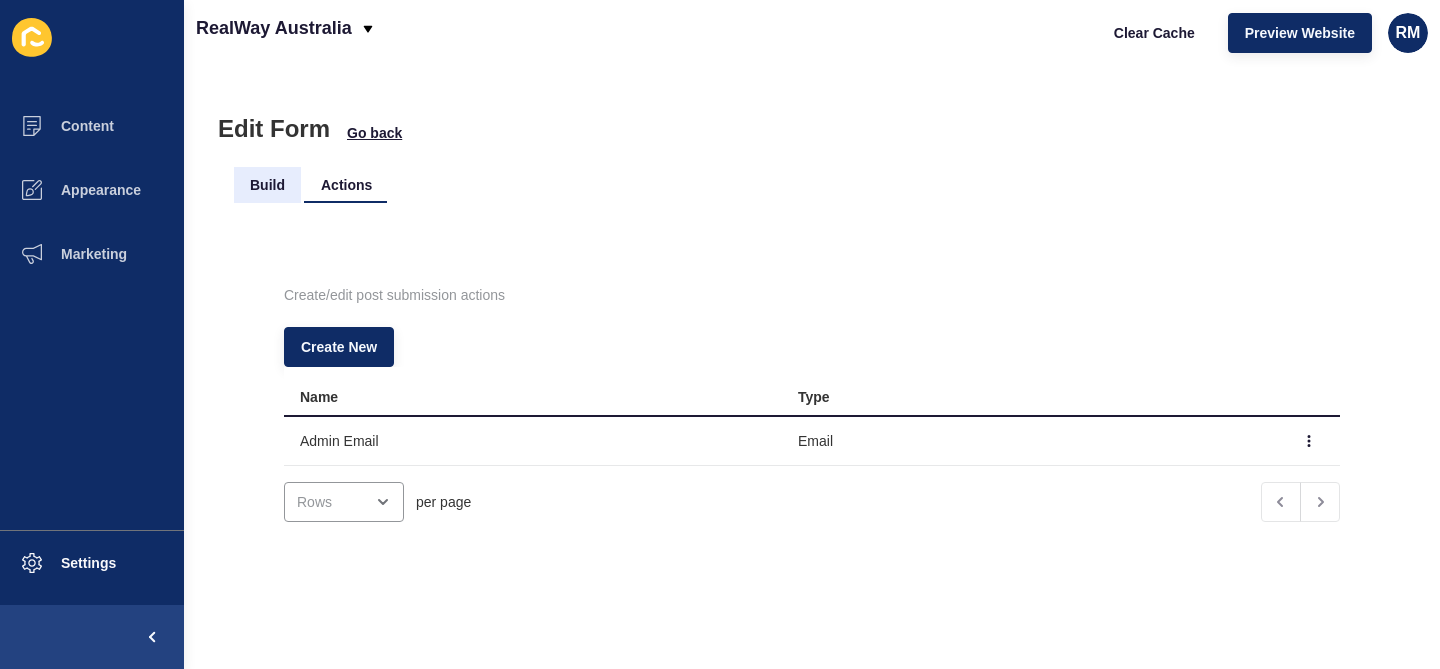 click on "Build" at bounding box center (267, 185) 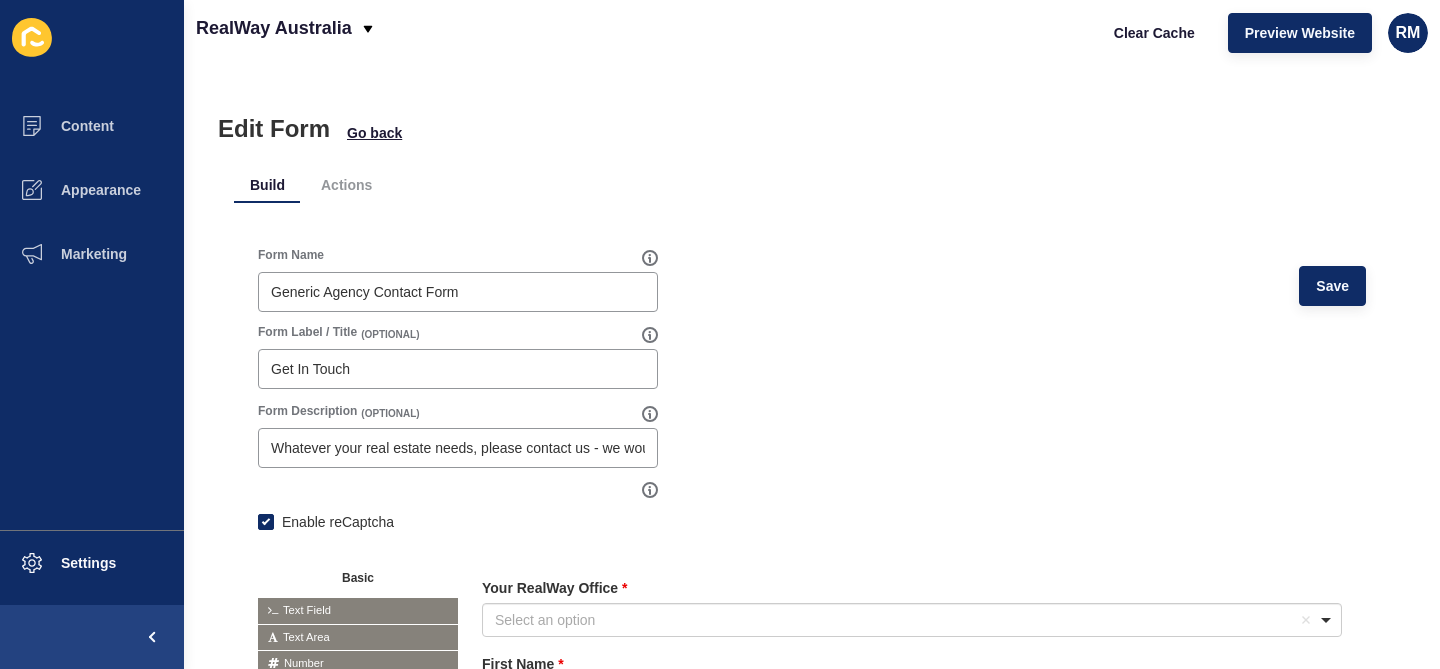scroll, scrollTop: 258, scrollLeft: 0, axis: vertical 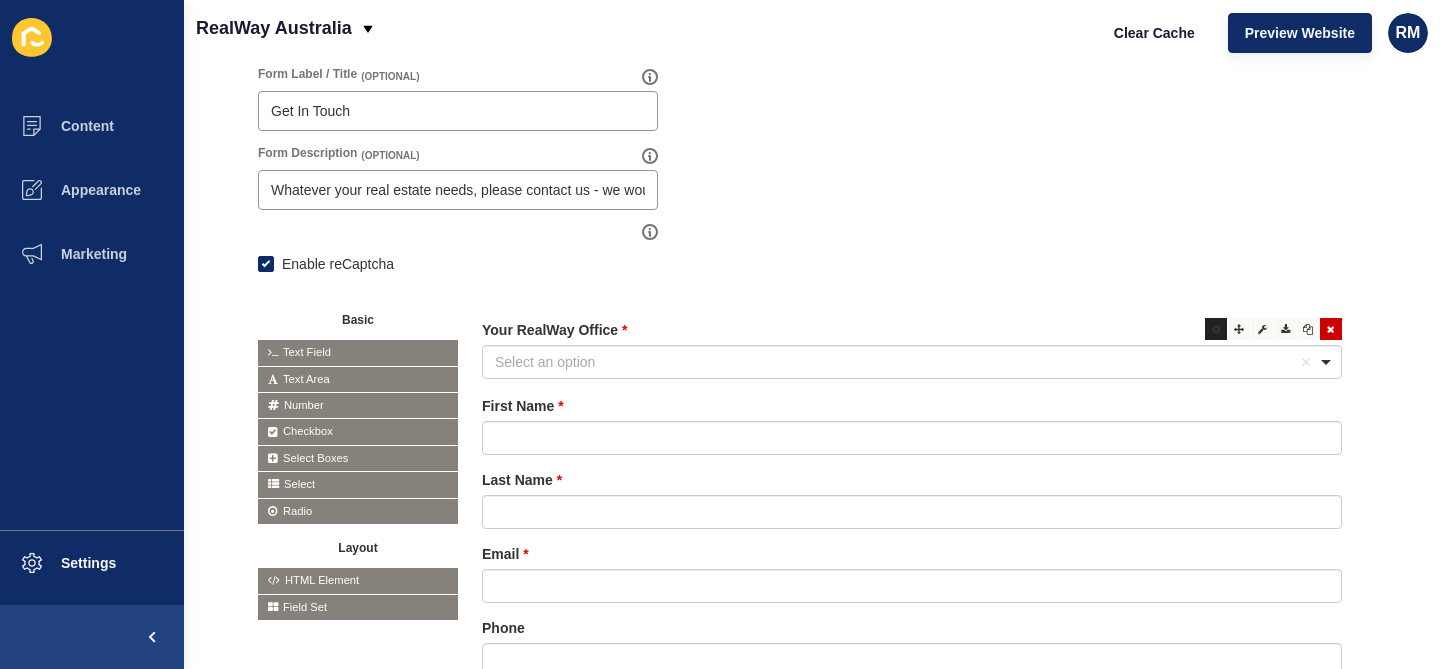 click at bounding box center (1216, 329) 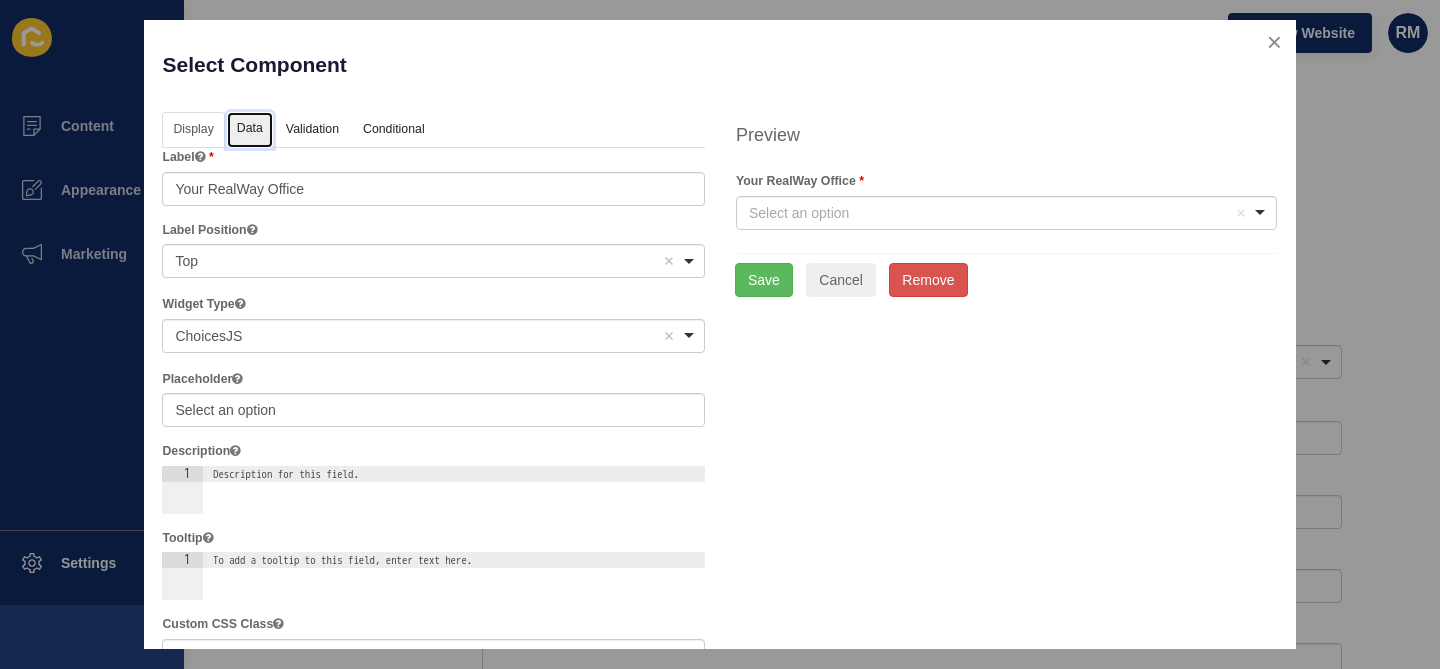 click on "Data" at bounding box center (250, 130) 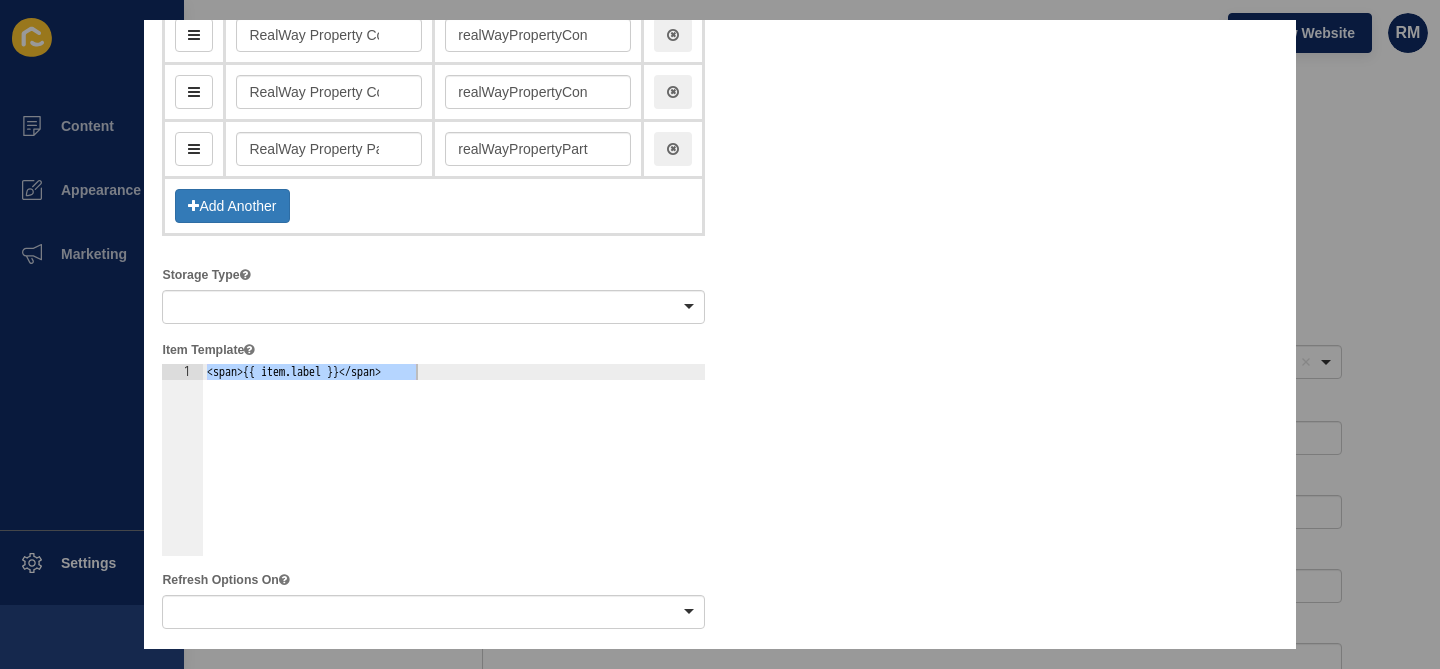 scroll, scrollTop: 573, scrollLeft: 0, axis: vertical 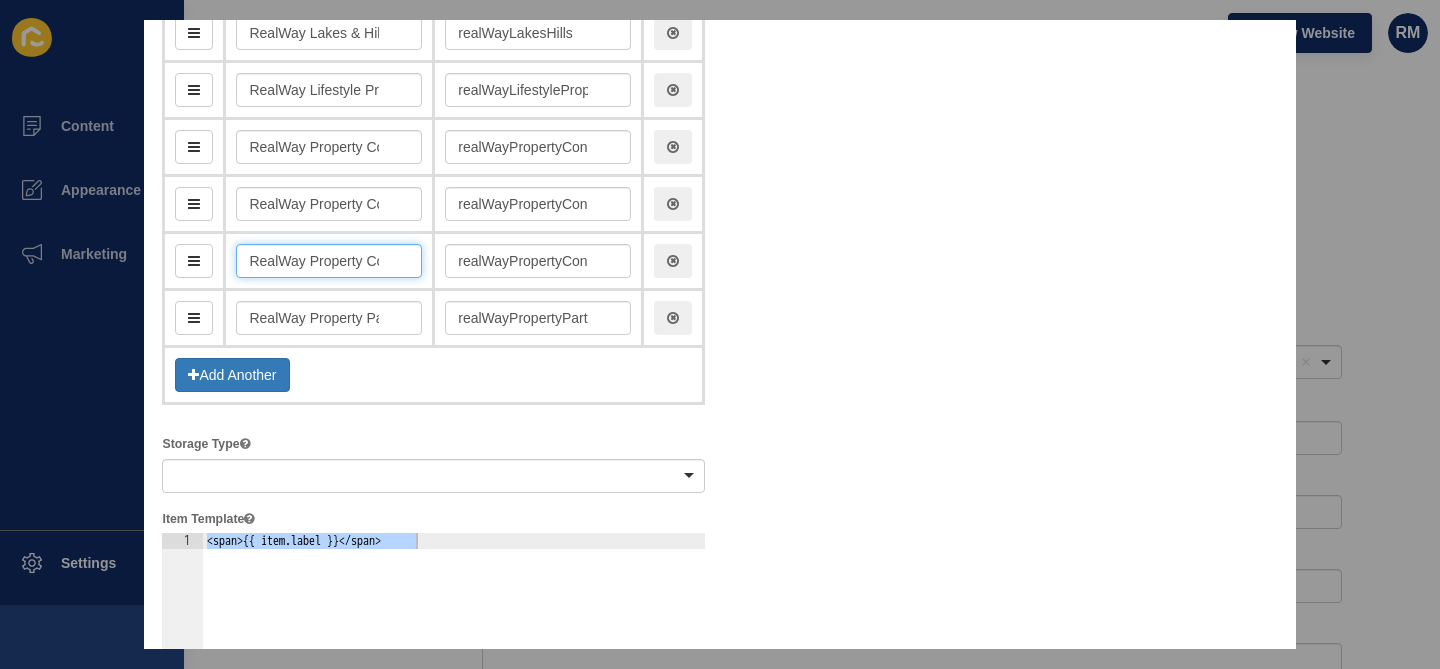drag, startPoint x: 350, startPoint y: 269, endPoint x: 474, endPoint y: 269, distance: 124 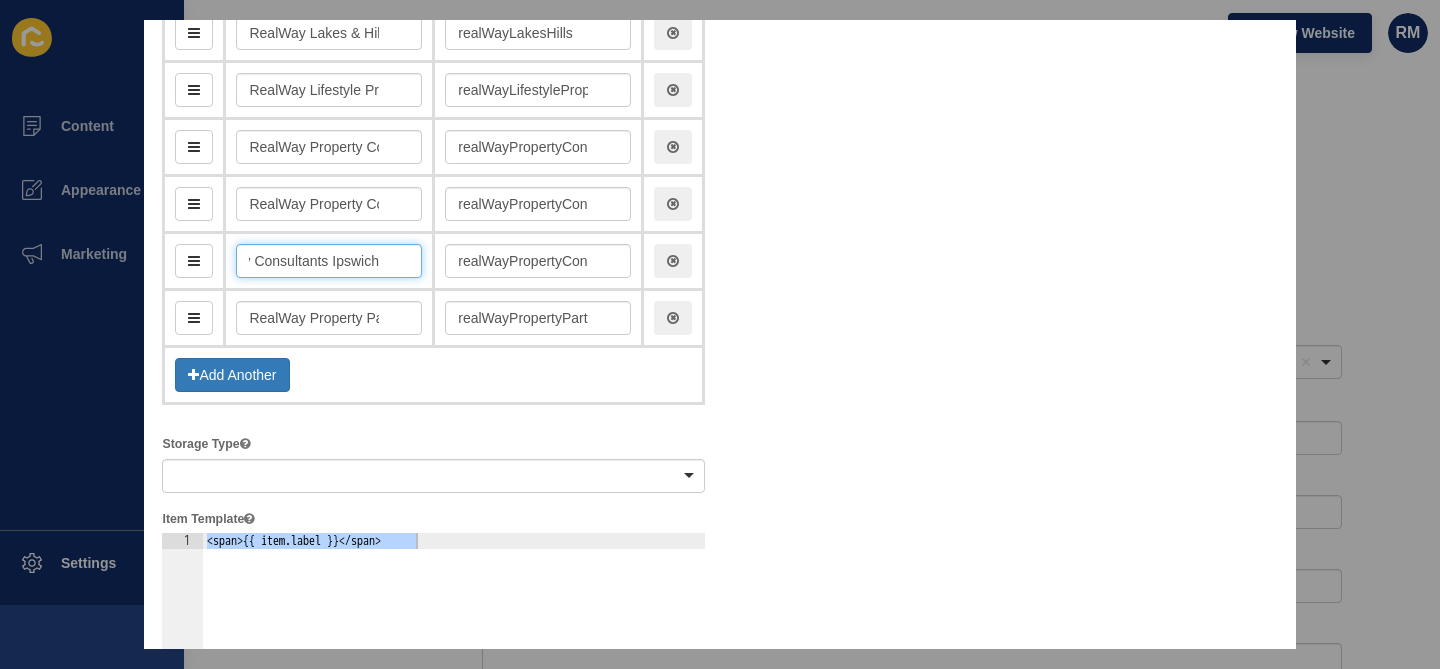 drag, startPoint x: 331, startPoint y: 259, endPoint x: 463, endPoint y: 261, distance: 132.01515 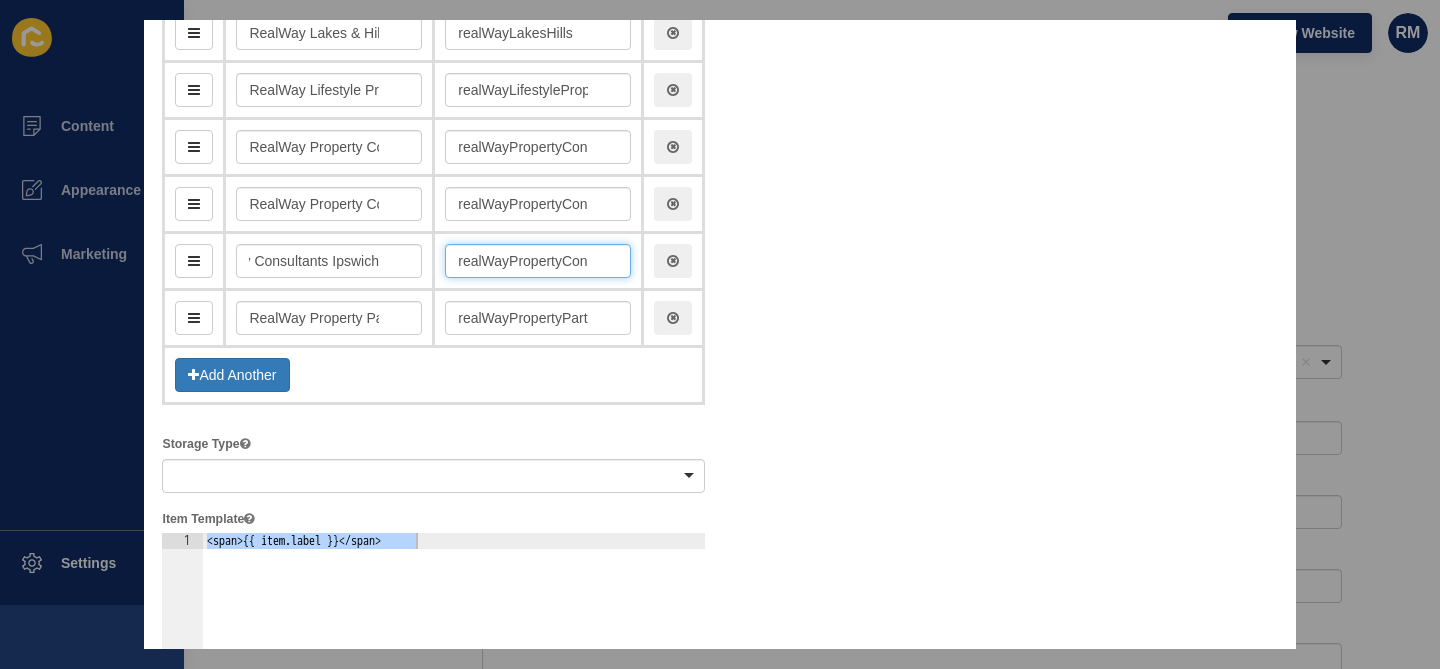 scroll, scrollTop: 0, scrollLeft: 0, axis: both 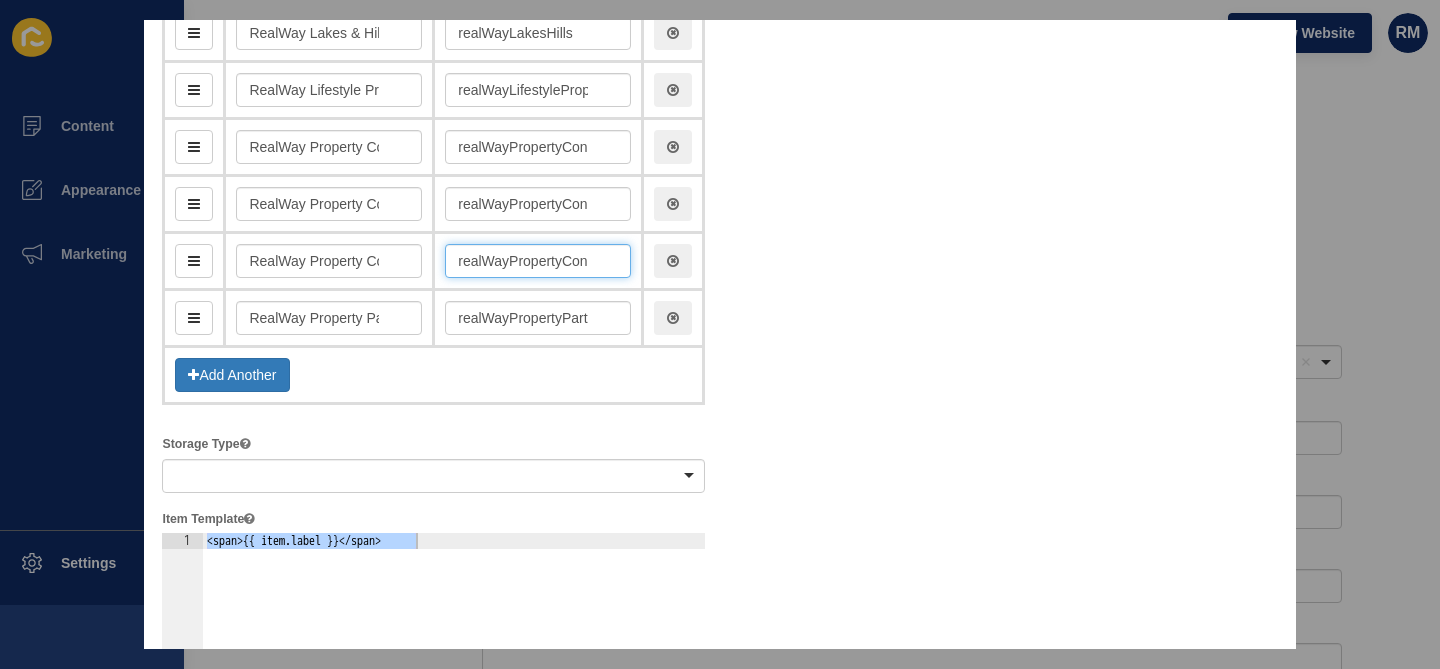 click on "realWayPropertyConsultantsIpswich" at bounding box center (538, 261) 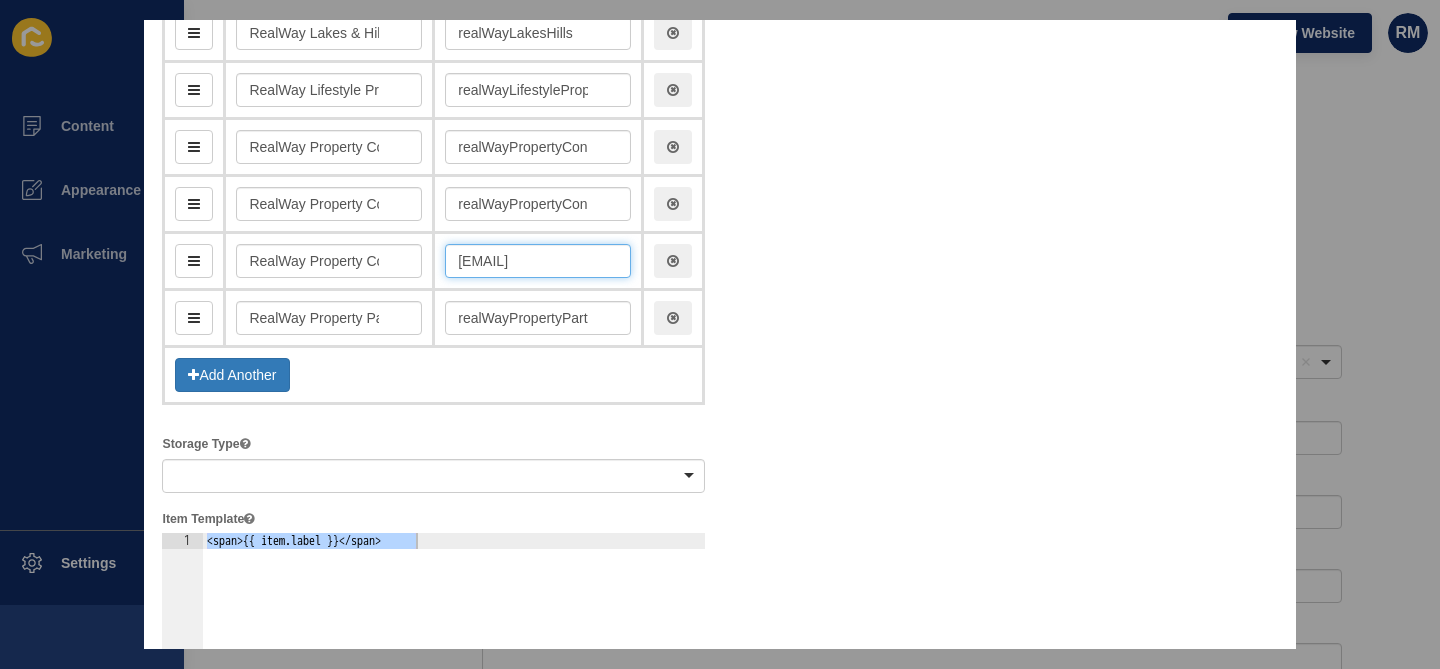 scroll, scrollTop: 0, scrollLeft: 113, axis: horizontal 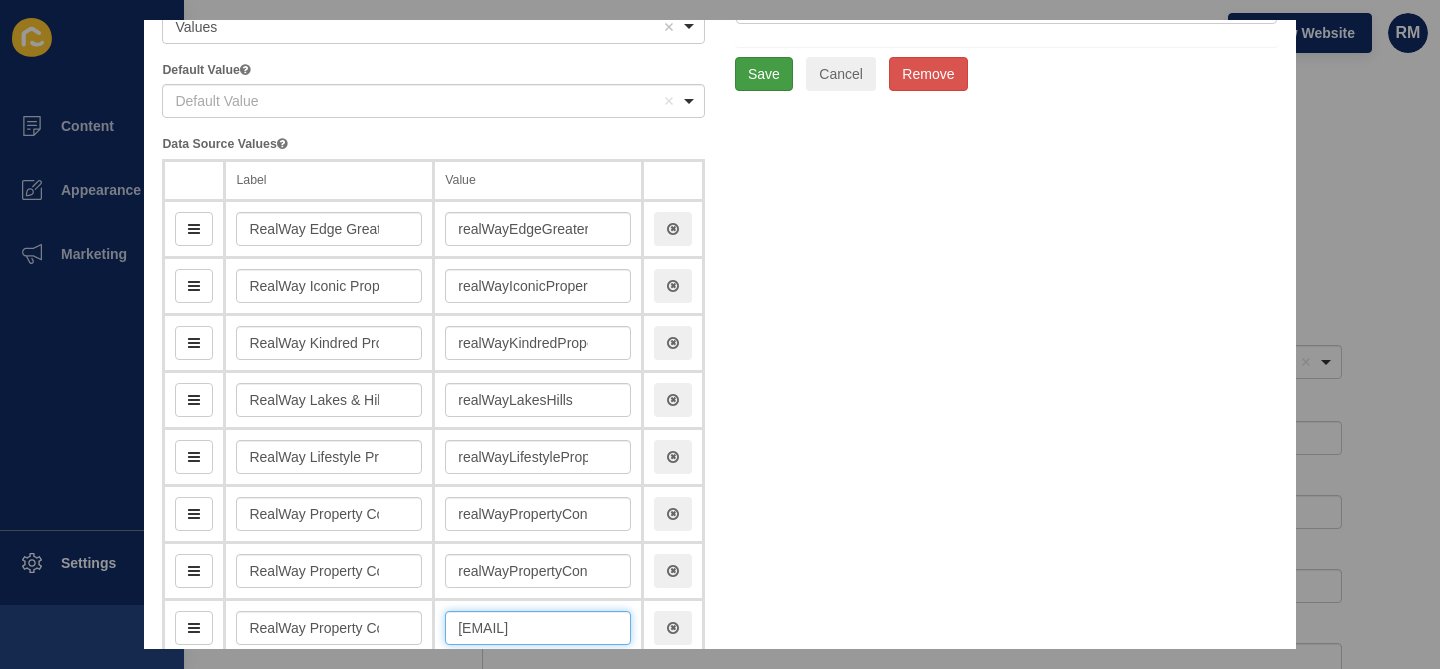 type on "[EMAIL]" 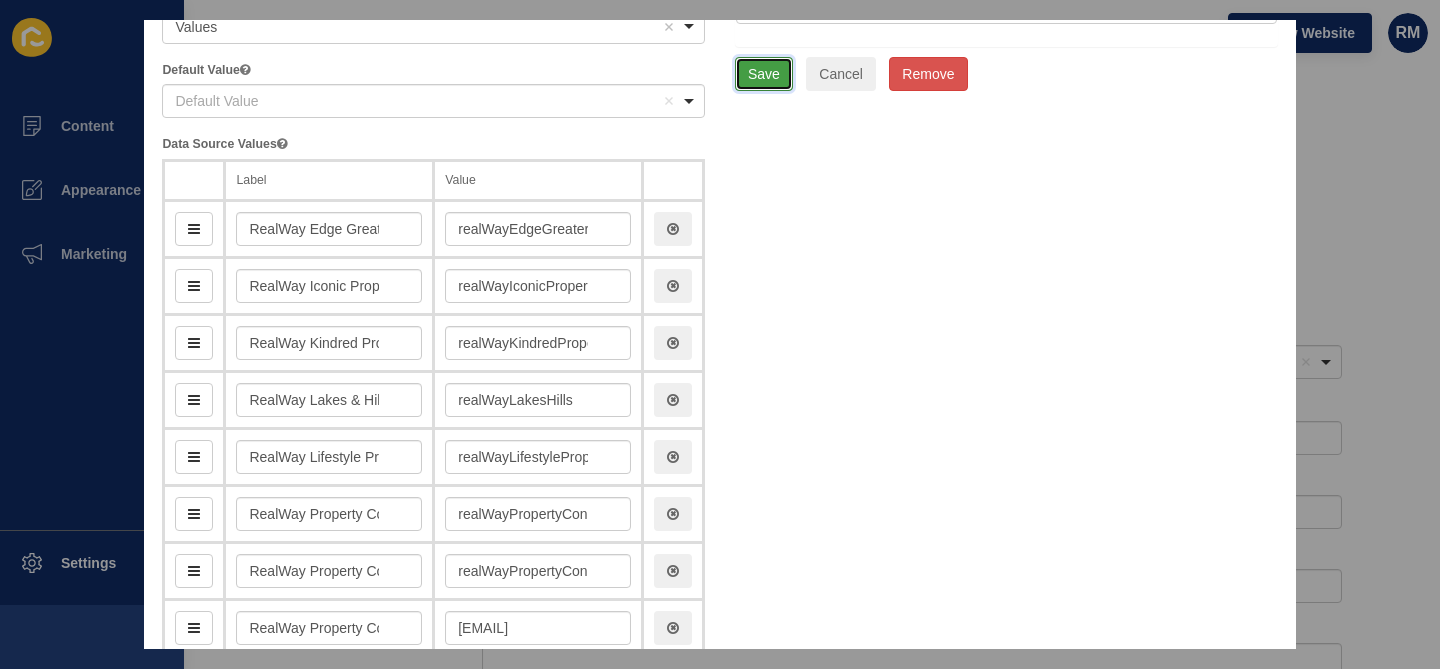 click on "Save" at bounding box center [764, 74] 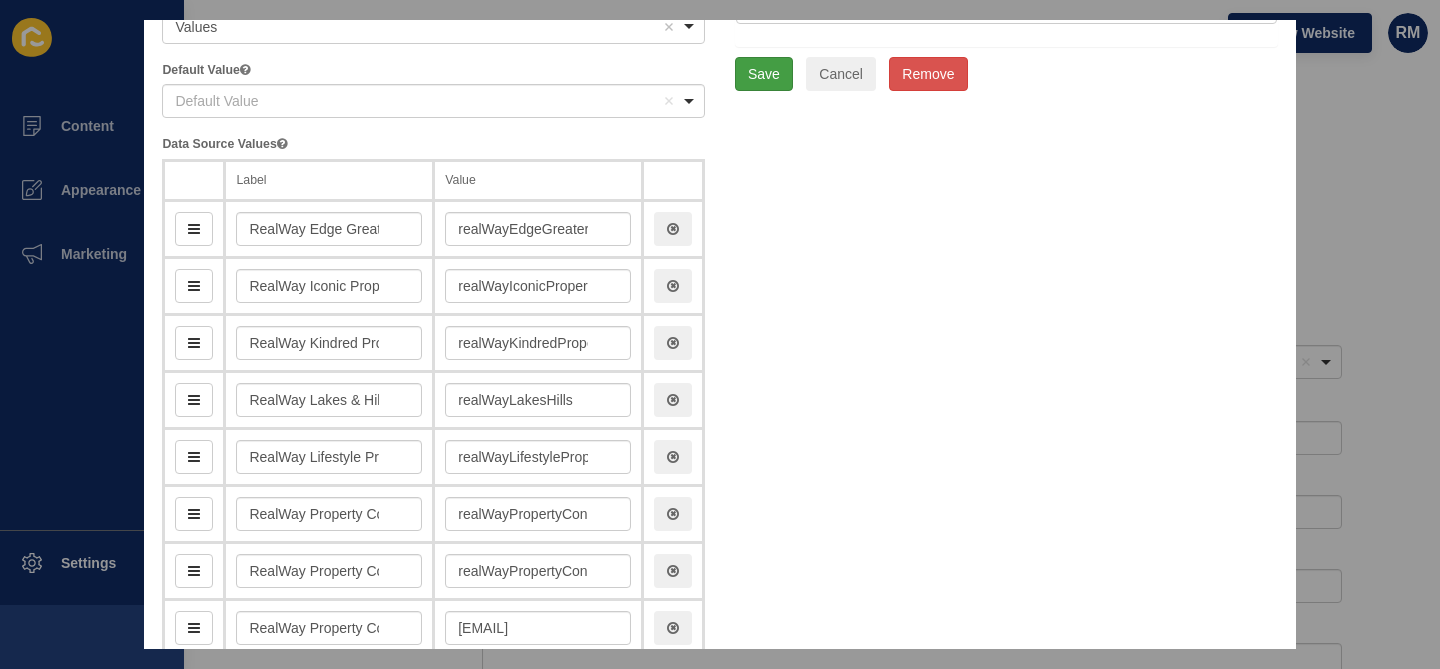 scroll, scrollTop: 0, scrollLeft: 0, axis: both 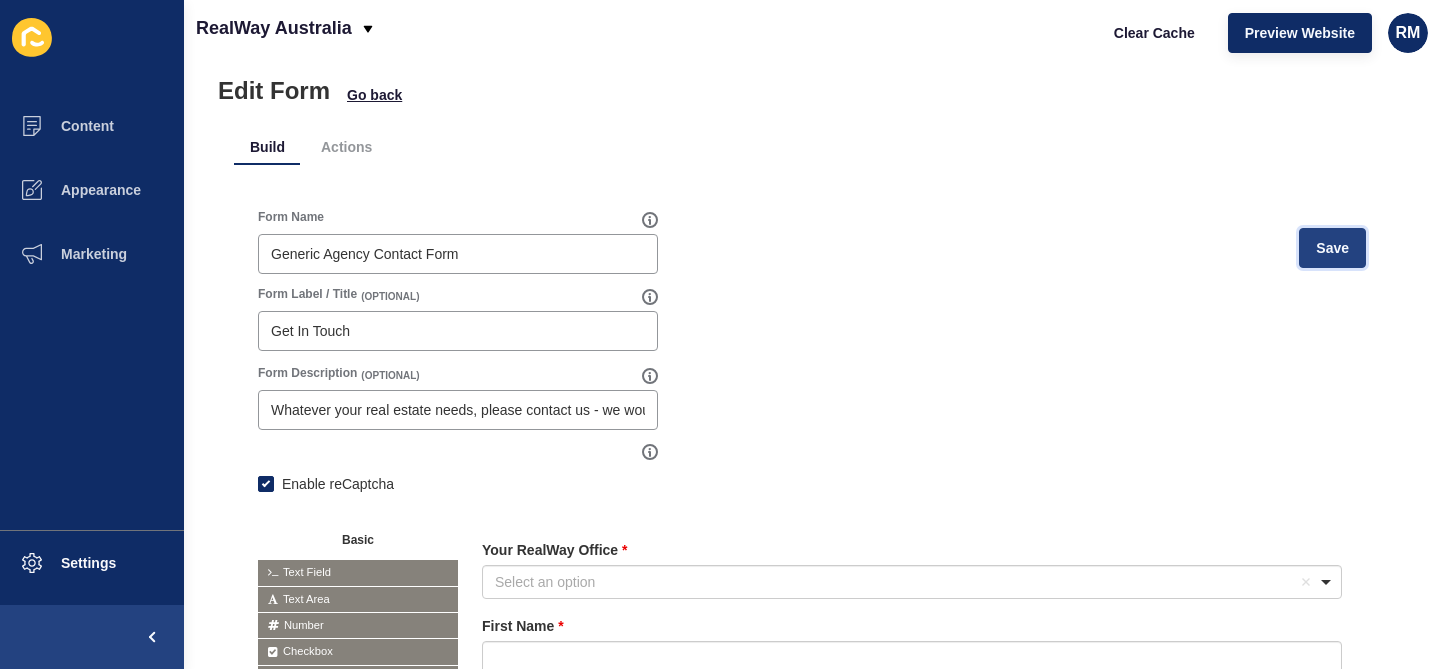 click on "Save" at bounding box center (1332, 248) 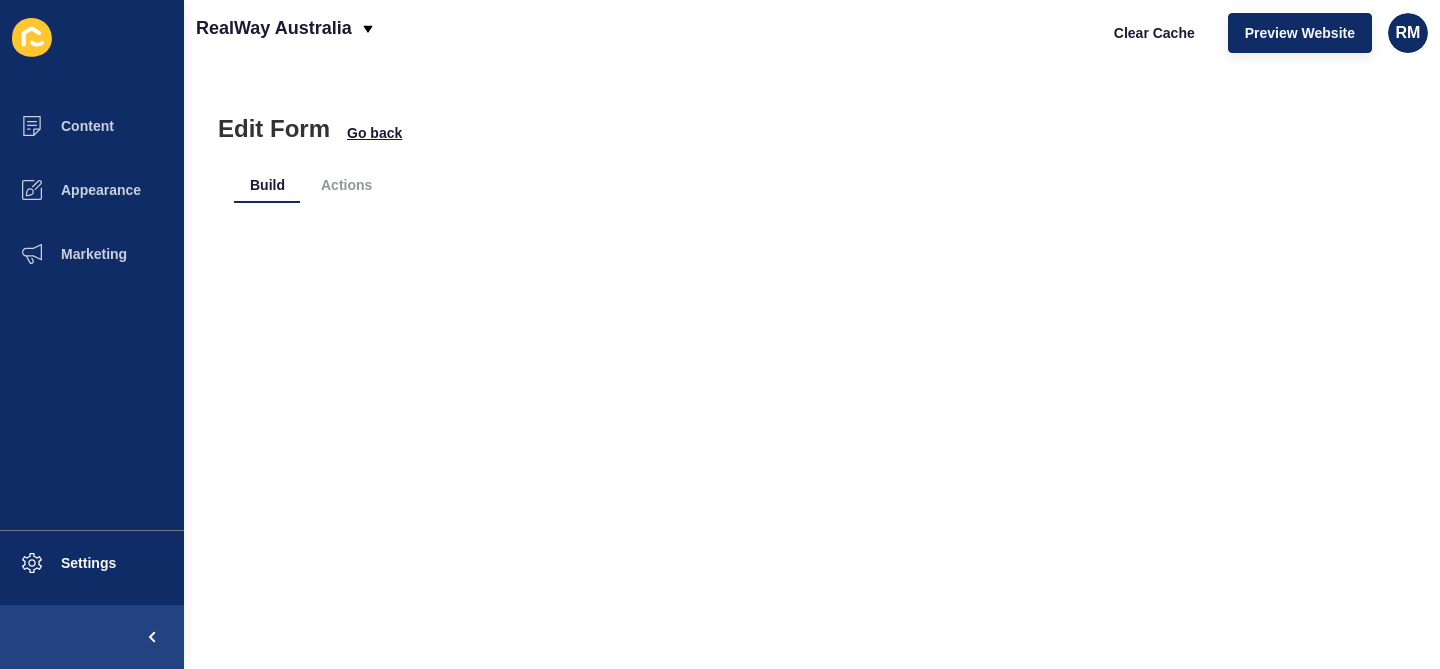 scroll, scrollTop: 0, scrollLeft: 0, axis: both 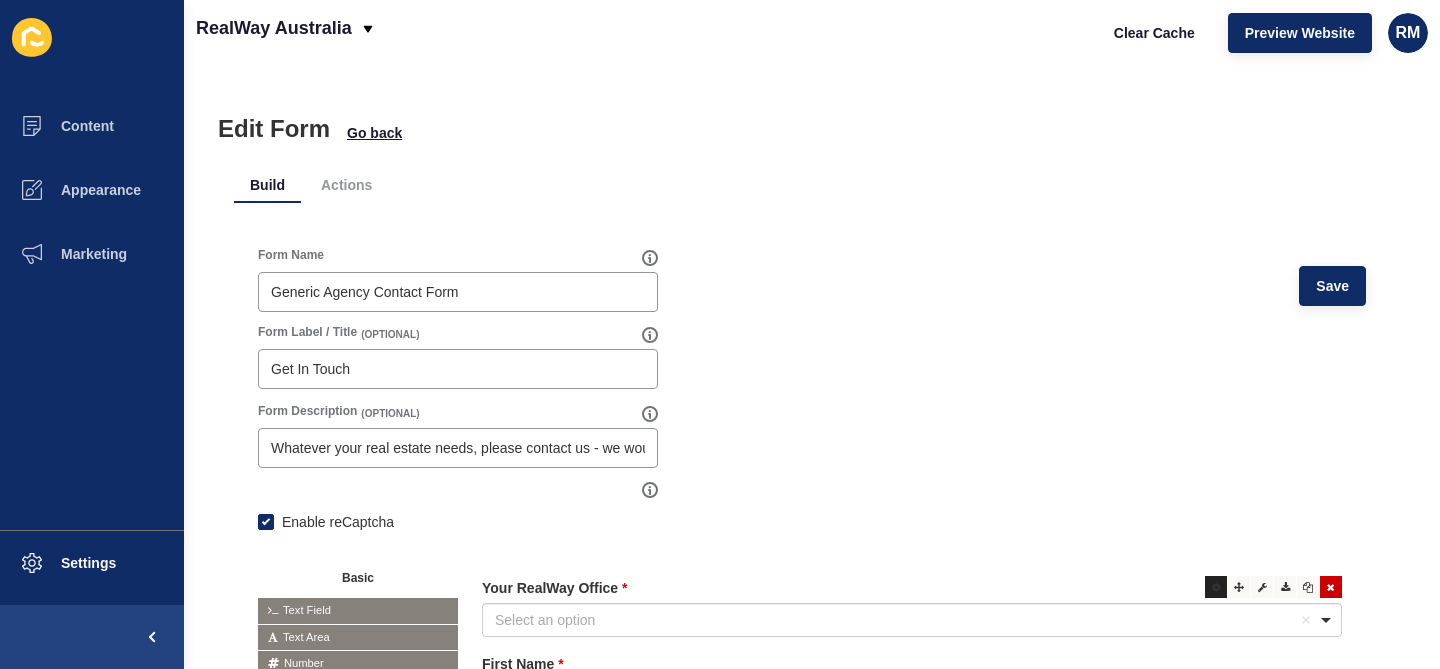 click at bounding box center [1216, 587] 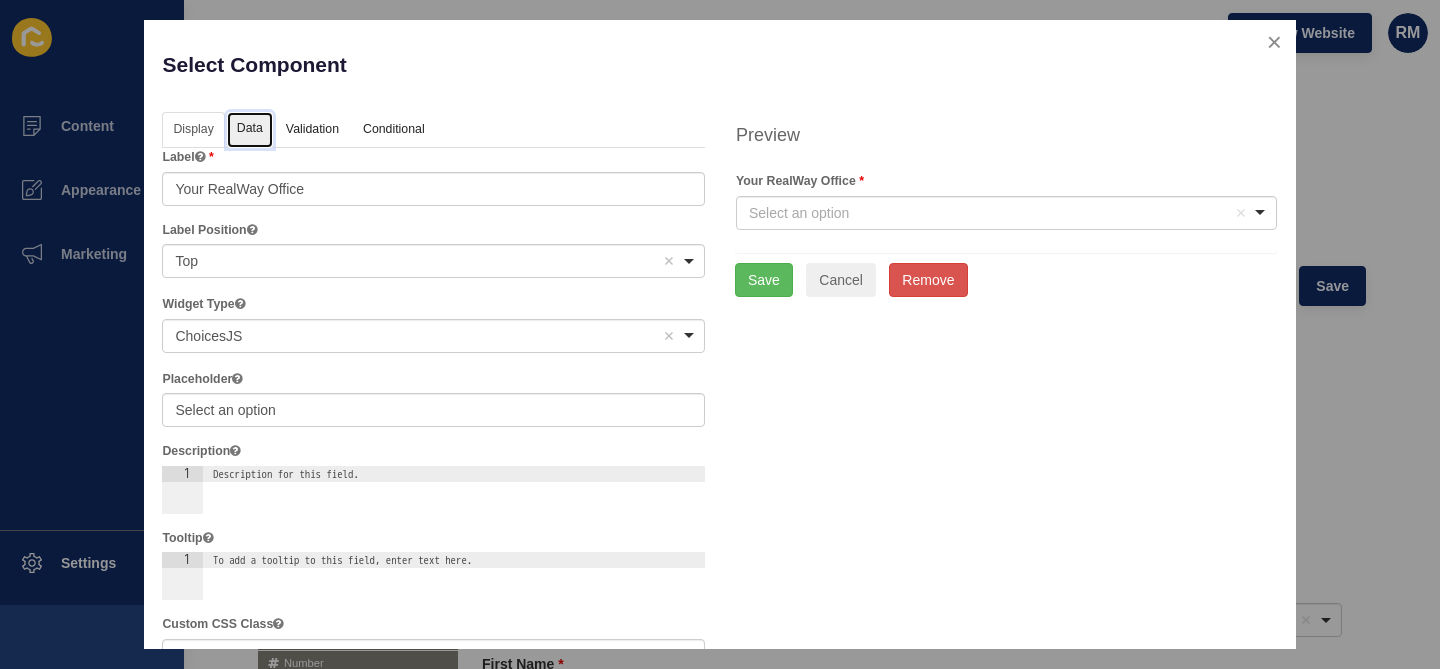 click on "Data" at bounding box center (250, 130) 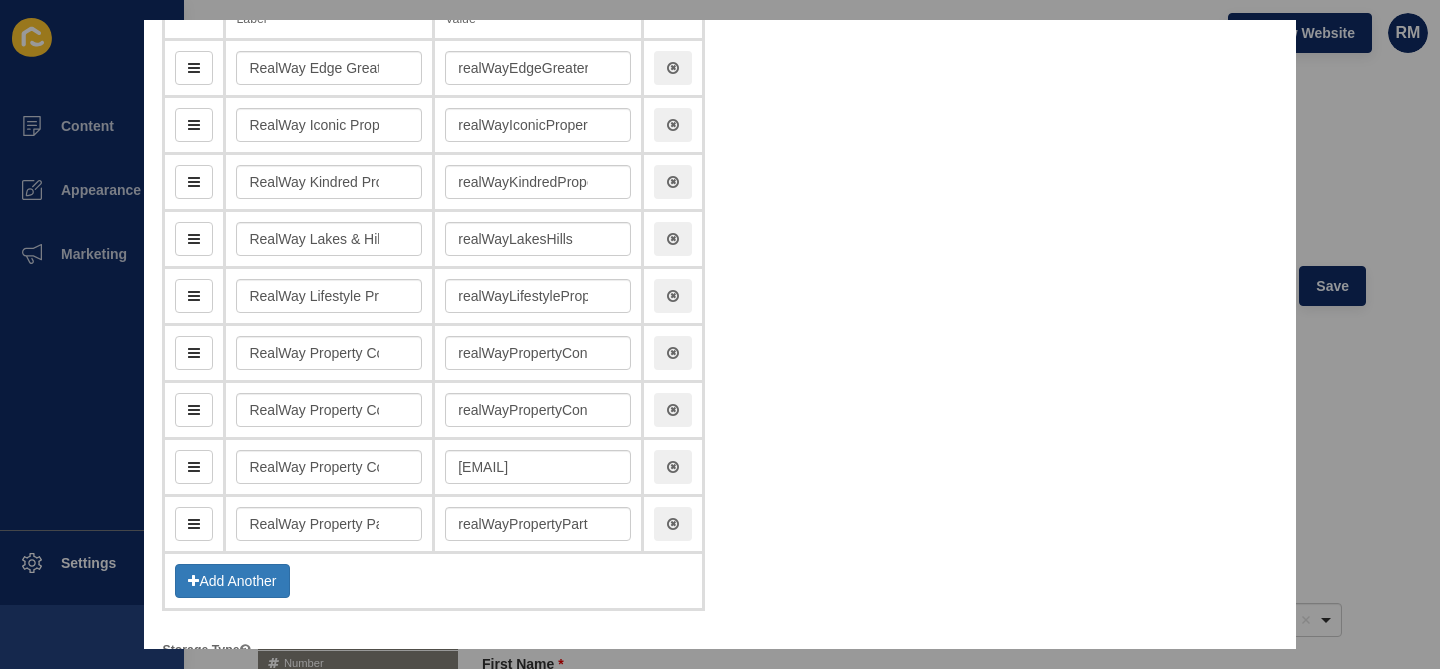 scroll, scrollTop: 453, scrollLeft: 0, axis: vertical 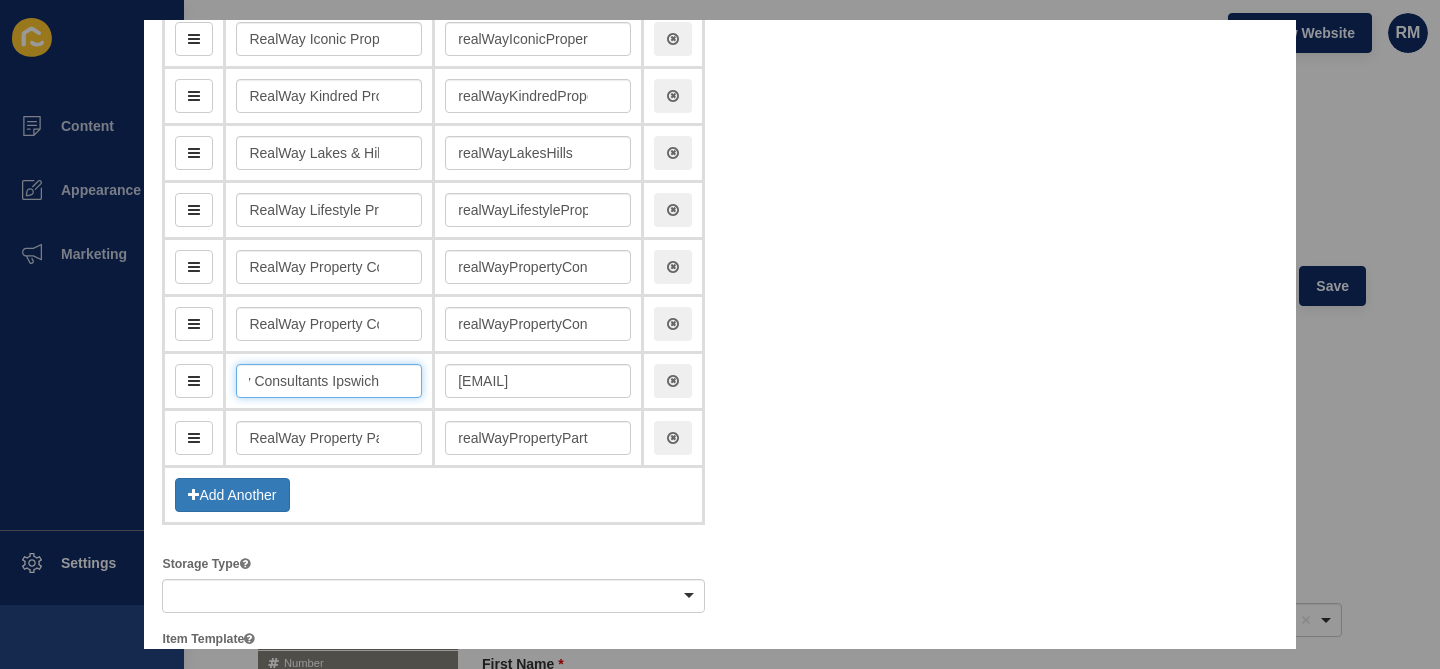 drag, startPoint x: 341, startPoint y: 386, endPoint x: 498, endPoint y: 393, distance: 157.15598 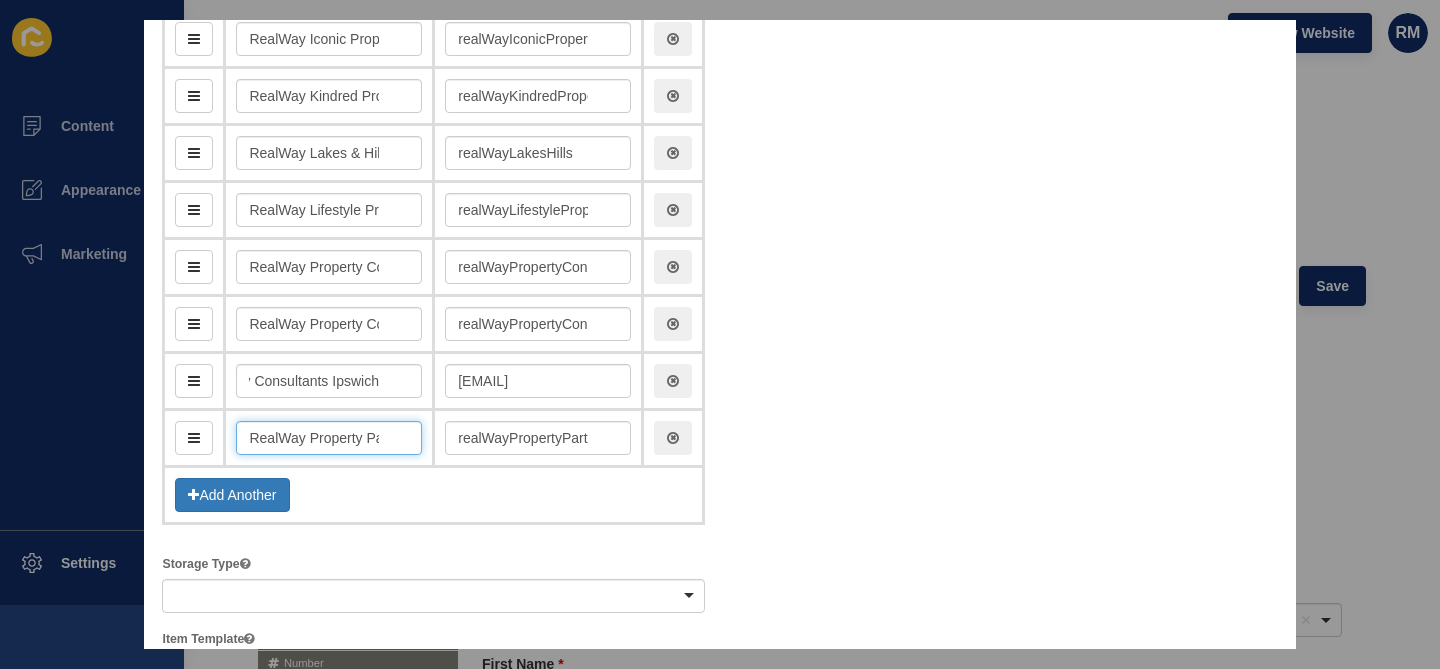 scroll, scrollTop: 0, scrollLeft: 0, axis: both 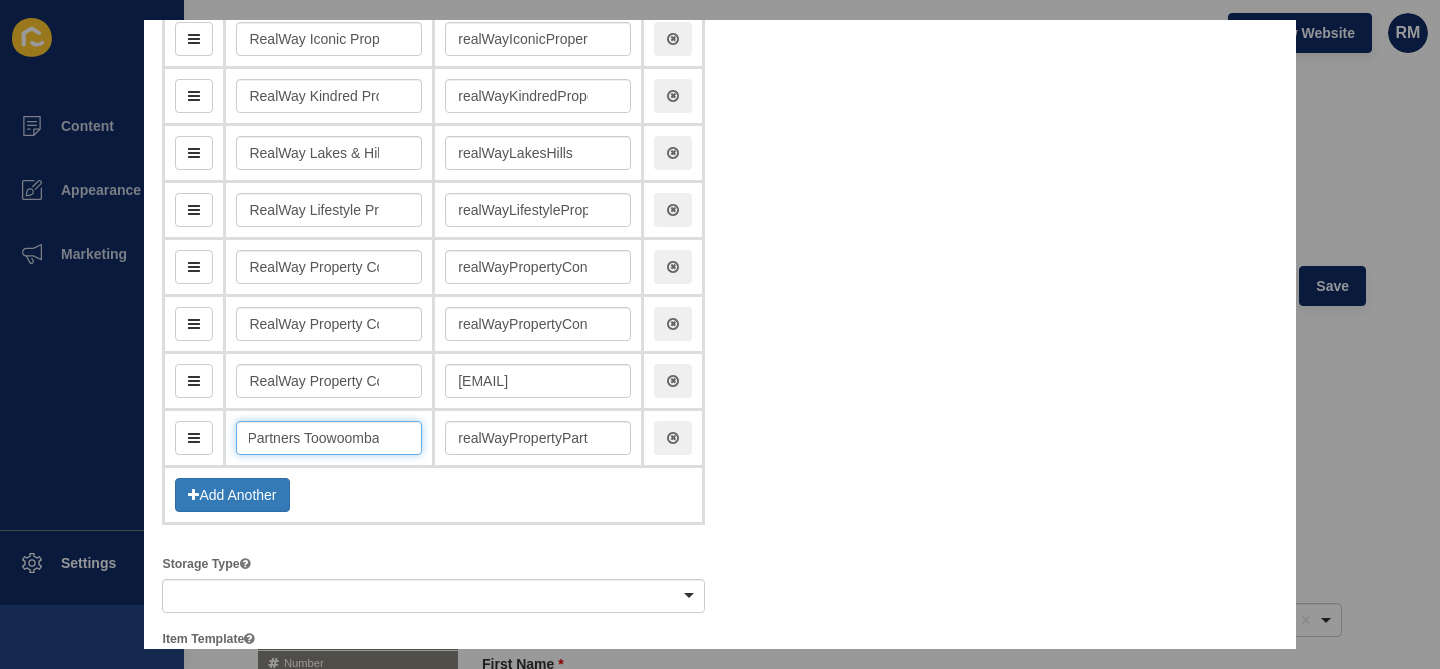 drag, startPoint x: 340, startPoint y: 432, endPoint x: 527, endPoint y: 438, distance: 187.09624 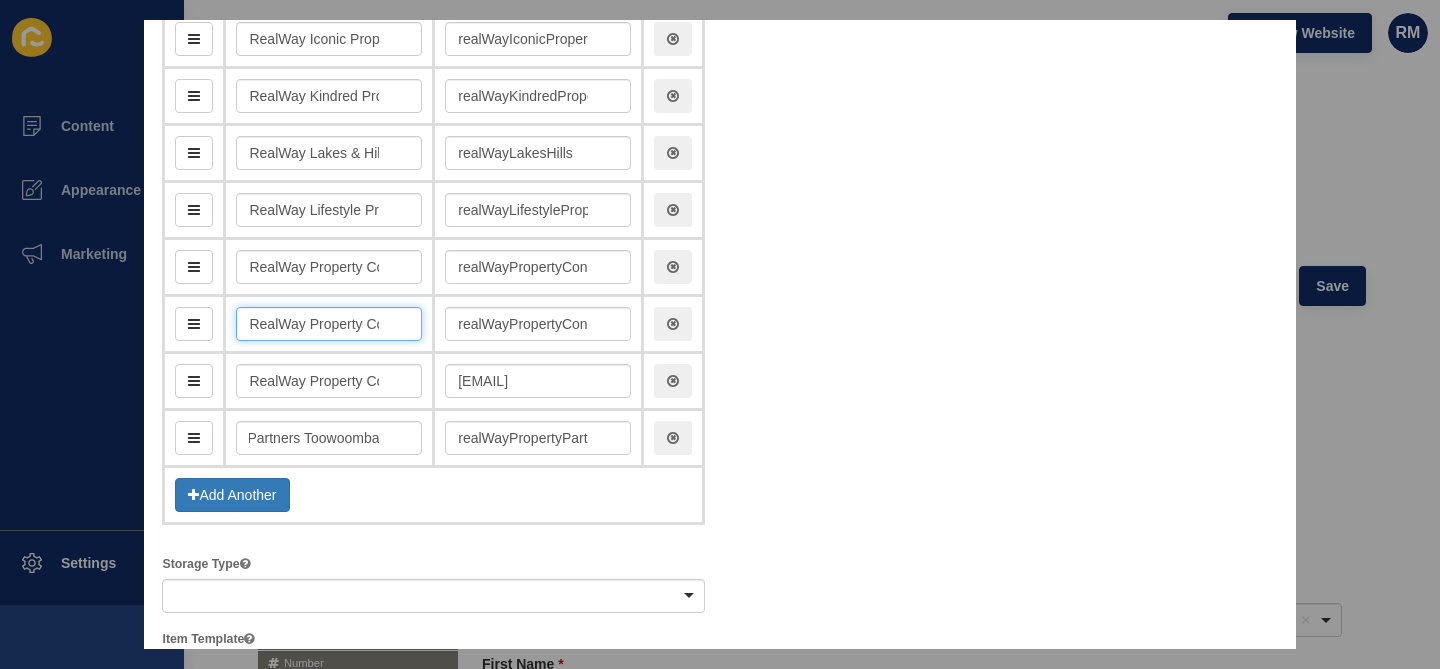 scroll, scrollTop: 0, scrollLeft: 0, axis: both 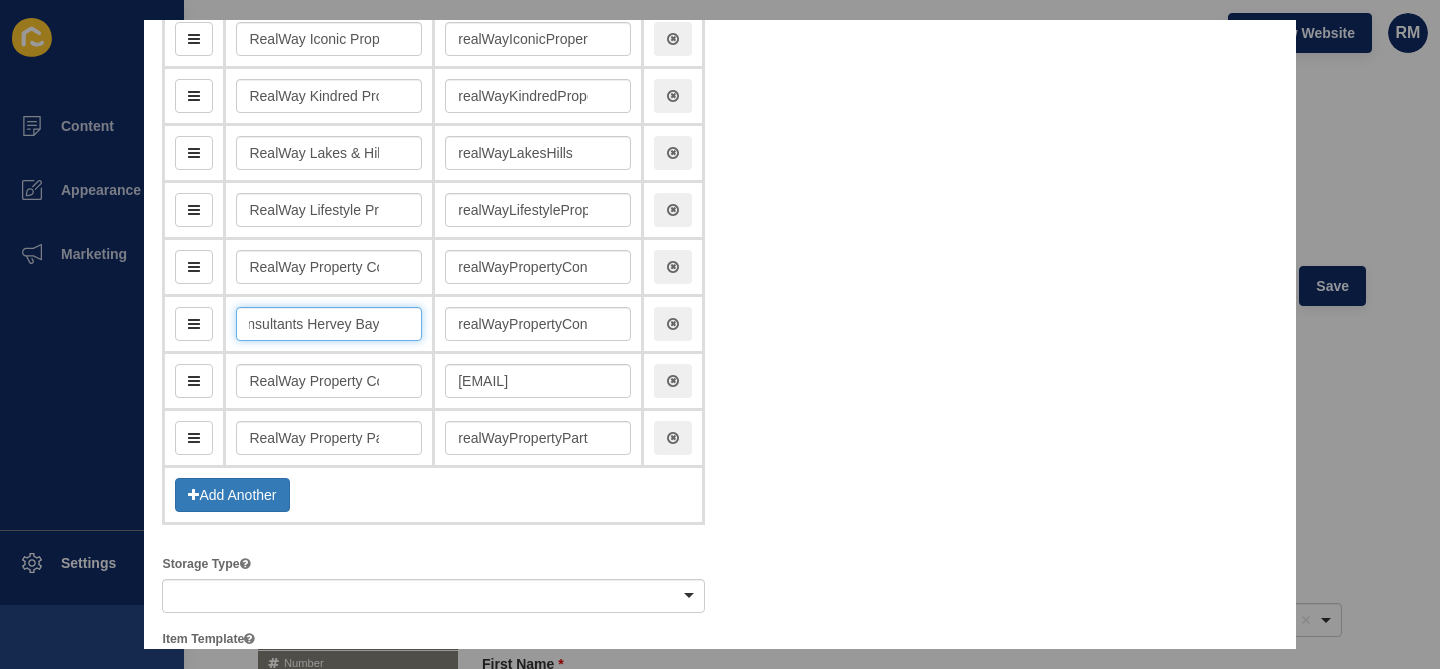 drag, startPoint x: 338, startPoint y: 318, endPoint x: 517, endPoint y: 318, distance: 179 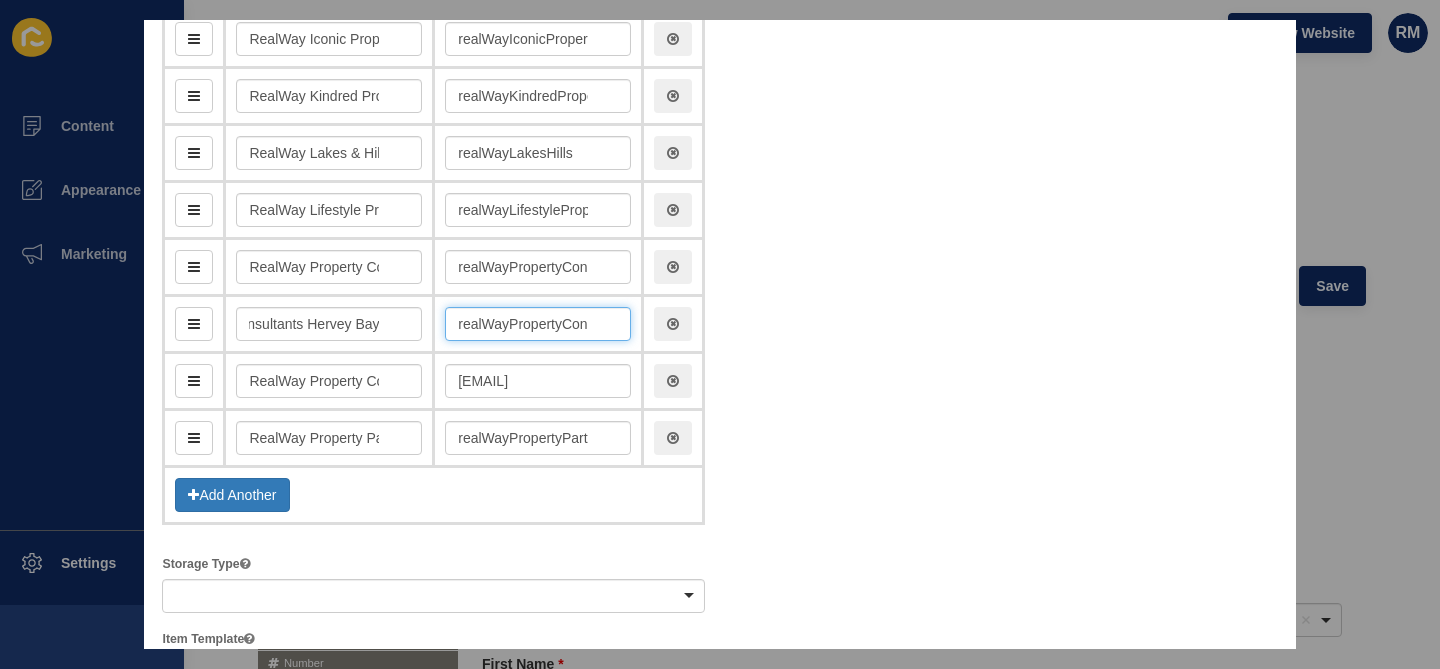 click on "realWayPropertyConsultantsHerveyBay" at bounding box center [538, 324] 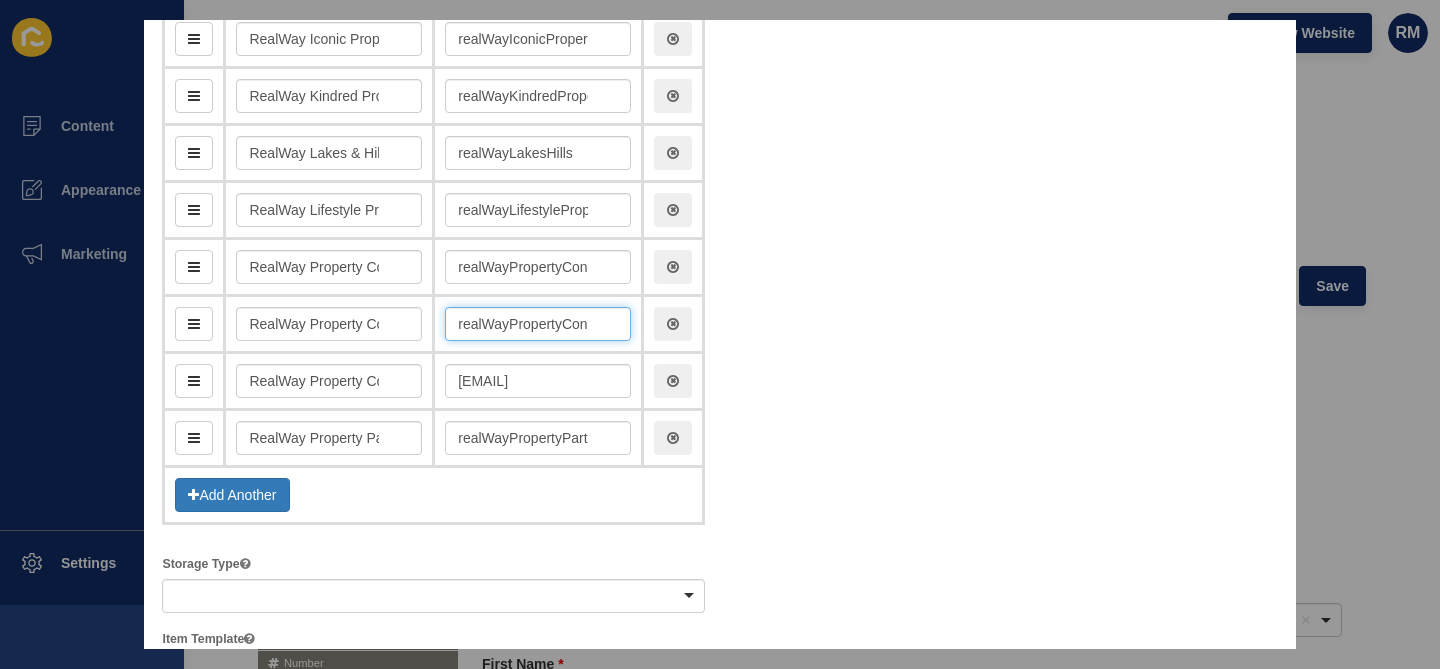 paste on "[EMAIL]" 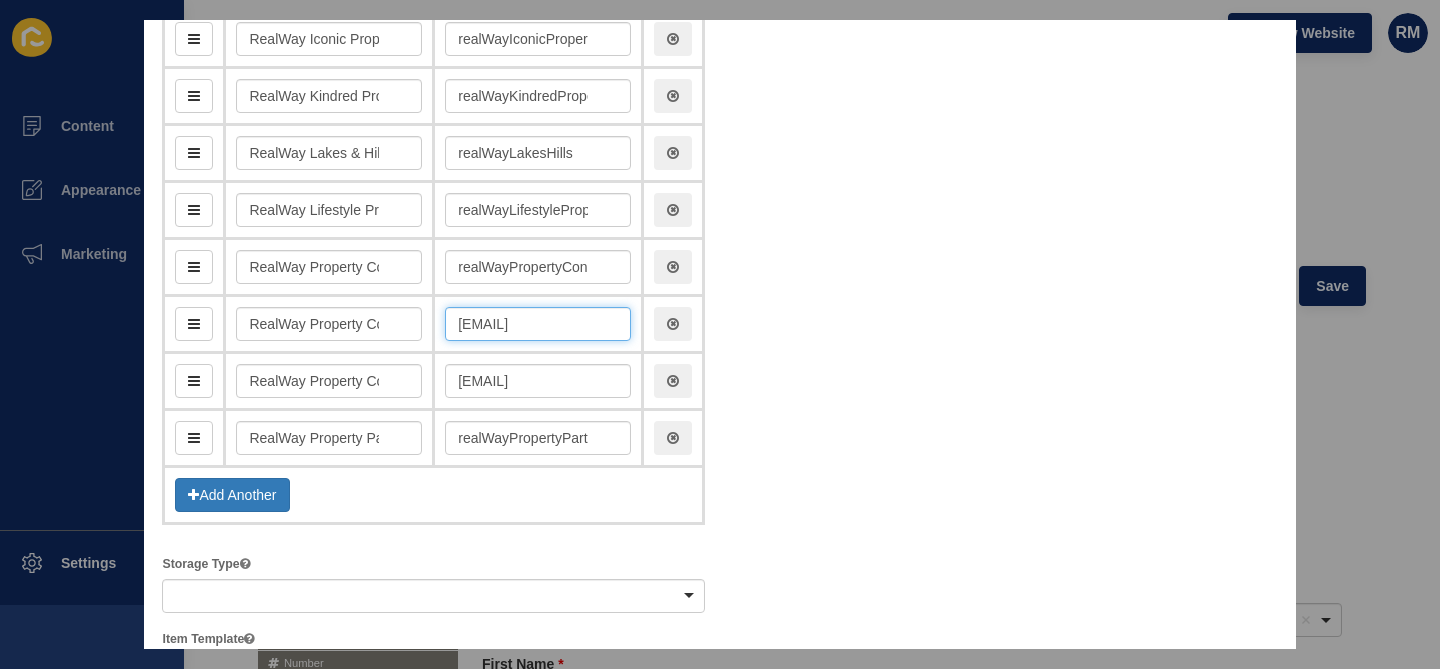 scroll, scrollTop: 0, scrollLeft: 131, axis: horizontal 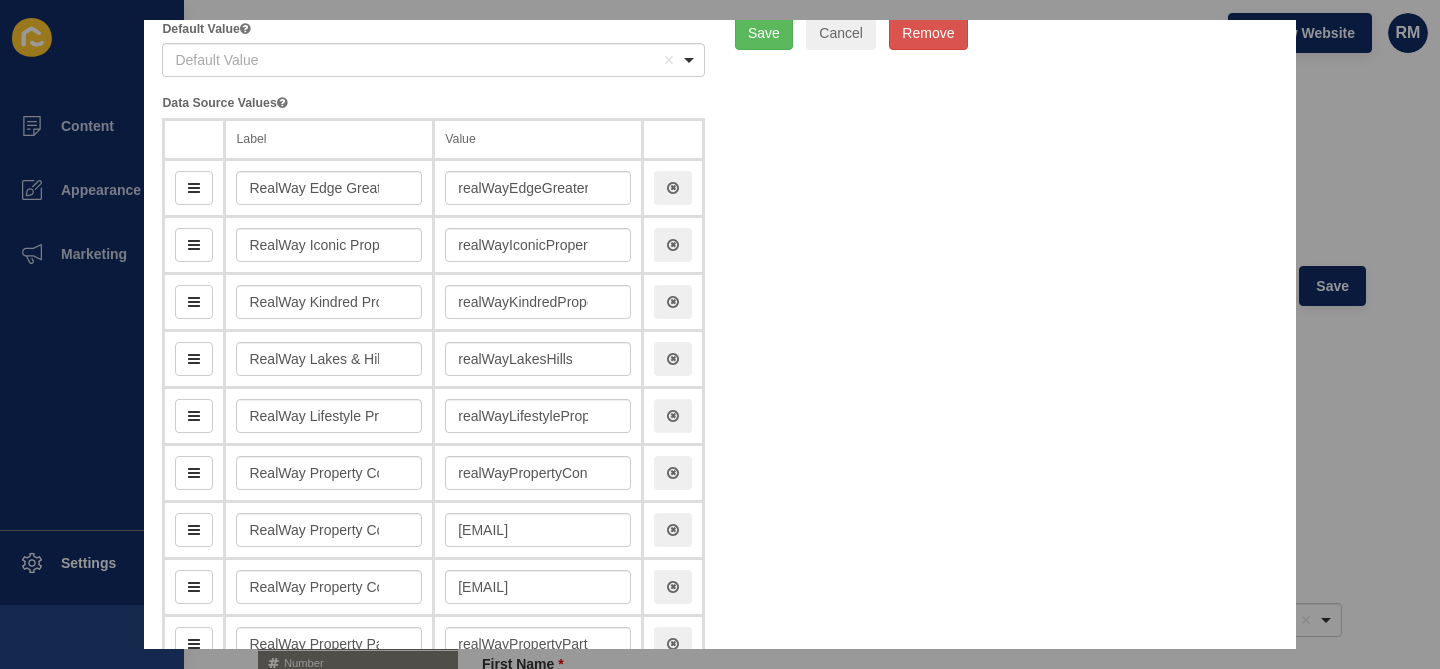 click on "realWayEdgeGreaterSpringfield" at bounding box center [538, 188] 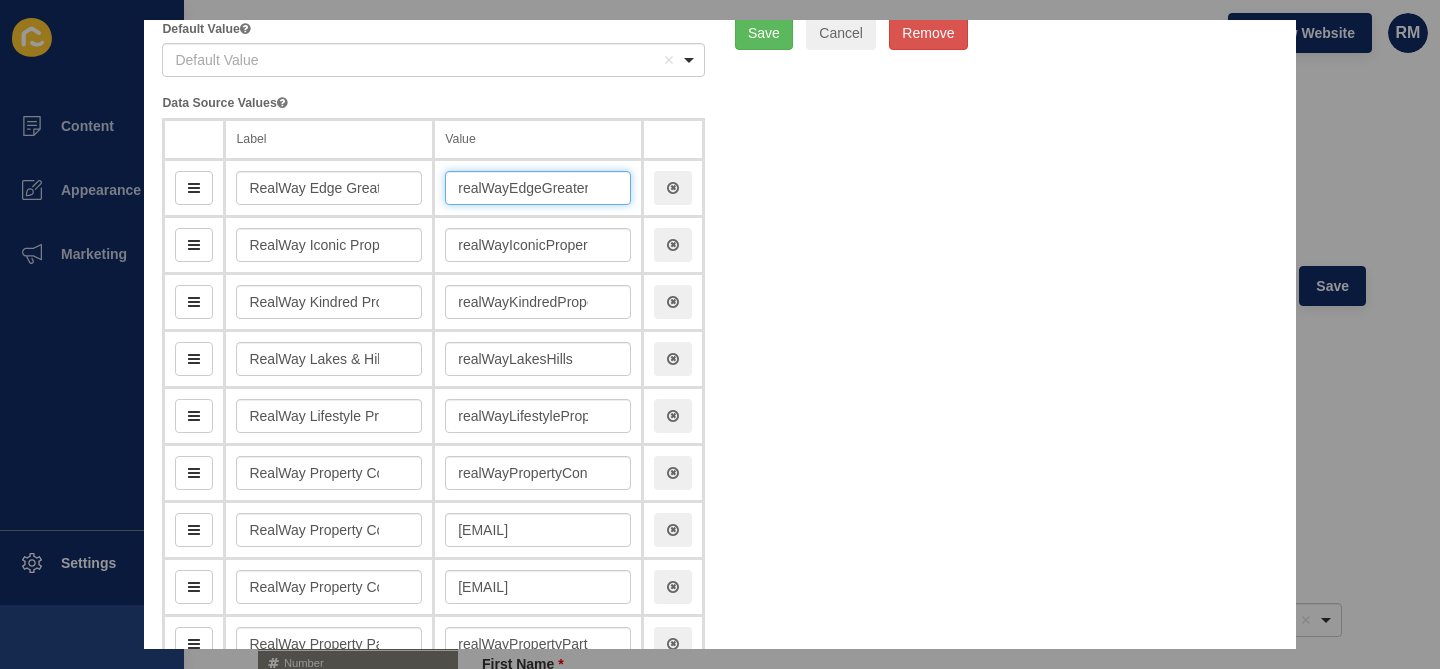 click on "realWayEdgeGreaterSpringfield" at bounding box center [538, 188] 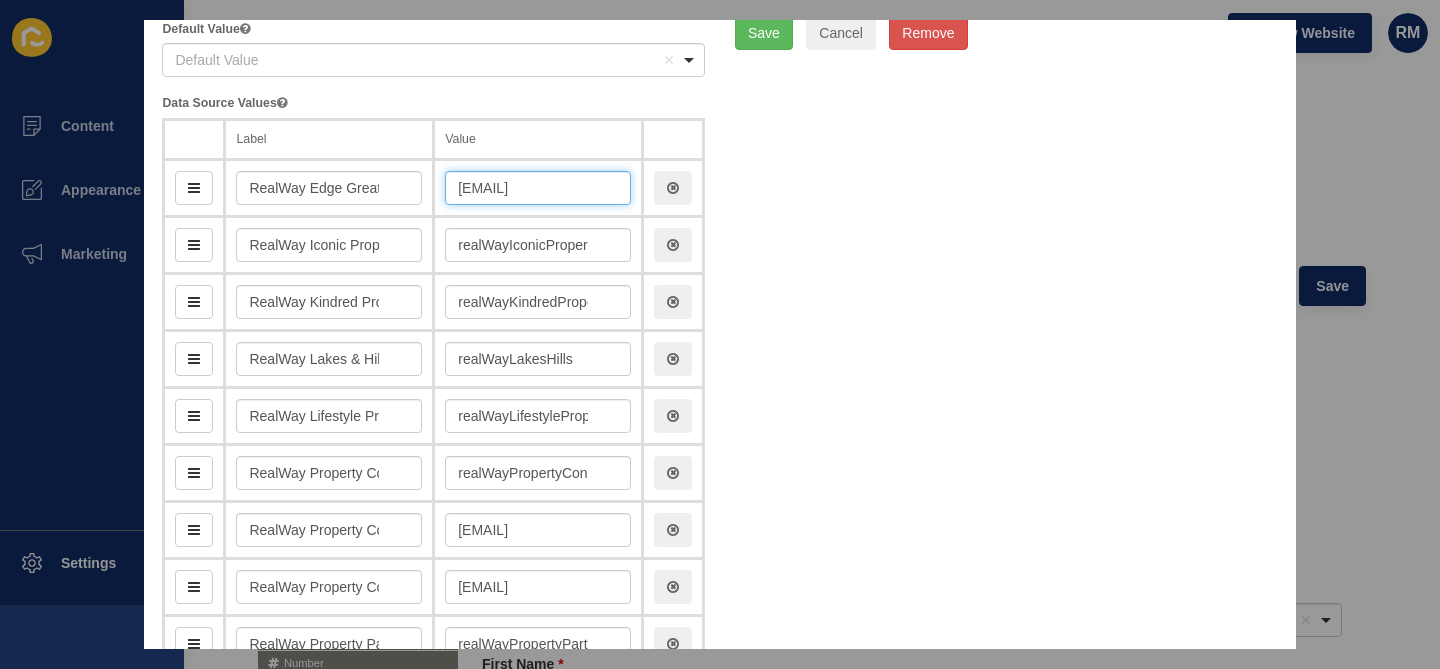 scroll, scrollTop: 0, scrollLeft: 64, axis: horizontal 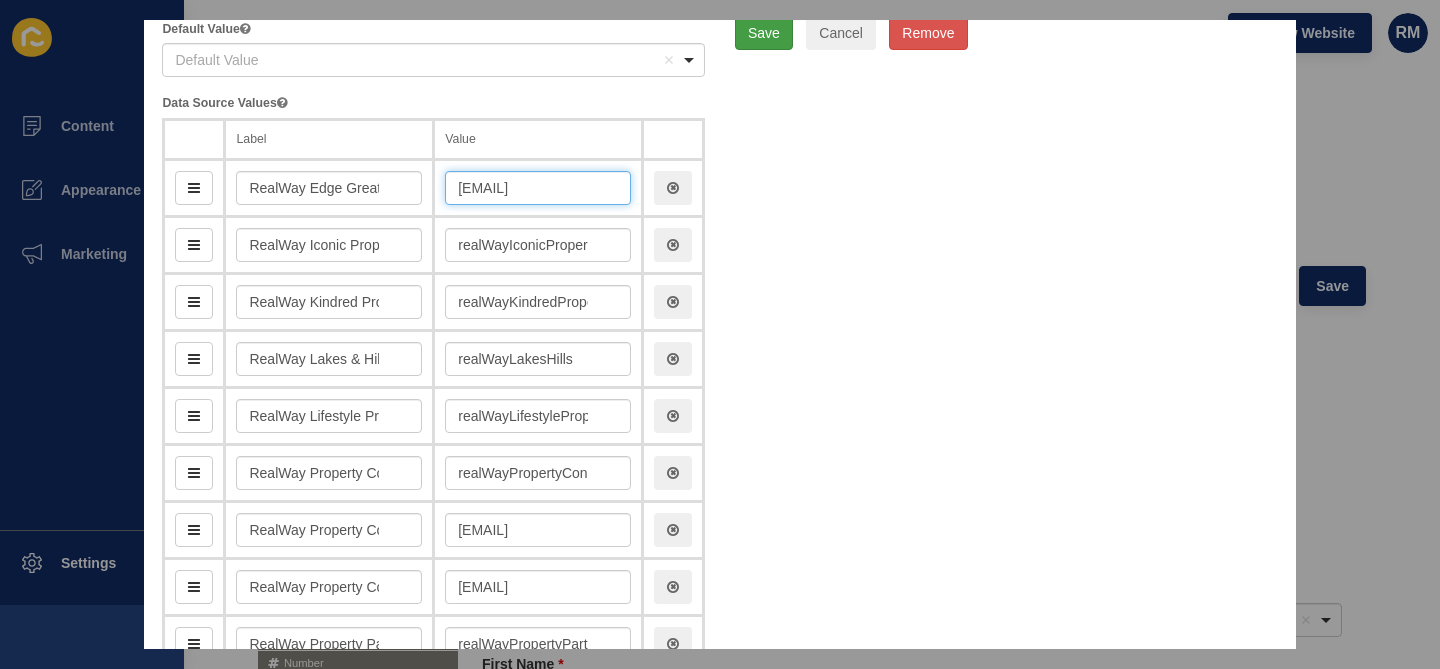type on "[EMAIL]" 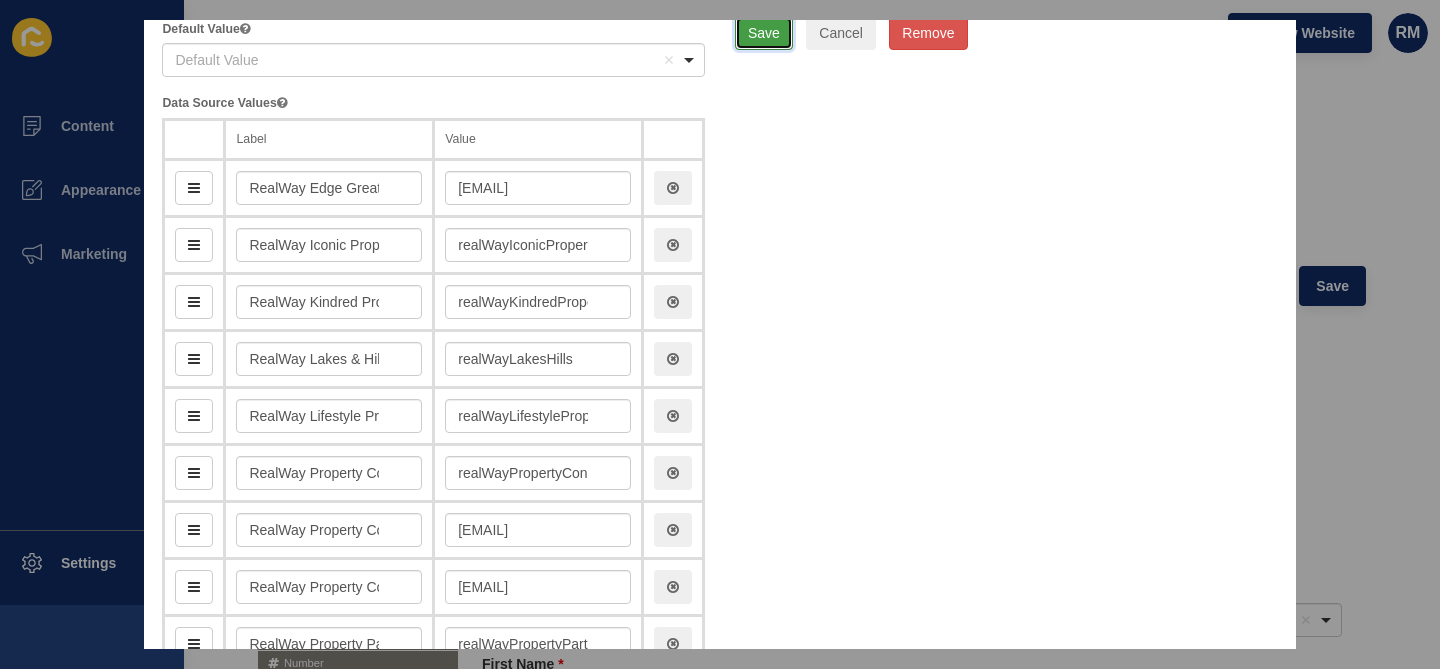 click on "Save" at bounding box center (764, 33) 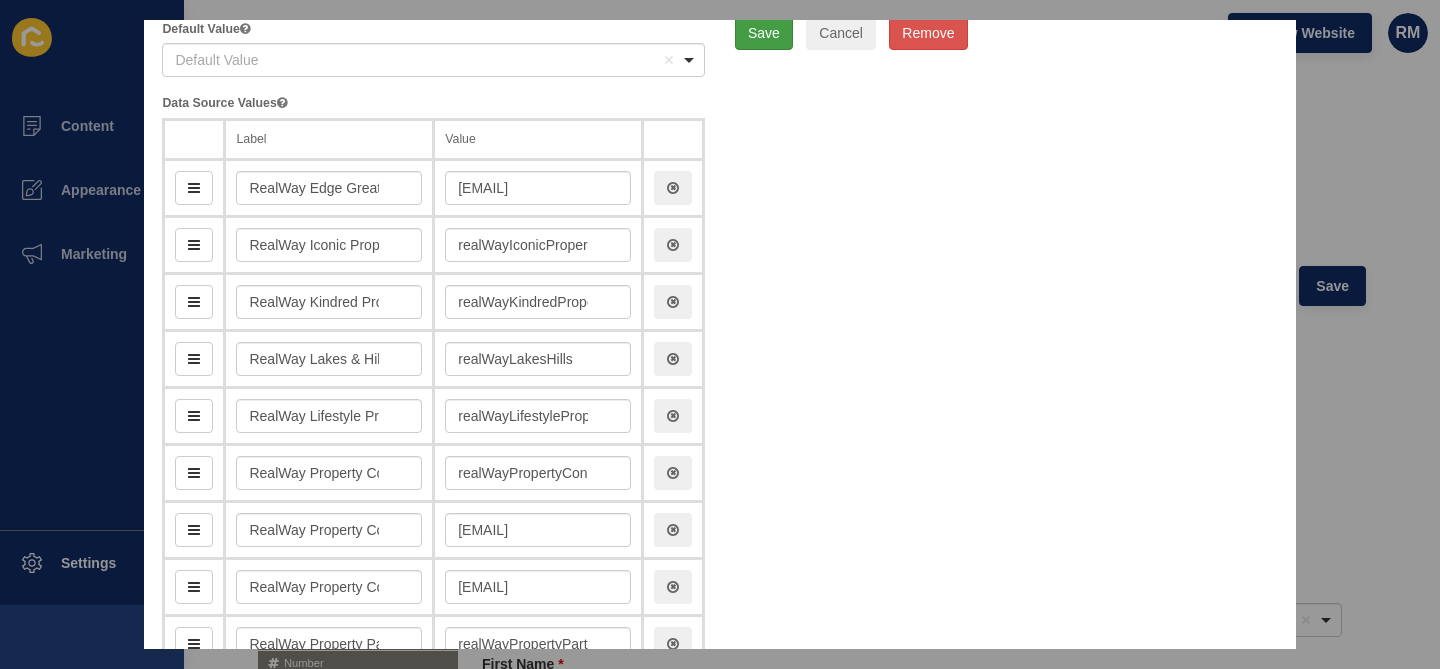 scroll, scrollTop: 0, scrollLeft: 0, axis: both 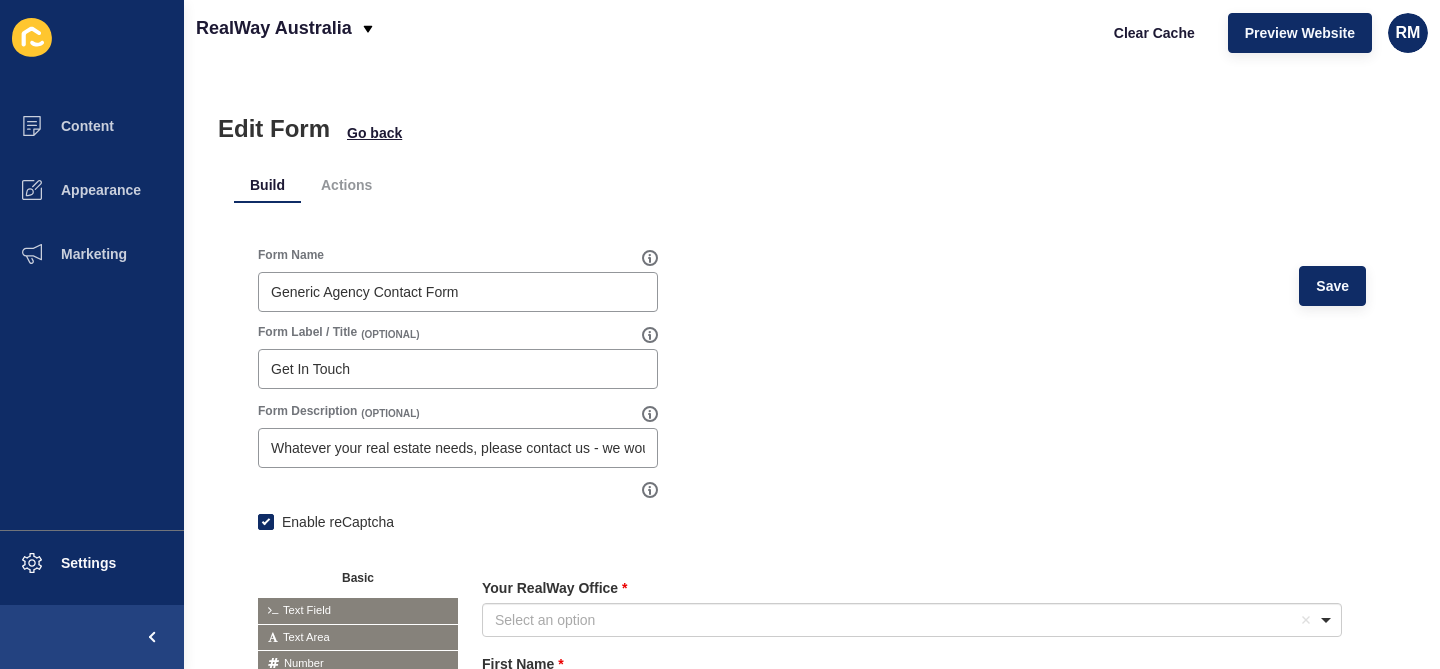 click on "Form Name Generic Agency Contact Form Save Form Label / Title (OPTIONAL) Get In Touch Form Description (OPTIONAL) Whatever your real estate needs, please contact us - we would love to help! Enable reCaptcha
Basic
Text Field
Text Area
Number
Password
Checkbox
Select Boxes
Select
Radio
Button
Advanced" at bounding box center (812, 672) 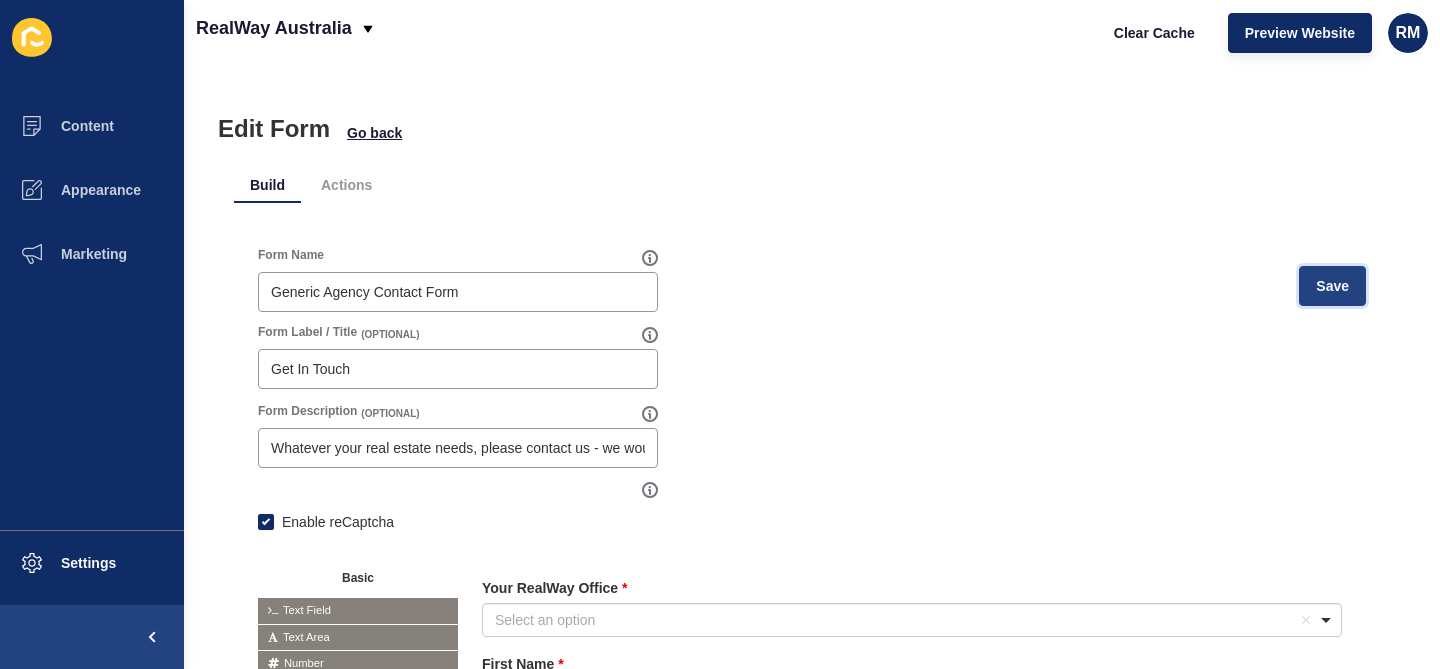 click on "Save" at bounding box center (1332, 286) 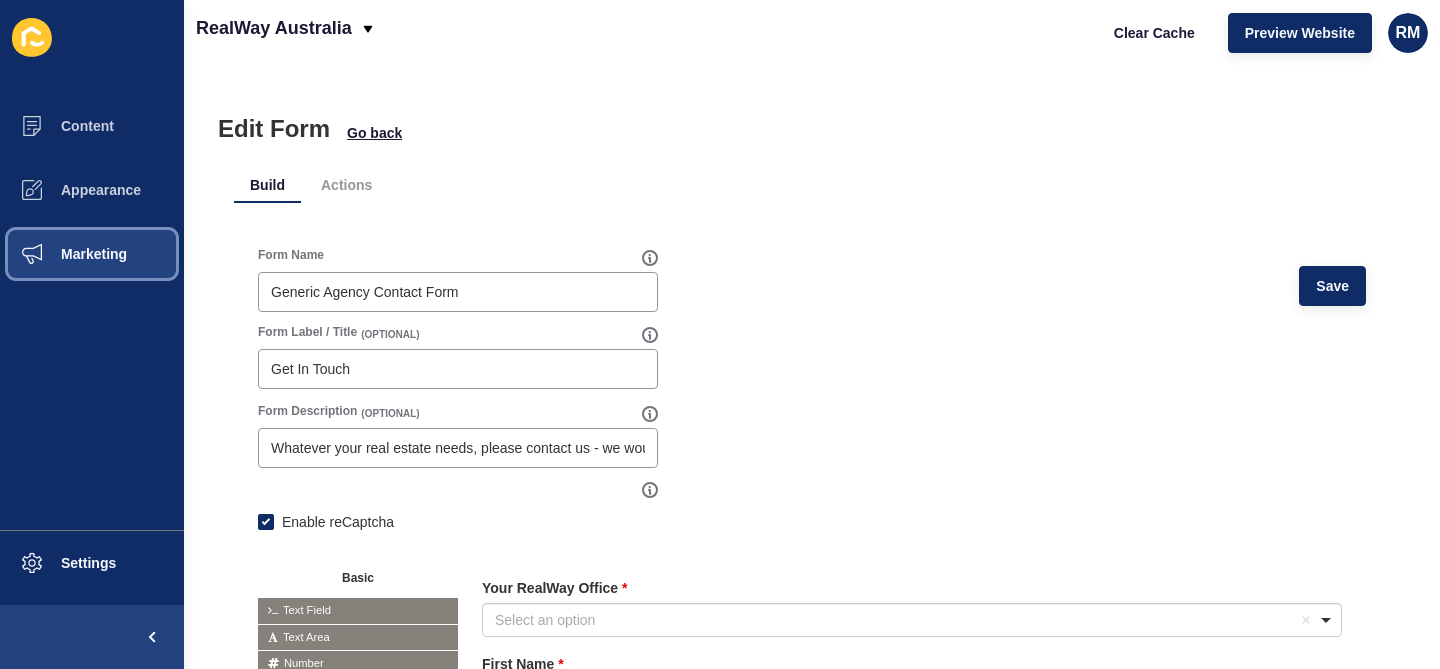 click on "Marketing" at bounding box center (92, 254) 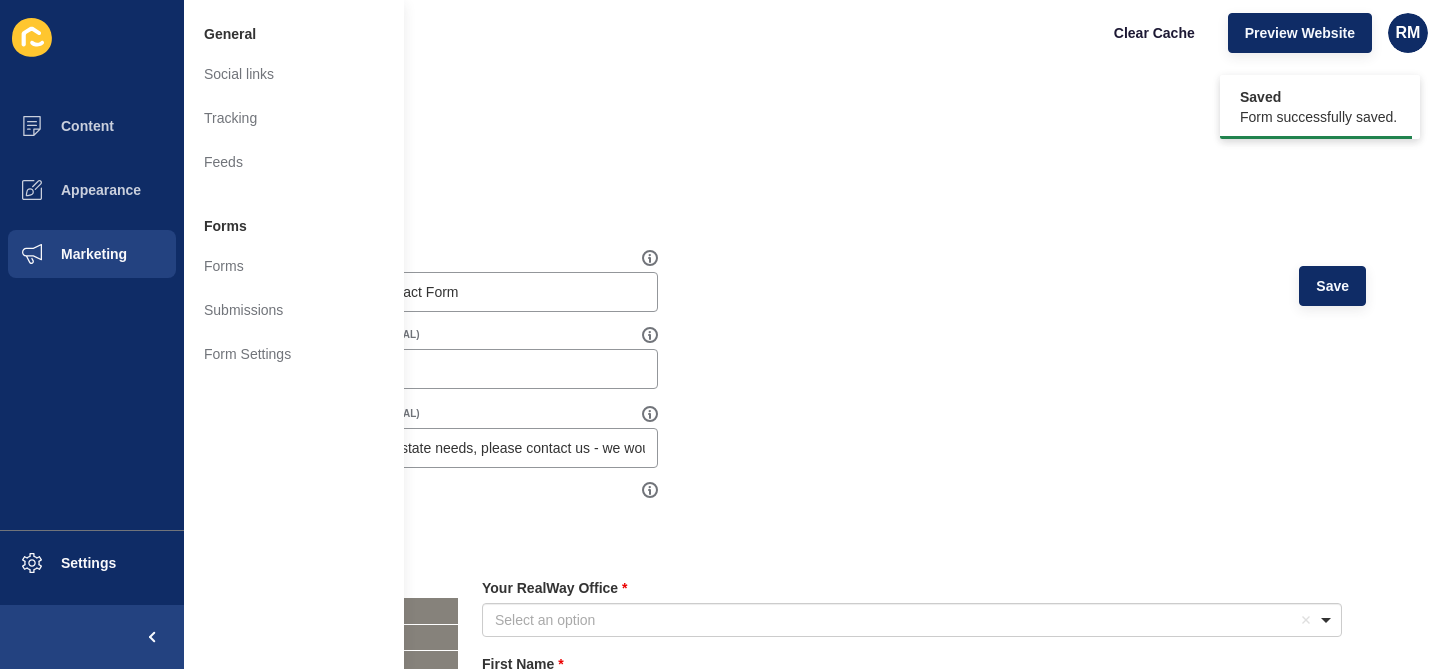 click on "Edit Form Go back" at bounding box center (812, 129) 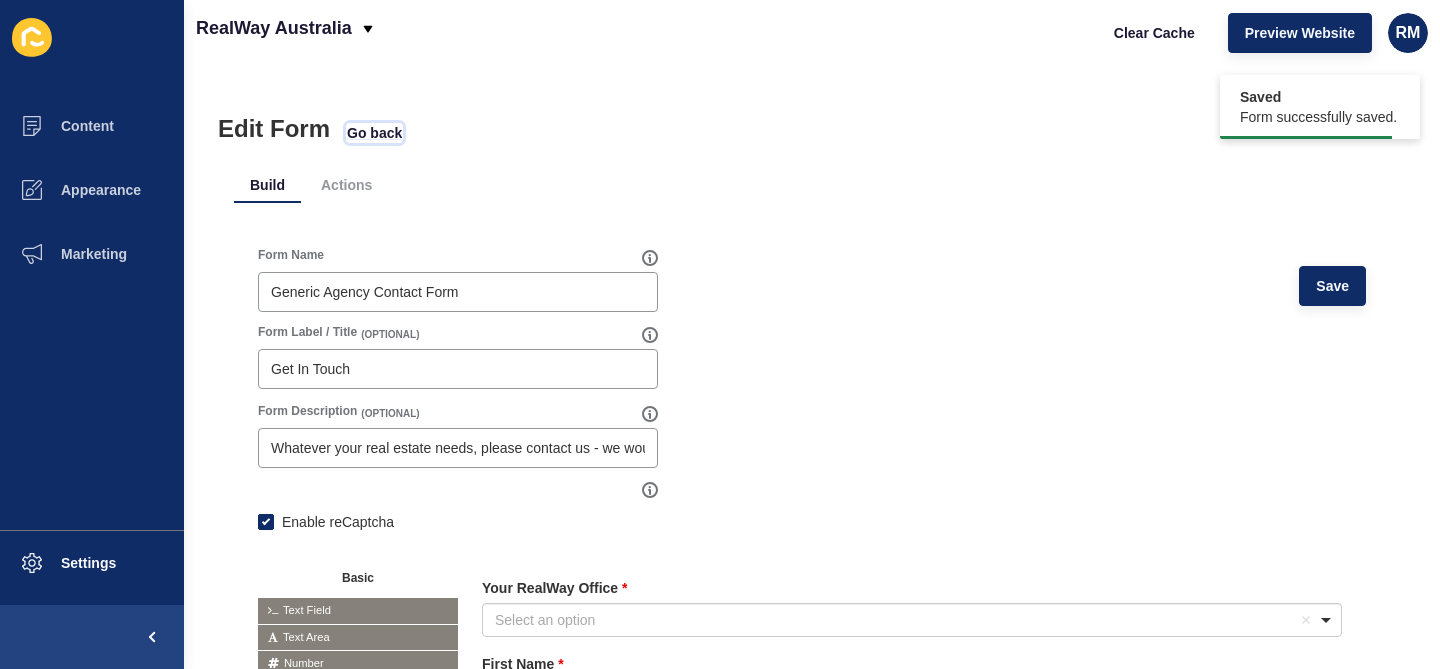 click on "Go back" at bounding box center (374, 133) 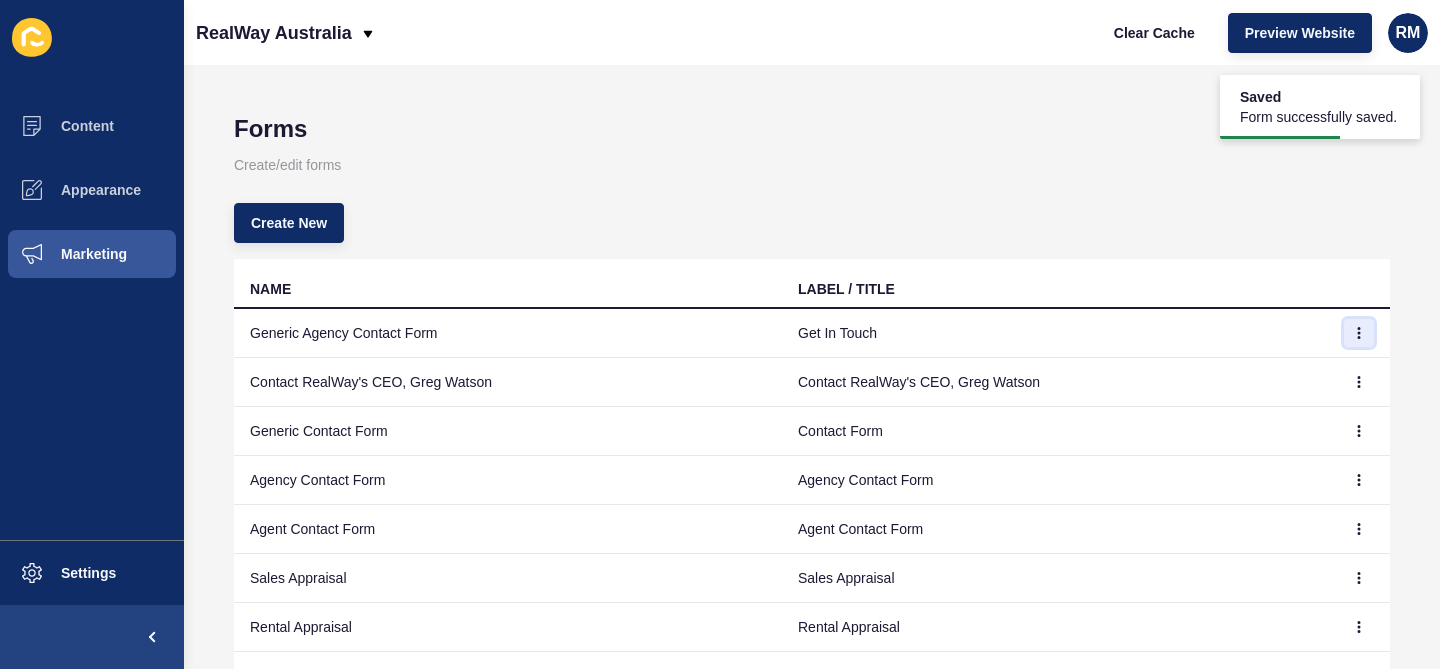 click at bounding box center (1359, 333) 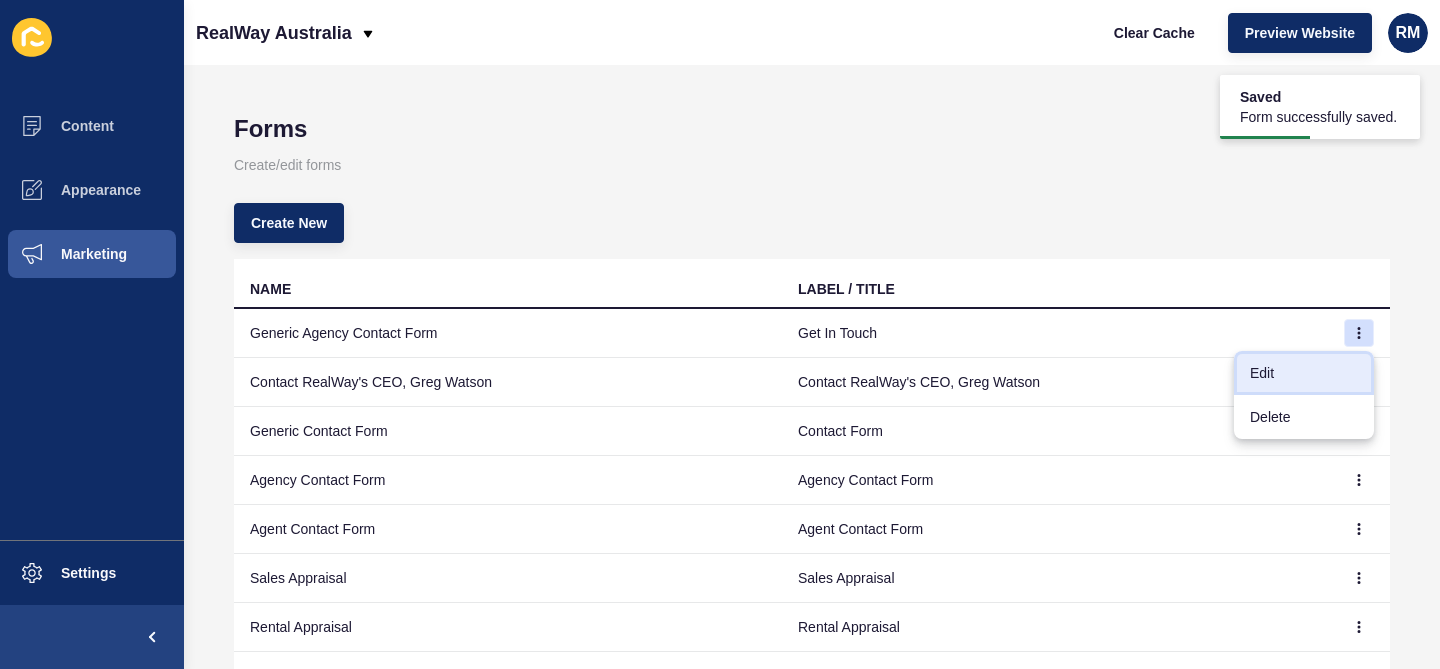 click on "Edit" at bounding box center (1304, 373) 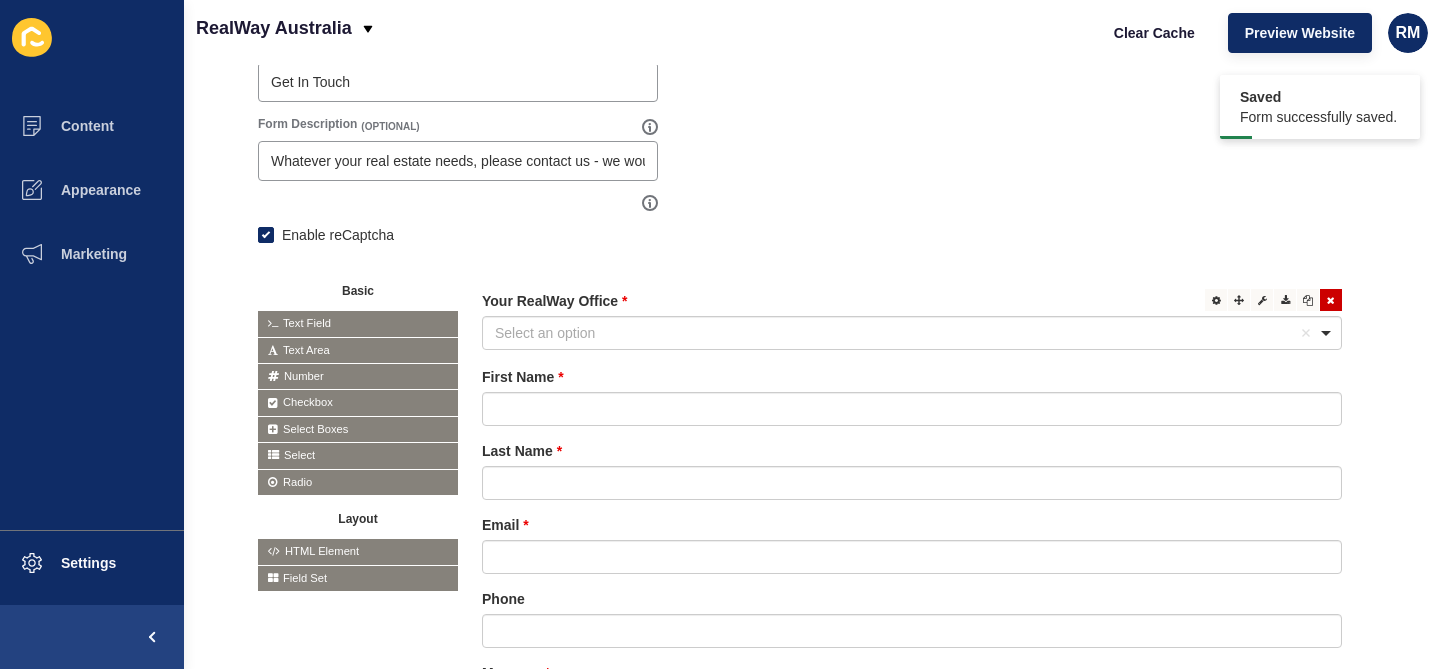scroll, scrollTop: 349, scrollLeft: 0, axis: vertical 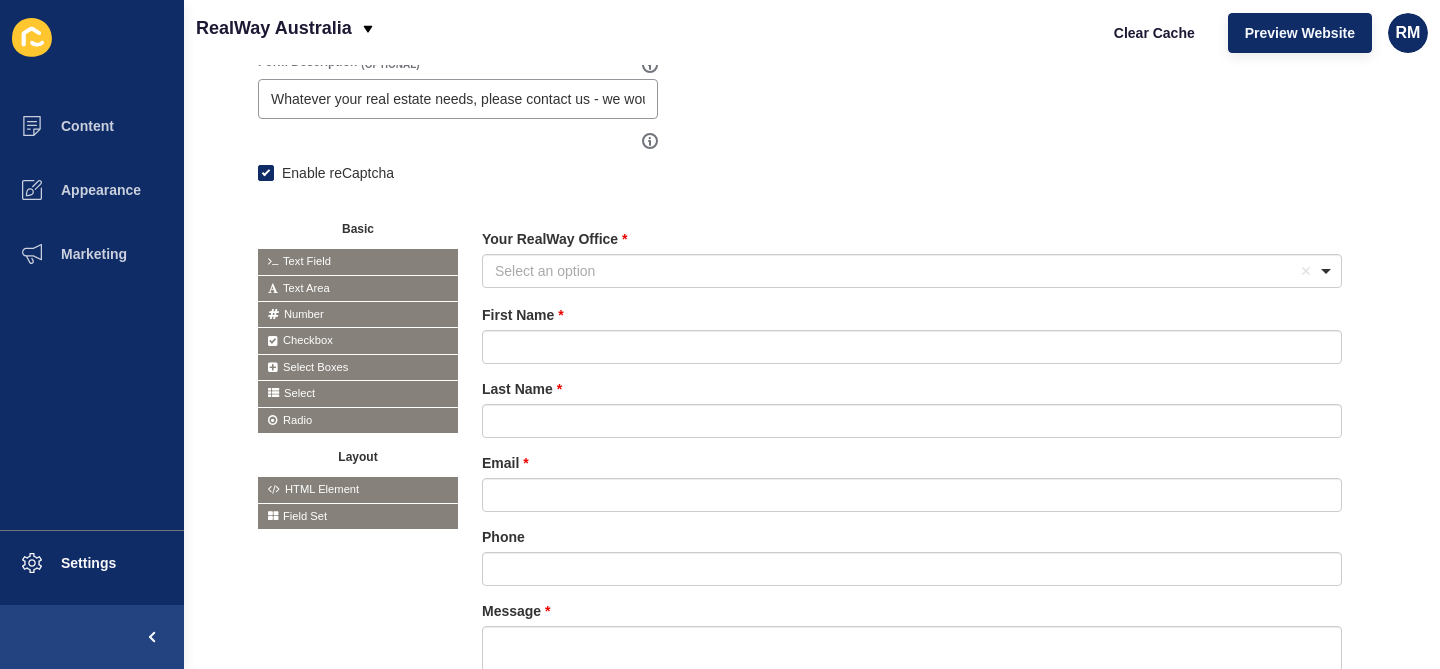 click on "Your RealWay Office
Select an option Select an option Remove item RealWay Edge Greater Springfield RealWay Iconic Property Mount Gravatt RealWay Kindred Property Plainlands RealWay Lakes & Hills RealWay Lifestyle Property Gatton RealWay Property Consultants Bundaberg RealWay Property Consultants Hervey Bay RealWay Property Consultants Ipswich RealWay Property Partners Toowoomba
First Name
Last Name" at bounding box center [912, 477] 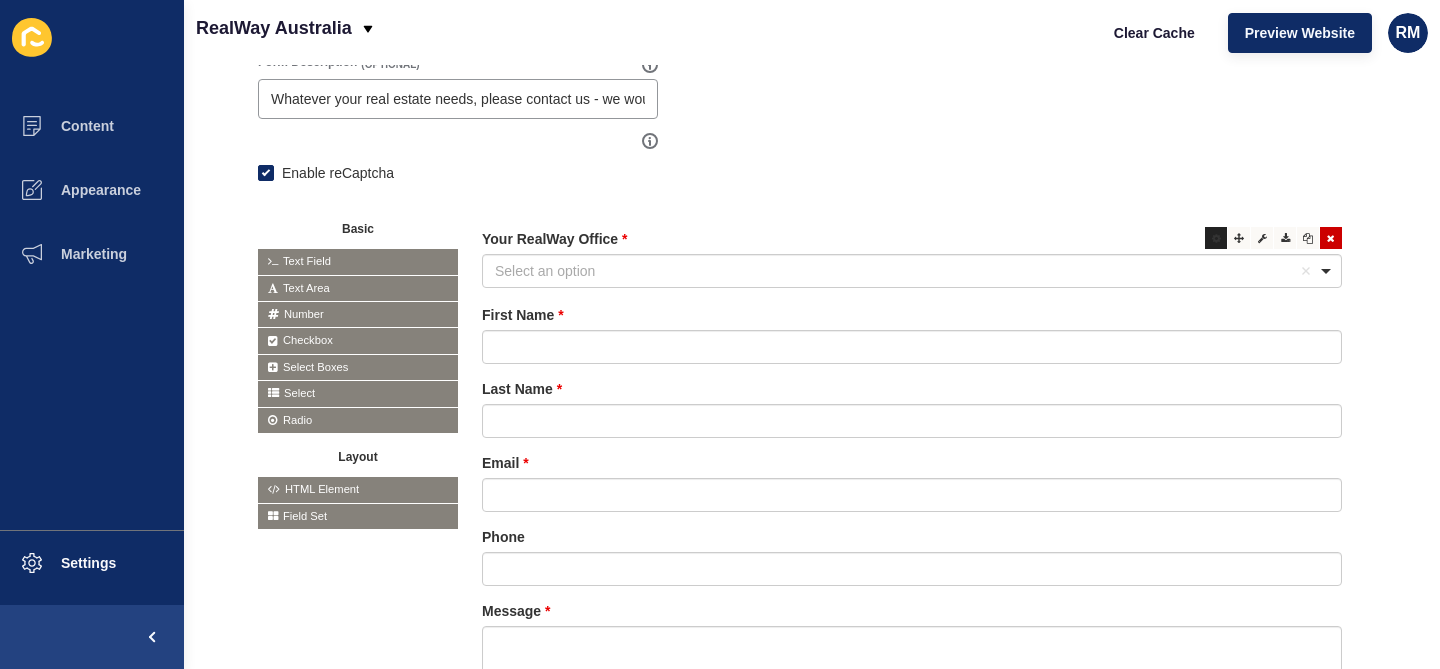 click at bounding box center (1216, 238) 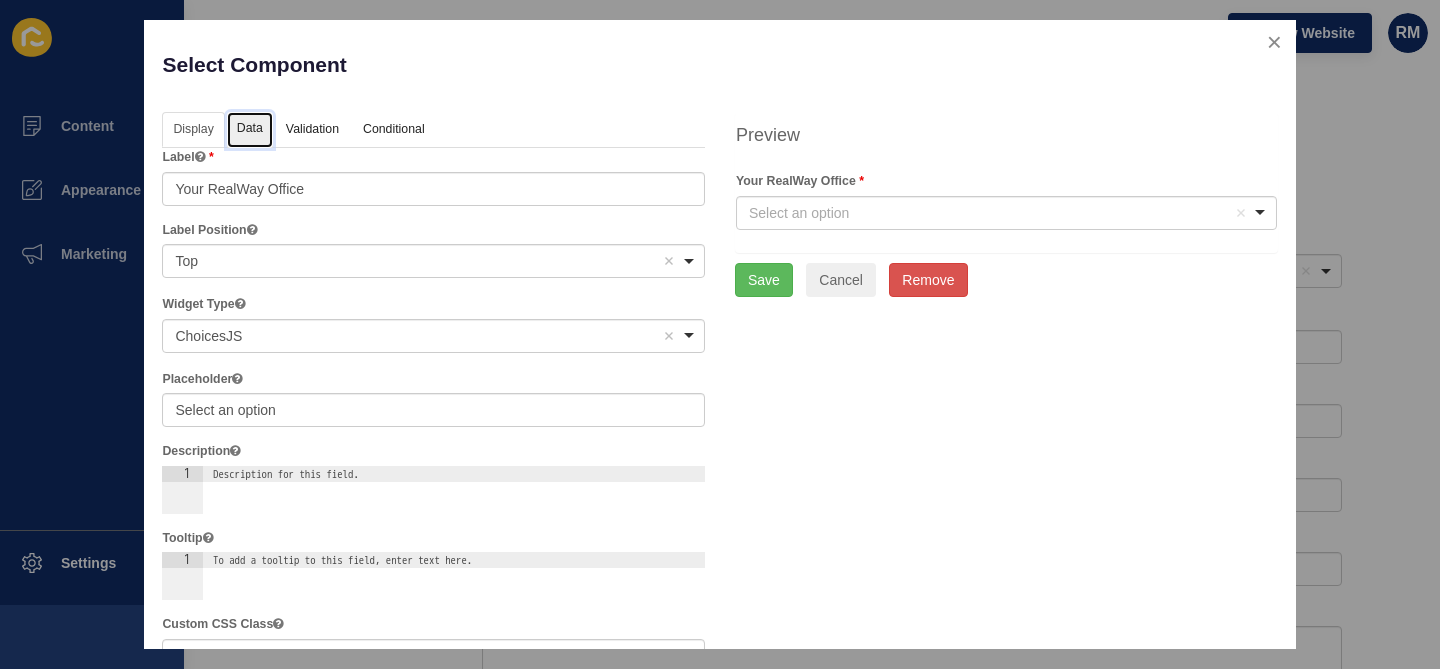click on "Data" at bounding box center [250, 130] 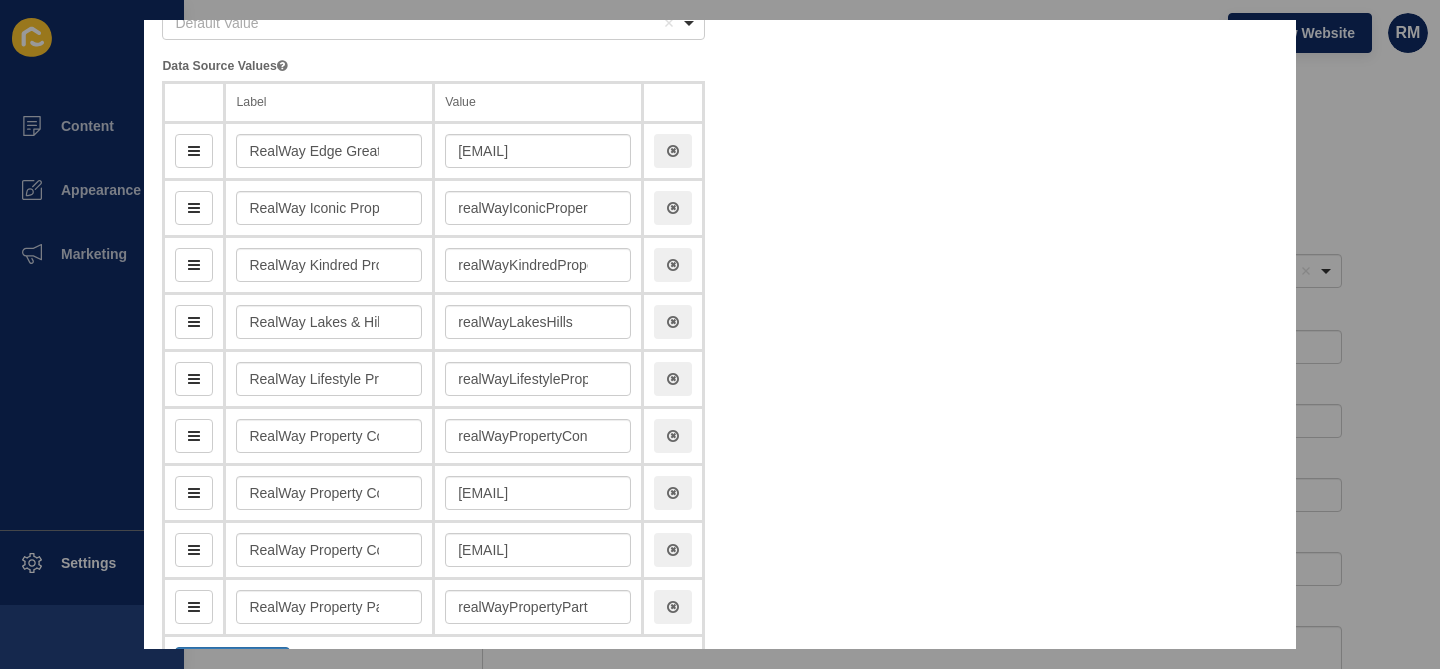 scroll, scrollTop: 272, scrollLeft: 0, axis: vertical 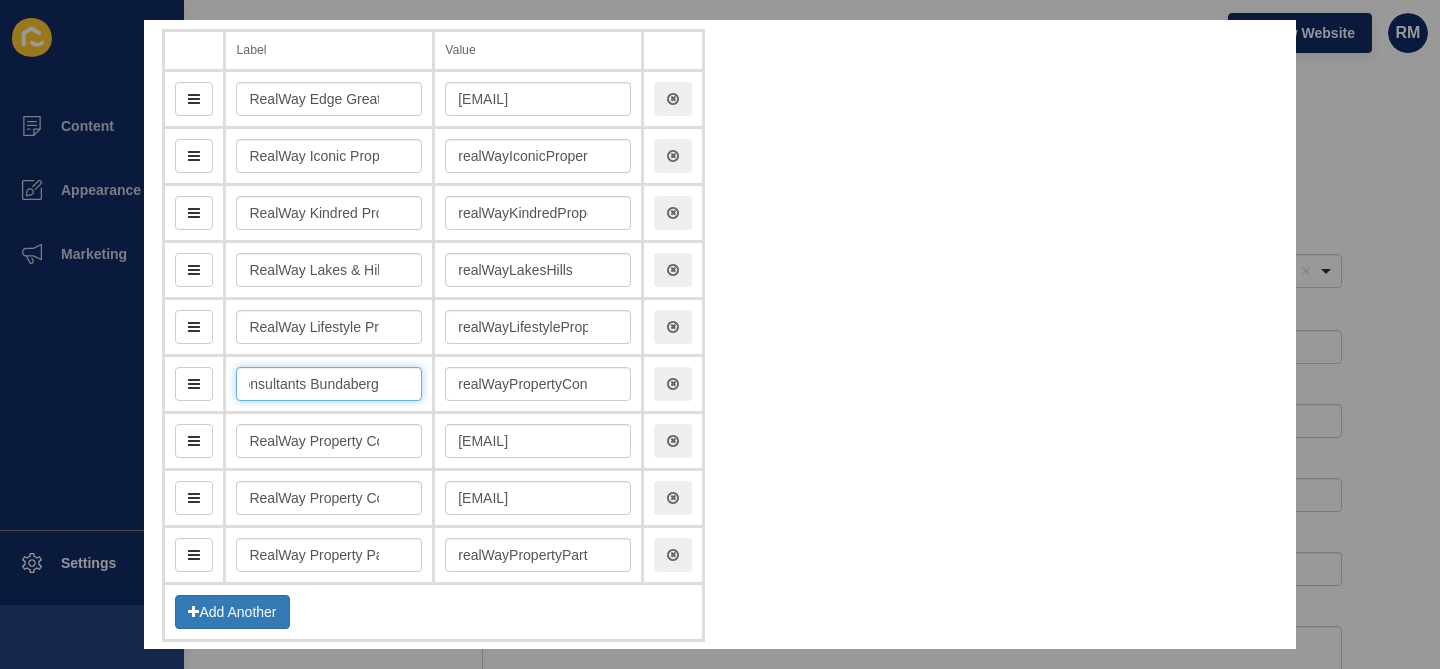 drag, startPoint x: 355, startPoint y: 383, endPoint x: 522, endPoint y: 385, distance: 167.01198 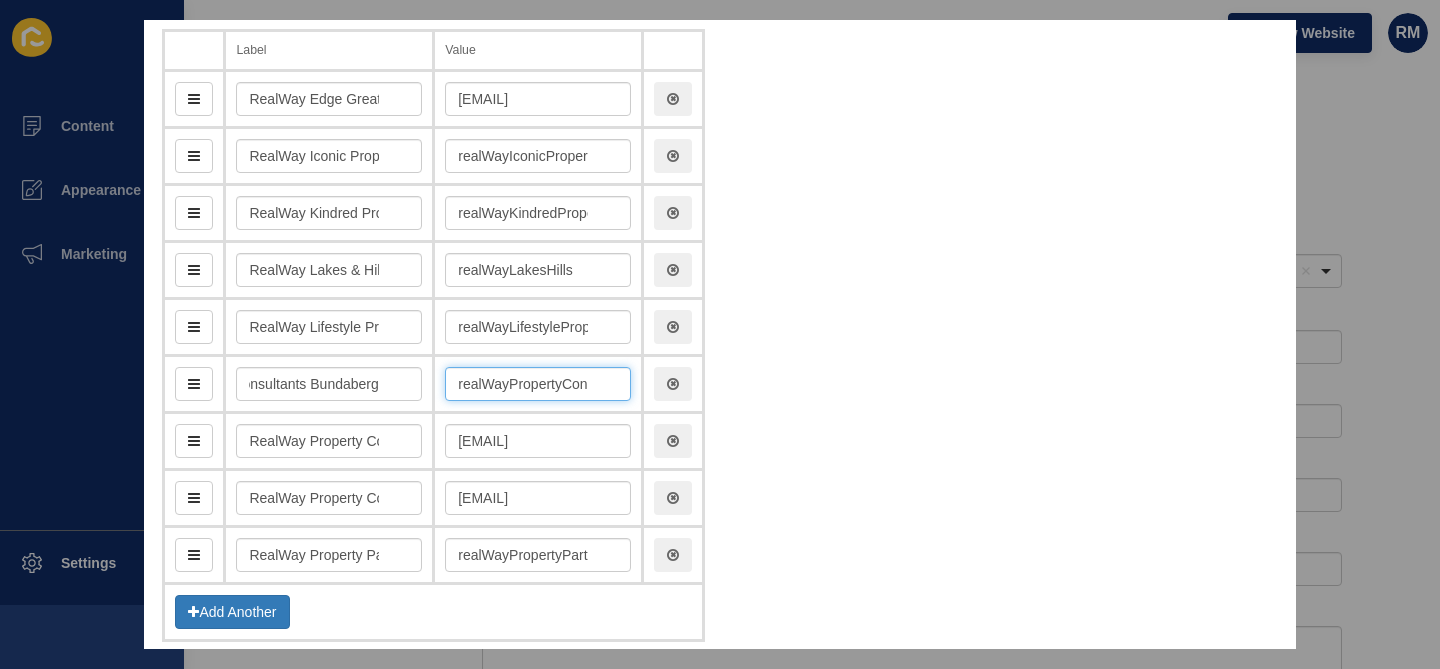 scroll, scrollTop: 0, scrollLeft: 0, axis: both 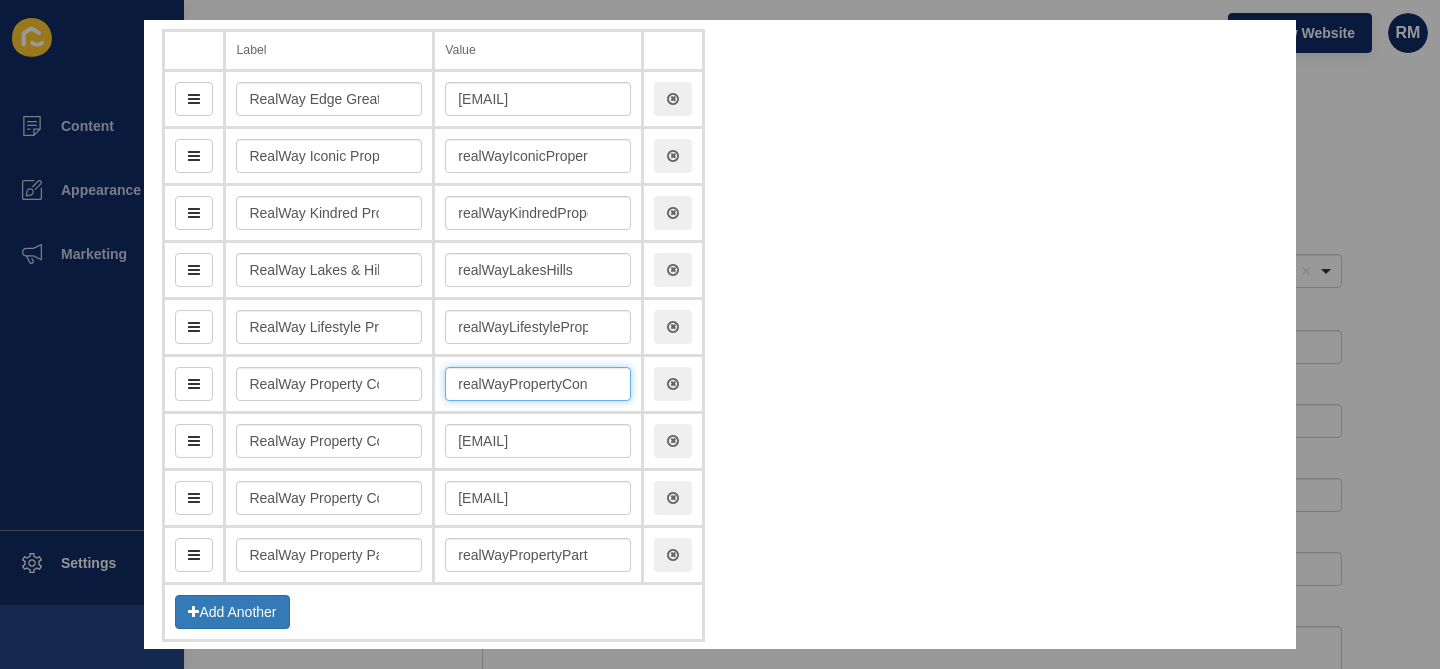 click on "realWayPropertyConsultantsBundaberg" at bounding box center (538, 384) 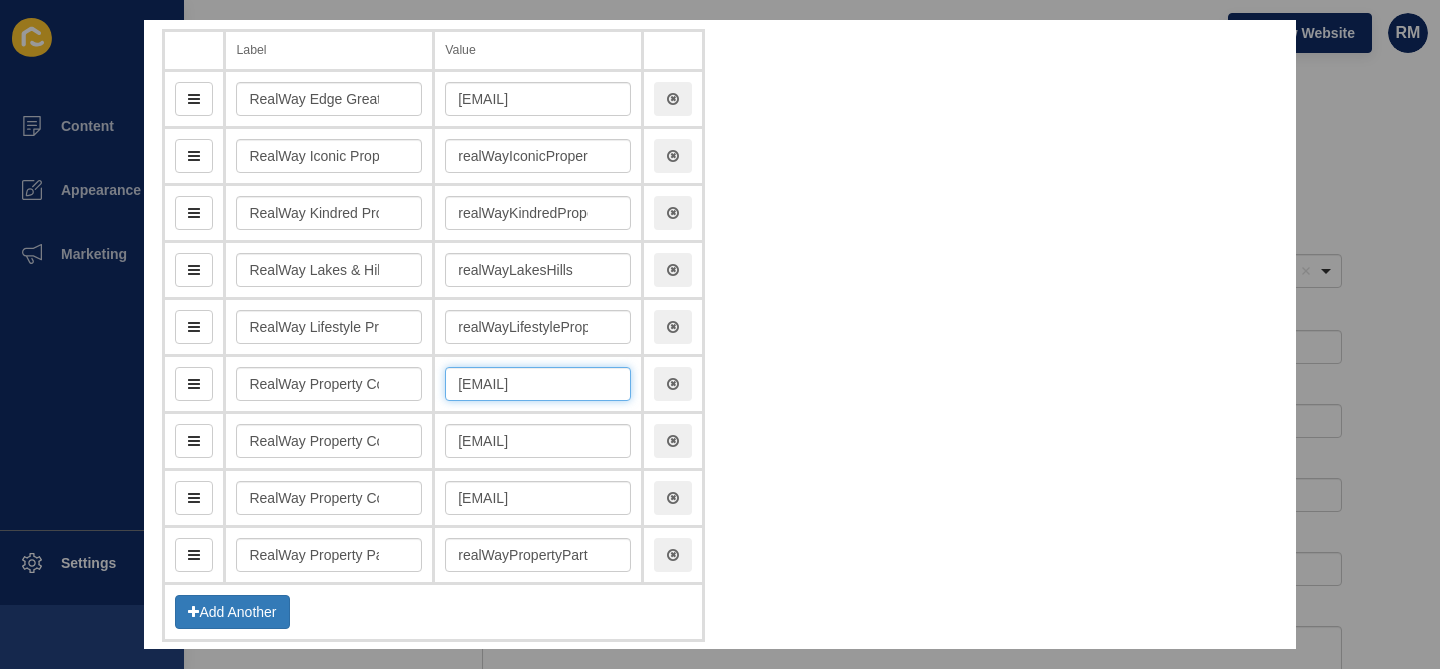 scroll, scrollTop: 0, scrollLeft: 81, axis: horizontal 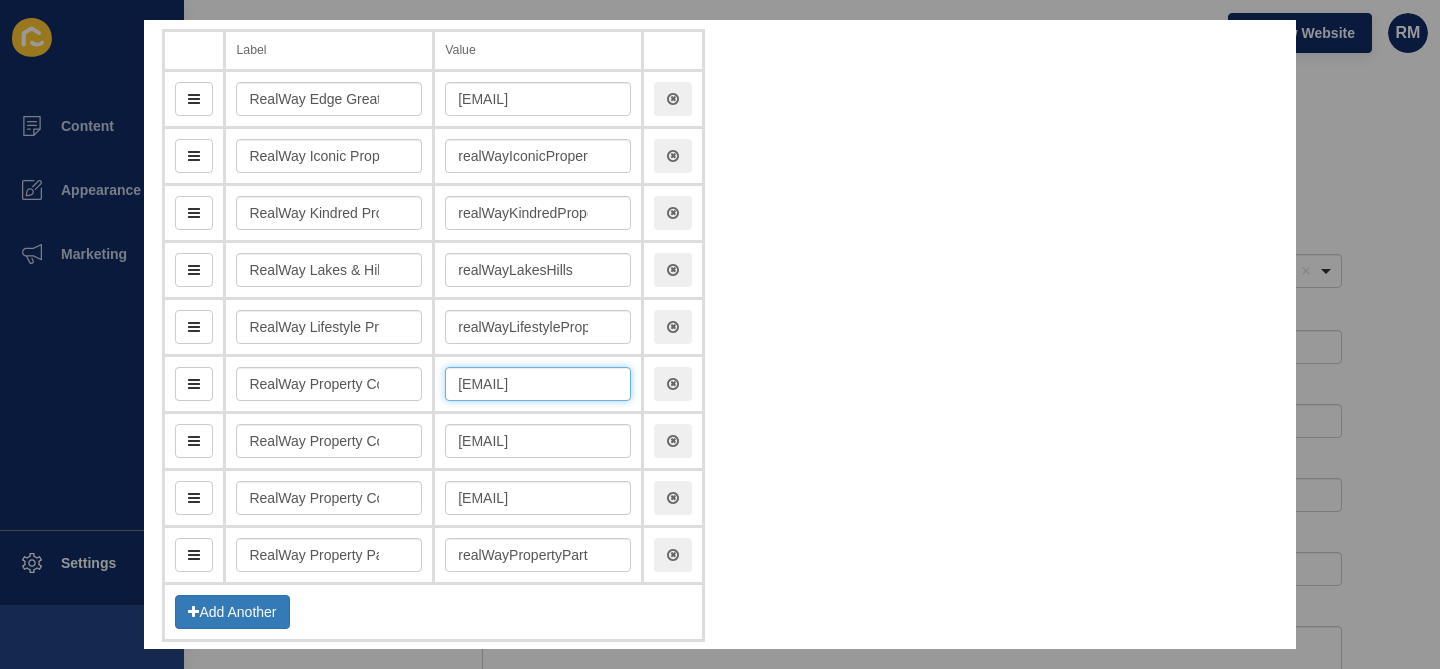 type on "[EMAIL]" 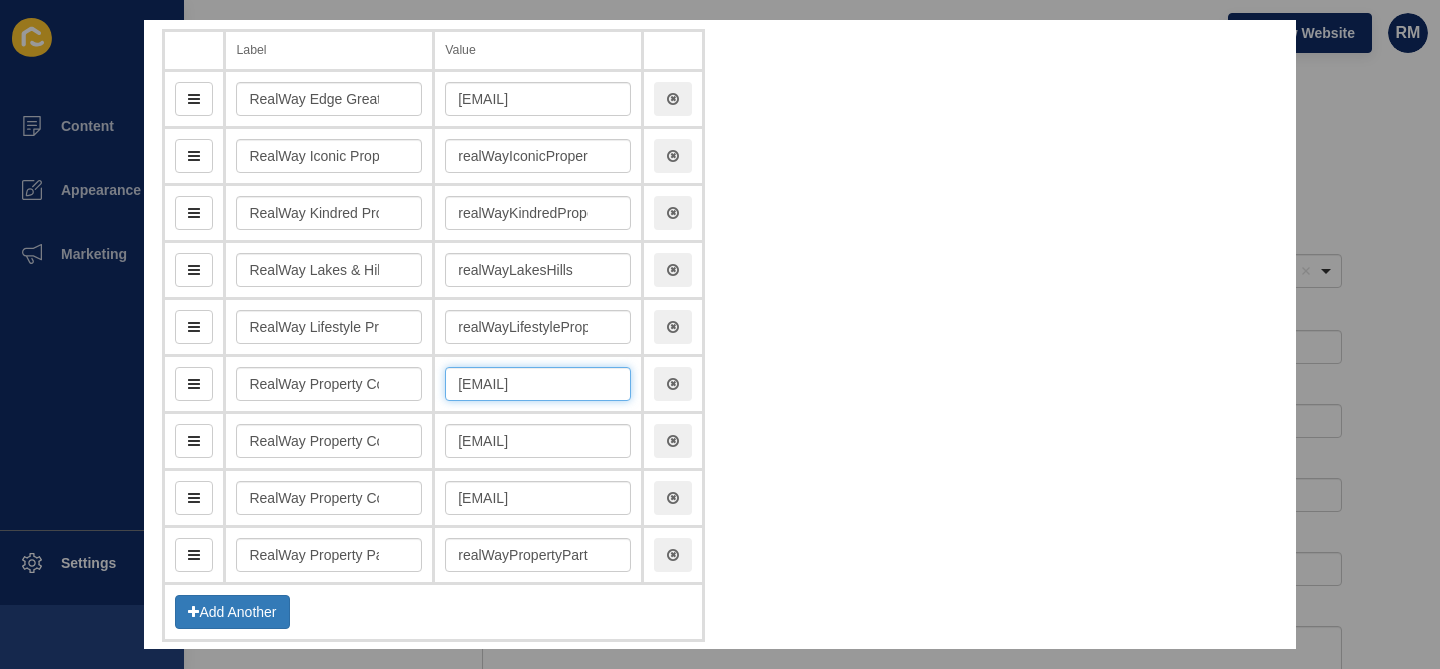 scroll, scrollTop: 0, scrollLeft: 0, axis: both 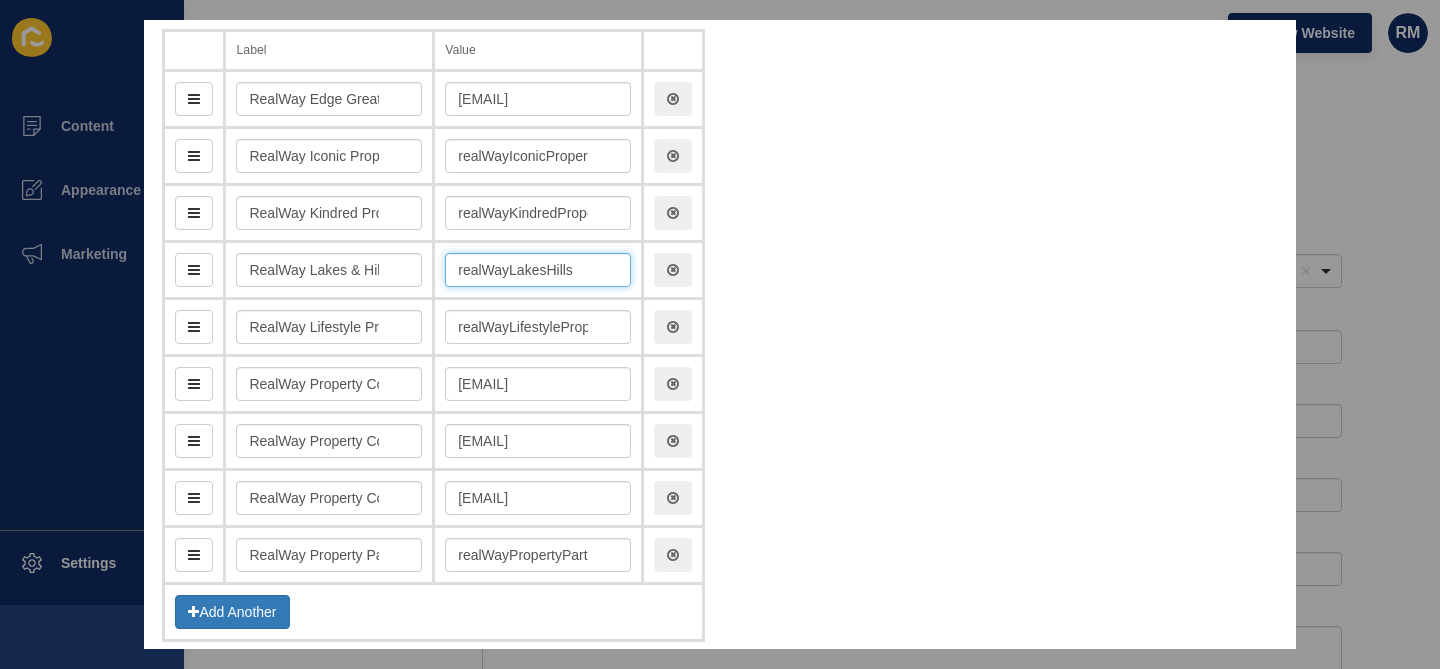 click on "realWayLakesHills" at bounding box center (538, 270) 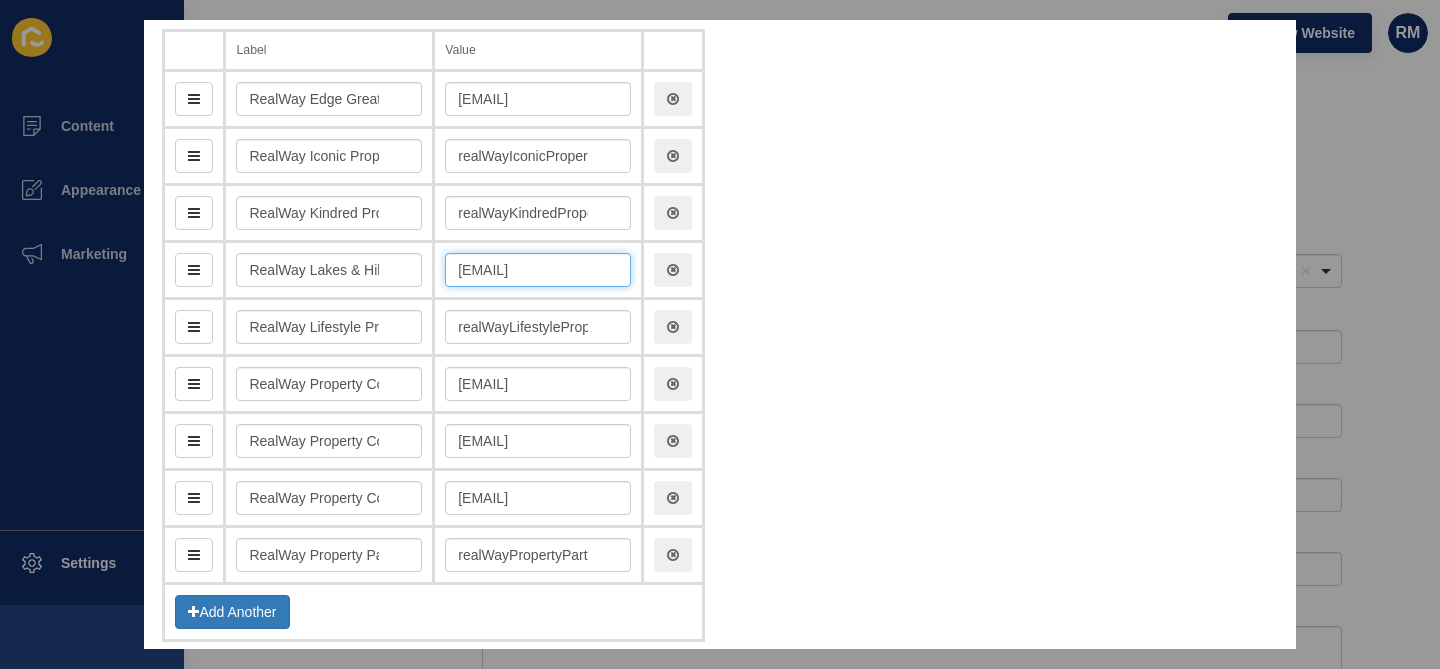 scroll, scrollTop: 0, scrollLeft: 76, axis: horizontal 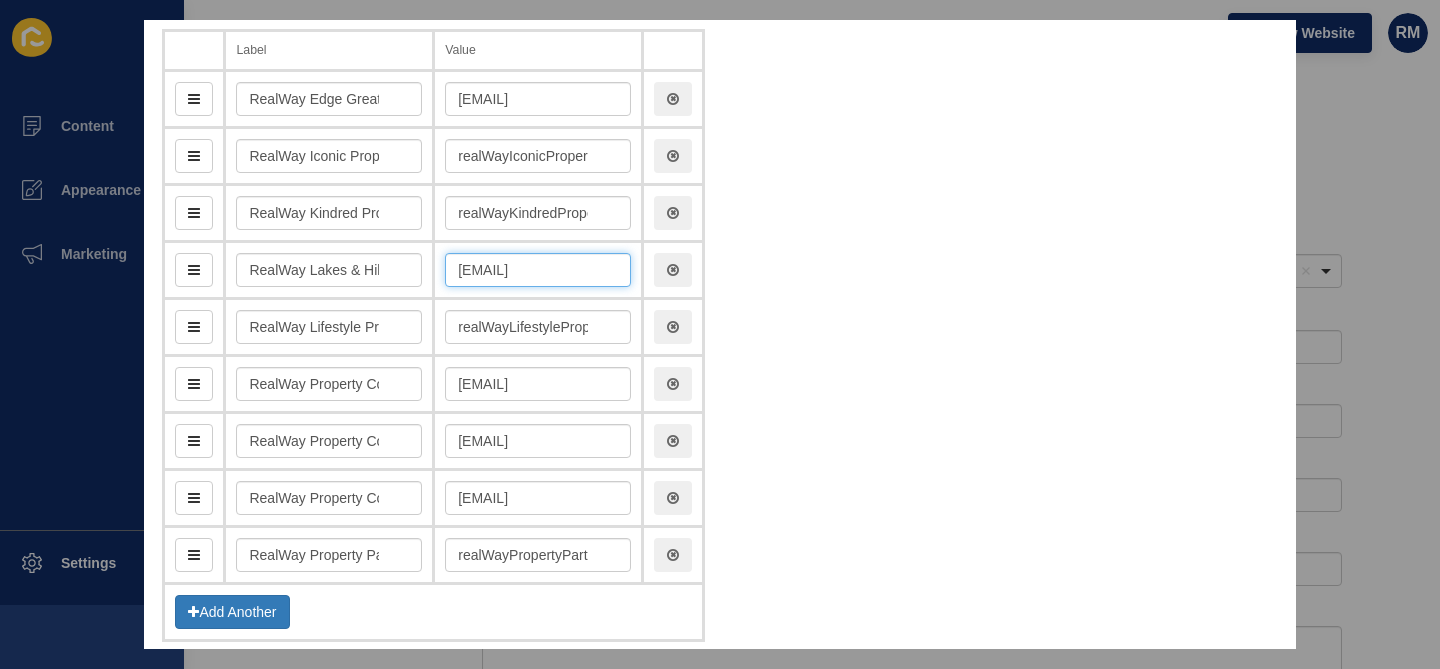 type on "[EMAIL]" 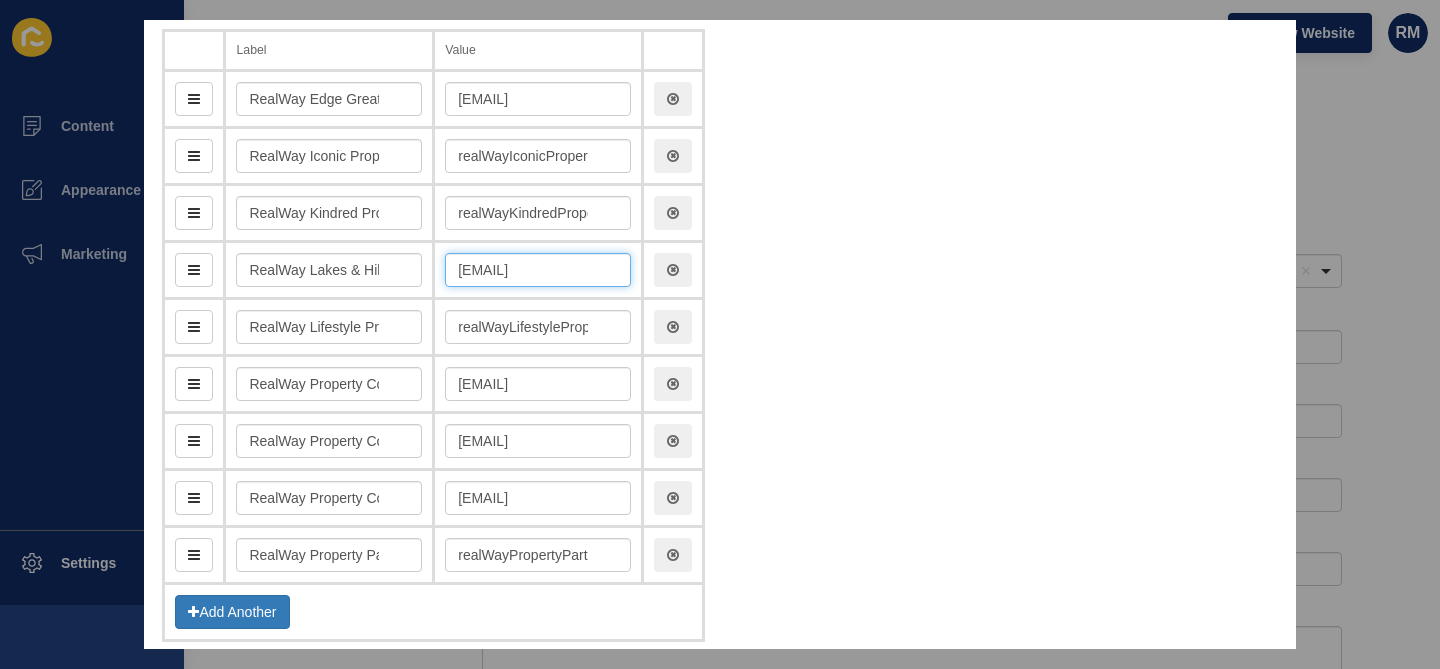 scroll, scrollTop: 0, scrollLeft: 0, axis: both 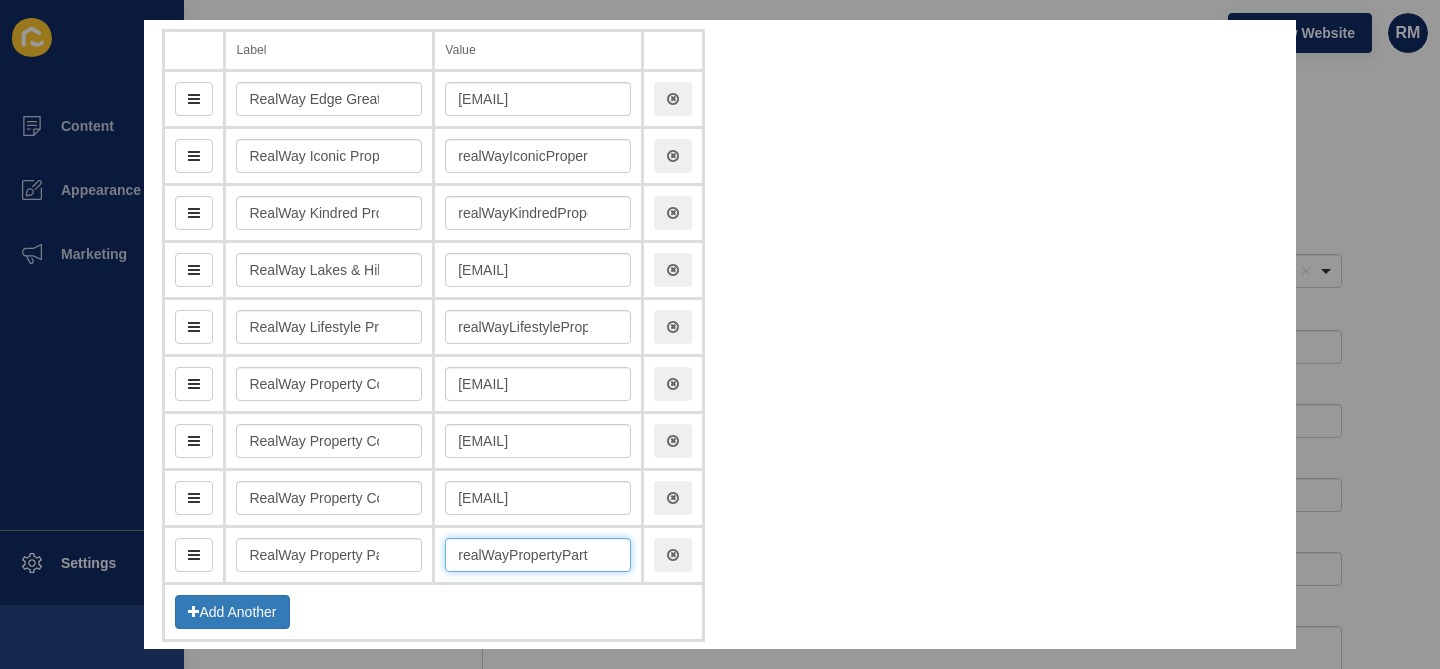 click on "realWayPropertyPartnersToowoomba" at bounding box center (538, 555) 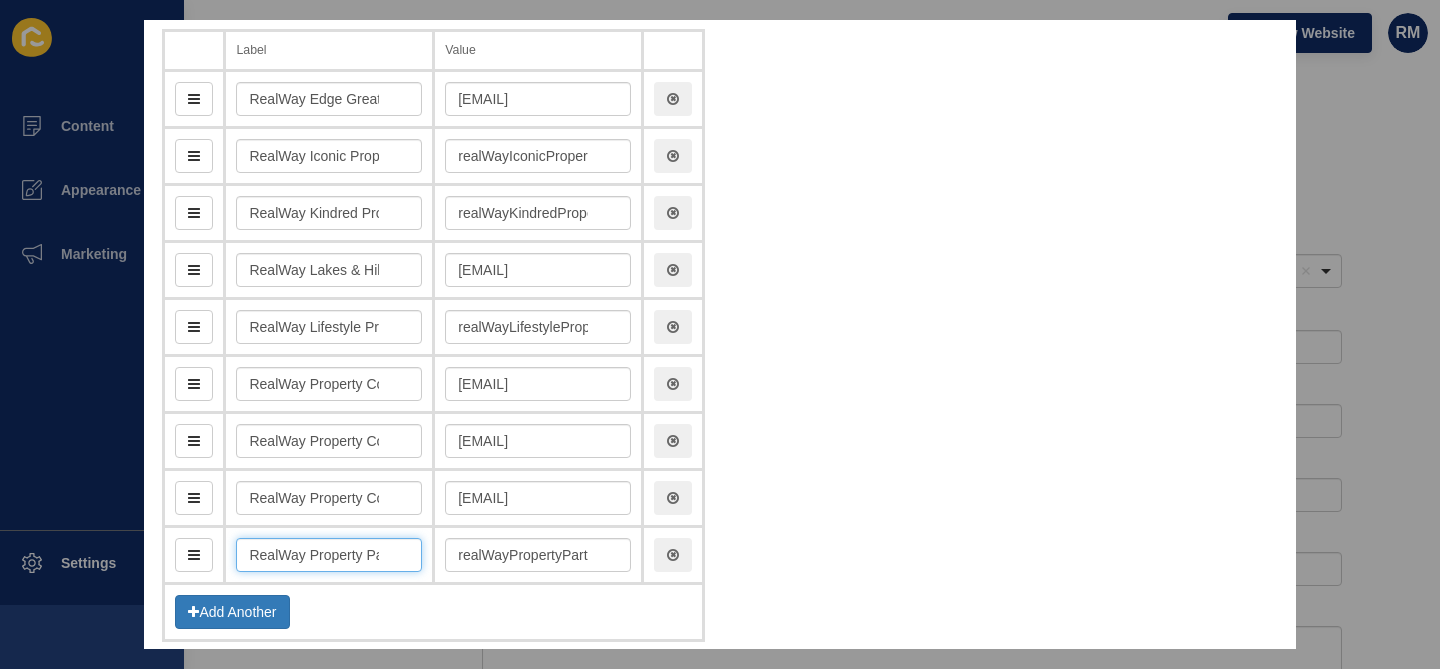 scroll, scrollTop: 0, scrollLeft: 119, axis: horizontal 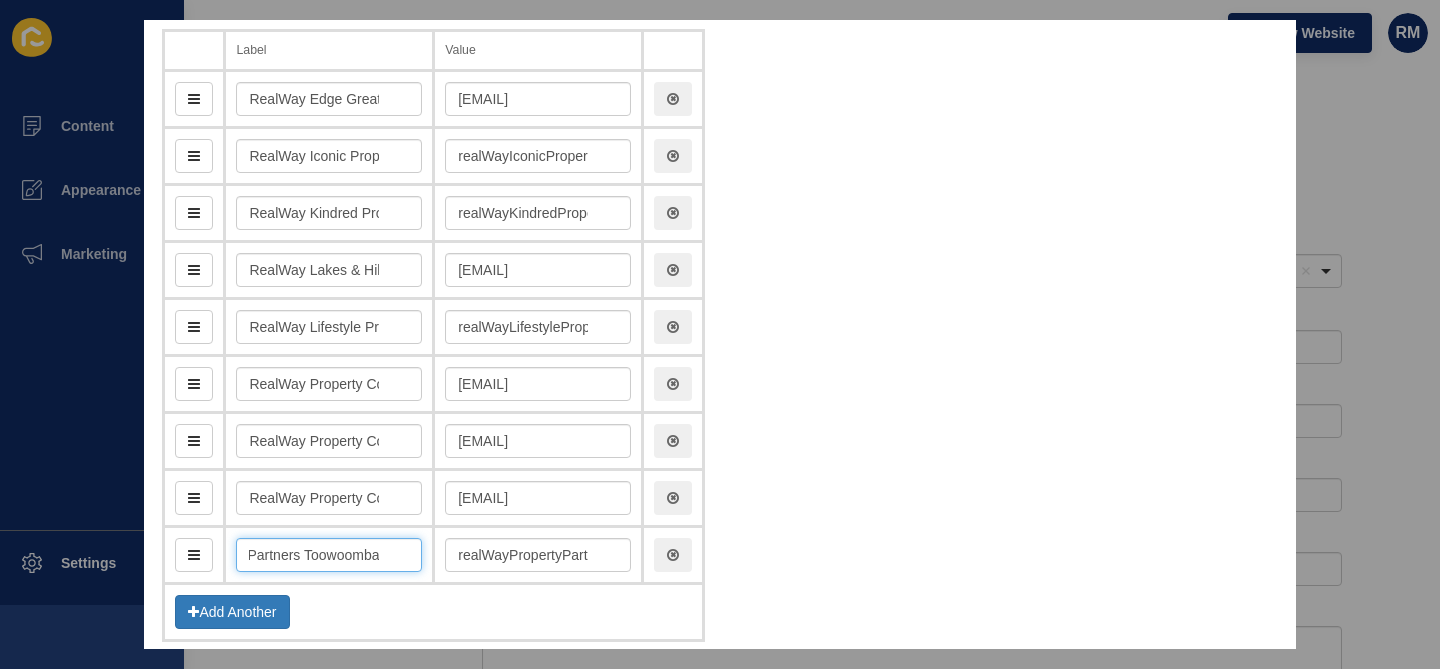 drag, startPoint x: 336, startPoint y: 554, endPoint x: 572, endPoint y: 574, distance: 236.84595 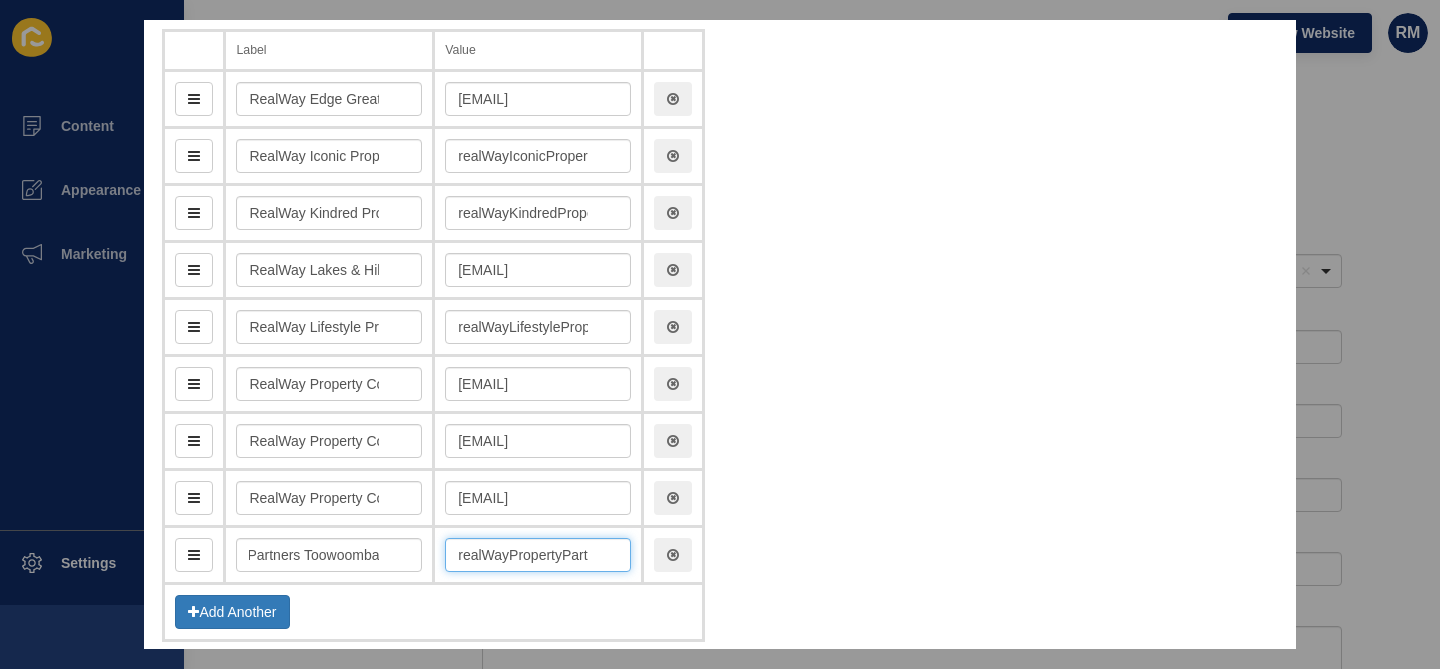 scroll, scrollTop: 0, scrollLeft: 0, axis: both 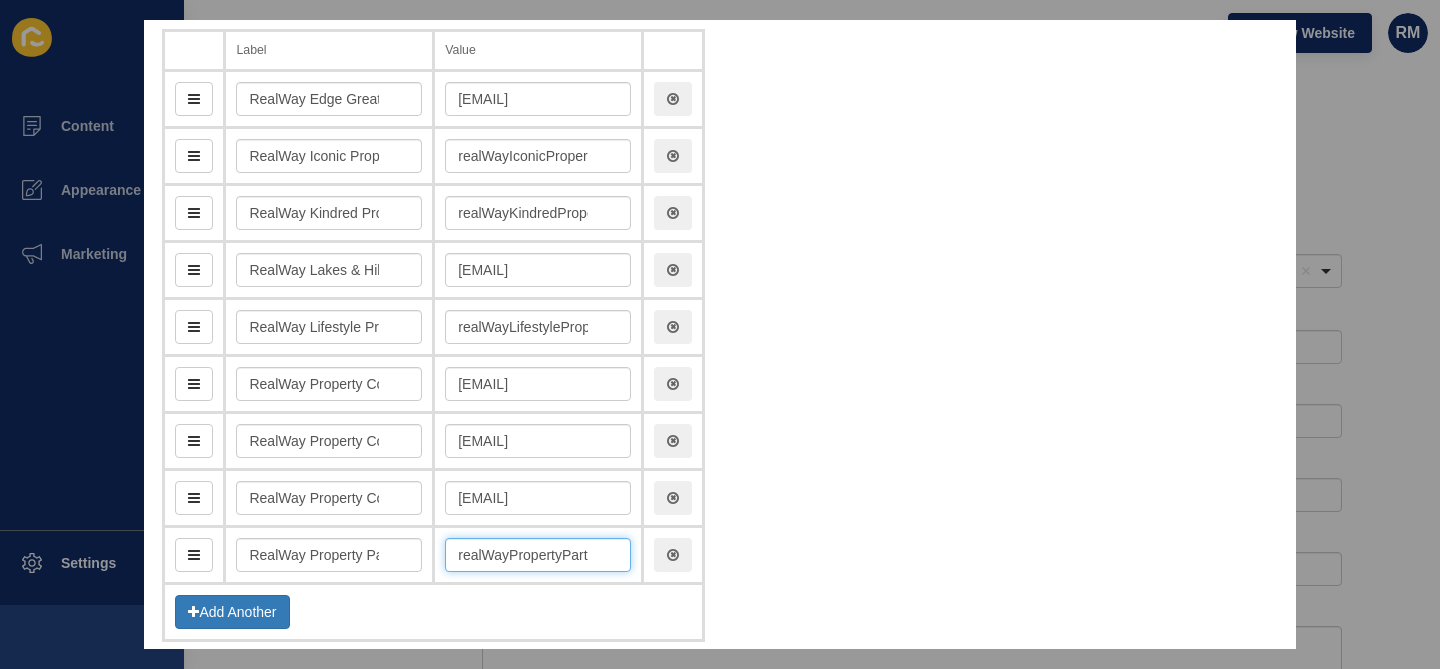 click on "realWayPropertyPartnersToowoomba" at bounding box center (538, 555) 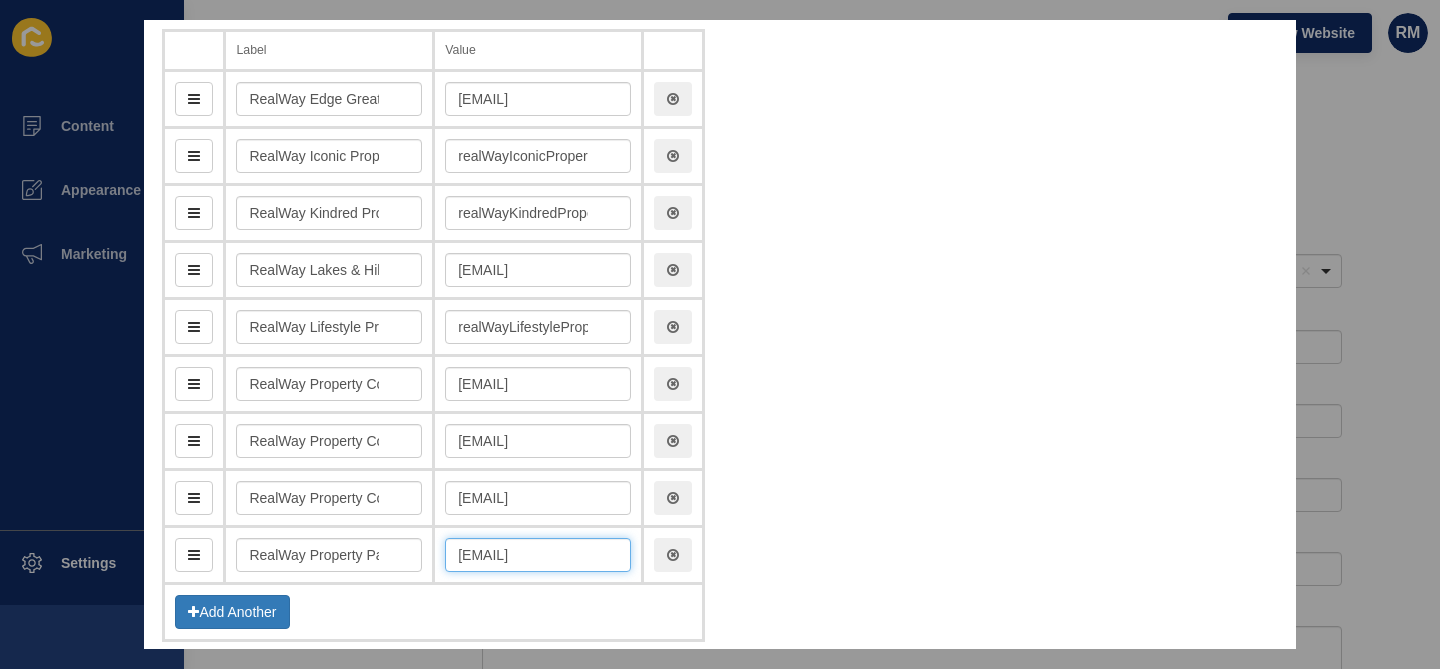 scroll, scrollTop: 0, scrollLeft: 34, axis: horizontal 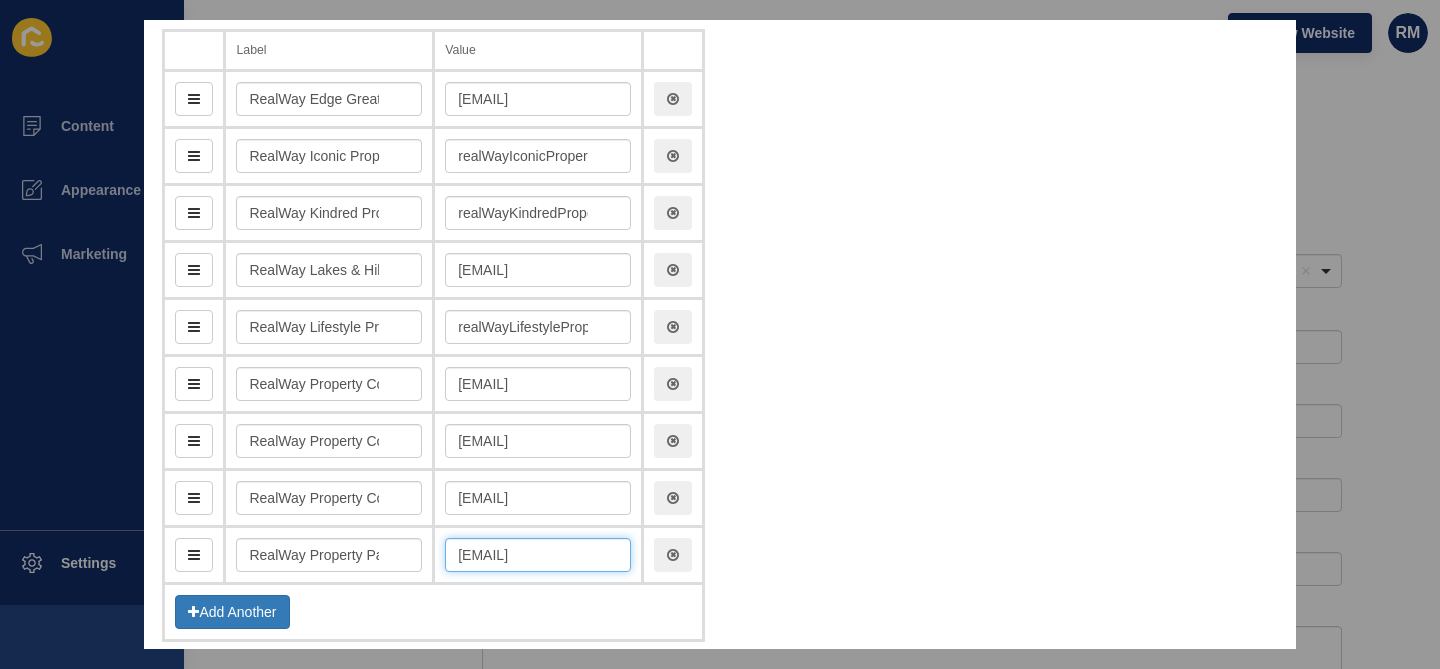type on "[EMAIL]" 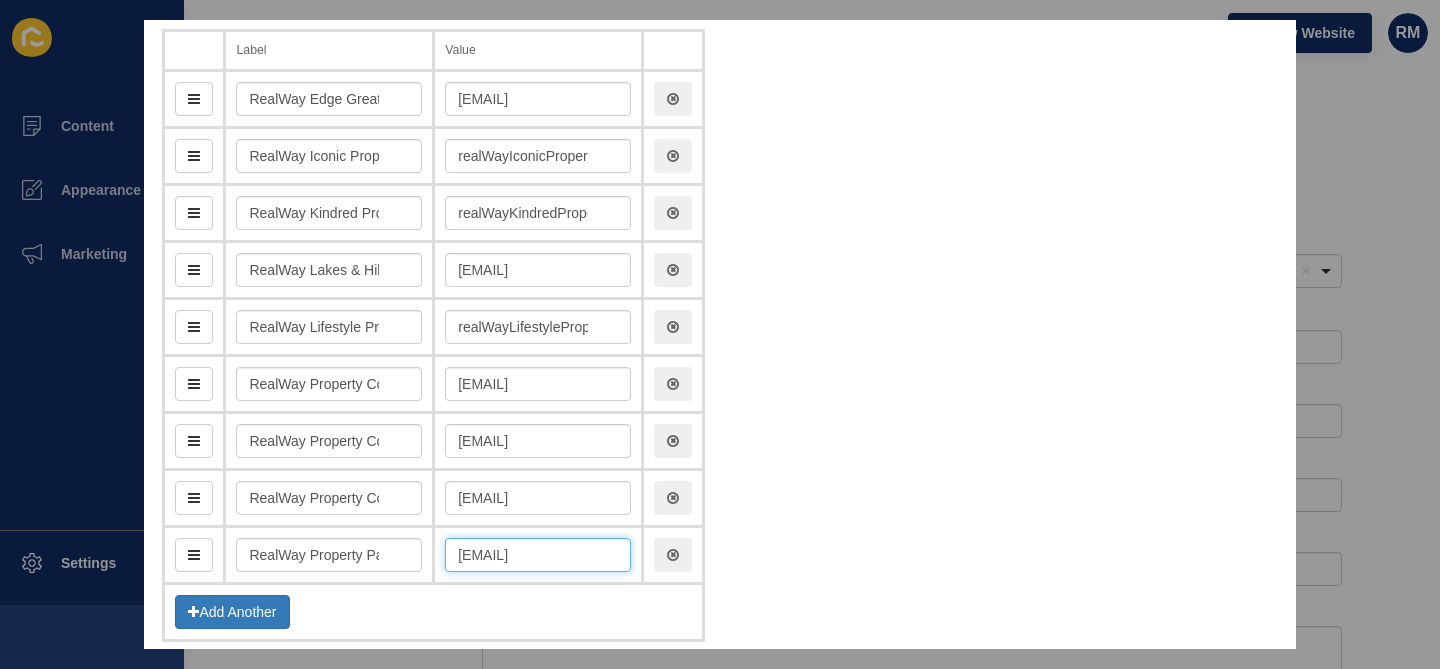 scroll, scrollTop: 0, scrollLeft: 0, axis: both 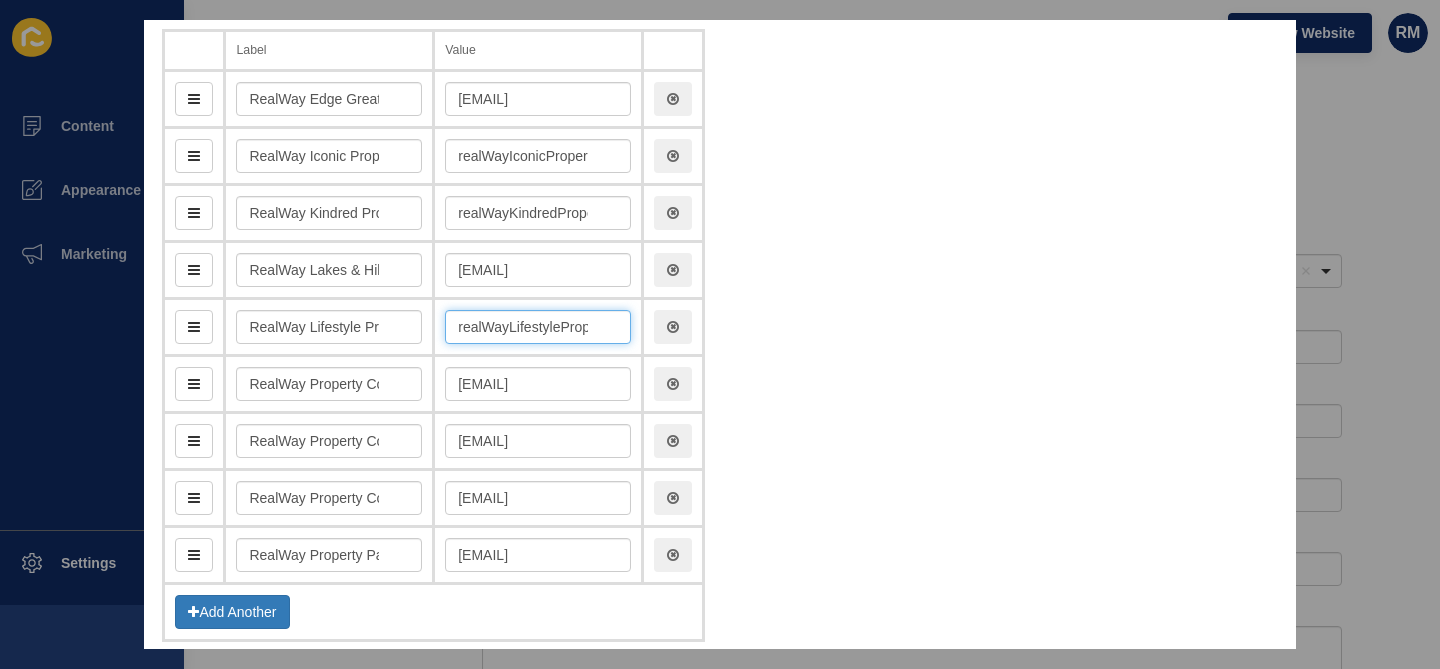 click on "realWayLifestylePropertyGatton" at bounding box center (538, 327) 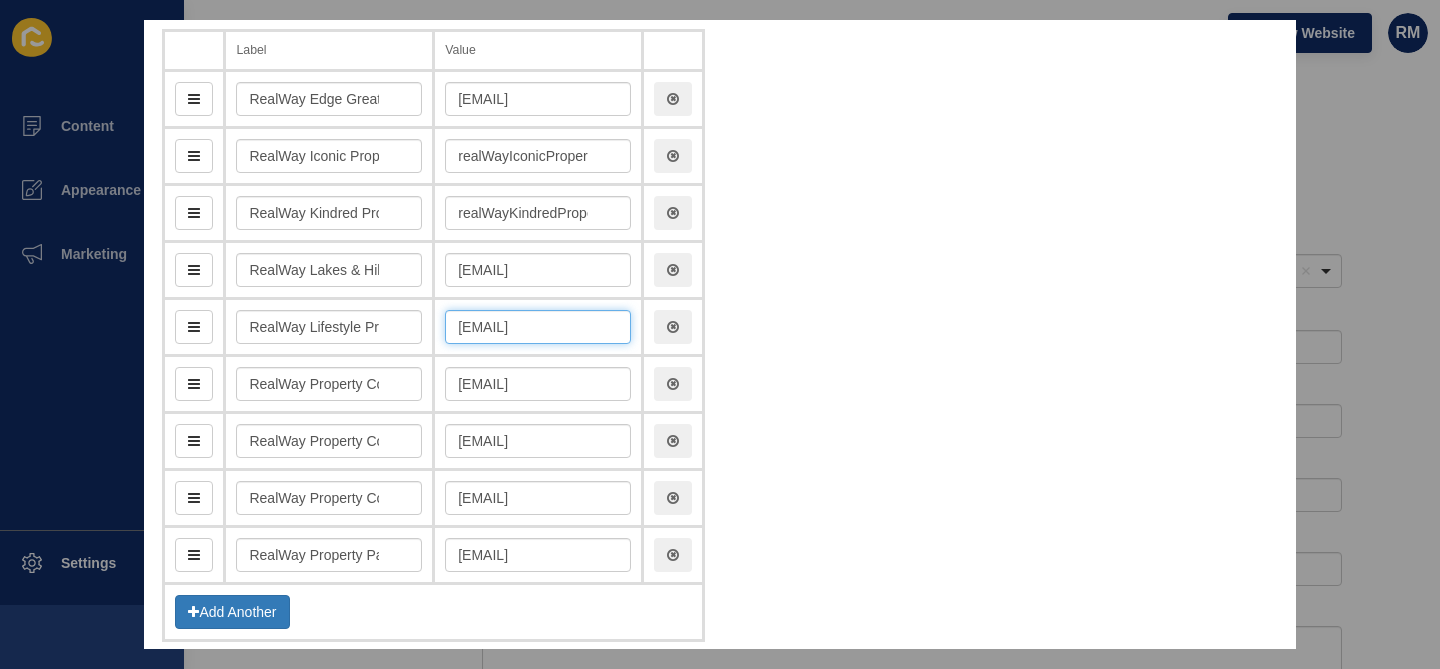 scroll, scrollTop: 0, scrollLeft: 4, axis: horizontal 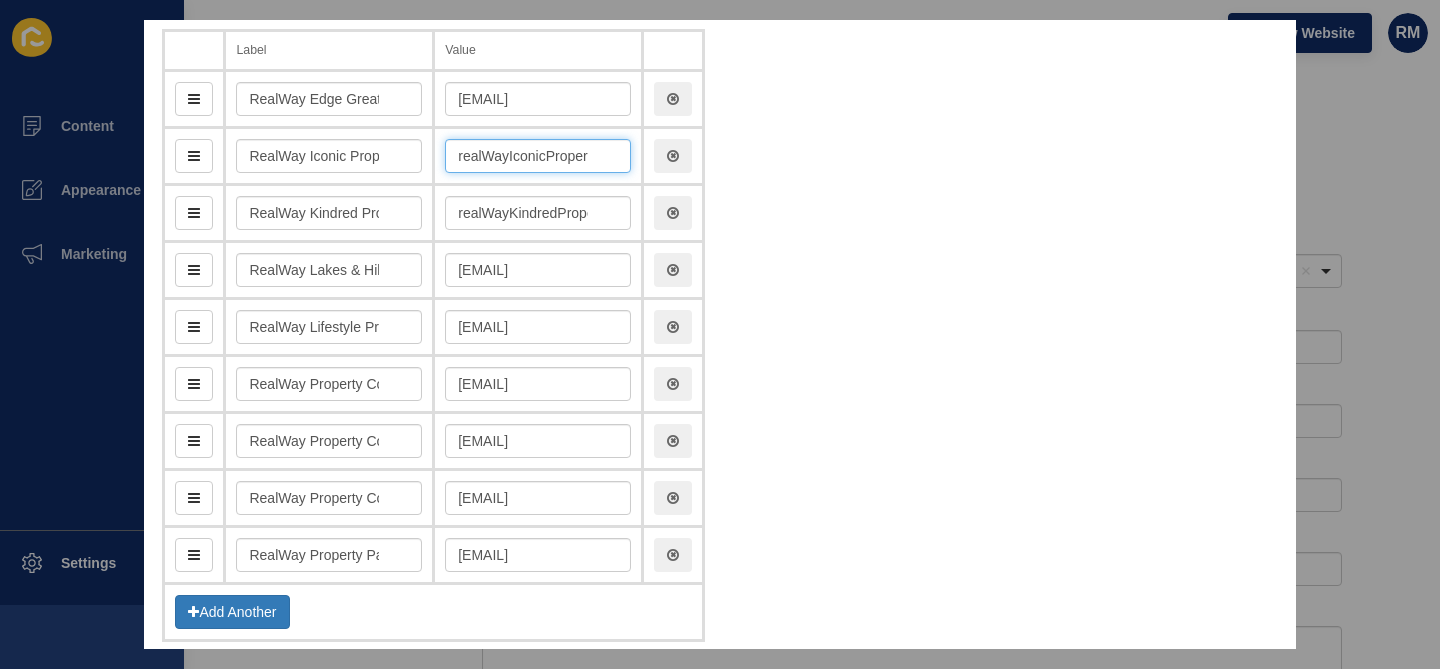 click on "realWayIconicPropertyMountGravatt" at bounding box center (538, 156) 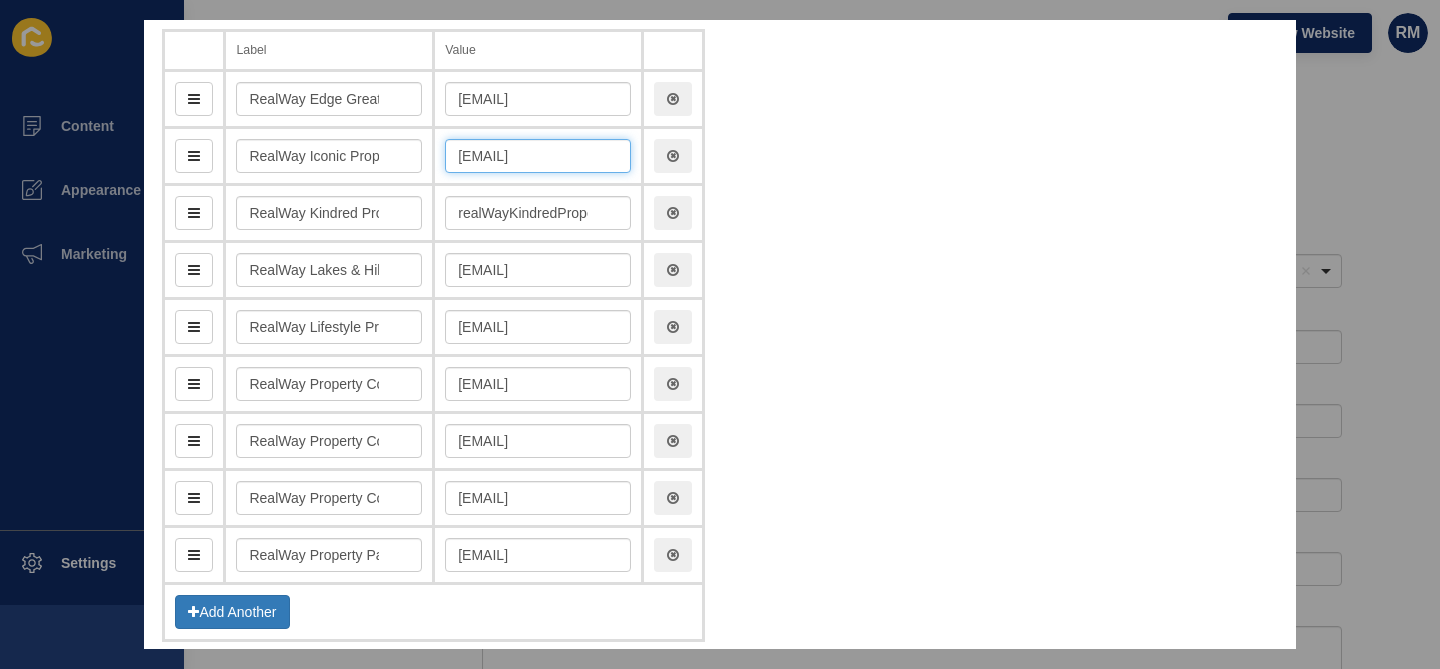 scroll, scrollTop: 0, scrollLeft: 24, axis: horizontal 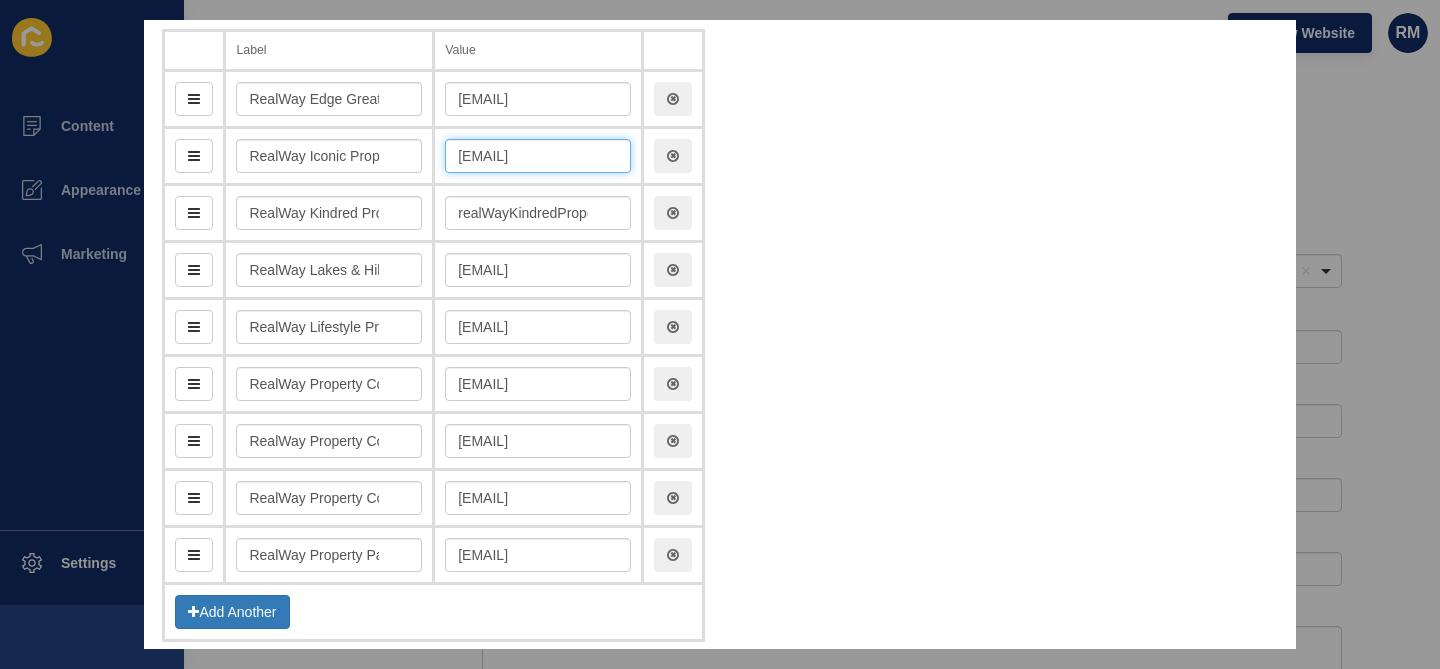 type on "[EMAIL]" 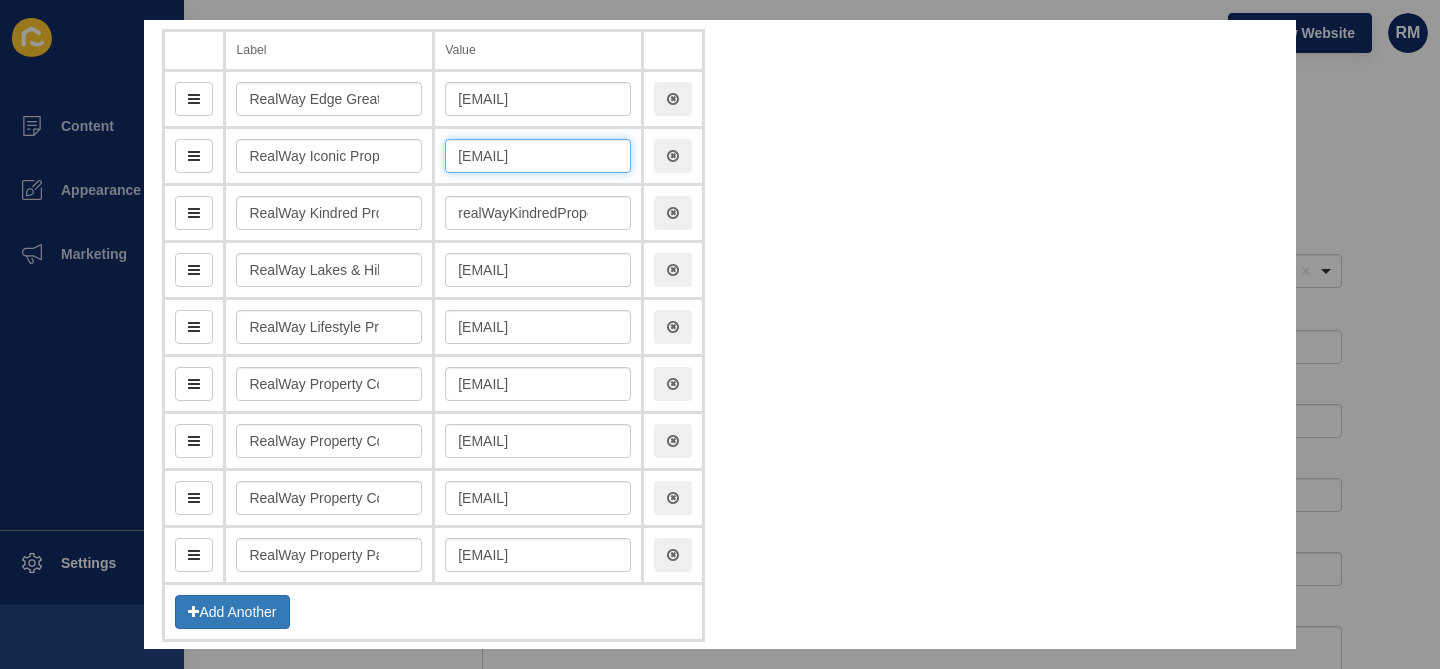 scroll, scrollTop: 0, scrollLeft: 0, axis: both 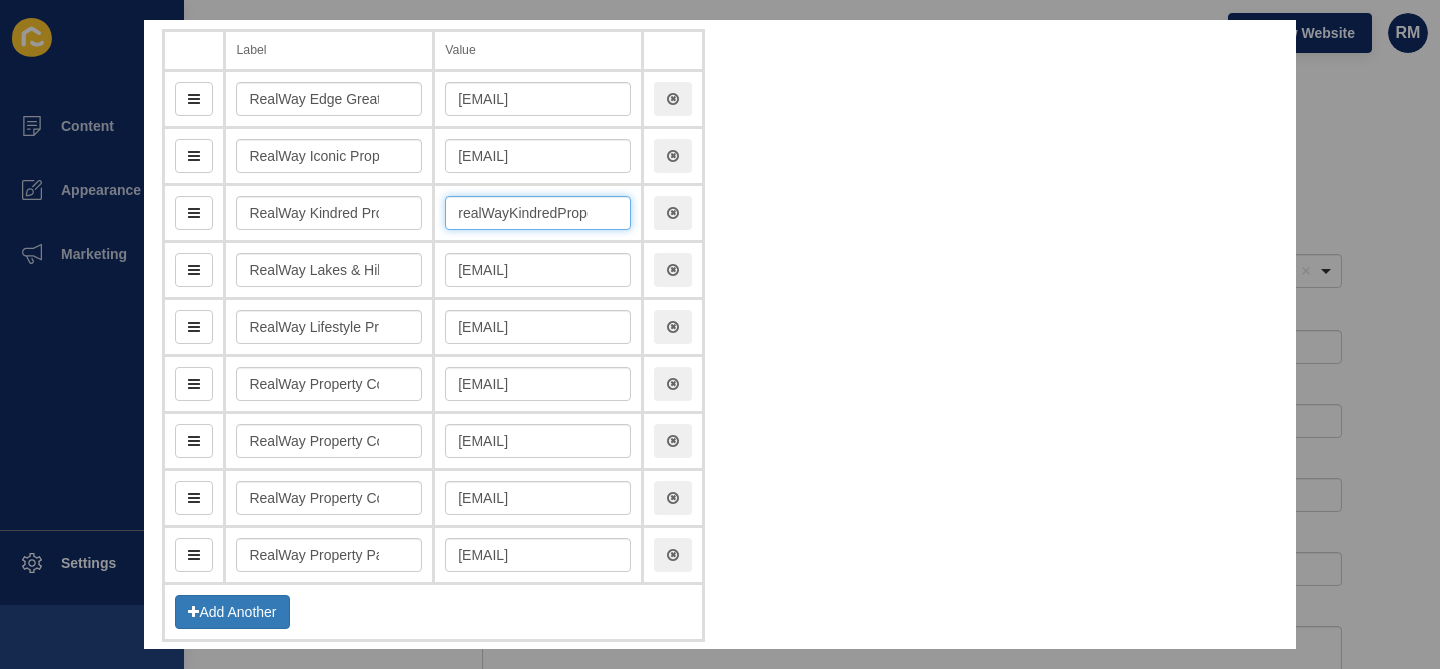 click on "realWayKindredPropertyPlainlands" at bounding box center [538, 213] 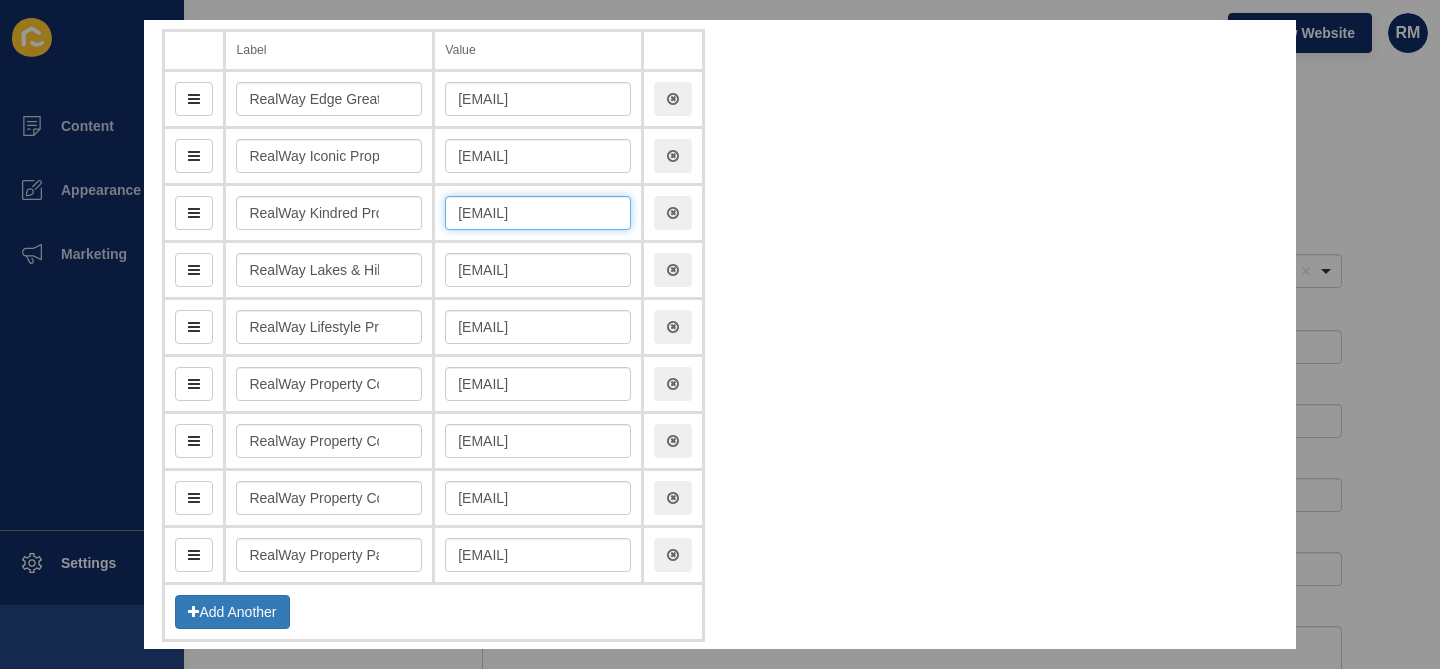 scroll, scrollTop: 0, scrollLeft: 4, axis: horizontal 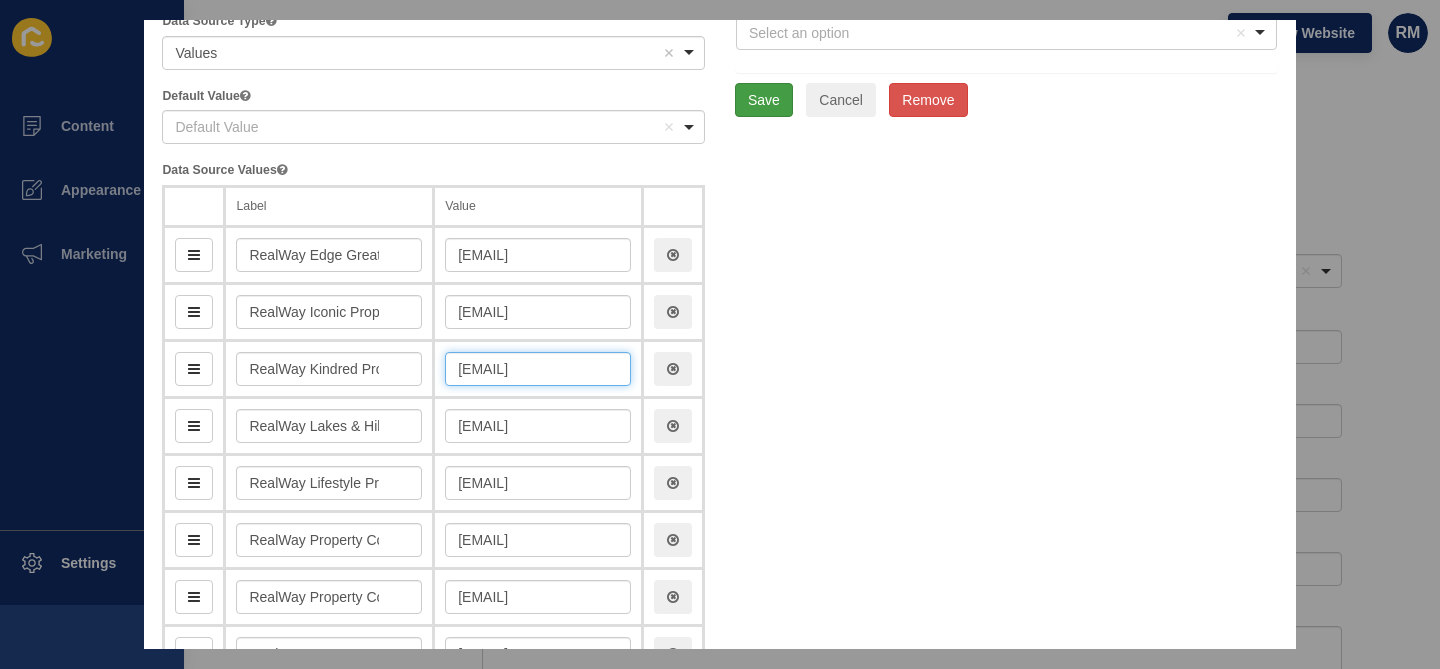 type on "[EMAIL]" 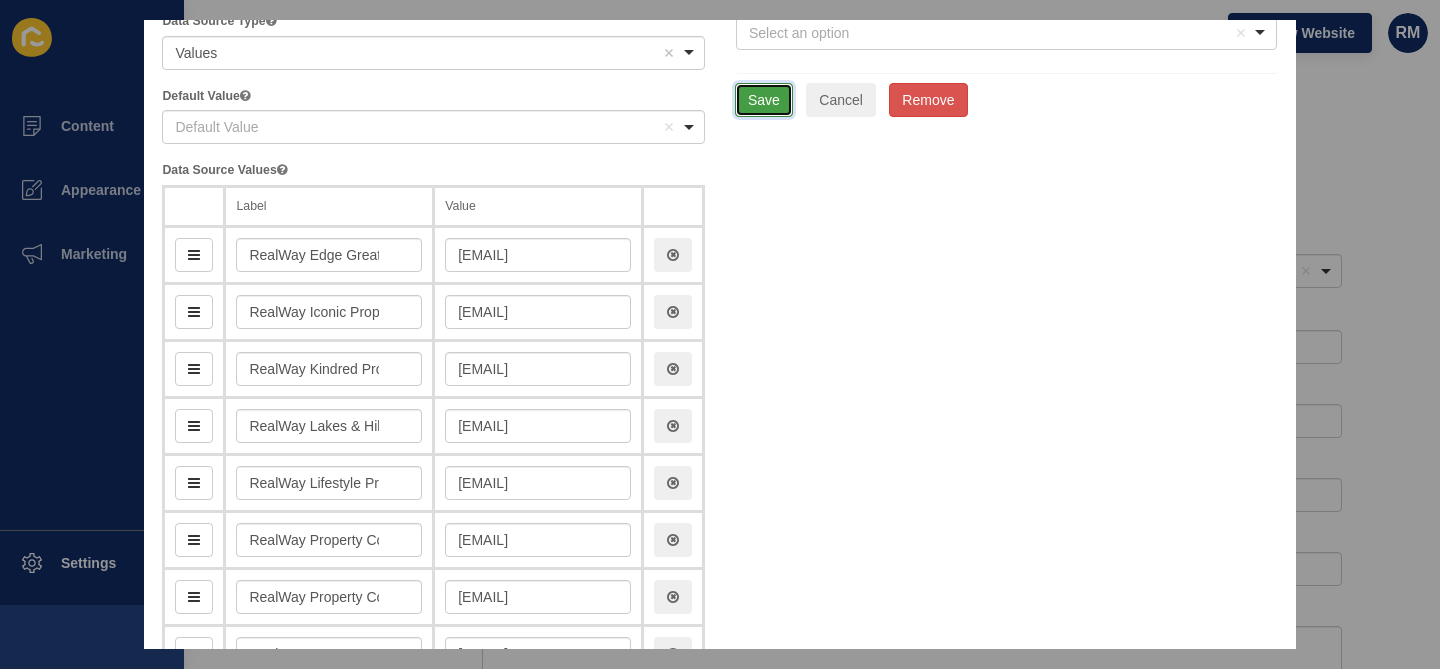 scroll, scrollTop: 0, scrollLeft: 0, axis: both 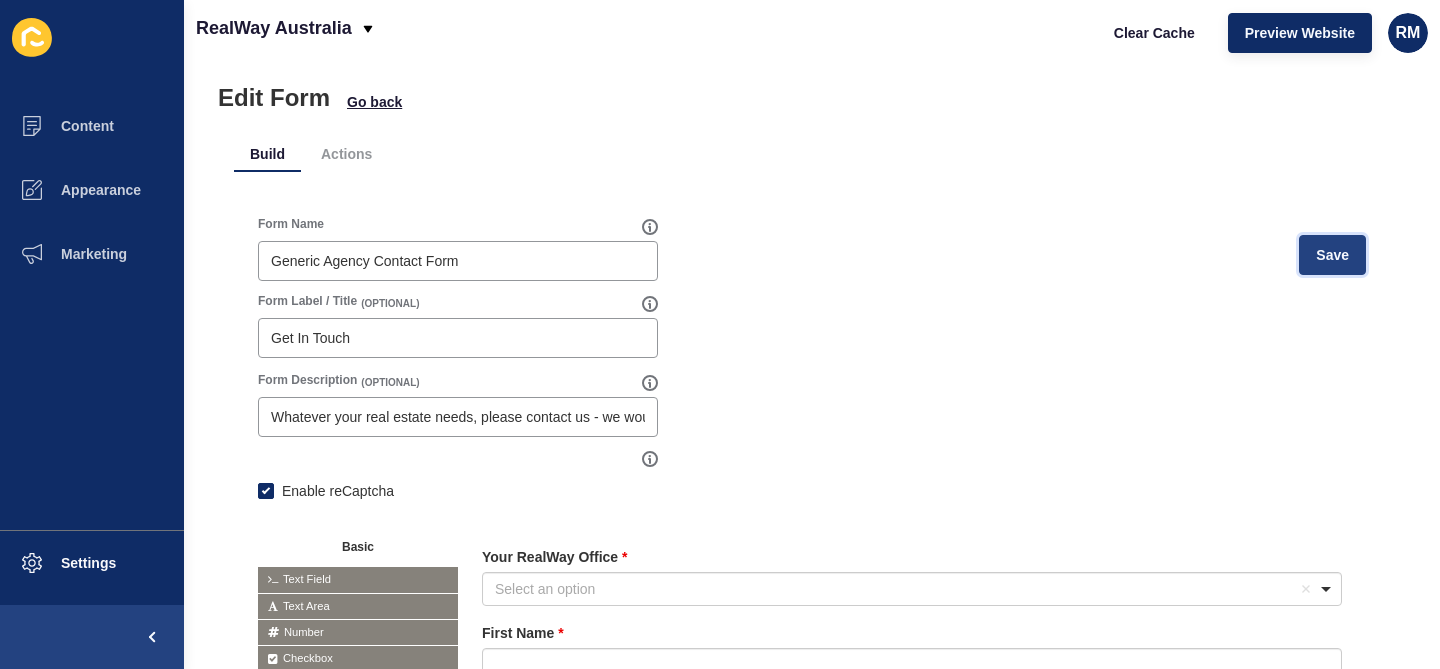 click on "Save" at bounding box center [1332, 255] 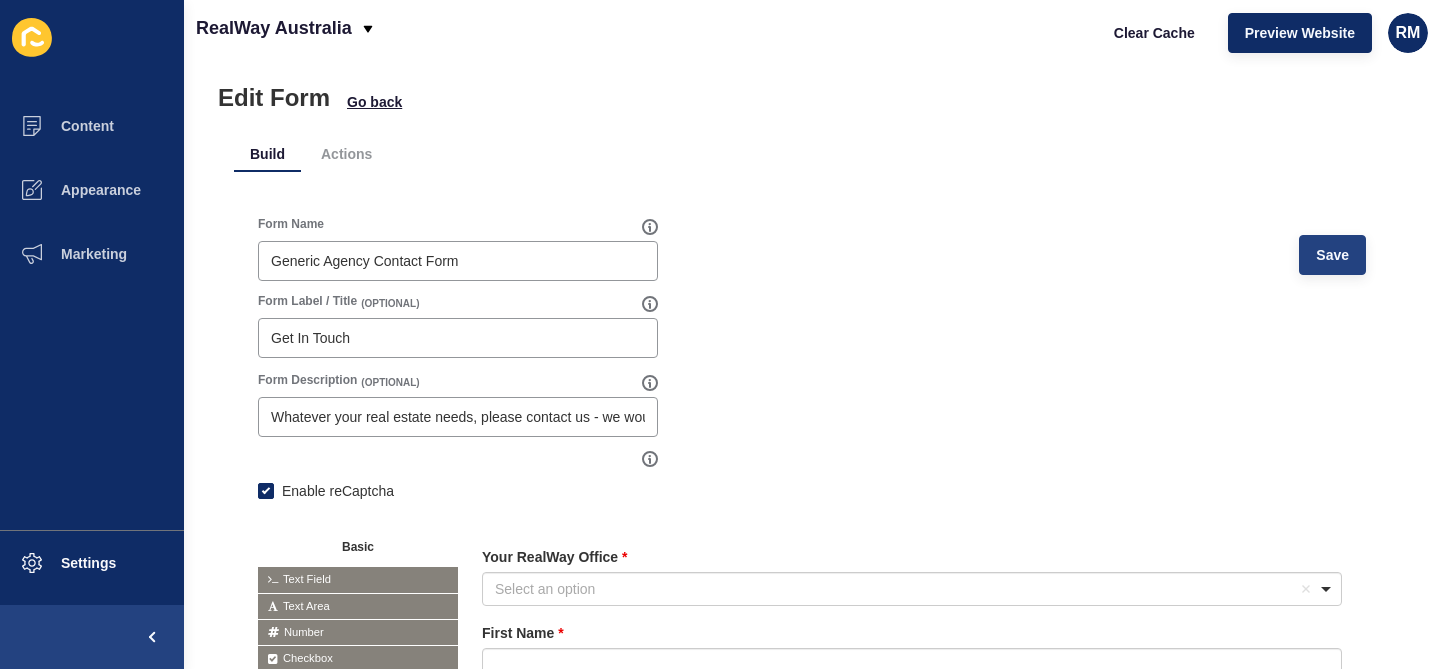 scroll, scrollTop: 0, scrollLeft: 0, axis: both 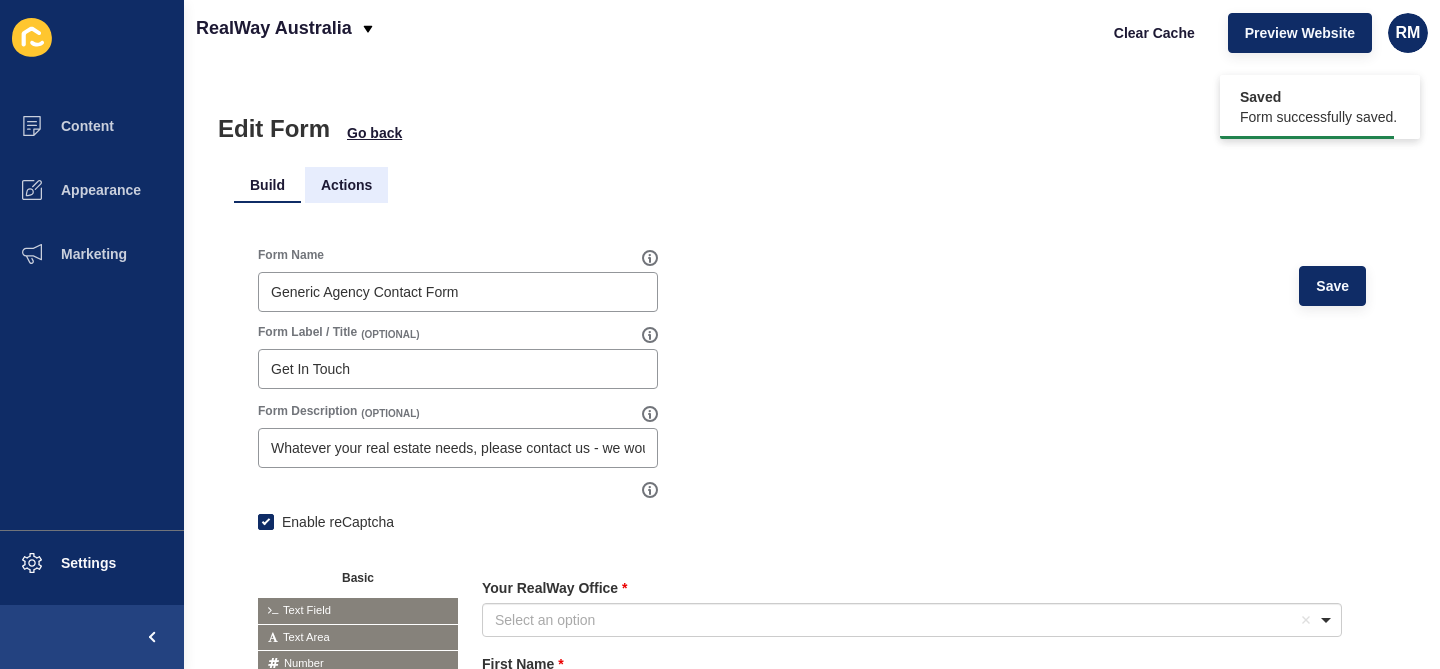 click on "Actions" at bounding box center [346, 185] 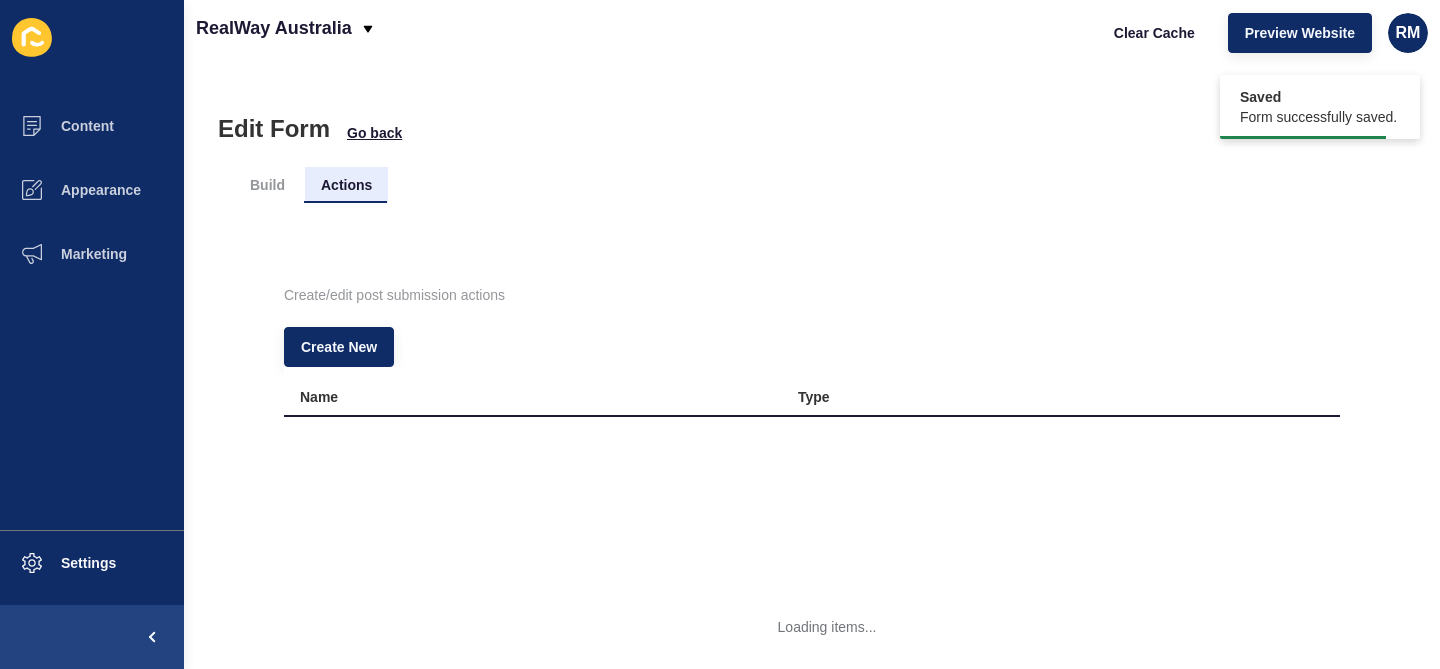 scroll, scrollTop: 0, scrollLeft: 0, axis: both 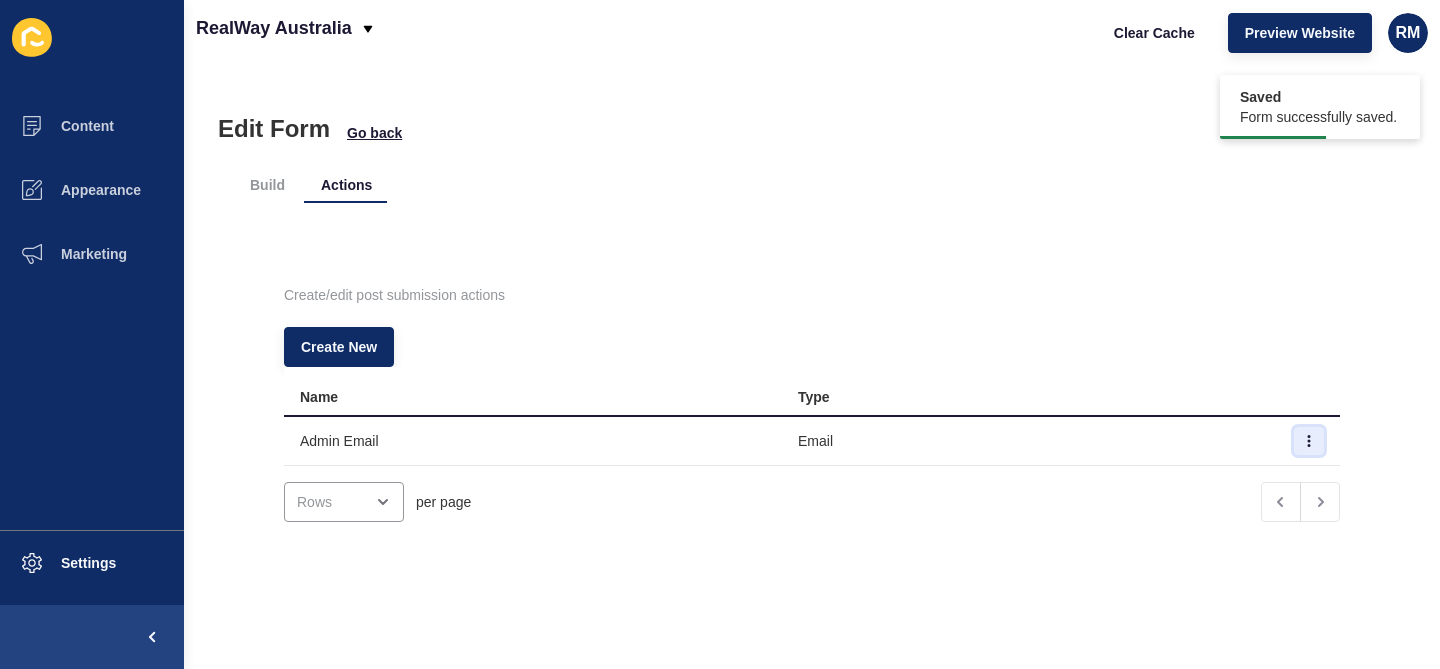 click 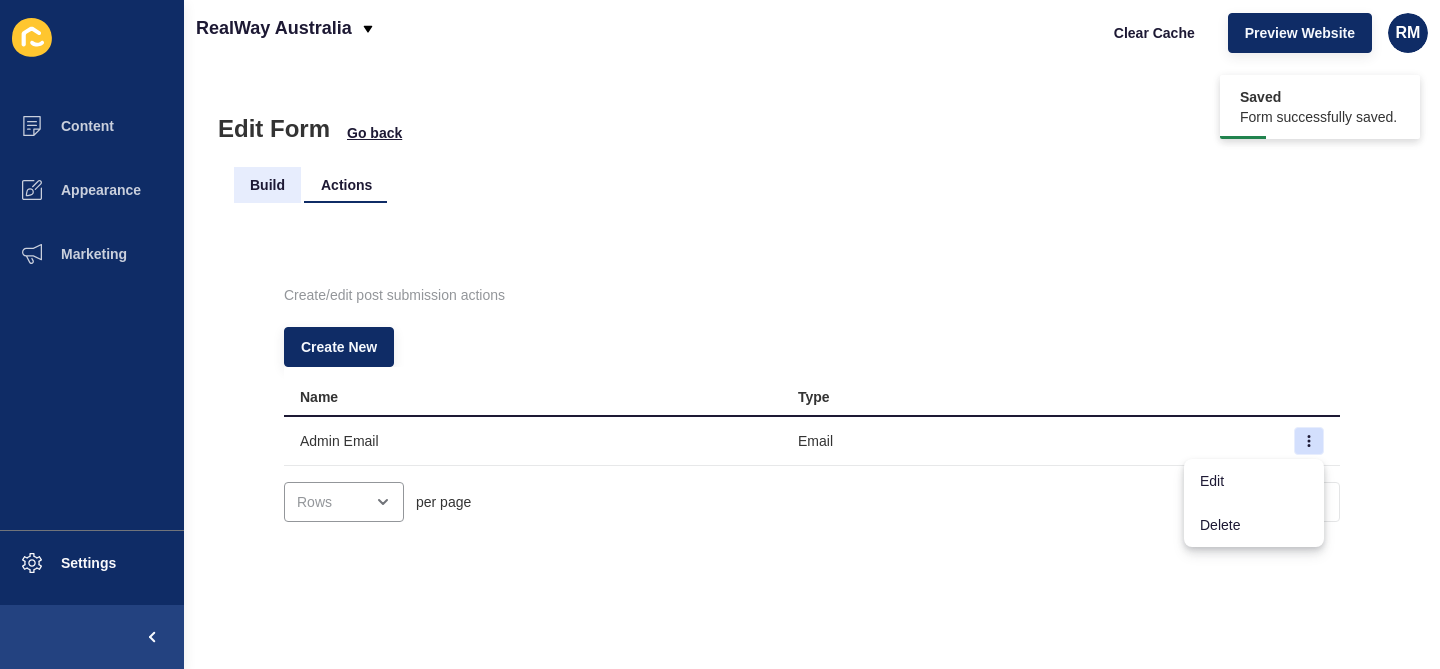 click on "Build" at bounding box center (267, 185) 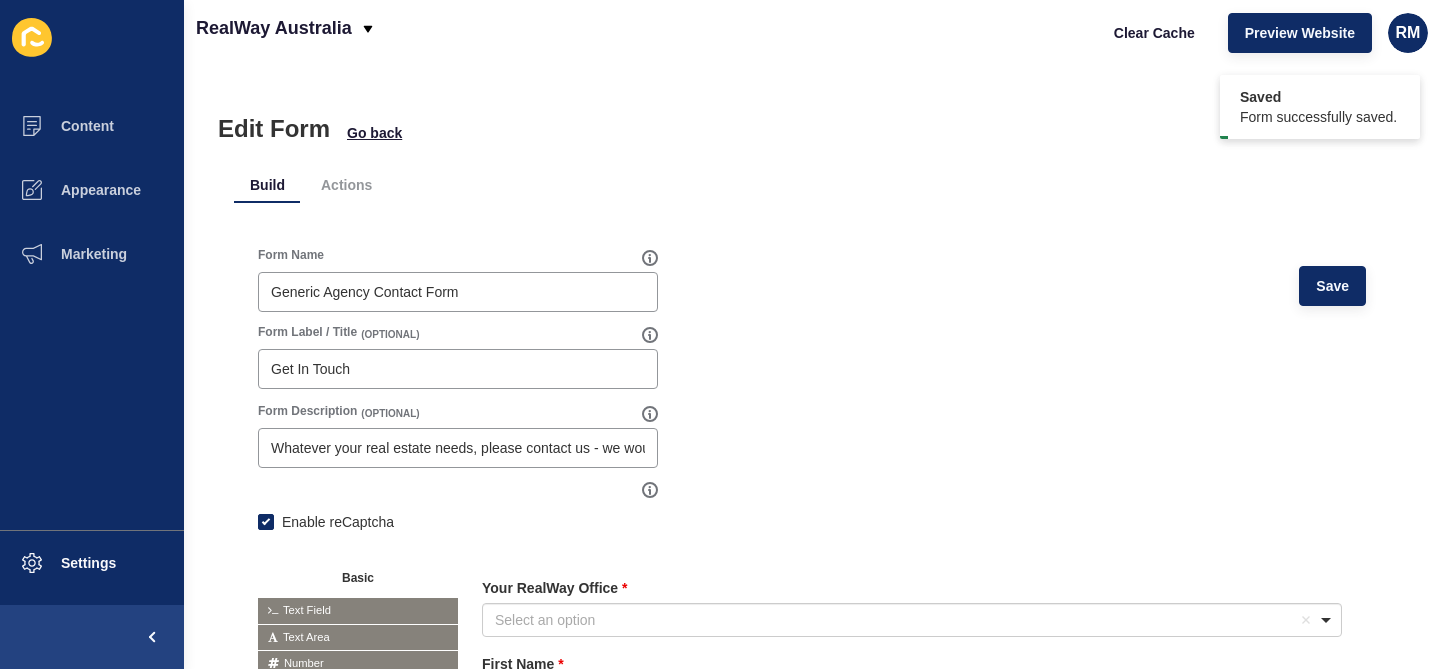 scroll, scrollTop: 172, scrollLeft: 0, axis: vertical 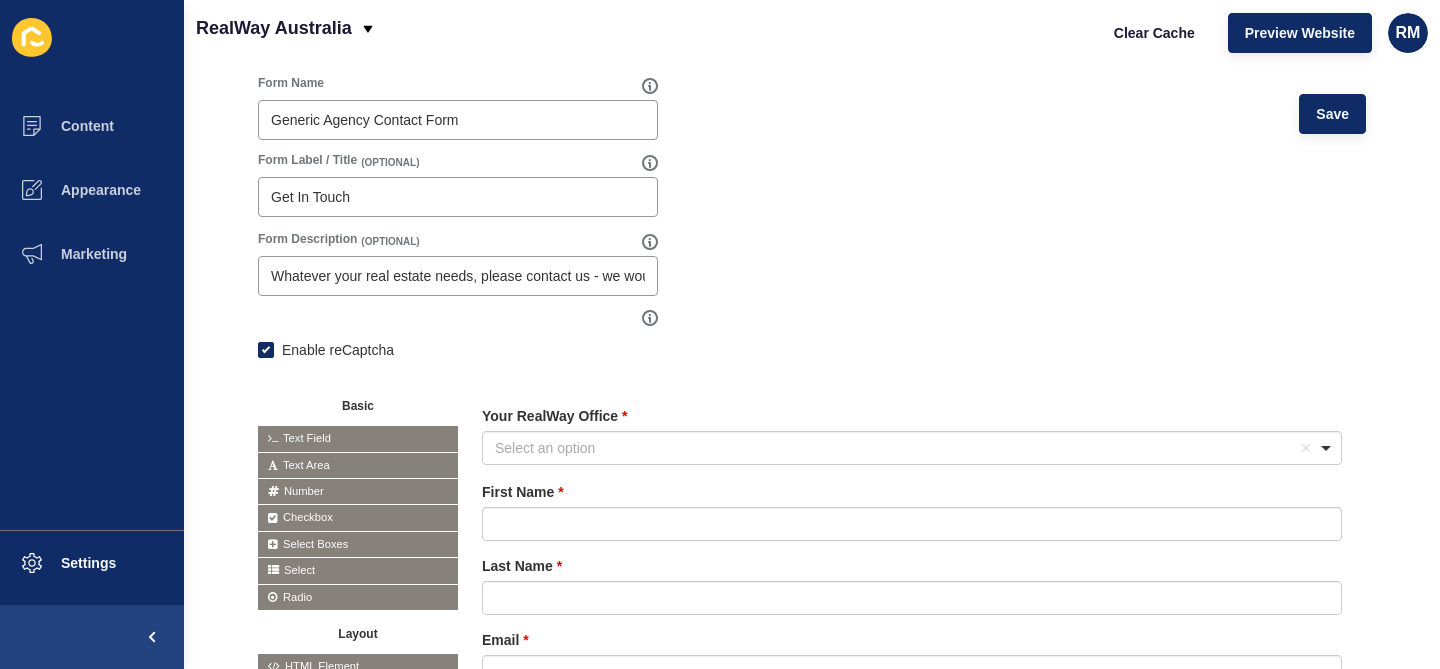 click at bounding box center [0, 0] 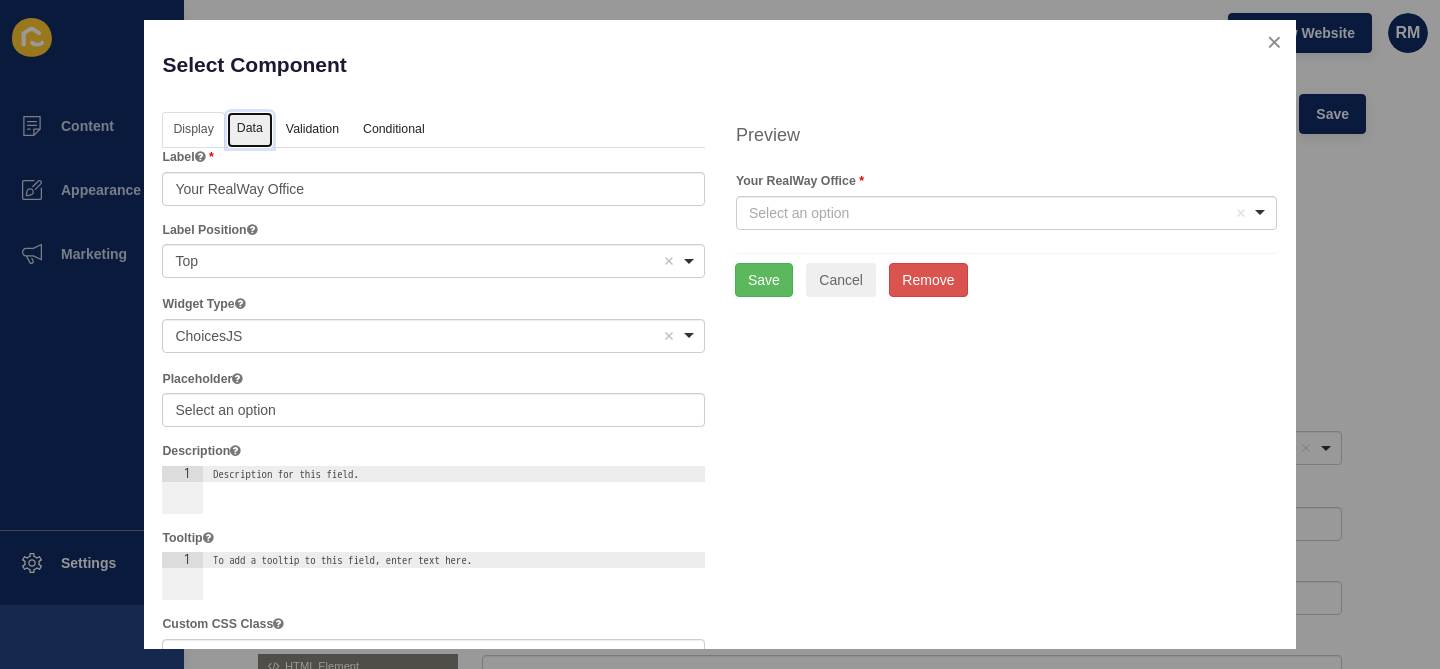 click on "Data" at bounding box center (250, 130) 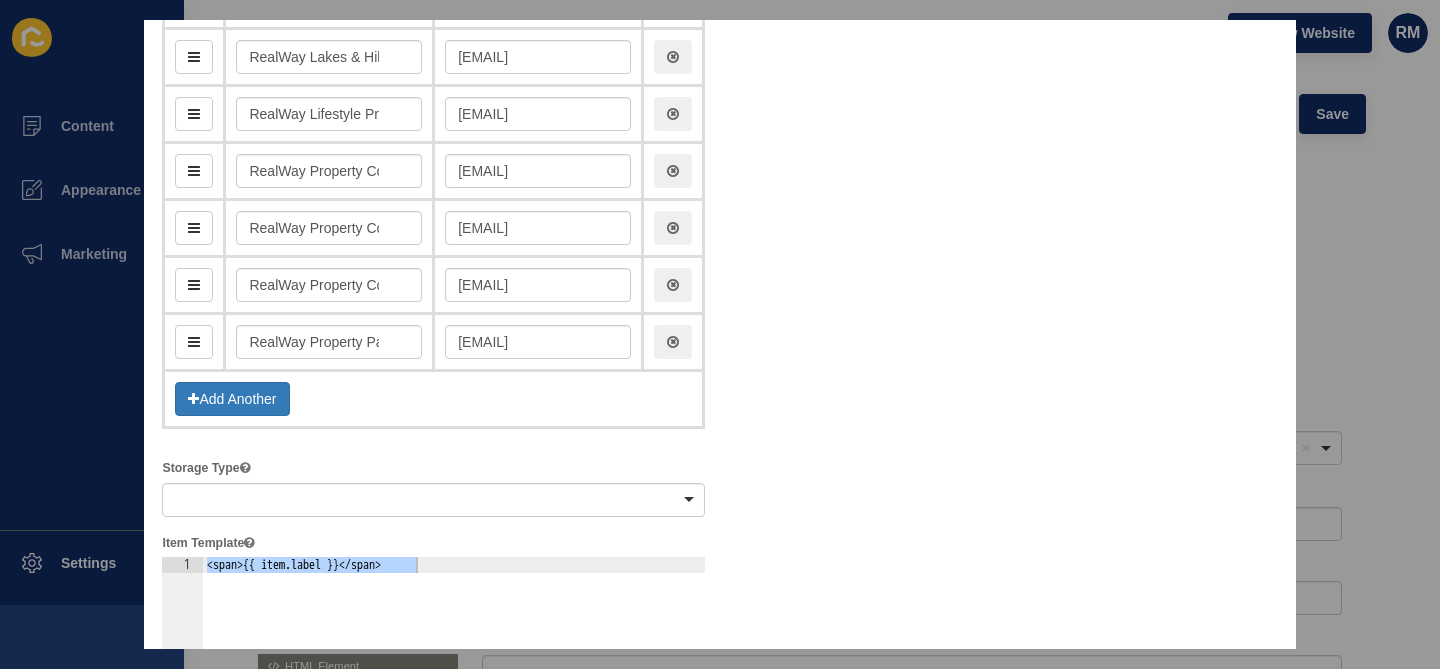 scroll, scrollTop: 150, scrollLeft: 0, axis: vertical 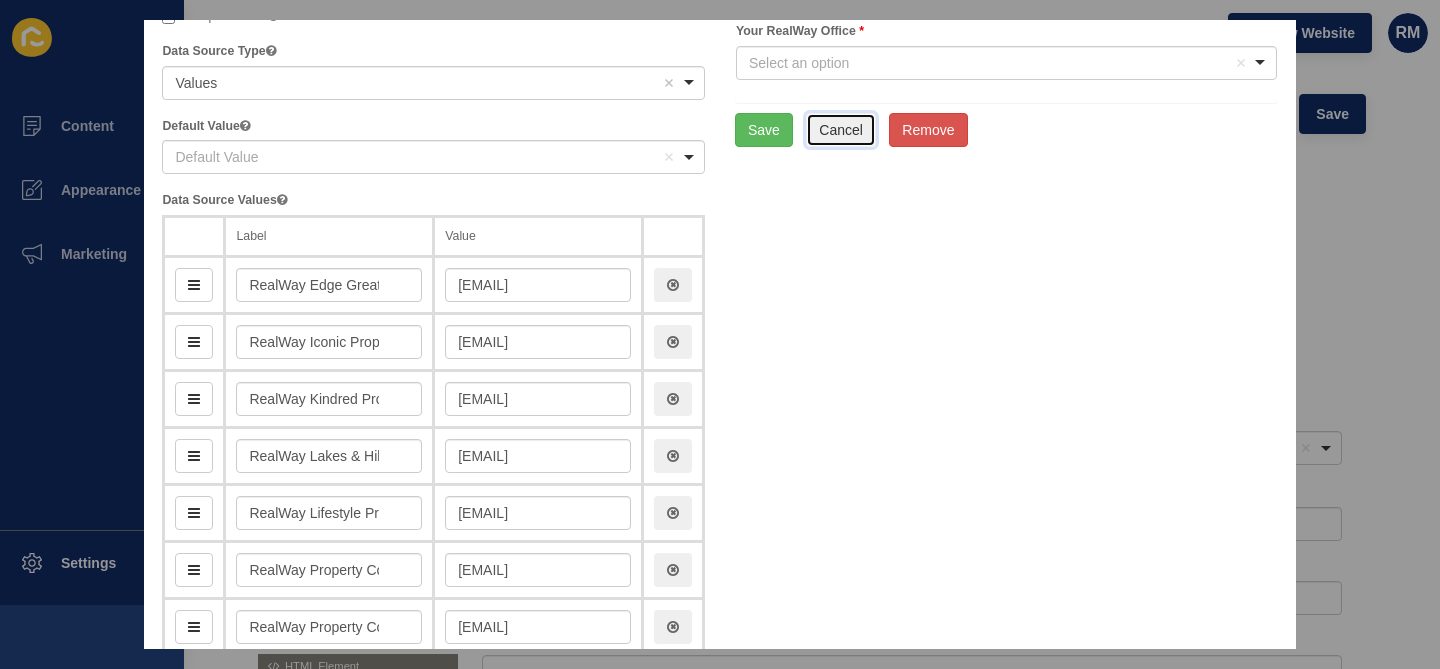 click on "Cancel" at bounding box center [841, 130] 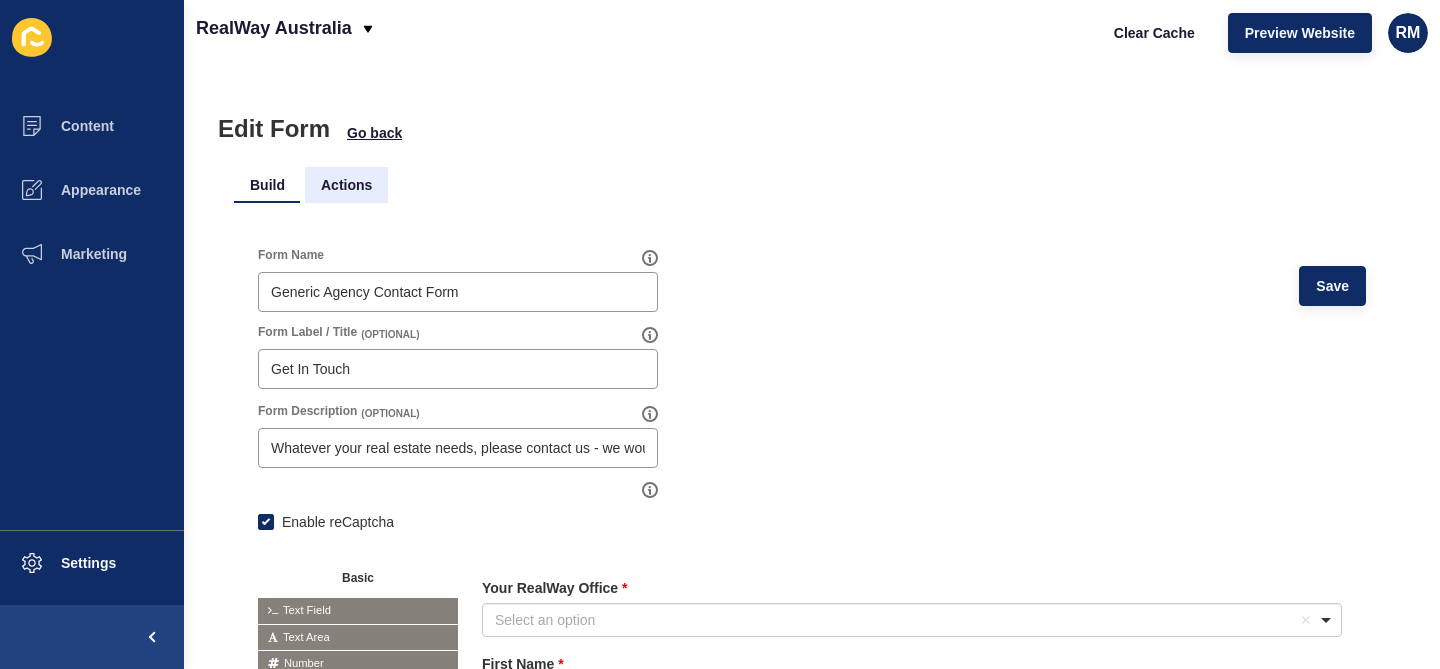 click on "Actions" at bounding box center [346, 185] 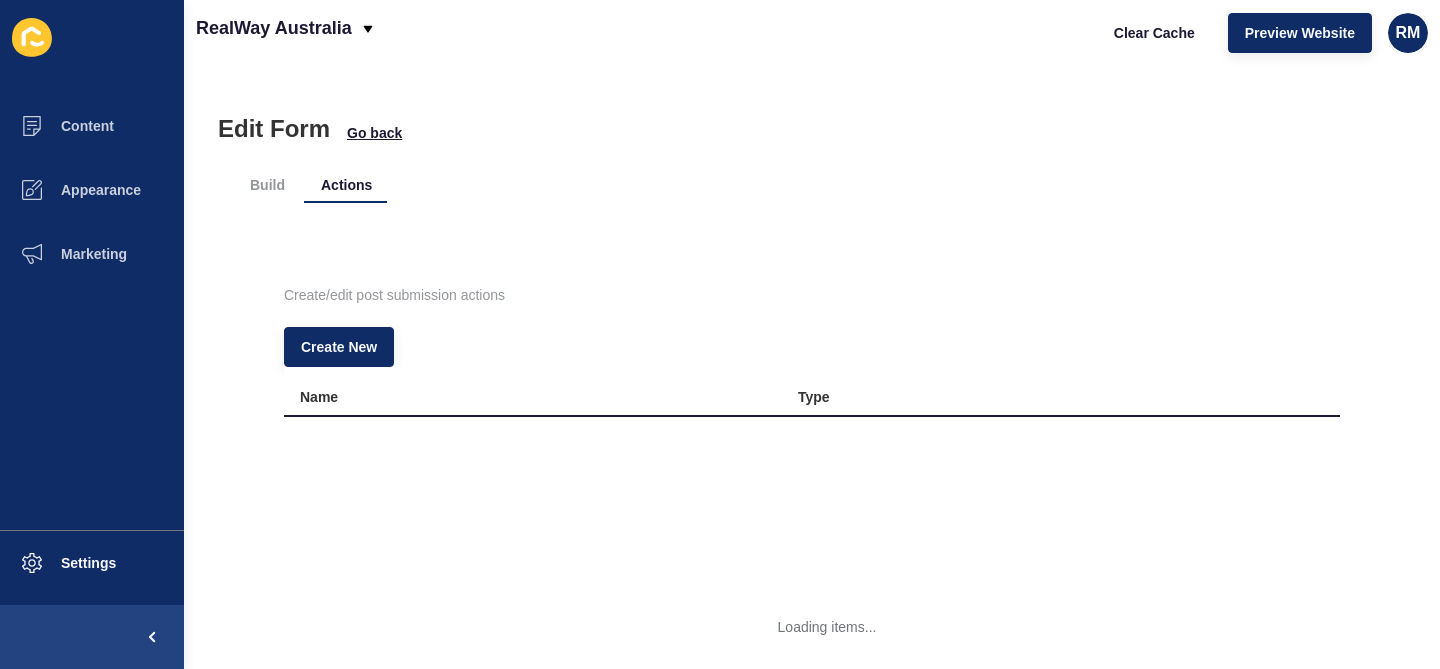 scroll, scrollTop: 0, scrollLeft: 0, axis: both 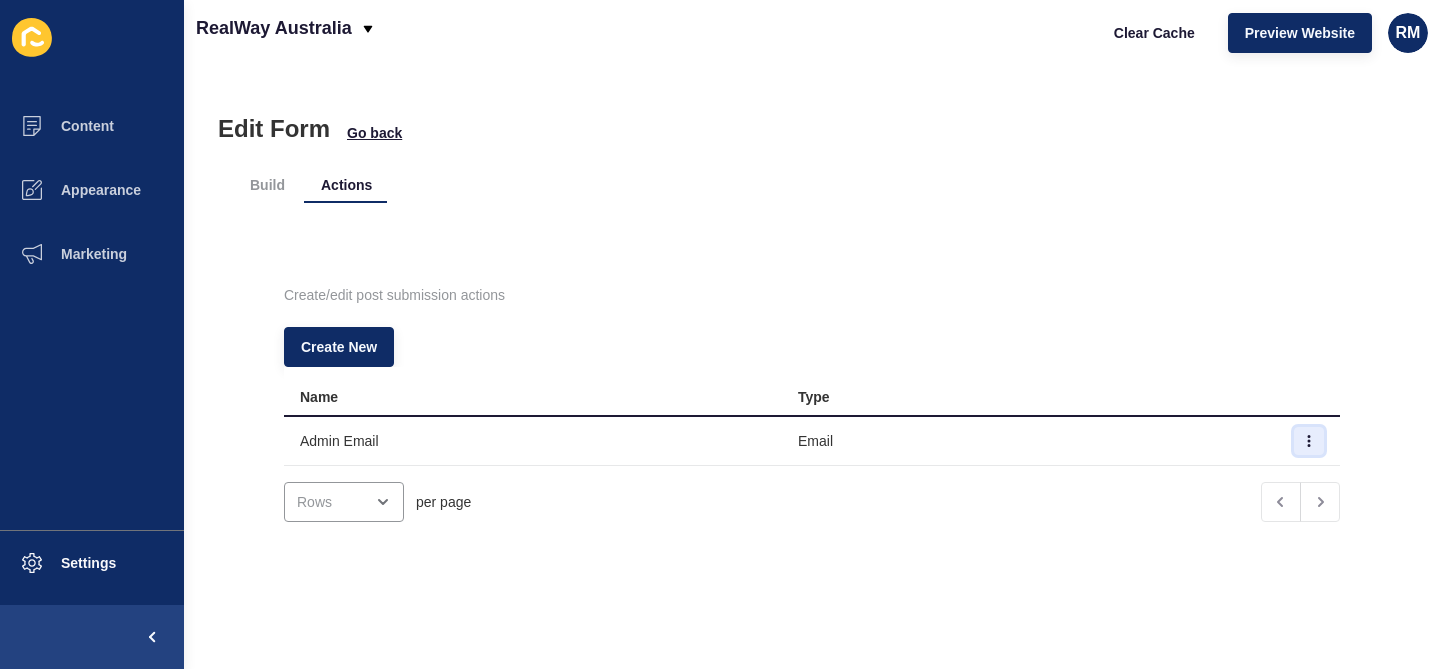 click at bounding box center [1309, 441] 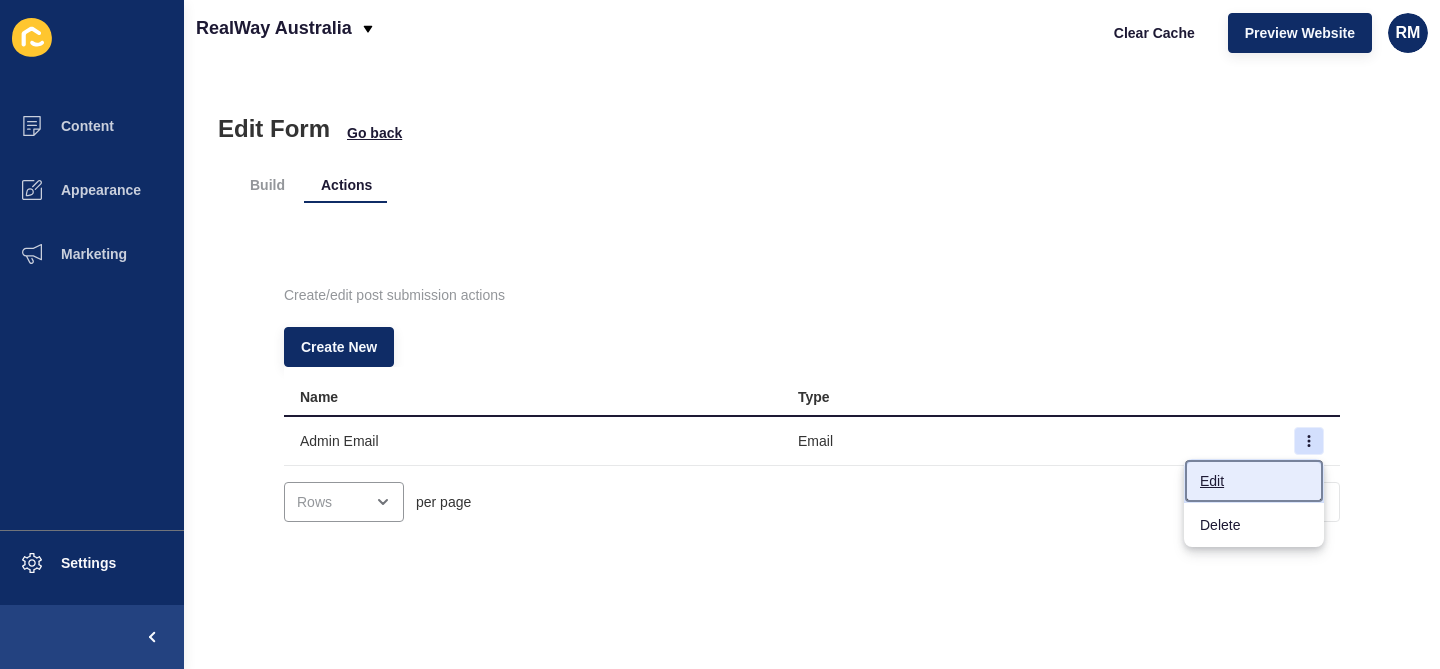 click on "Edit" at bounding box center (1254, 481) 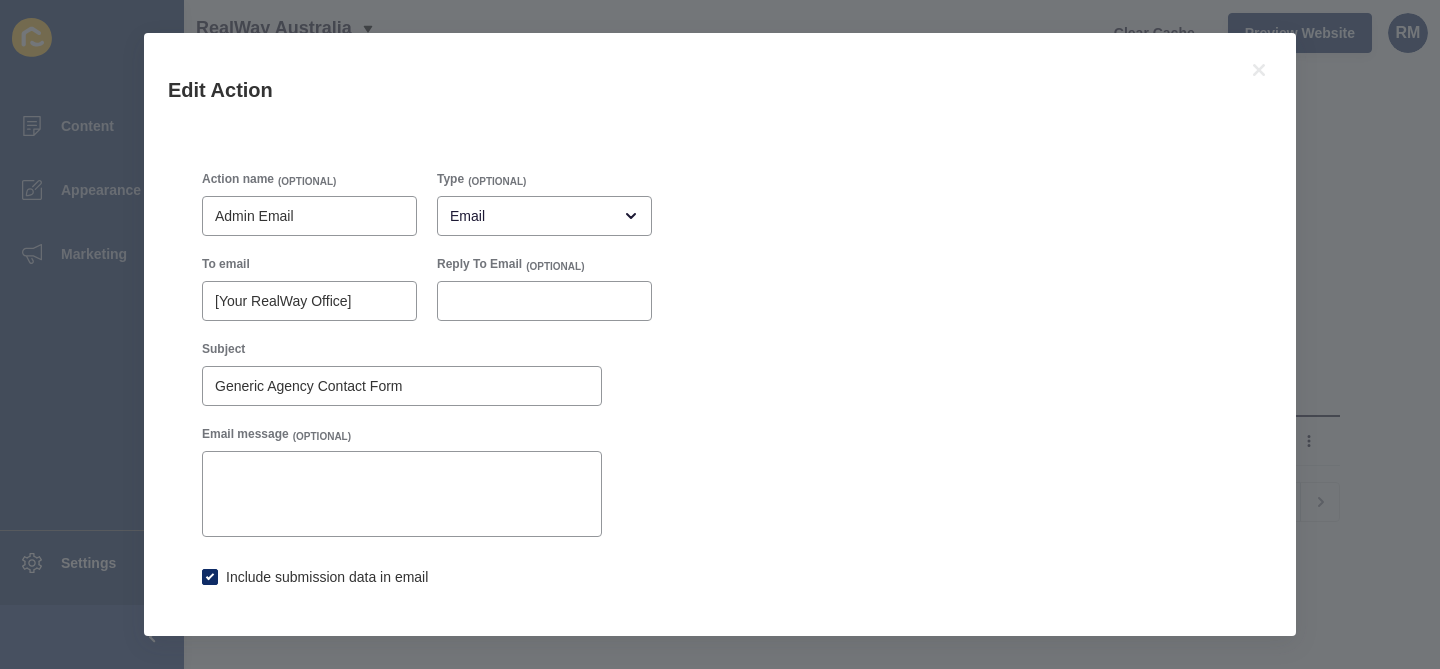checkbox on "true" 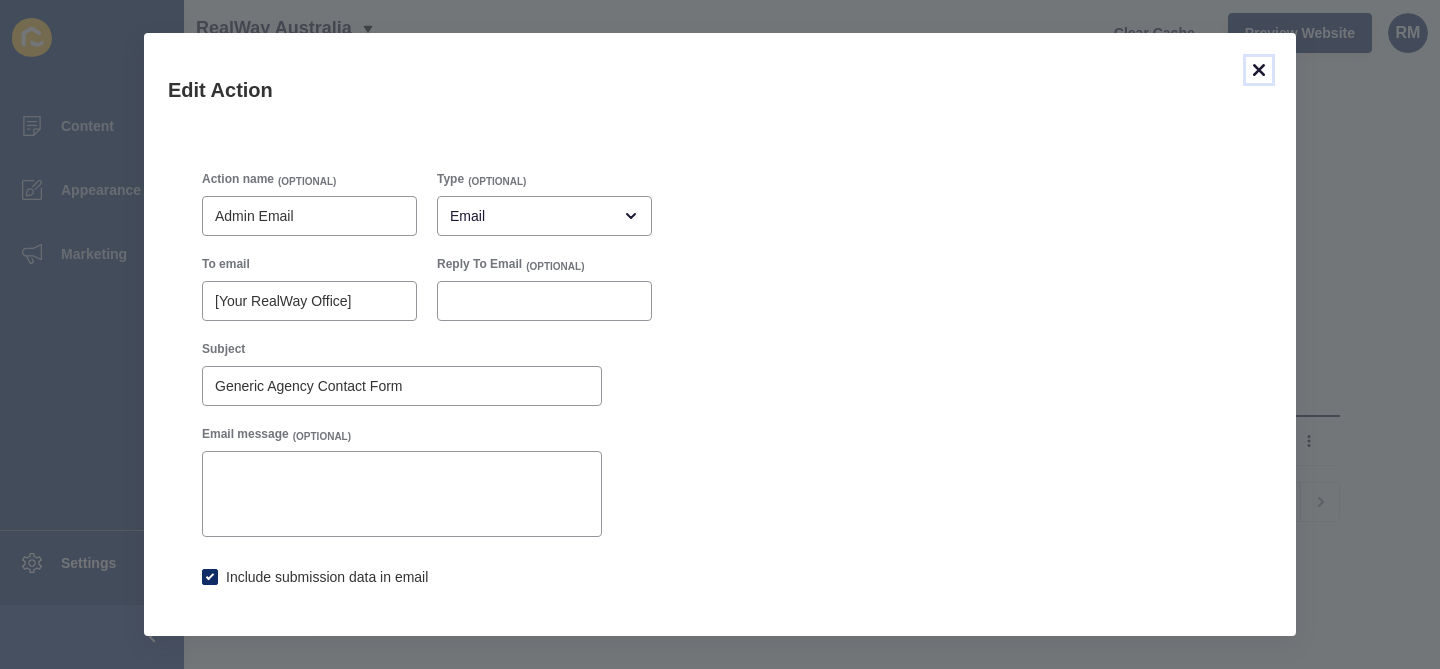 click 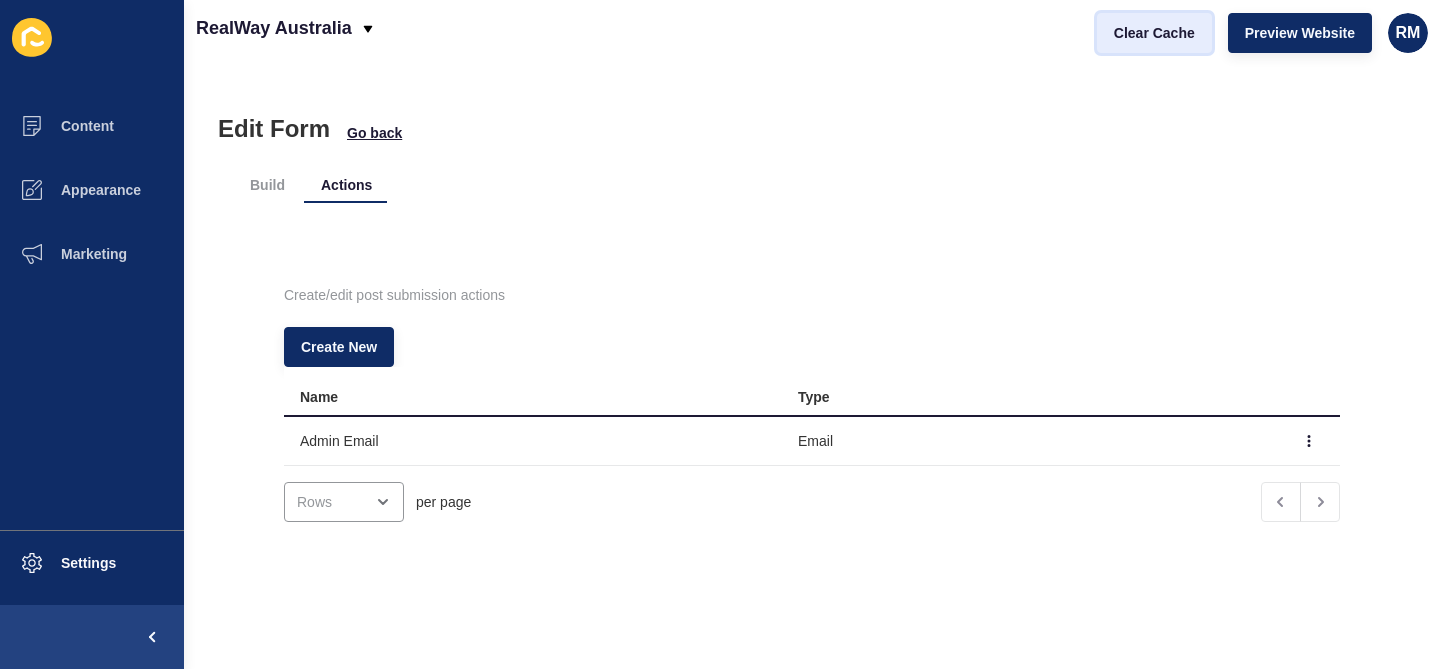 click on "Clear Cache" at bounding box center [1154, 33] 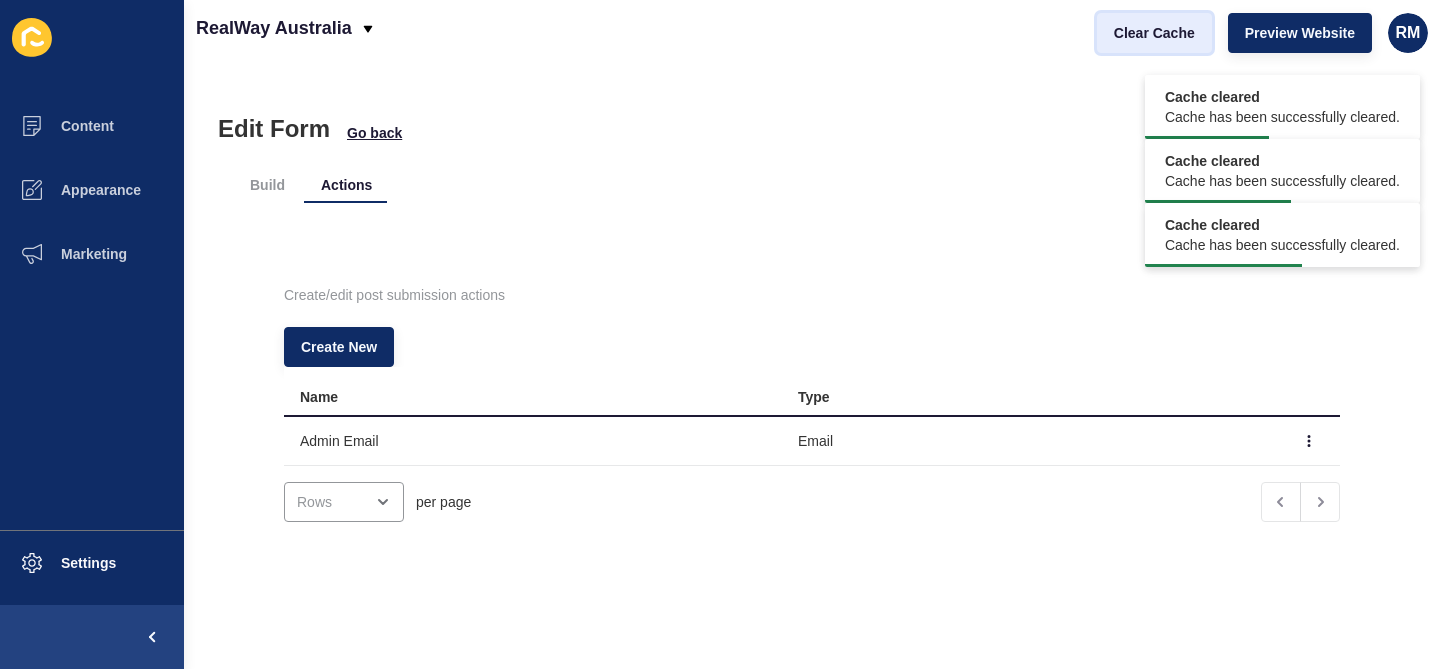 click on "Clear Cache" at bounding box center [1154, 33] 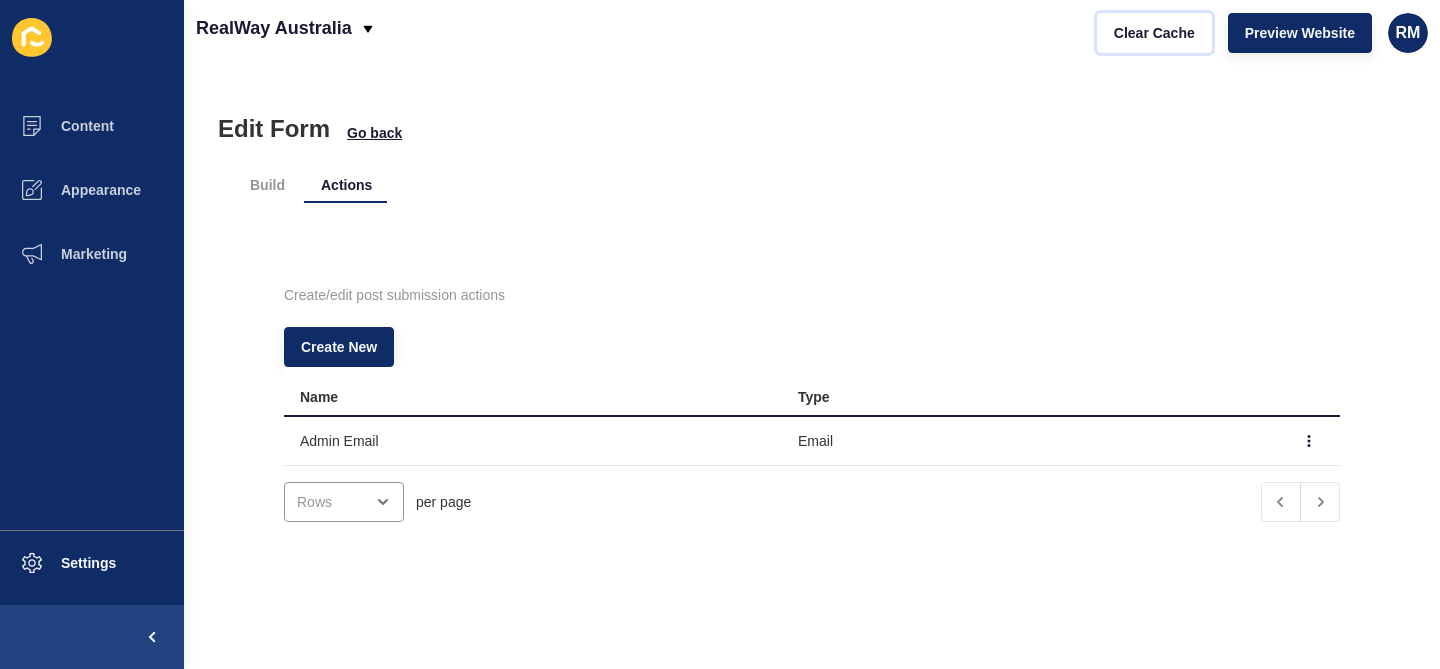type 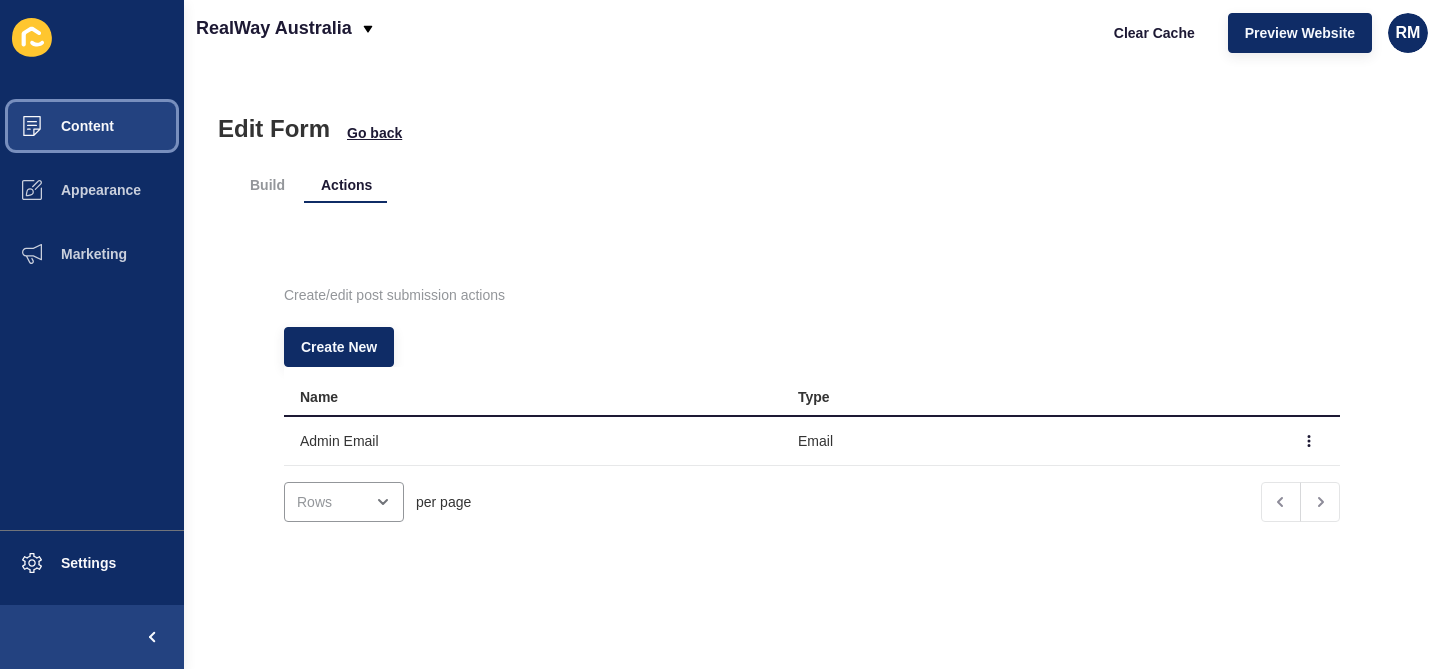 click on "Content" at bounding box center [92, 126] 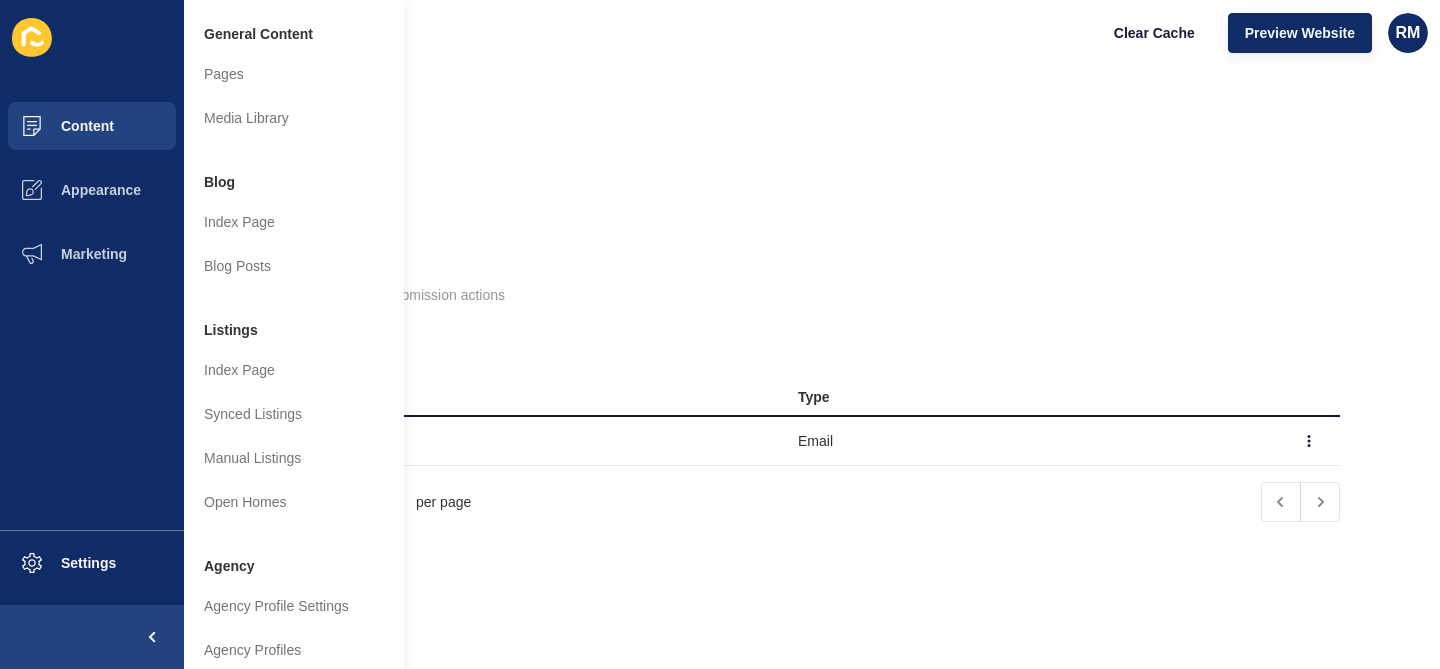 click on "Edit Form Go back Build Actions Create/edit post submission actions Create New Name Type   Admin Email Email per page" at bounding box center (812, 367) 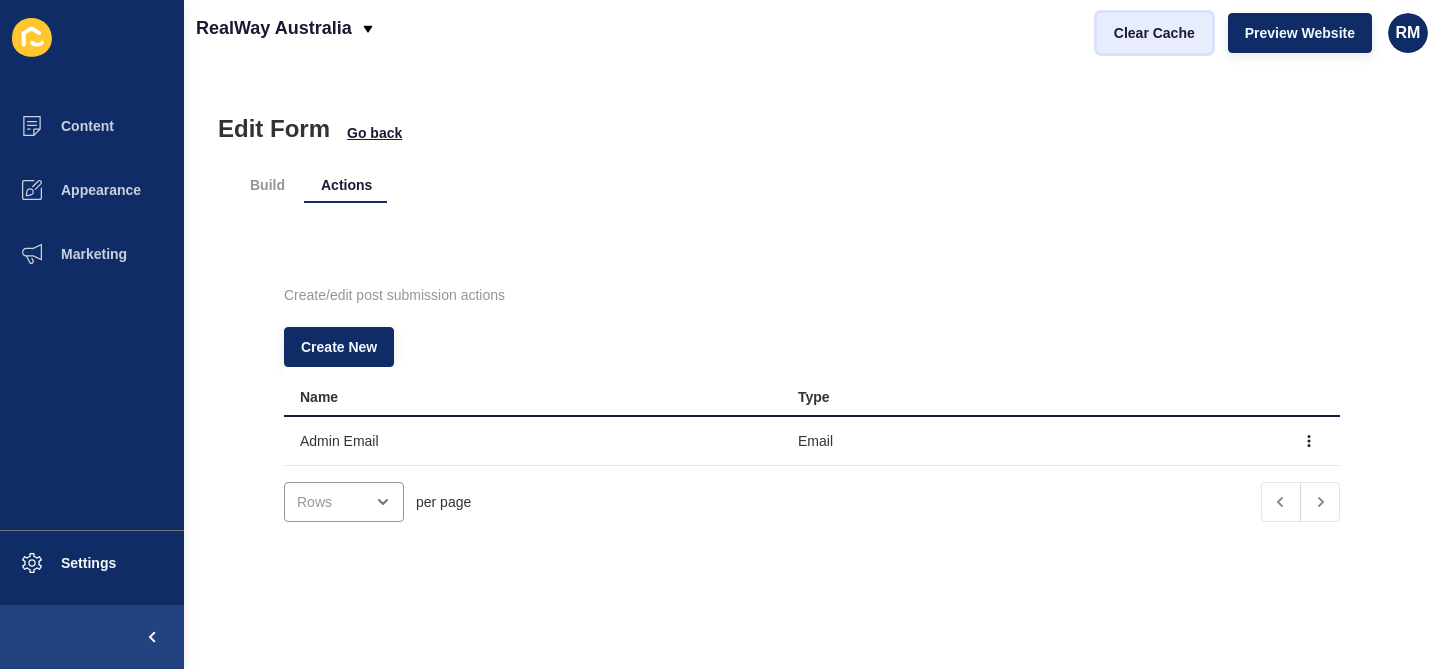 click on "Clear Cache" at bounding box center (1154, 33) 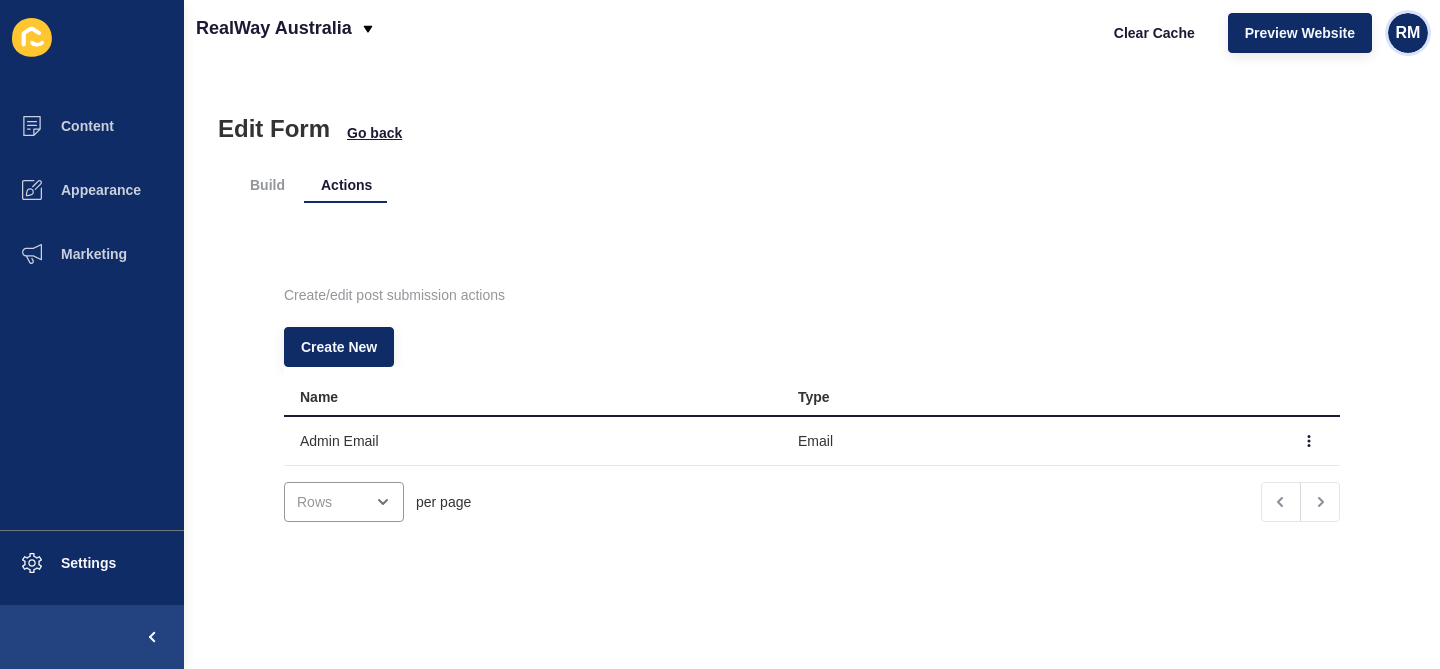 click on "RM" at bounding box center [1408, 33] 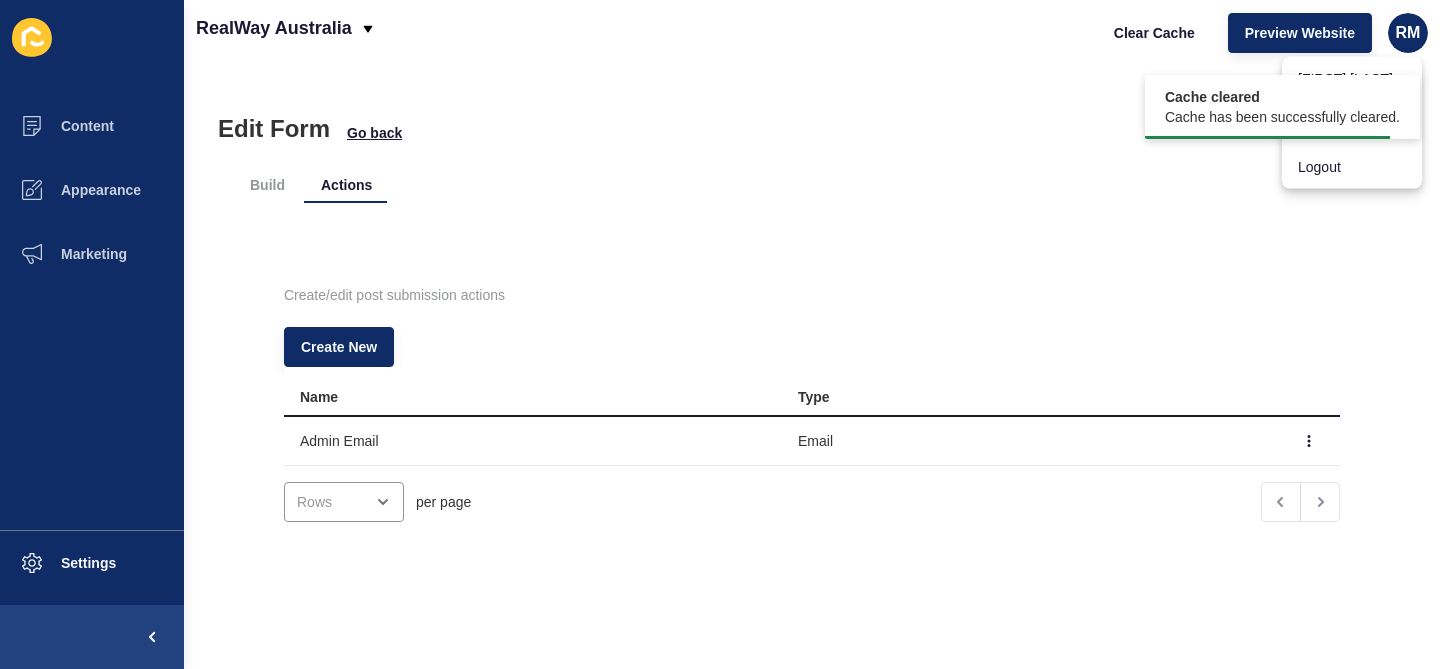 click on "Edit Form Go back Build Actions Create/edit post submission actions Create New Name Type   Admin Email Email per page" at bounding box center [812, 367] 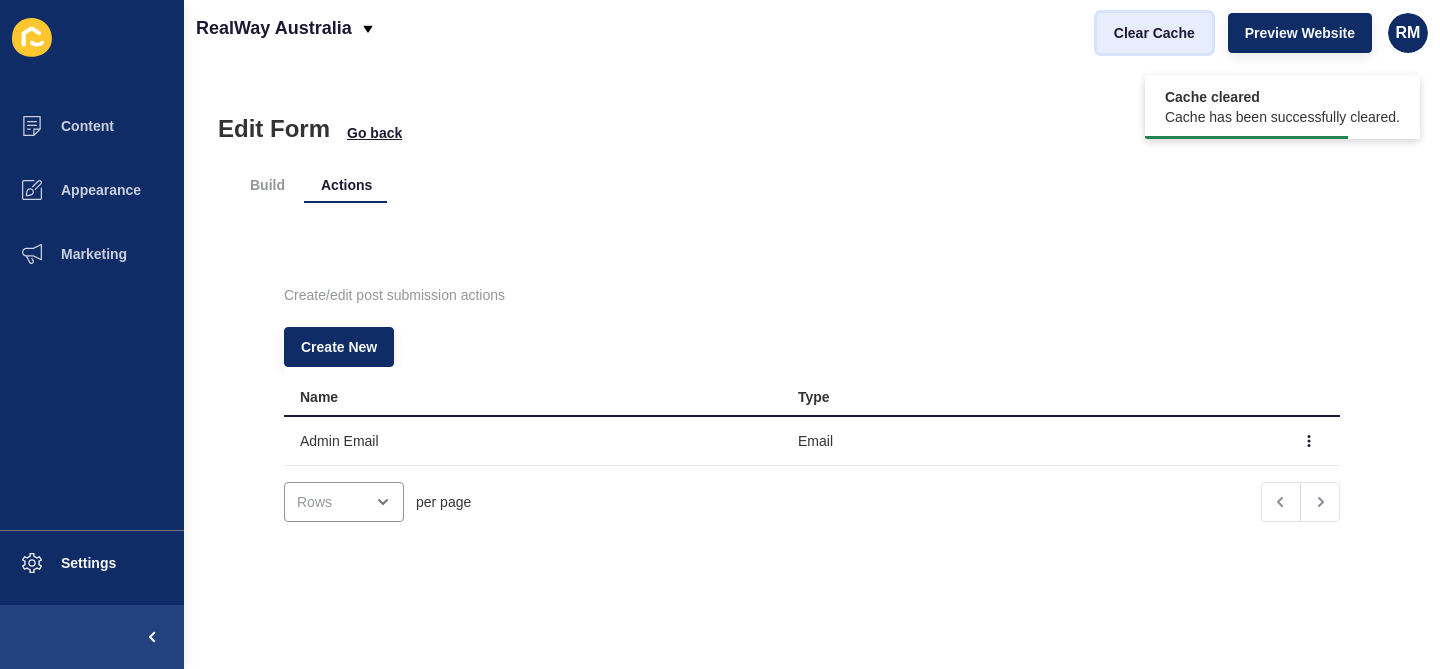 click on "Clear Cache" at bounding box center (1154, 33) 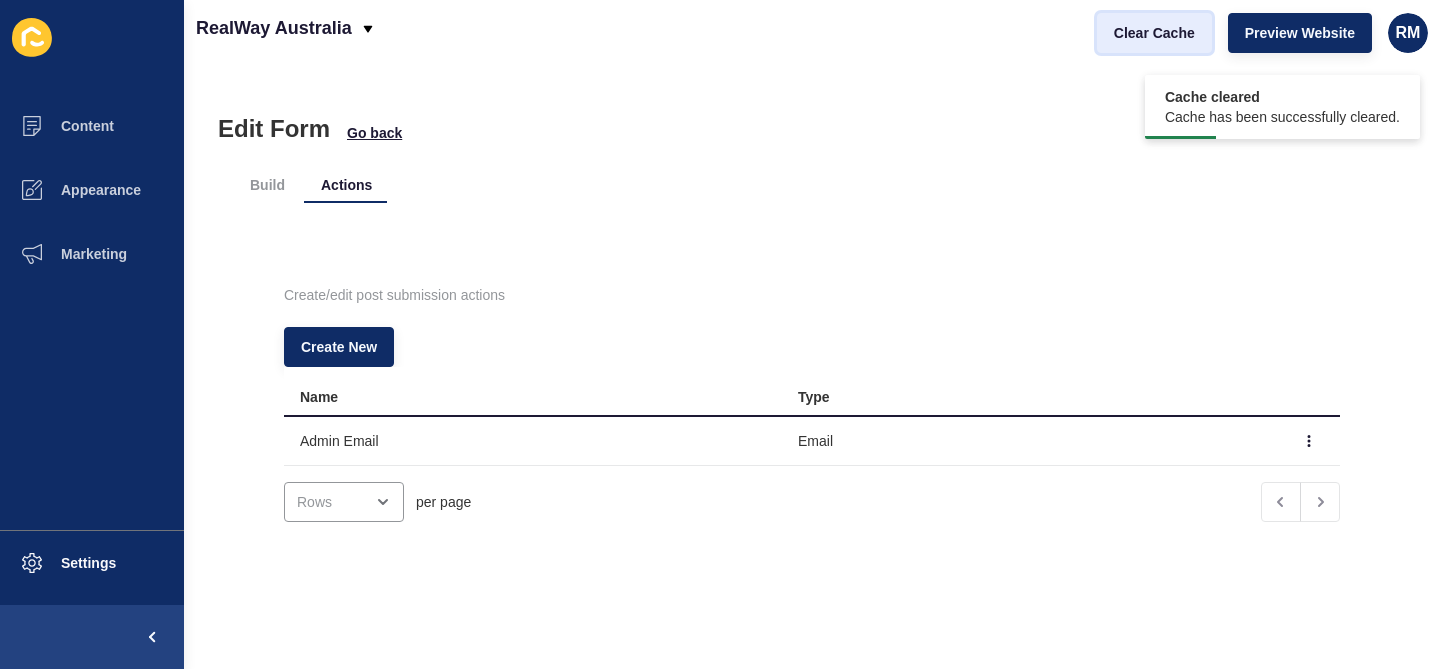 click on "Clear Cache" at bounding box center (1154, 33) 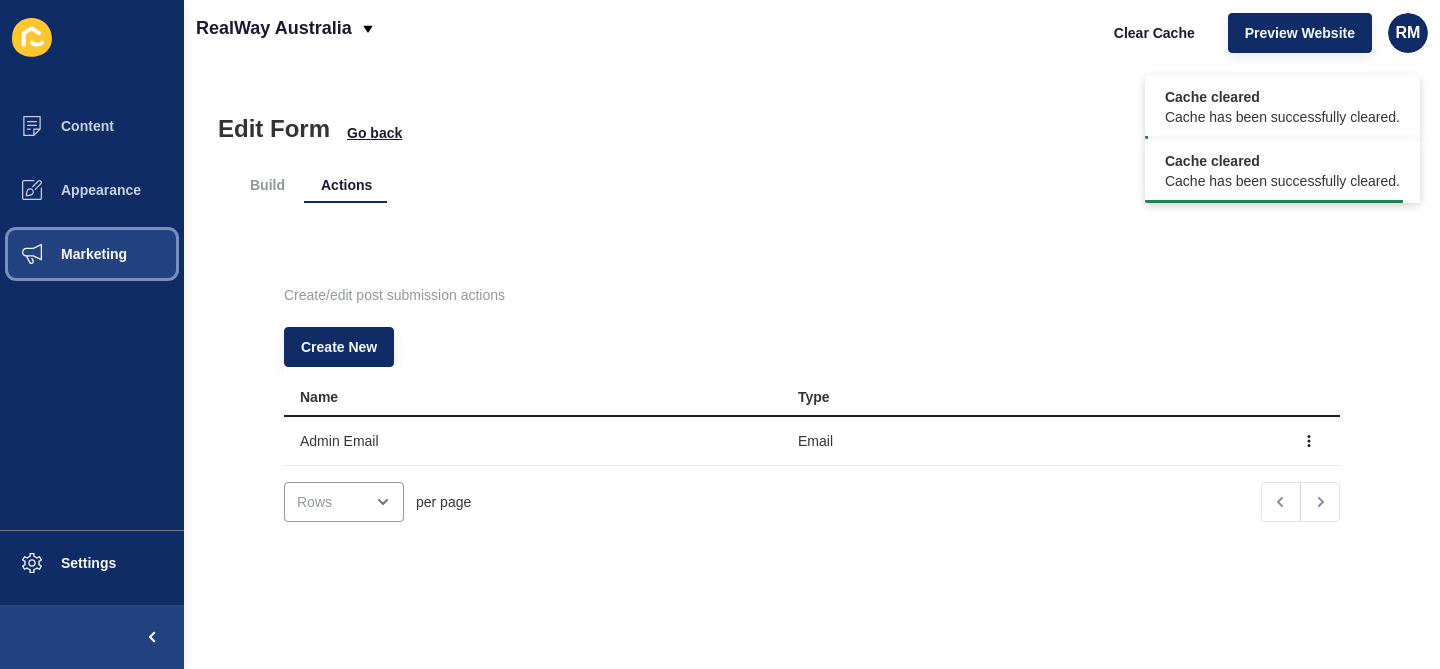 click on "Marketing" at bounding box center (62, 254) 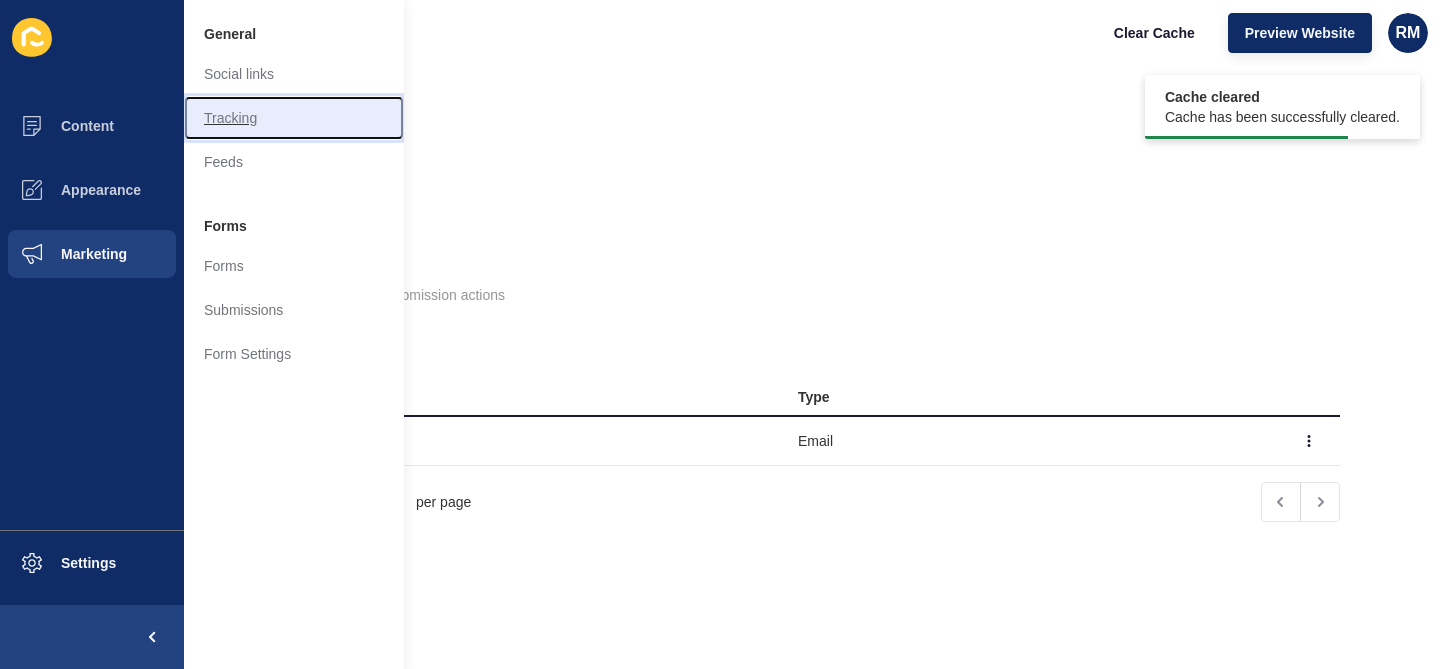 click on "Tracking" at bounding box center [294, 118] 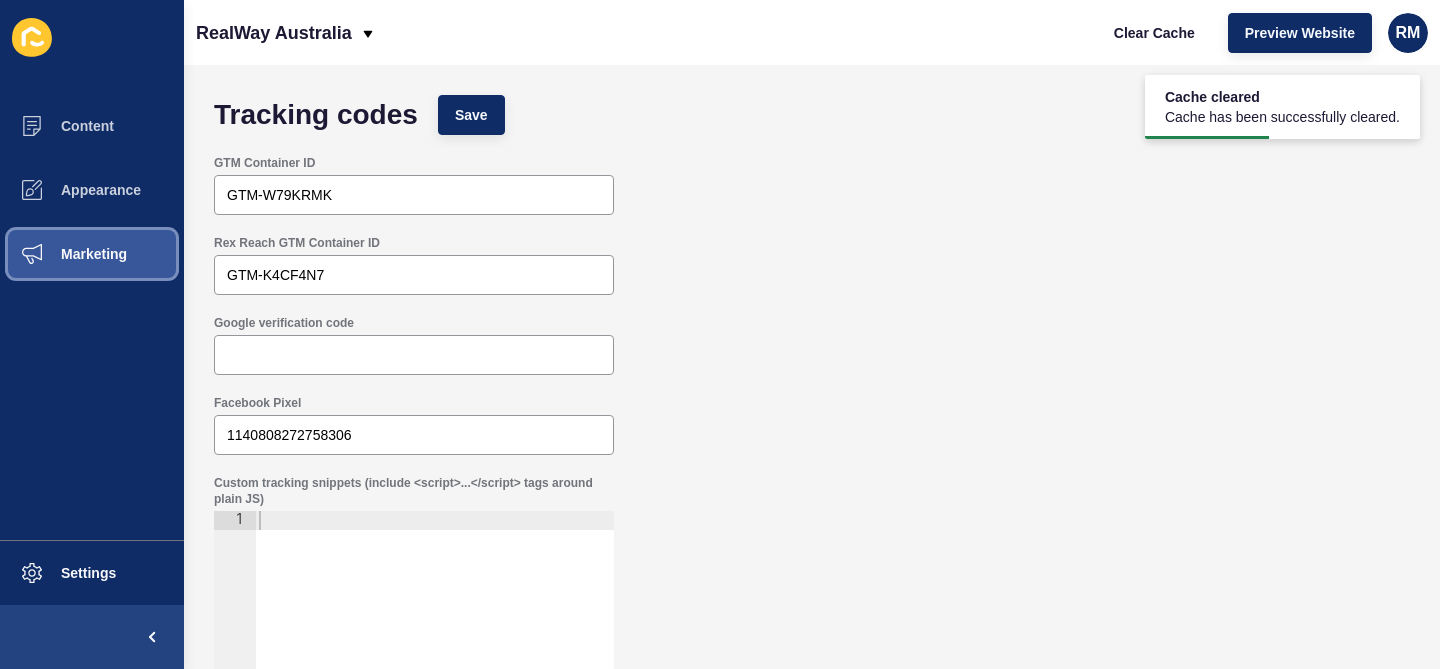 click on "Marketing" at bounding box center [62, 254] 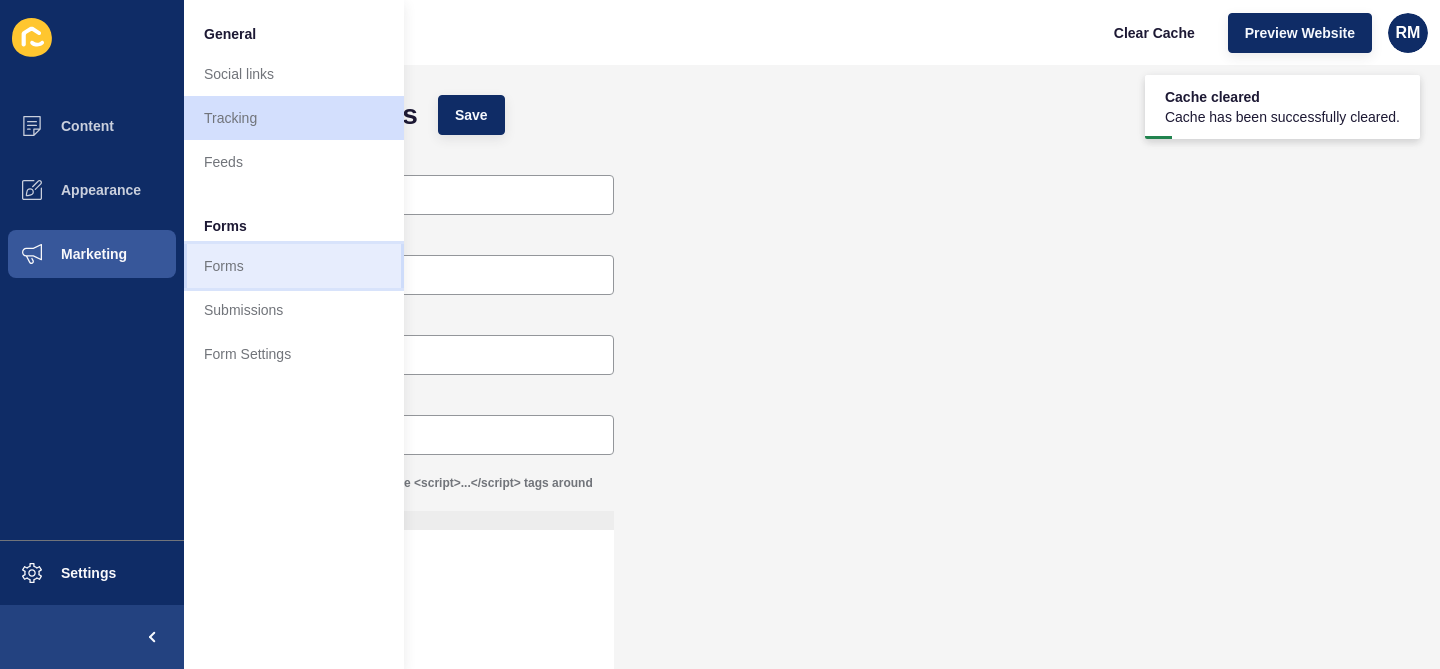 click on "Forms" at bounding box center (294, 266) 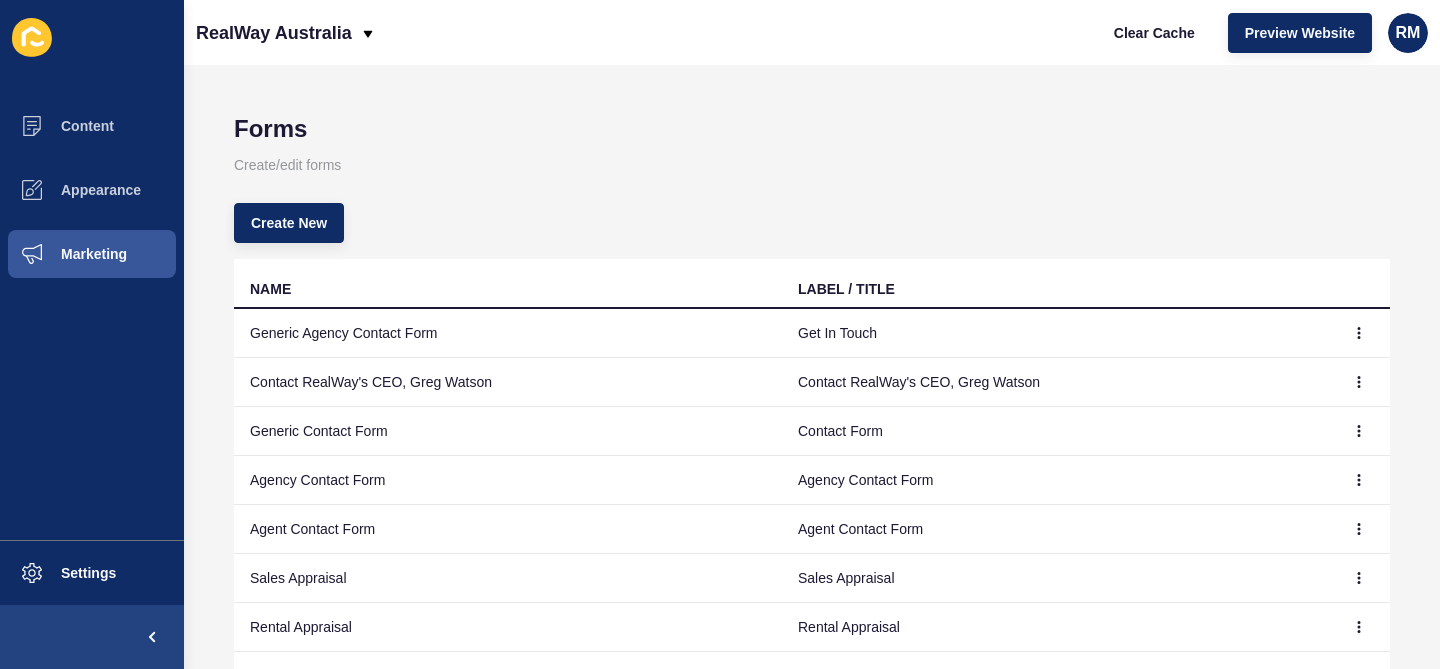 click on "Create/edit forms" at bounding box center [812, 165] 